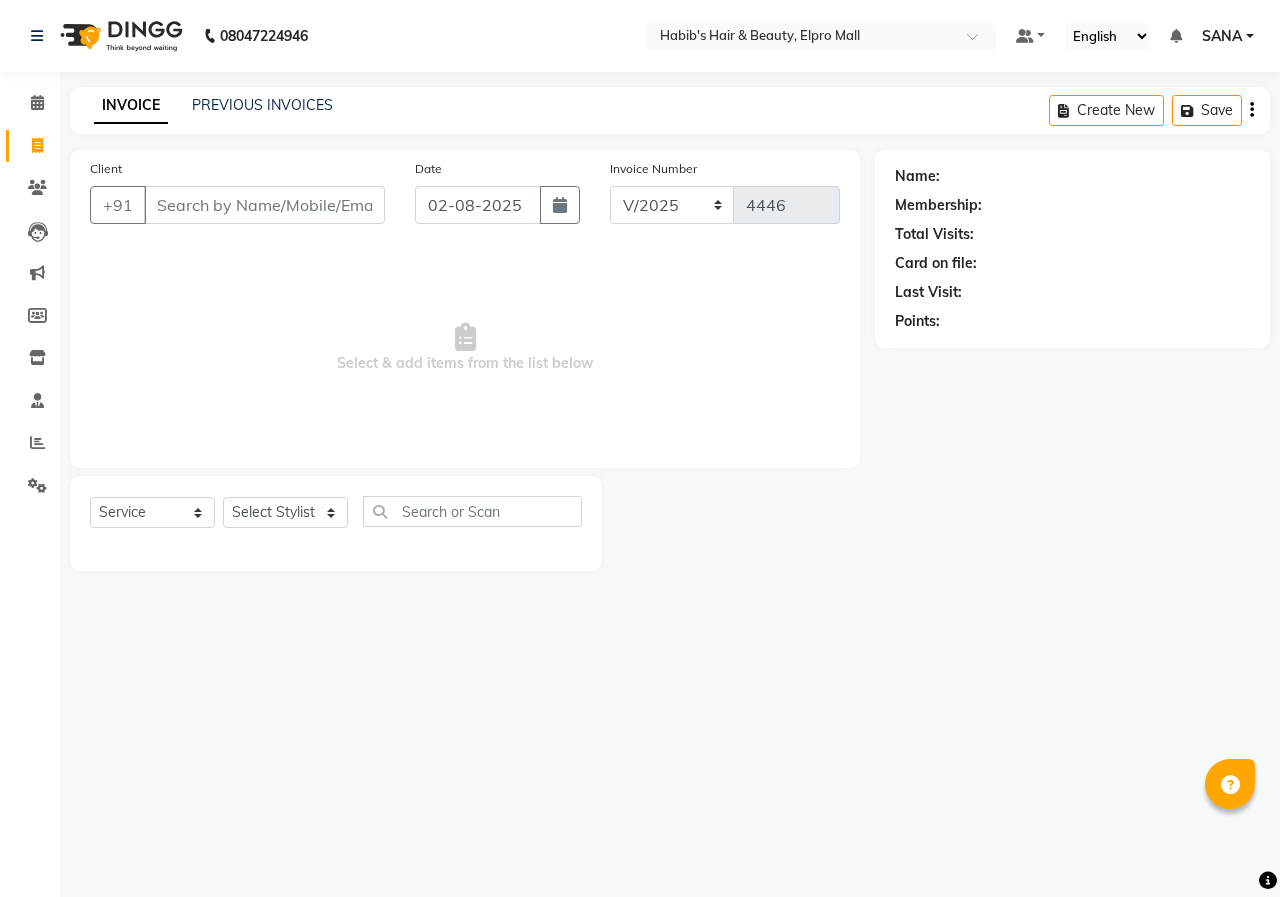 select on "service" 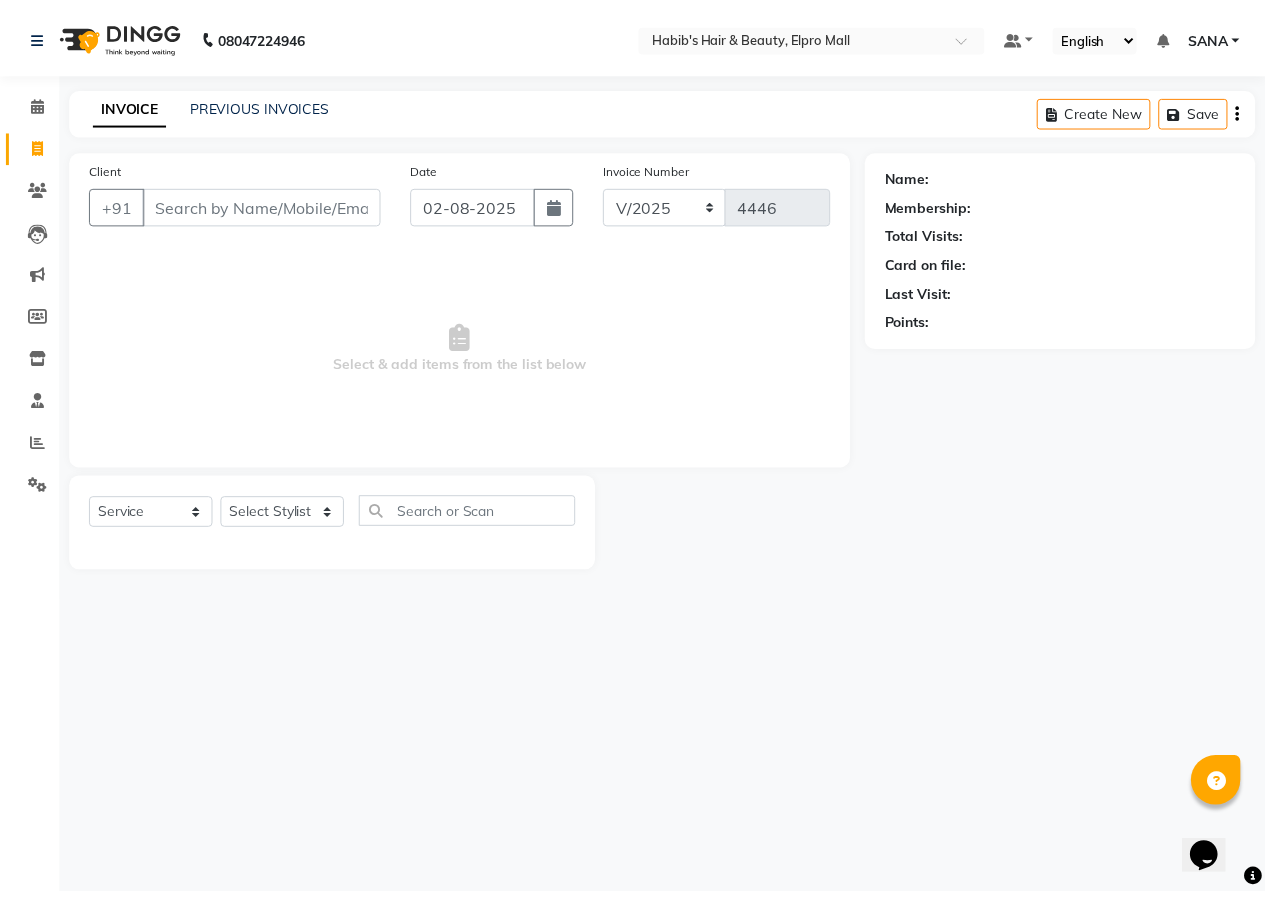 scroll, scrollTop: 0, scrollLeft: 0, axis: both 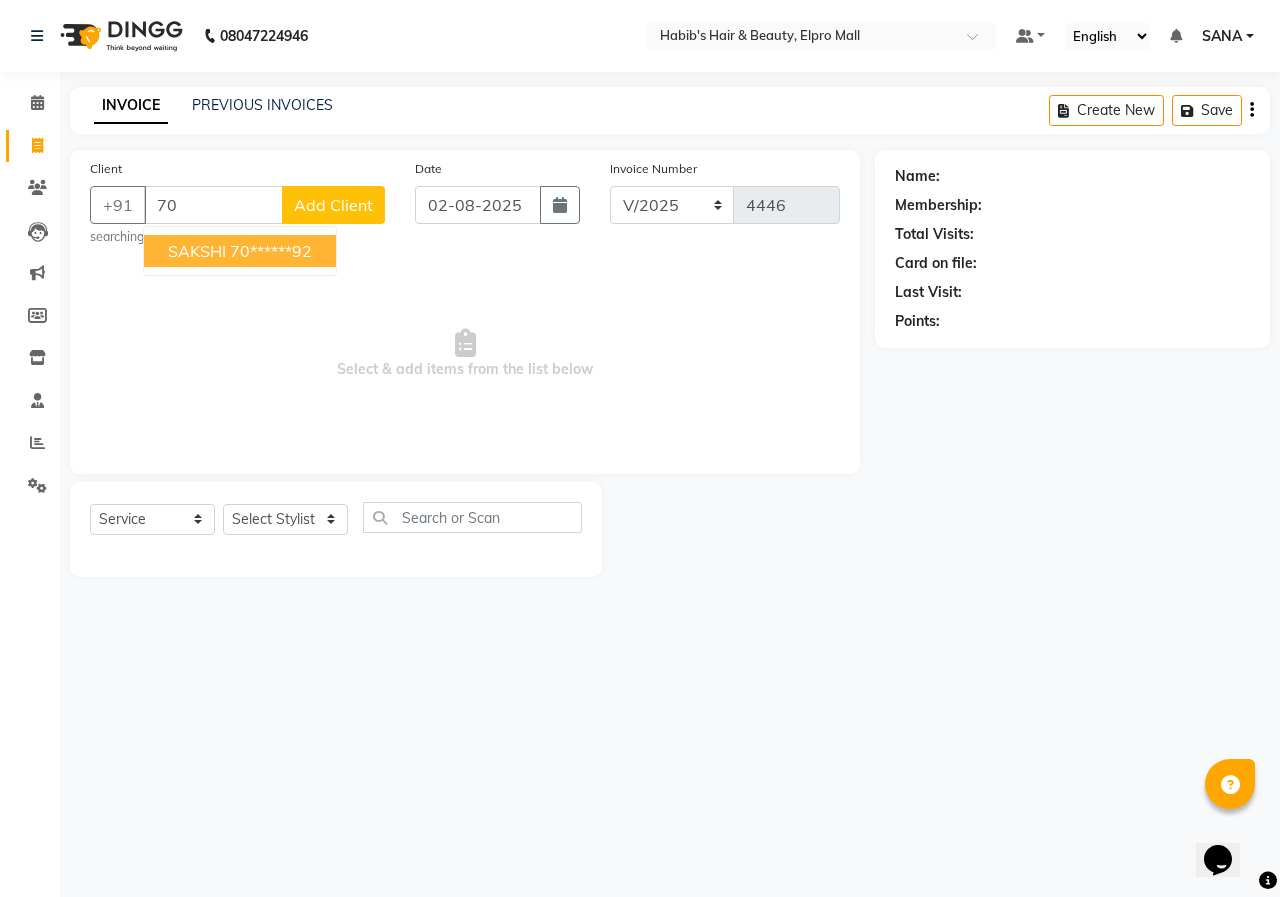 type on "7" 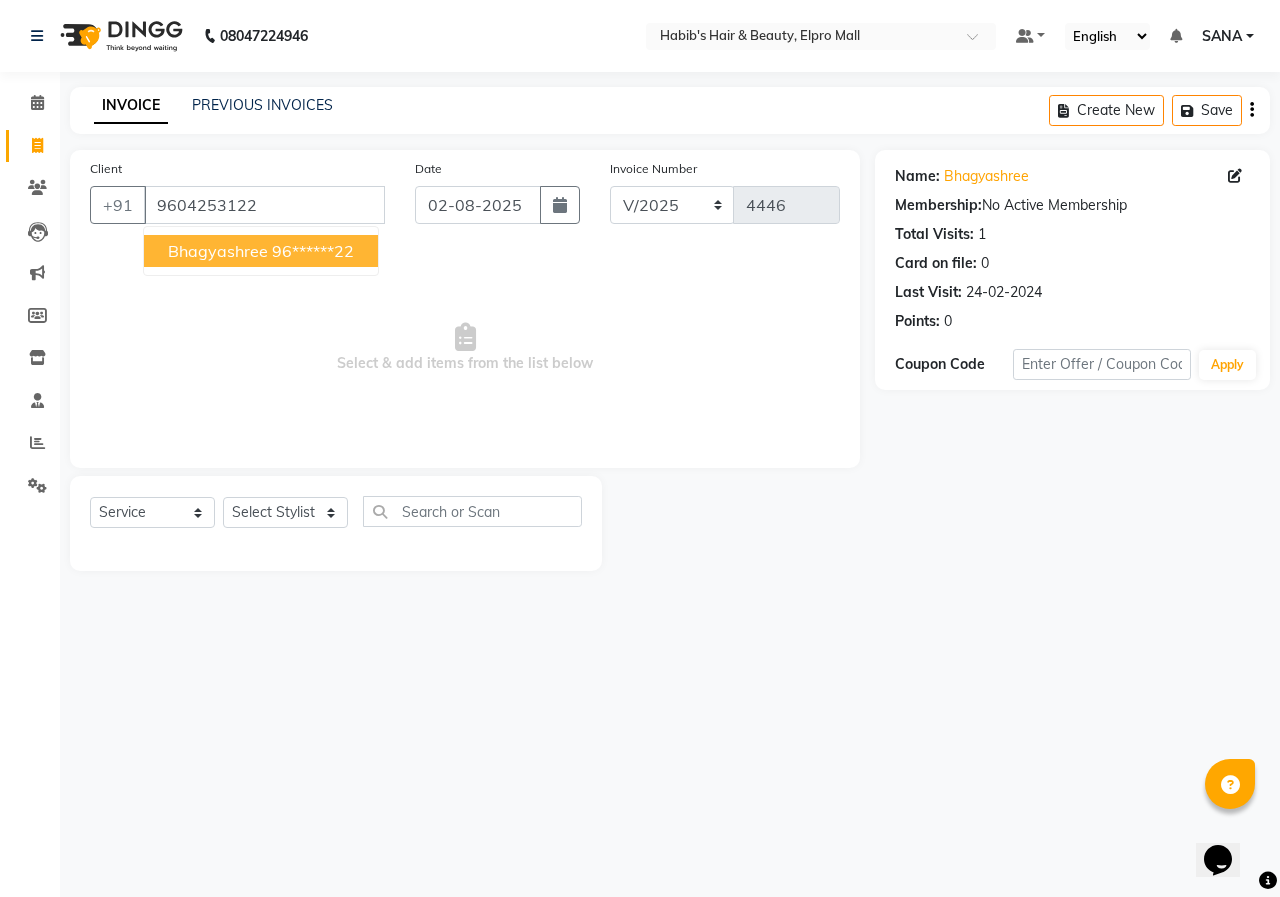 click on "96******22" at bounding box center [313, 251] 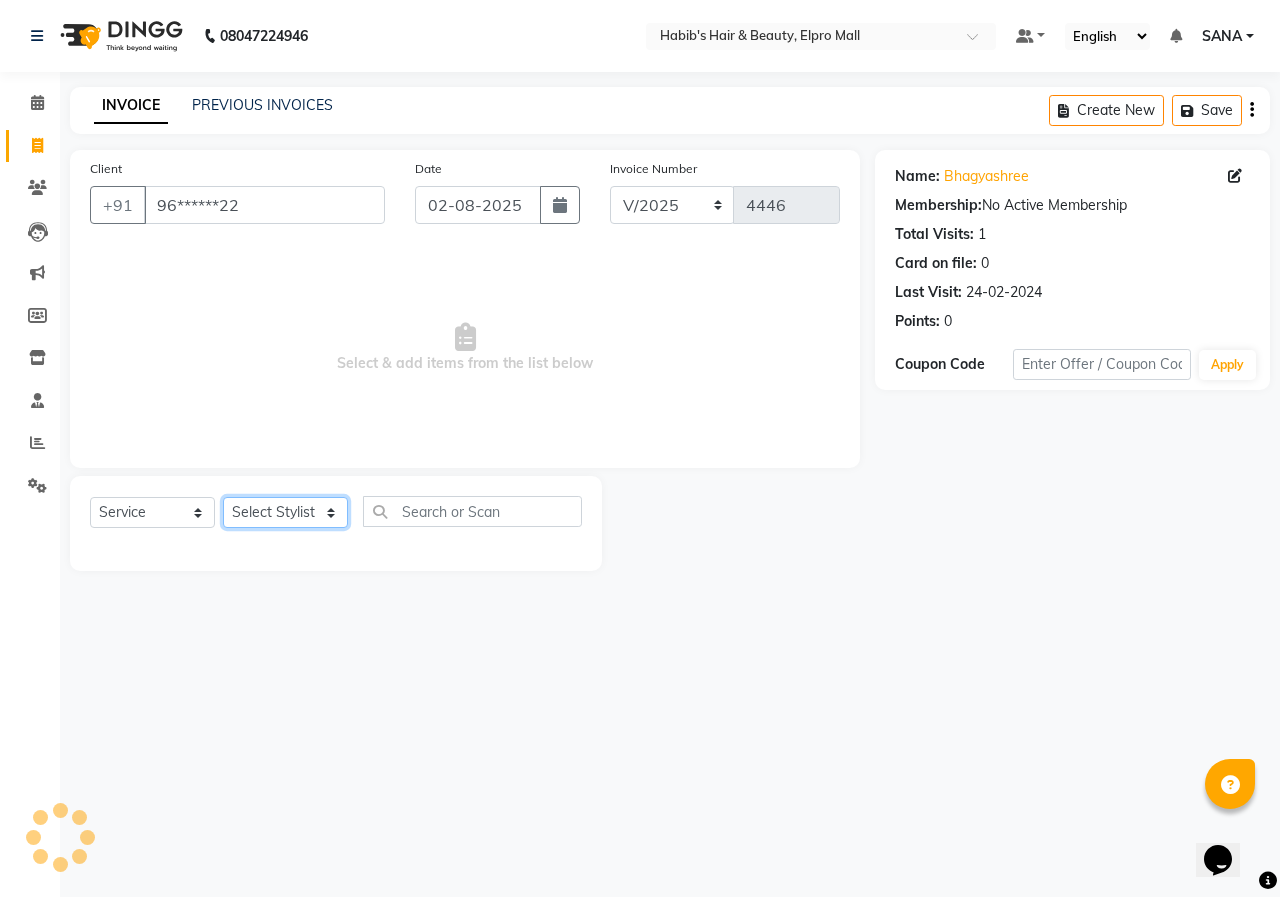 drag, startPoint x: 308, startPoint y: 503, endPoint x: 300, endPoint y: 518, distance: 17 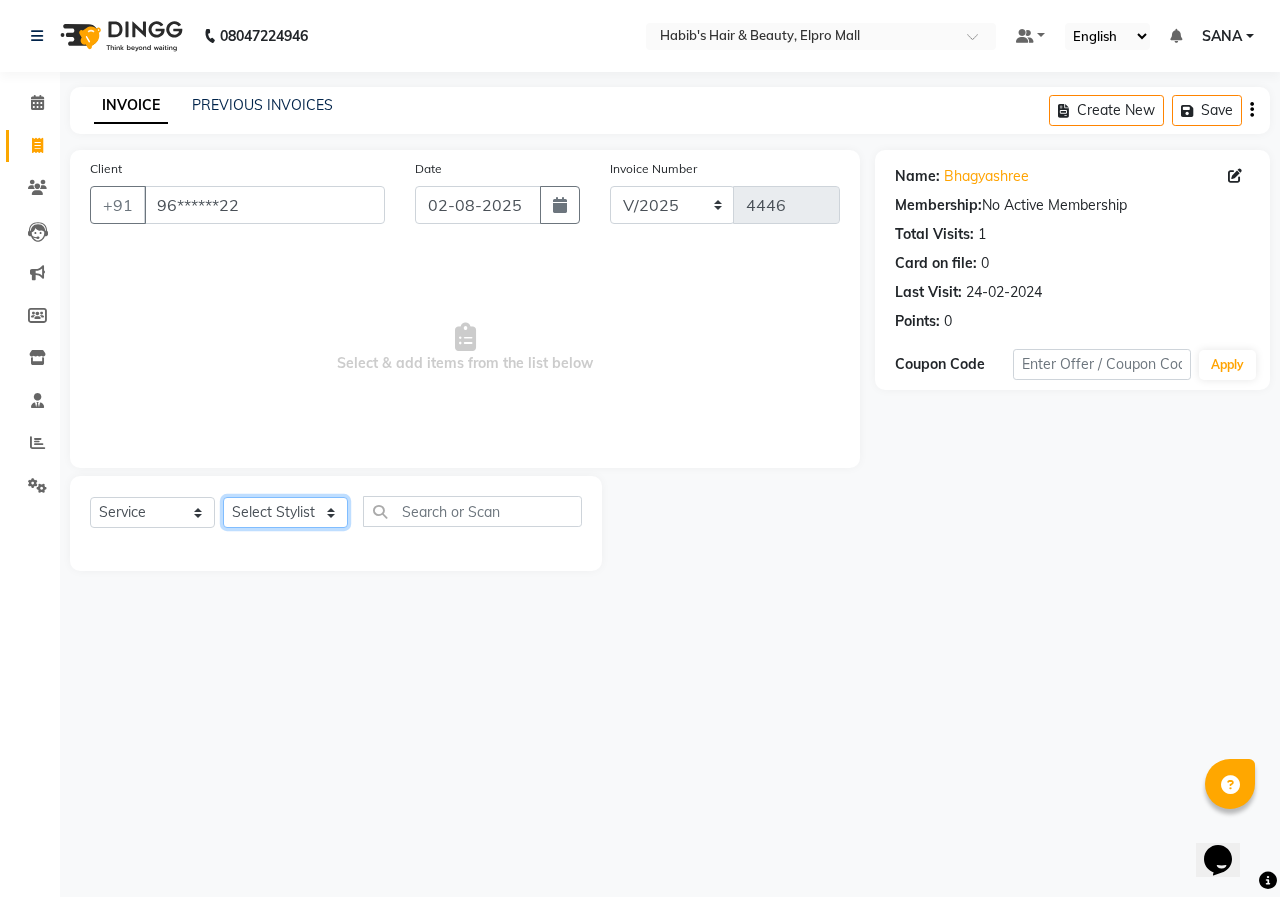 select on "80233" 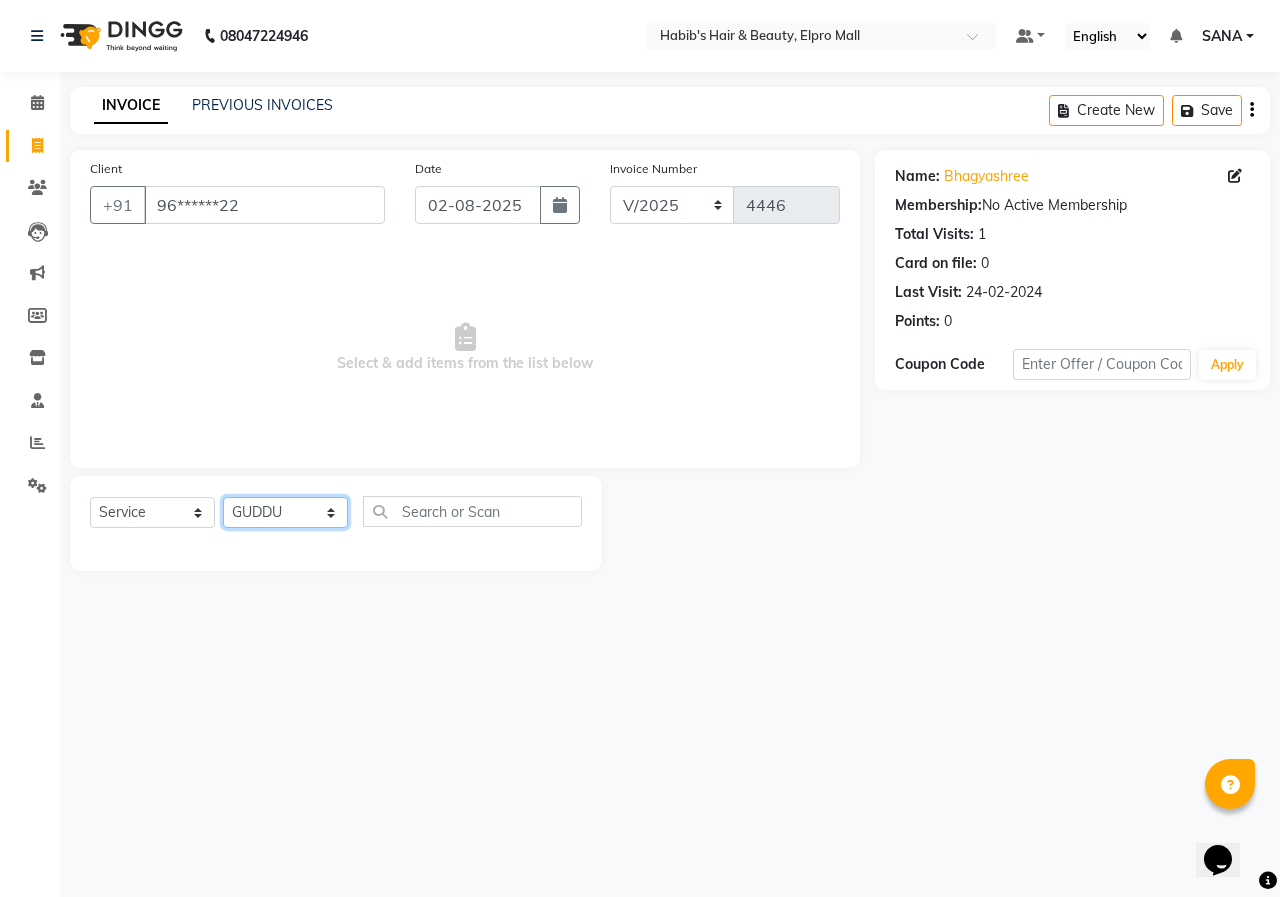 click on "Select Stylist ANUSHKA GAURI GUDDU Keshav Maushi Mhaske  priya  Rahul Ravi  Roshan Sagar SANA Sangam Sanika shabnam SONALI  subhan" 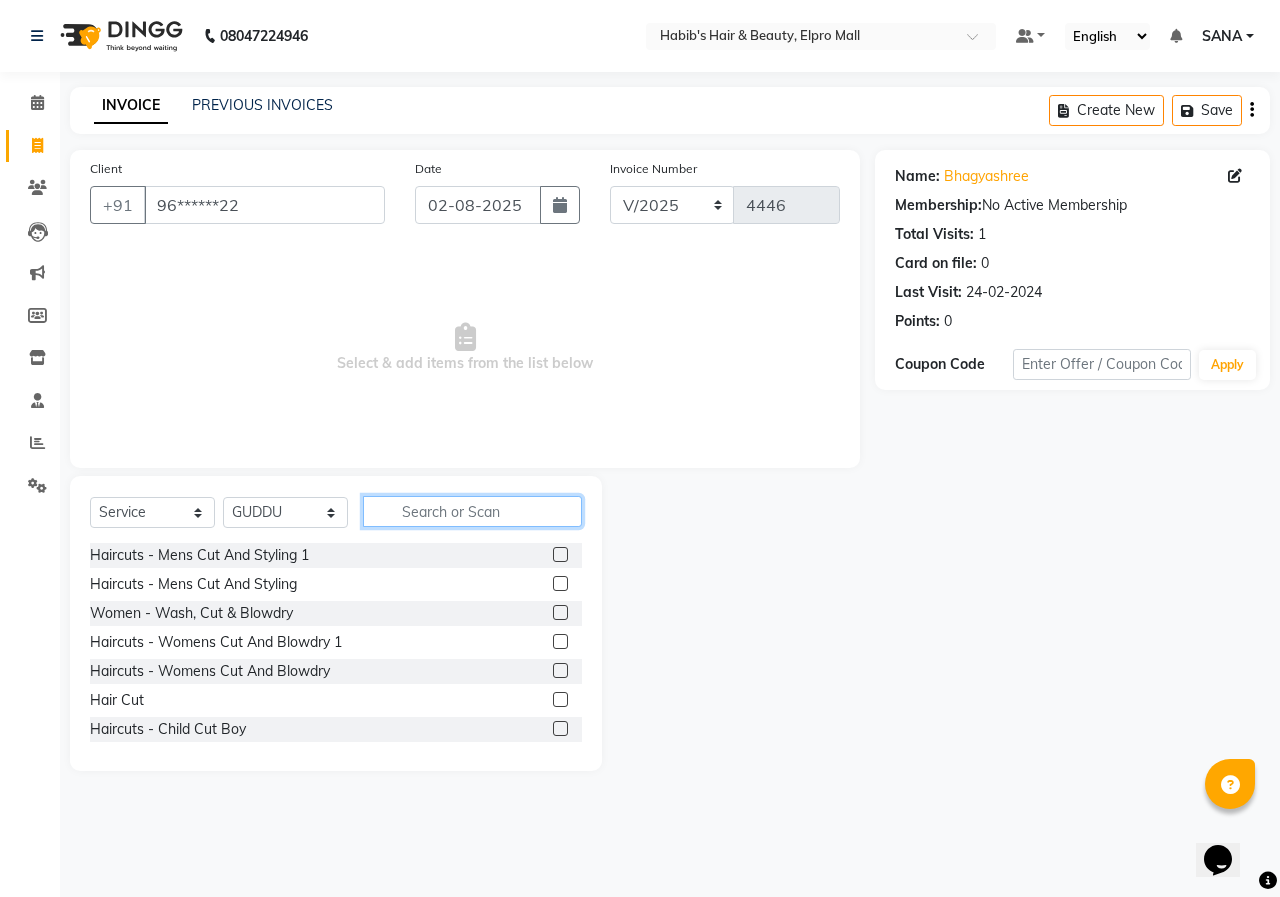 click 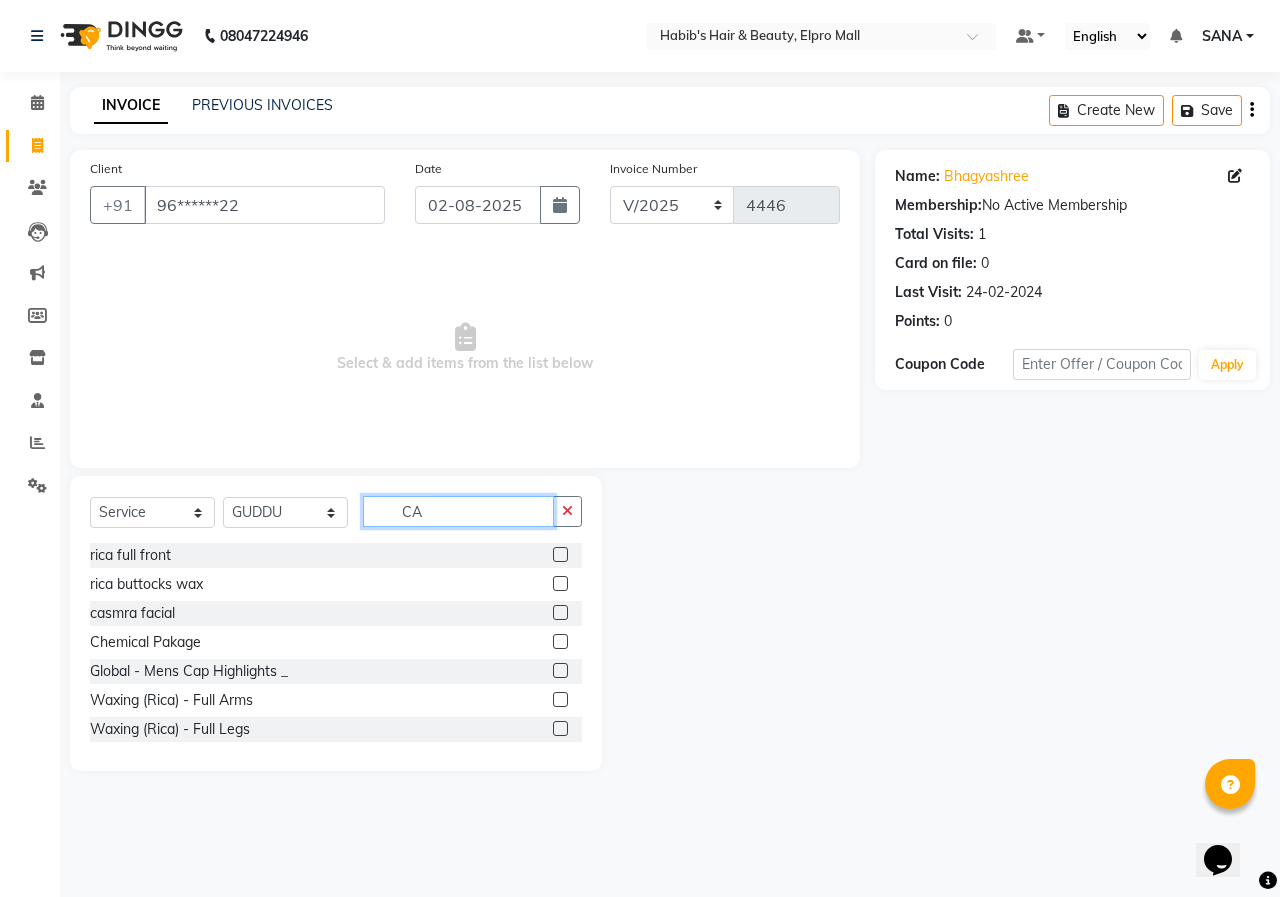 type on "CA" 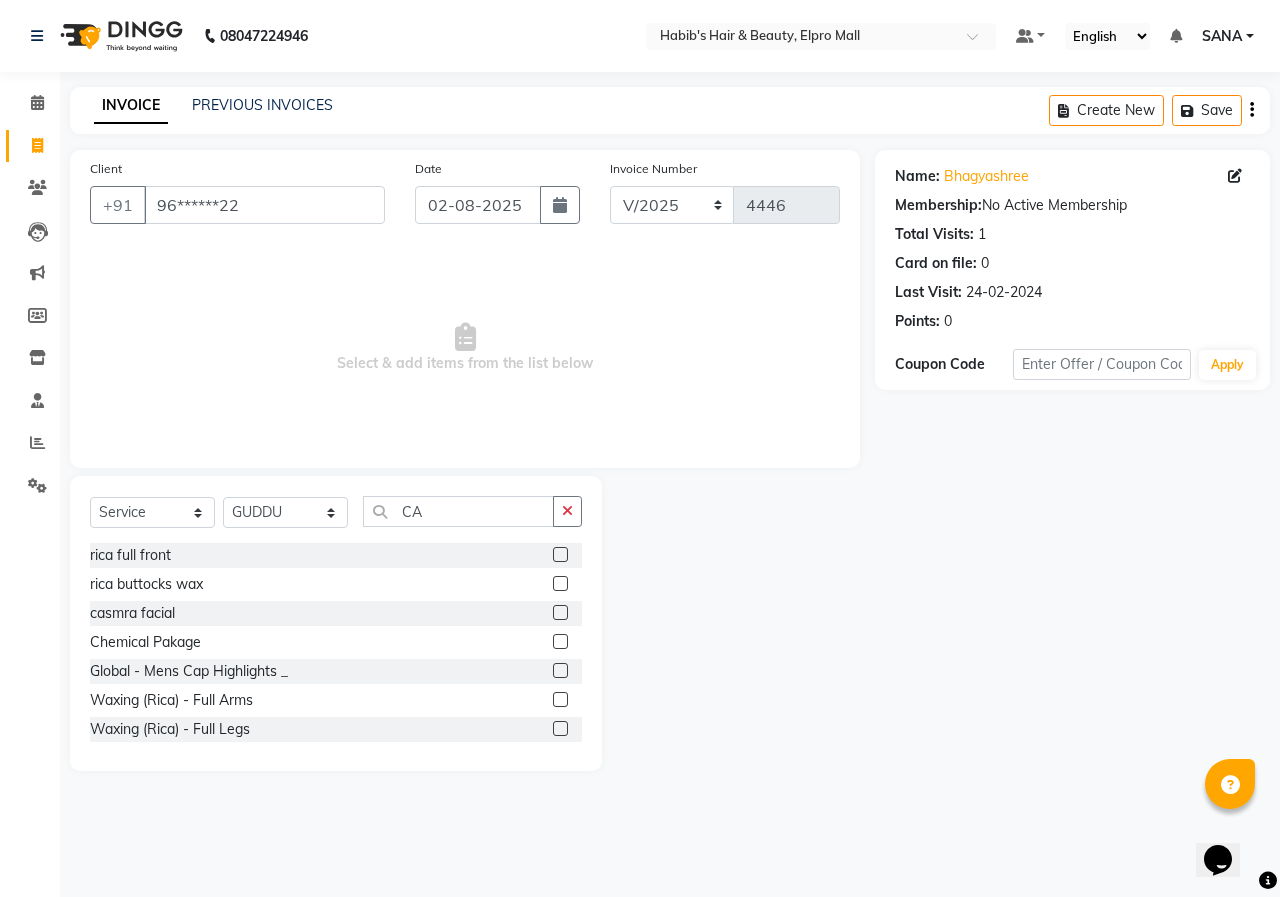 click 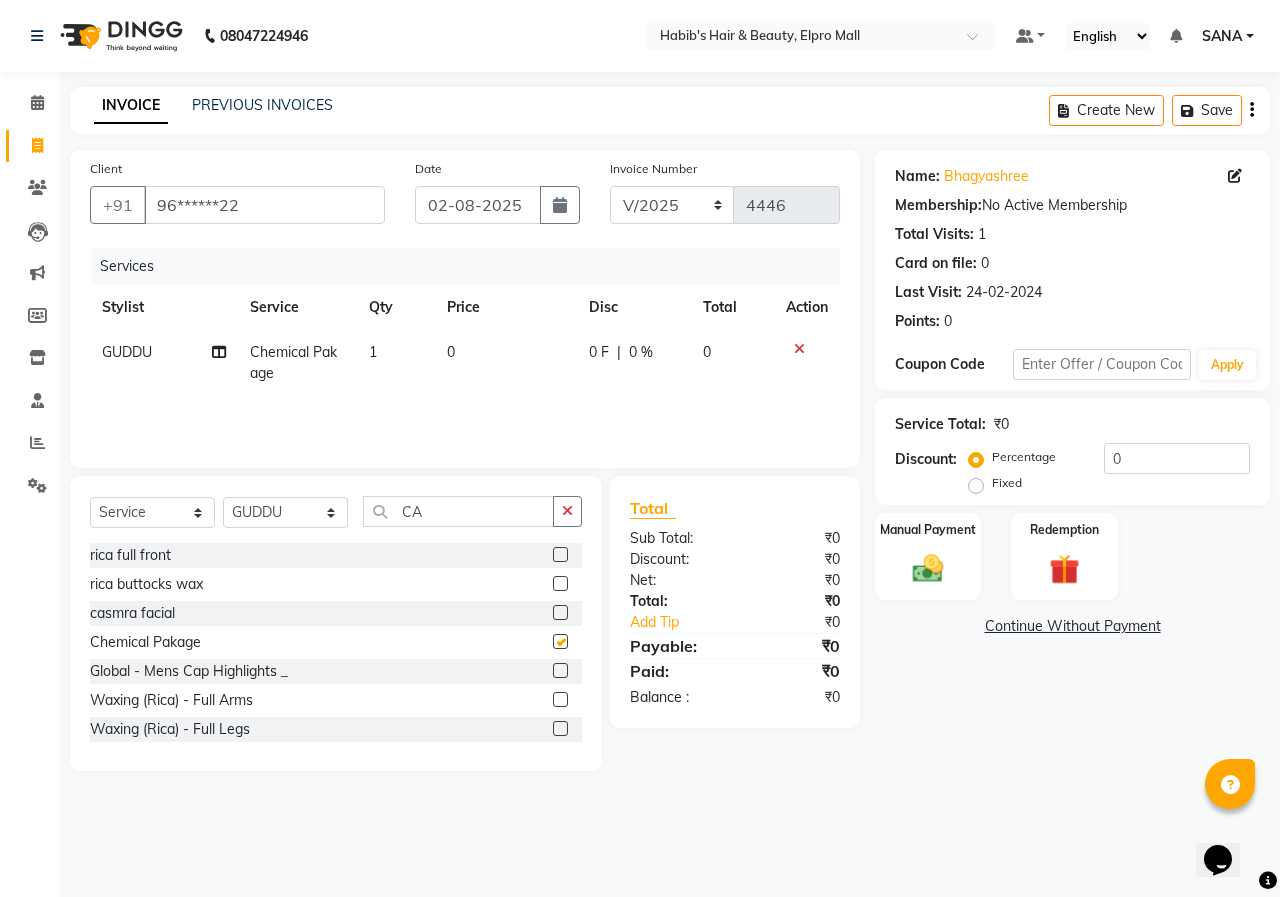 checkbox on "false" 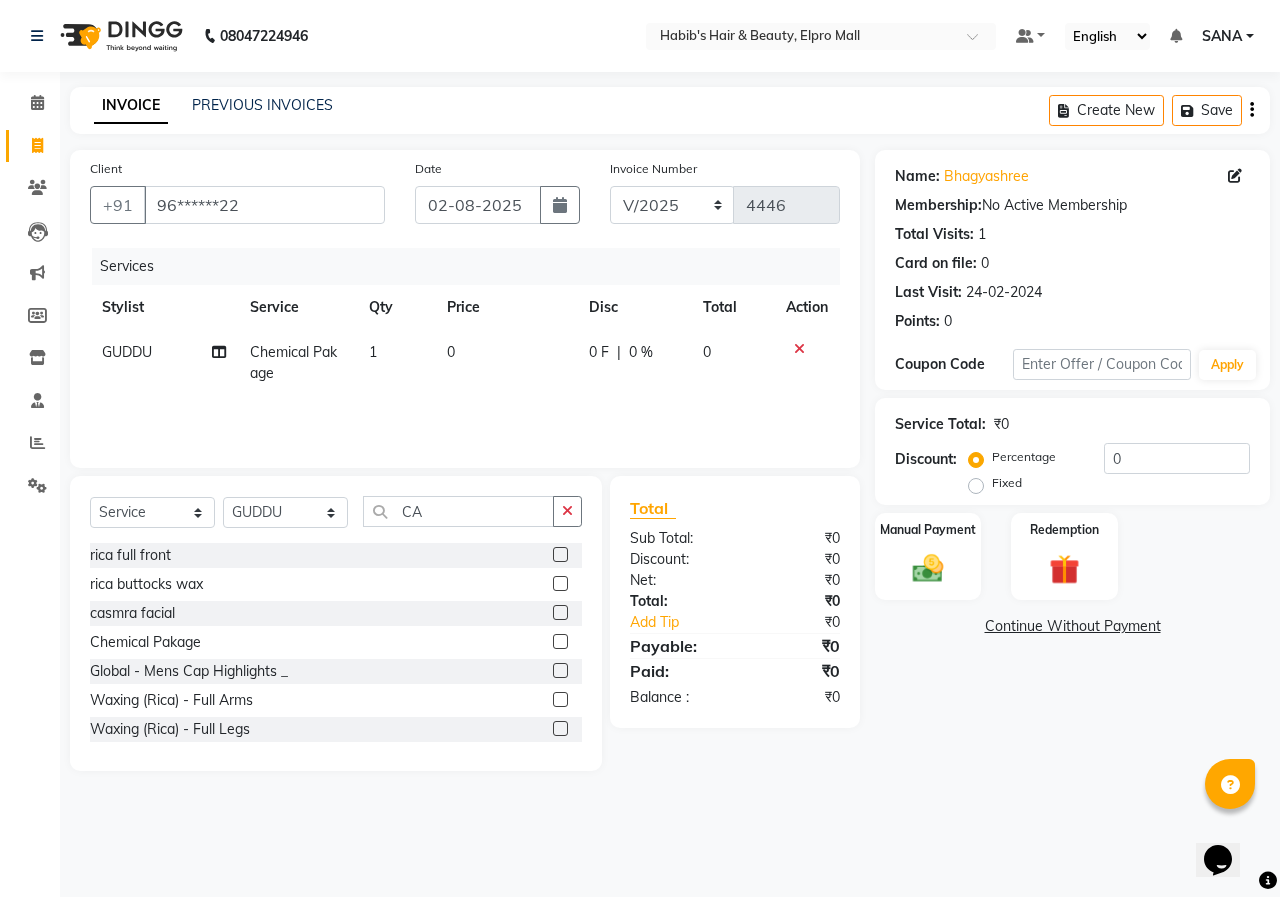 click on "0" 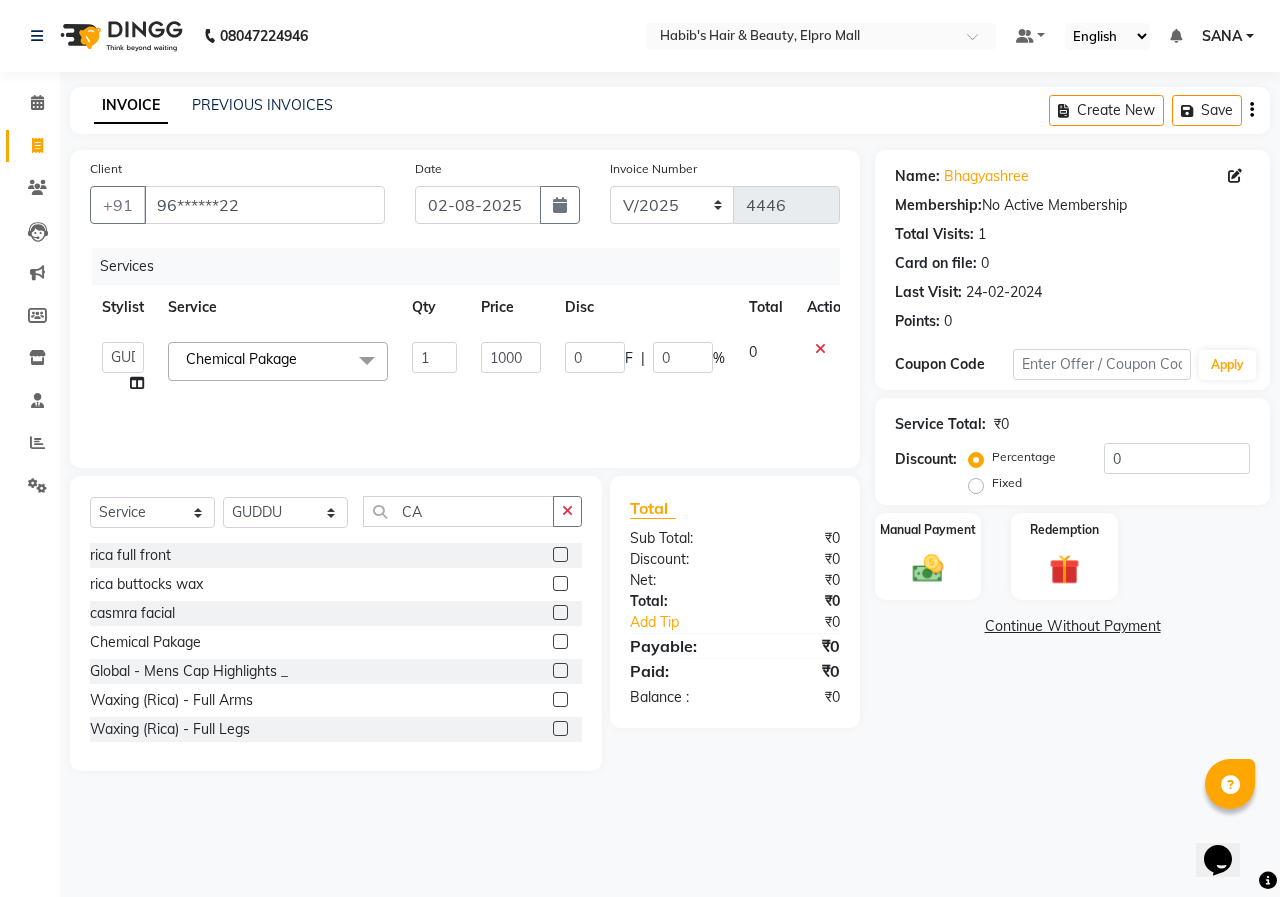 type on "10000" 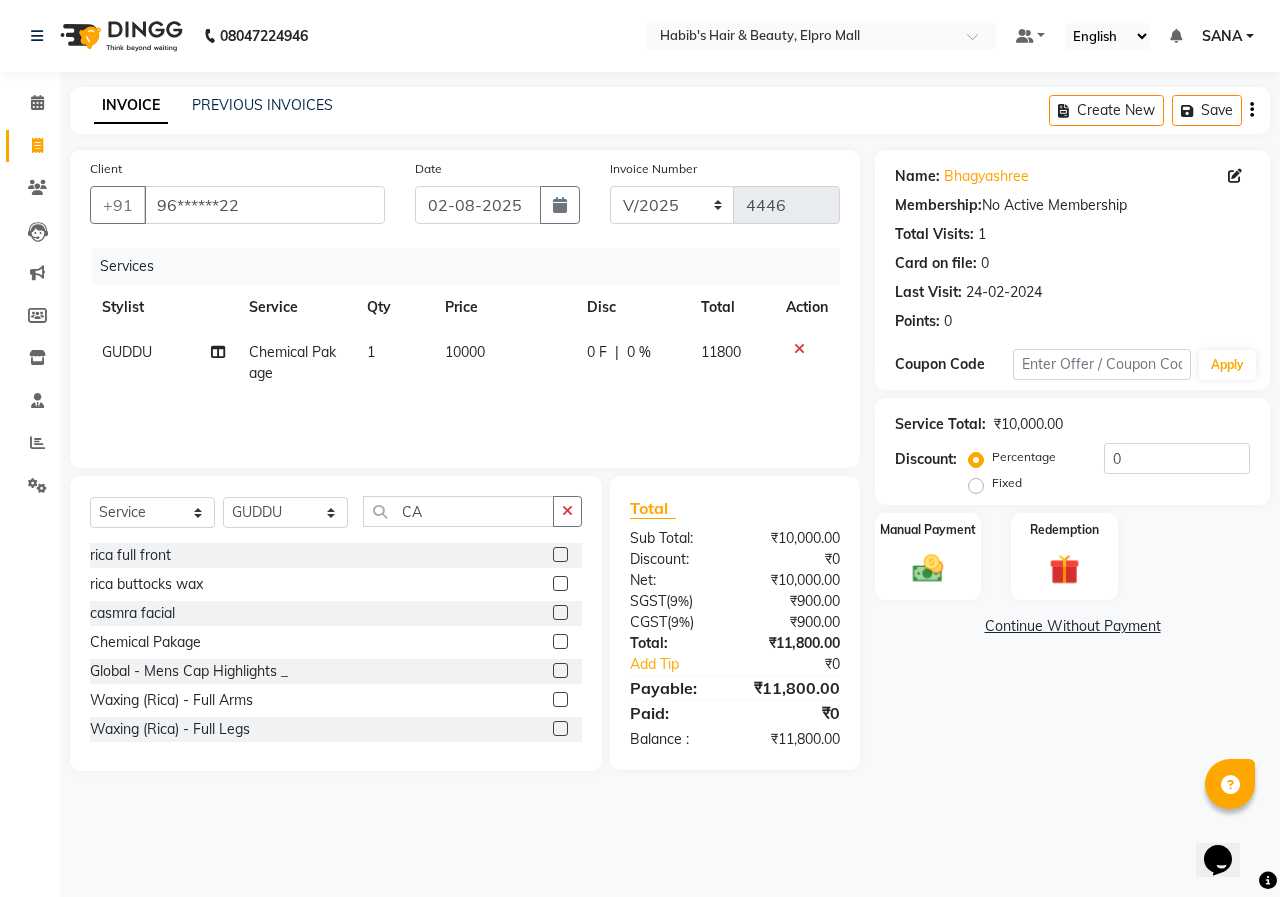 drag, startPoint x: 925, startPoint y: 827, endPoint x: 945, endPoint y: 682, distance: 146.37282 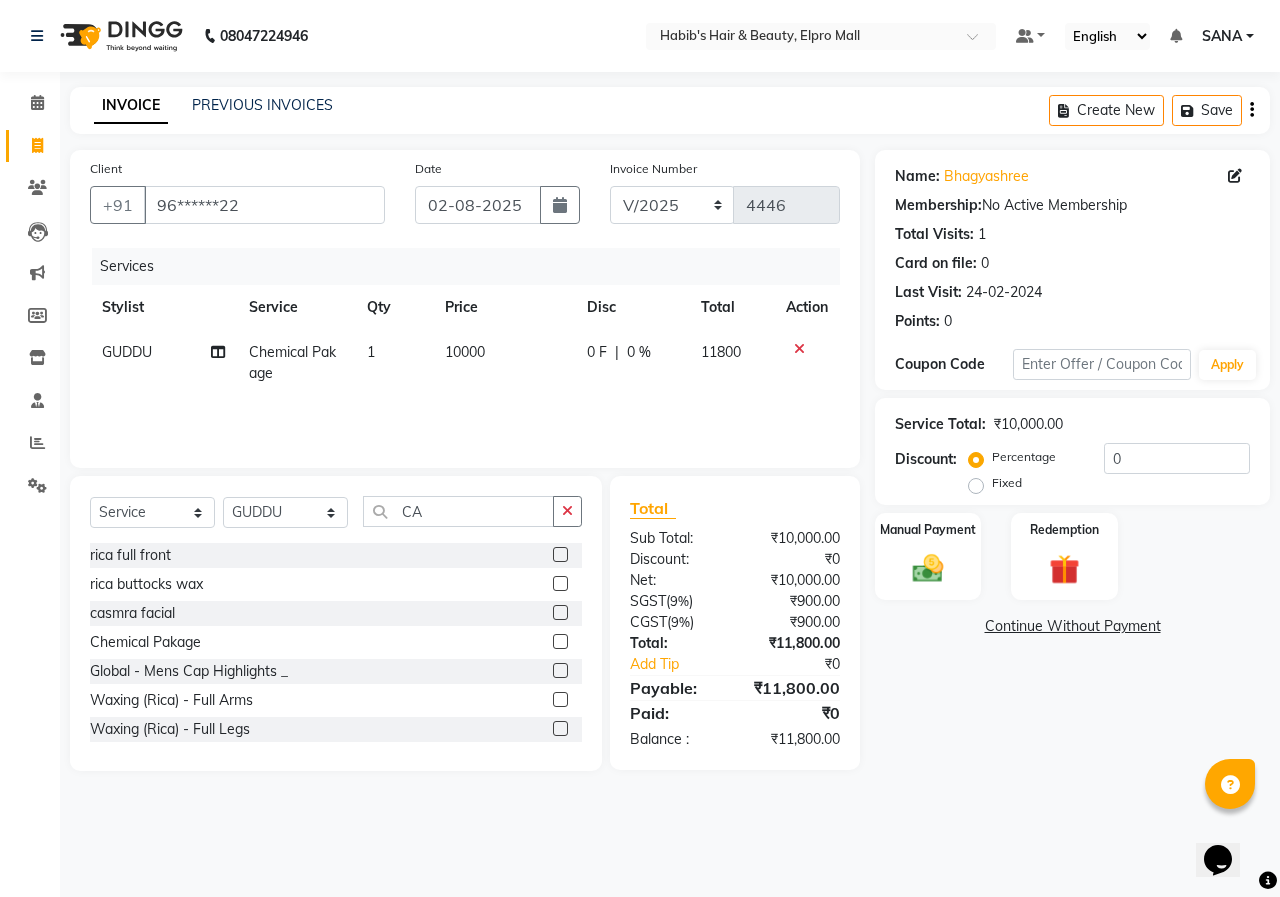 click on "Name: Bhagyashree  Membership:  No Active Membership  Total Visits:  1 Card on file:  0 Last Visit:   24-02-2024 Points:   0  Coupon Code Apply Service Total:  ₹10,000.00  Discount:  Percentage   Fixed  0 Manual Payment Redemption  Continue Without Payment" 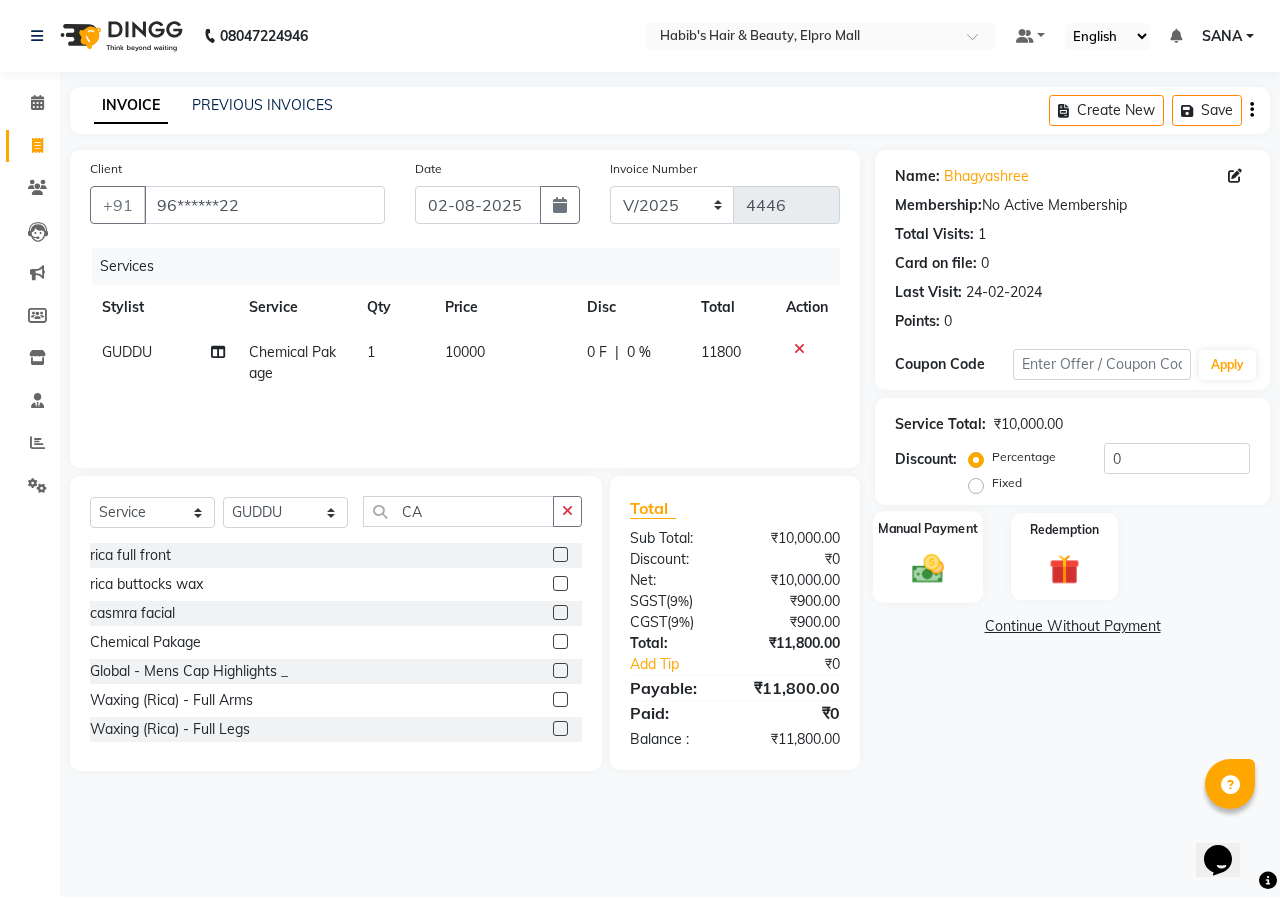 click 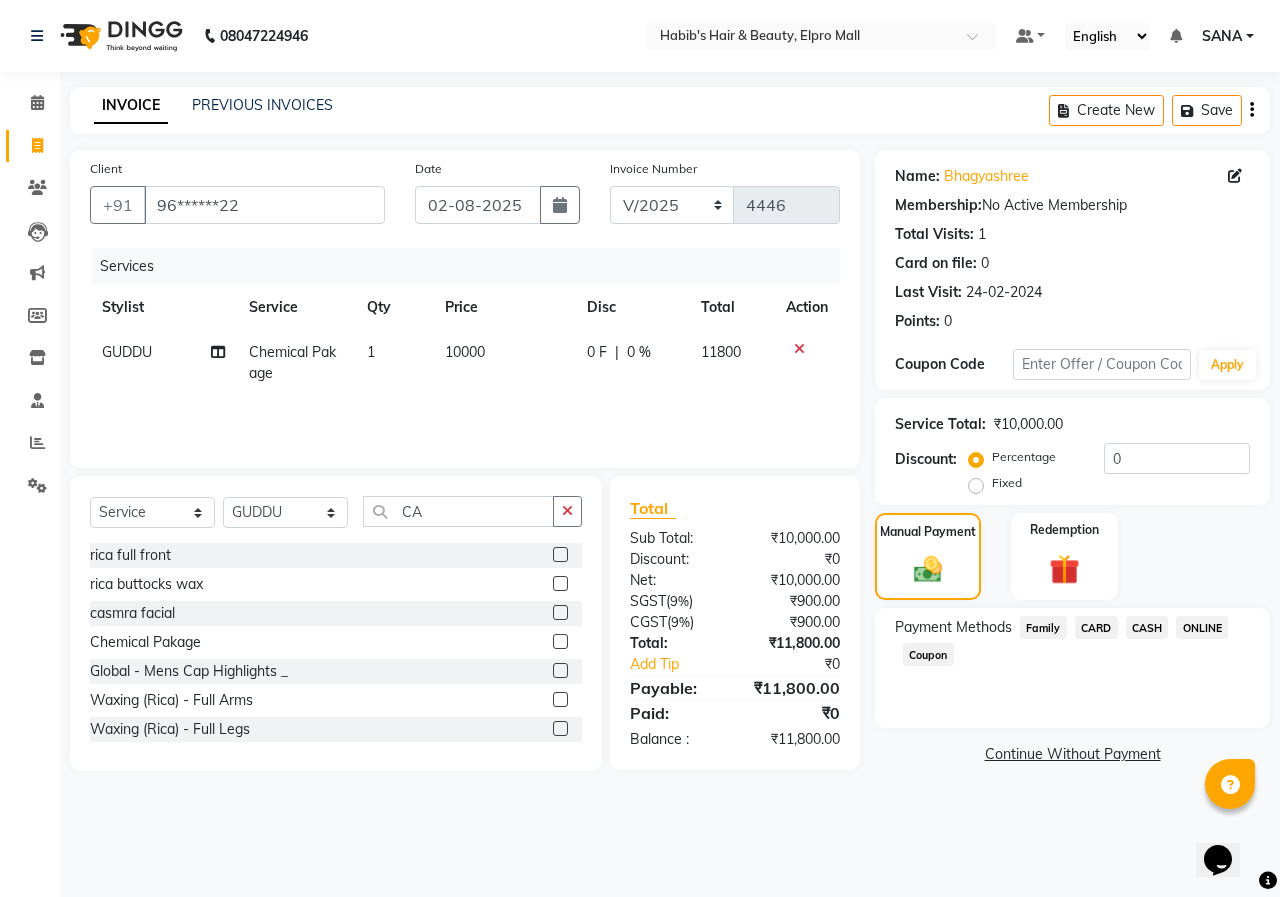 click on "ONLINE" 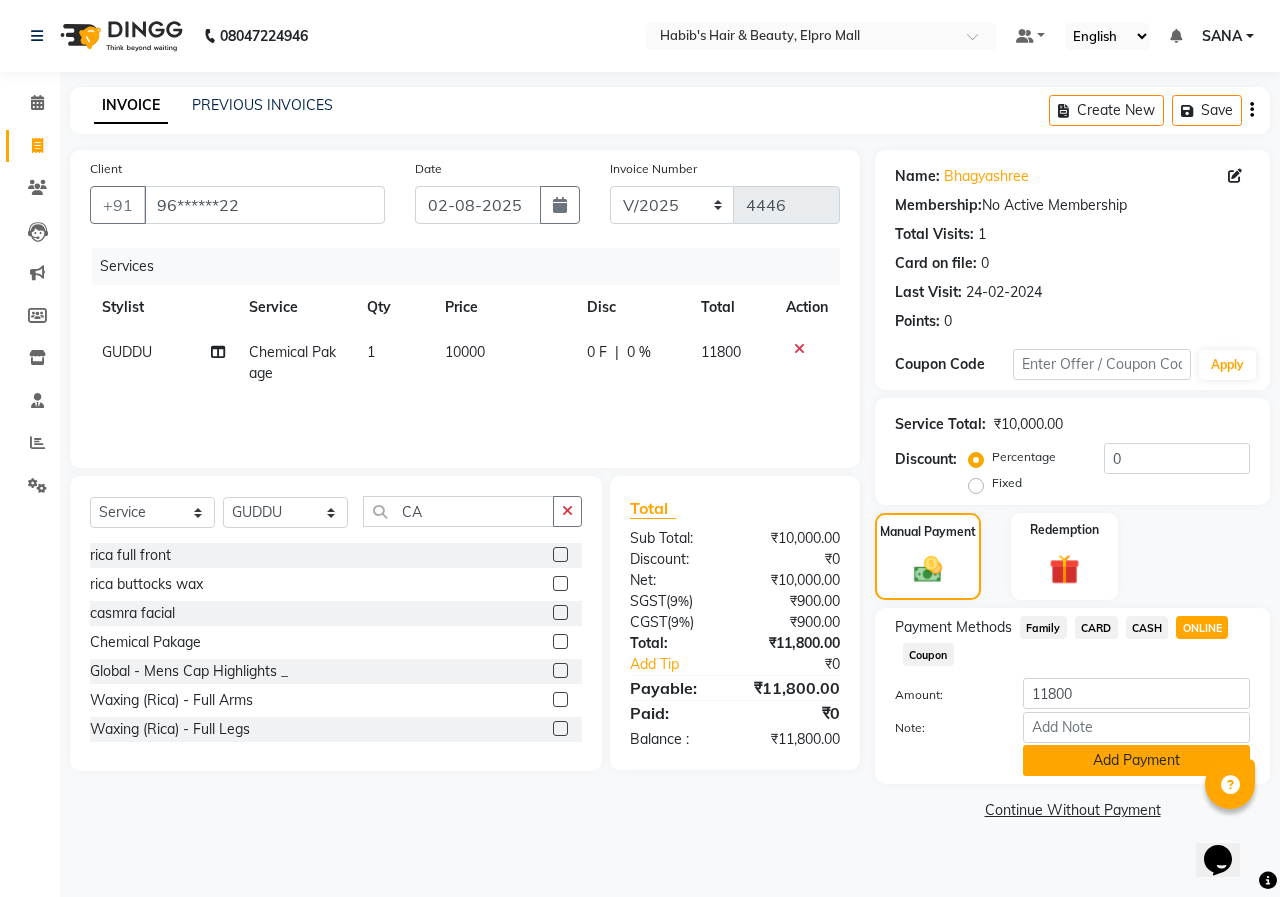 click on "Add Payment" 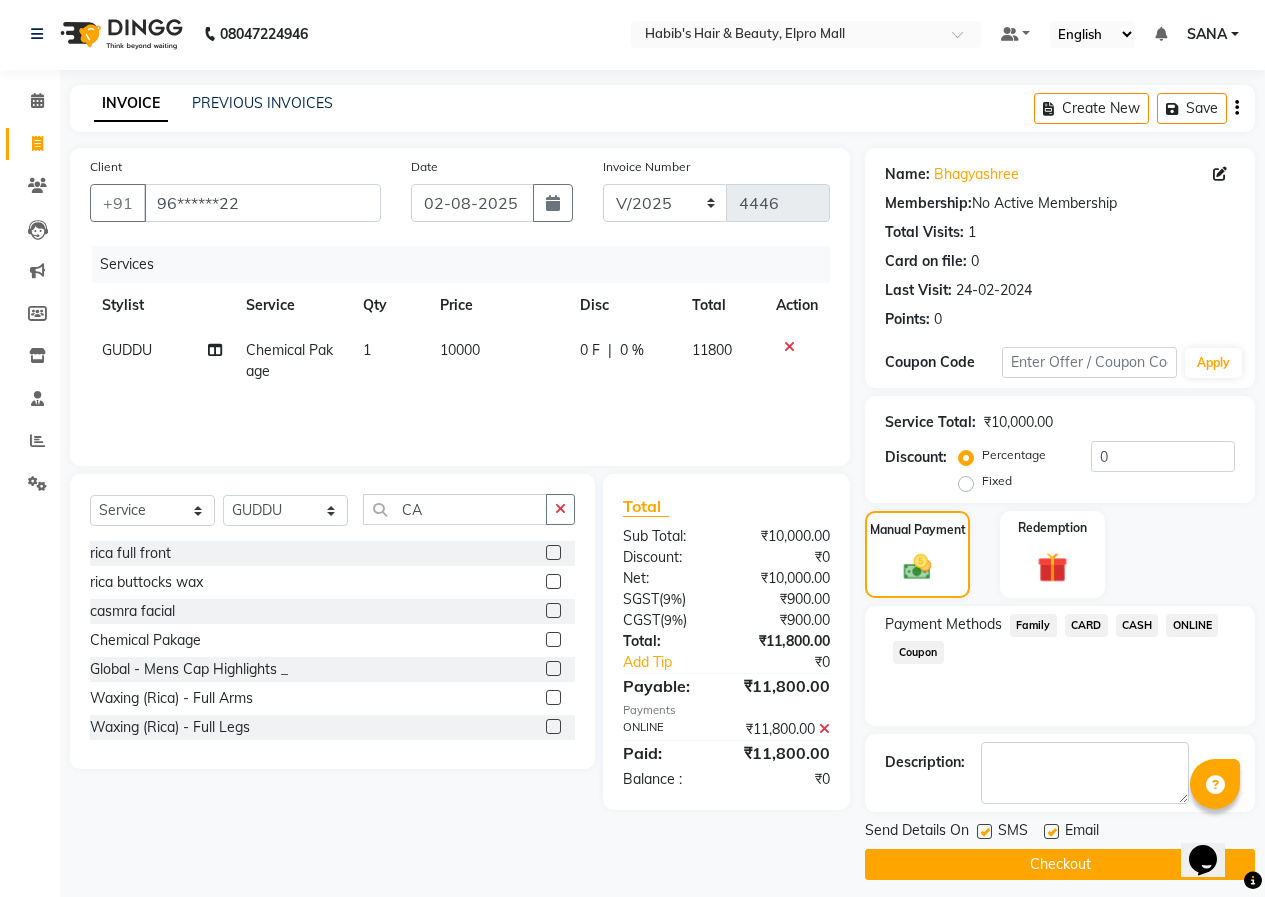 scroll, scrollTop: 15, scrollLeft: 0, axis: vertical 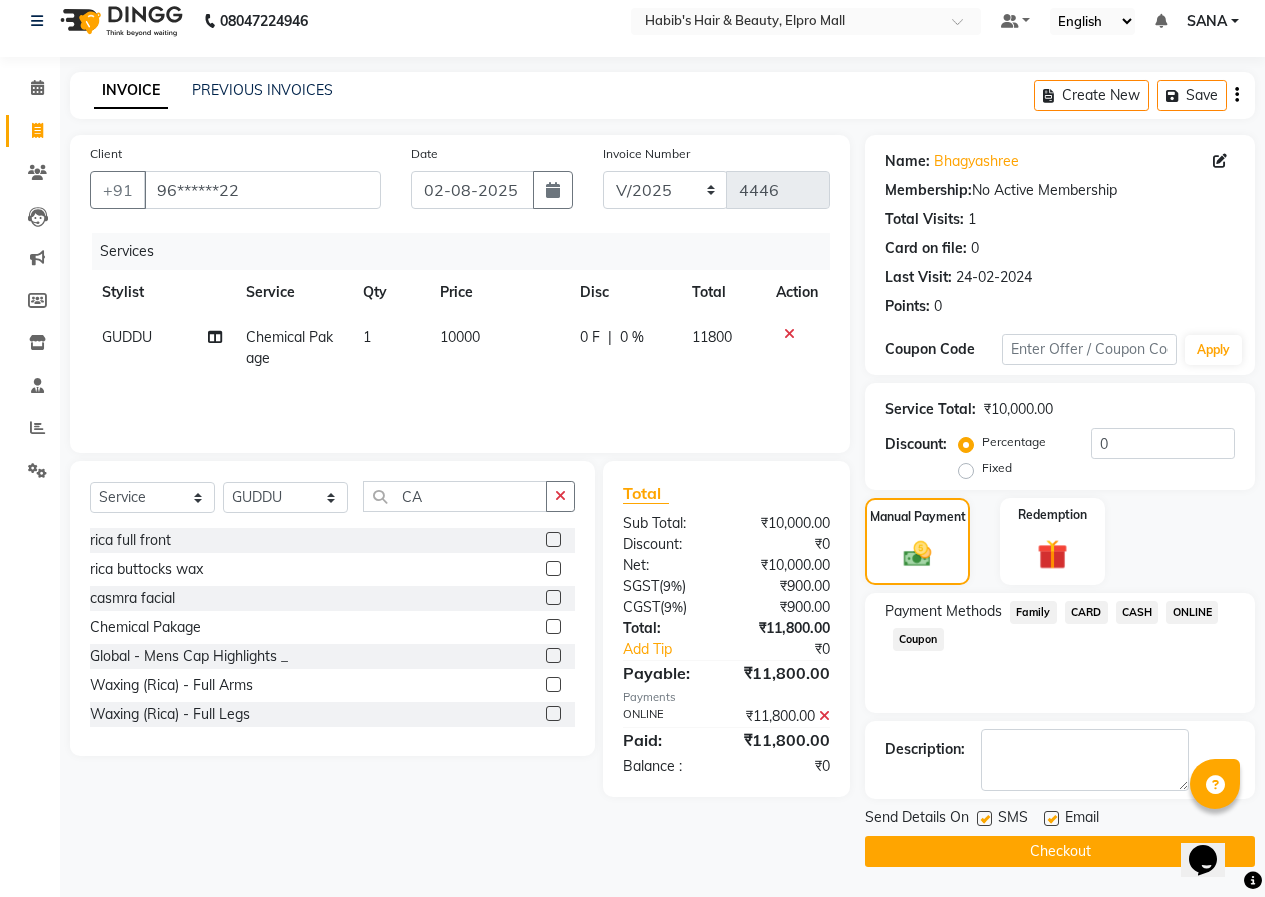 click on "Checkout" 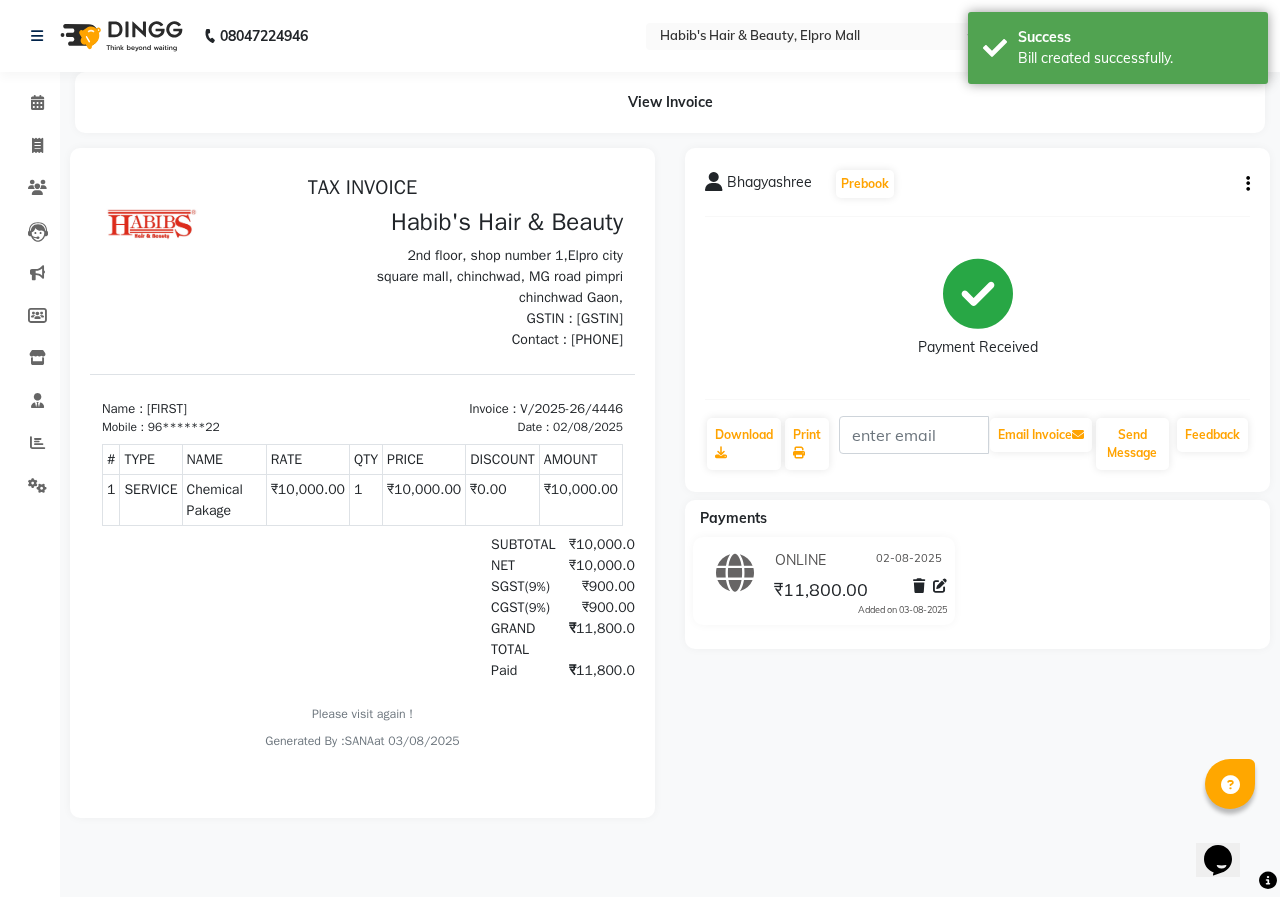 scroll, scrollTop: 0, scrollLeft: 0, axis: both 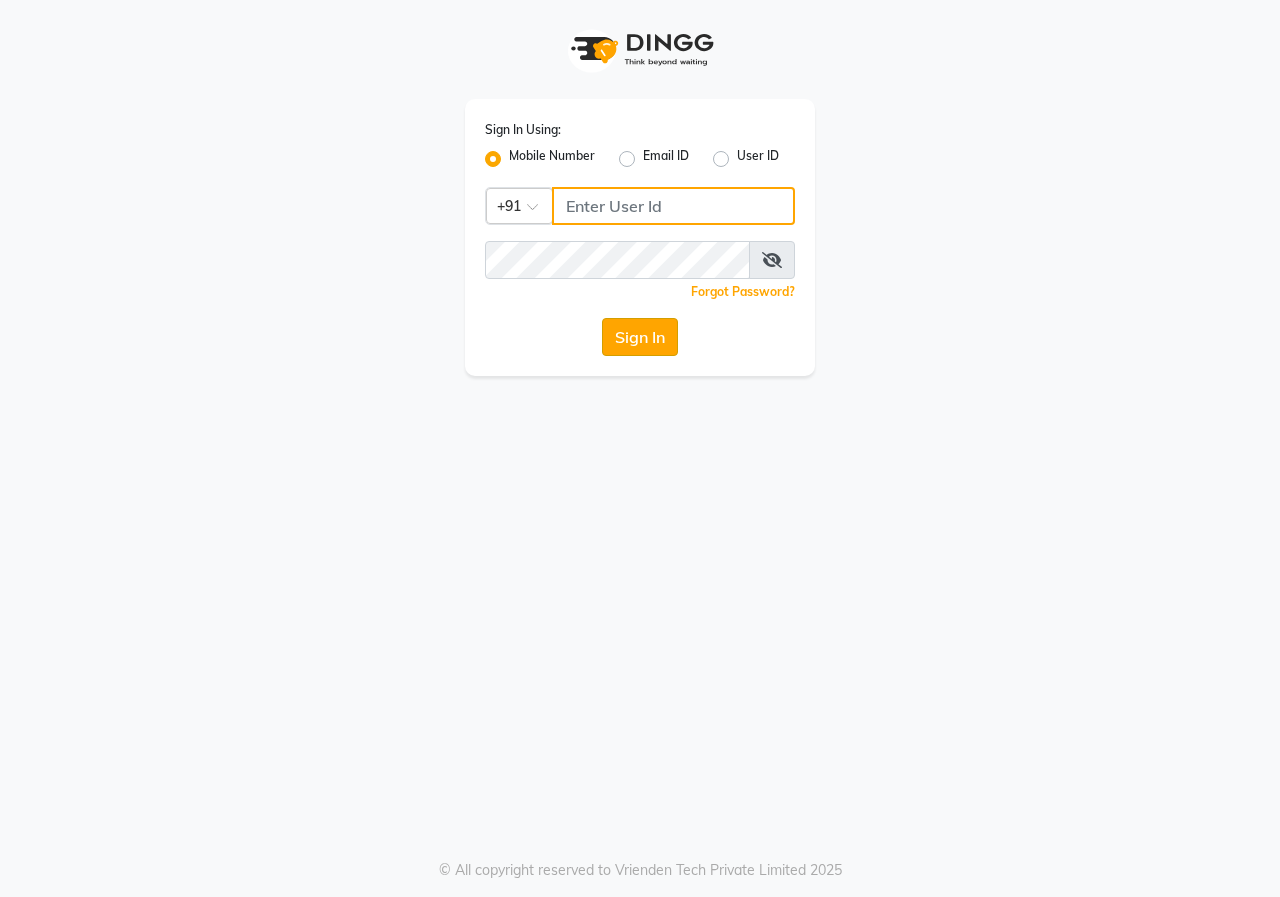 type on "9146660660" 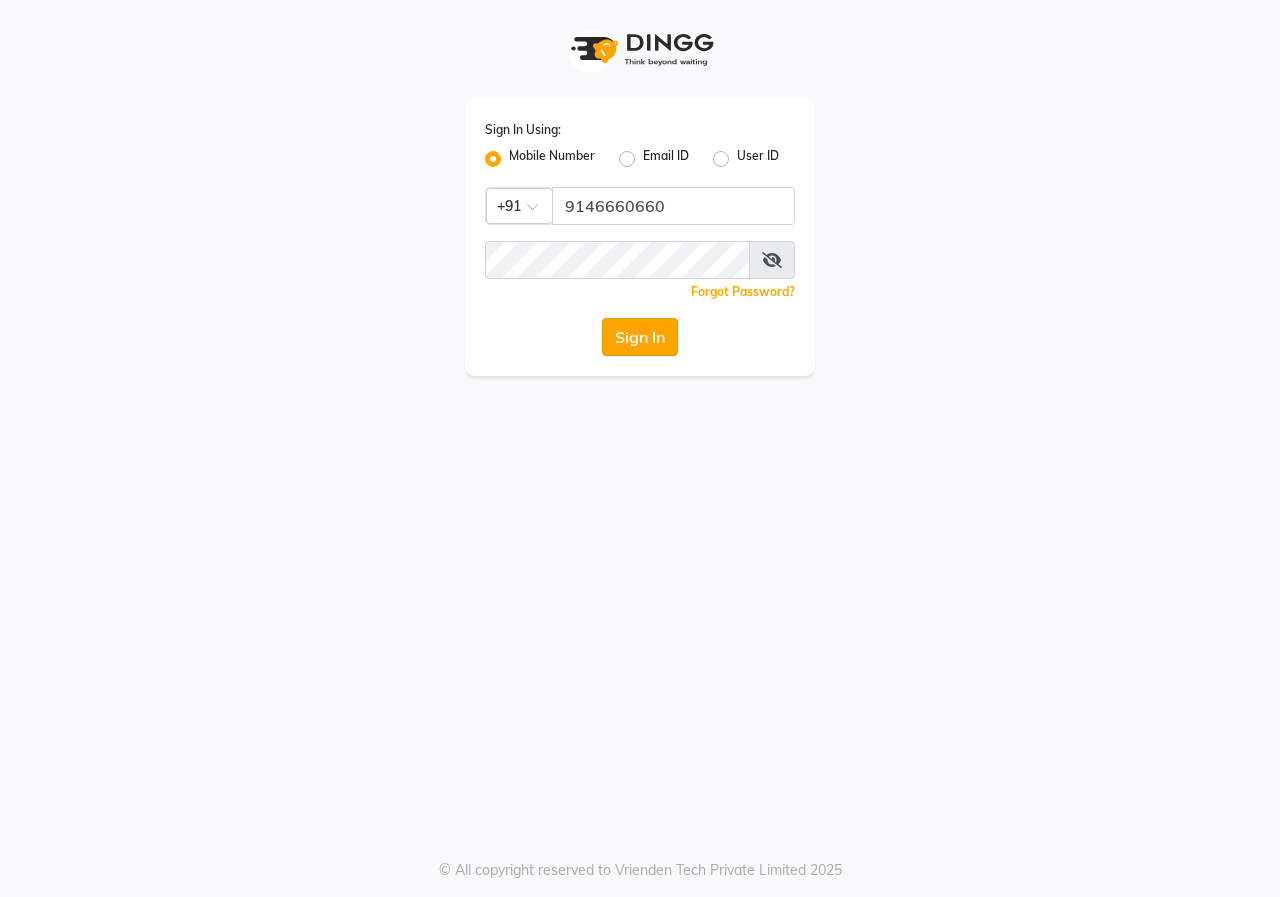 click on "Sign In" 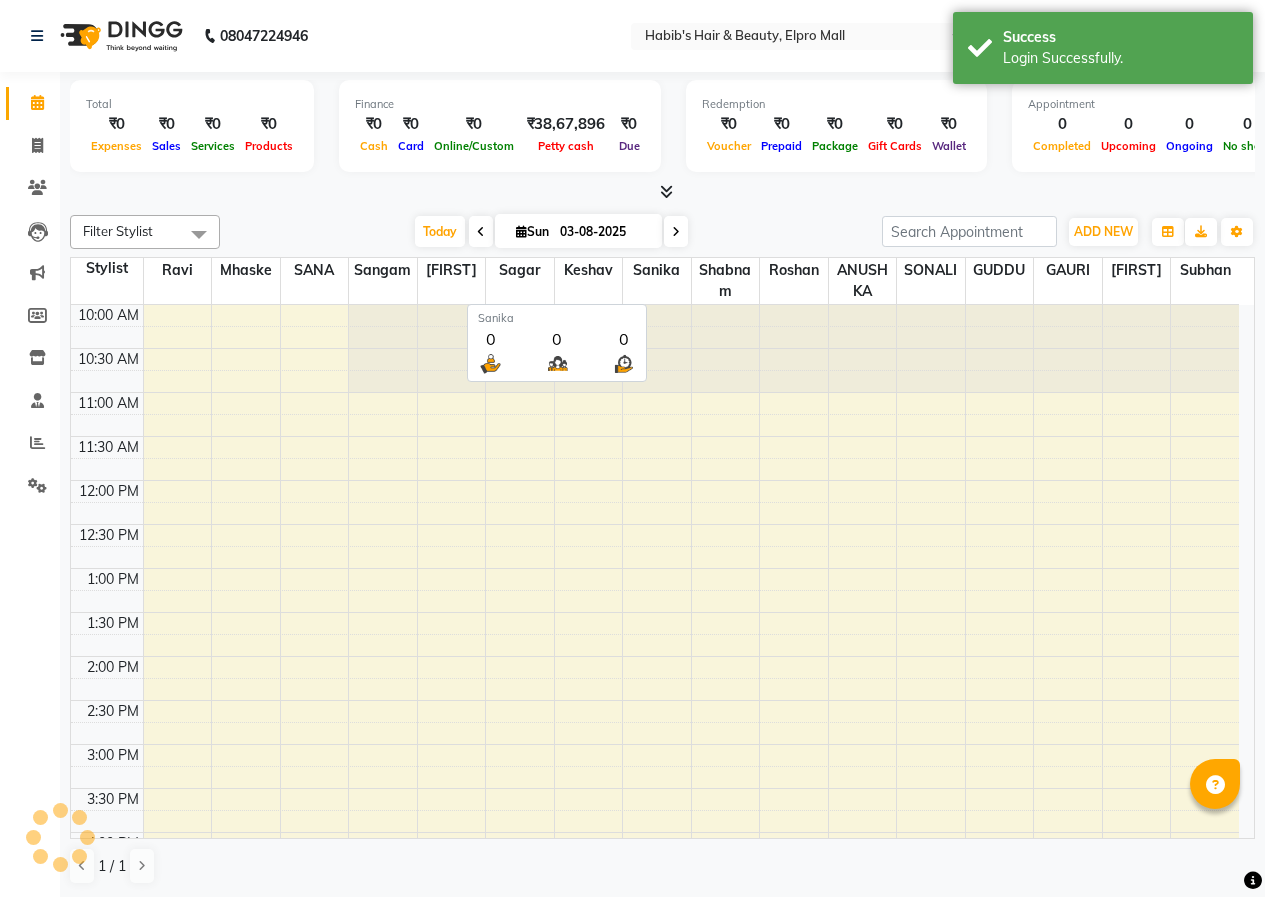 scroll, scrollTop: 572, scrollLeft: 0, axis: vertical 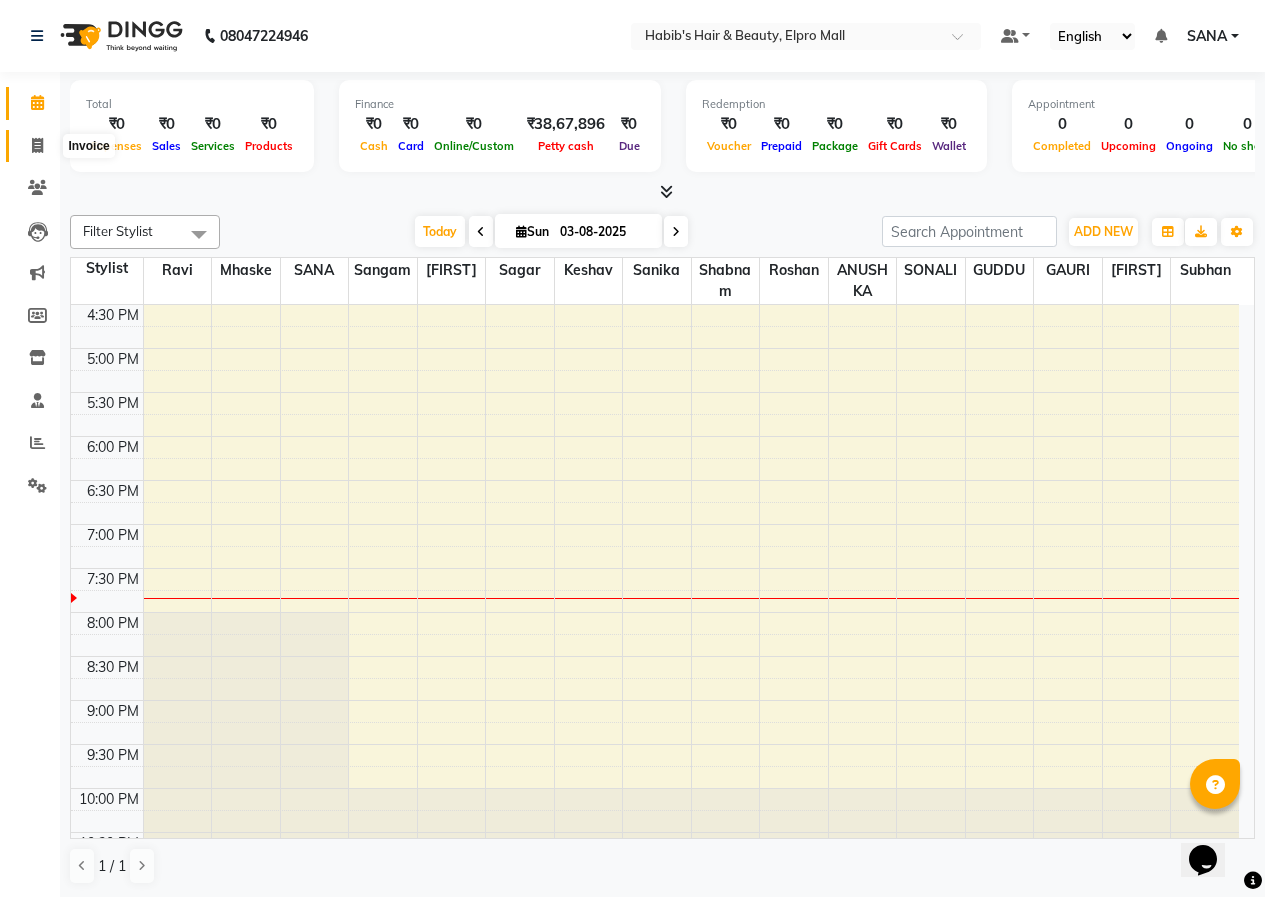 click 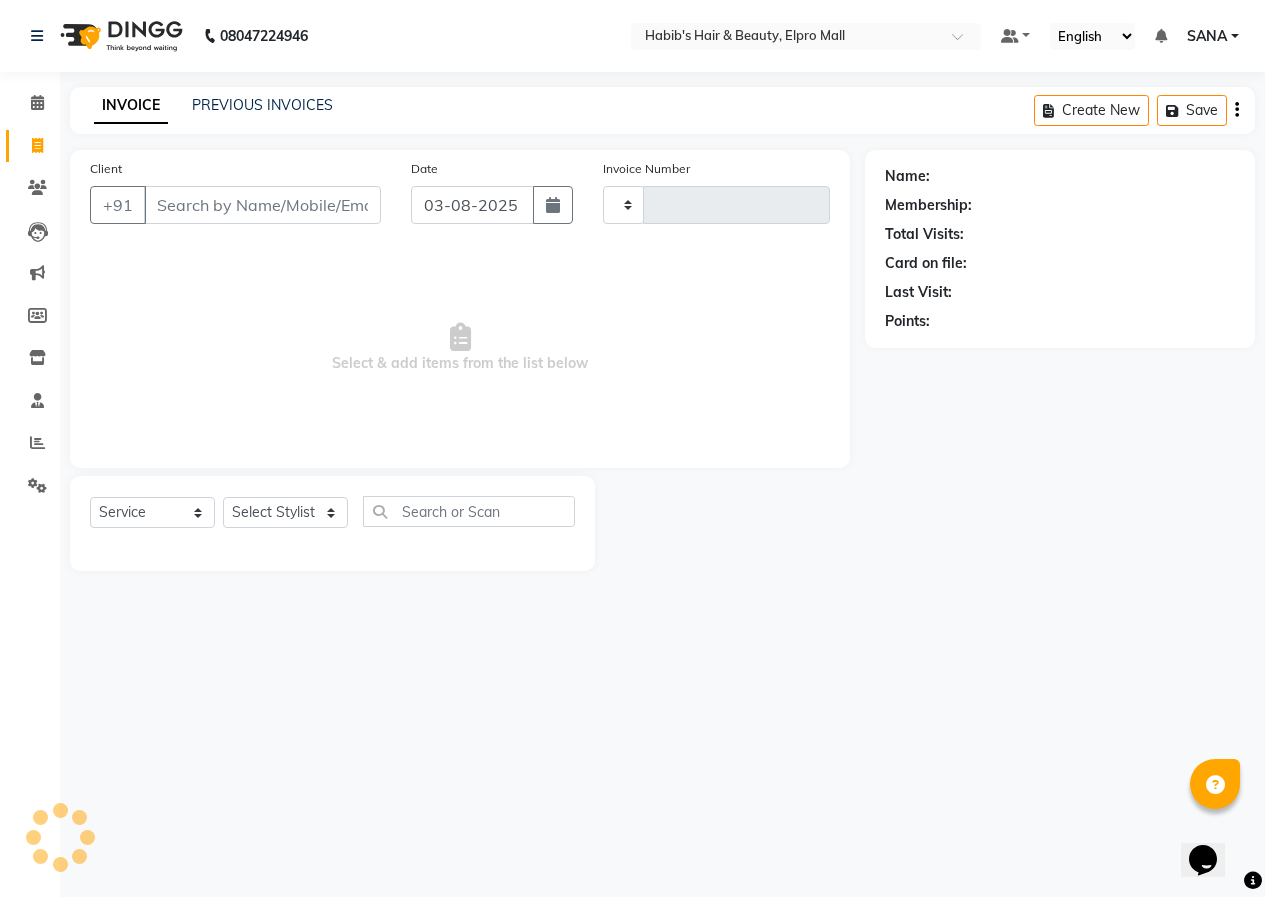 type on "4447" 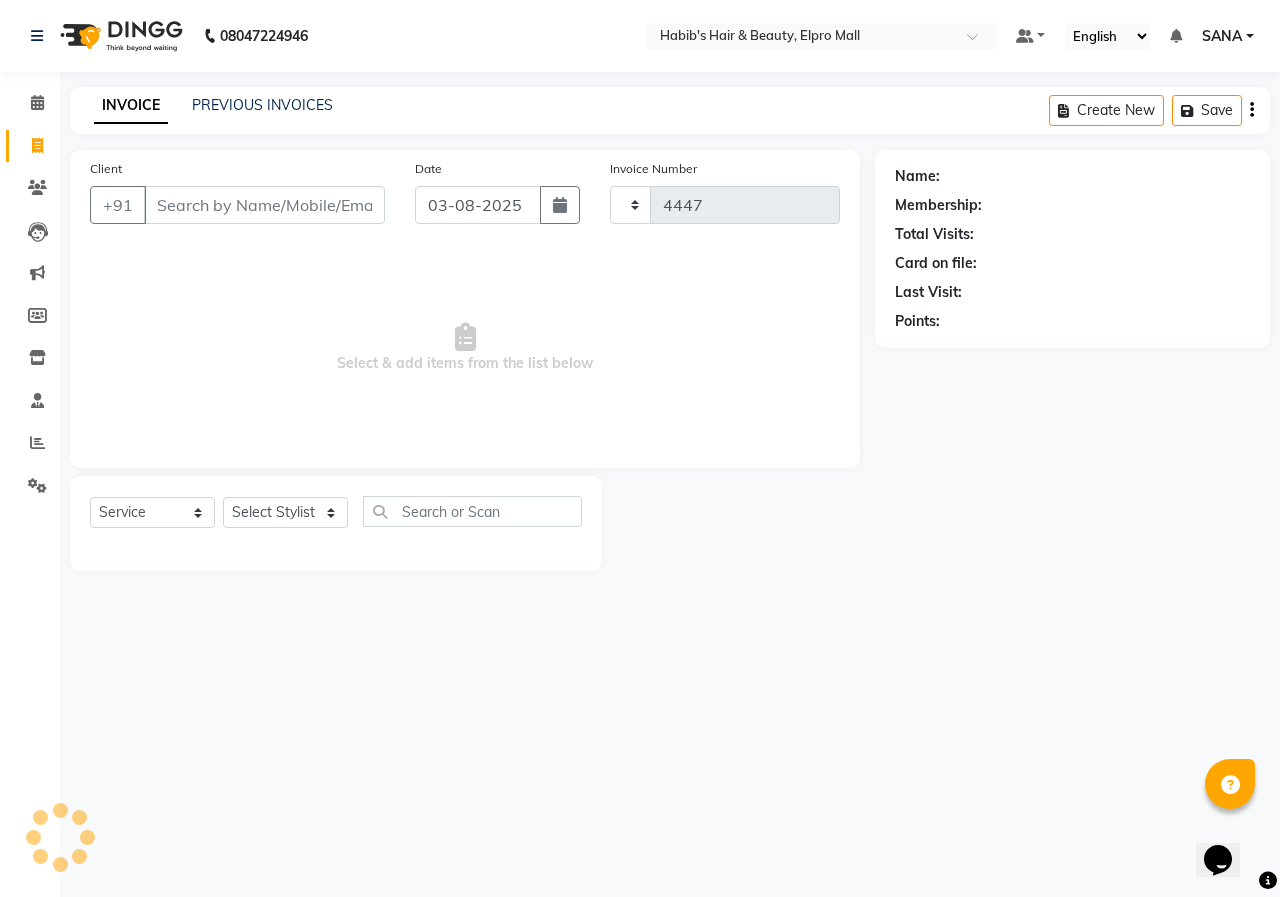 select on "3952" 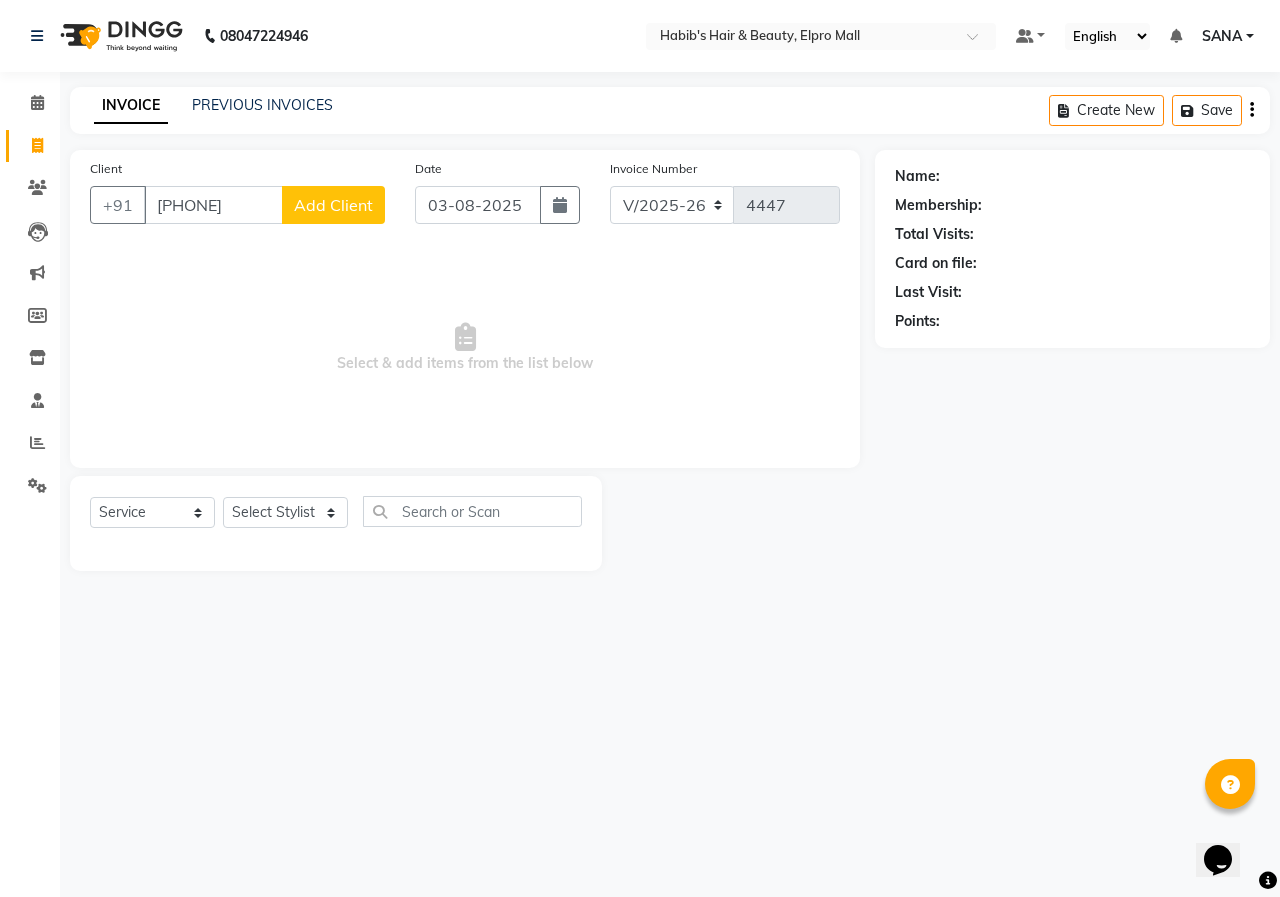 type on "9921360195" 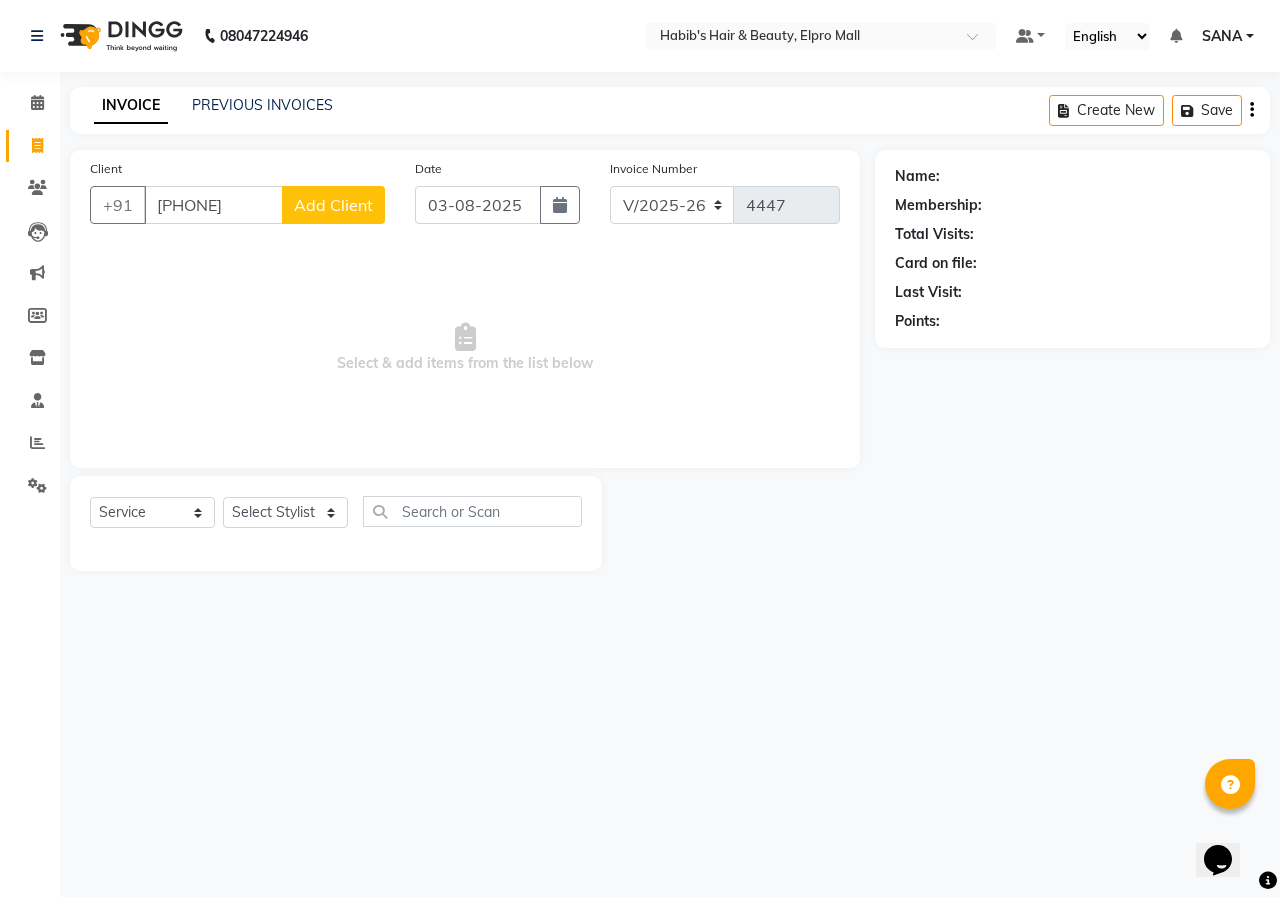 select on "22" 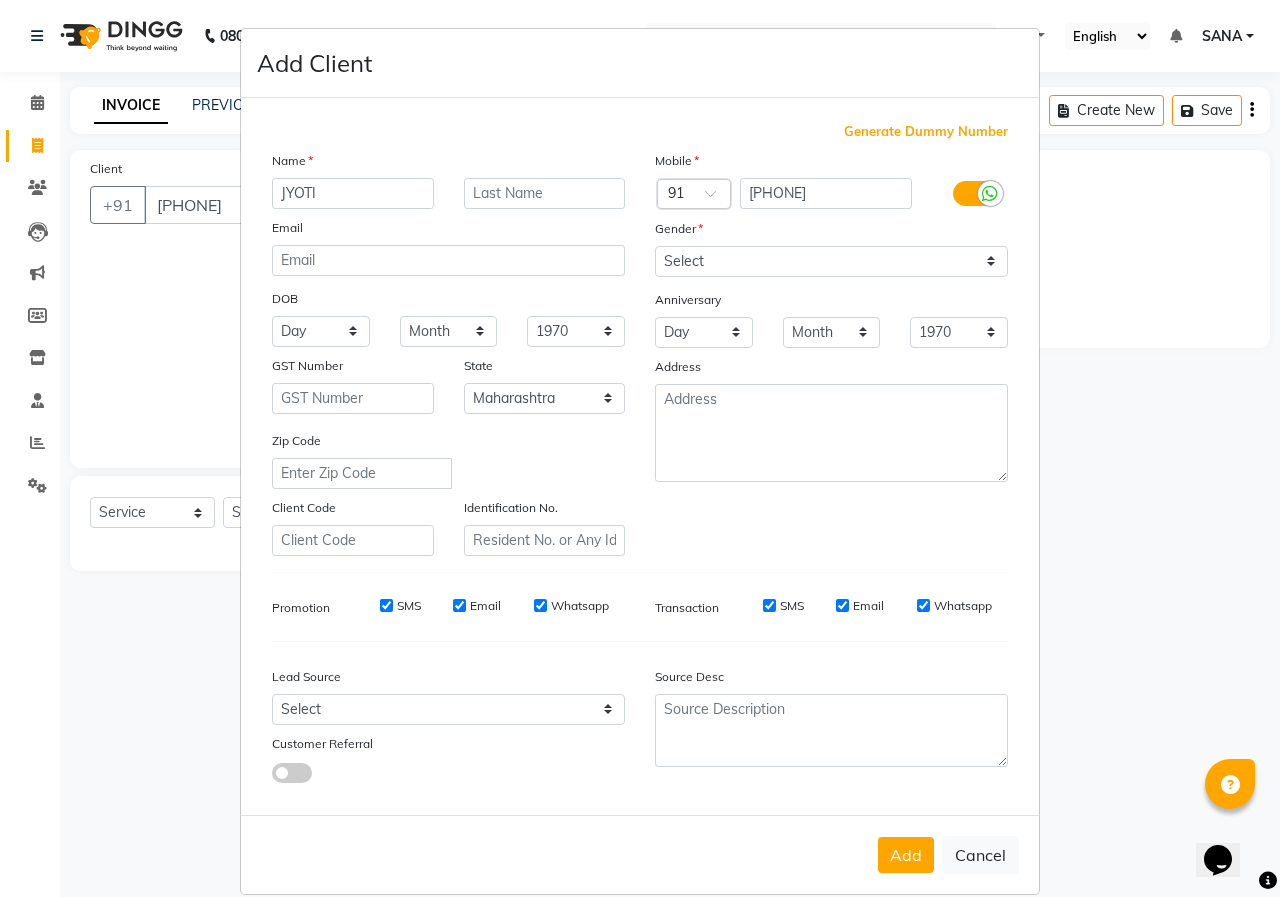 type on "JYOTI" 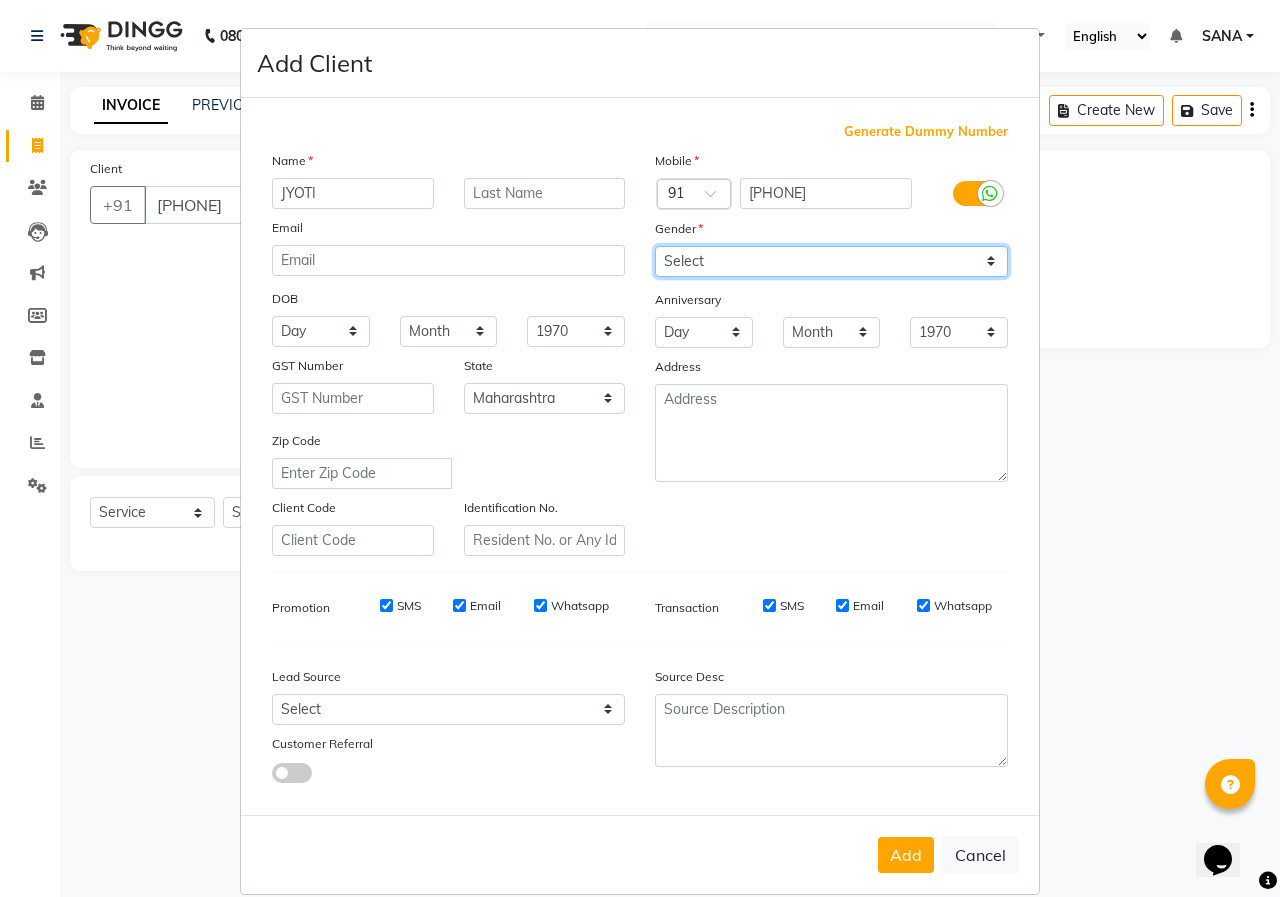 click on "Select Male Female Other Prefer Not To Say" at bounding box center (831, 261) 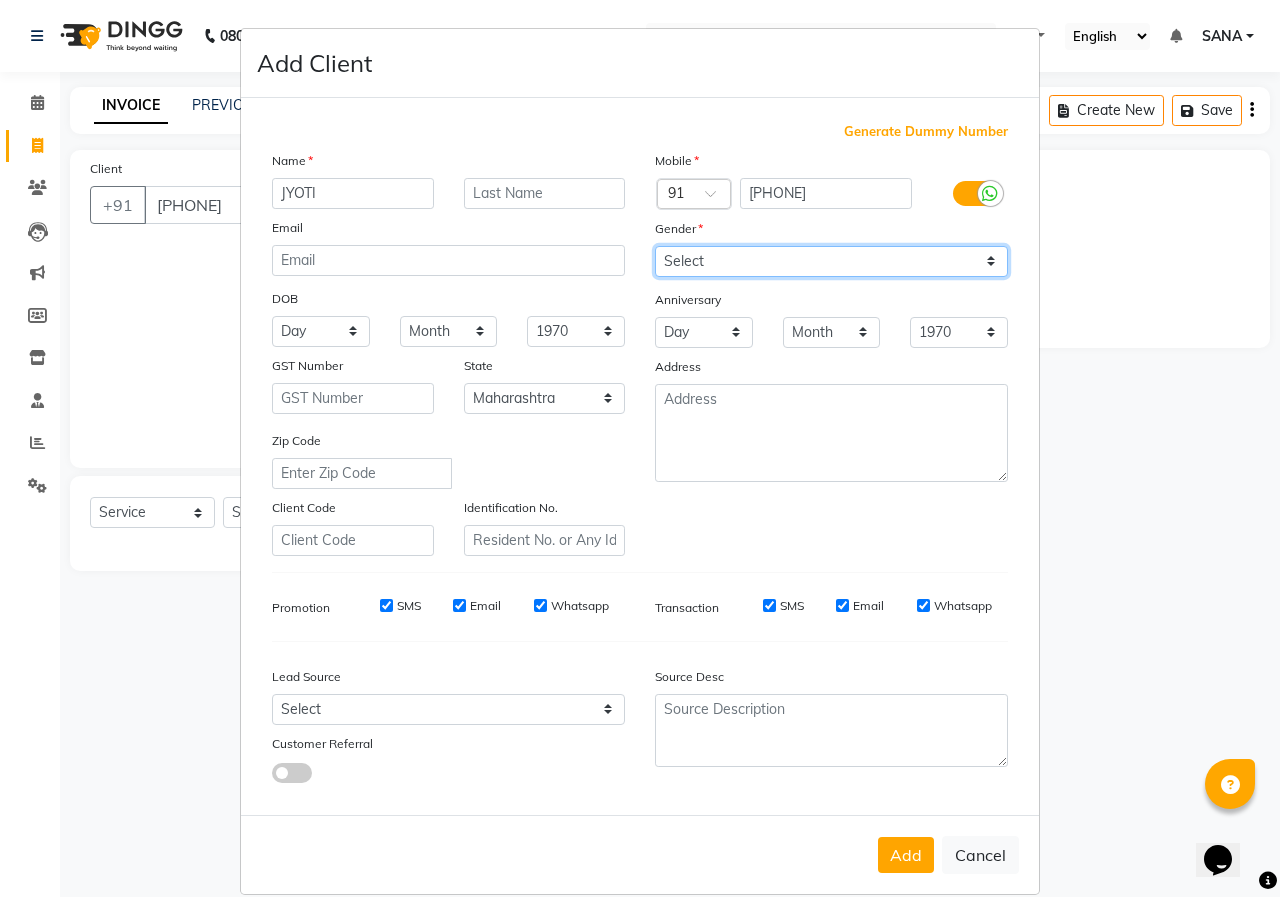 select on "female" 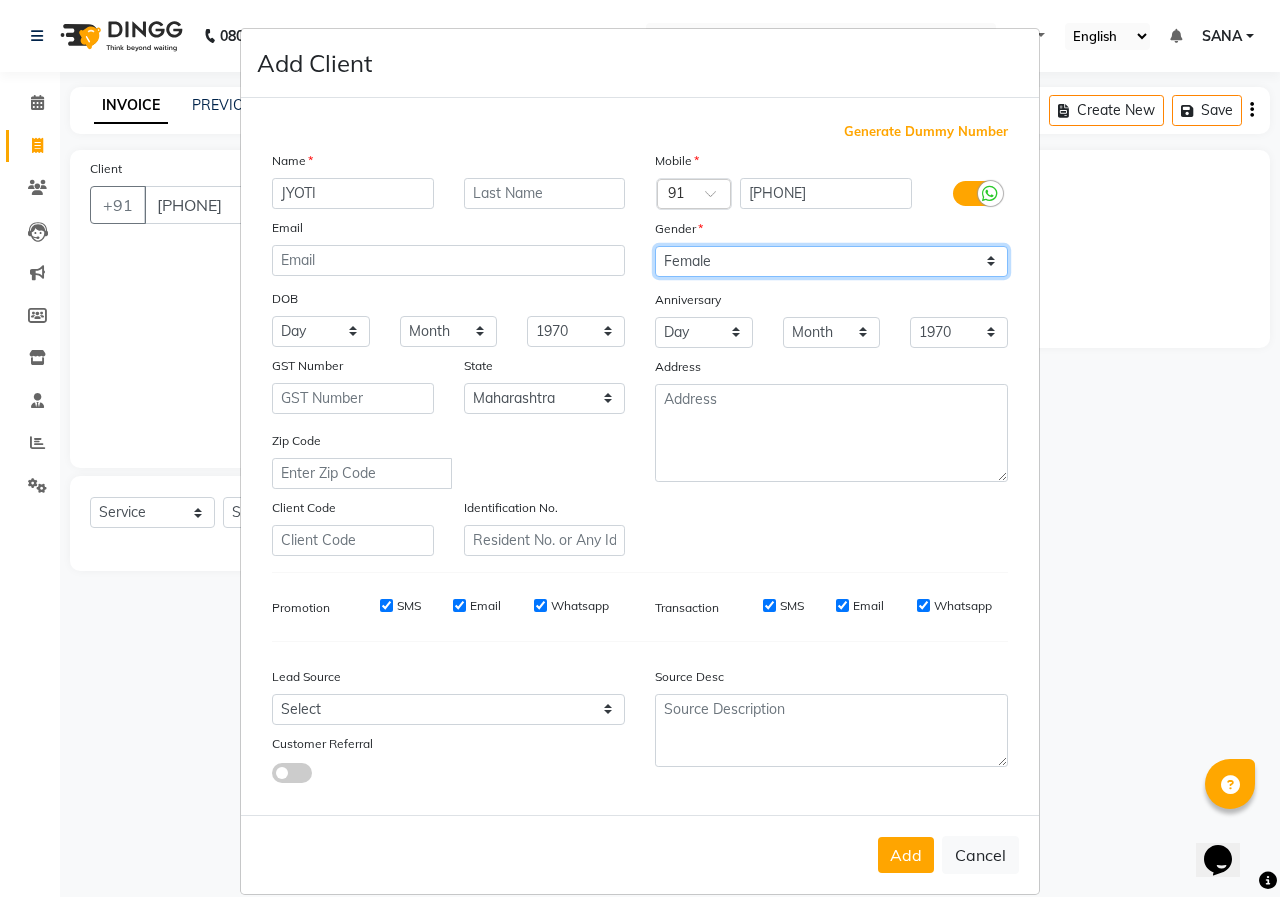 click on "Select Male Female Other Prefer Not To Say" at bounding box center (831, 261) 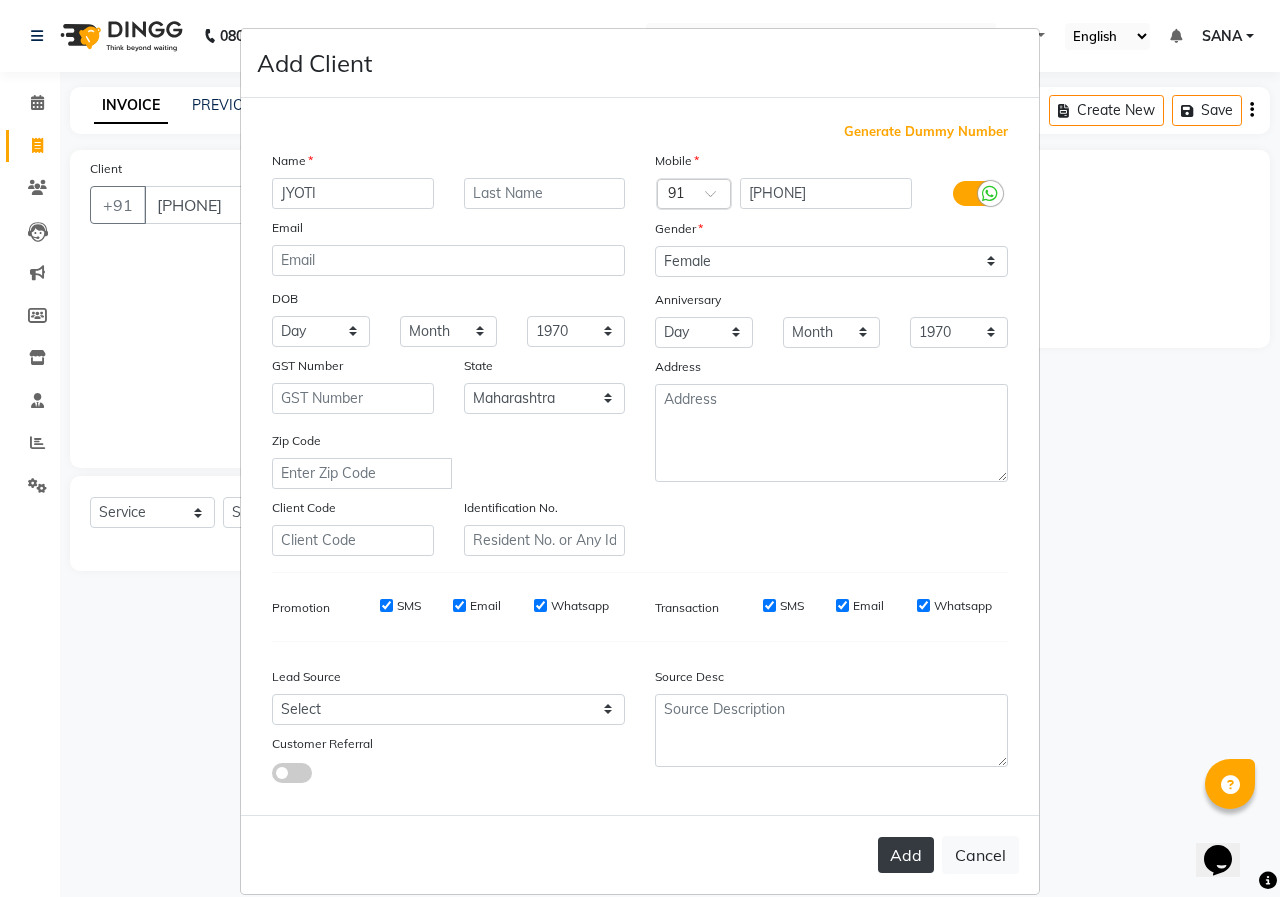 click on "Add" at bounding box center (906, 855) 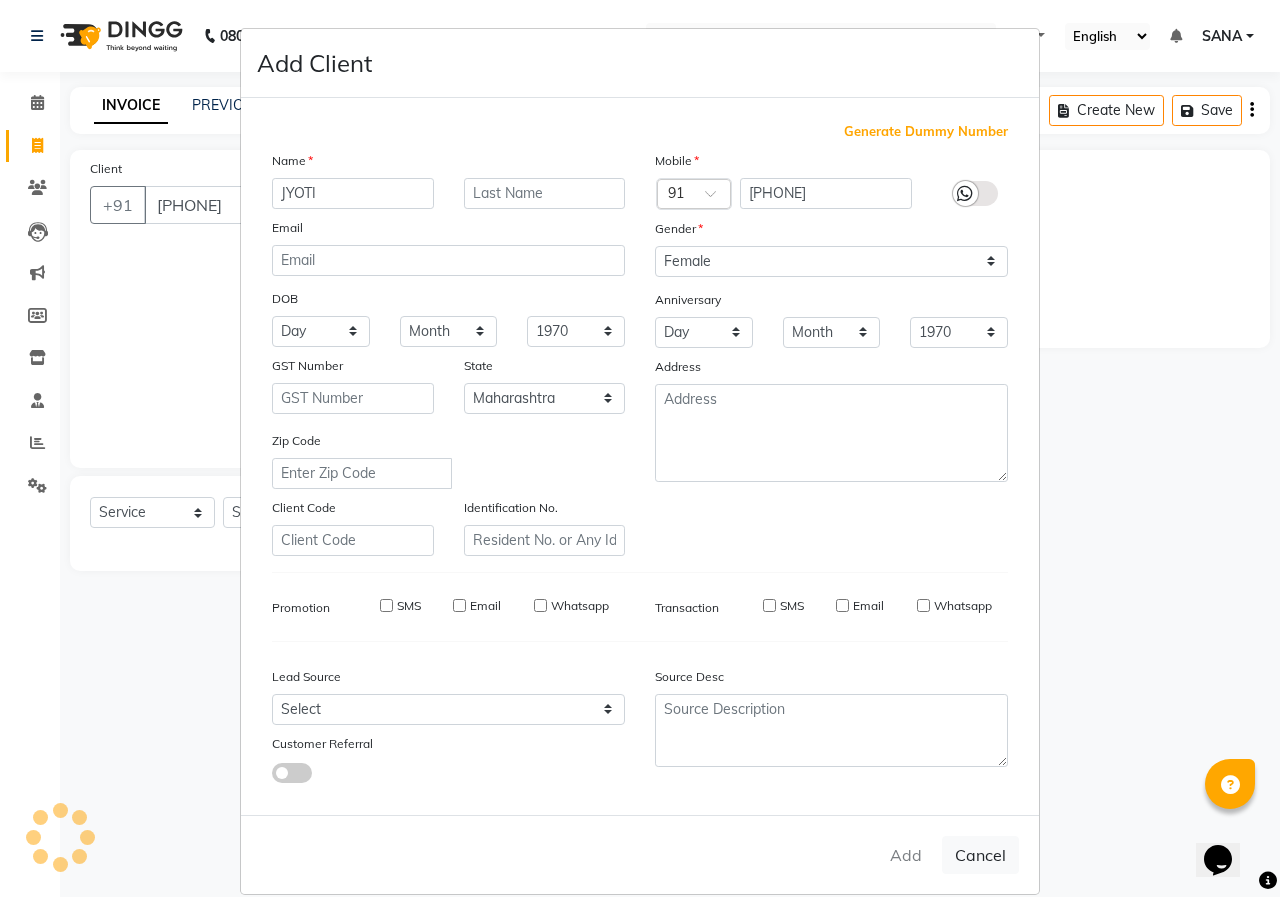 type on "99******95" 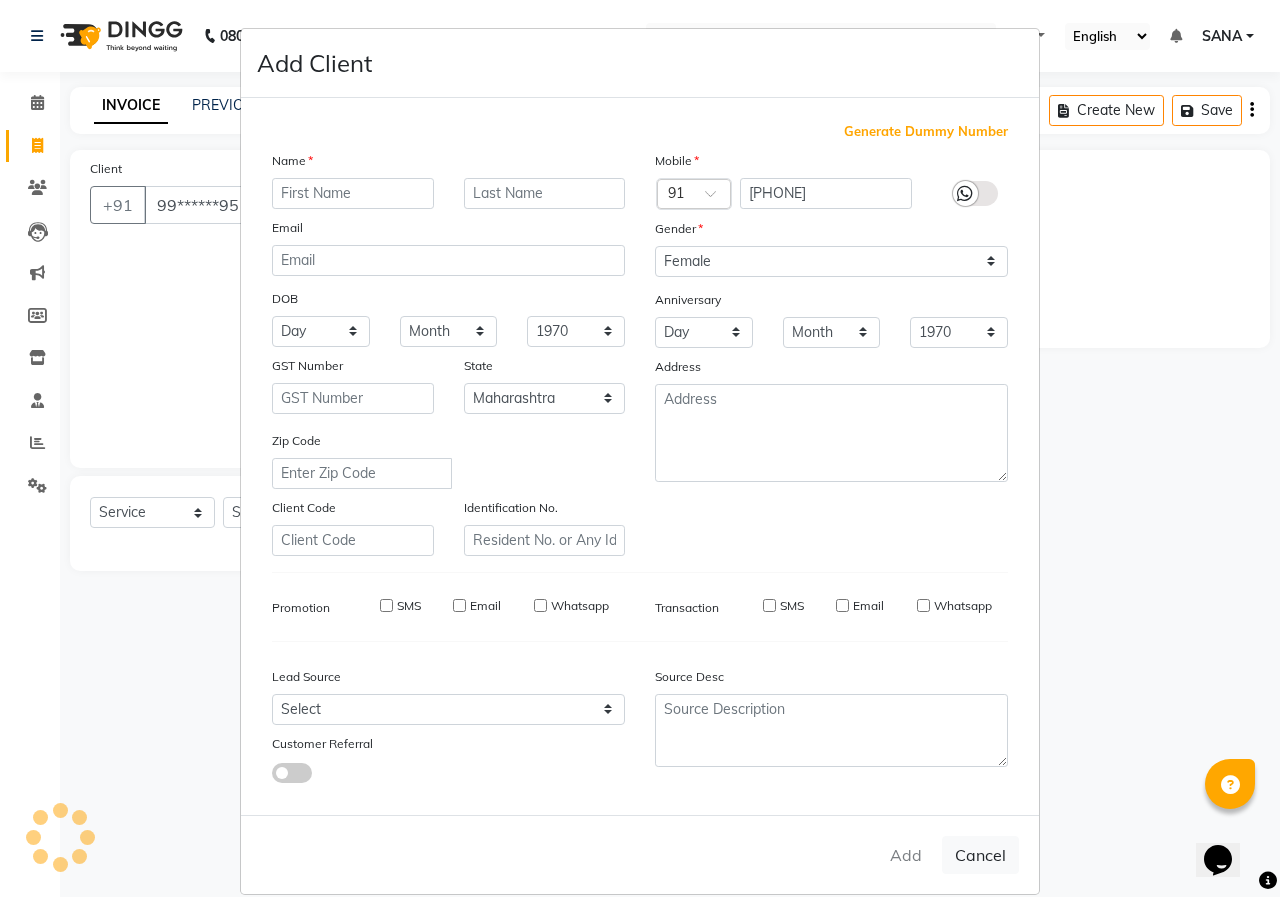 select 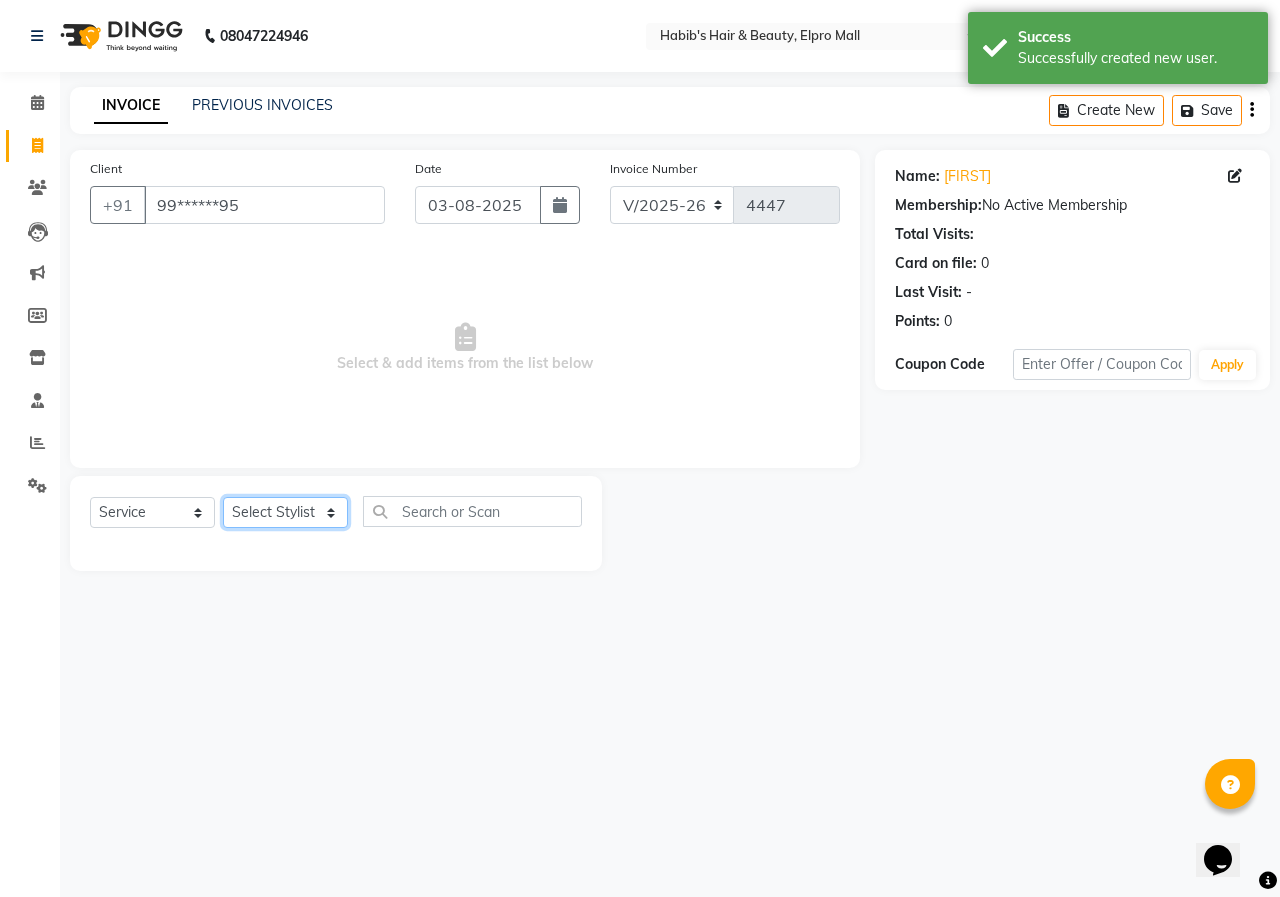 click on "Select Stylist ANUSHKA GAURI GUDDU Keshav Maushi Mhaske  priya  Rahul Ravi  Roshan Sagar SANA Sangam Sanika shabnam SONALI  subhan" 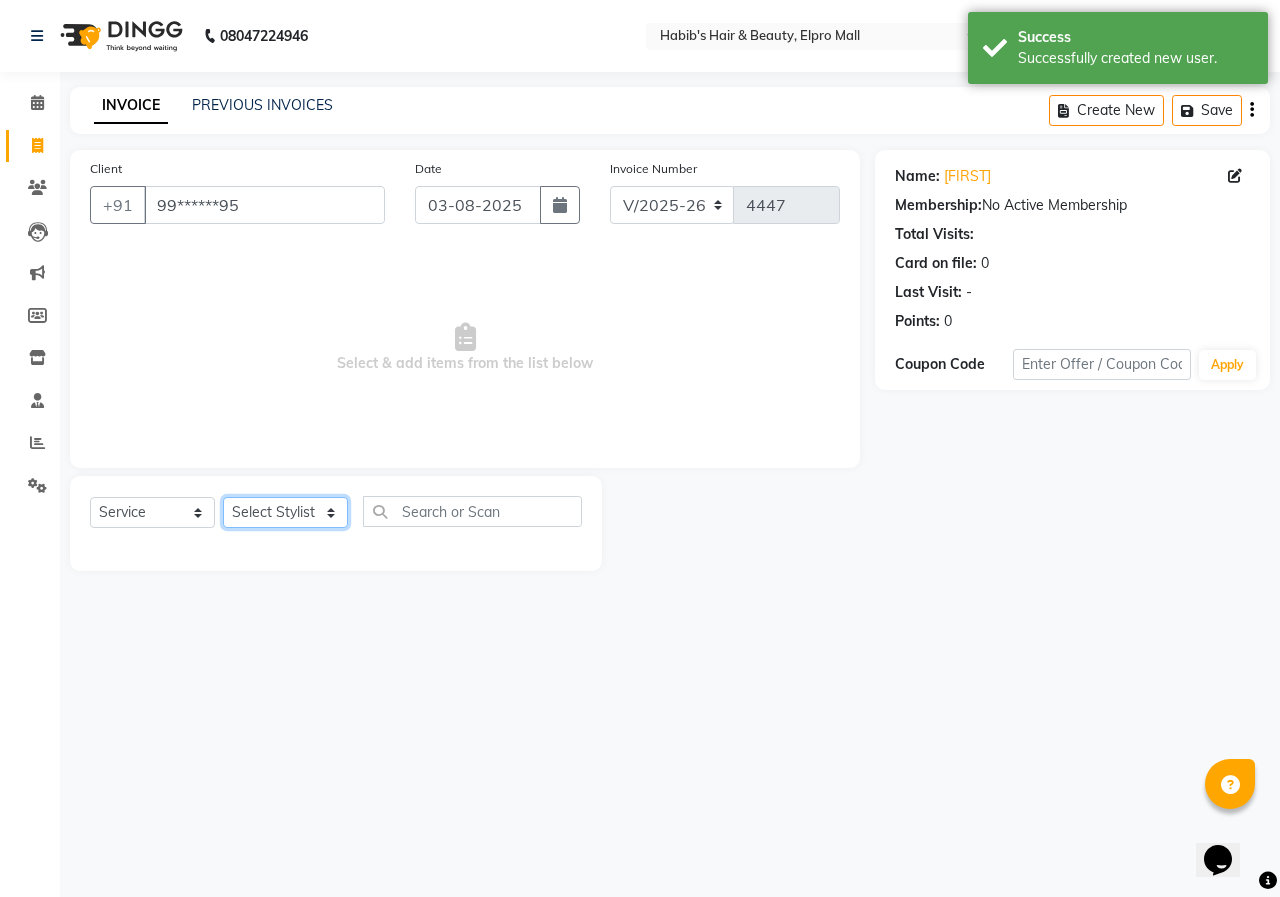 select on "87152" 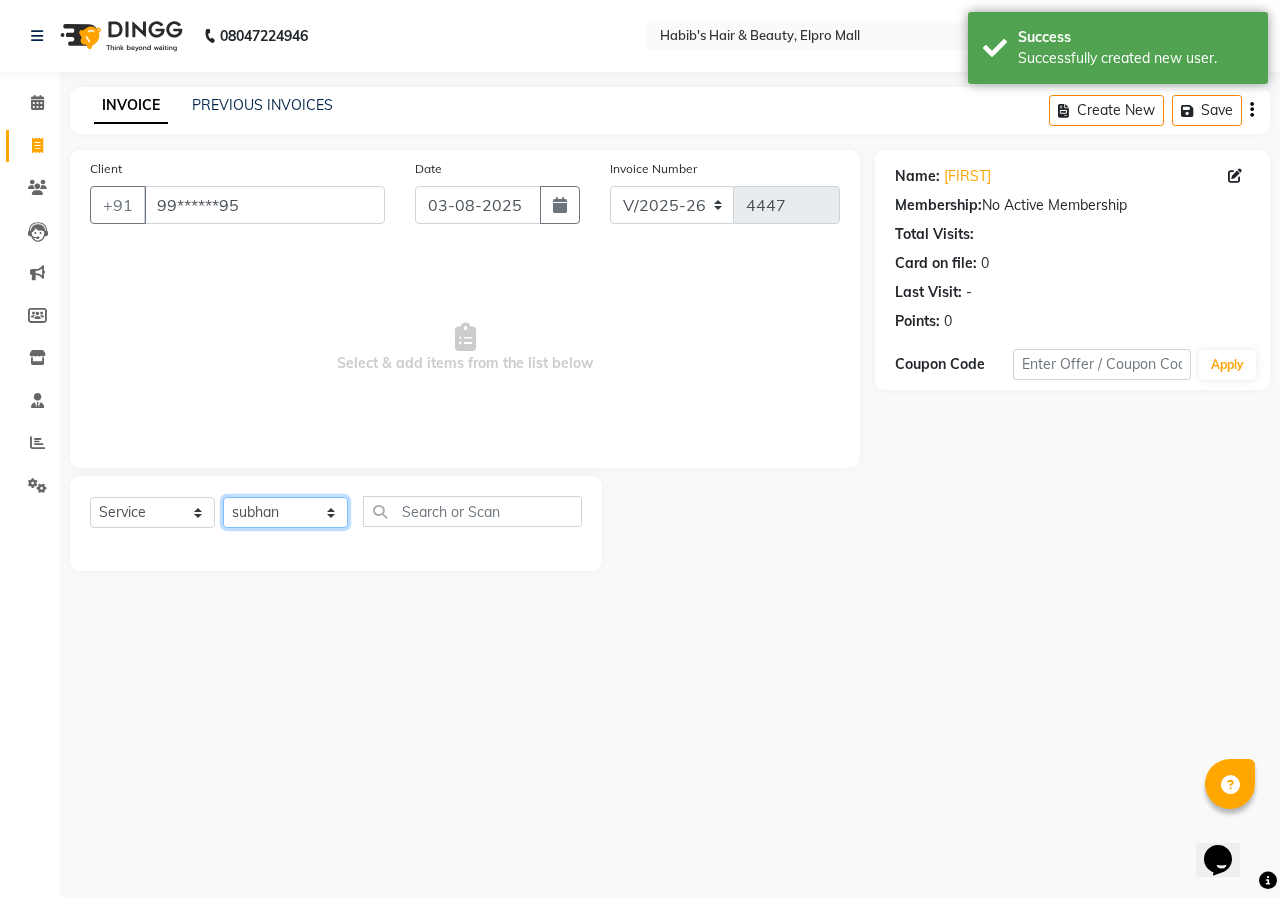 click on "Select Stylist ANUSHKA GAURI GUDDU Keshav Maushi Mhaske  priya  Rahul Ravi  Roshan Sagar SANA Sangam Sanika shabnam SONALI  subhan" 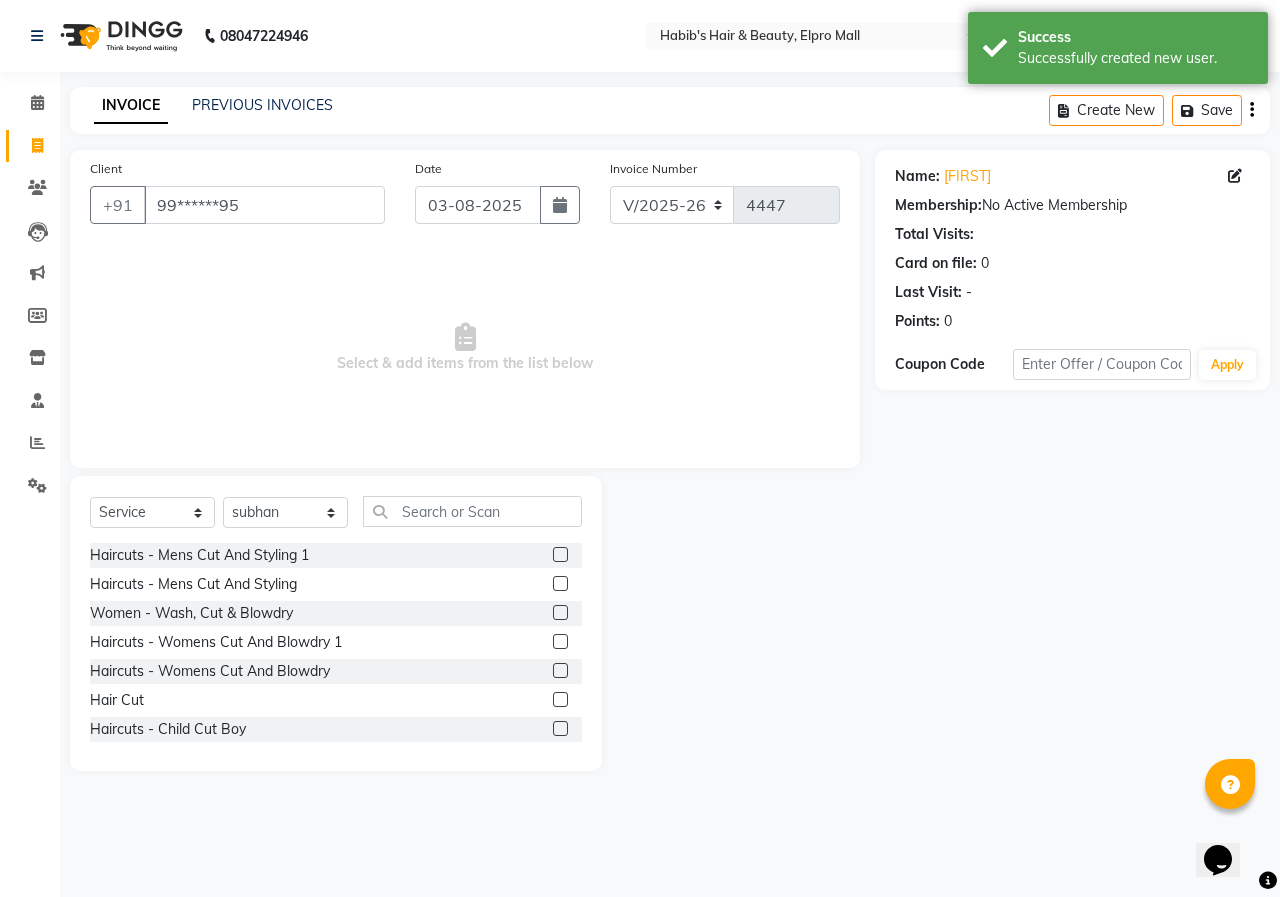 click 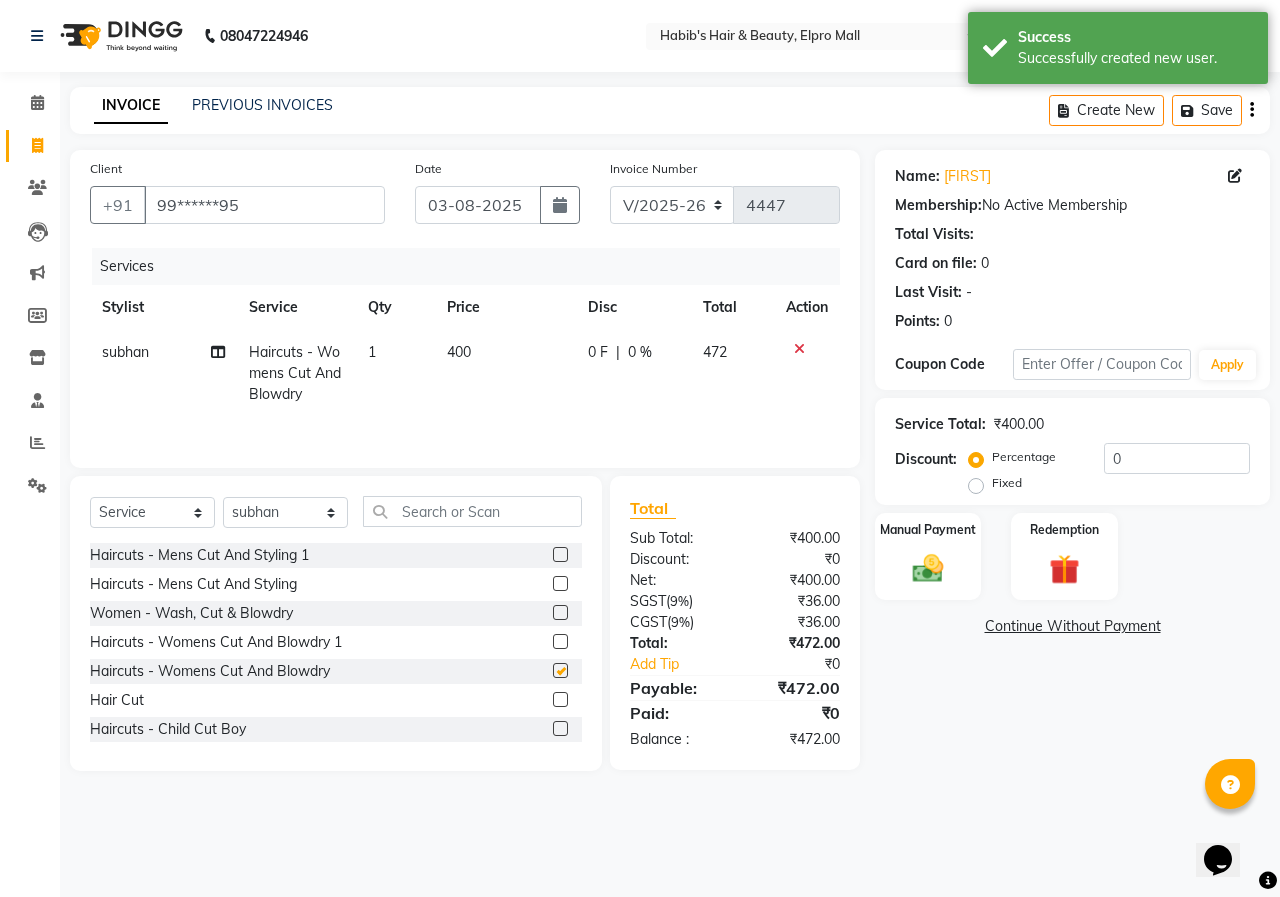 click 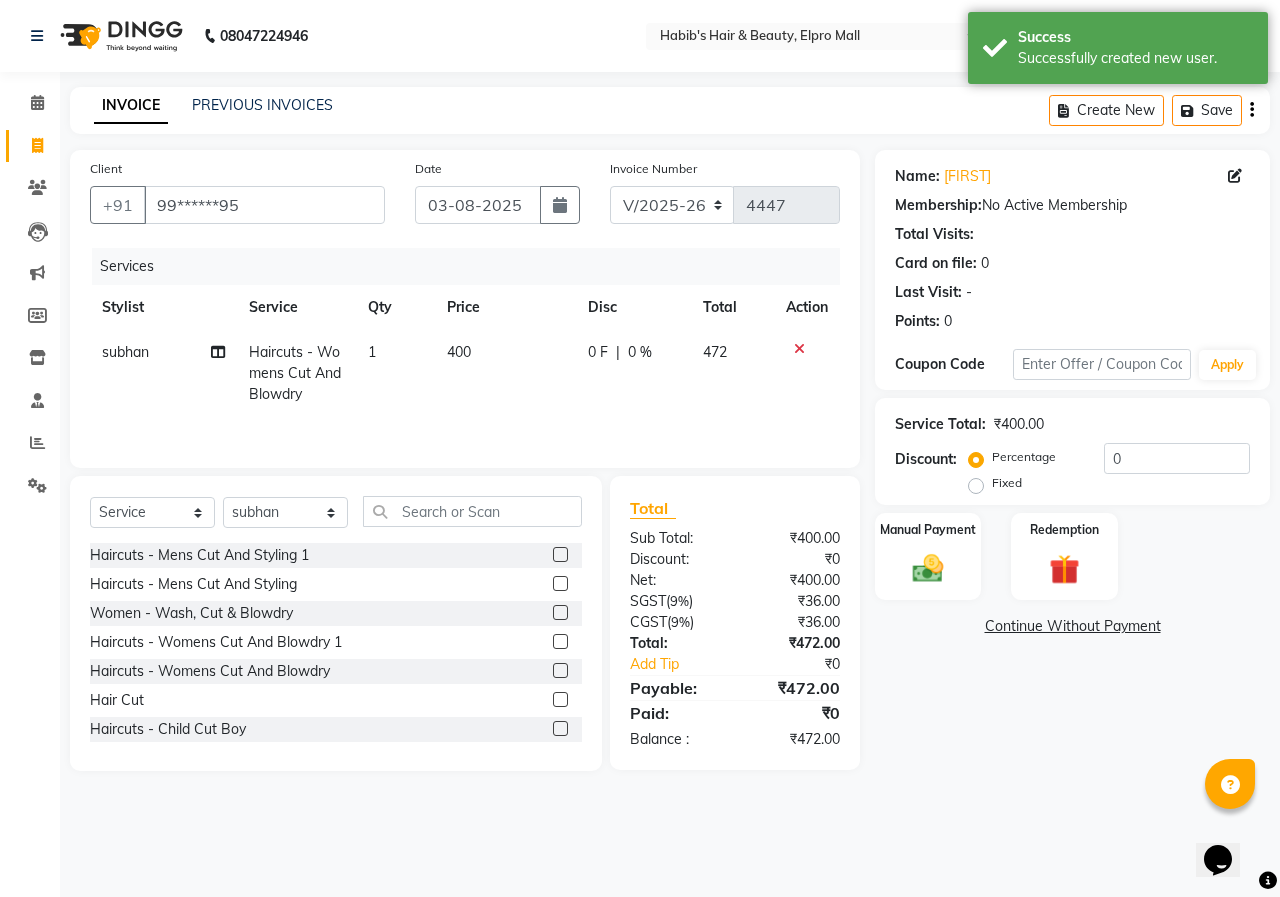 click 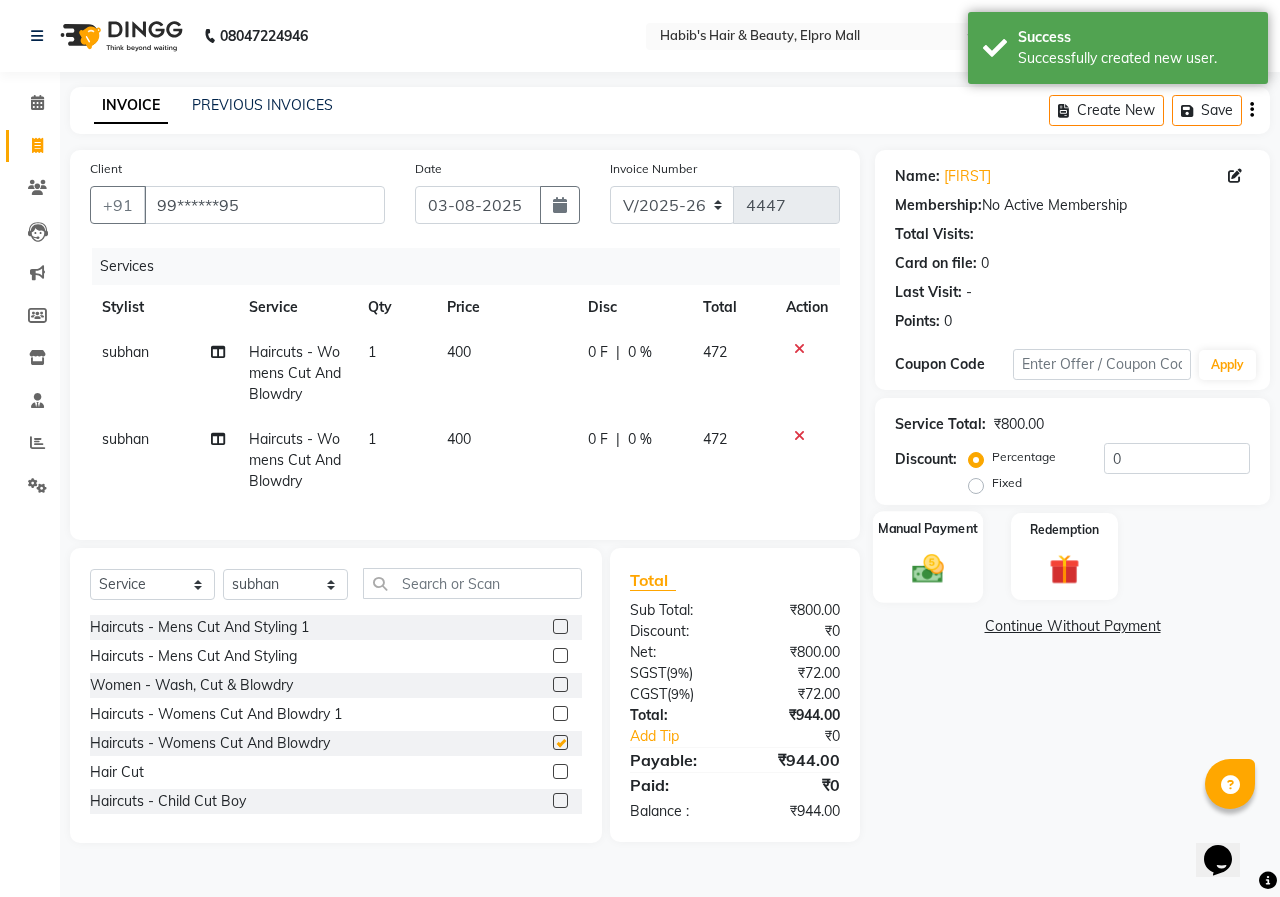 checkbox on "false" 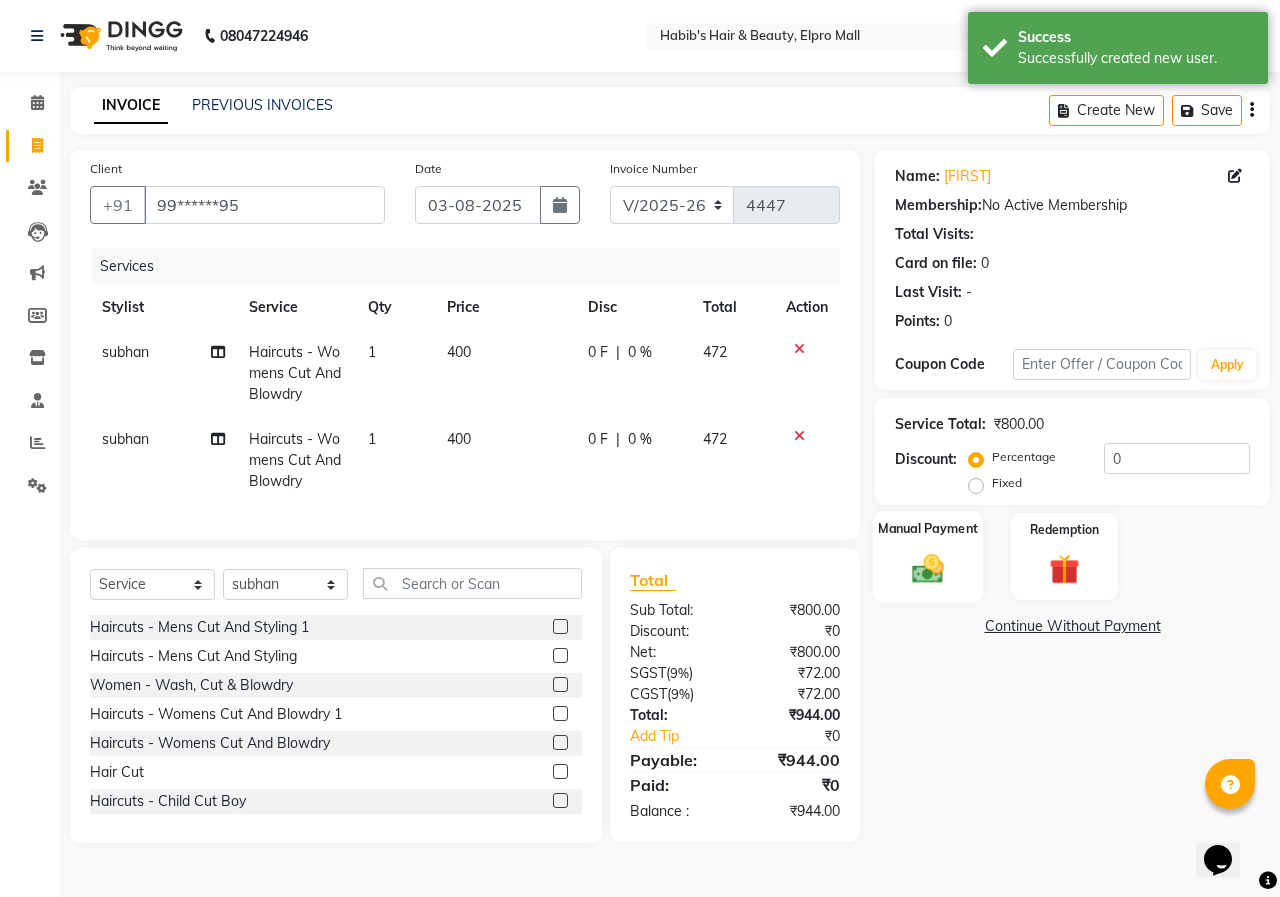 click on "Manual Payment" 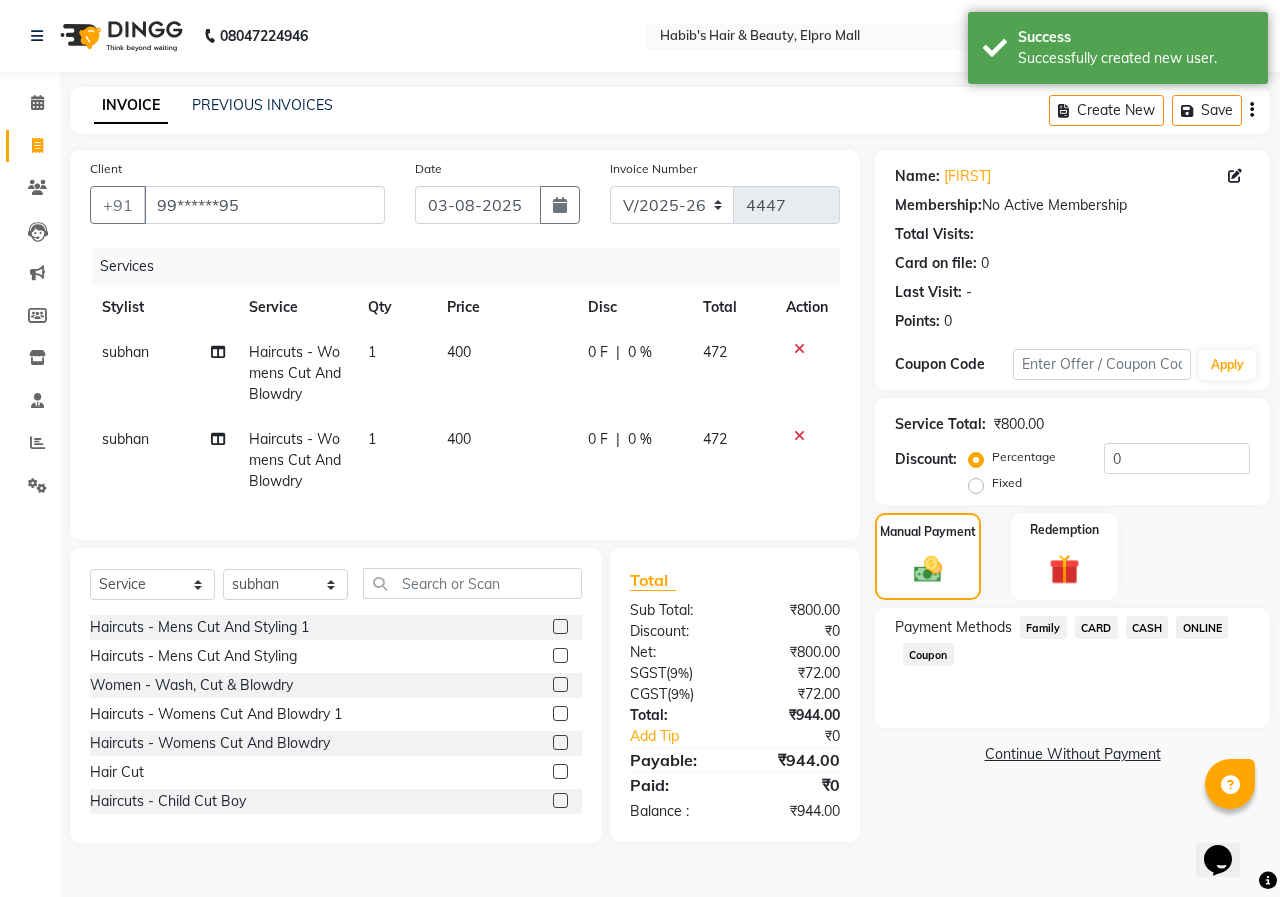 drag, startPoint x: 1200, startPoint y: 623, endPoint x: 1199, endPoint y: 665, distance: 42.0119 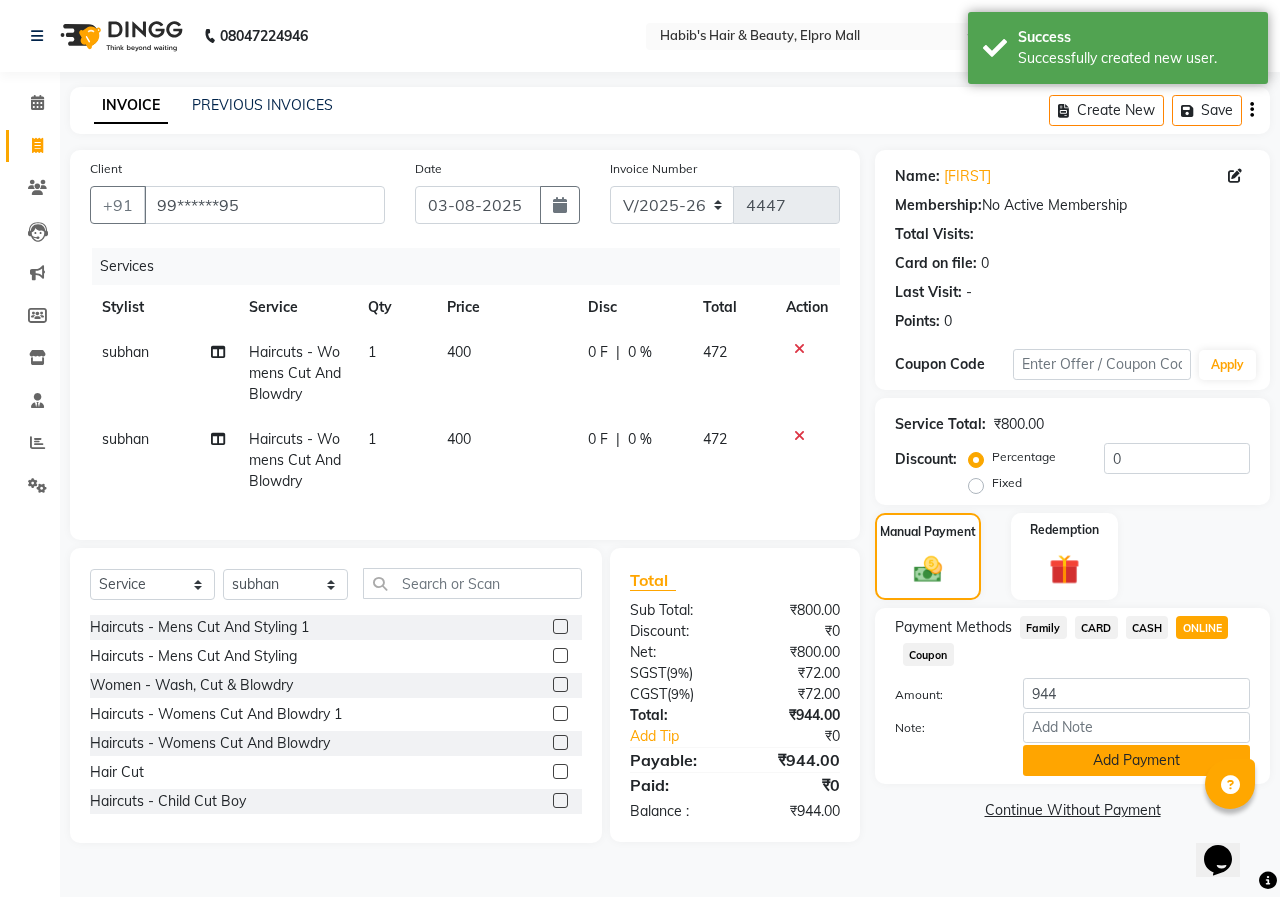 click on "Add Payment" 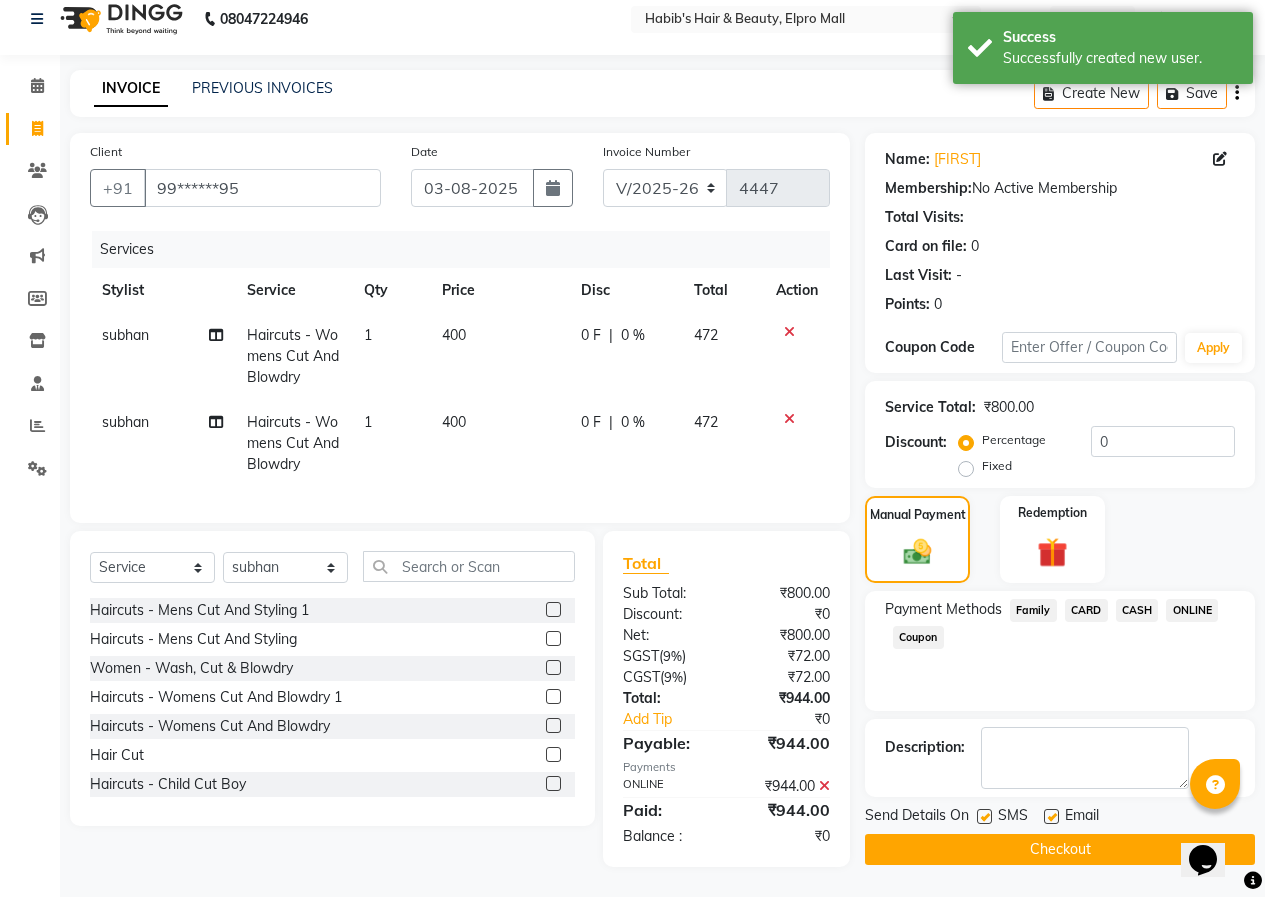 scroll, scrollTop: 32, scrollLeft: 0, axis: vertical 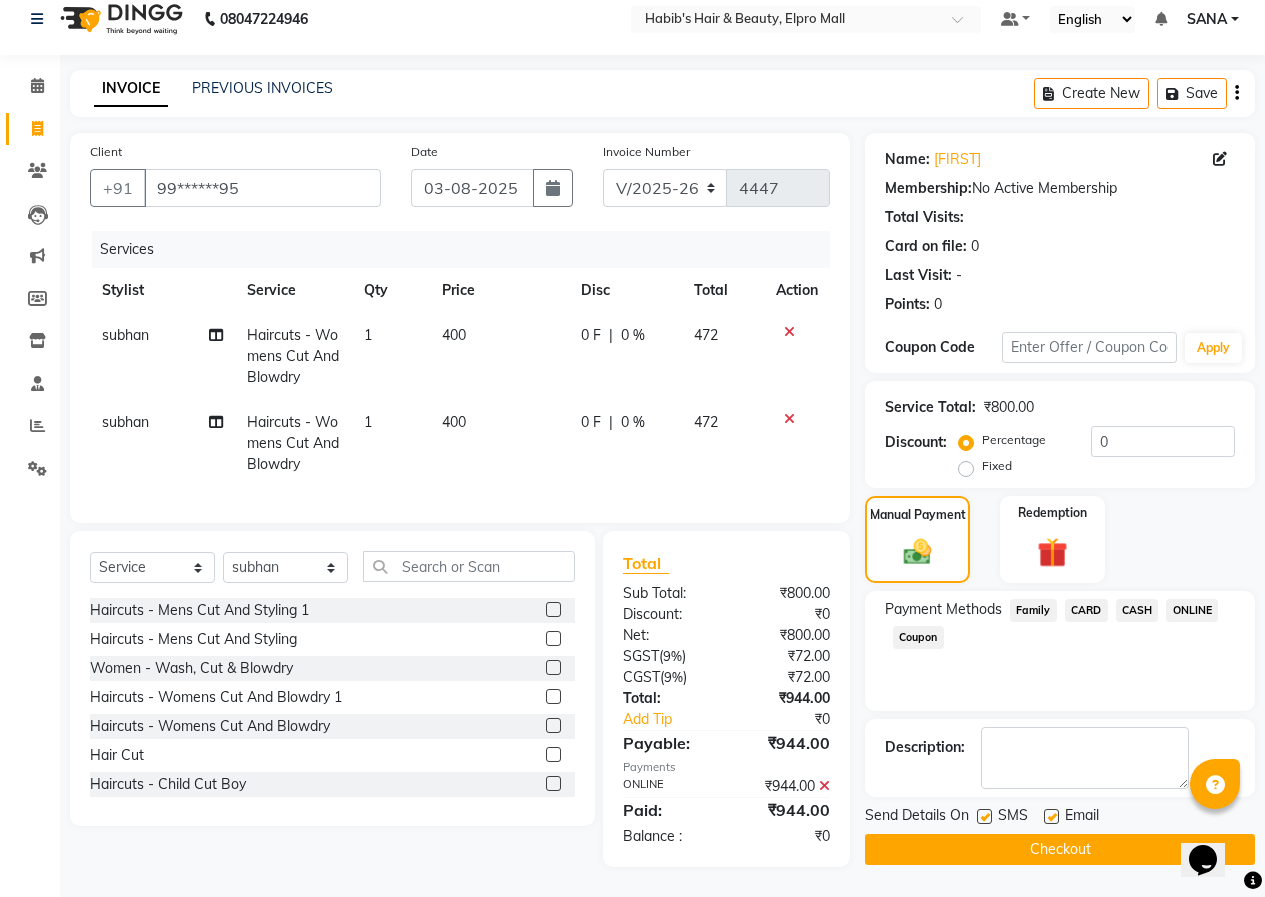 drag, startPoint x: 1082, startPoint y: 826, endPoint x: 820, endPoint y: 749, distance: 273.08057 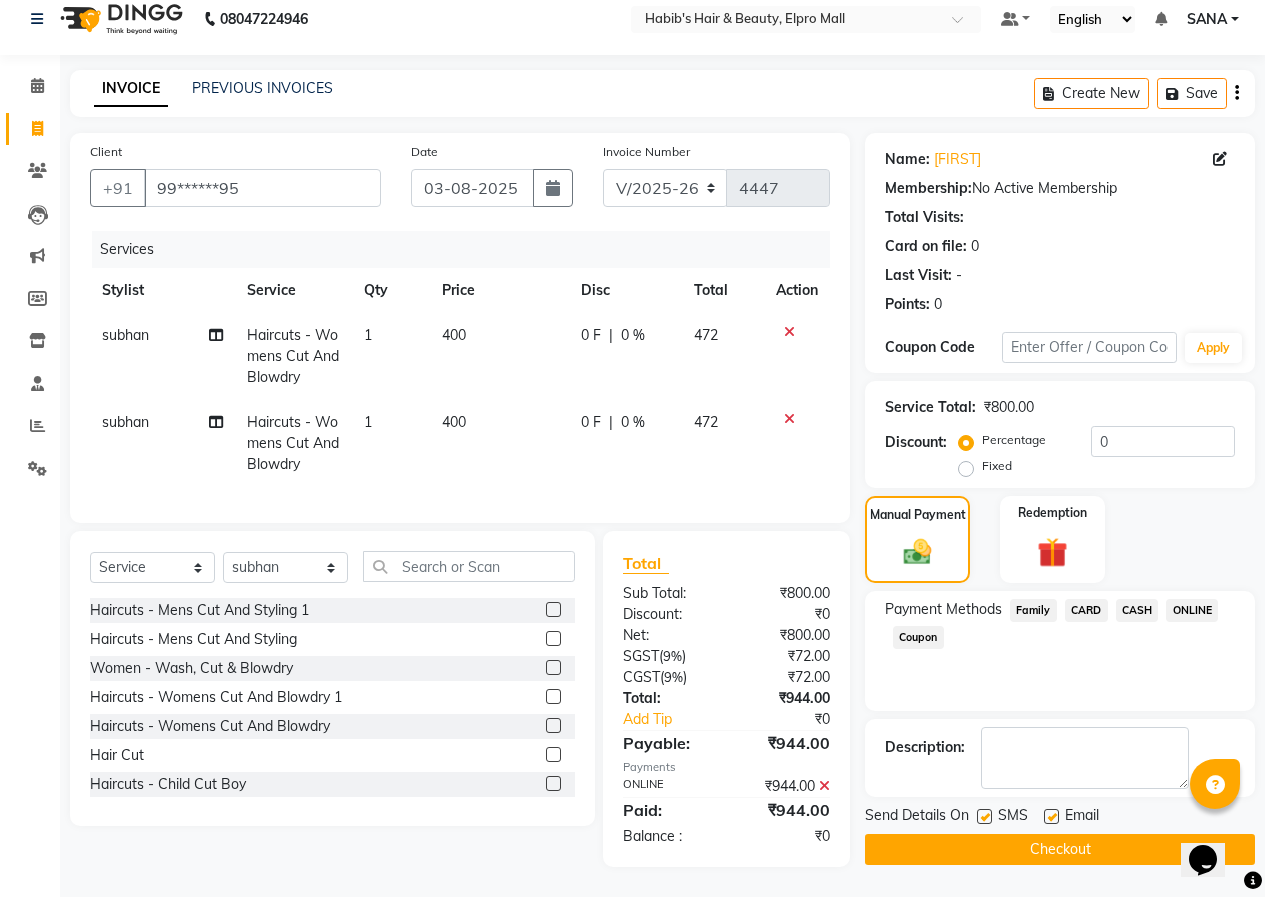 click on "Checkout" 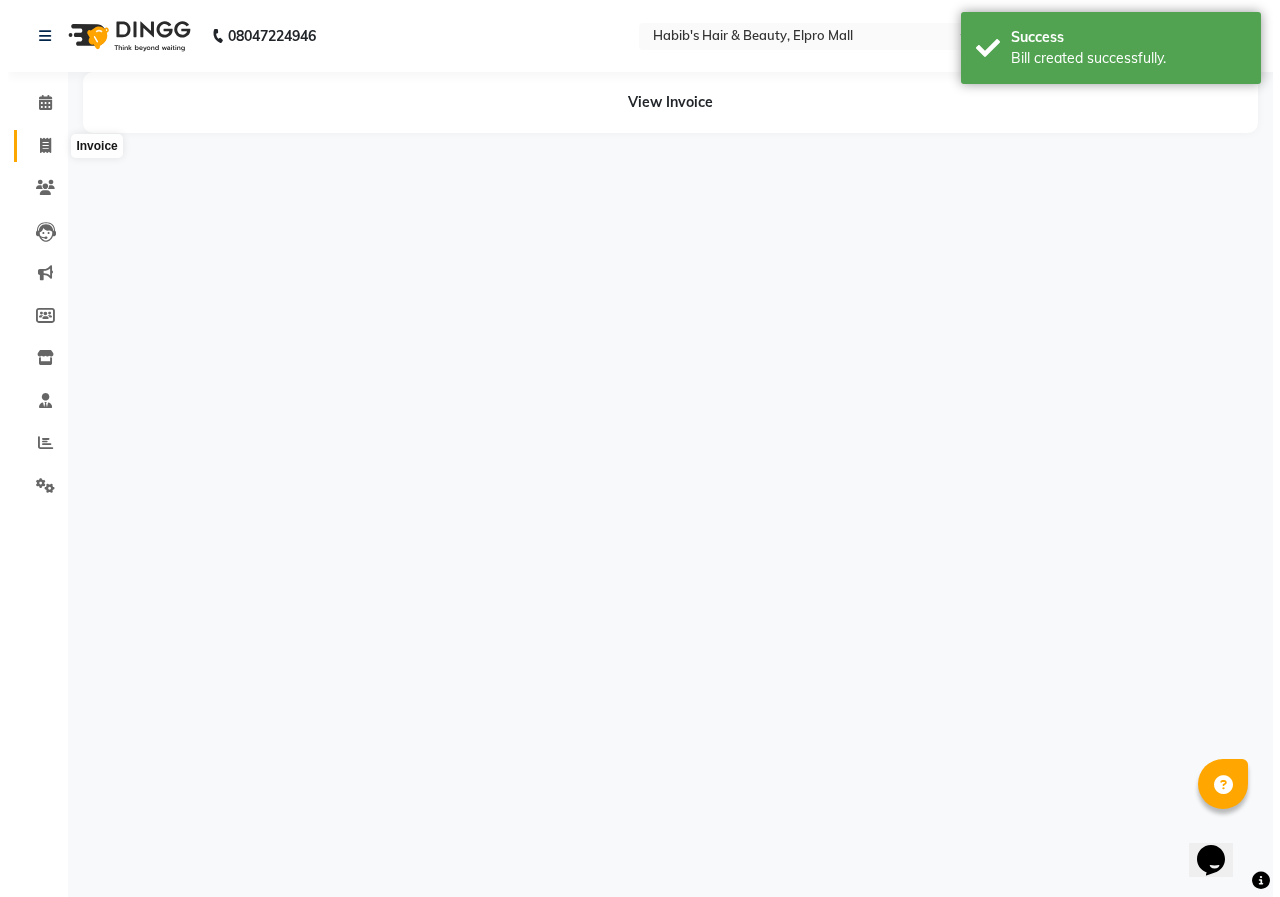 scroll, scrollTop: 0, scrollLeft: 0, axis: both 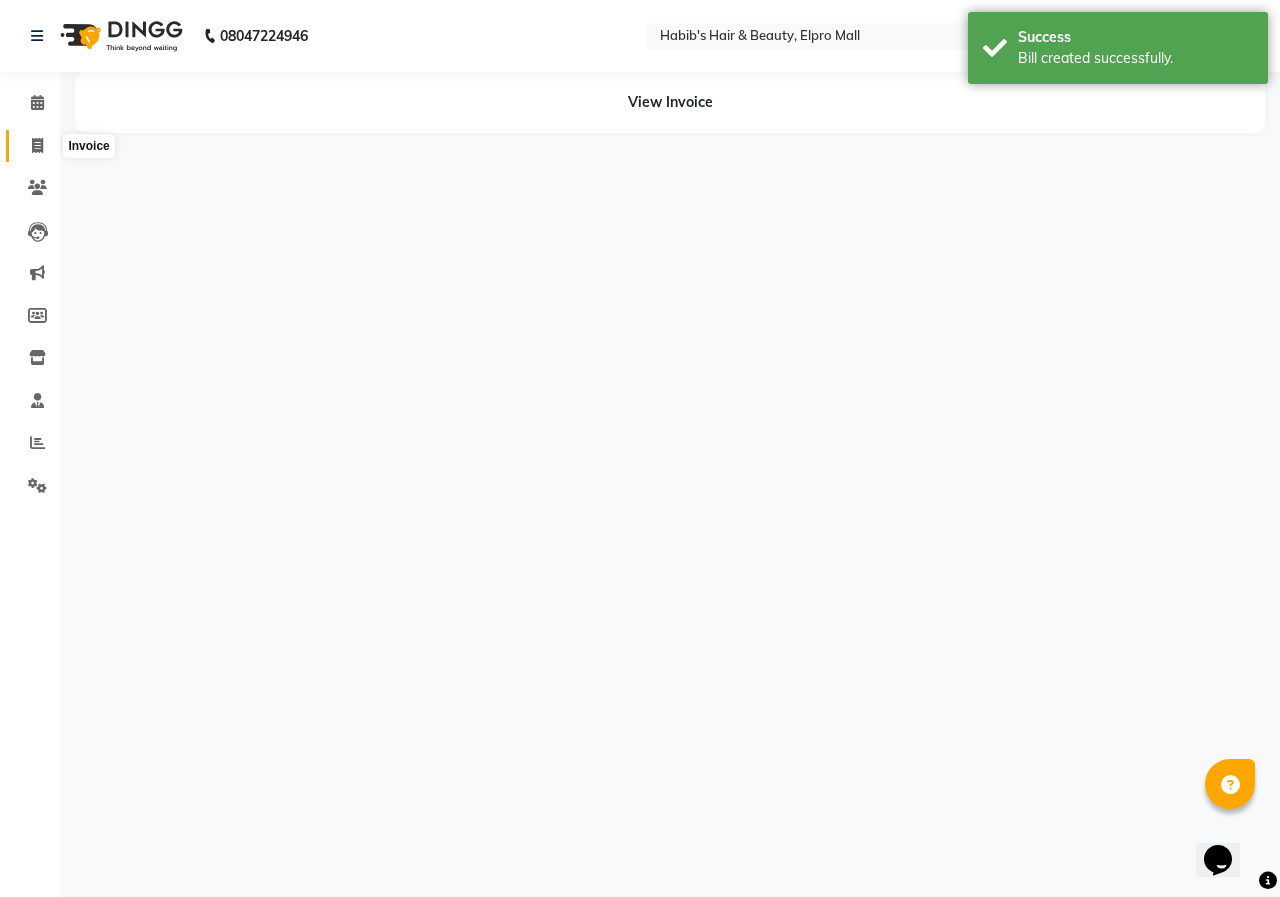 click 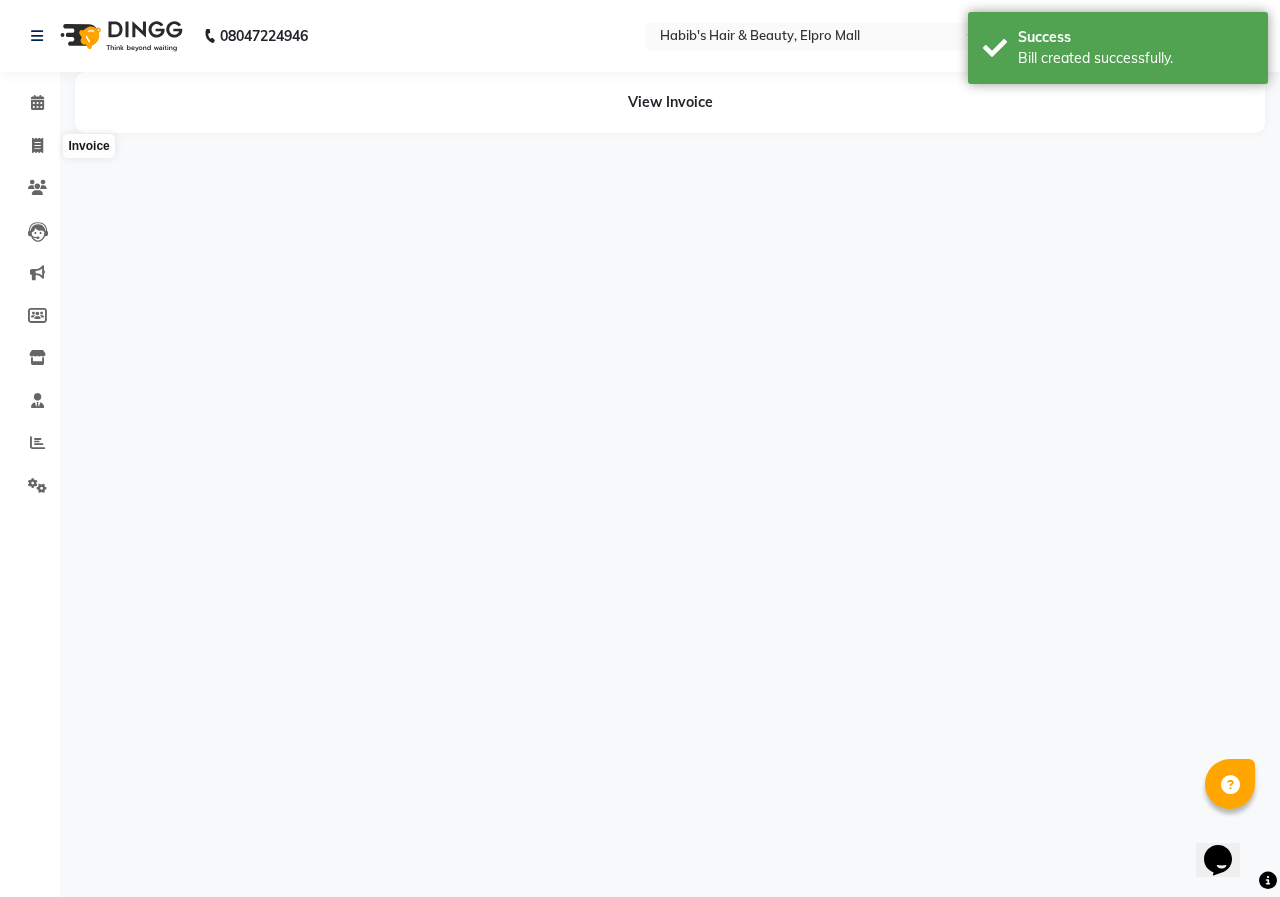 select on "service" 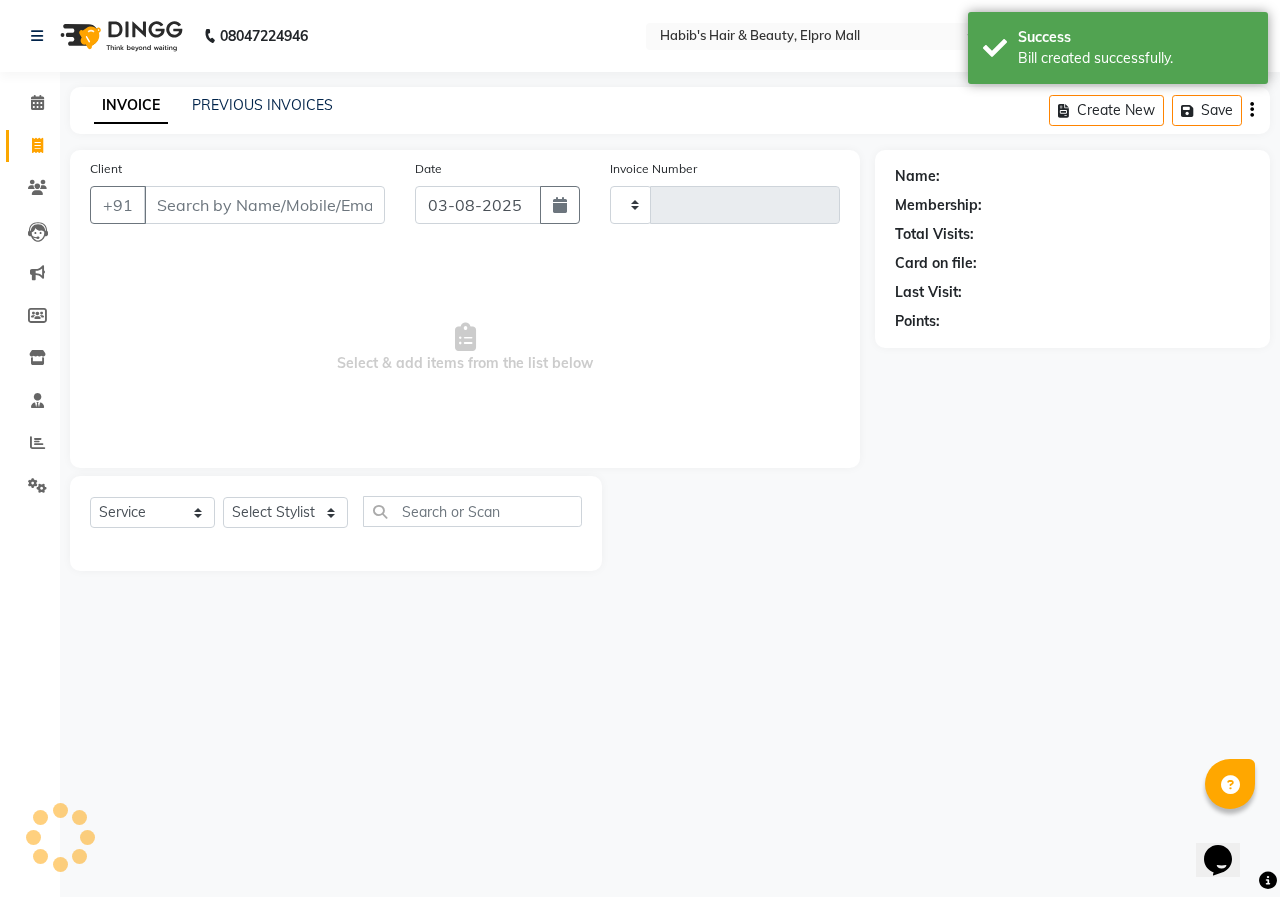 type on "4448" 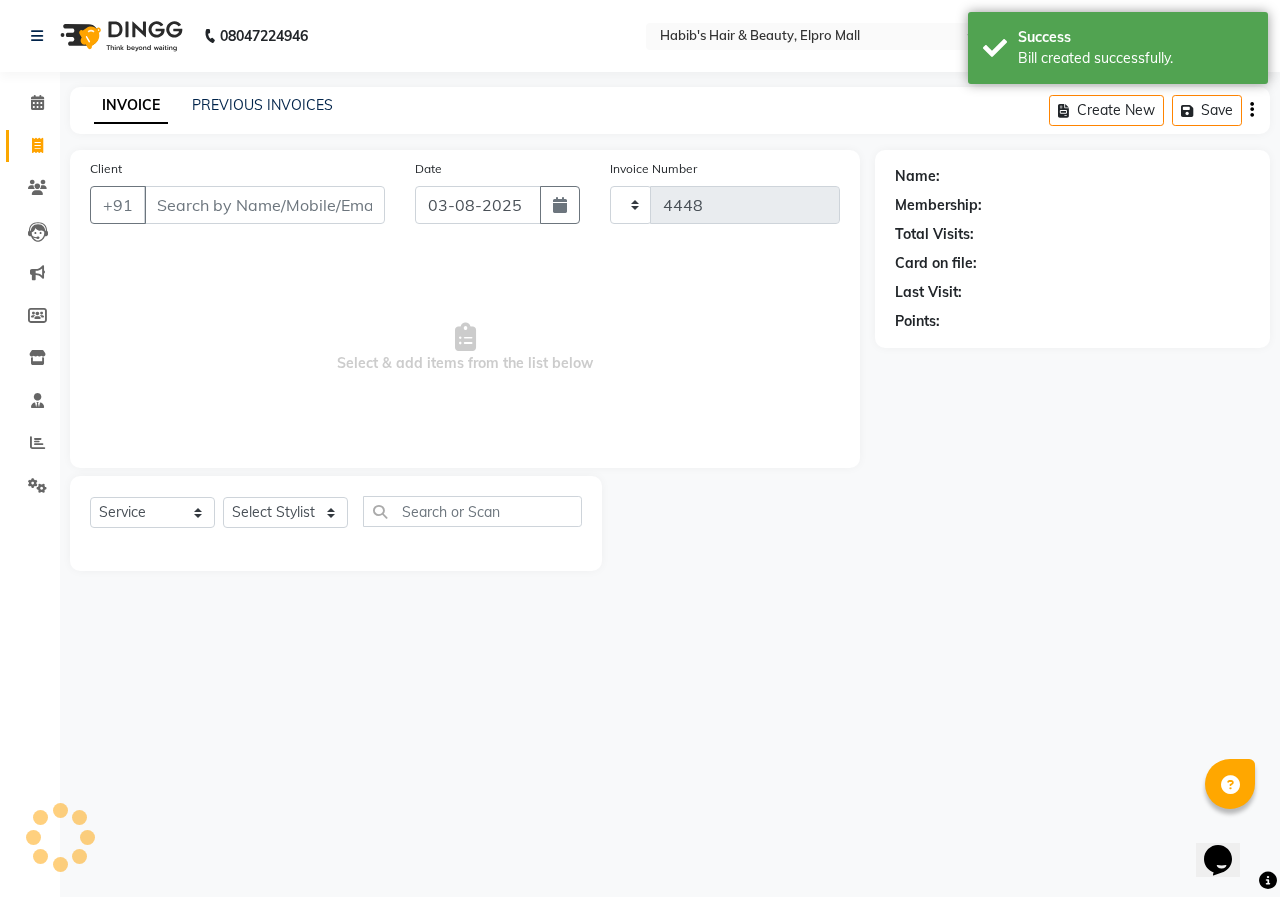 select on "3952" 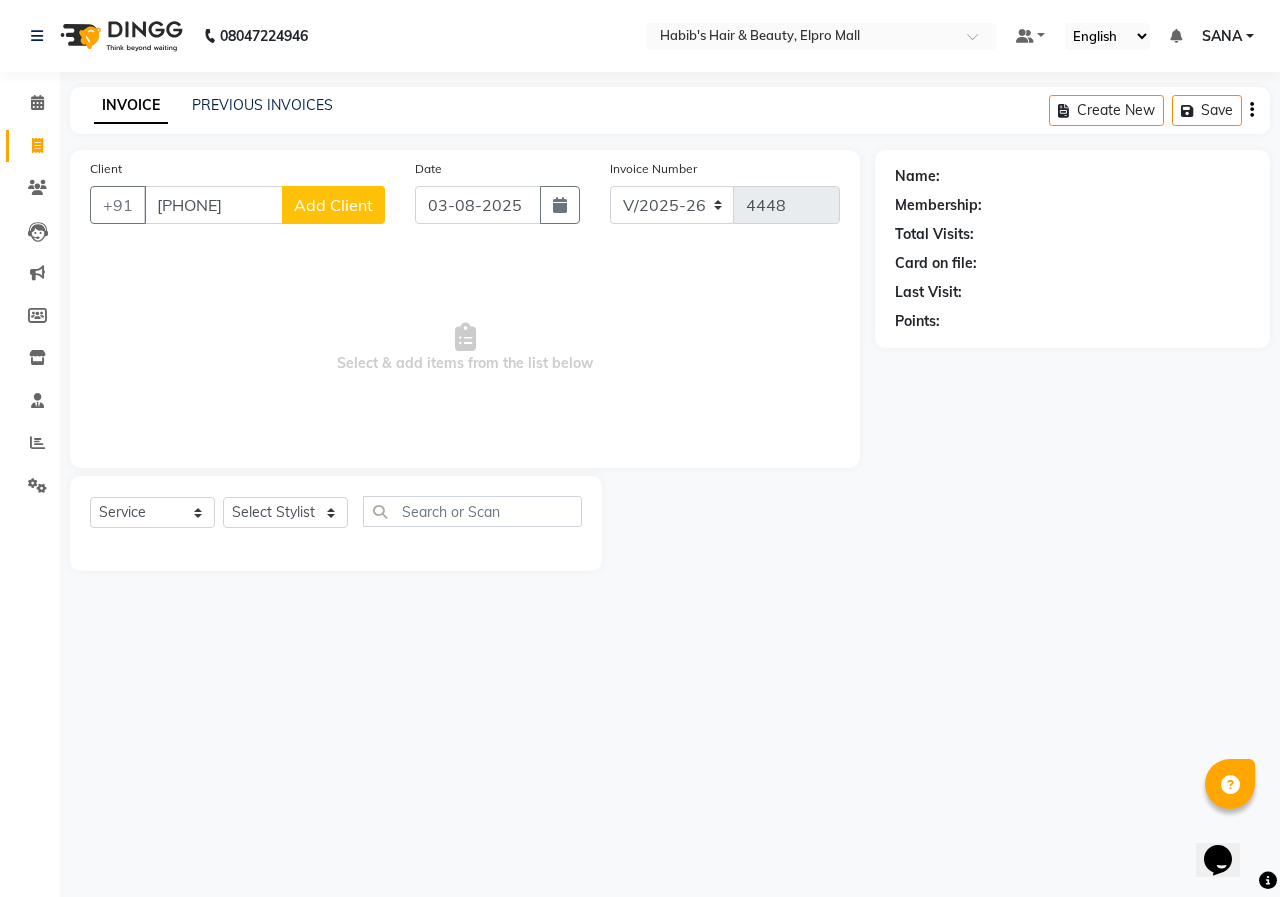 type on "8669198088" 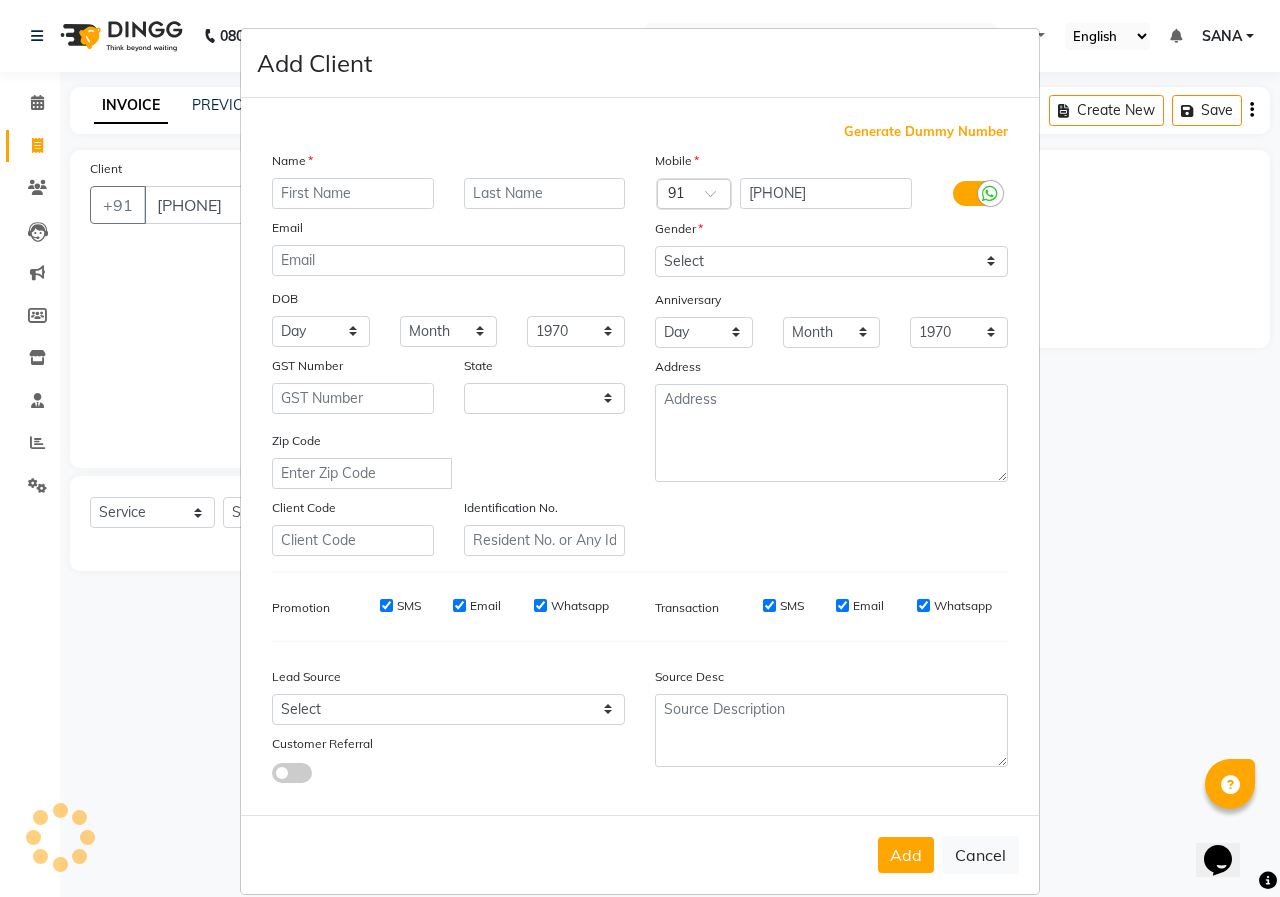 select on "22" 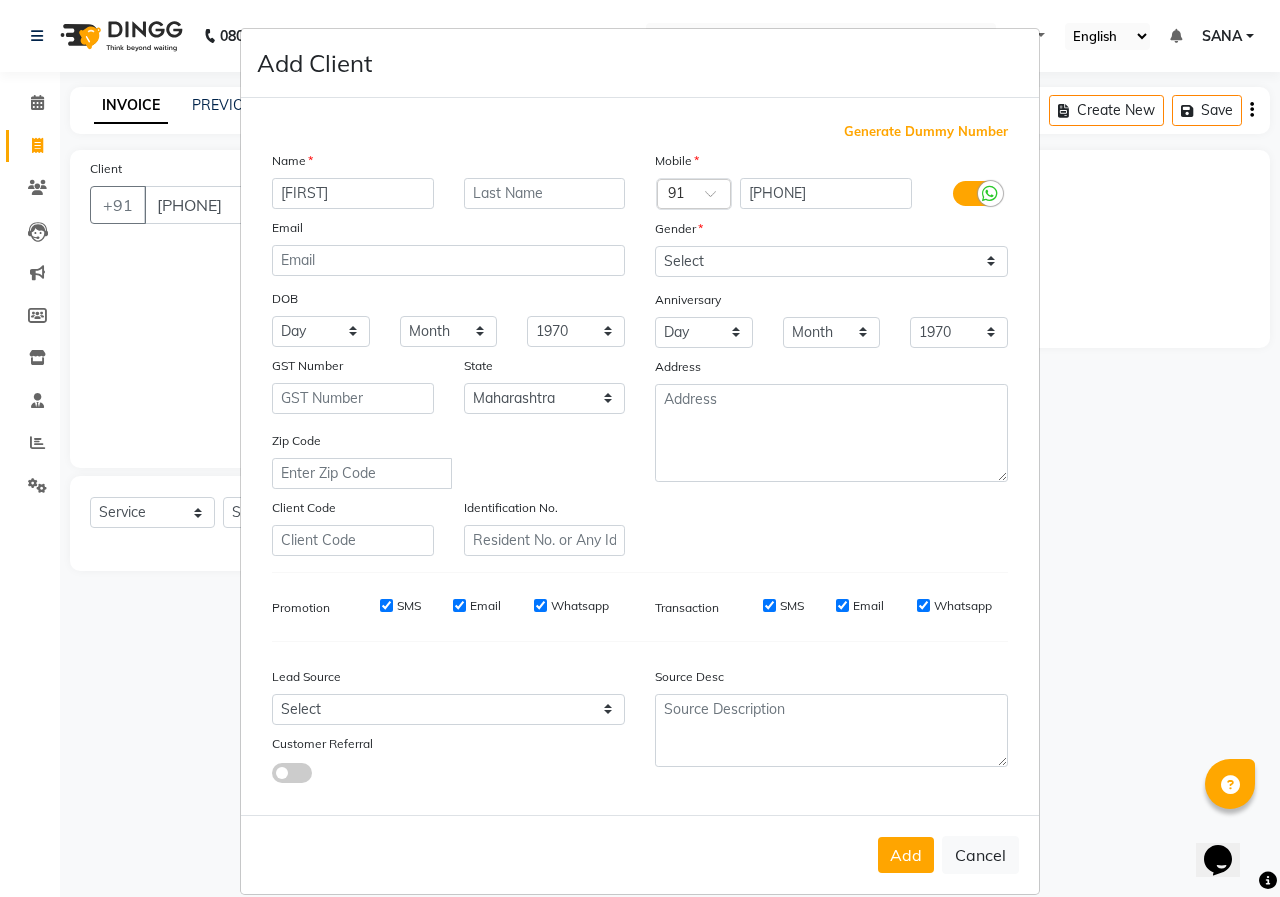 type on "[FIRST]" 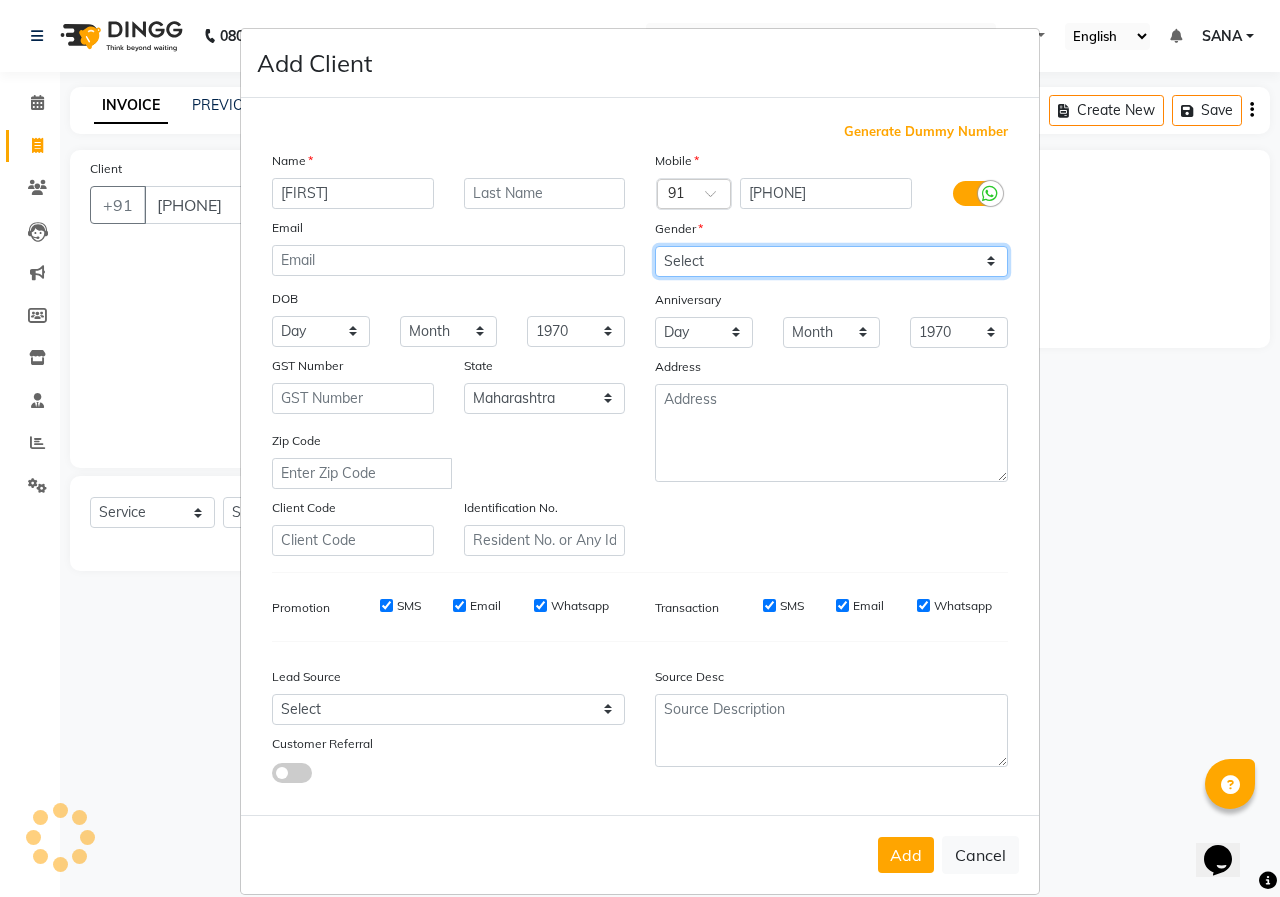 click on "Select Male Female Other Prefer Not To Say" at bounding box center (831, 261) 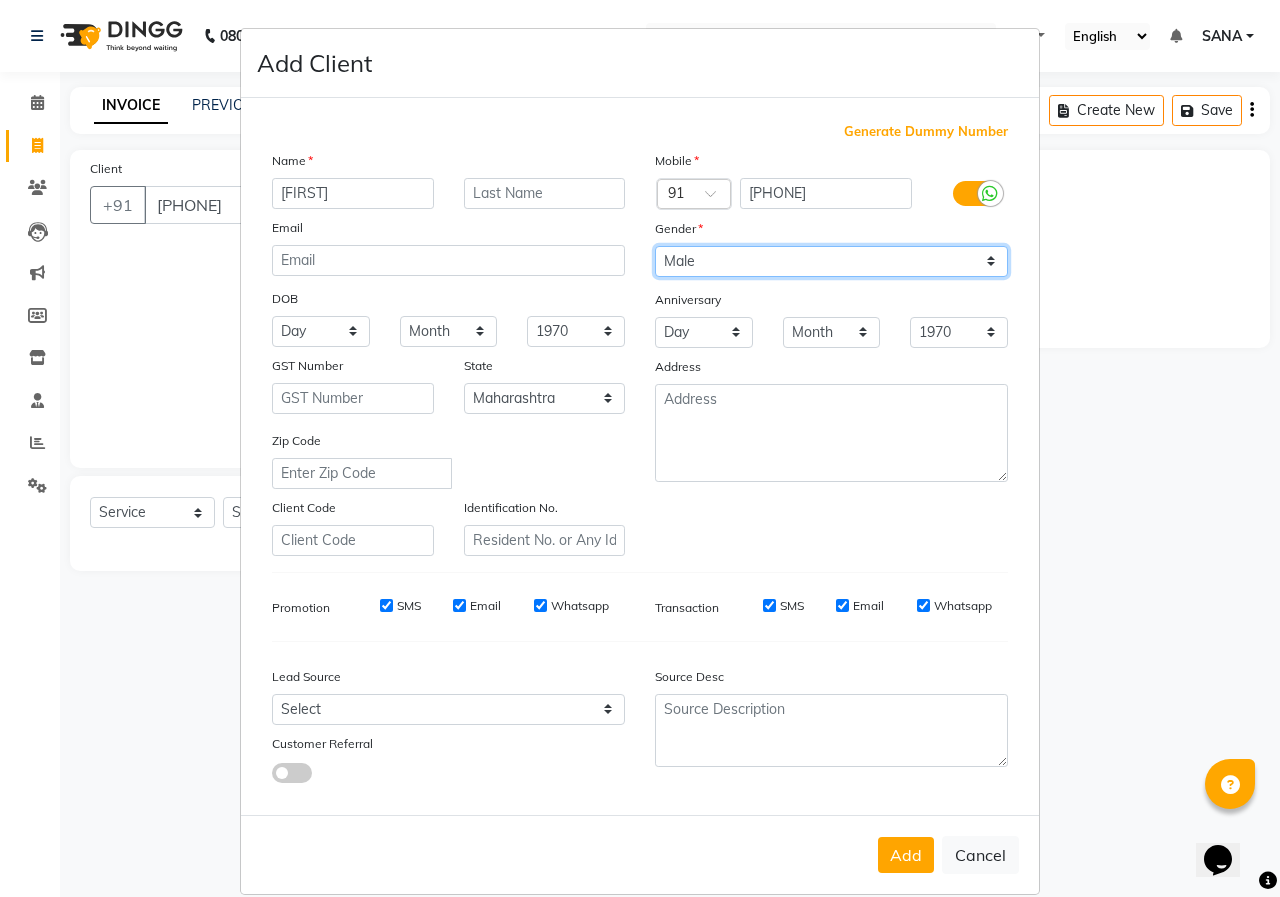 click on "Select Male Female Other Prefer Not To Say" at bounding box center [831, 261] 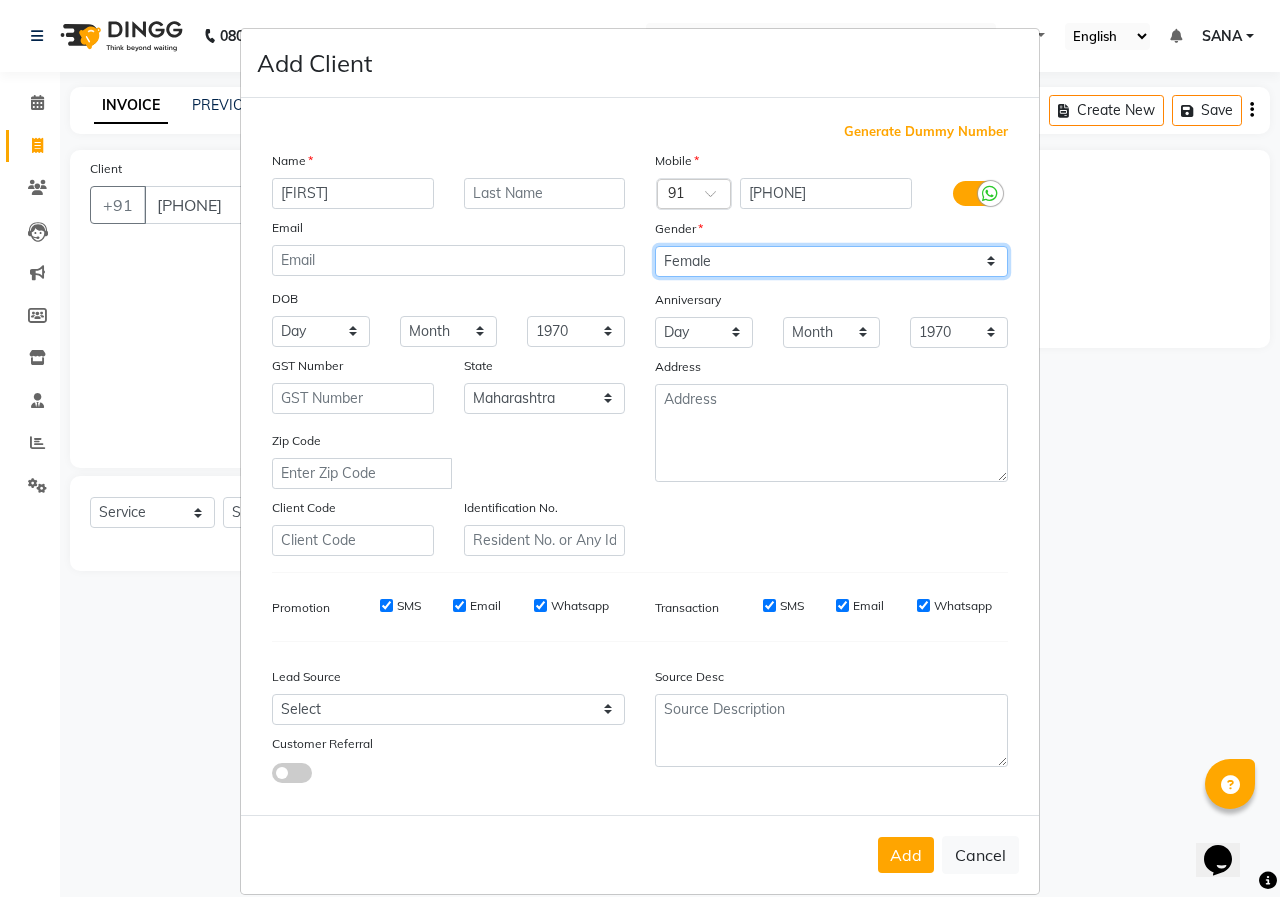 click on "Select Male Female Other Prefer Not To Say" at bounding box center (831, 261) 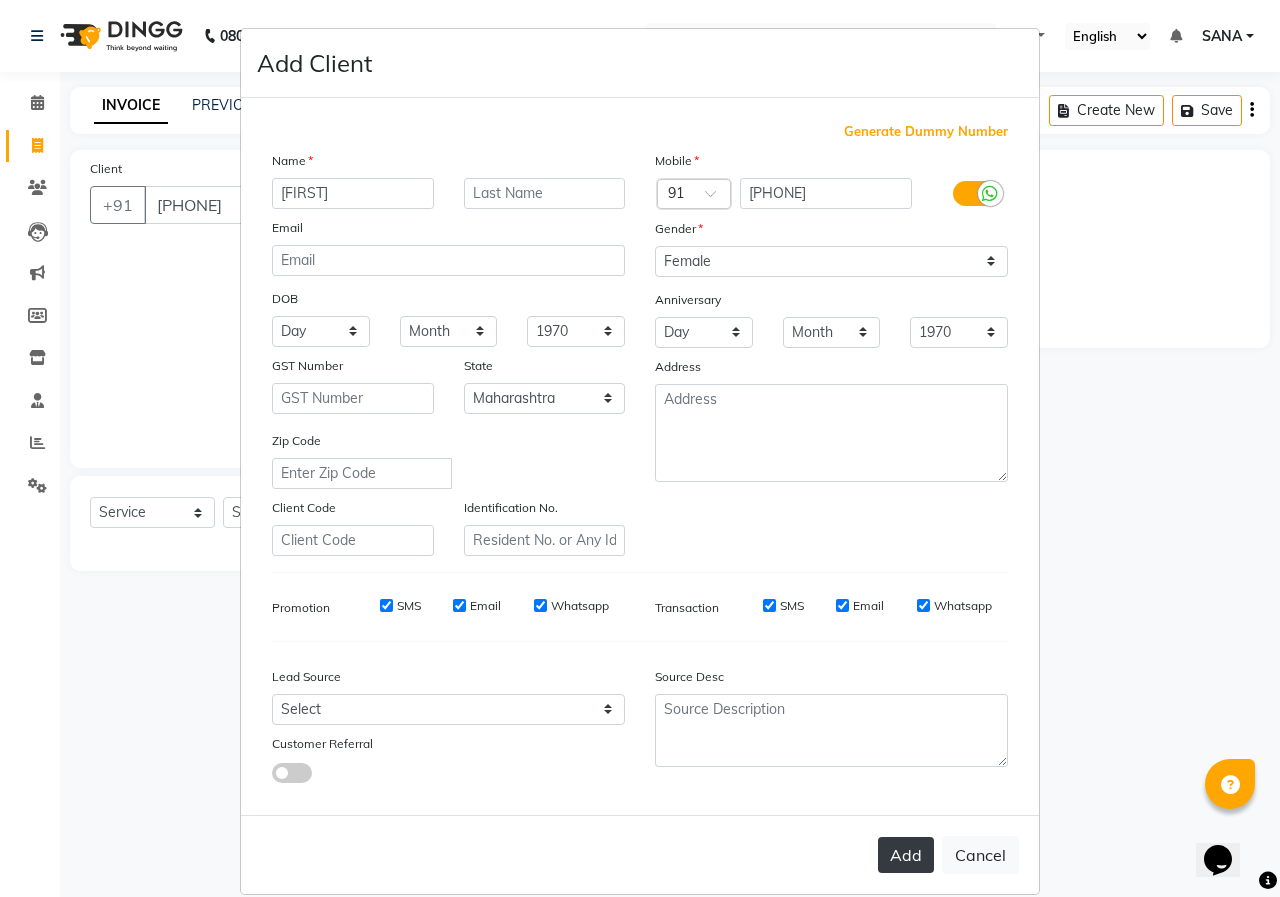 click on "Add" at bounding box center (906, 855) 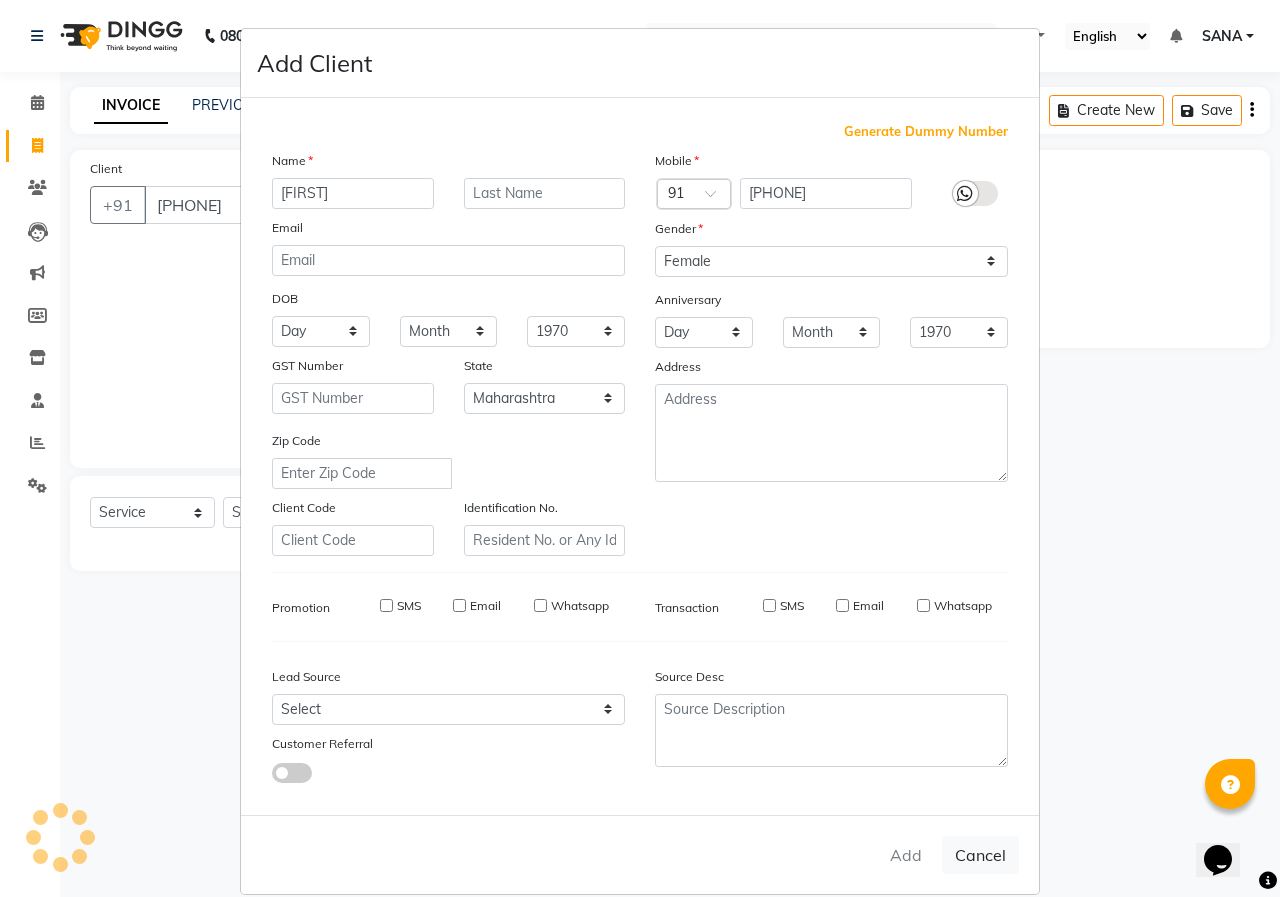 type on "86******88" 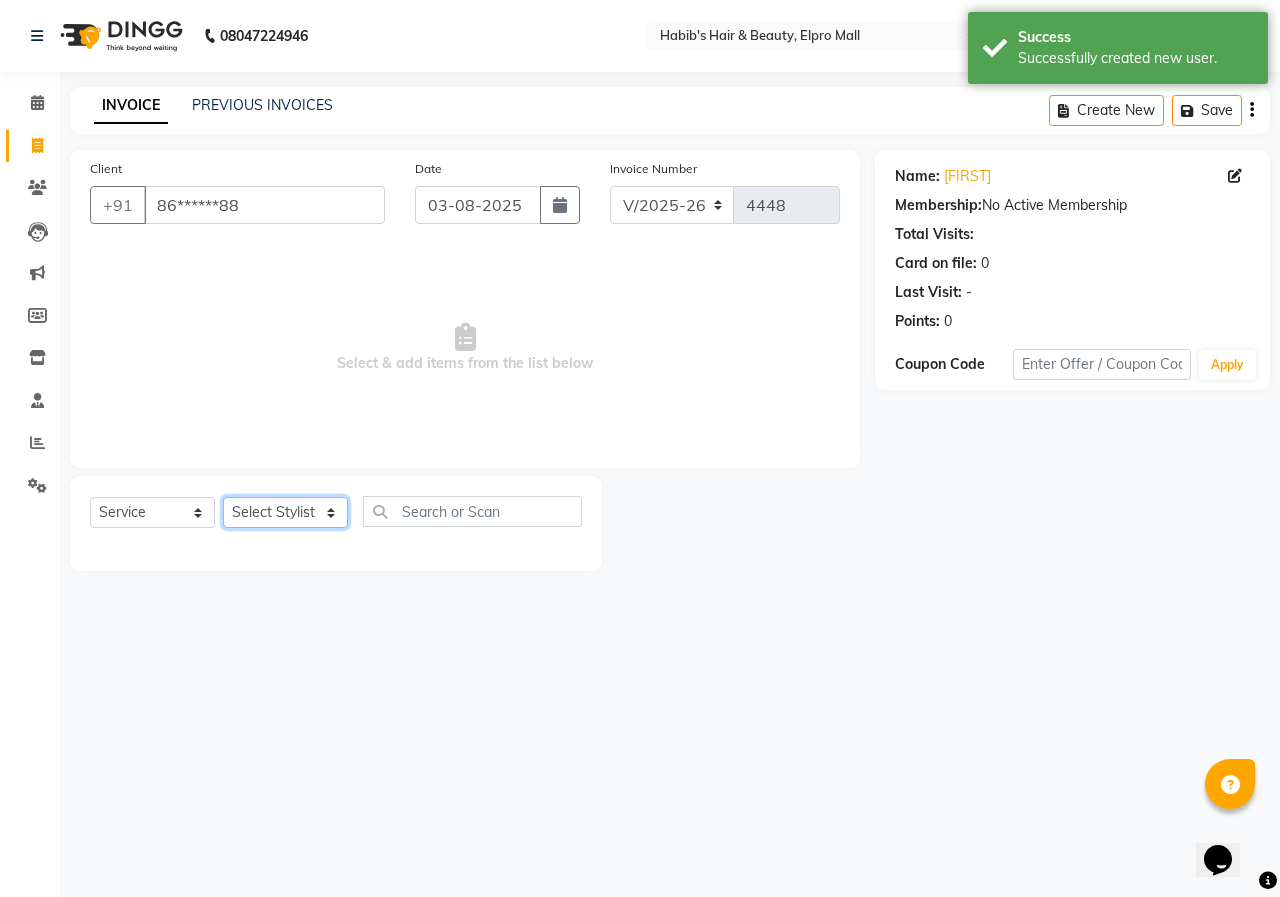 click on "Select Stylist ANUSHKA GAURI GUDDU Keshav Maushi Mhaske  priya  Rahul Ravi  Roshan Sagar SANA Sangam Sanika shabnam SONALI  subhan" 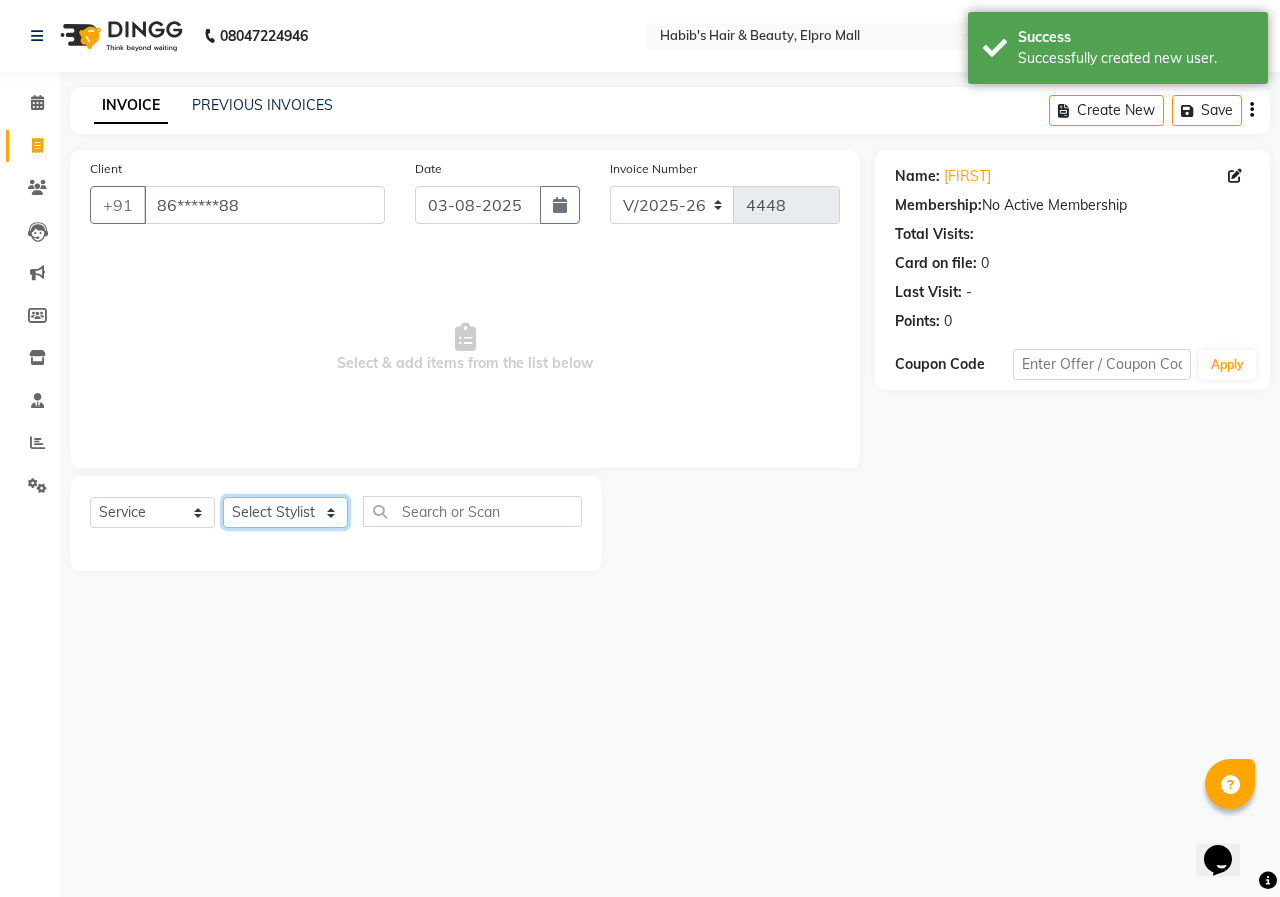select on "21062" 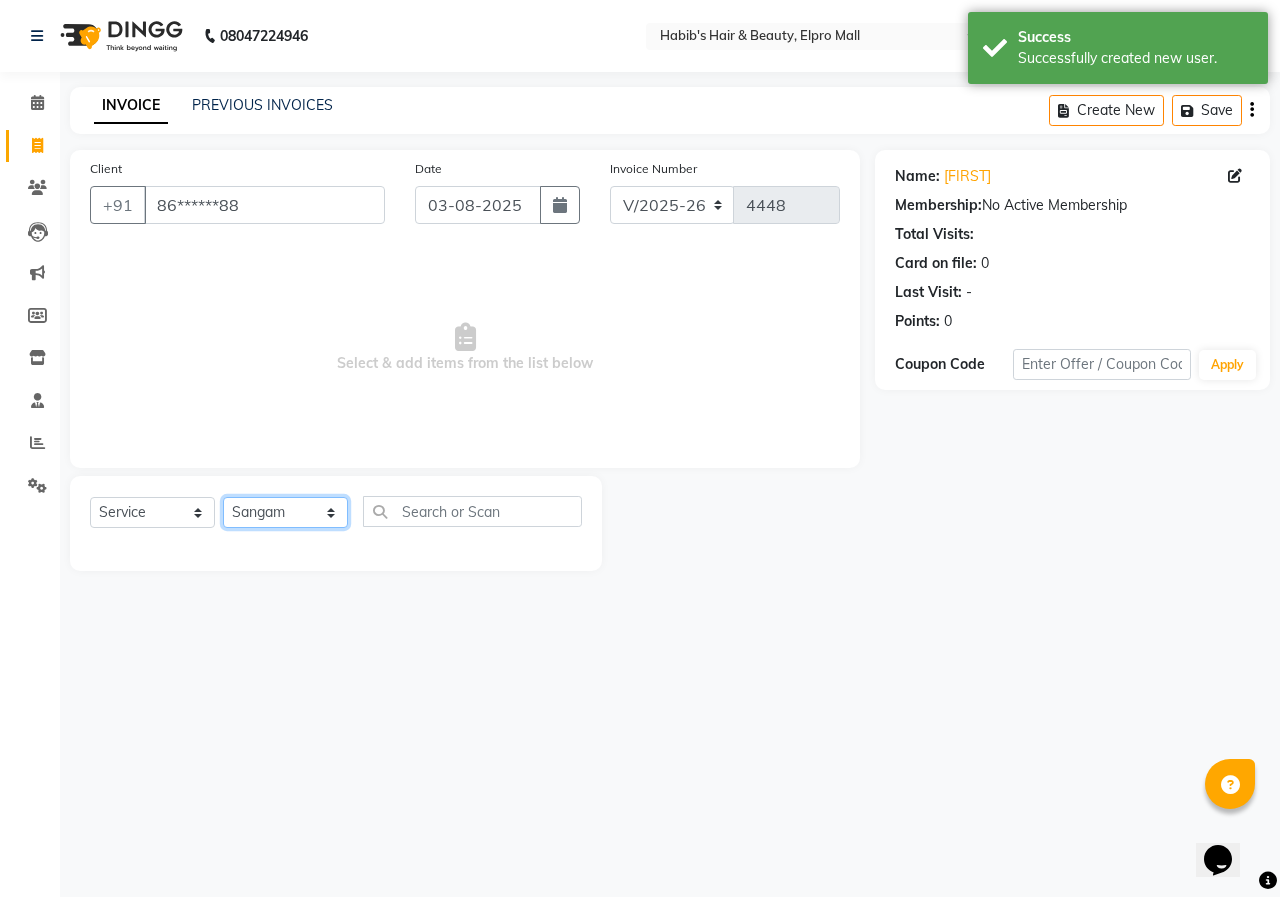 click on "Select Stylist ANUSHKA GAURI GUDDU Keshav Maushi Mhaske  priya  Rahul Ravi  Roshan Sagar SANA Sangam Sanika shabnam SONALI  subhan" 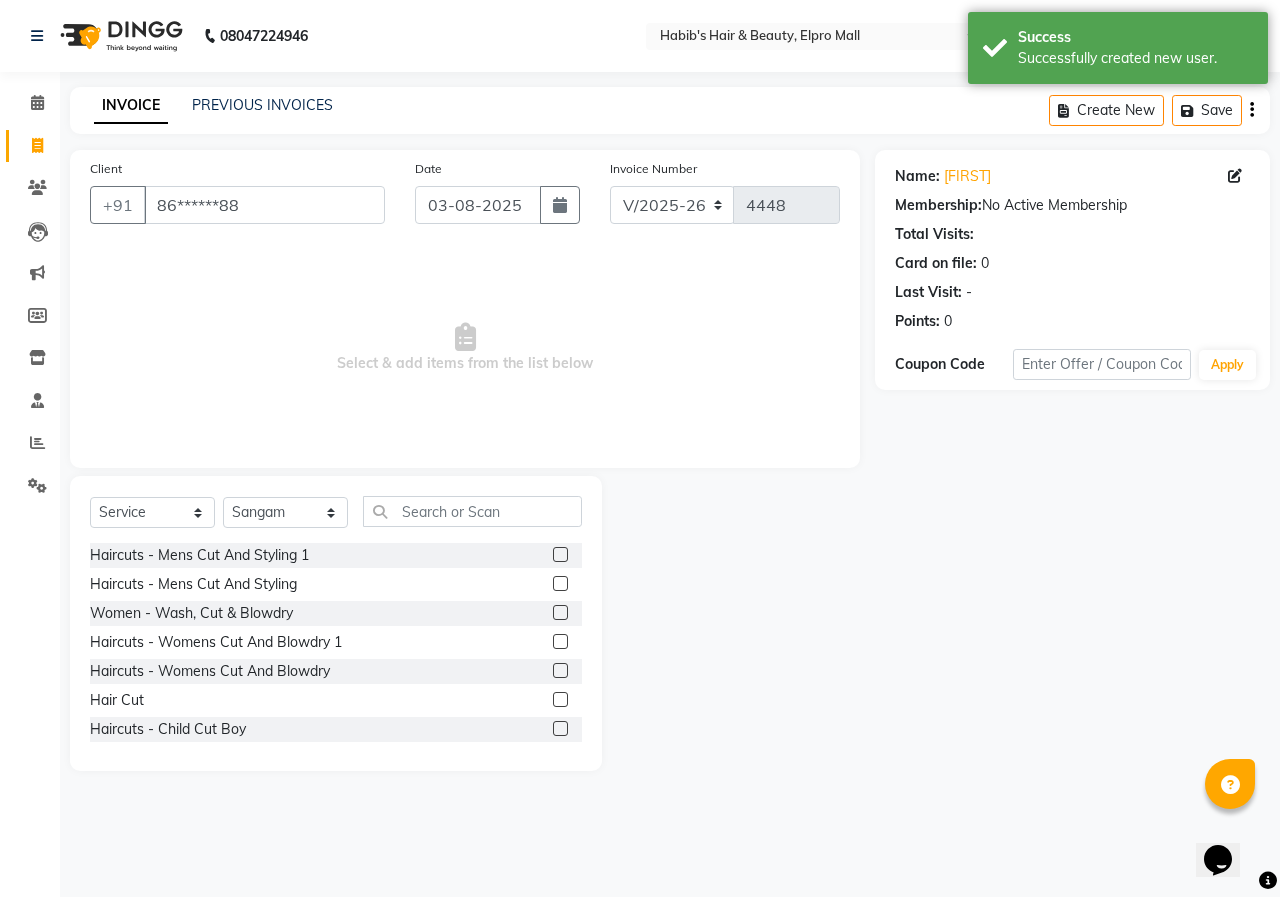 click 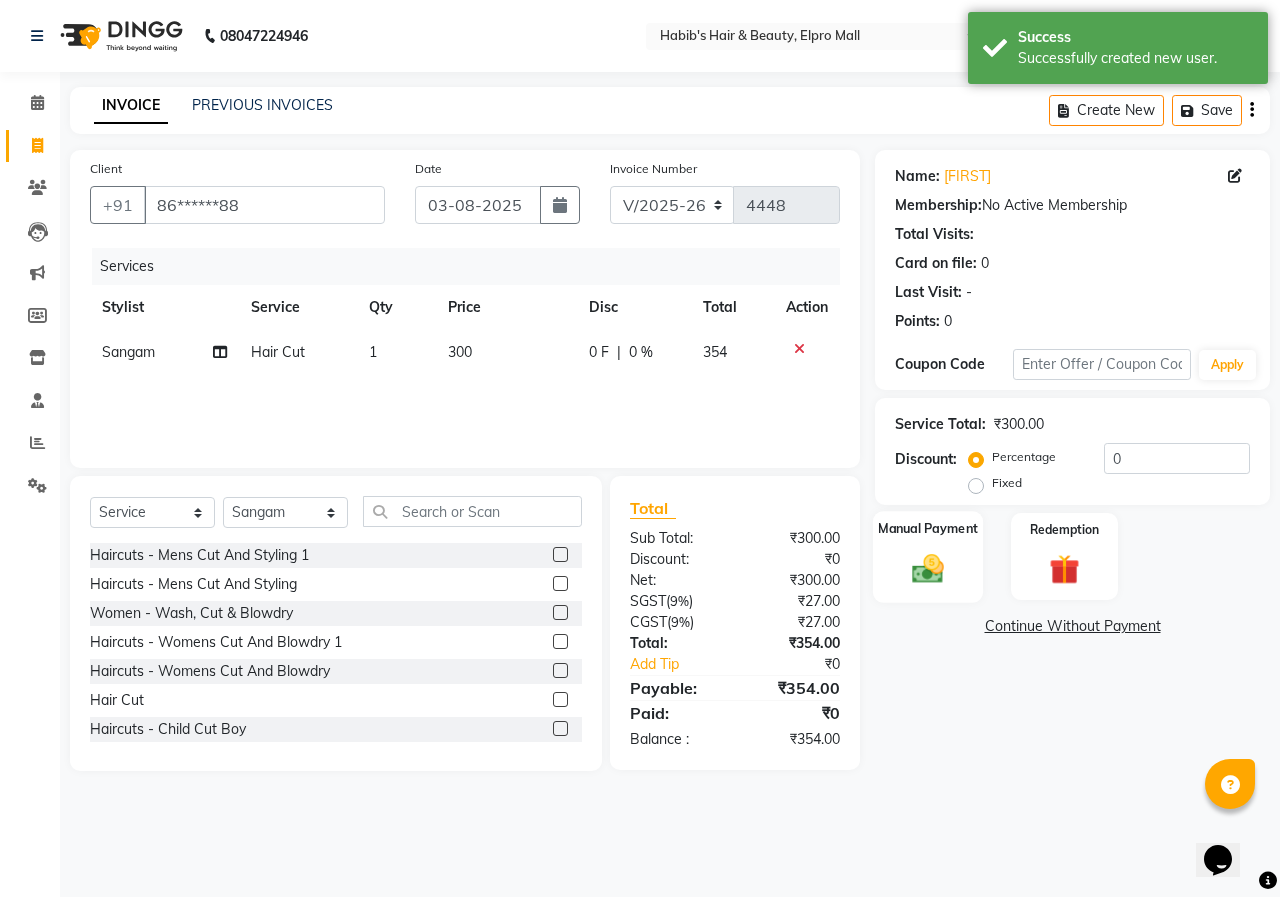 checkbox on "false" 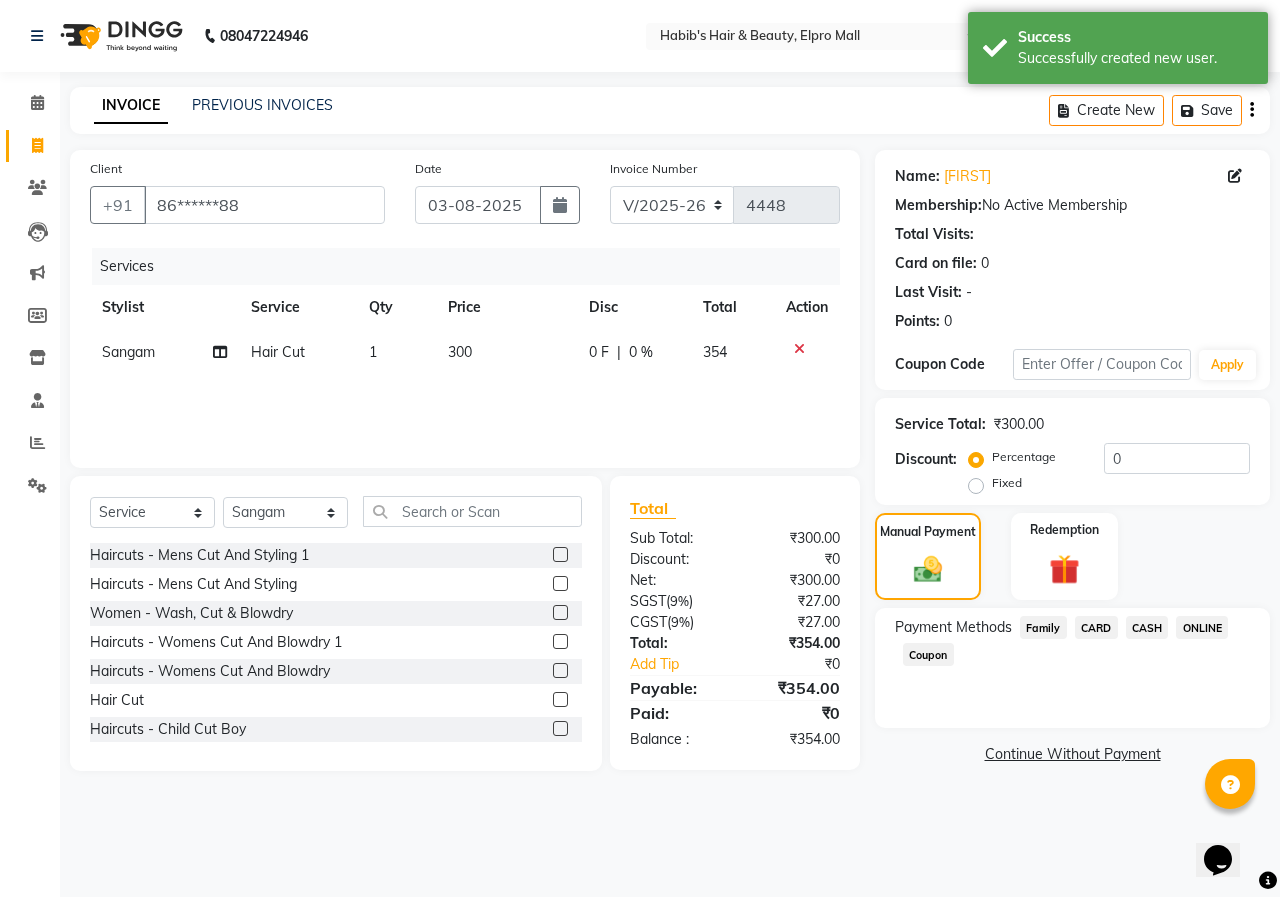 click on "ONLINE" 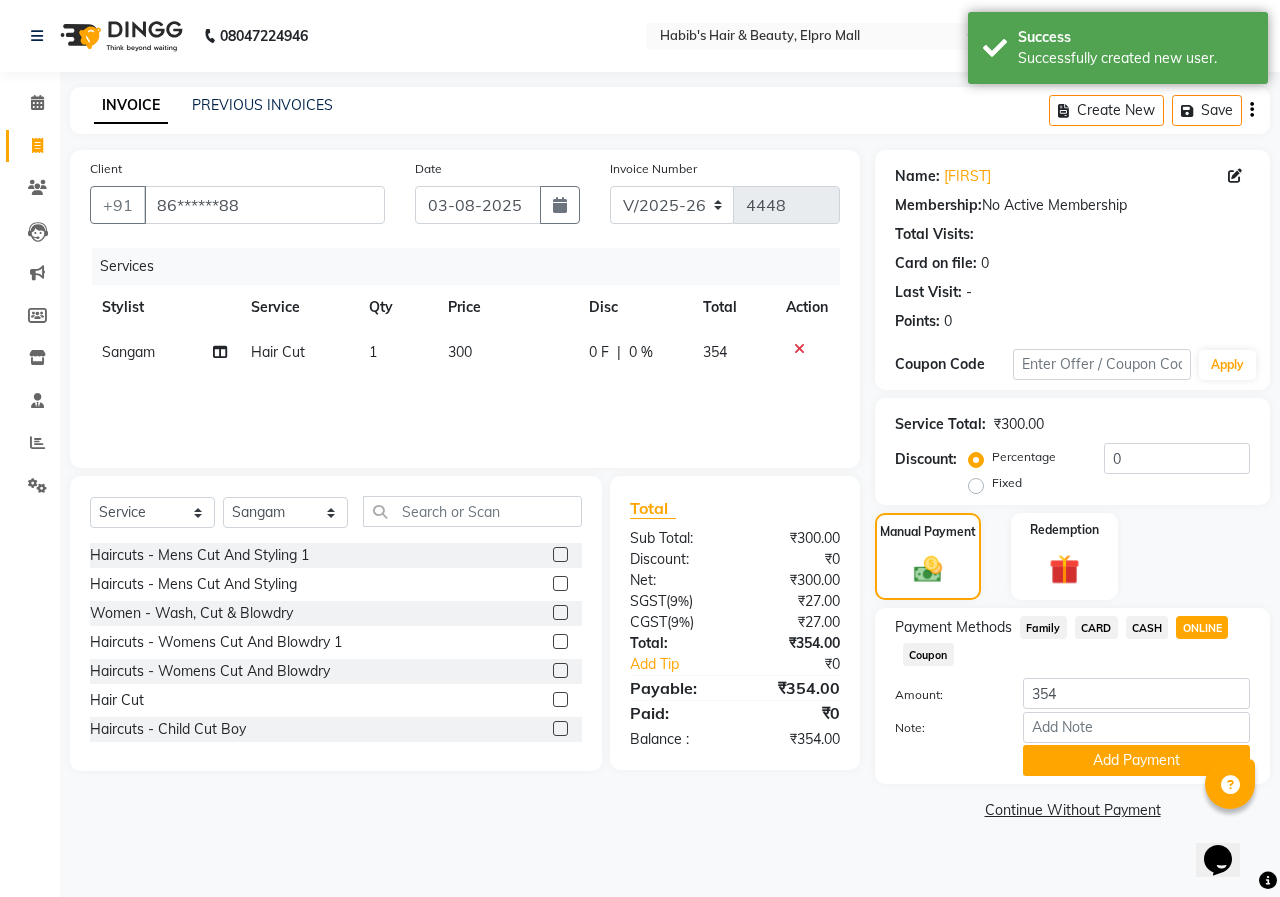 drag, startPoint x: 1123, startPoint y: 749, endPoint x: 1106, endPoint y: 818, distance: 71.063354 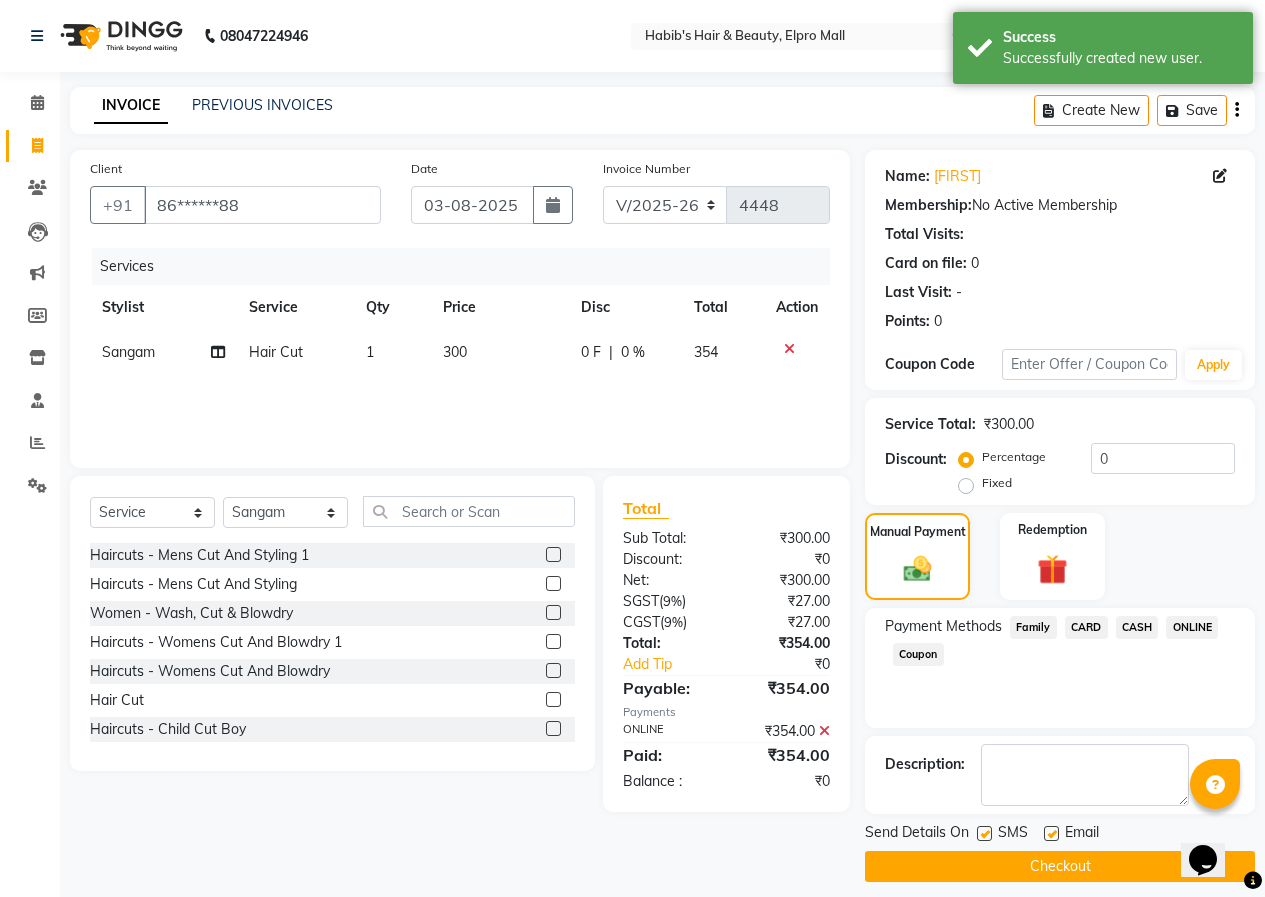 click on "Checkout" 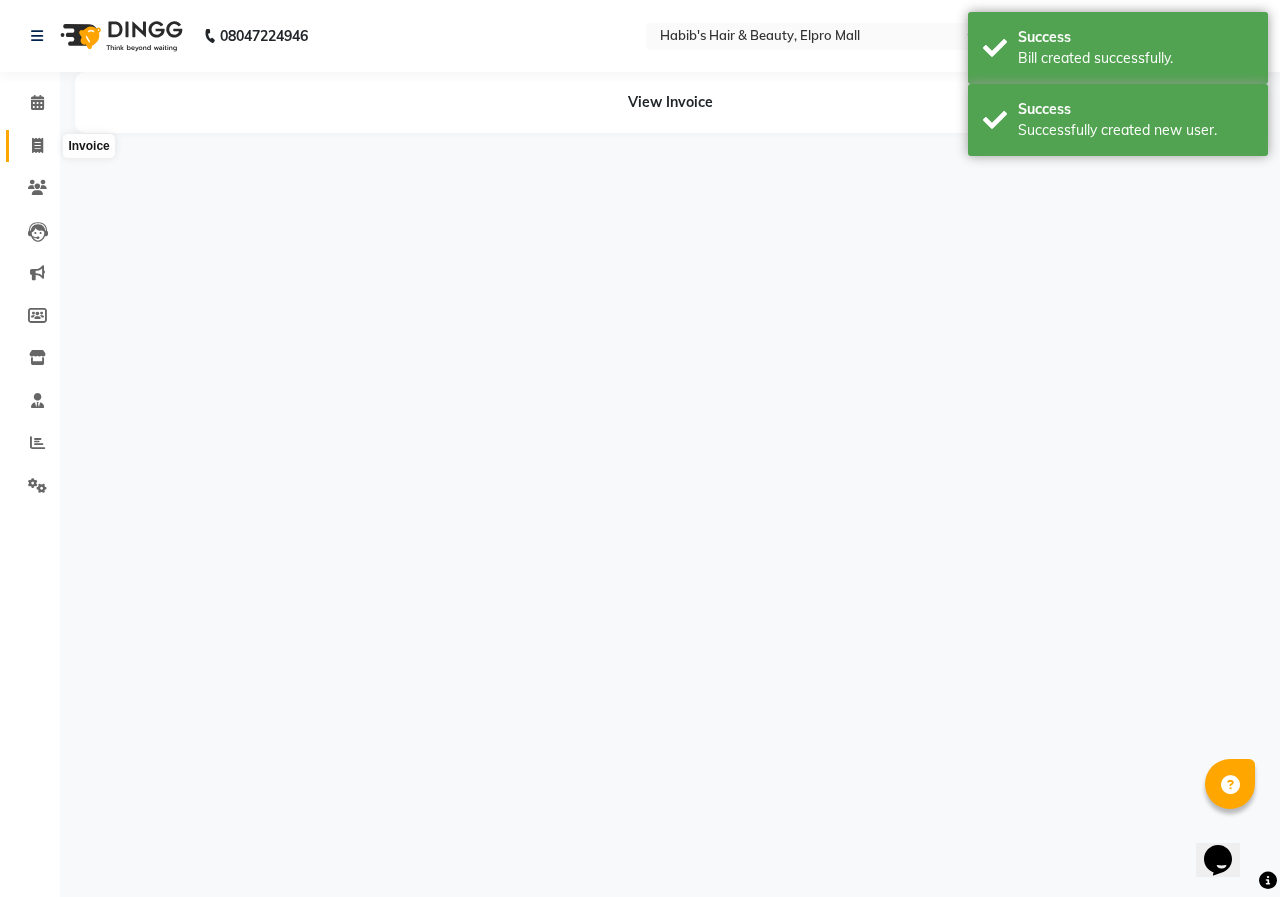 click 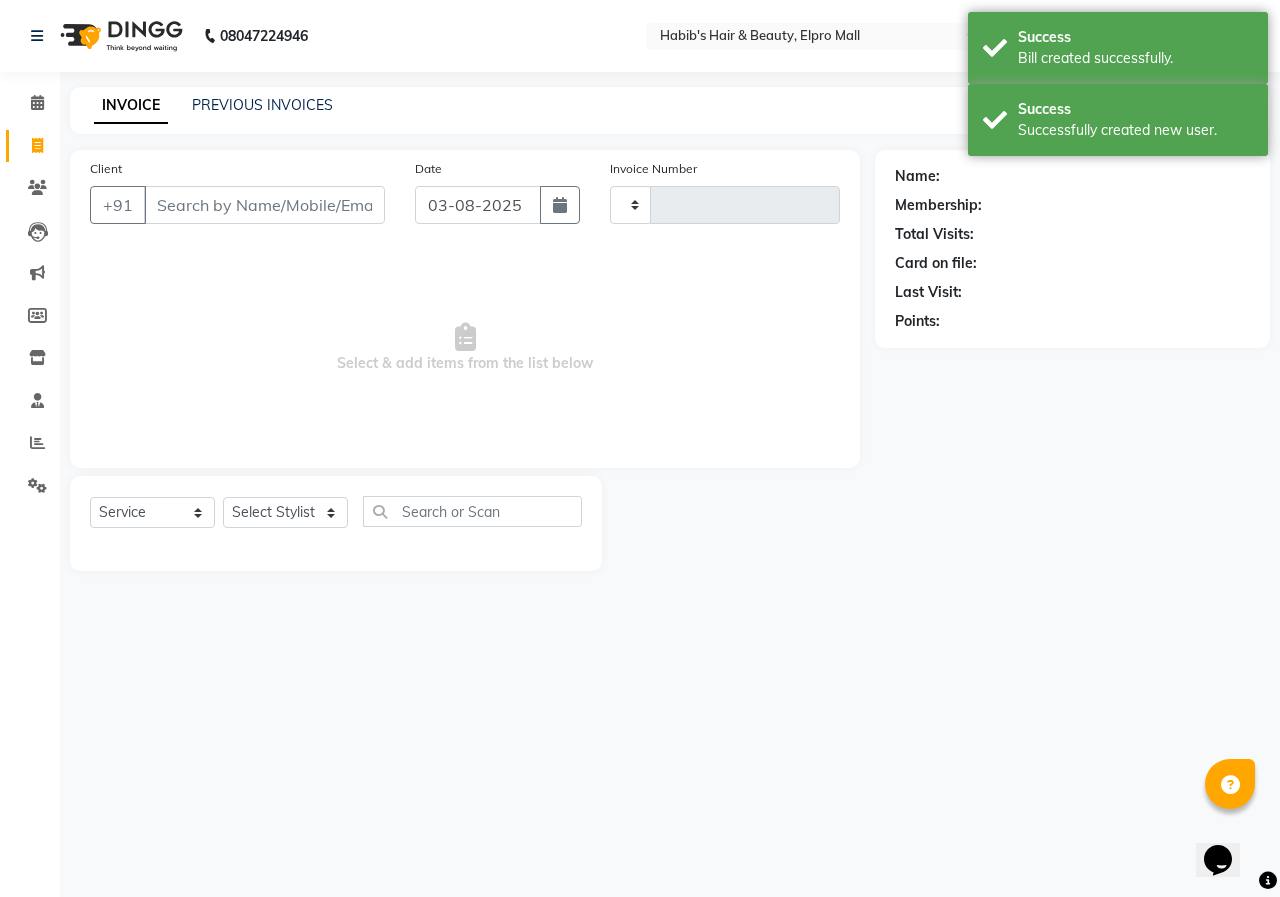 type on "4449" 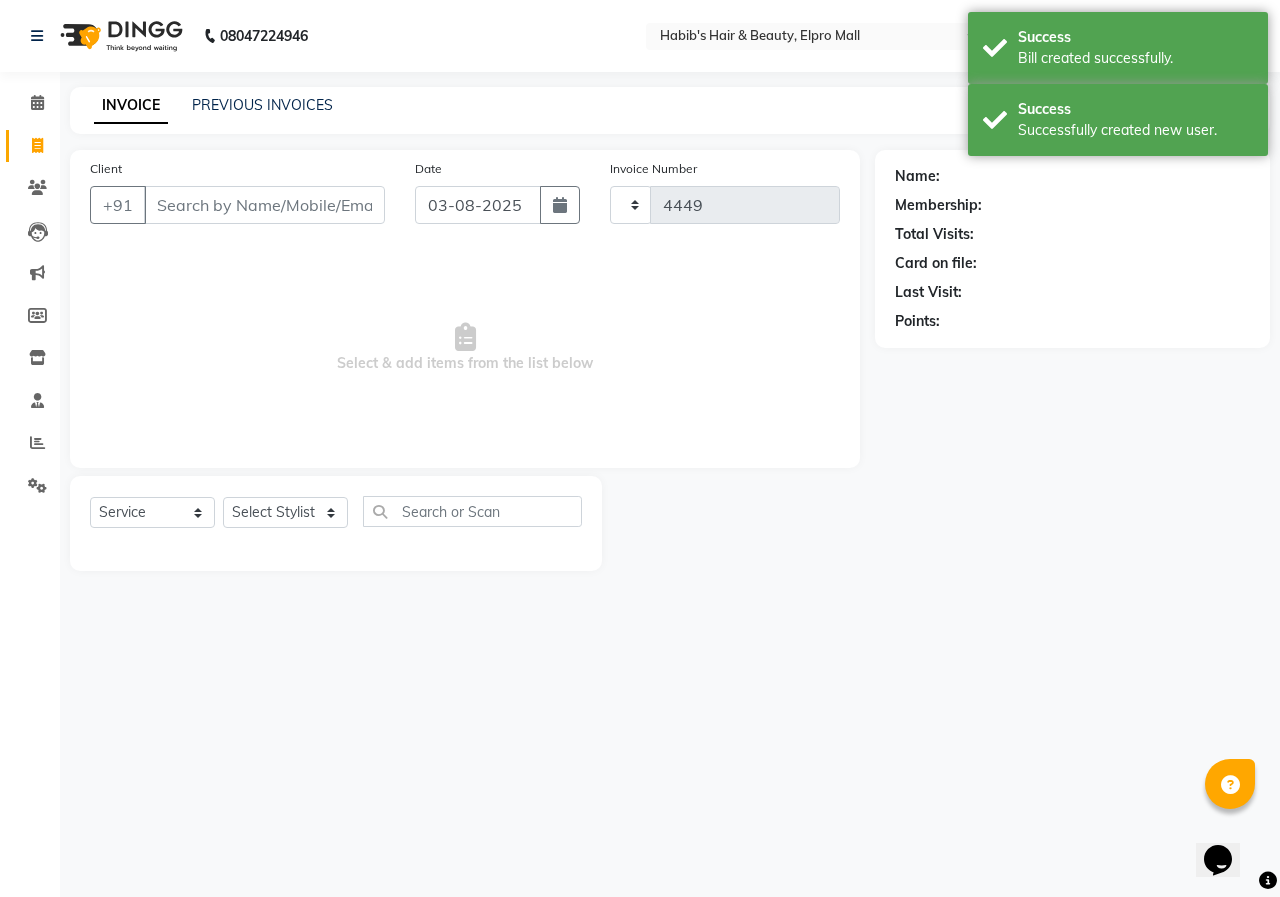 select on "3952" 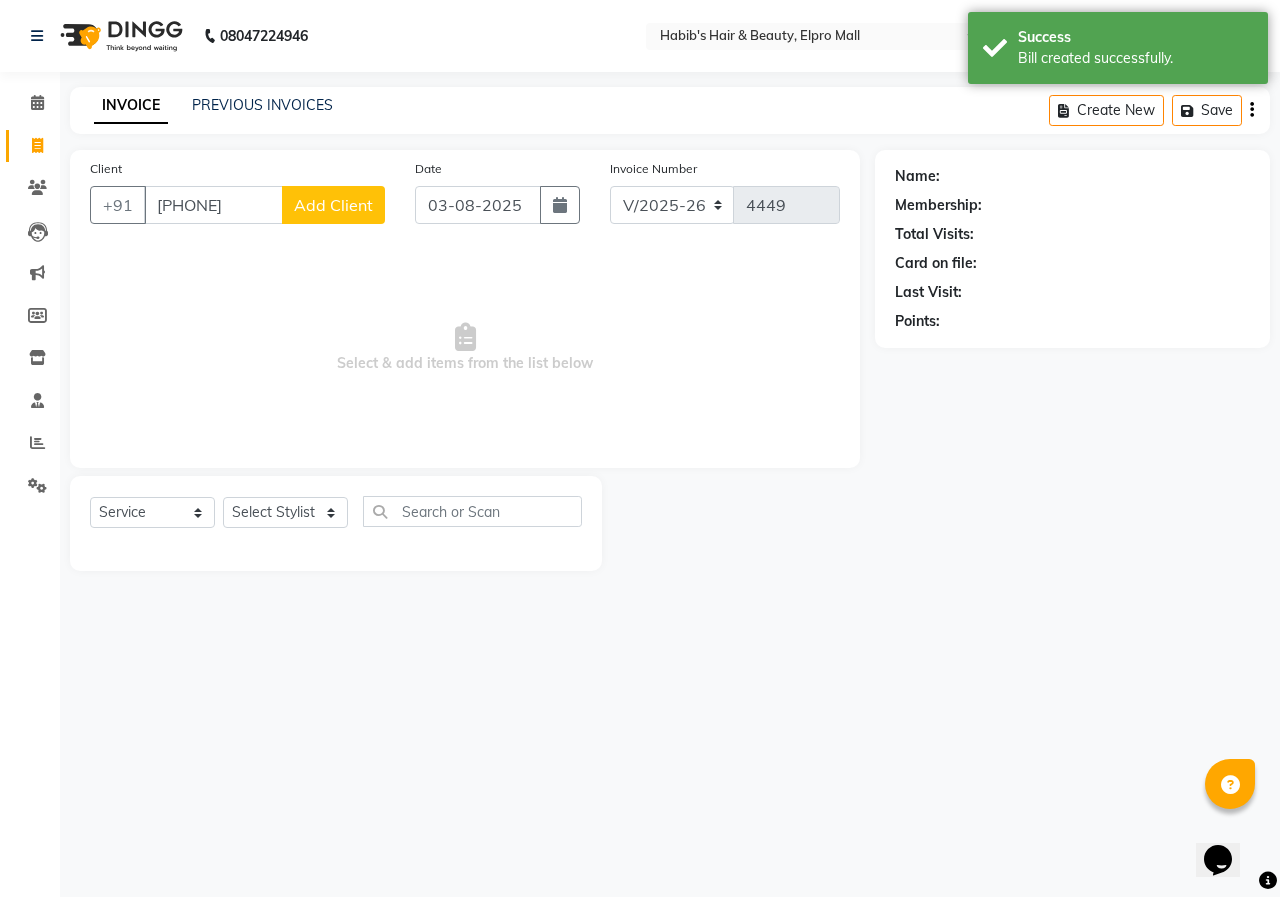 type on "9921225991" 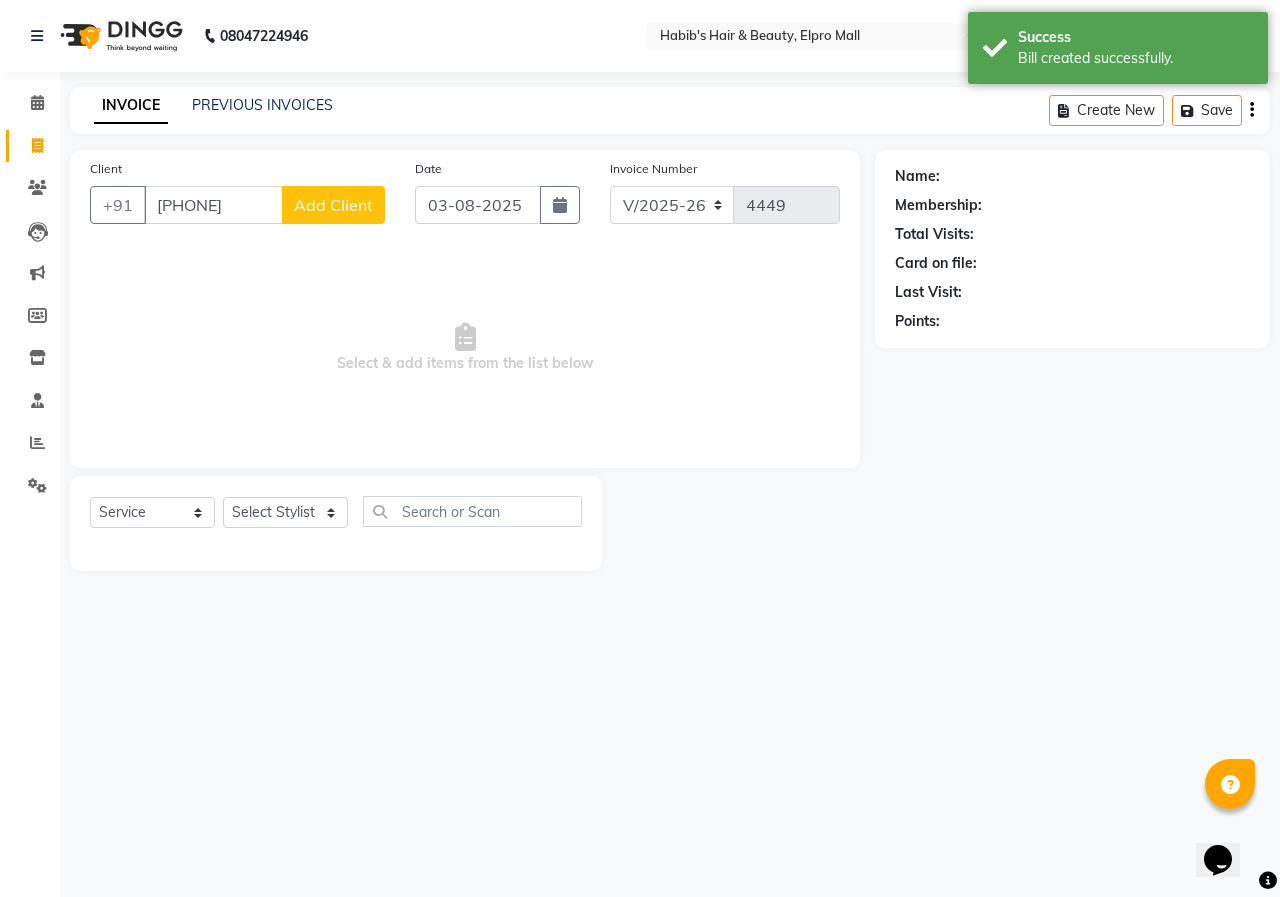 select on "22" 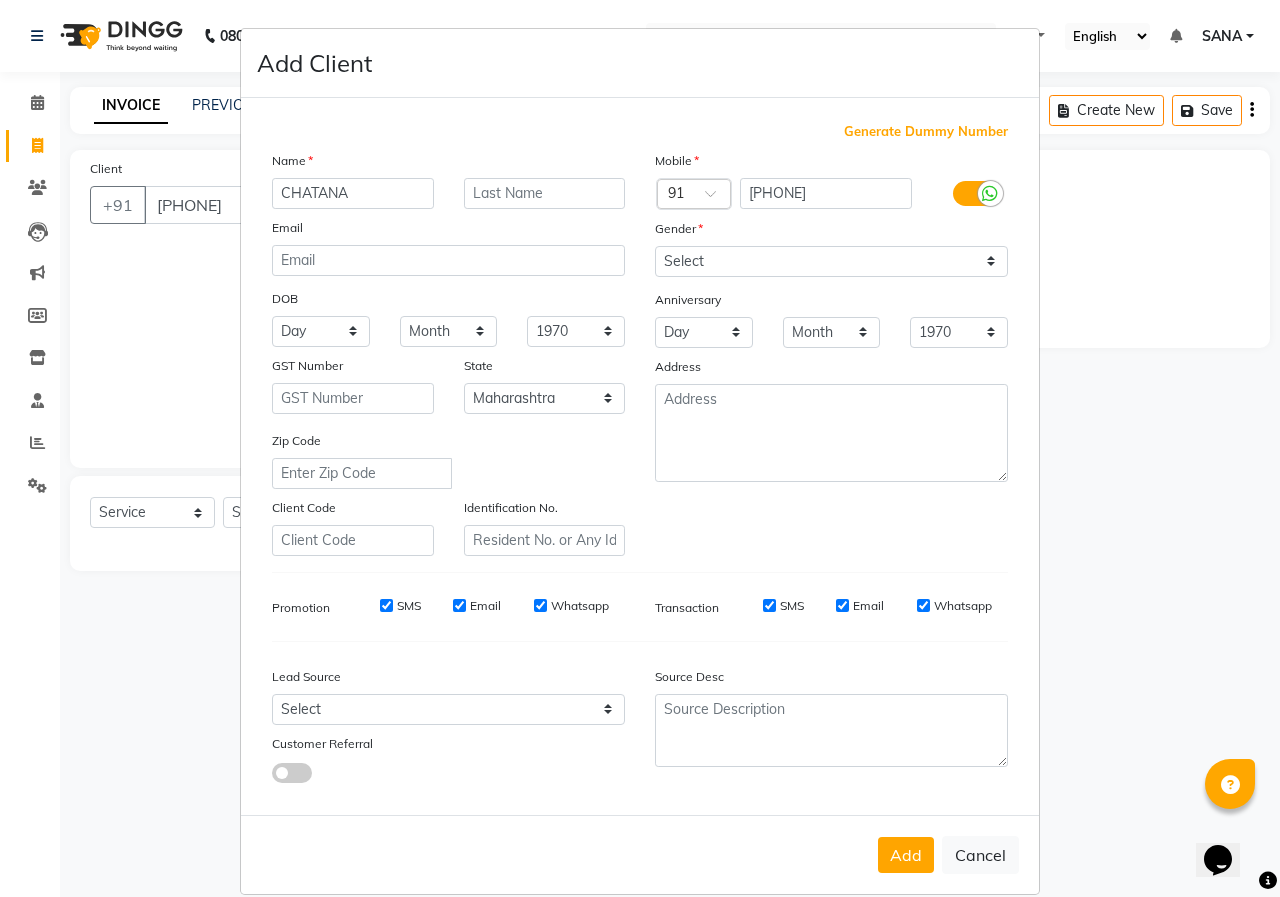 type on "CHATANA" 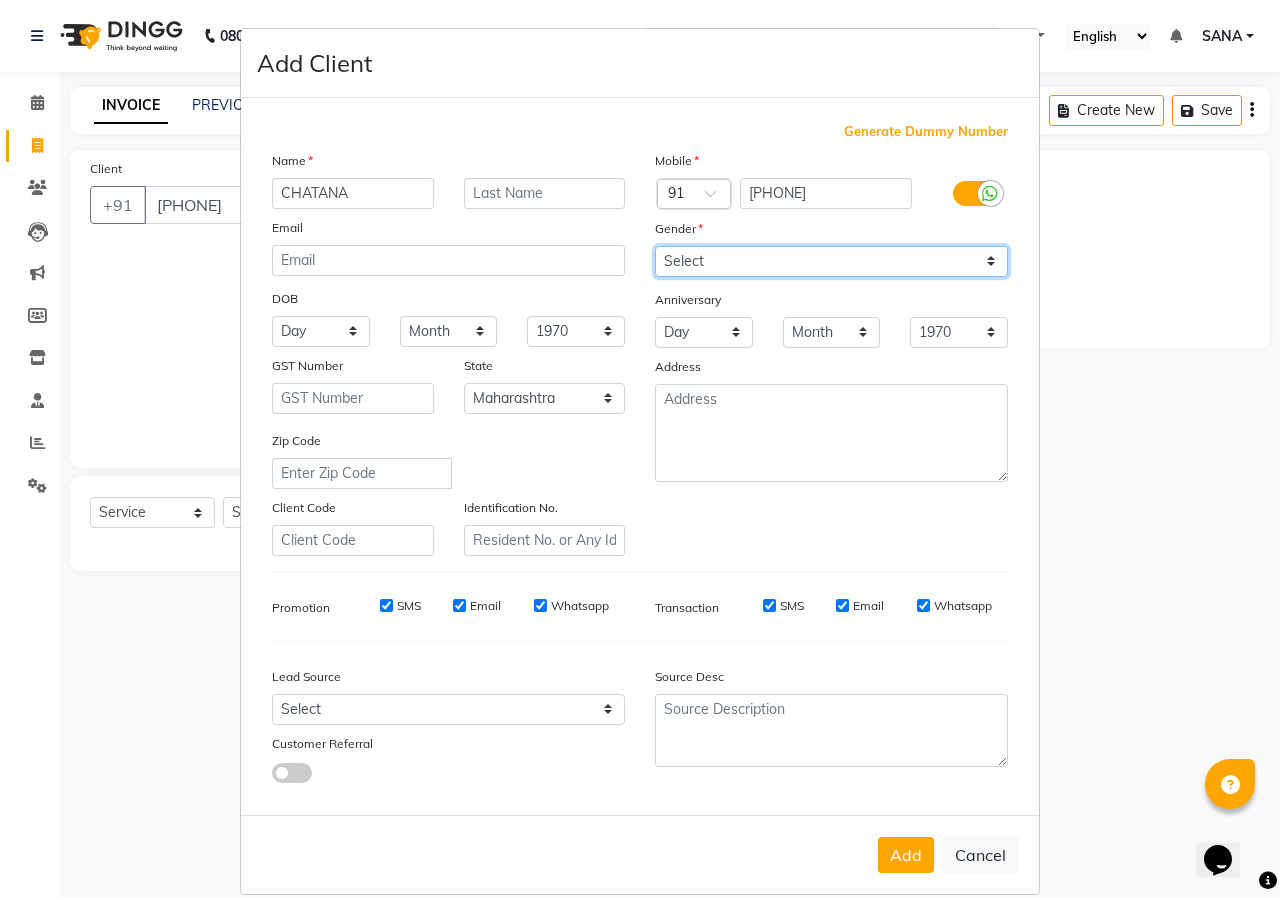 drag, startPoint x: 809, startPoint y: 264, endPoint x: 807, endPoint y: 276, distance: 12.165525 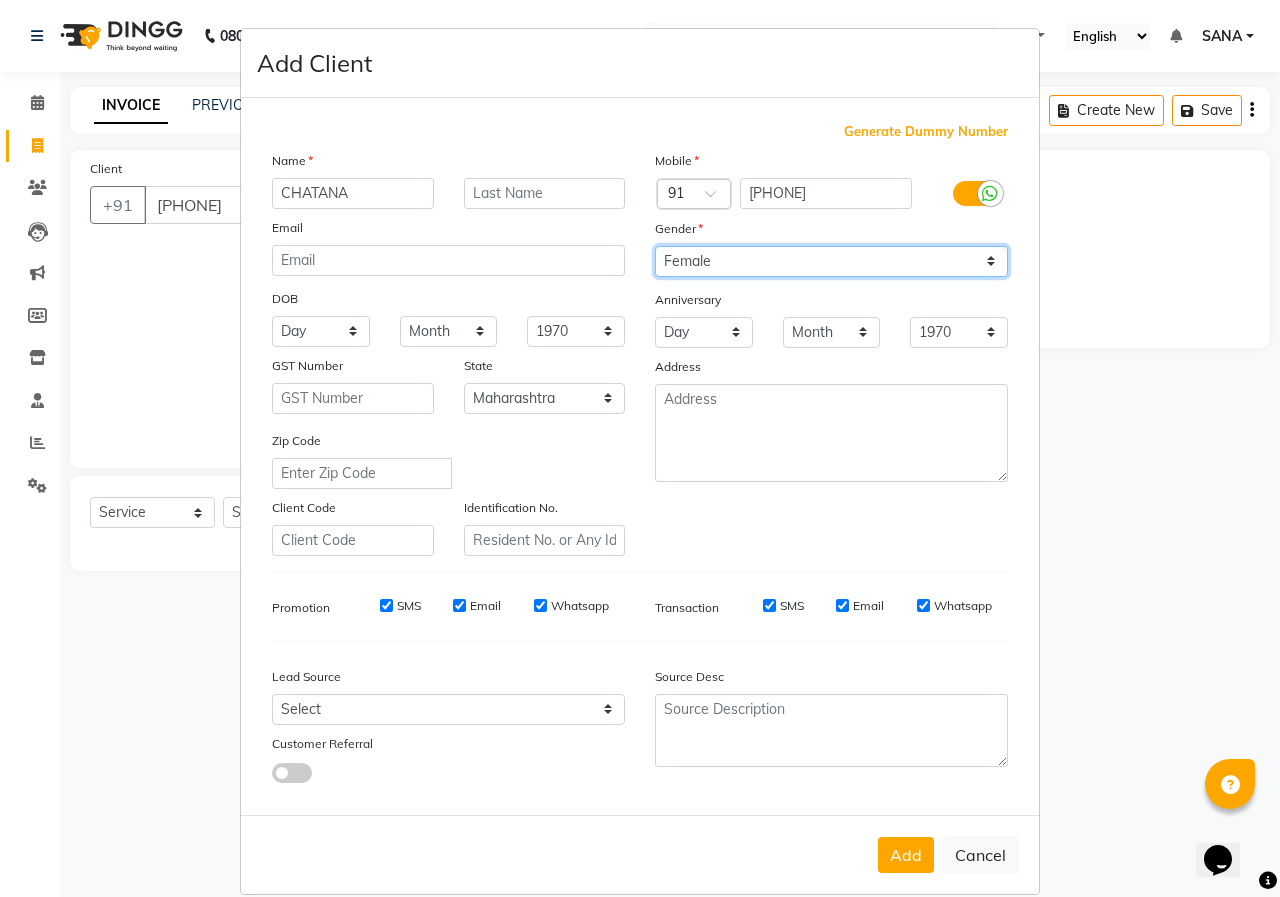 click on "Select Male Female Other Prefer Not To Say" at bounding box center (831, 261) 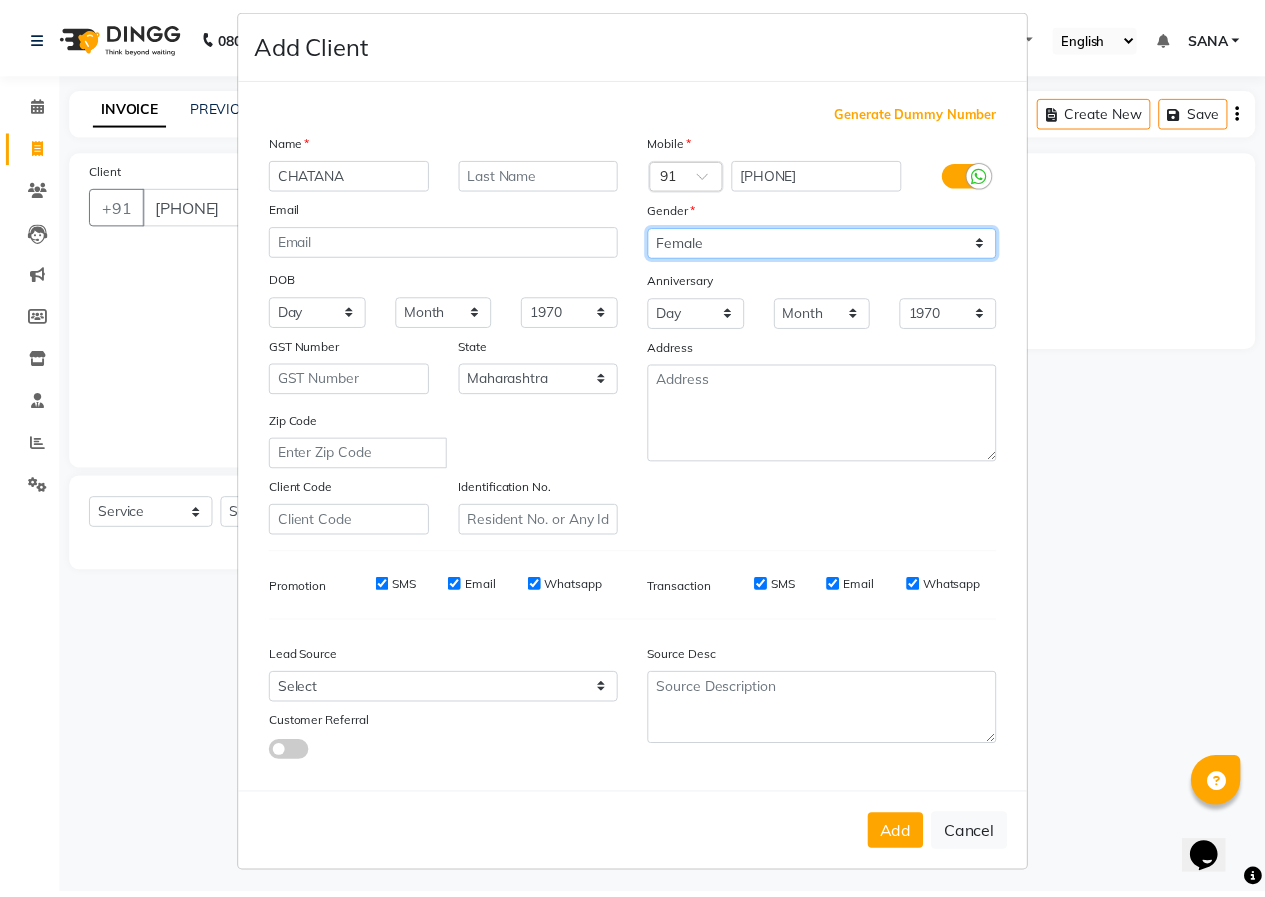 scroll, scrollTop: 26, scrollLeft: 0, axis: vertical 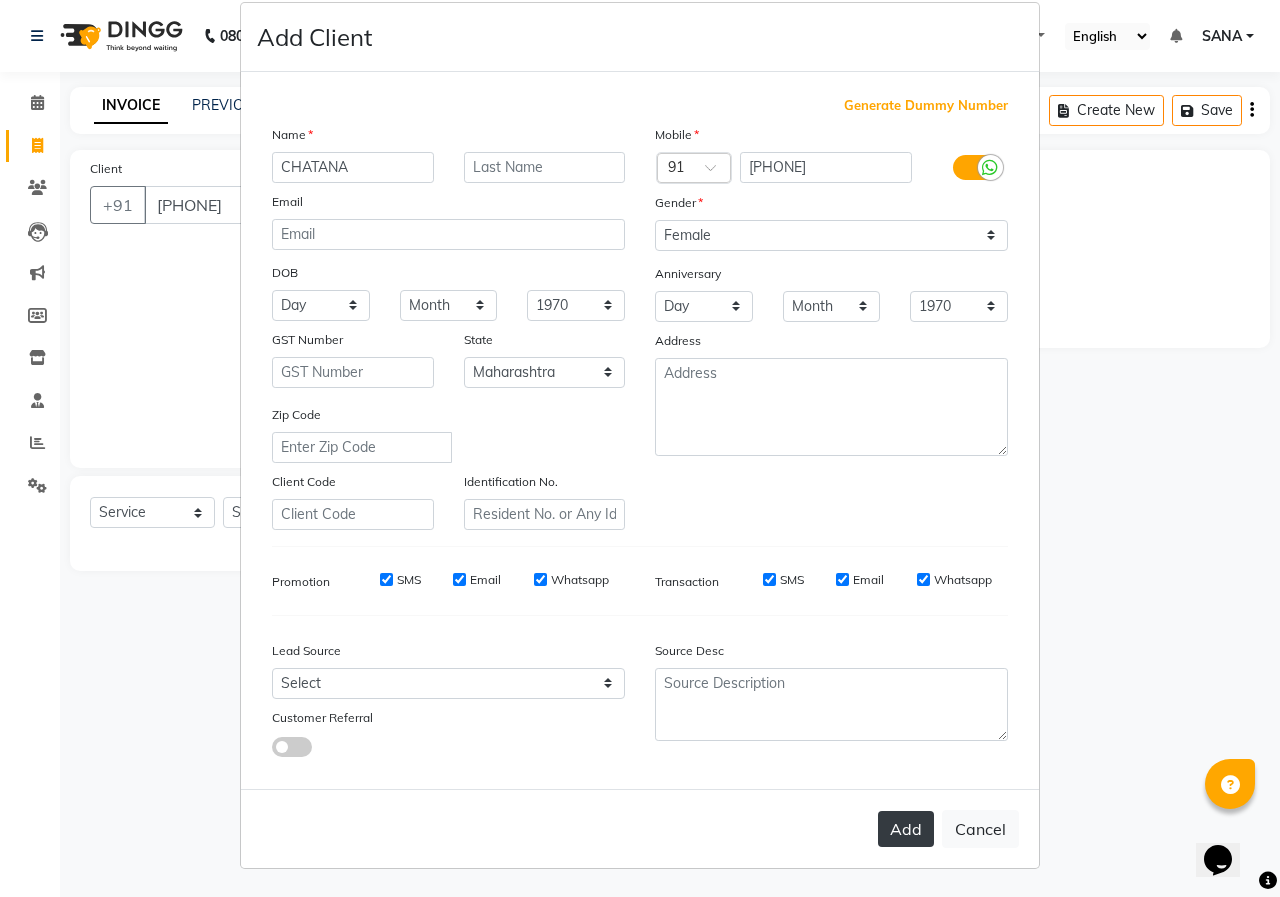 click on "Add" at bounding box center [906, 829] 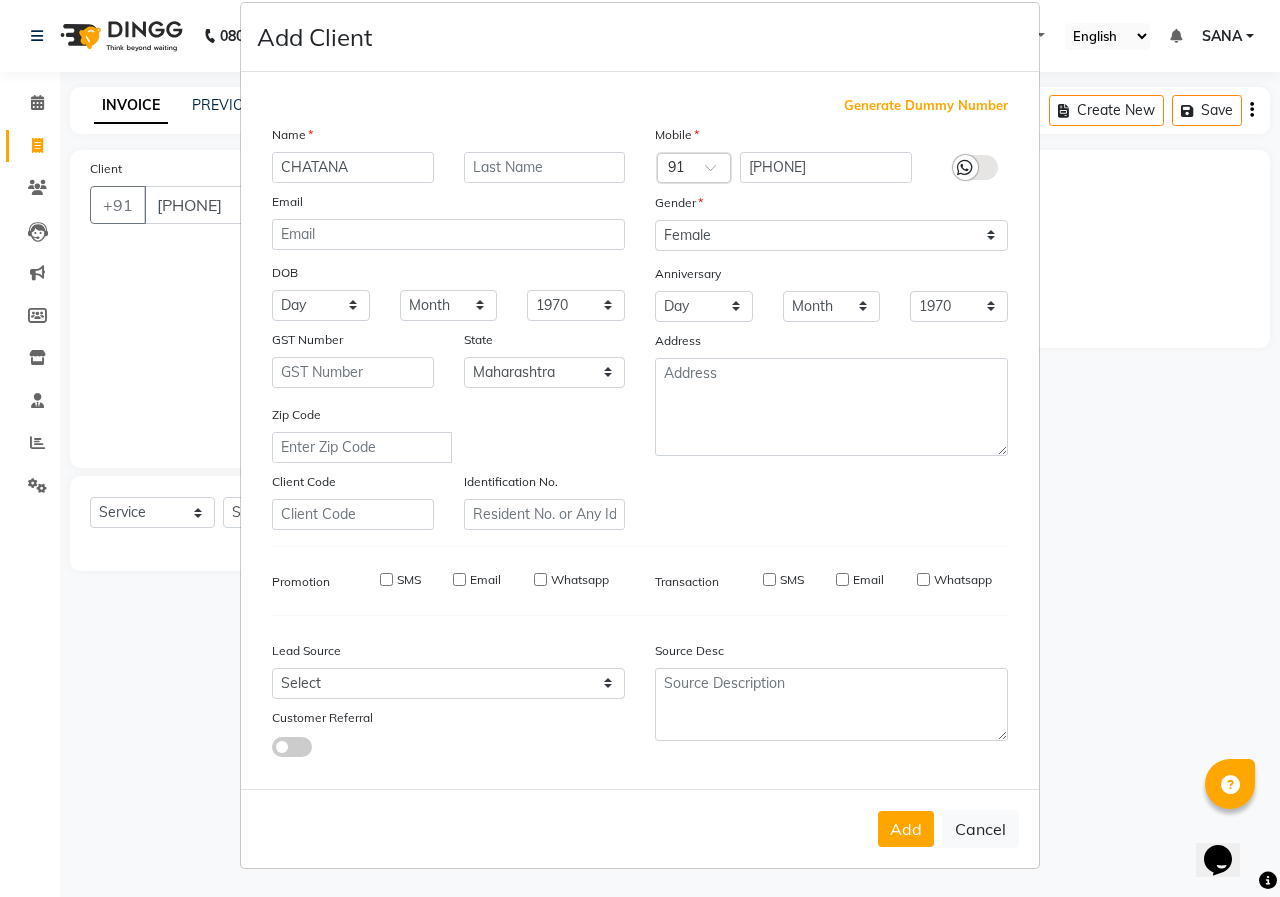 type on "99******91" 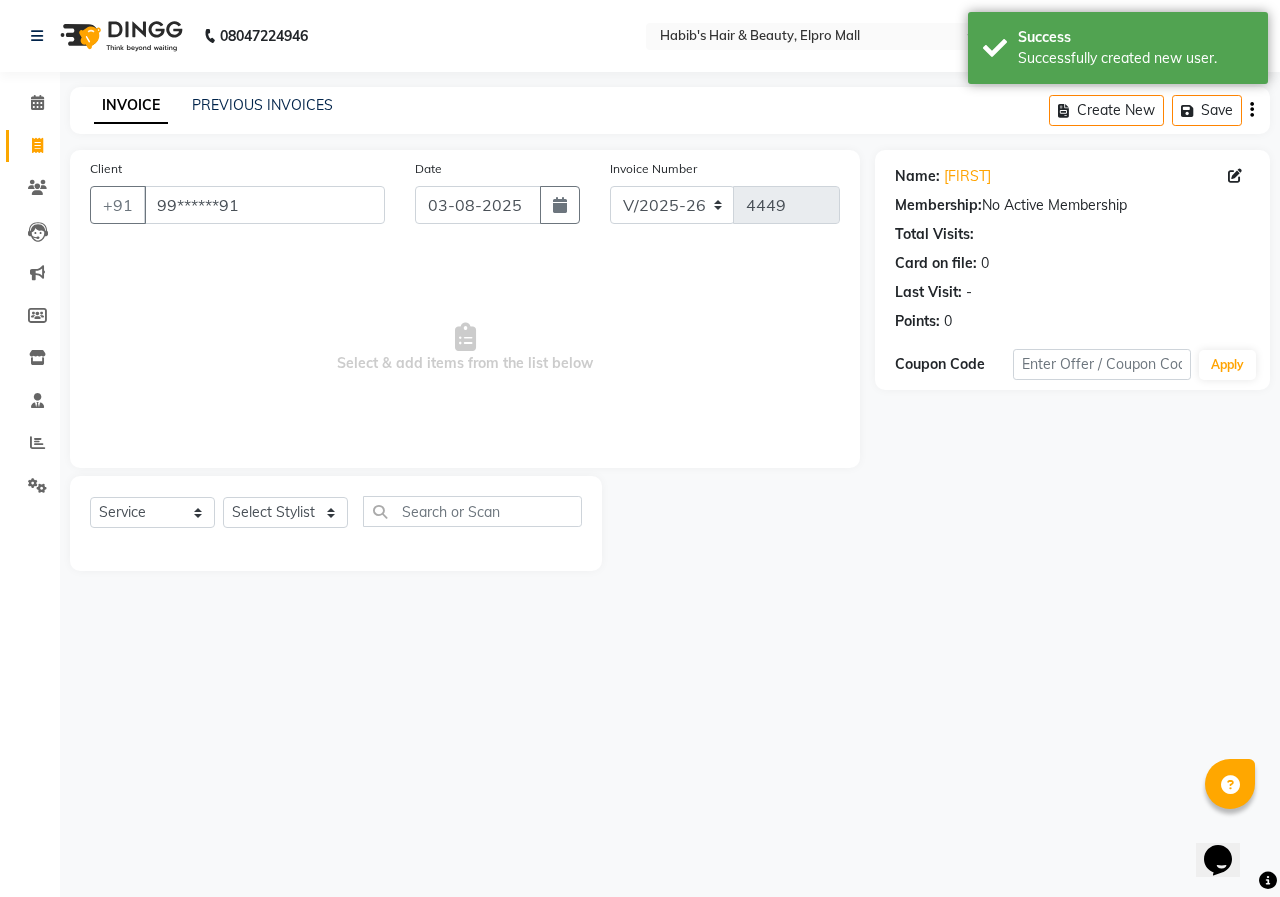 click on "Select  Service  Product  Membership  Package Voucher Prepaid Gift Card  Select Stylist ANUSHKA GAURI GUDDU Keshav Maushi Mhaske  priya  Rahul Ravi  Roshan Sagar SANA Sangam Sanika shabnam SONALI  subhan" 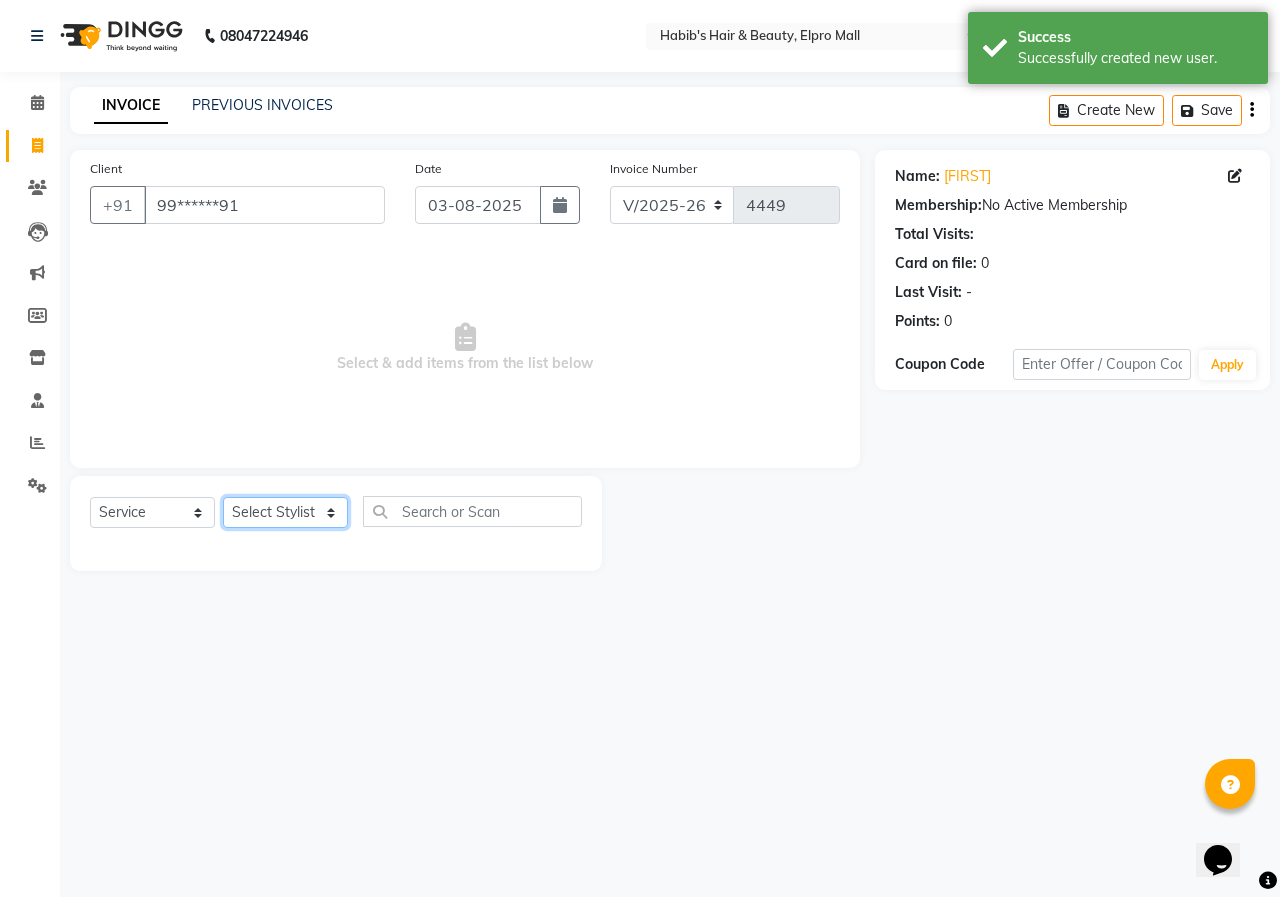 click on "Select Stylist ANUSHKA GAURI GUDDU Keshav Maushi Mhaske  priya  Rahul Ravi  Roshan Sagar SANA Sangam Sanika shabnam SONALI  subhan" 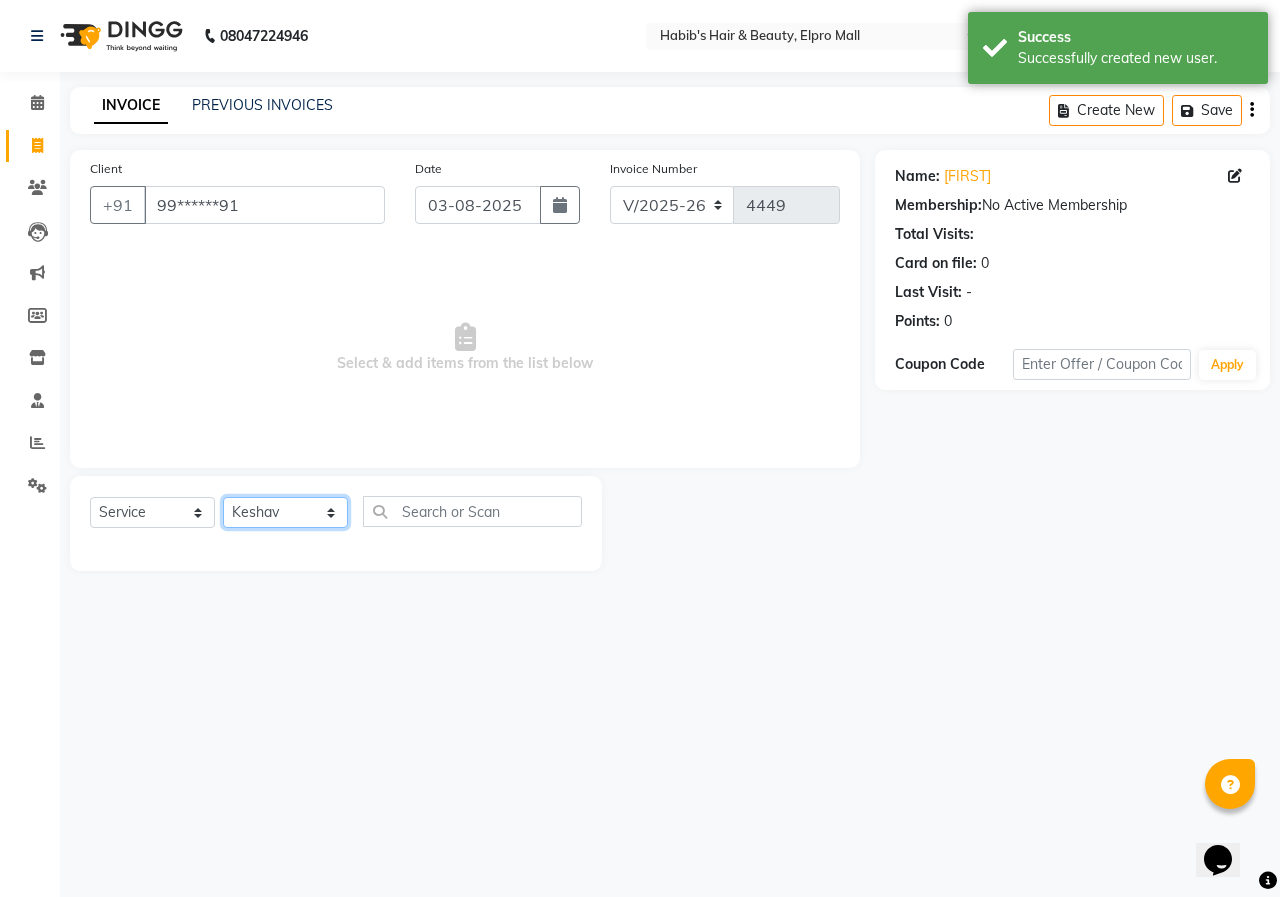 click on "Select Stylist ANUSHKA GAURI GUDDU Keshav Maushi Mhaske  priya  Rahul Ravi  Roshan Sagar SANA Sangam Sanika shabnam SONALI  subhan" 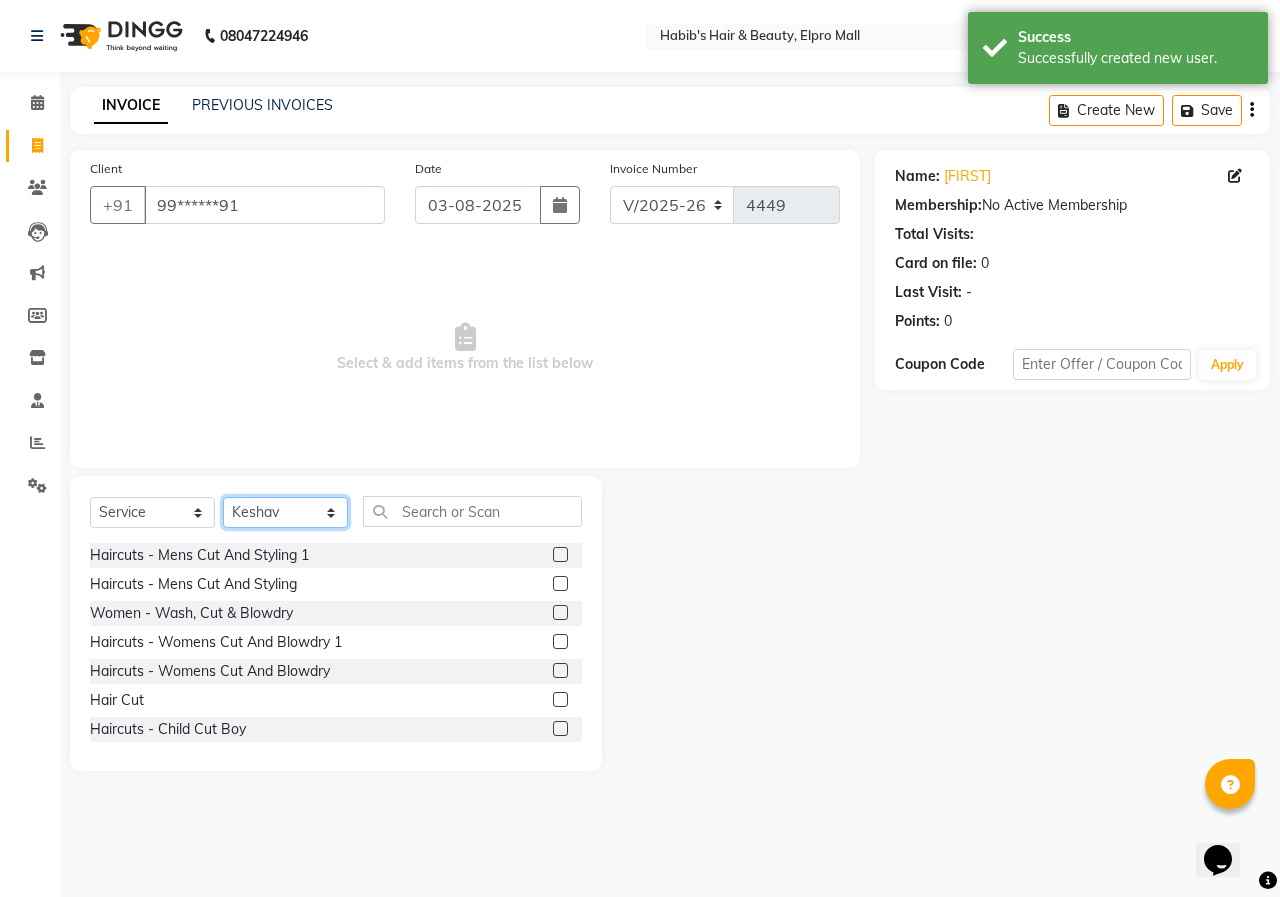click on "Select Stylist ANUSHKA GAURI GUDDU Keshav Maushi Mhaske  priya  Rahul Ravi  Roshan Sagar SANA Sangam Sanika shabnam SONALI  subhan" 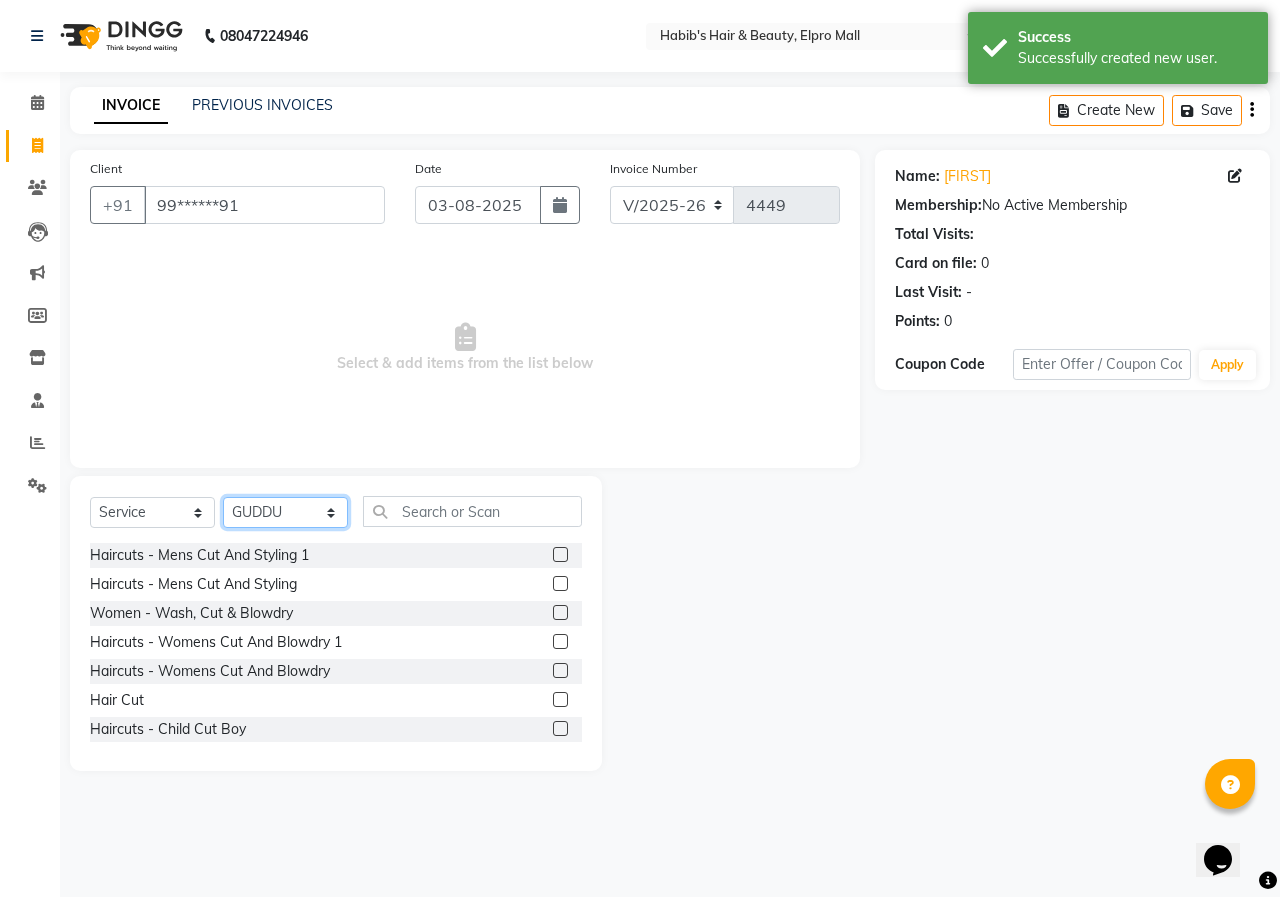 click on "Select Stylist ANUSHKA GAURI GUDDU Keshav Maushi Mhaske  priya  Rahul Ravi  Roshan Sagar SANA Sangam Sanika shabnam SONALI  subhan" 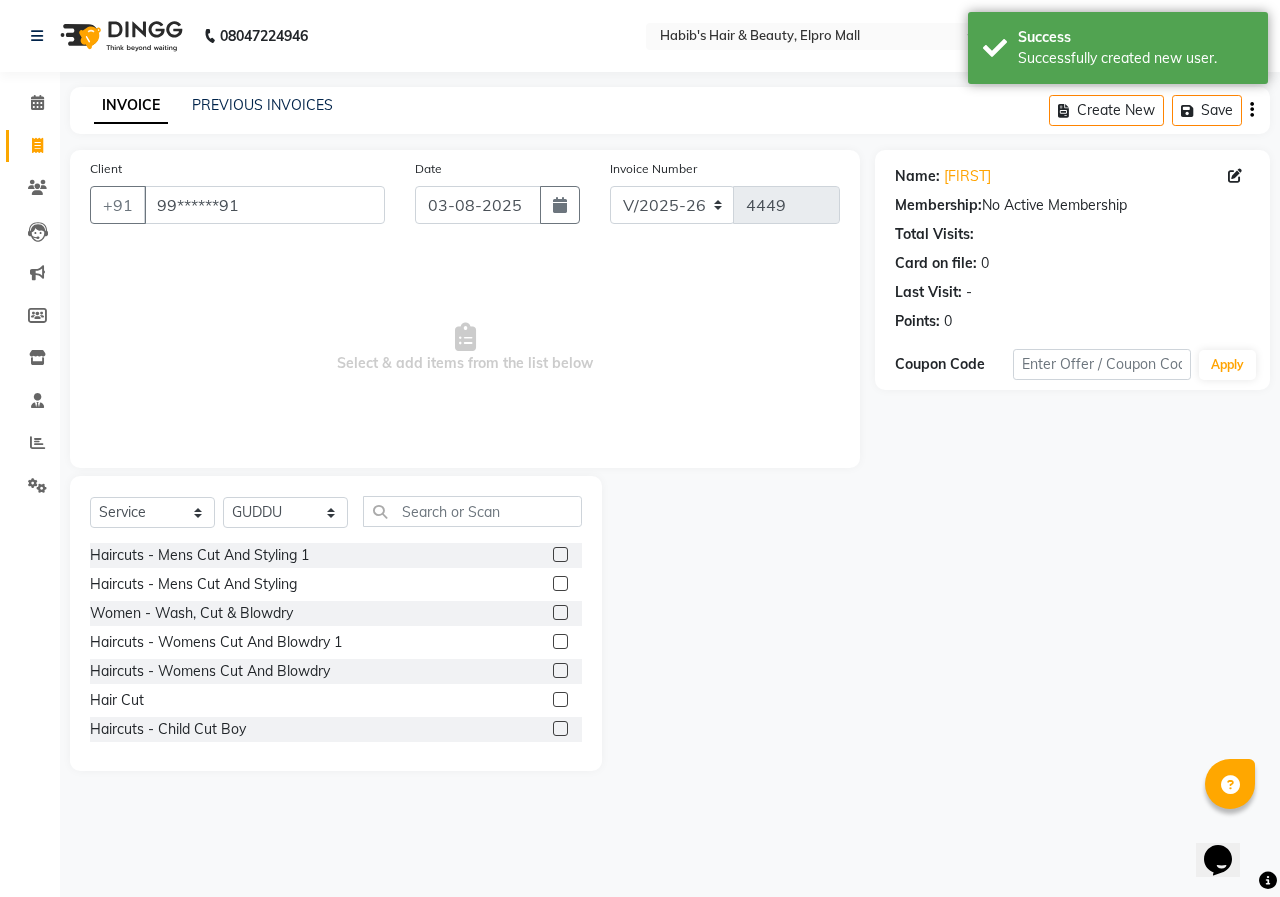 click 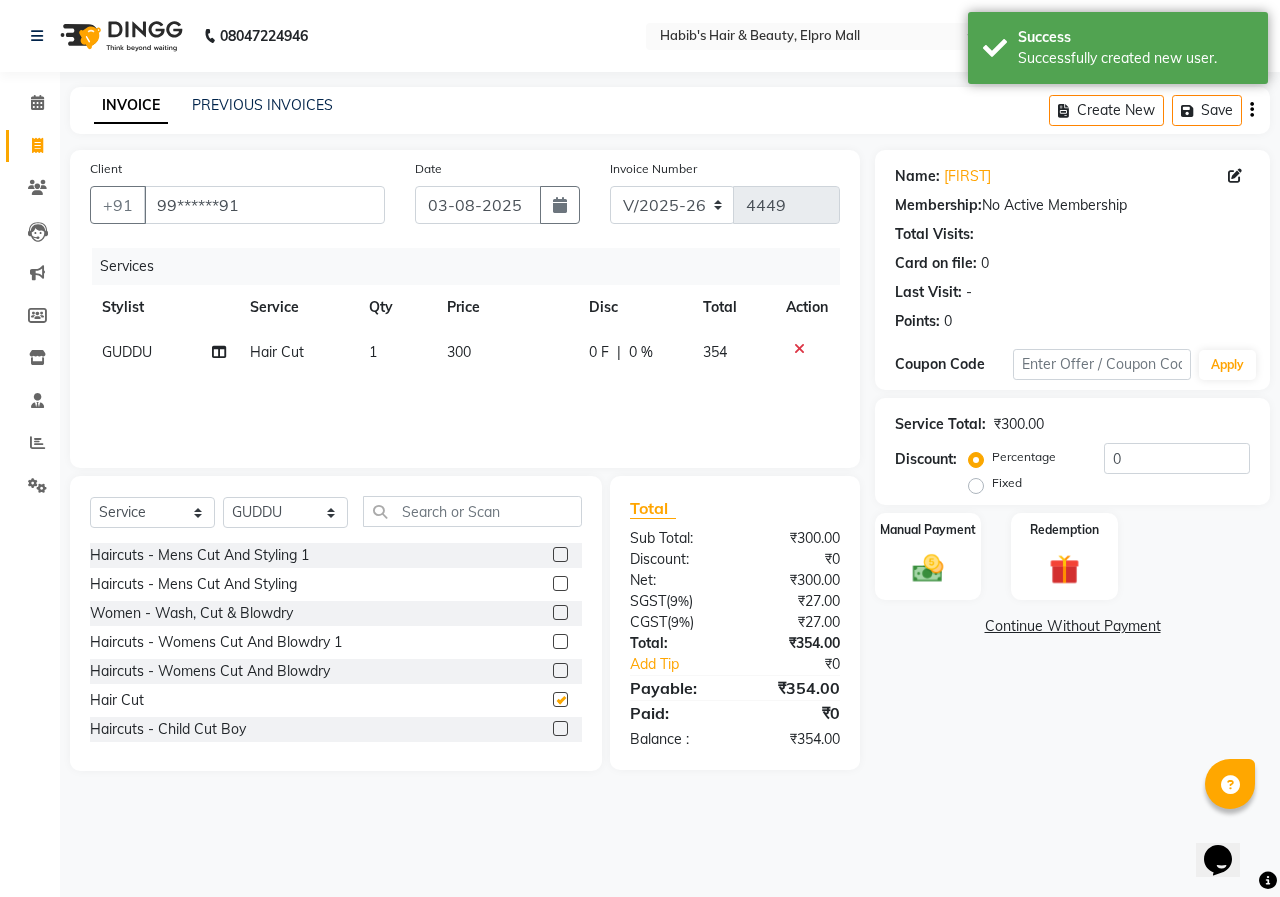 checkbox on "false" 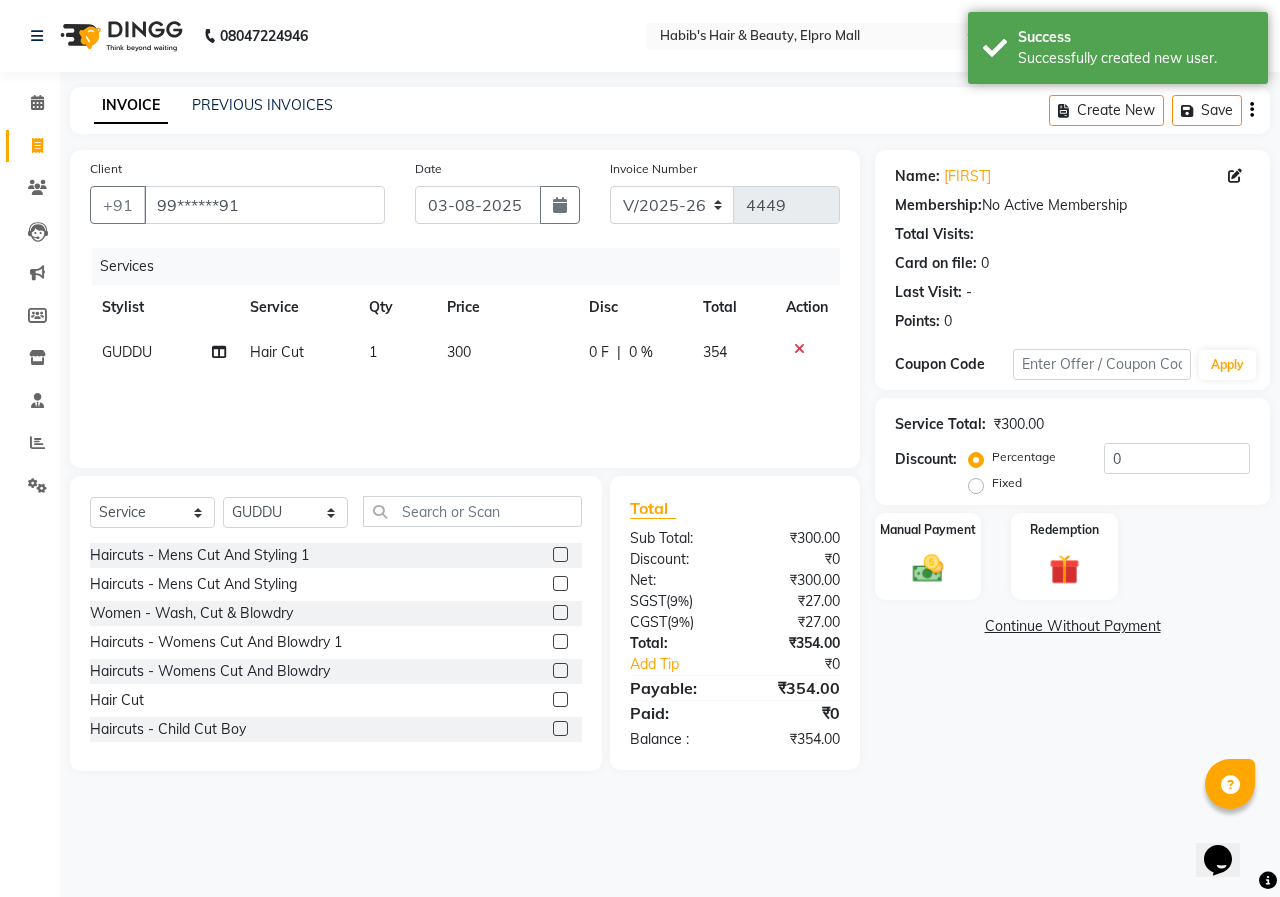click 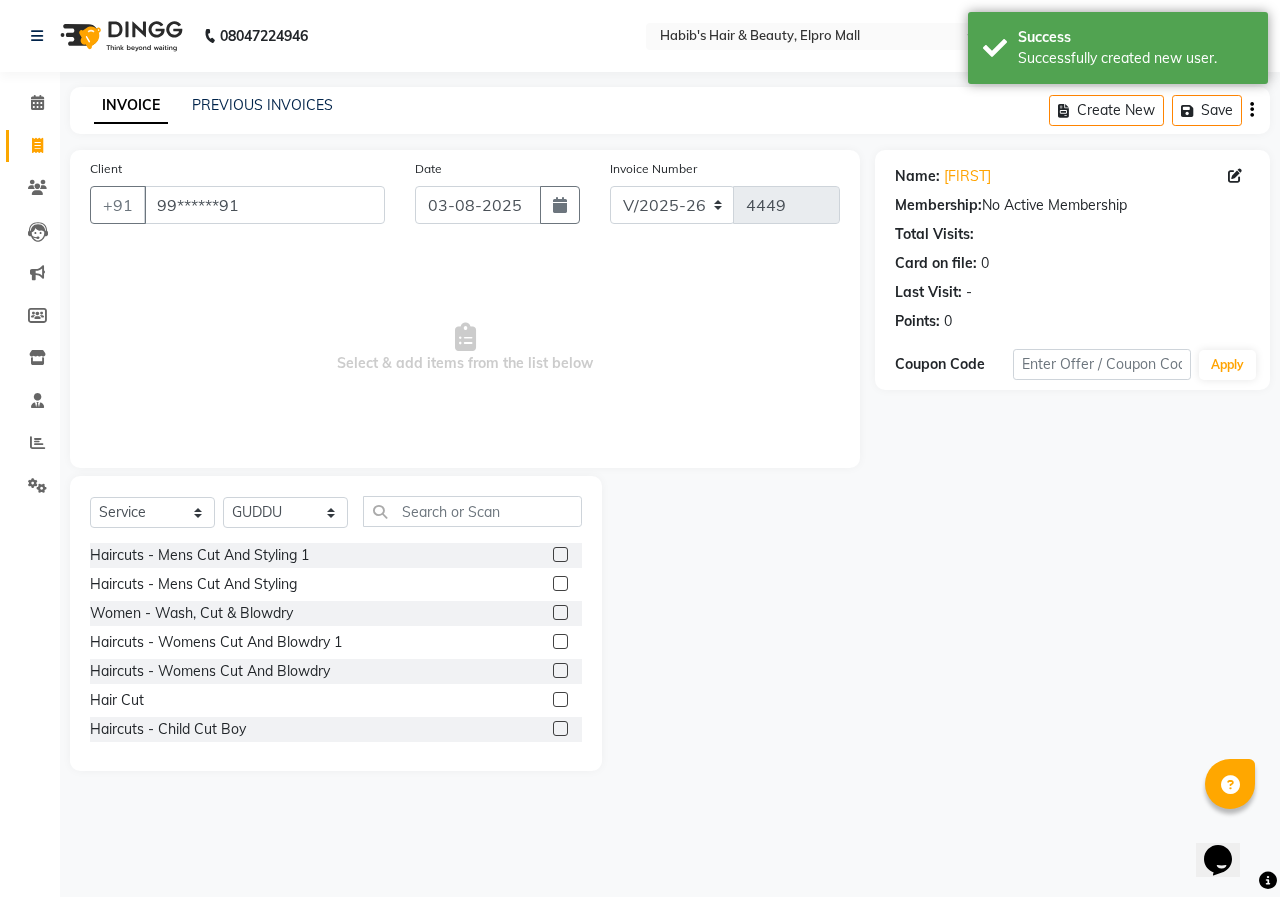click 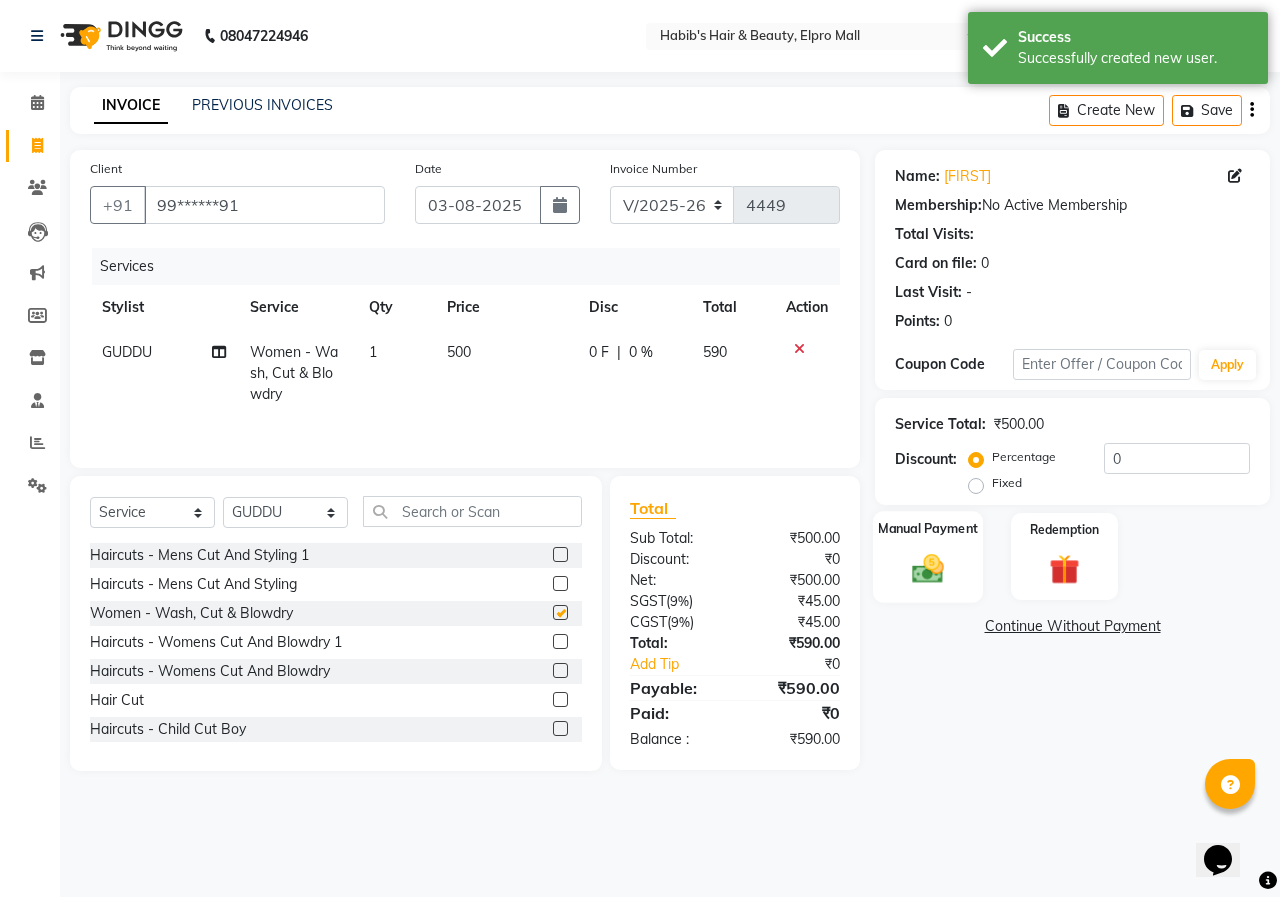 checkbox on "false" 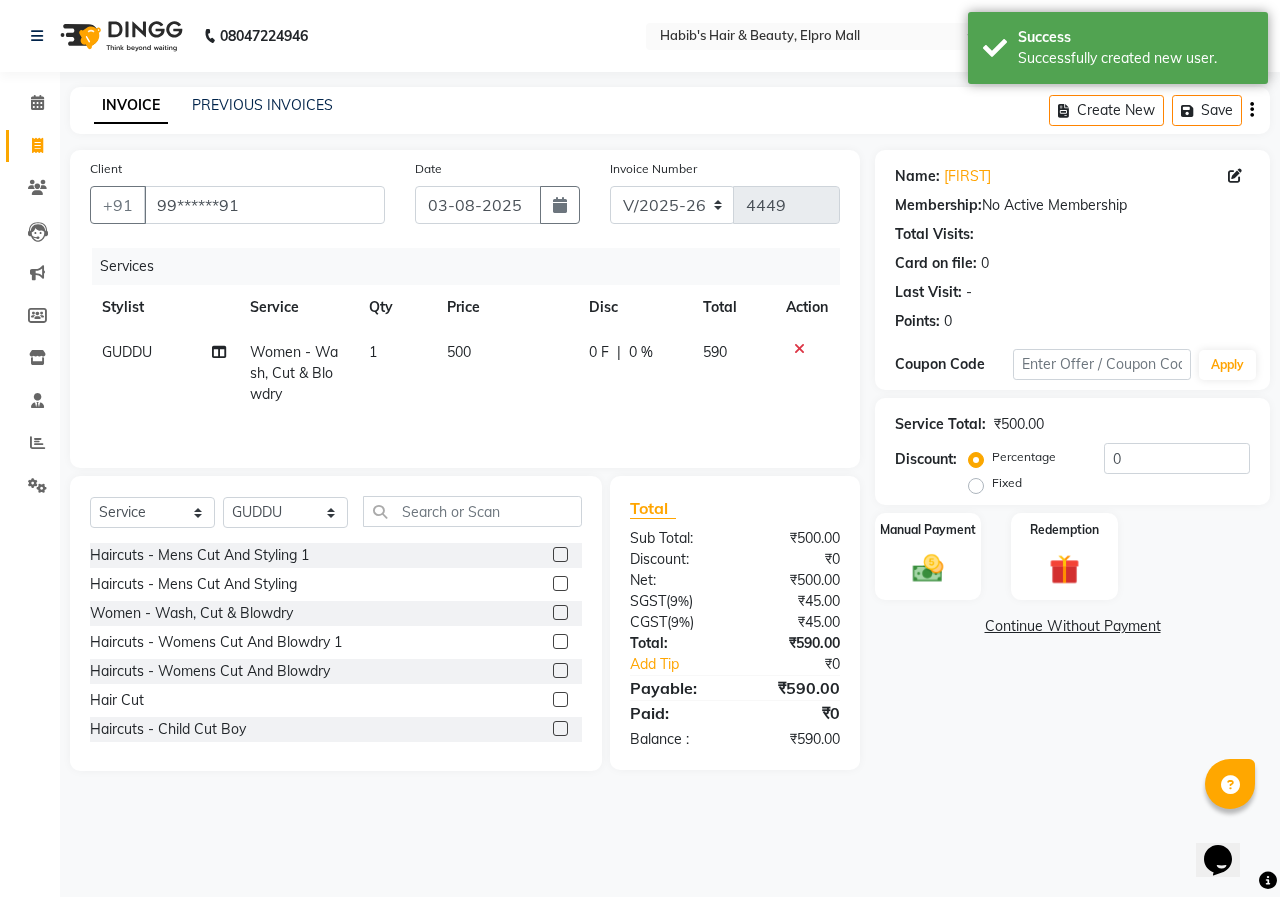 drag, startPoint x: 940, startPoint y: 581, endPoint x: 1023, endPoint y: 603, distance: 85.86617 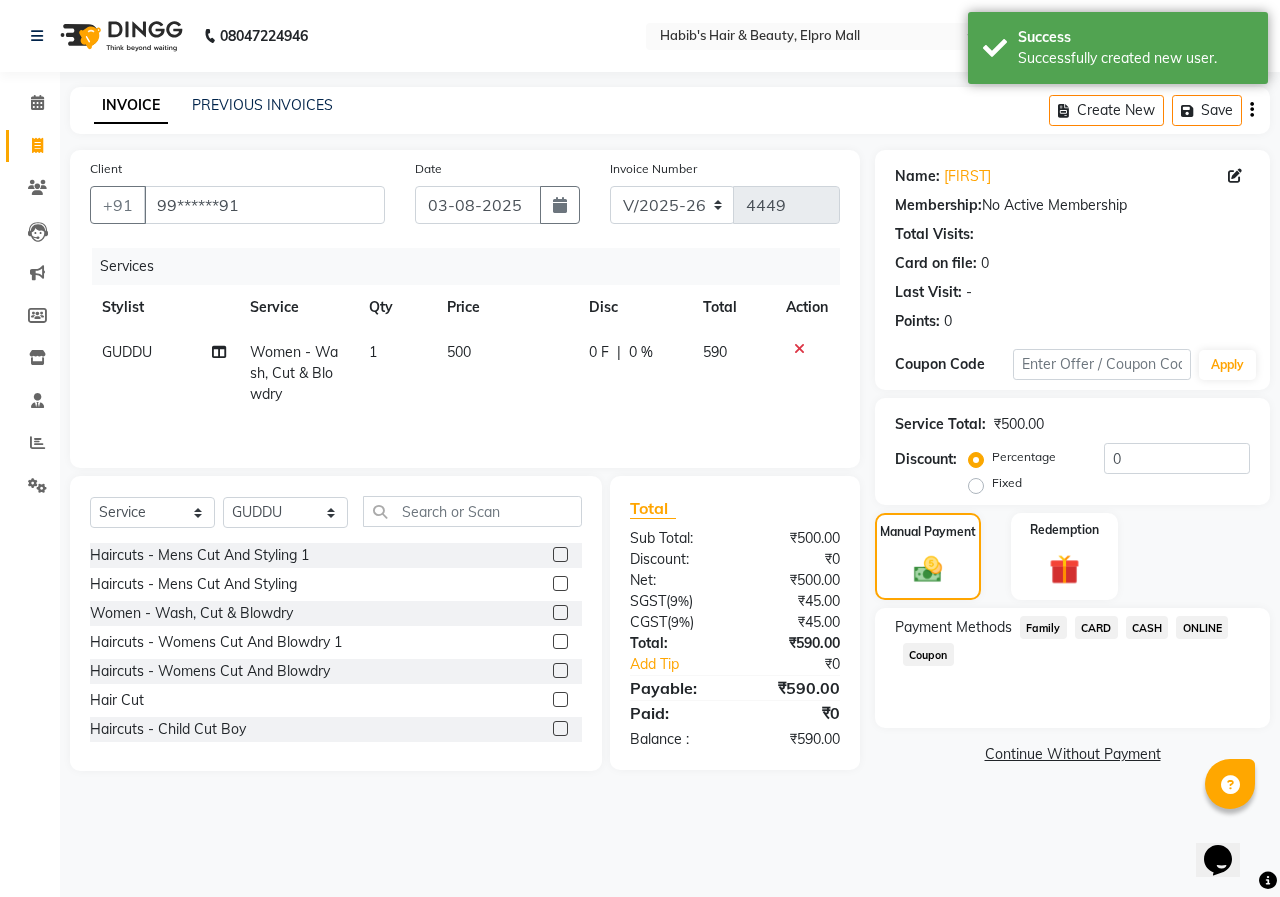 click on "ONLINE" 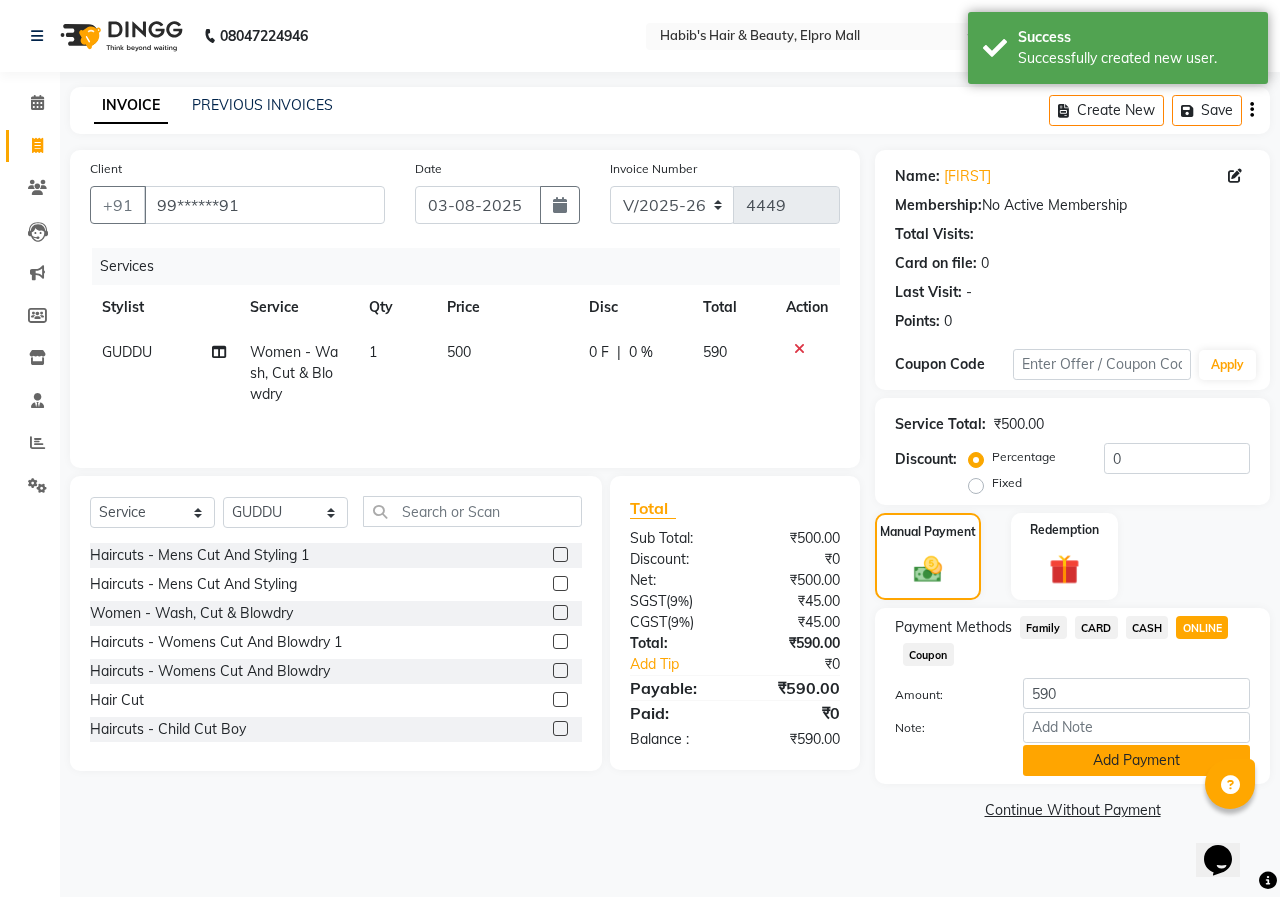click on "Add Payment" 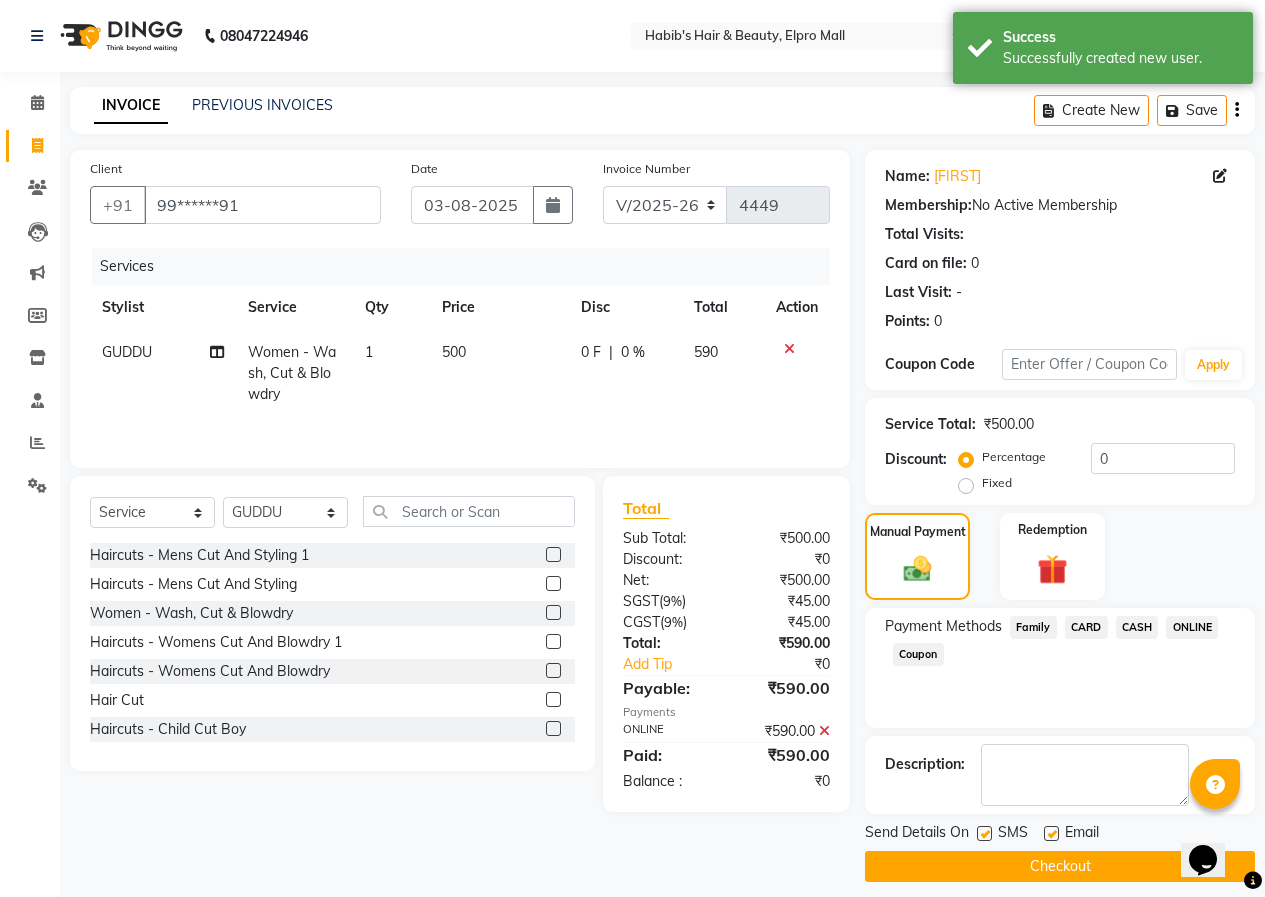 click on "Checkout" 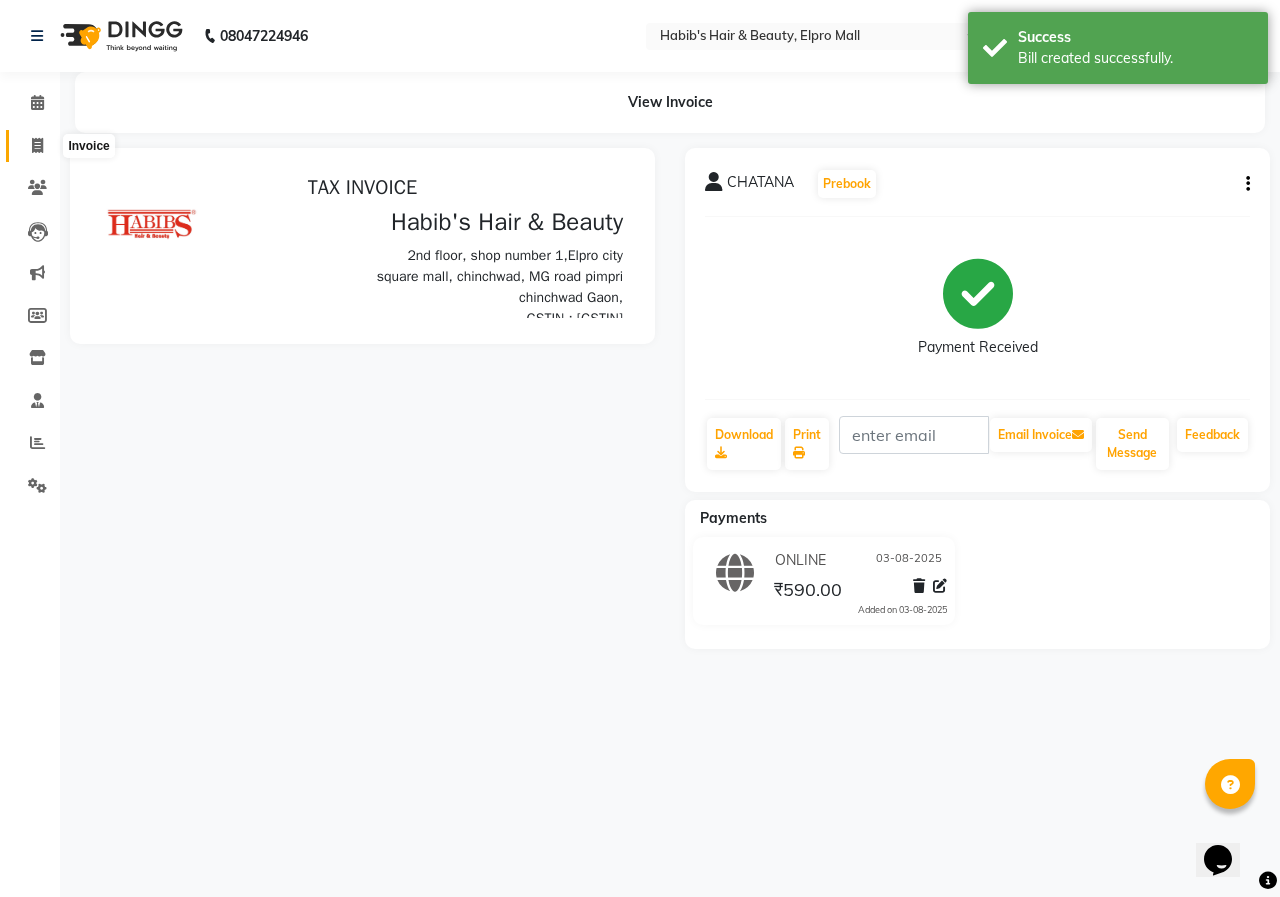 click 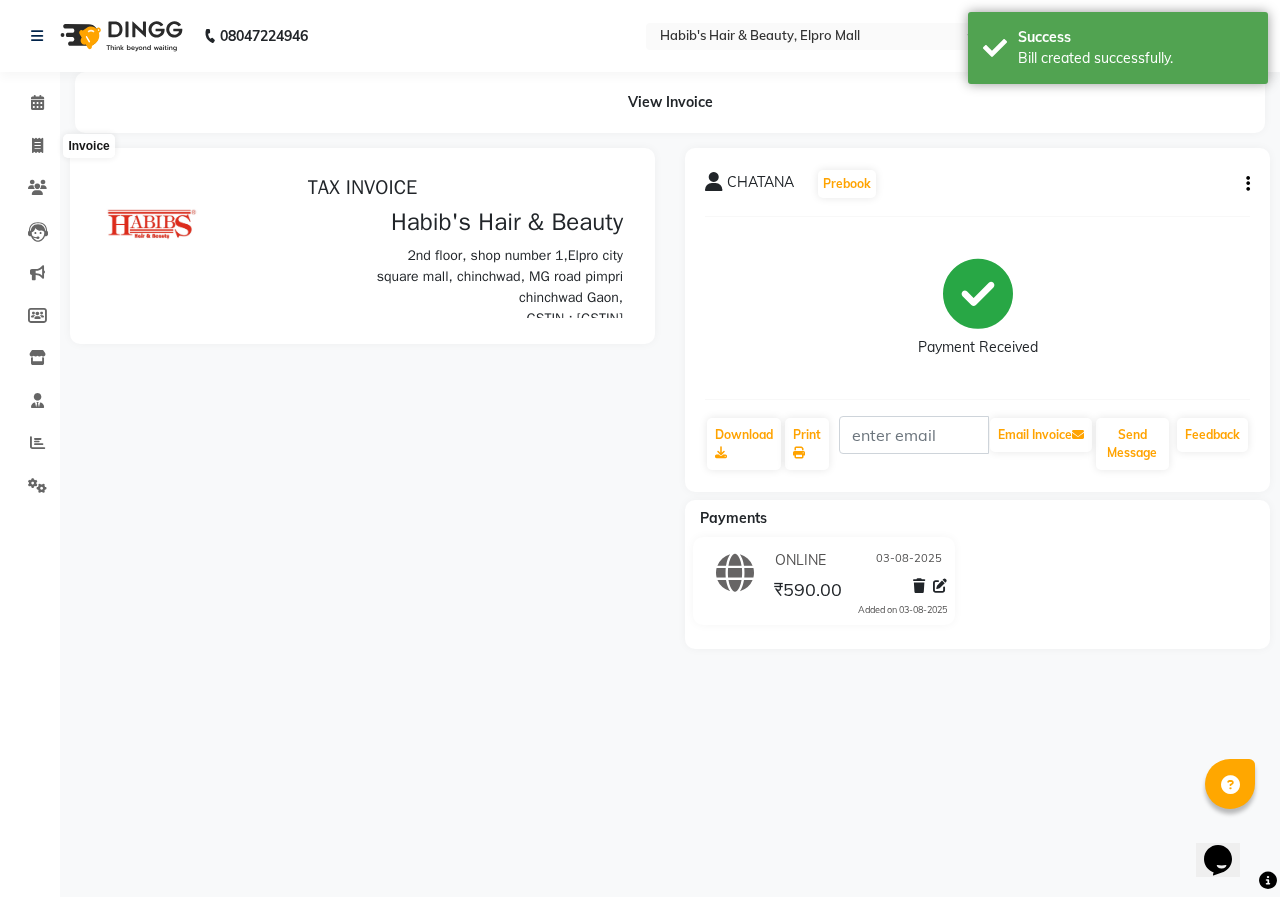 select on "3952" 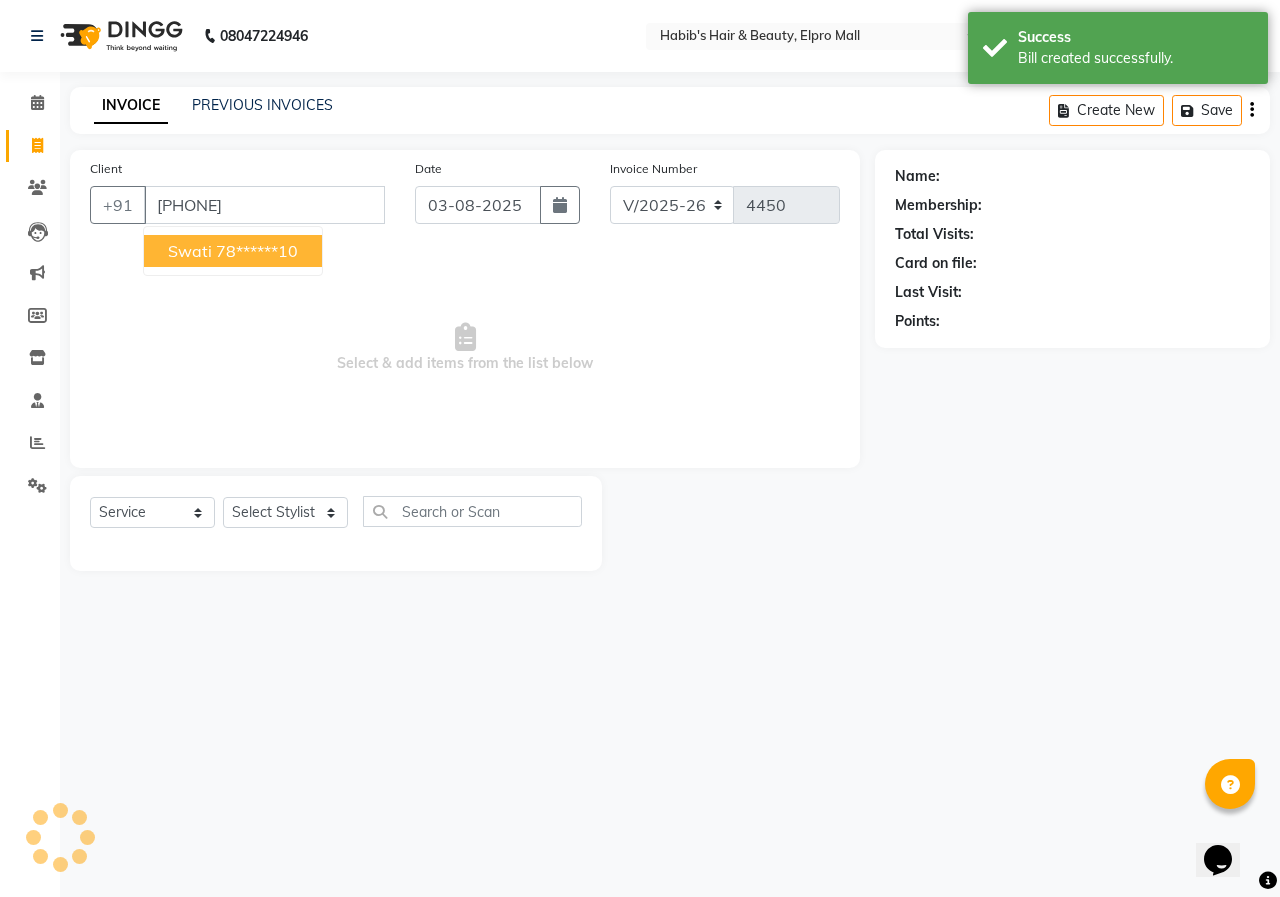 type on "7899620010" 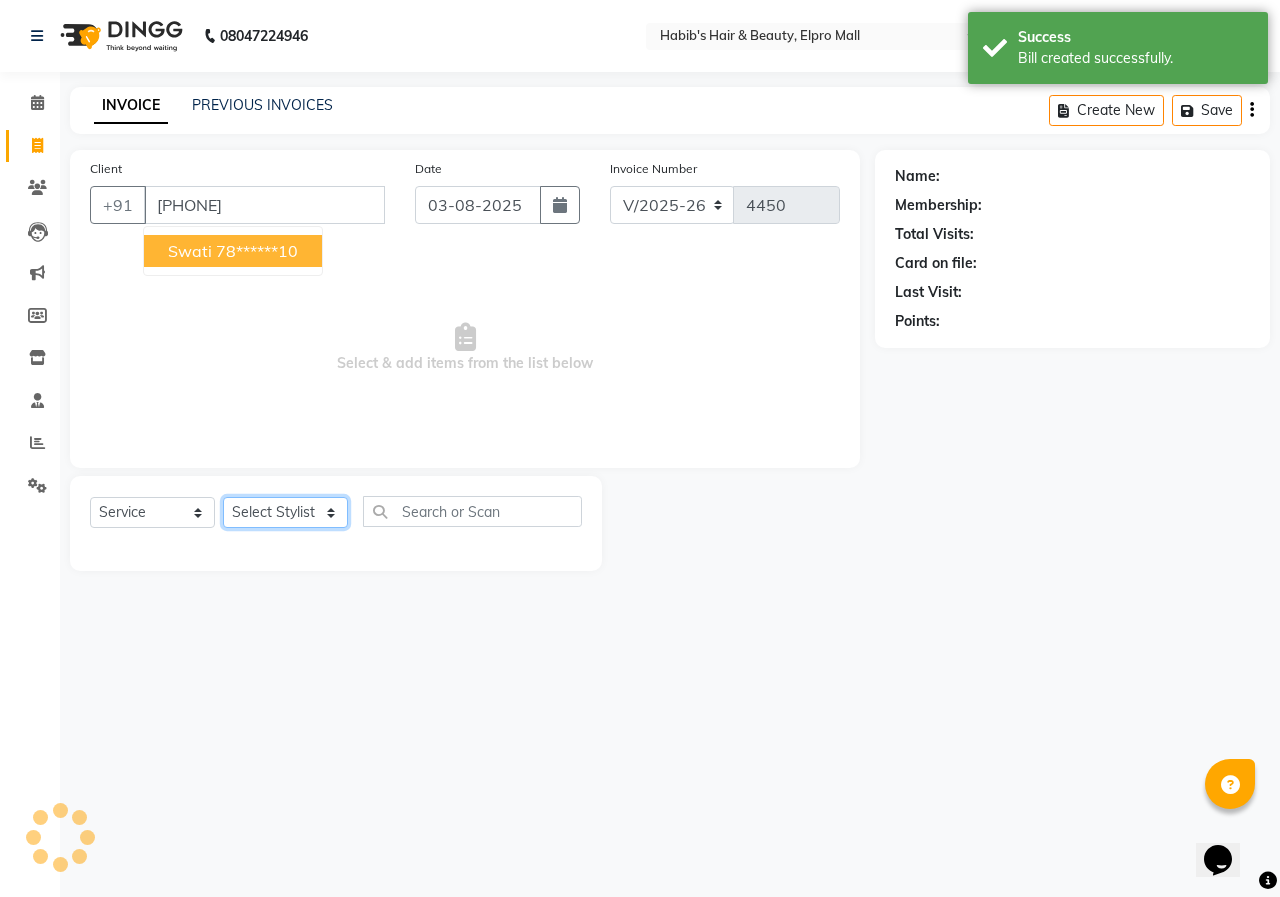 click on "Select Stylist ANUSHKA GAURI GUDDU Keshav Maushi Mhaske  priya  Rahul Ravi  Roshan Sagar SANA Sangam Sanika shabnam SONALI  subhan" 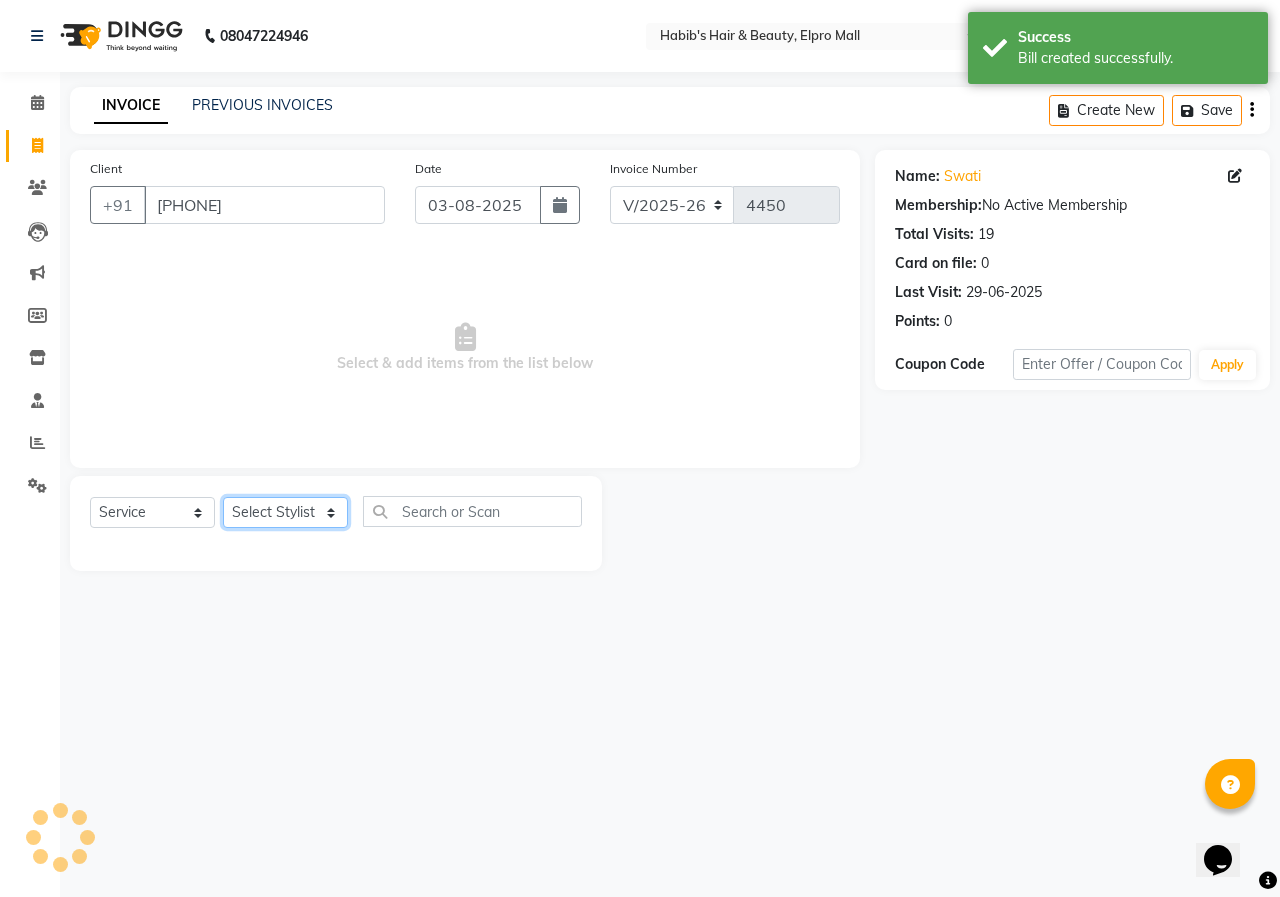 select on "19814" 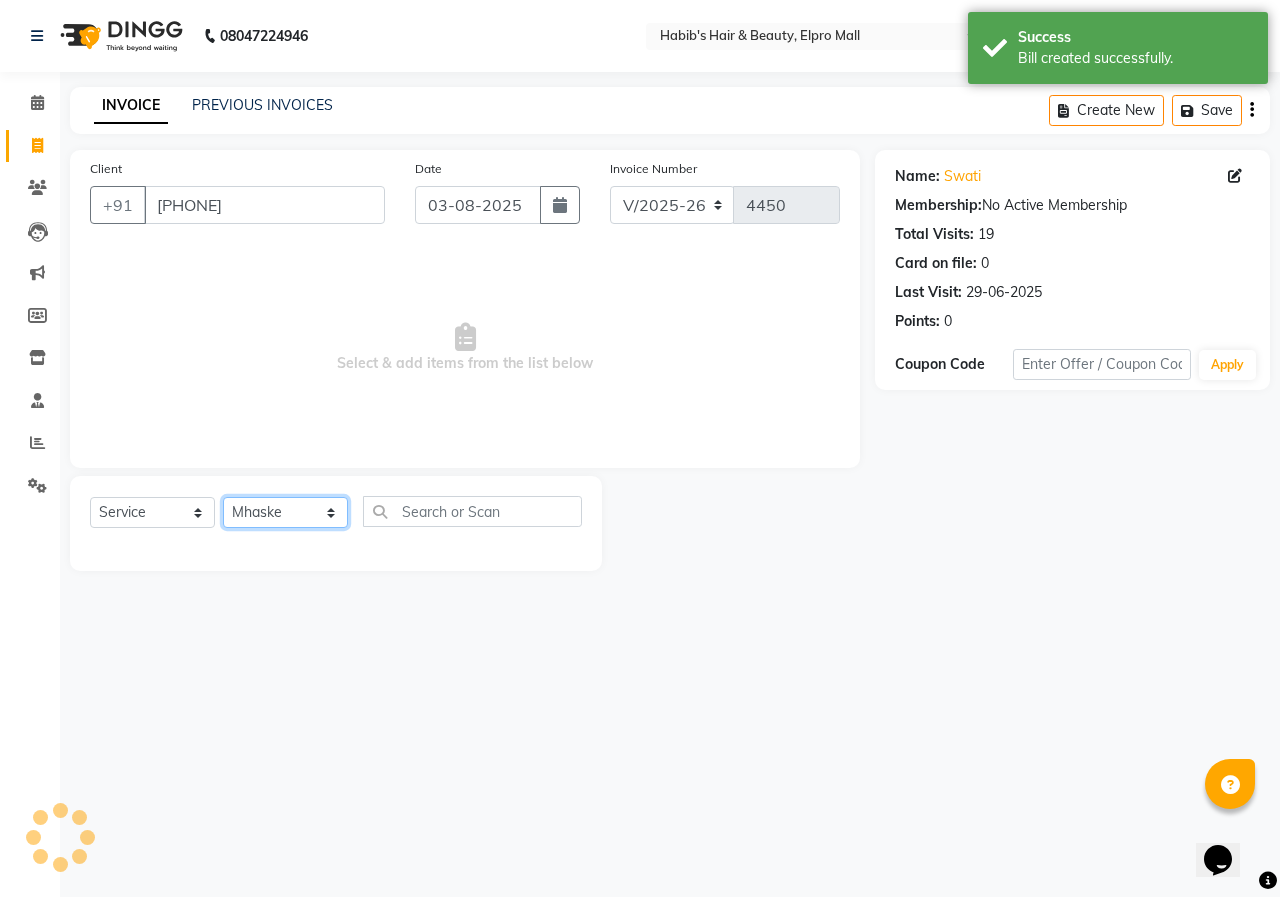 click on "Select Stylist ANUSHKA GAURI GUDDU Keshav Maushi Mhaske  priya  Rahul Ravi  Roshan Sagar SANA Sangam Sanika shabnam SONALI  subhan" 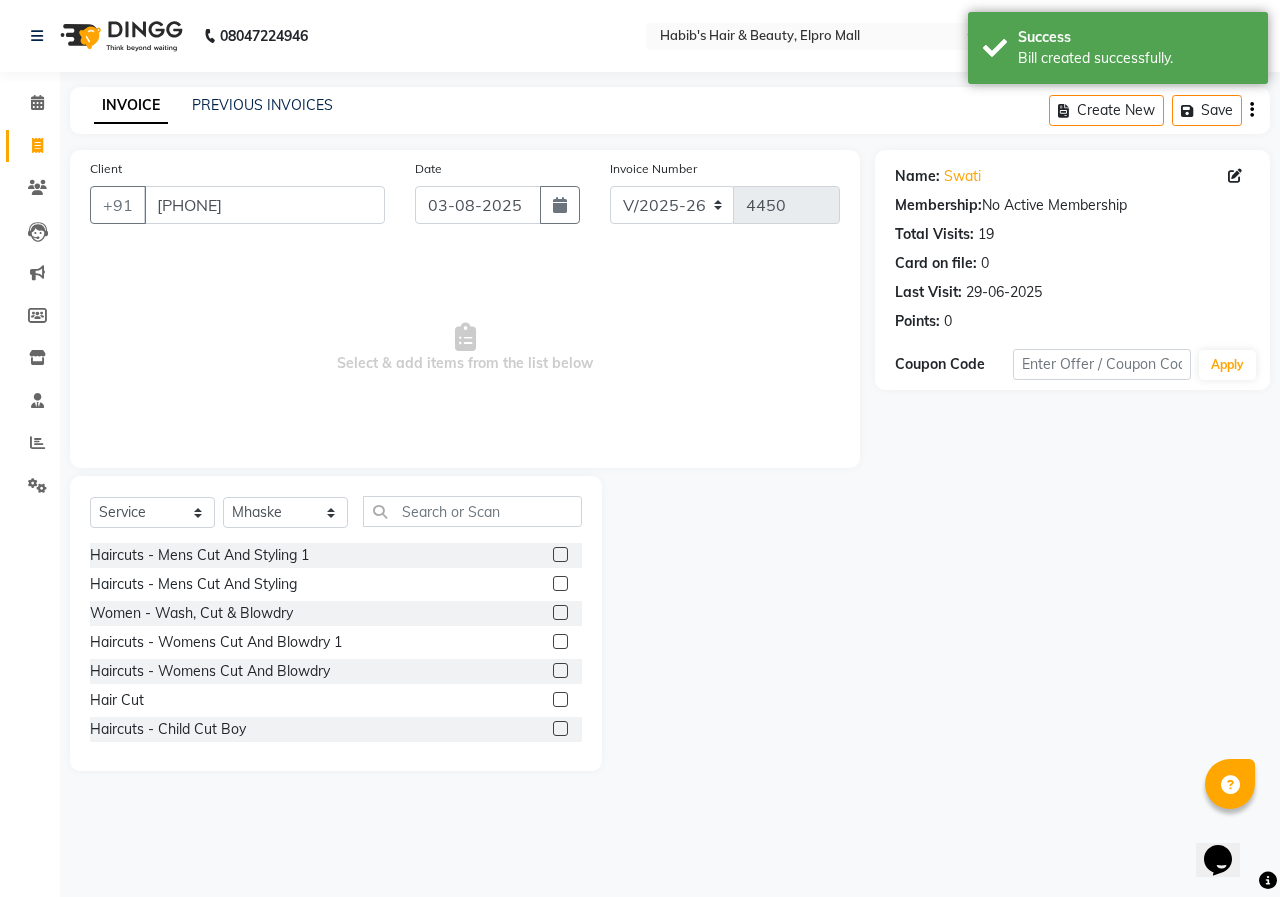 click 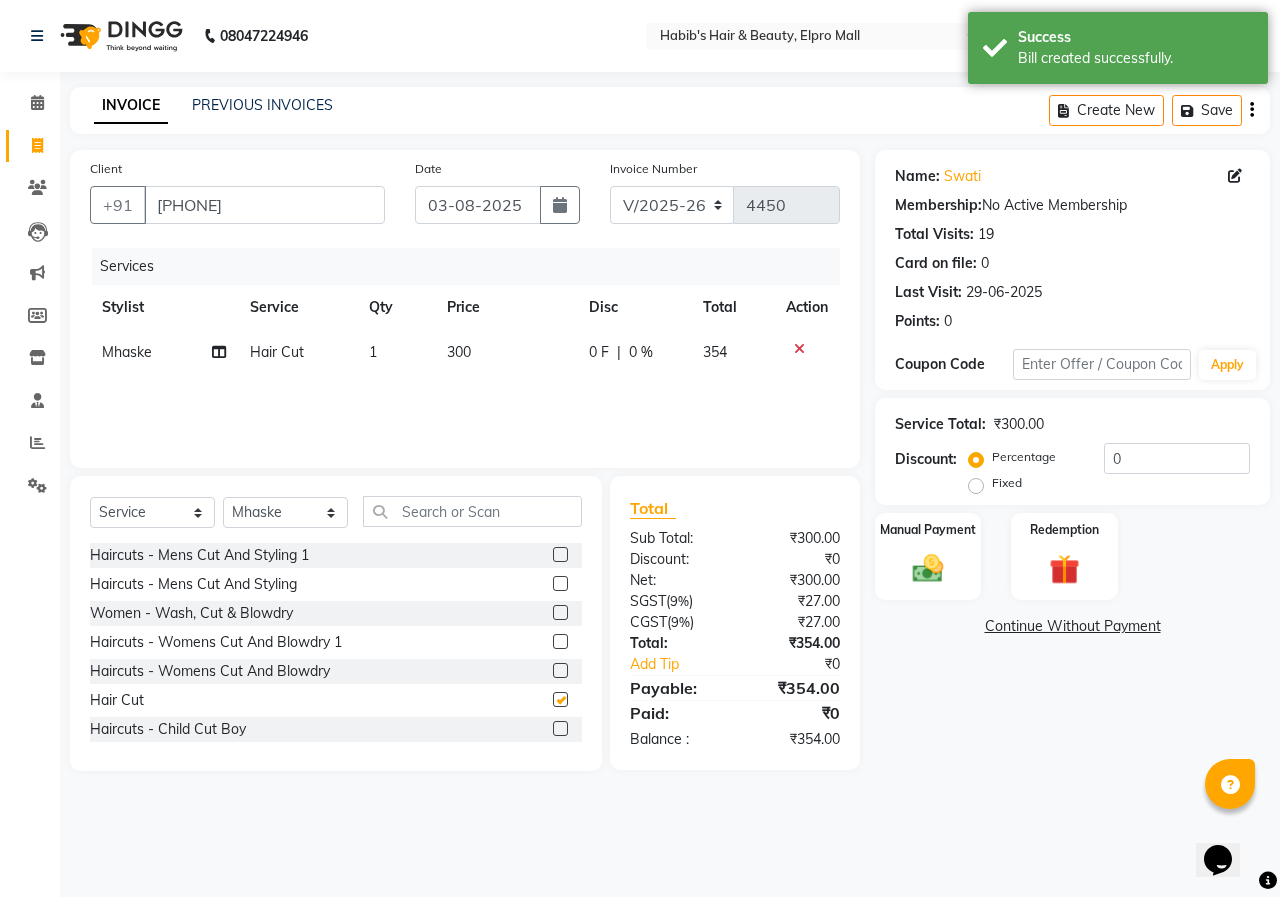 checkbox on "false" 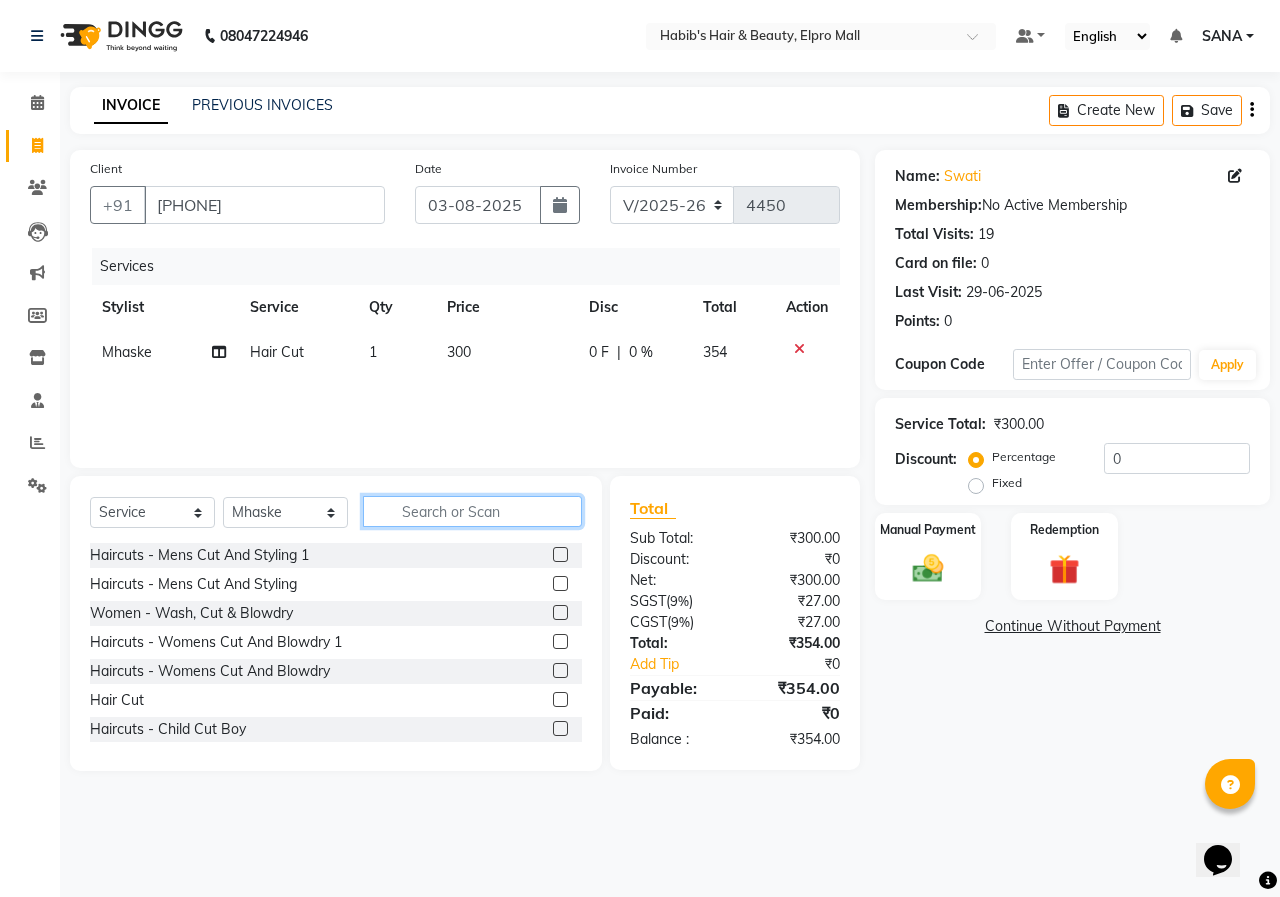 click 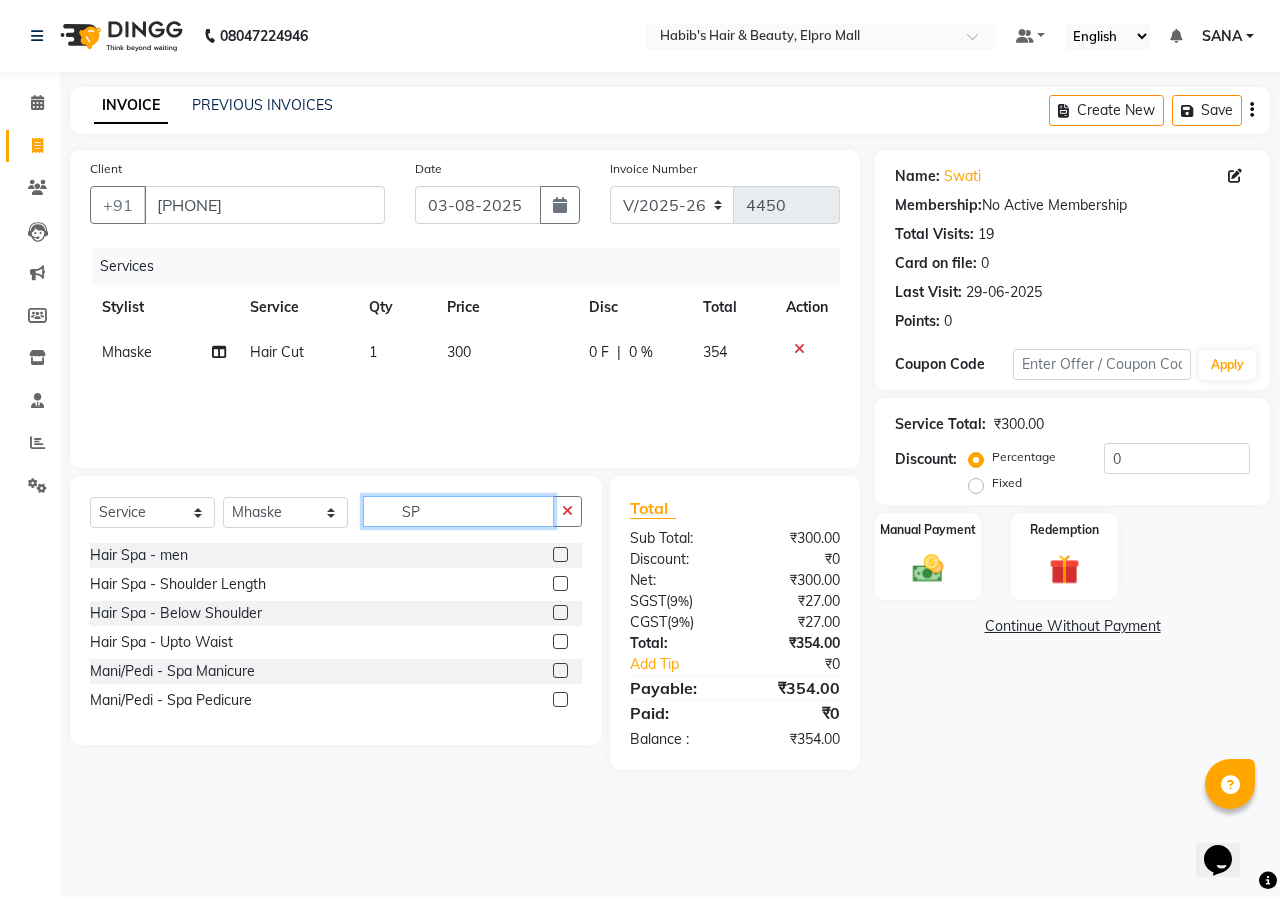 type on "SP" 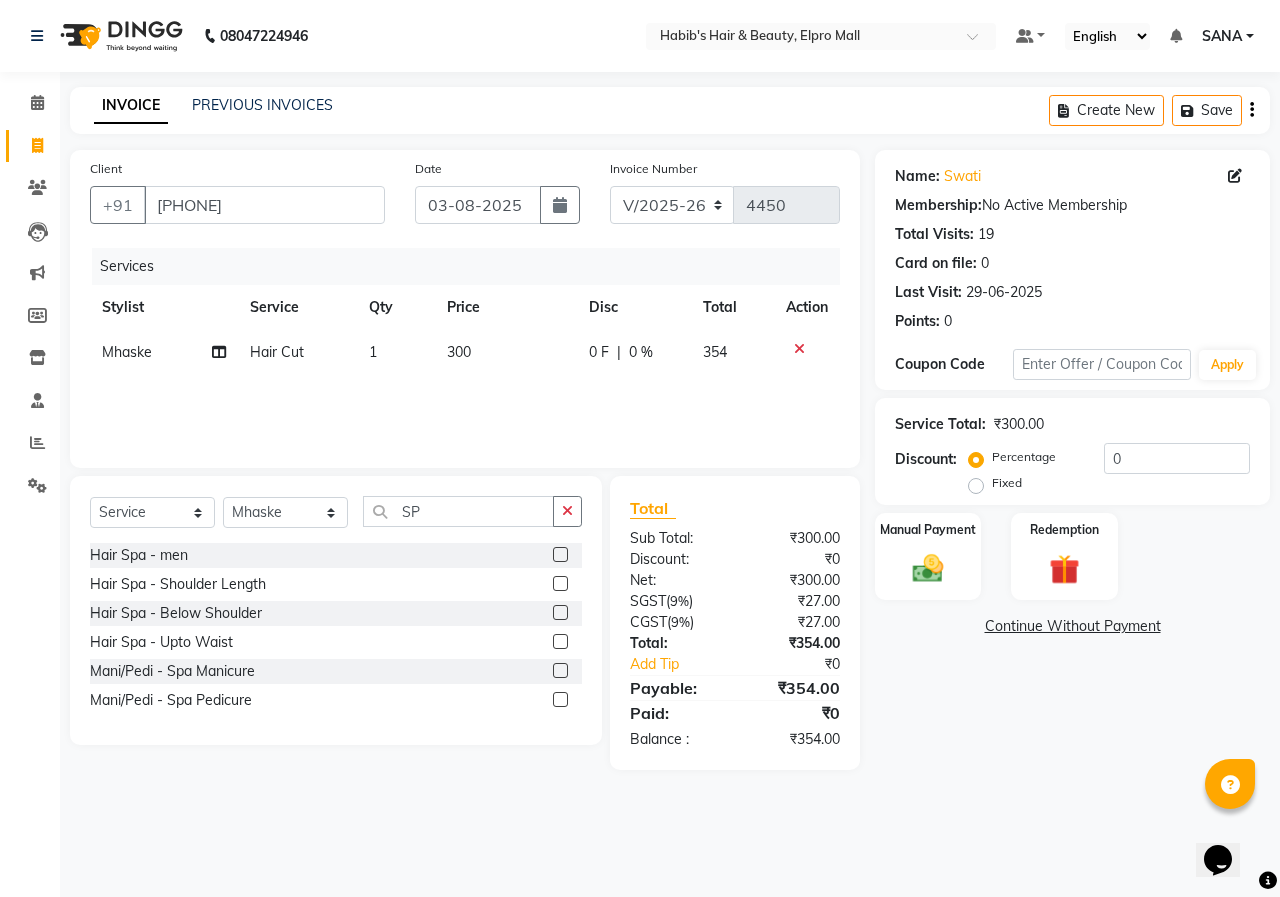 click 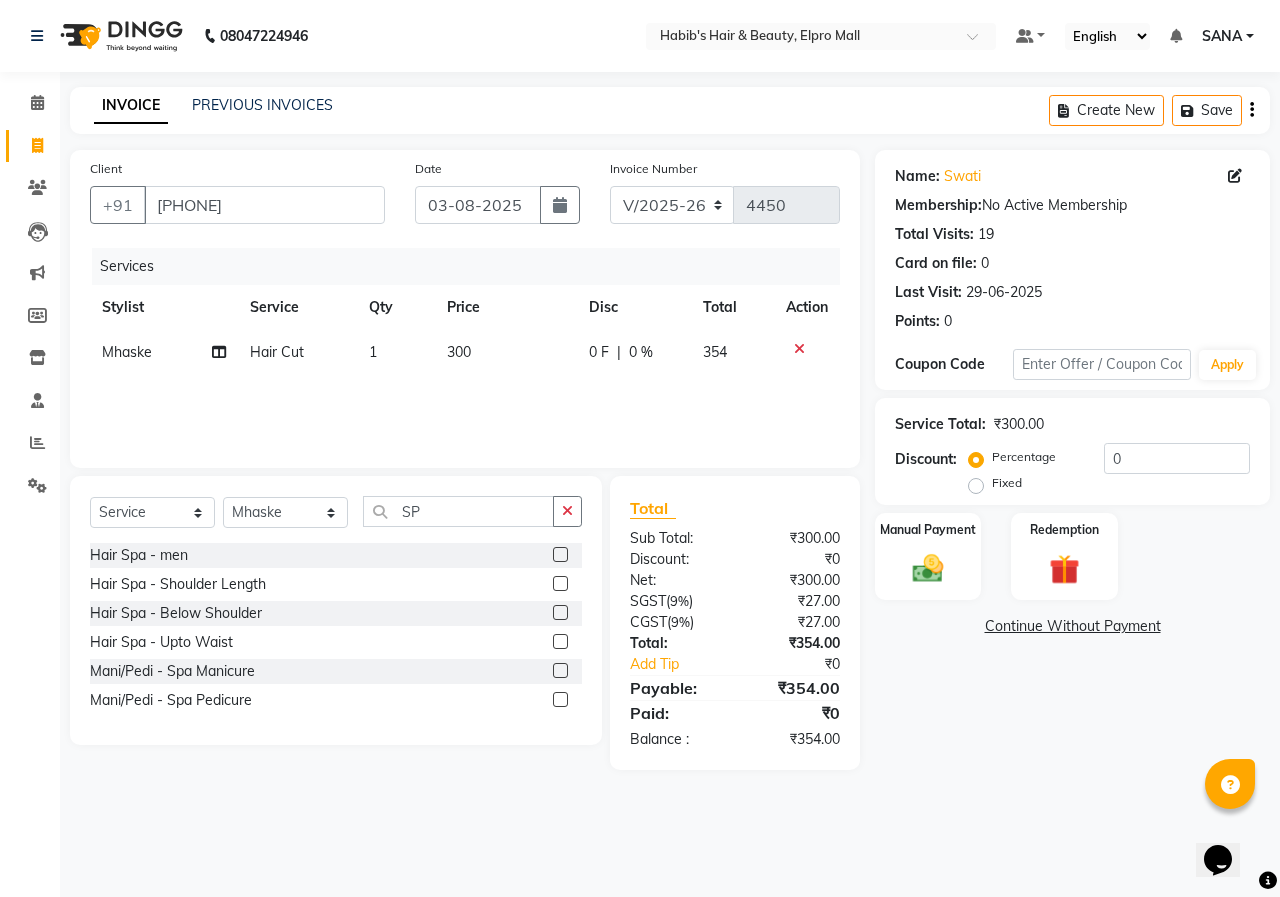 click at bounding box center (559, 584) 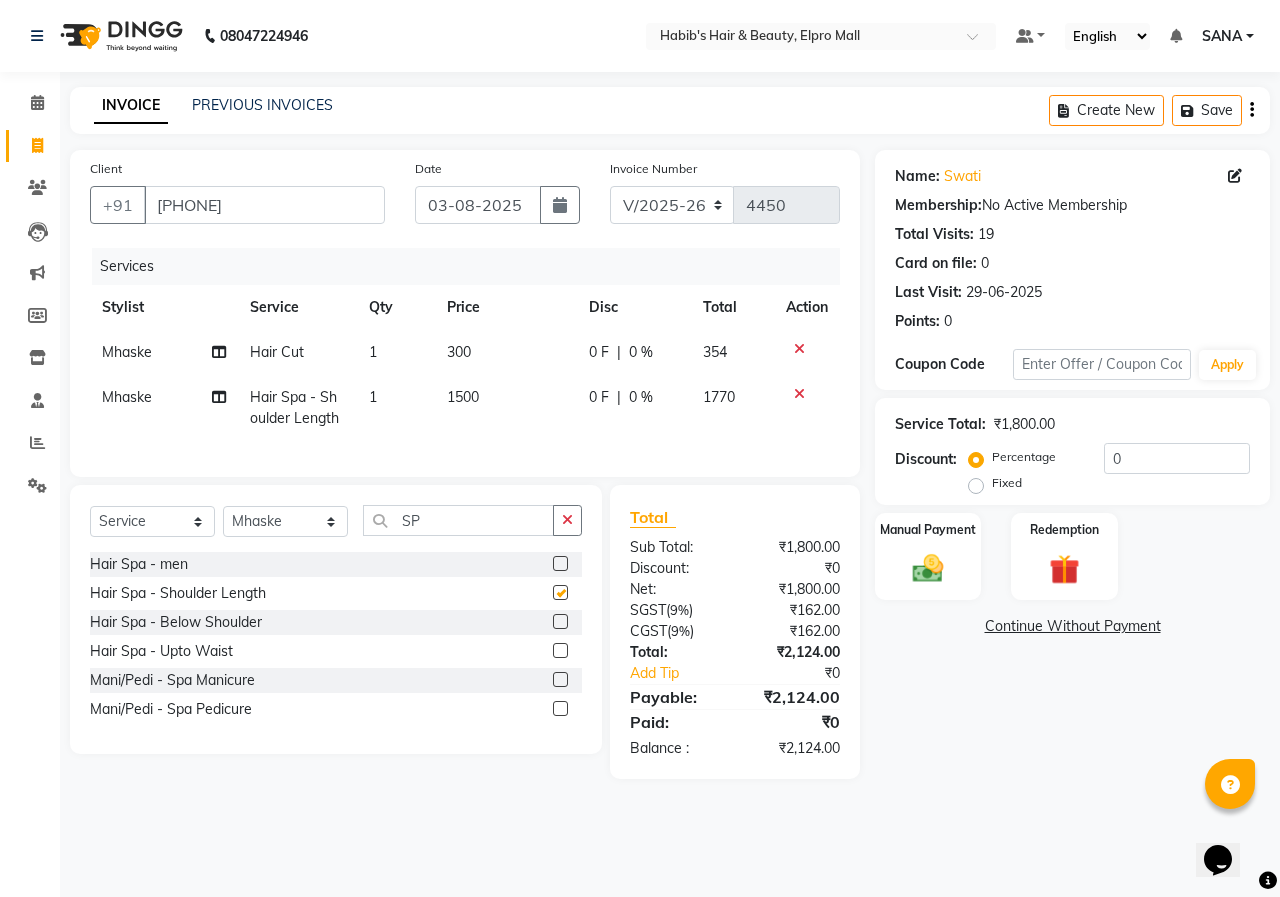 checkbox on "false" 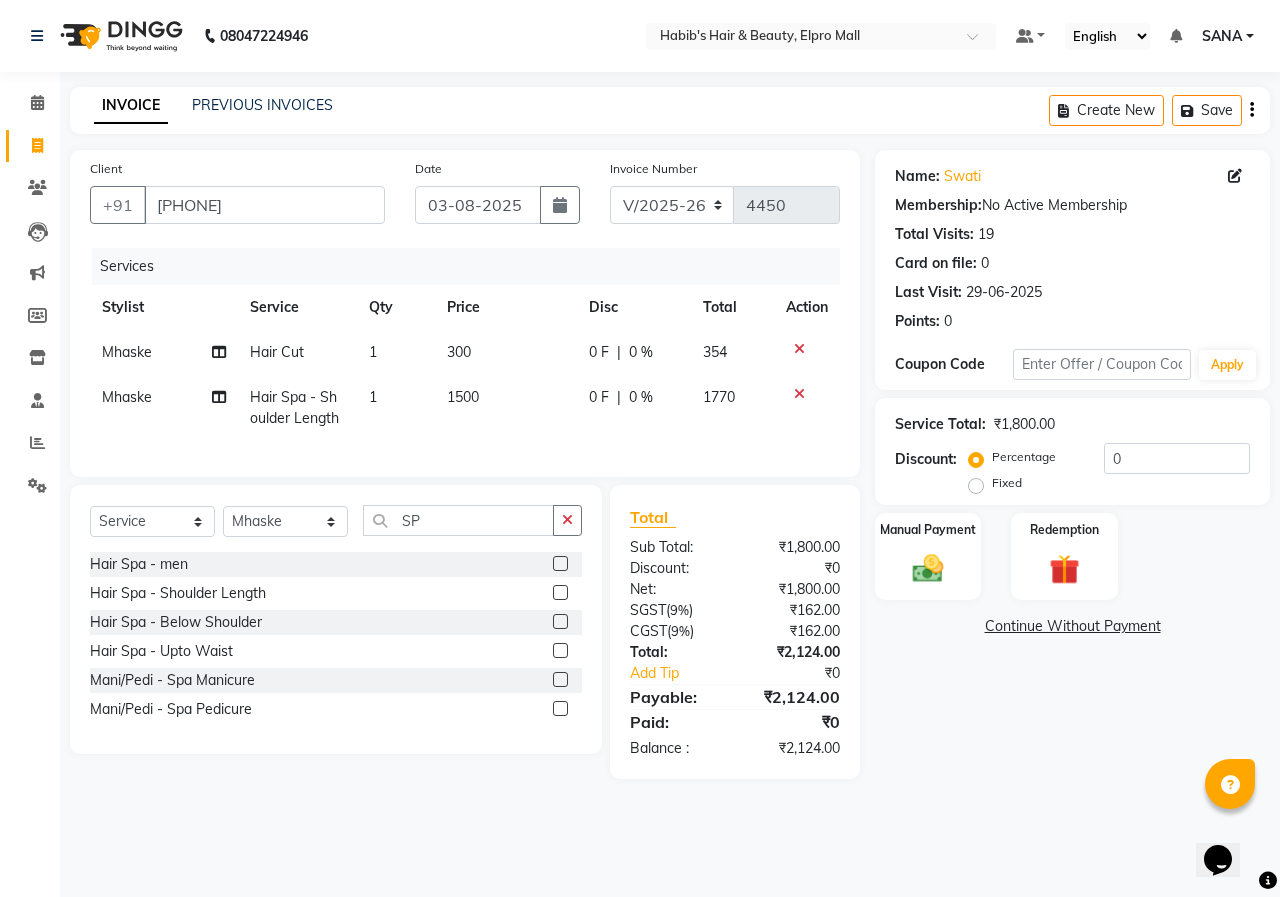 click on "1500" 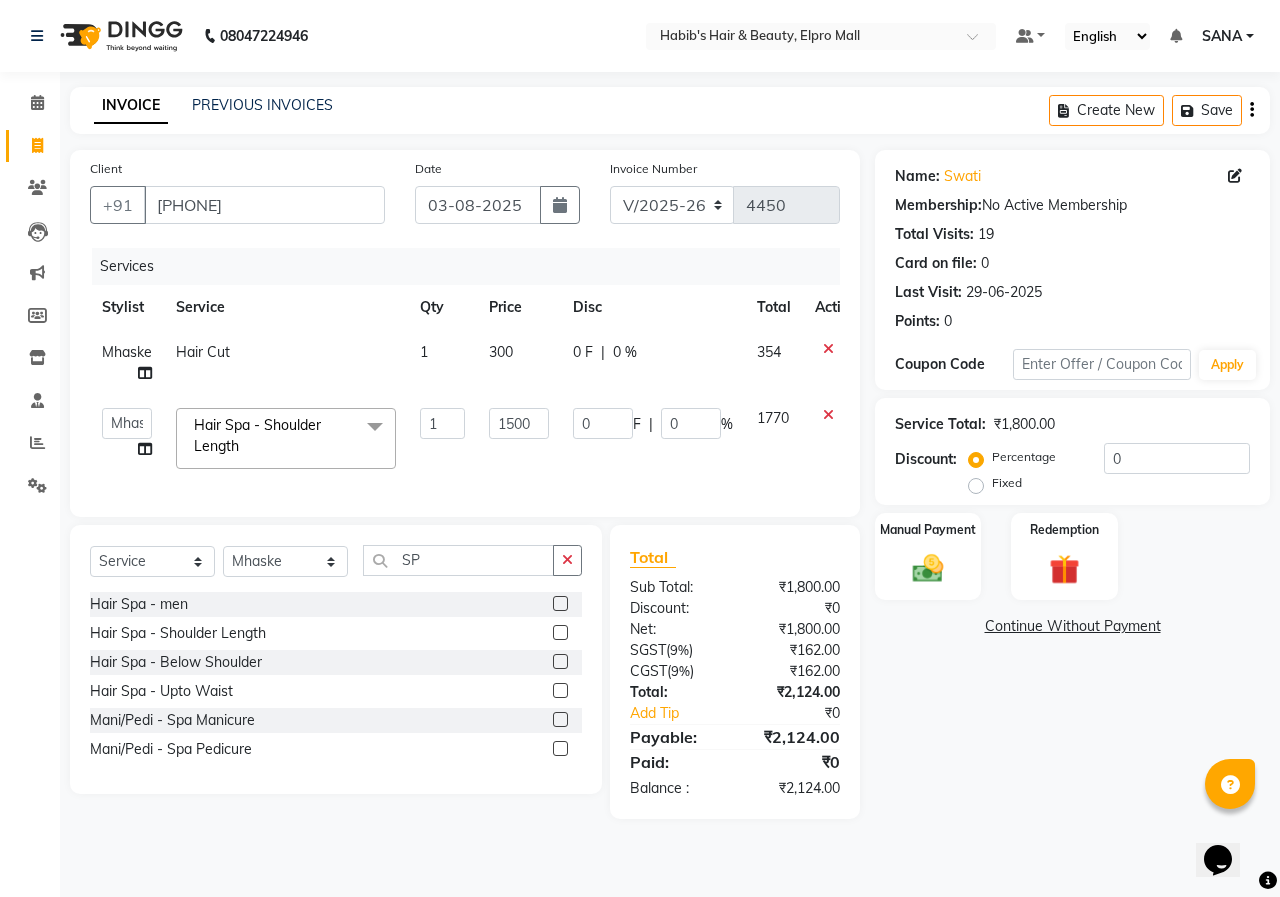 click on "1500" 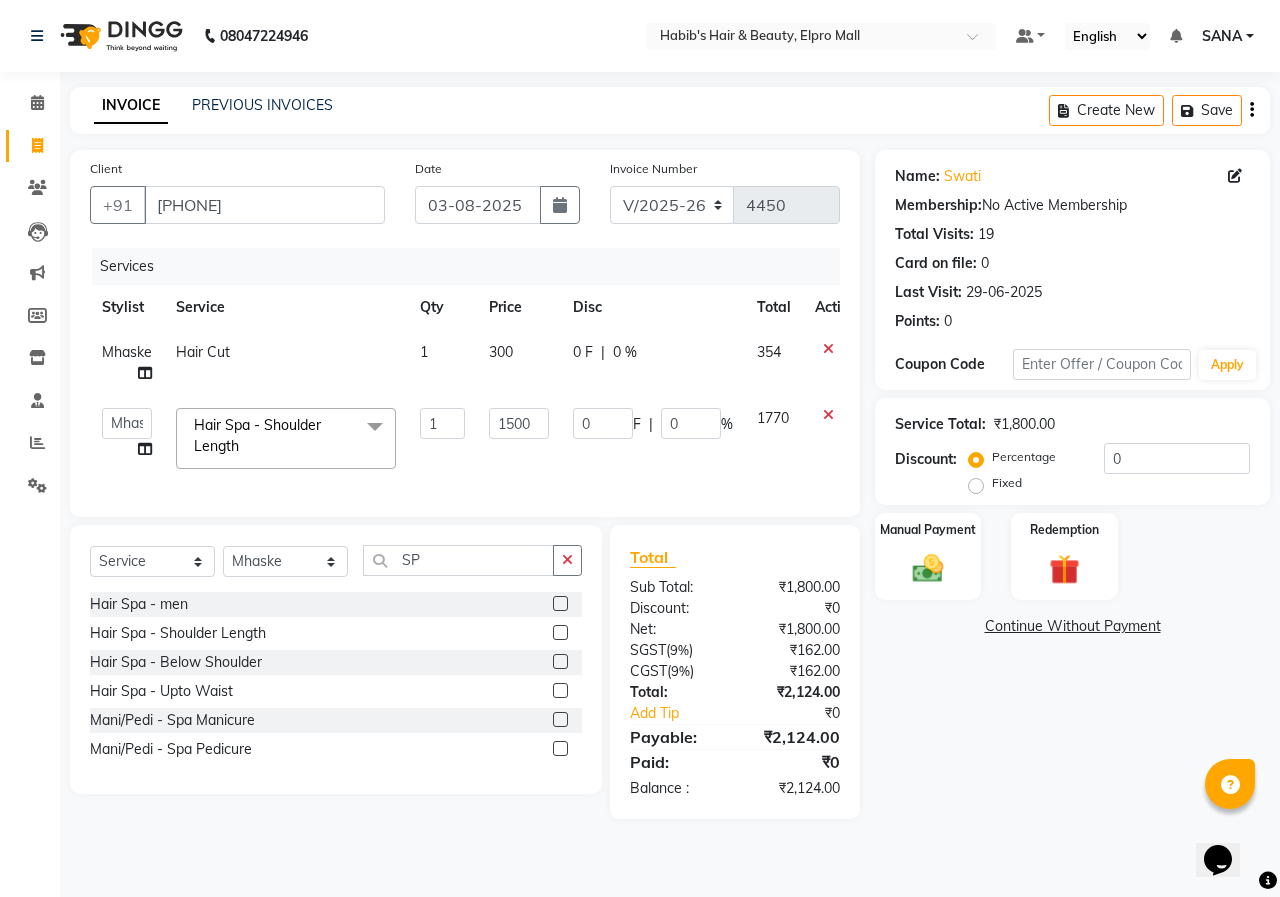 click on "1500" 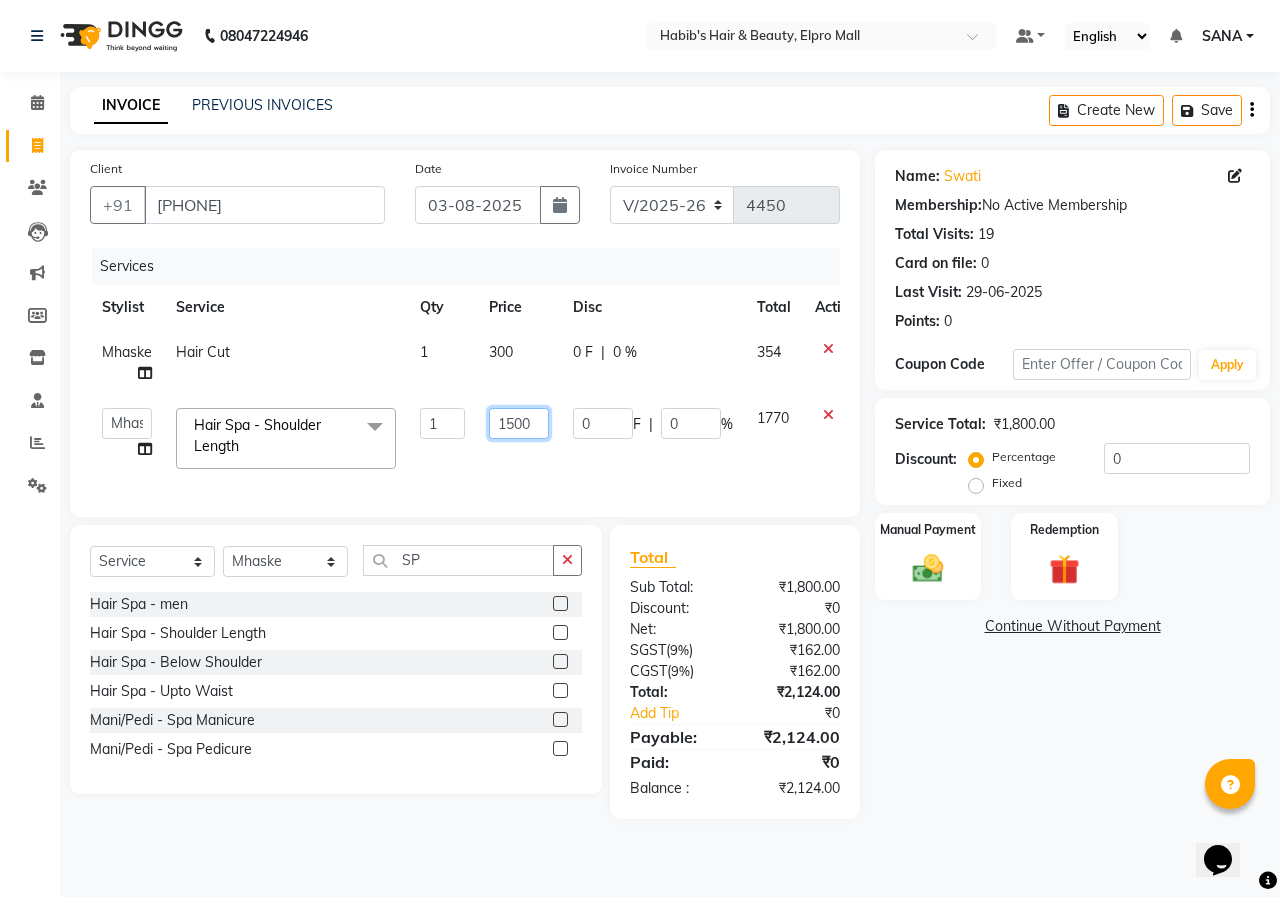 click on "1500" 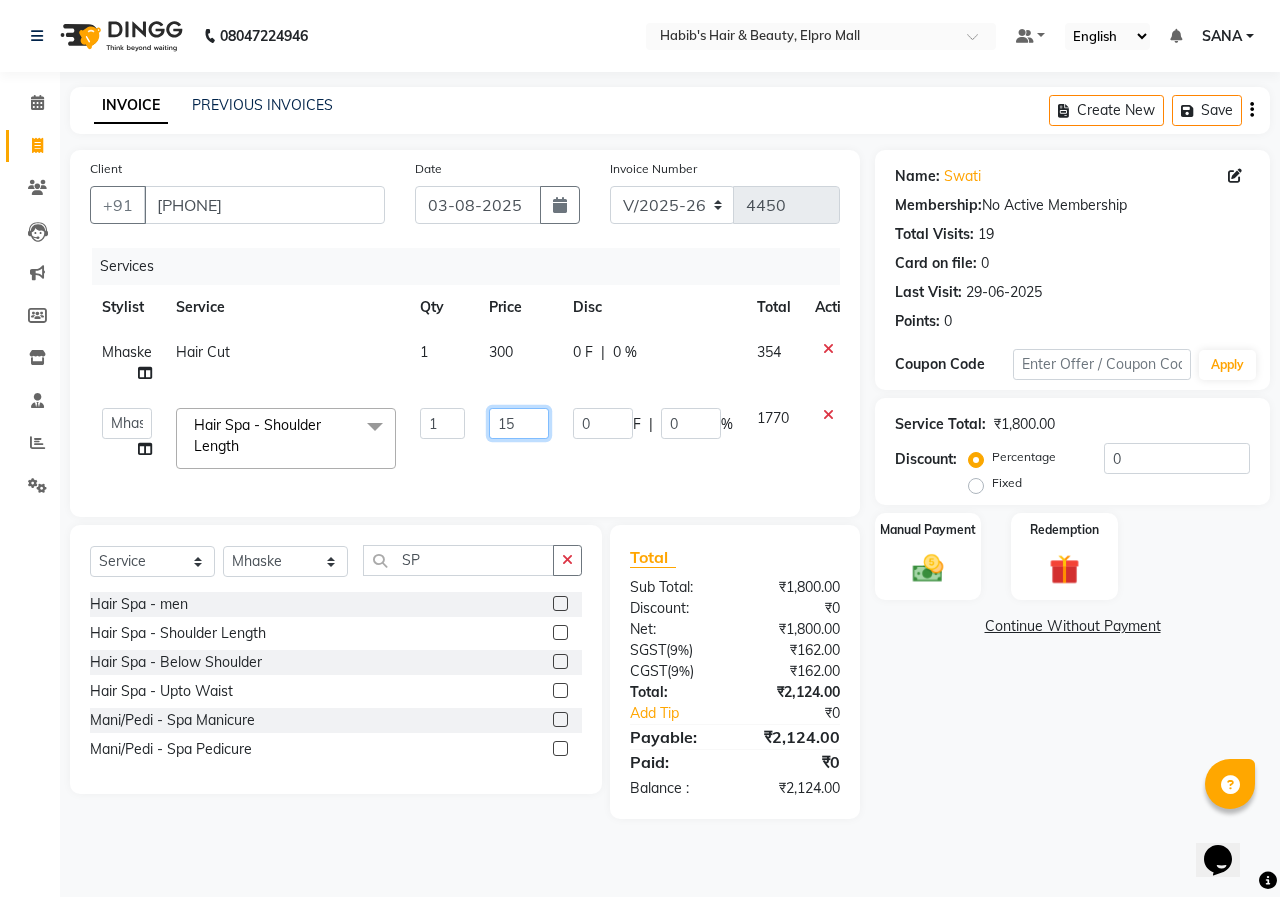 type on "1" 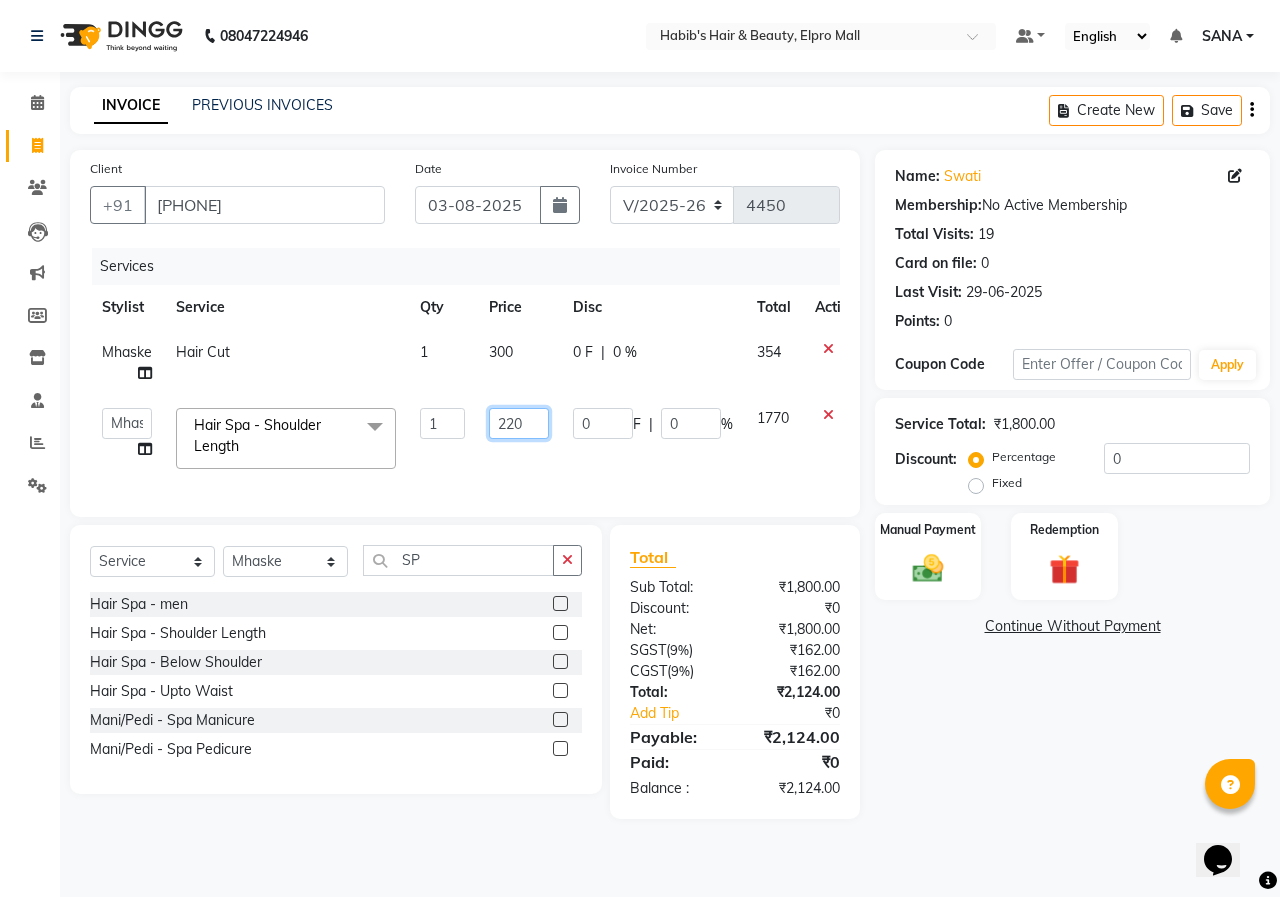 type on "2200" 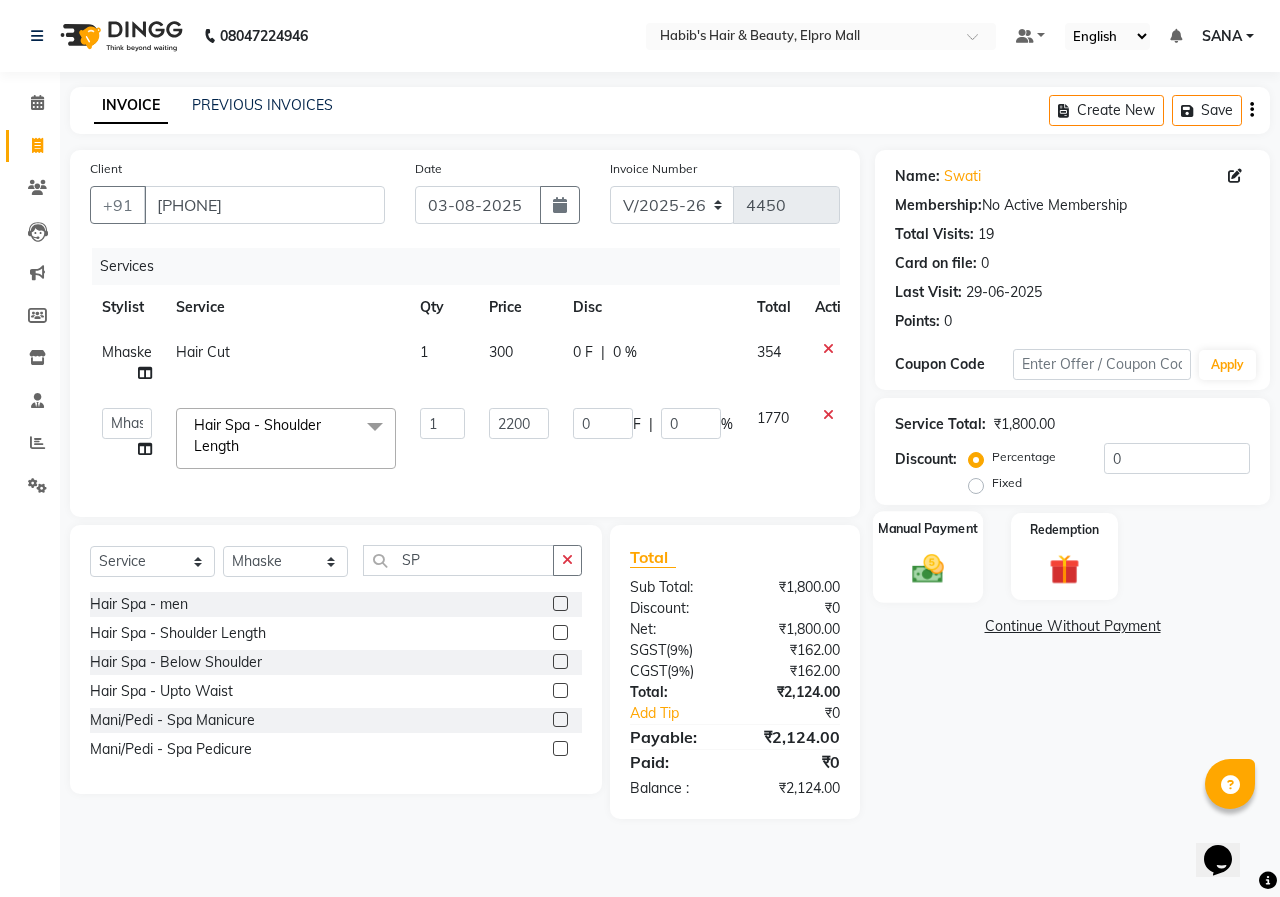 click on "Manual Payment" 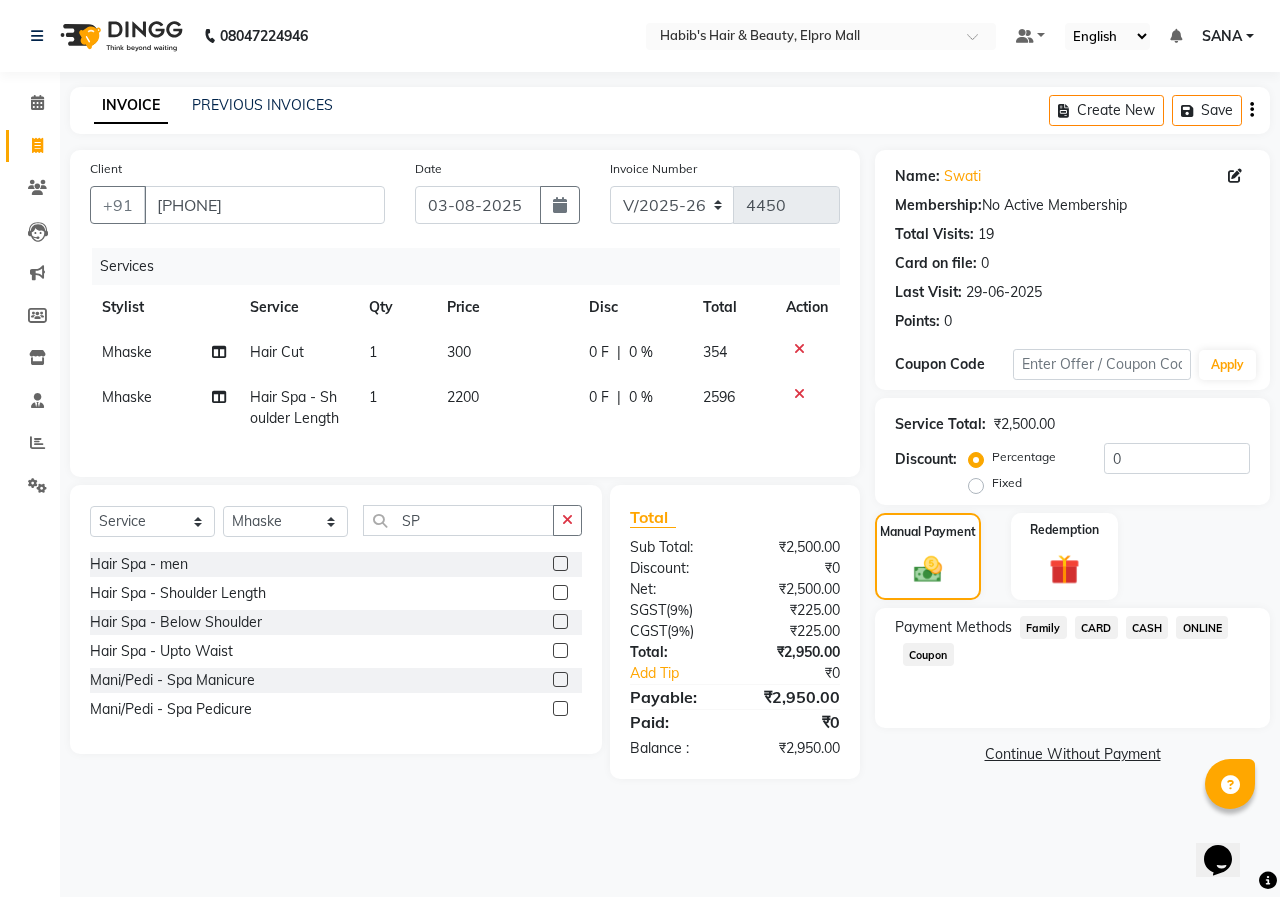 click on "CARD" 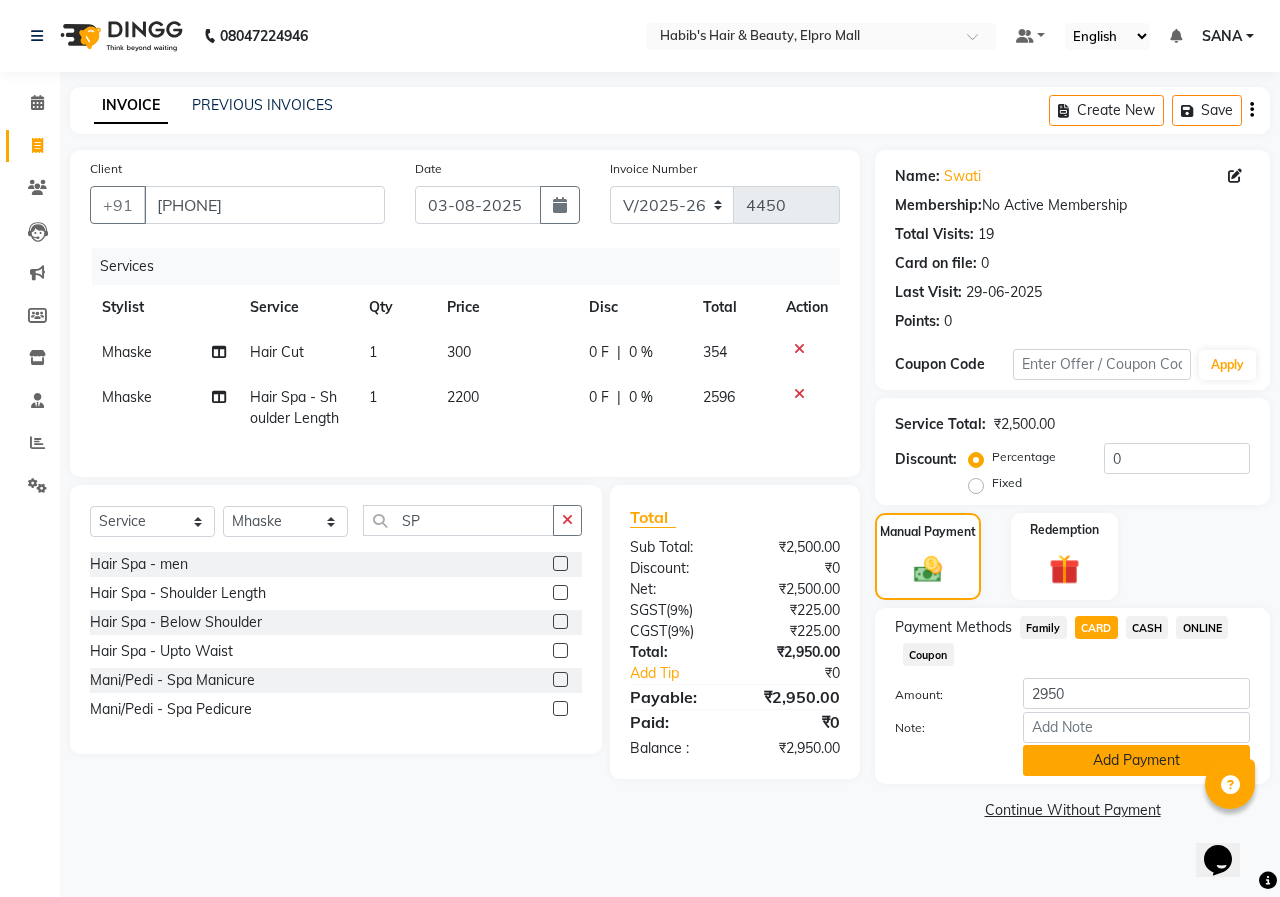 click on "Add Payment" 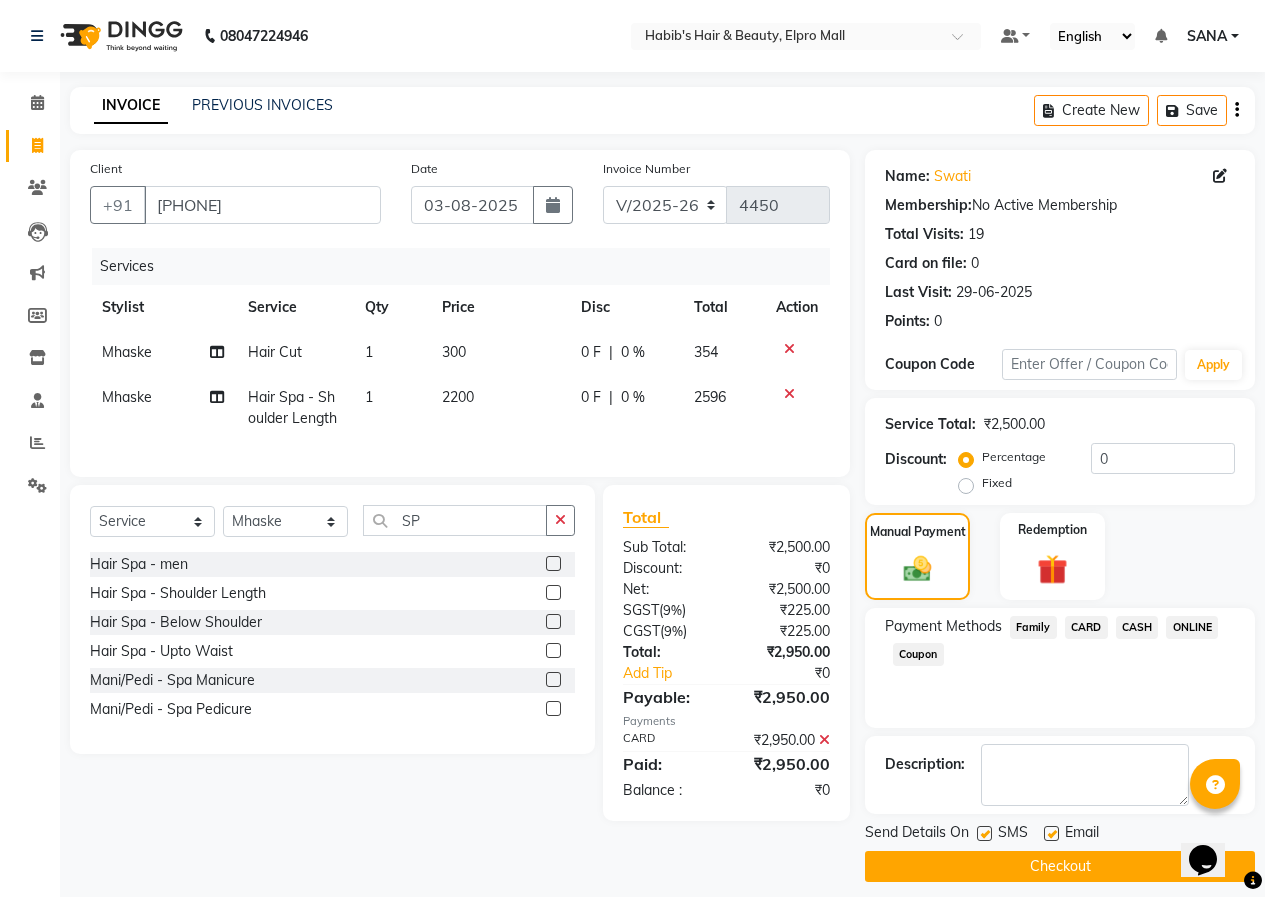 drag, startPoint x: 1062, startPoint y: 851, endPoint x: 1054, endPoint y: 865, distance: 16.124516 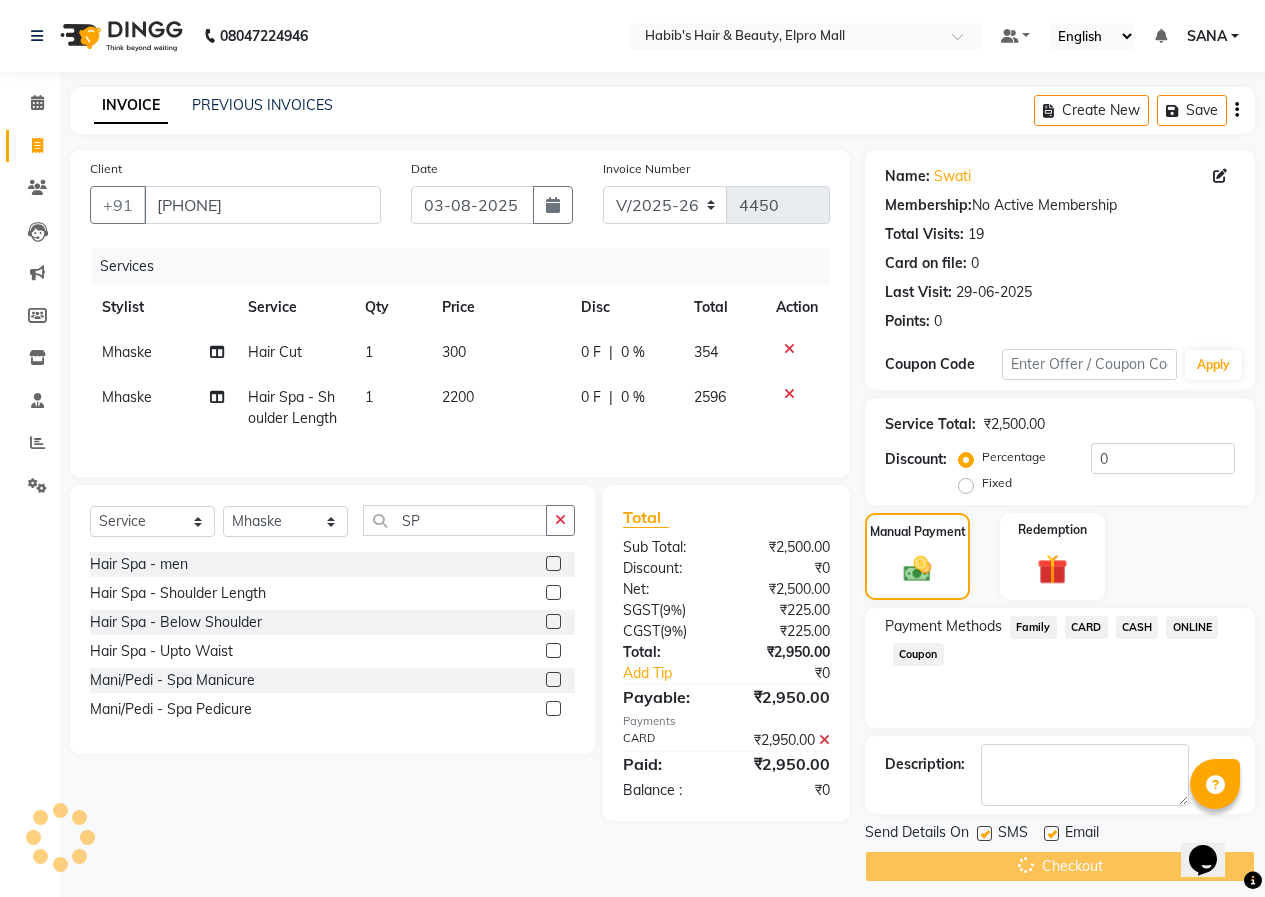 click on "Checkout" 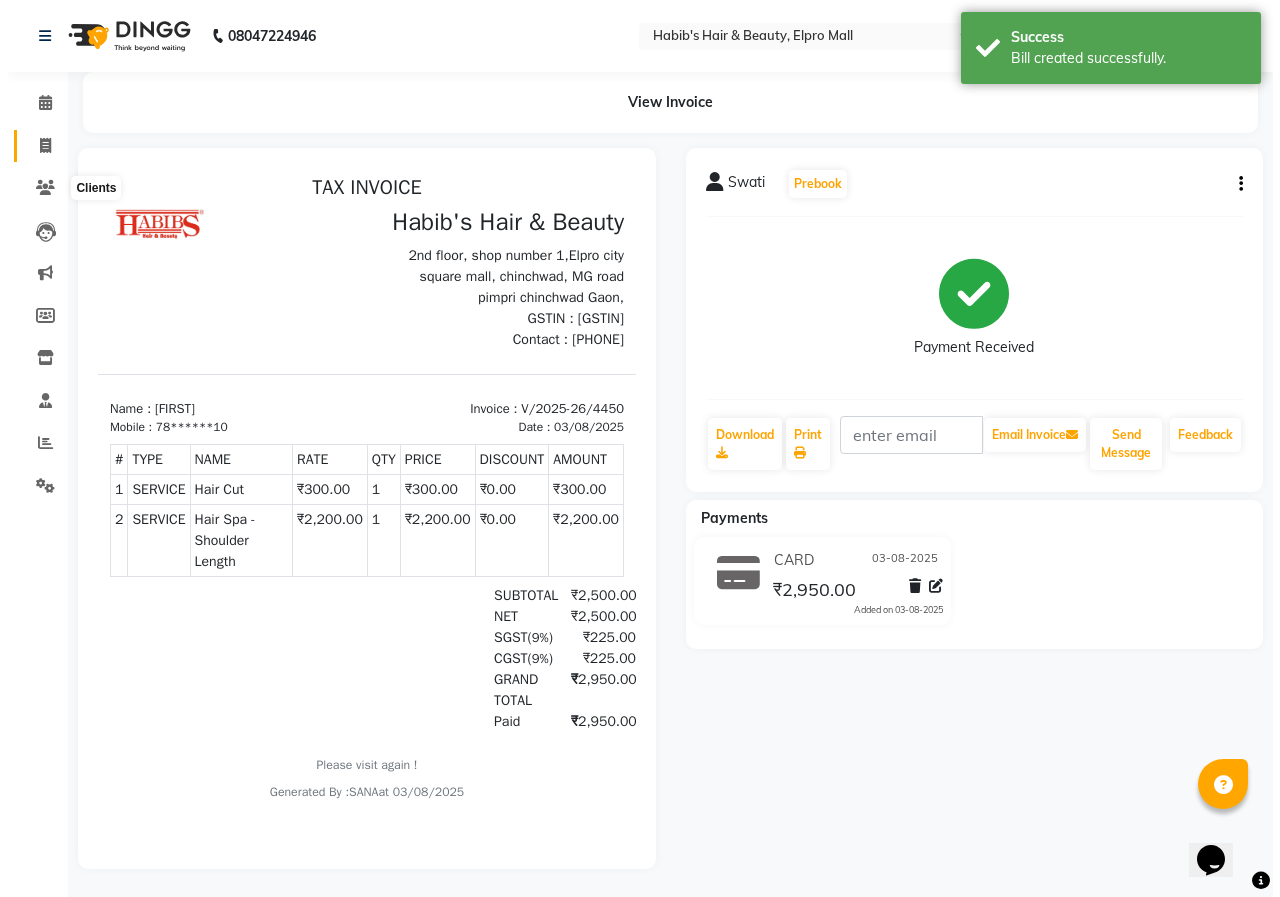 scroll, scrollTop: 0, scrollLeft: 0, axis: both 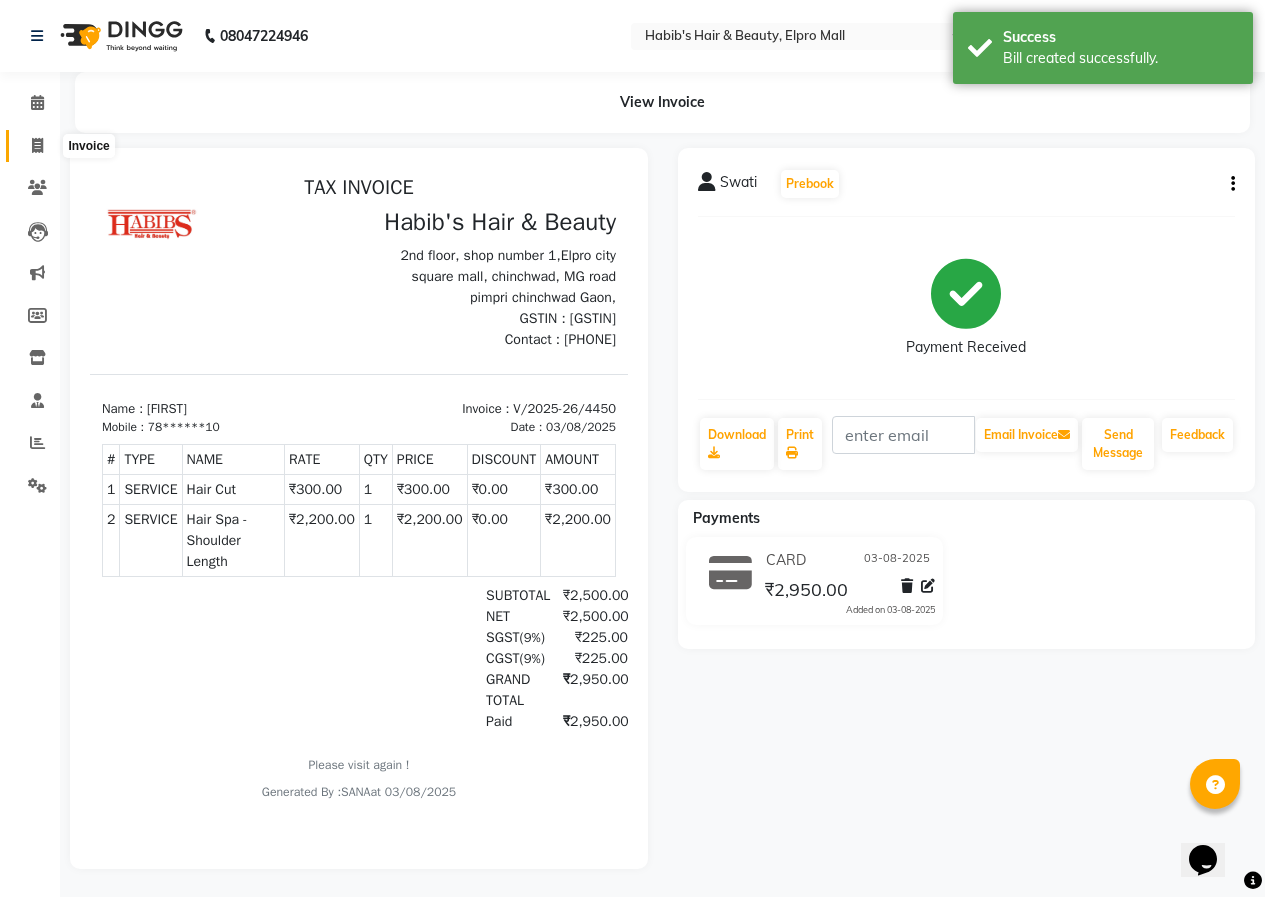 drag, startPoint x: 35, startPoint y: 134, endPoint x: 68, endPoint y: 138, distance: 33.24154 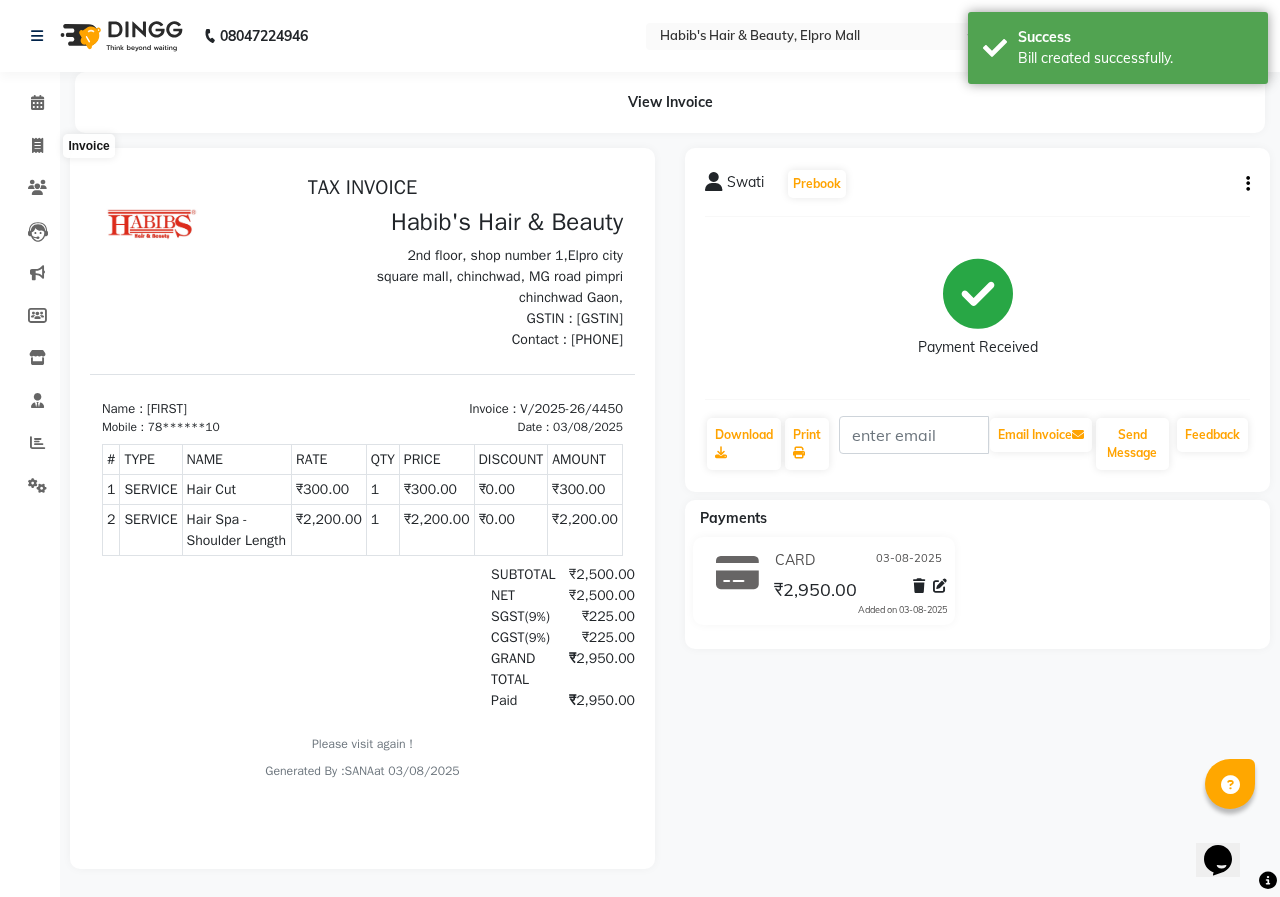 select on "3952" 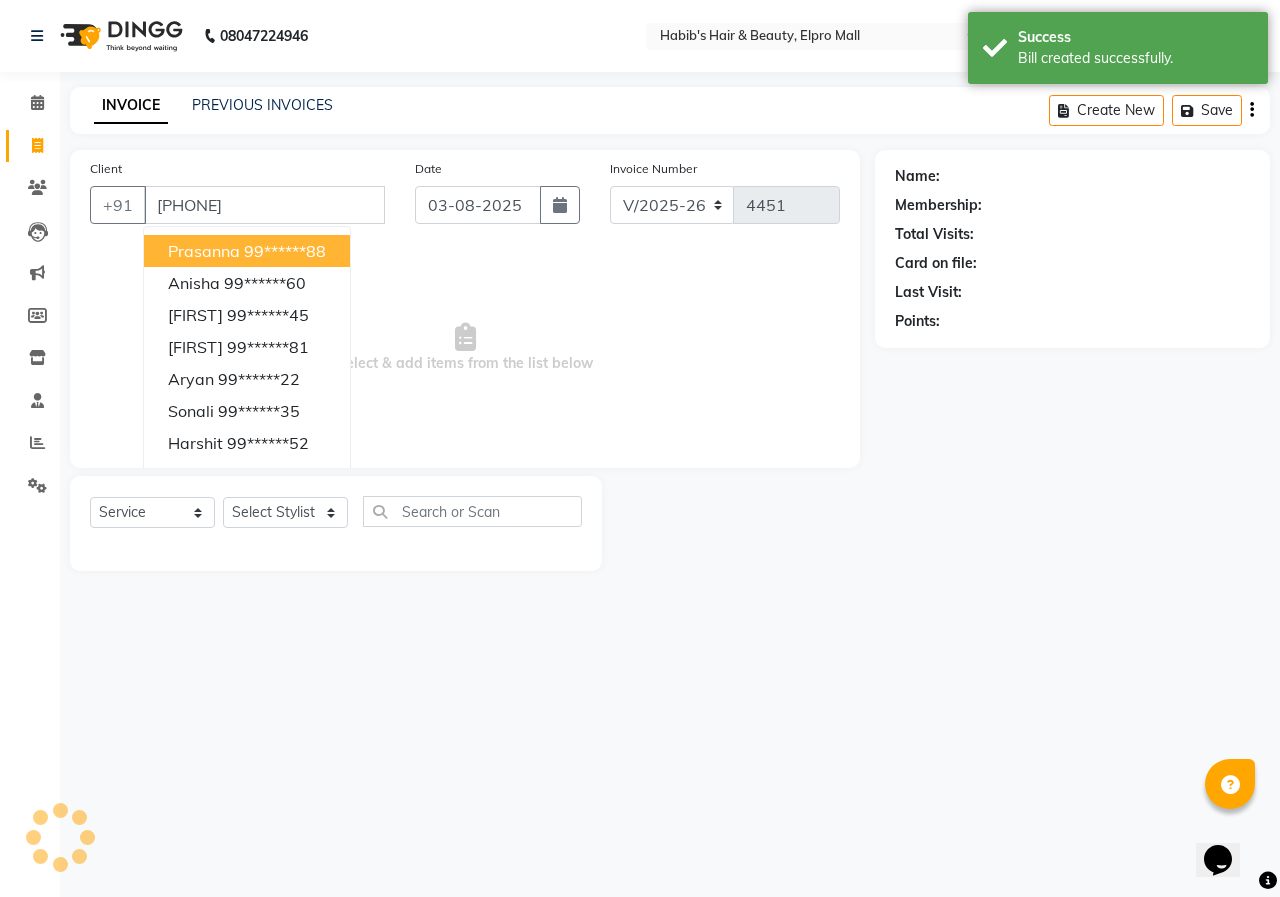 type on "9922360942" 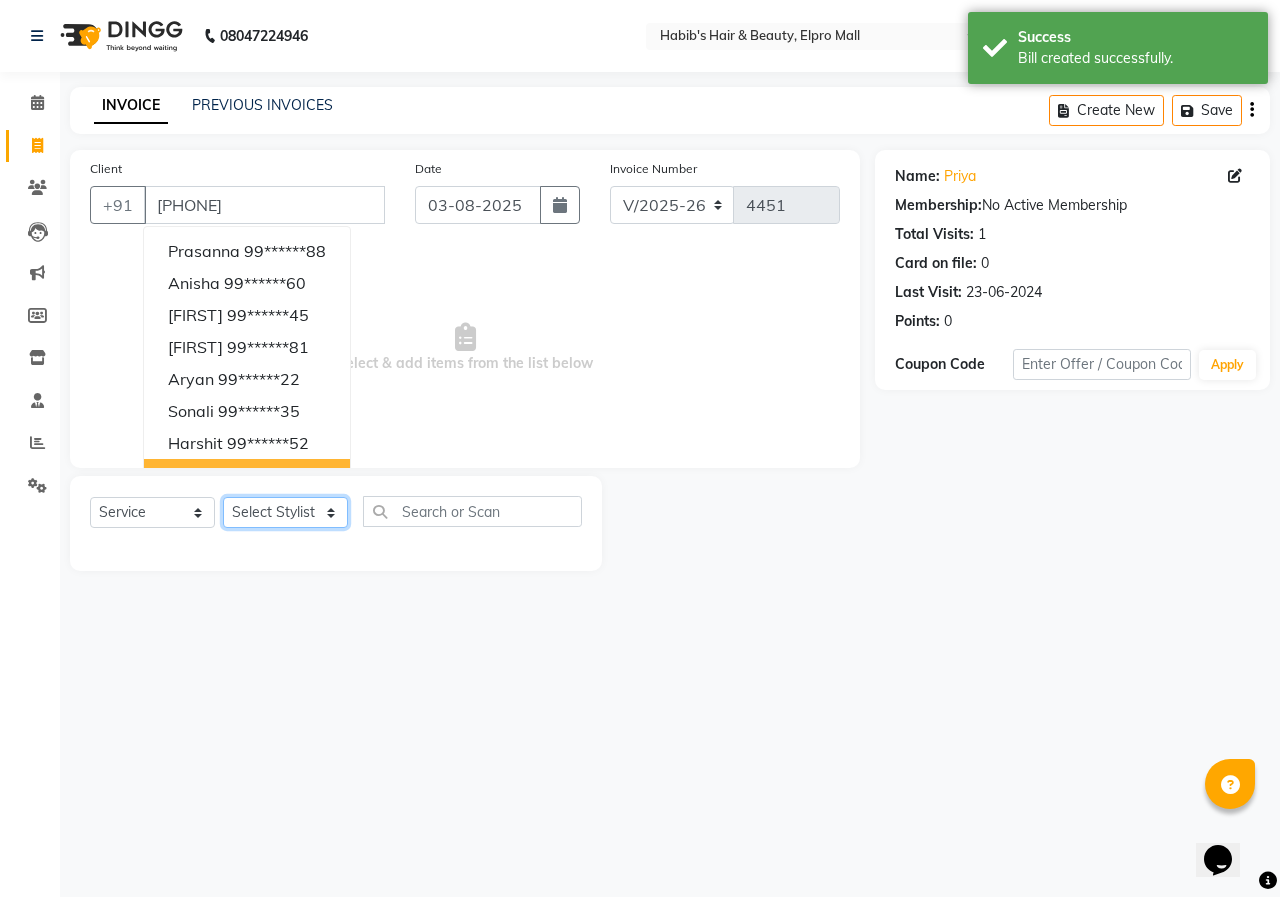 click on "Select Stylist ANUSHKA GAURI GUDDU Keshav Maushi Mhaske  priya  Rahul Ravi  Roshan Sagar SANA Sangam Sanika shabnam SONALI  subhan" 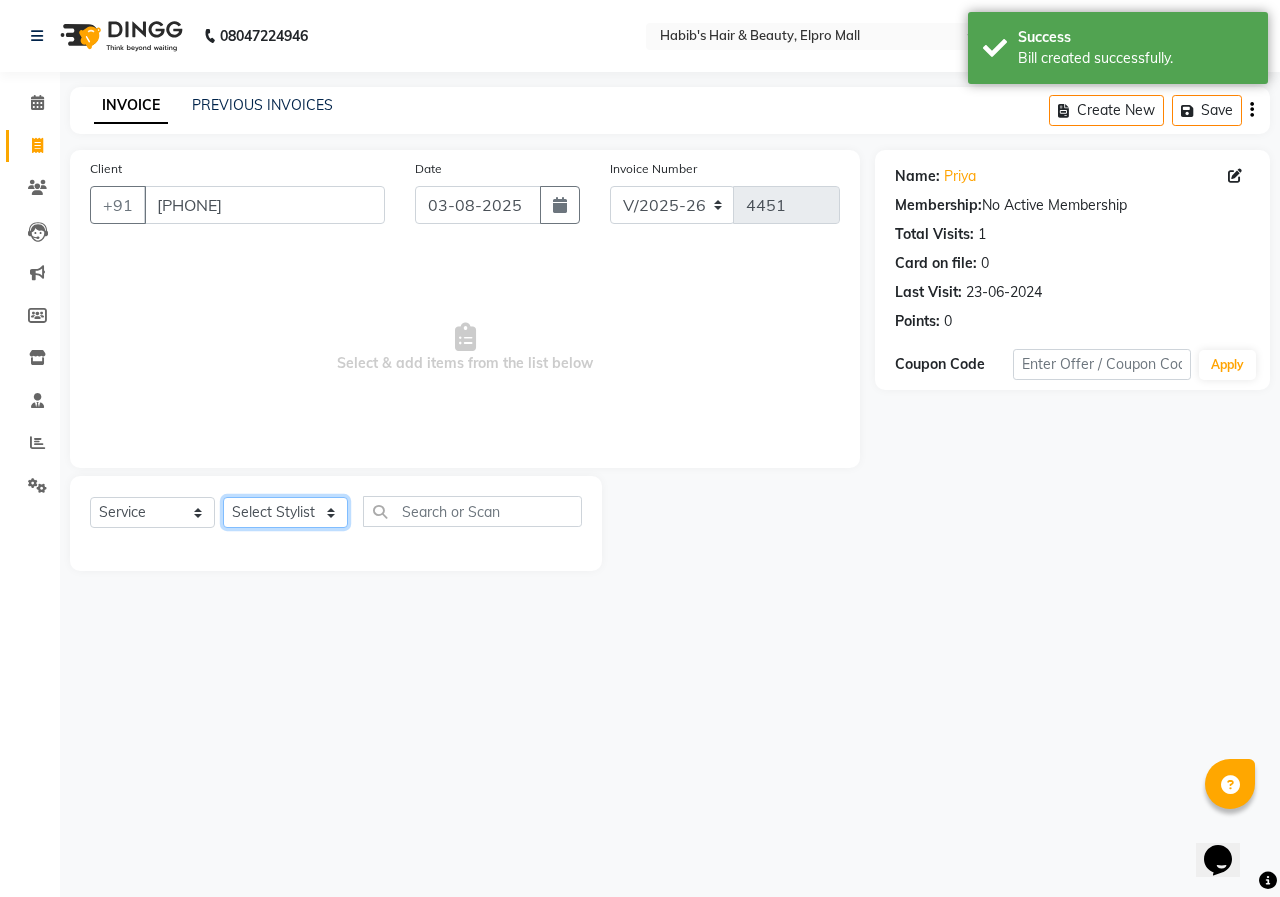 select on "19814" 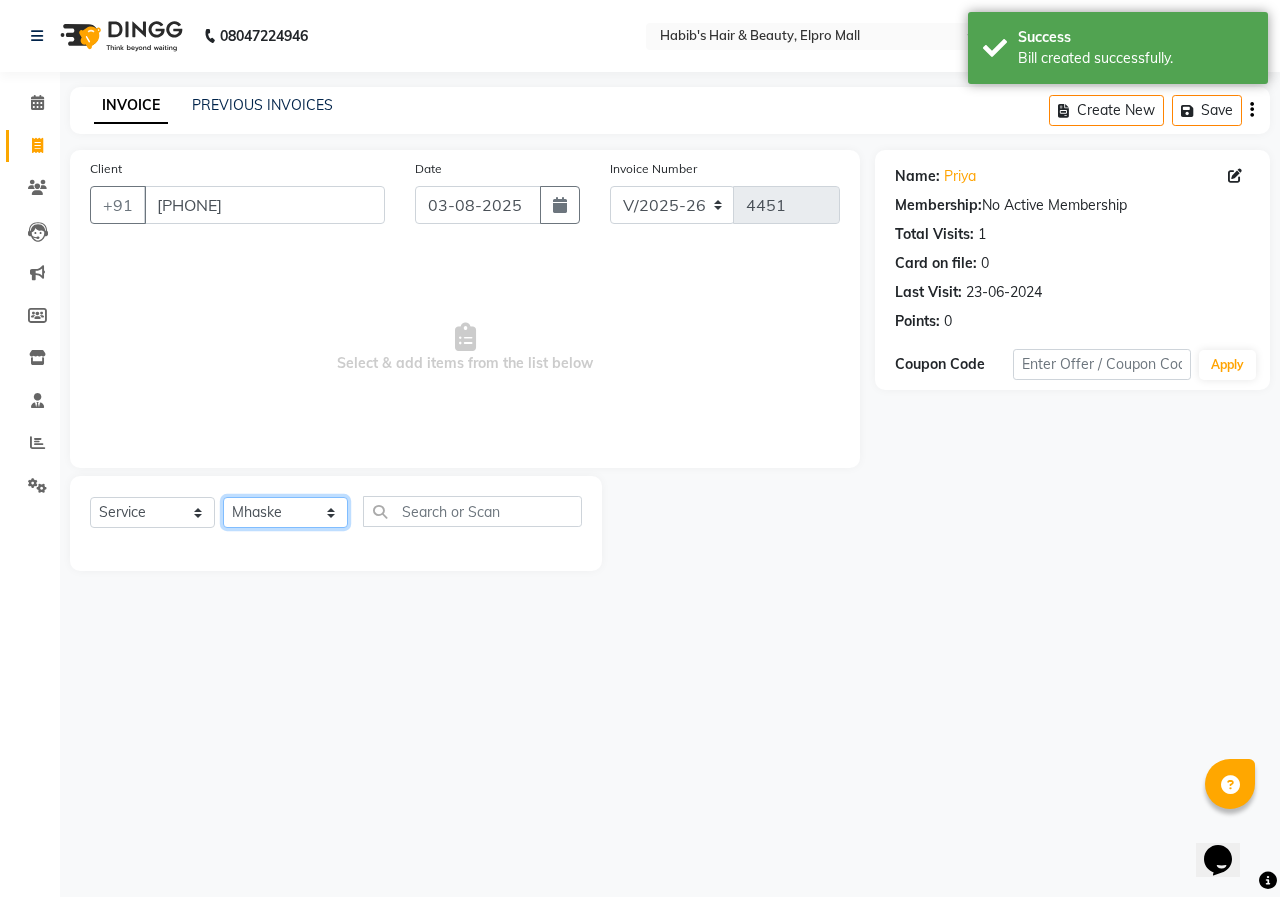 click on "Select Stylist ANUSHKA GAURI GUDDU Keshav Maushi Mhaske  priya  Rahul Ravi  Roshan Sagar SANA Sangam Sanika shabnam SONALI  subhan" 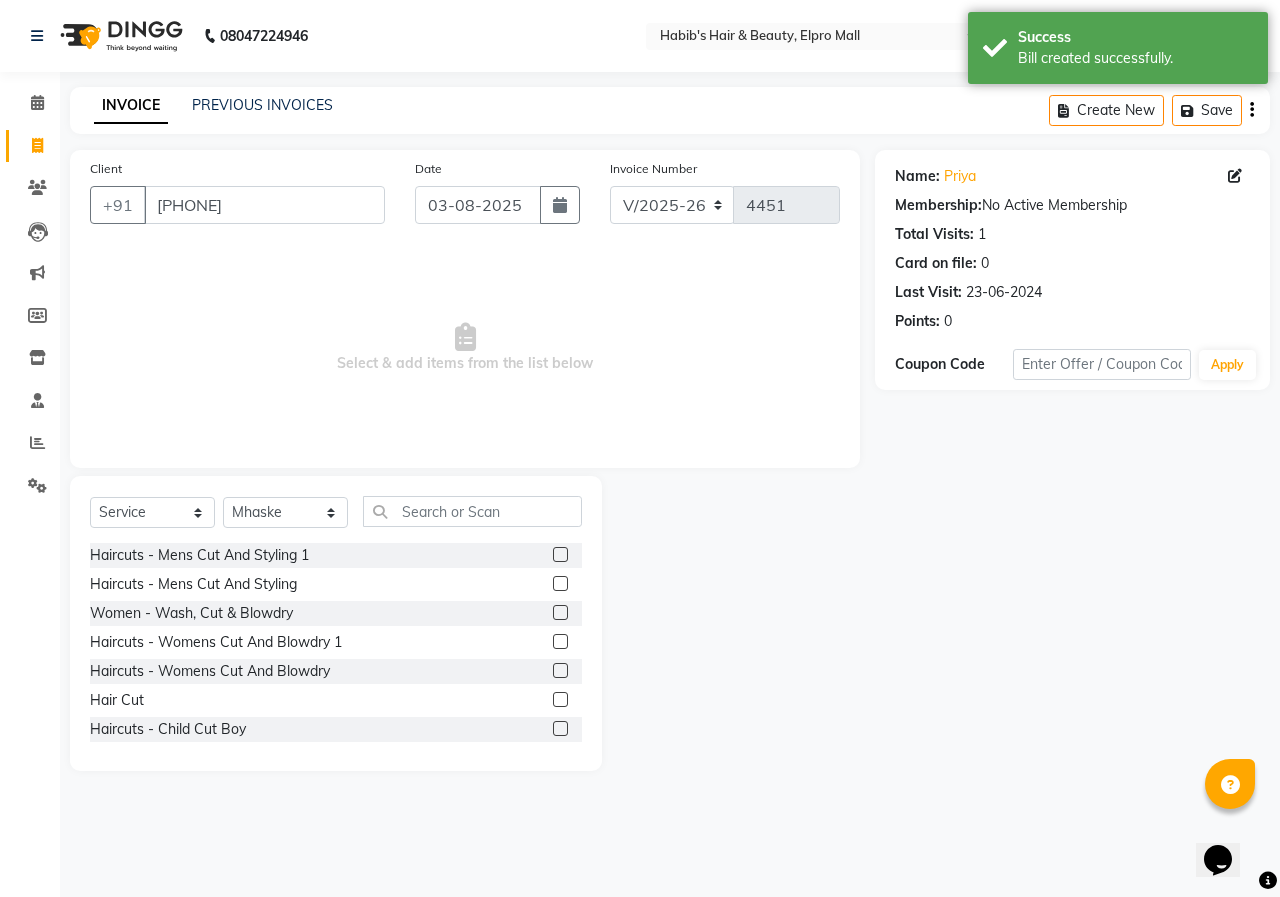 click 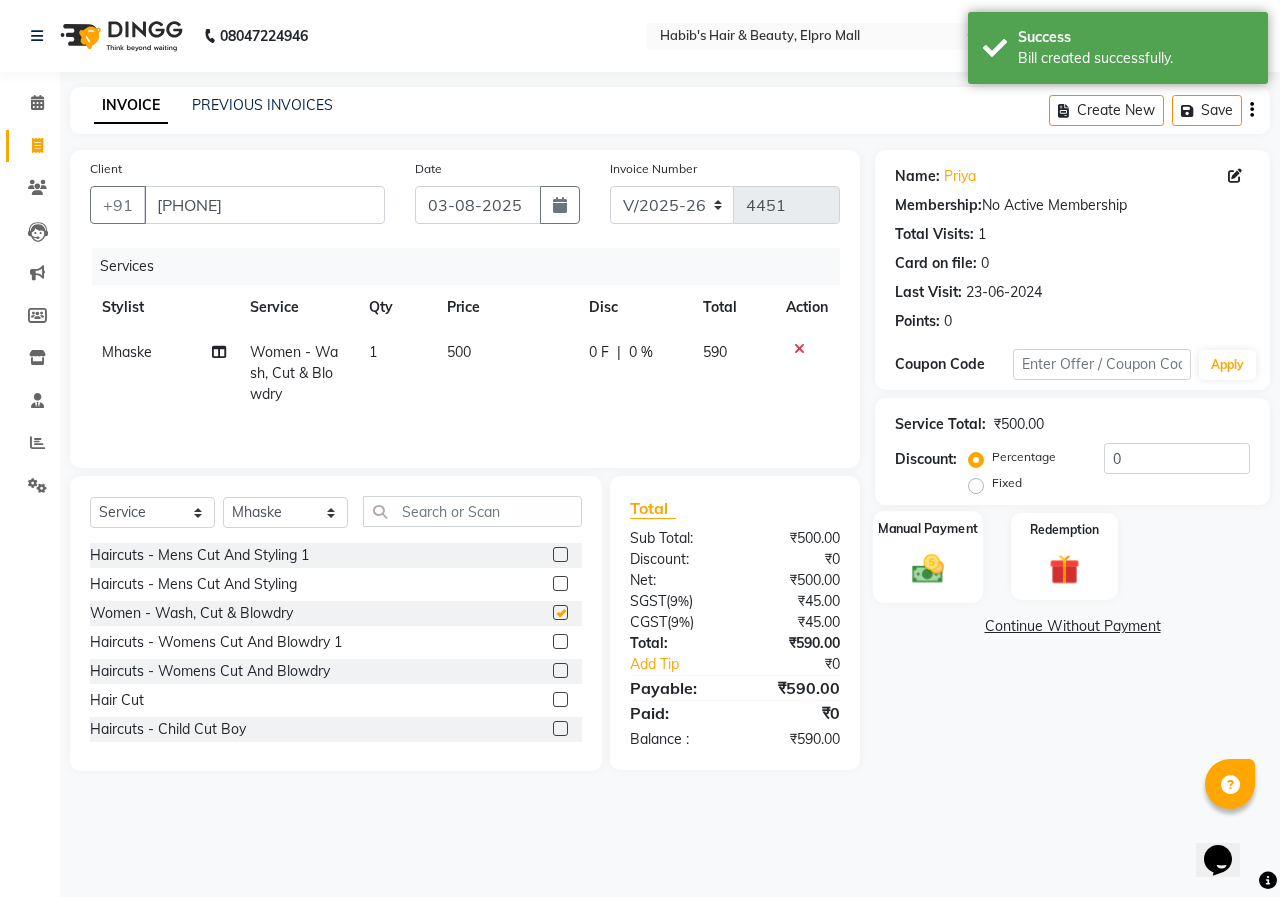 checkbox on "false" 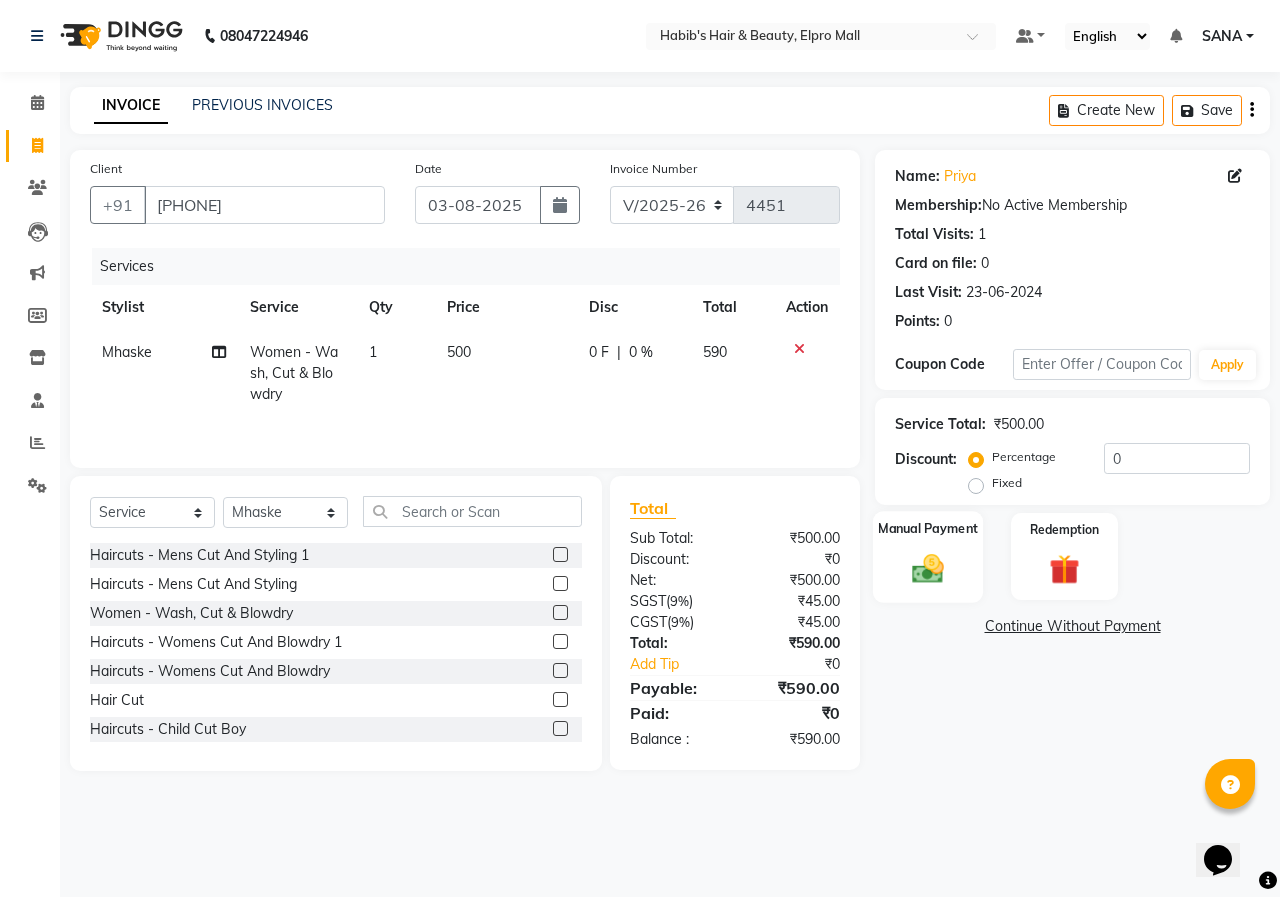 click 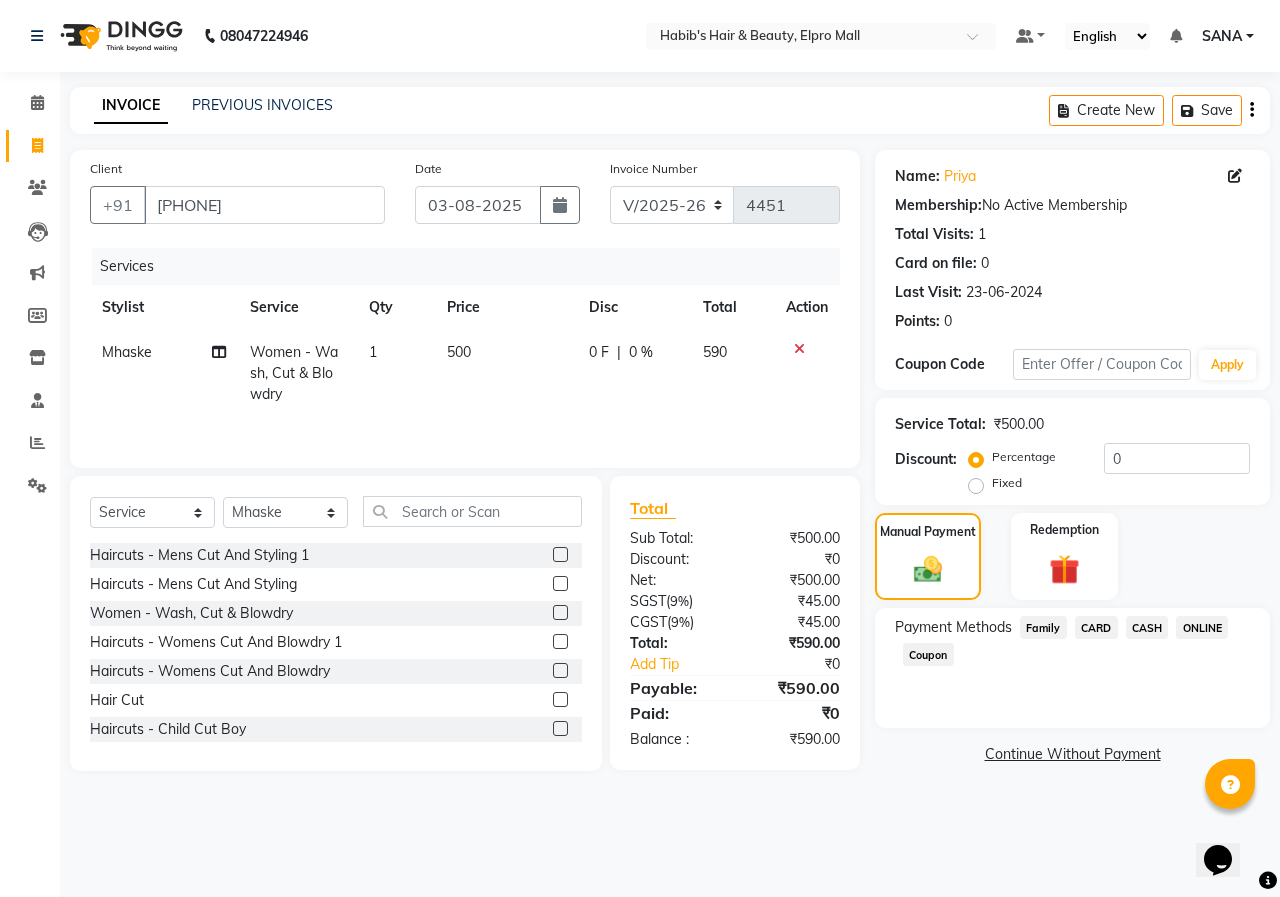 drag, startPoint x: 1229, startPoint y: 631, endPoint x: 1202, endPoint y: 687, distance: 62.169125 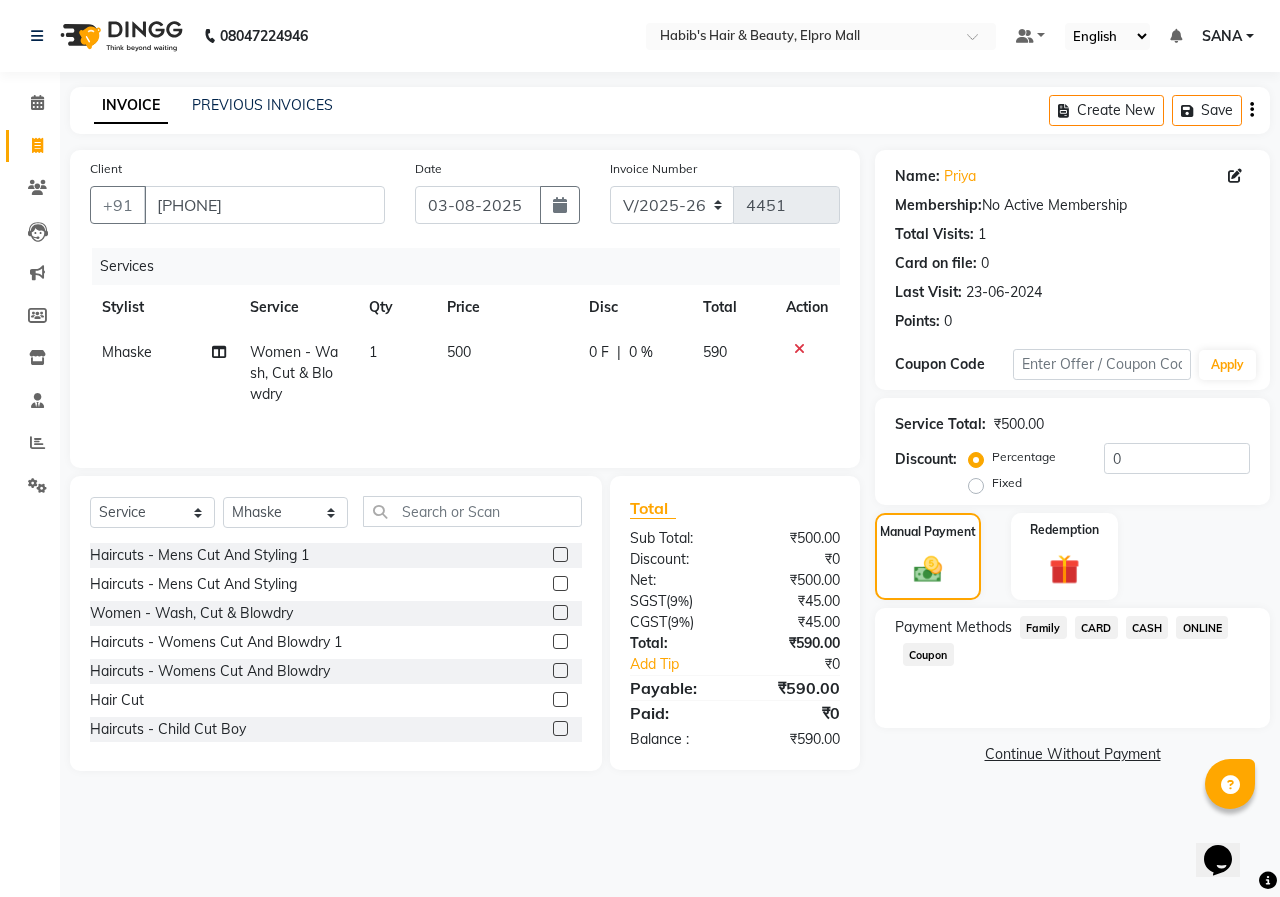 click on "Payment Methods  Family   CARD   CASH   ONLINE   Coupon" 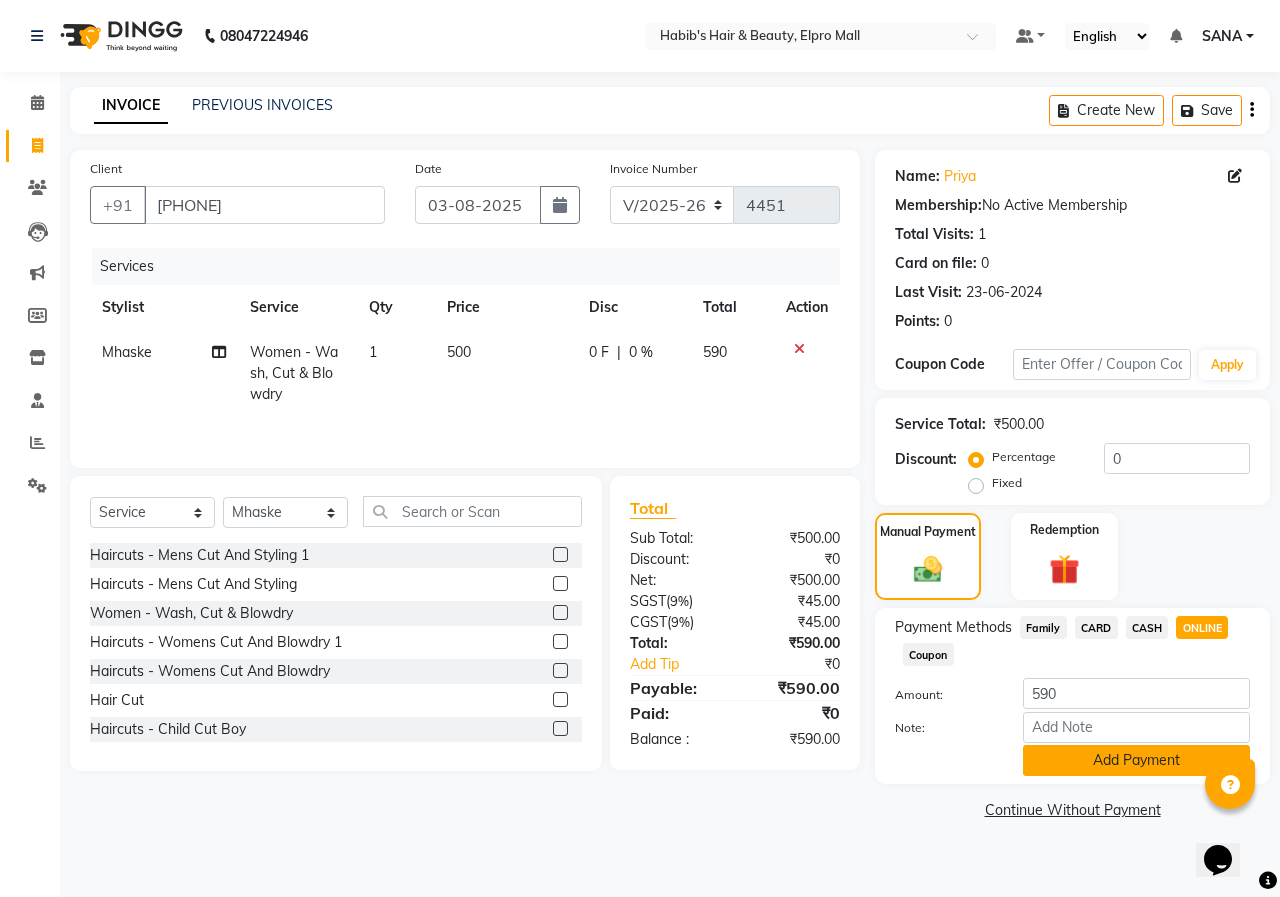 click on "Add Payment" 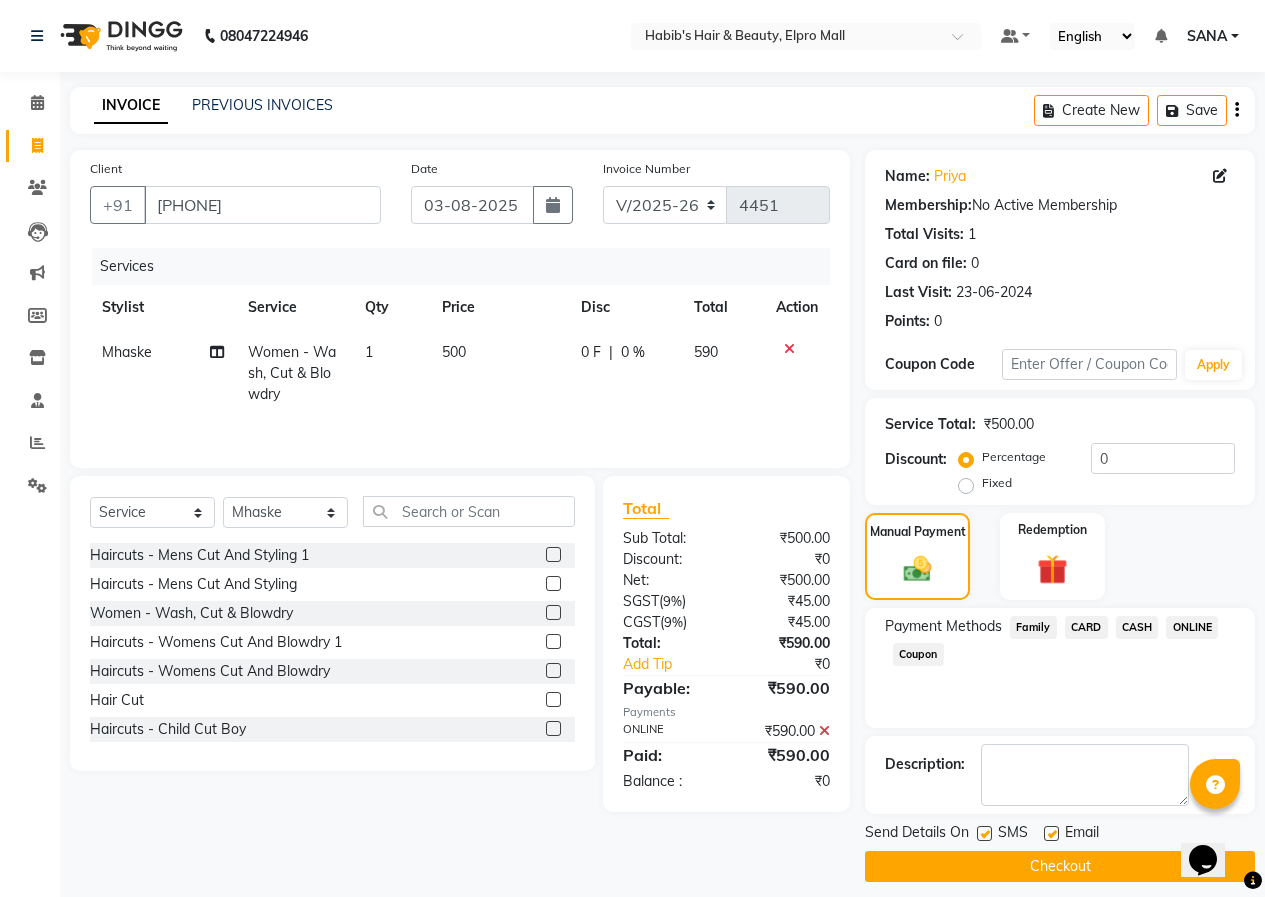 click on "Checkout" 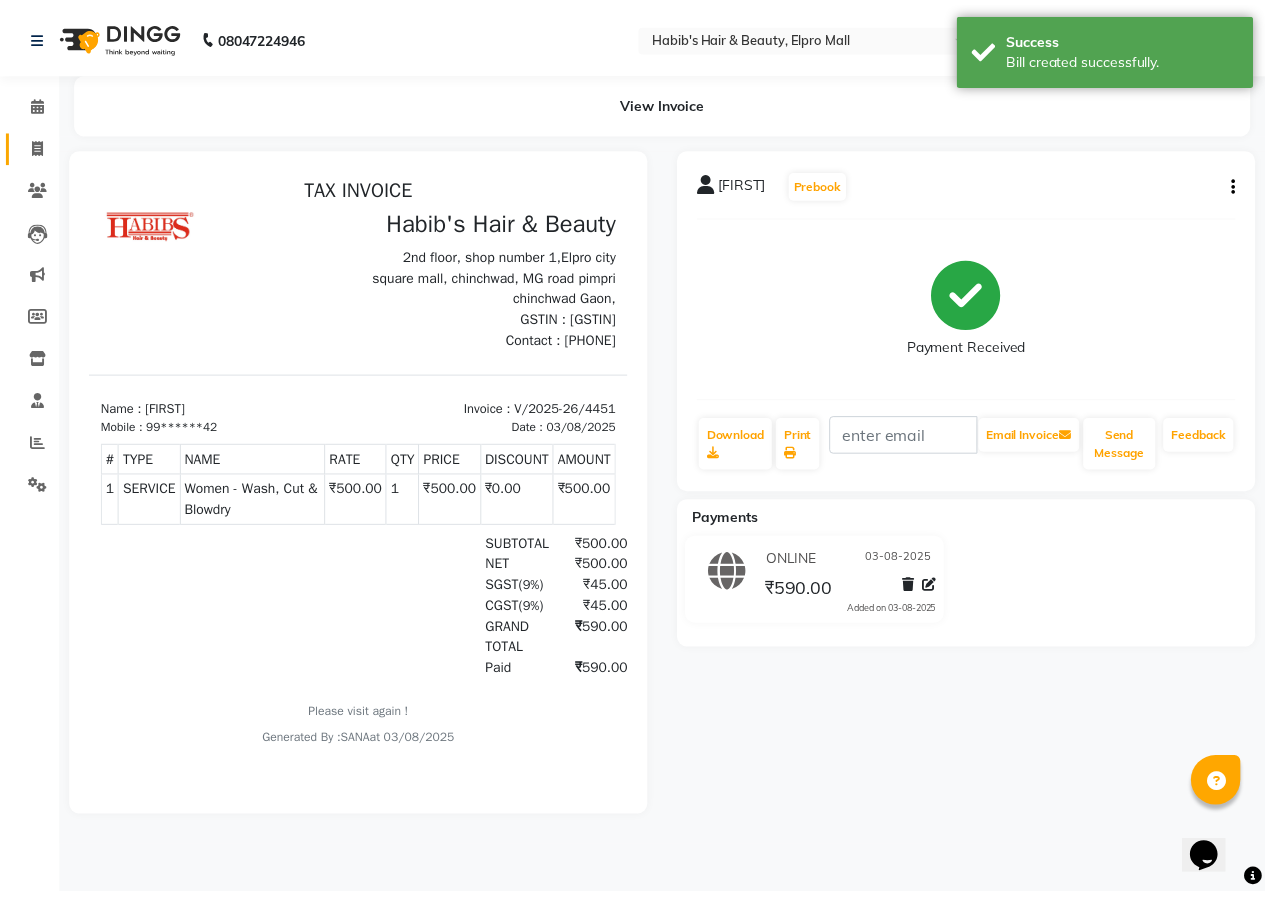 scroll, scrollTop: 0, scrollLeft: 0, axis: both 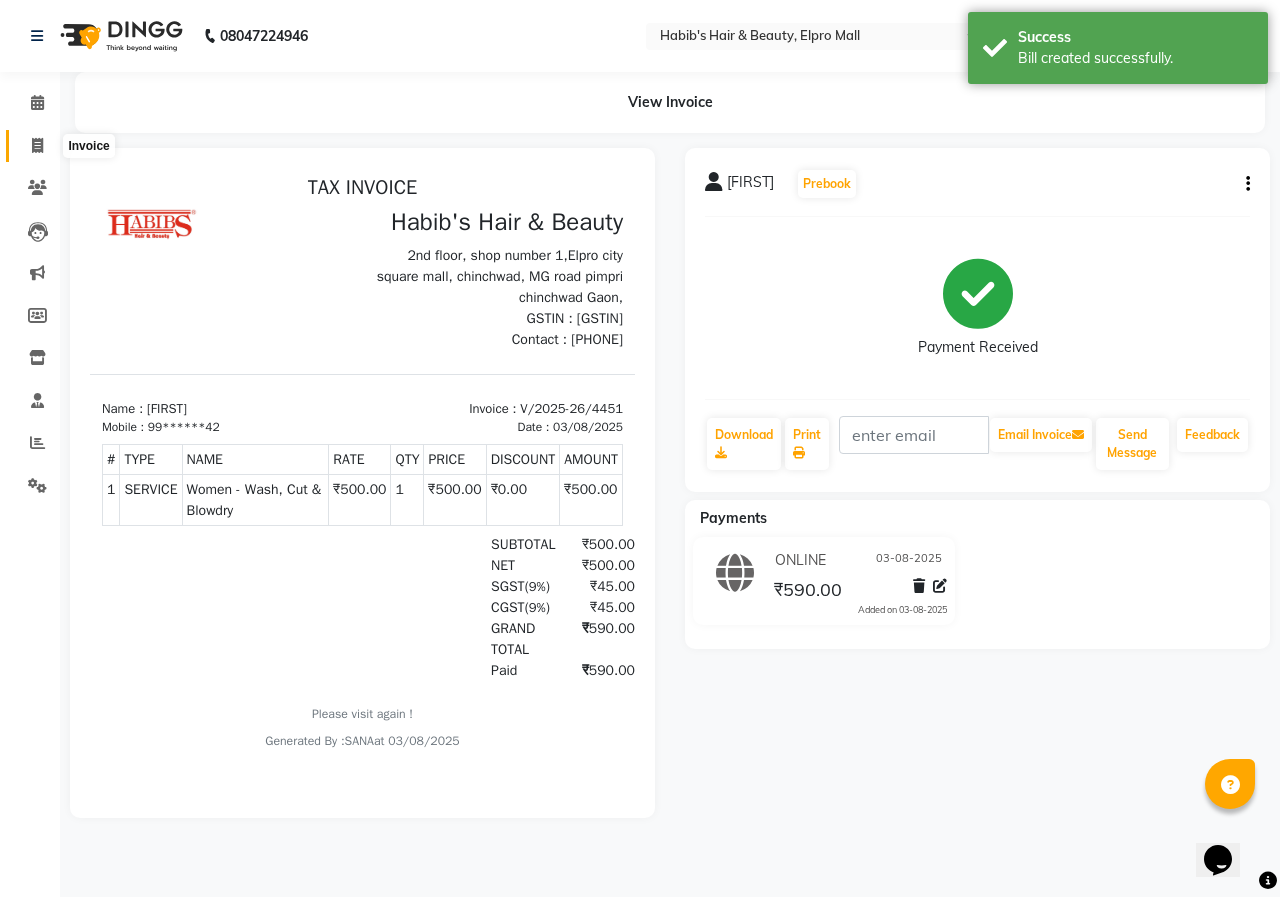 click 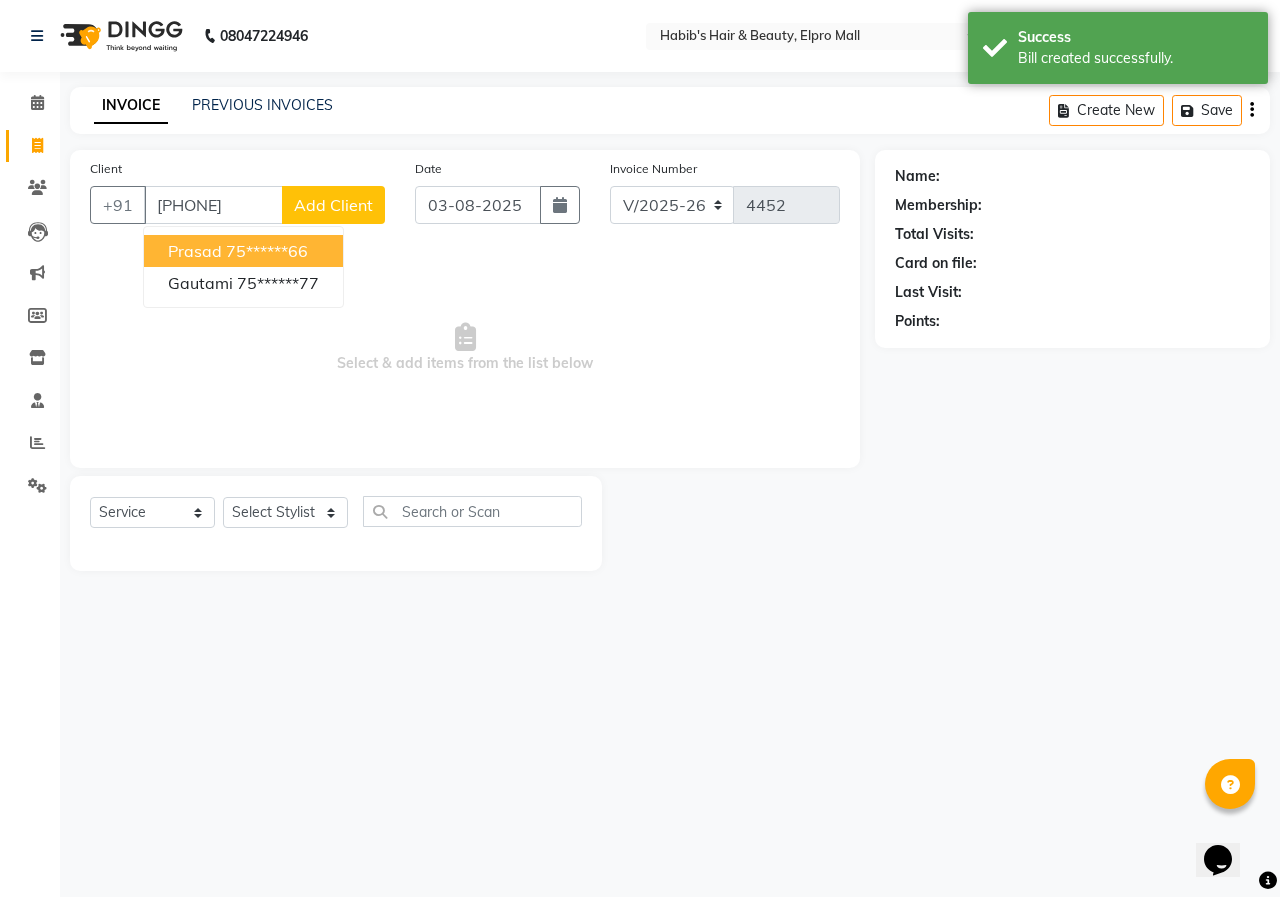 type on "7517010277" 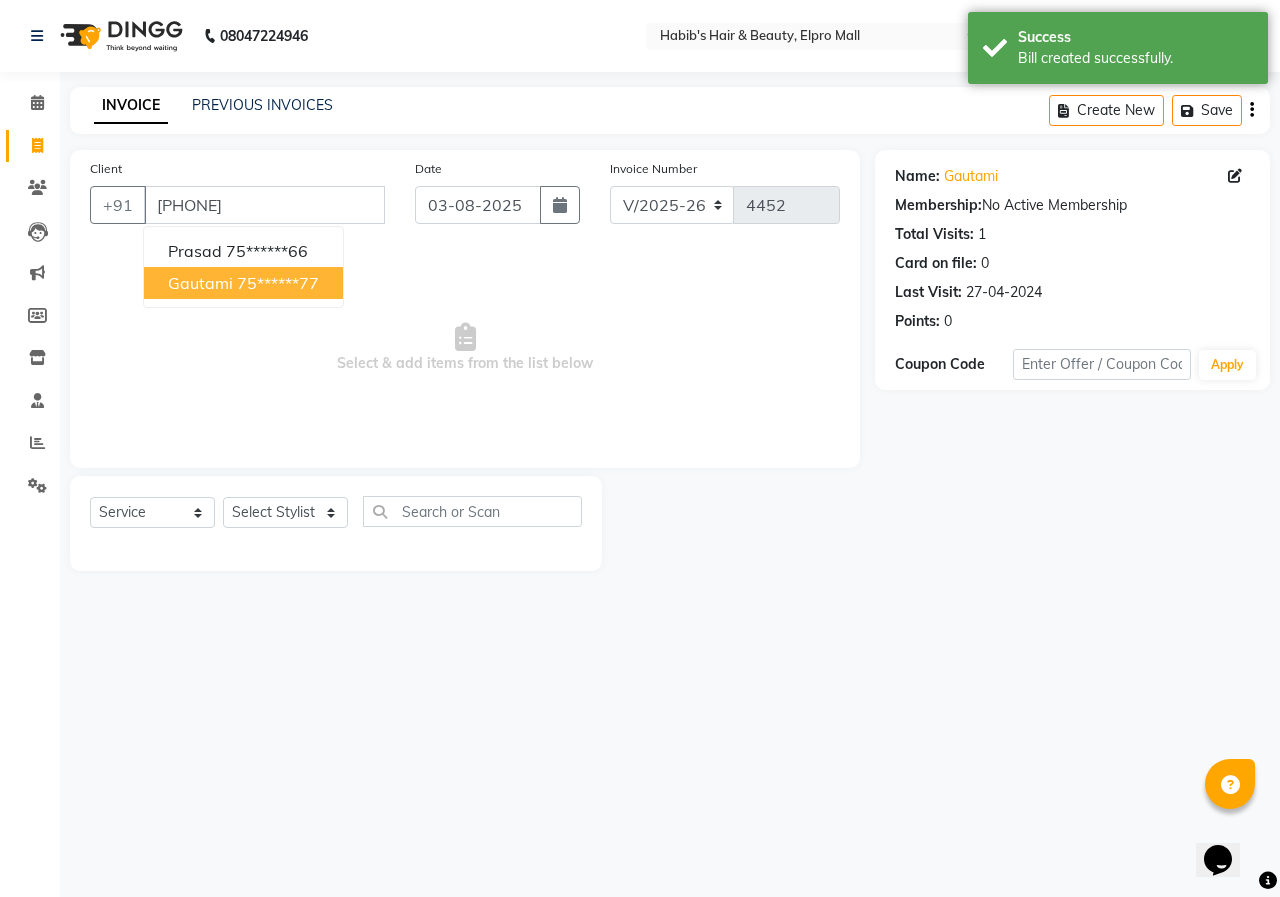 click on "Select  Service  Product  Membership  Package Voucher Prepaid Gift Card  Select Stylist ANUSHKA GAURI GUDDU Keshav Maushi Mhaske  priya  Rahul Ravi  Roshan Sagar SANA Sangam Sanika shabnam SONALI  subhan" 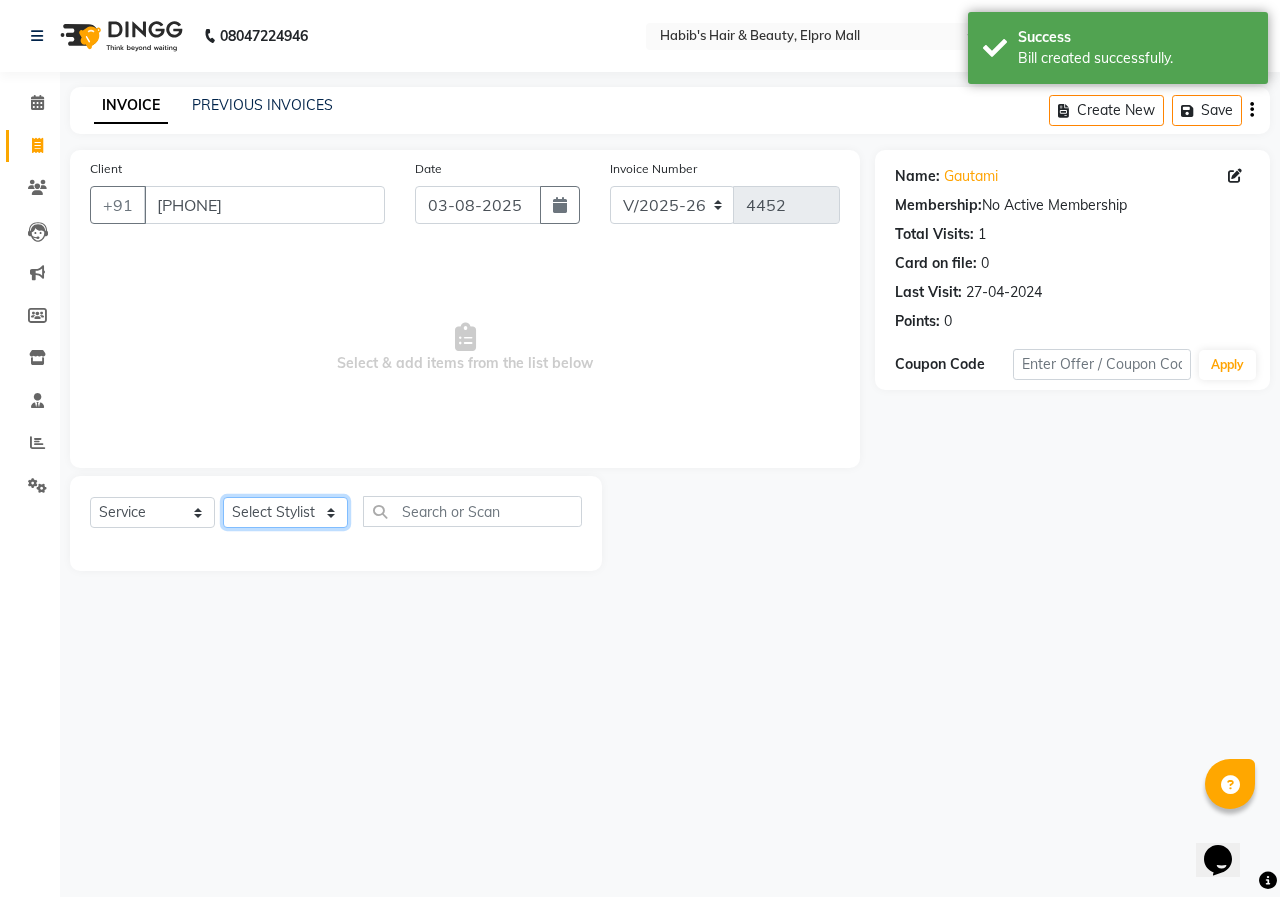 click on "Select Stylist ANUSHKA GAURI GUDDU Keshav Maushi Mhaske  priya  Rahul Ravi  Roshan Sagar SANA Sangam Sanika shabnam SONALI  subhan" 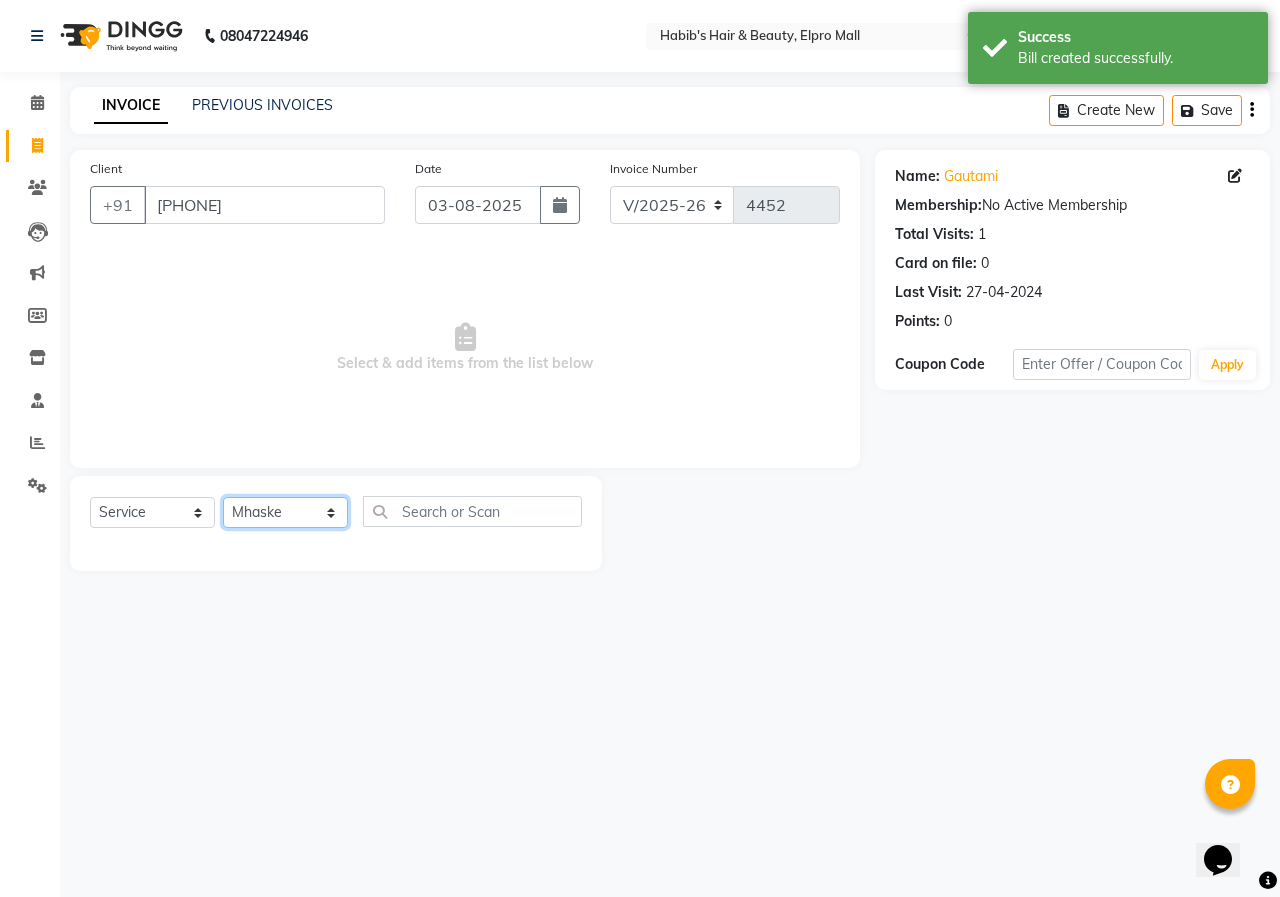 click on "Select Stylist ANUSHKA GAURI GUDDU Keshav Maushi Mhaske  priya  Rahul Ravi  Roshan Sagar SANA Sangam Sanika shabnam SONALI  subhan" 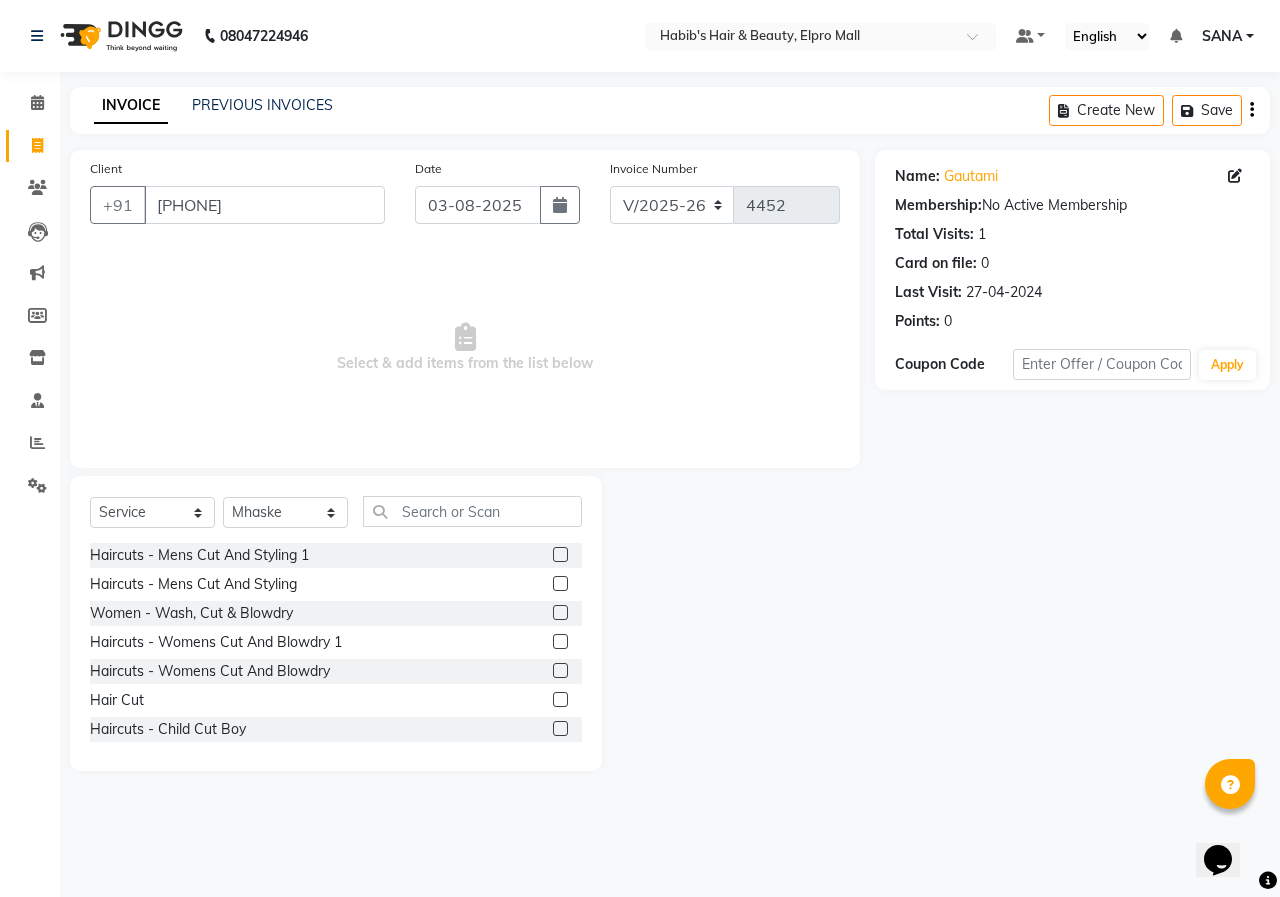 click 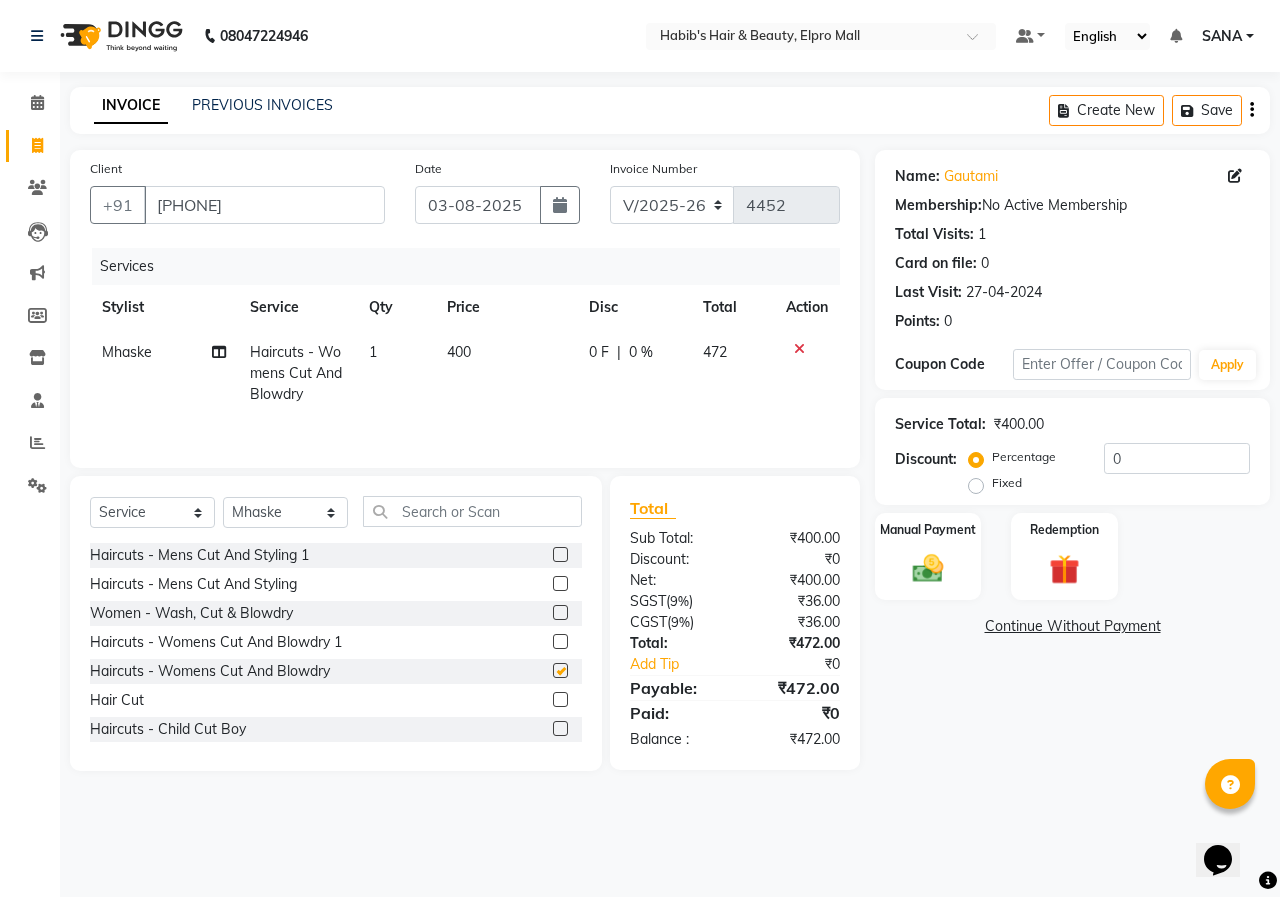 checkbox on "false" 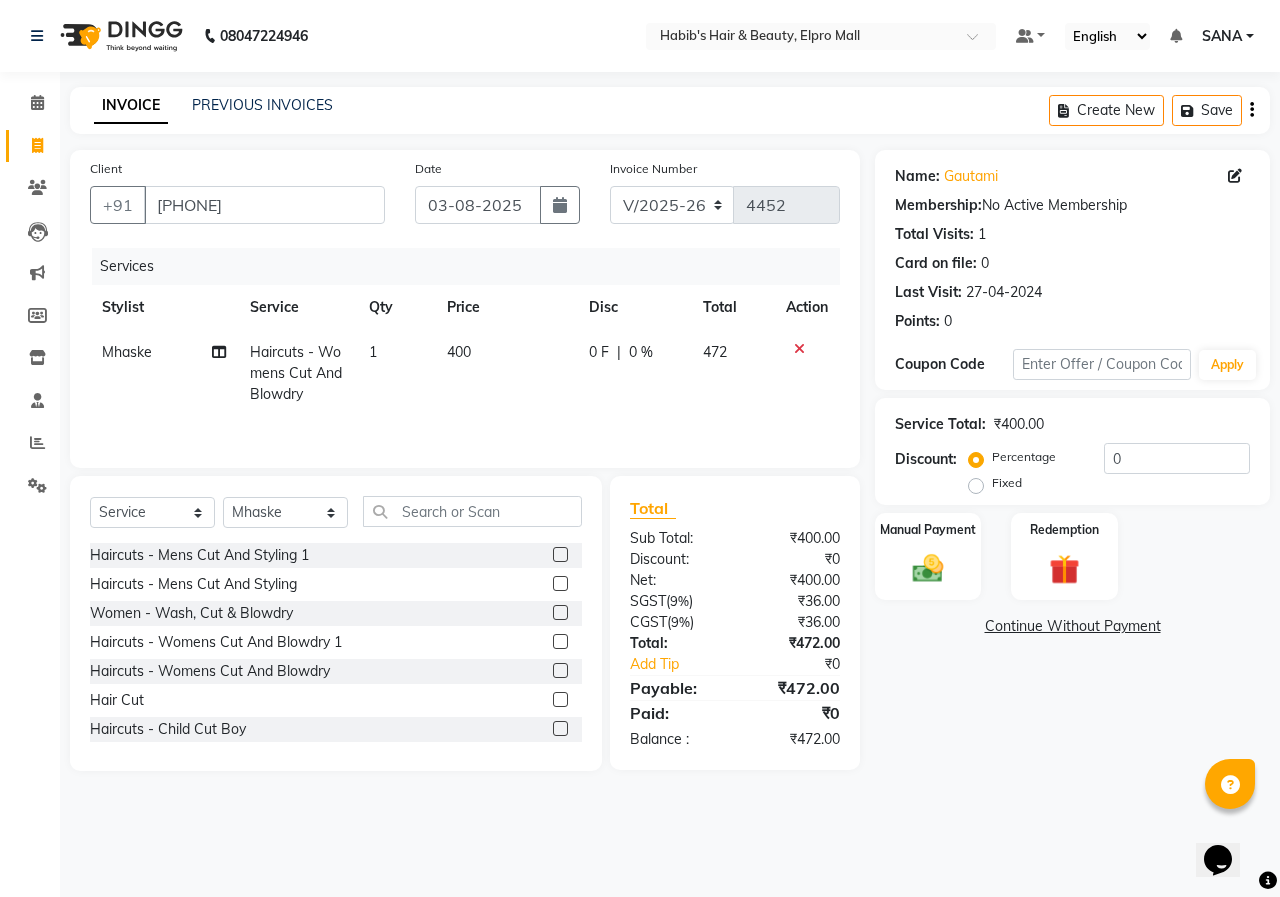 click 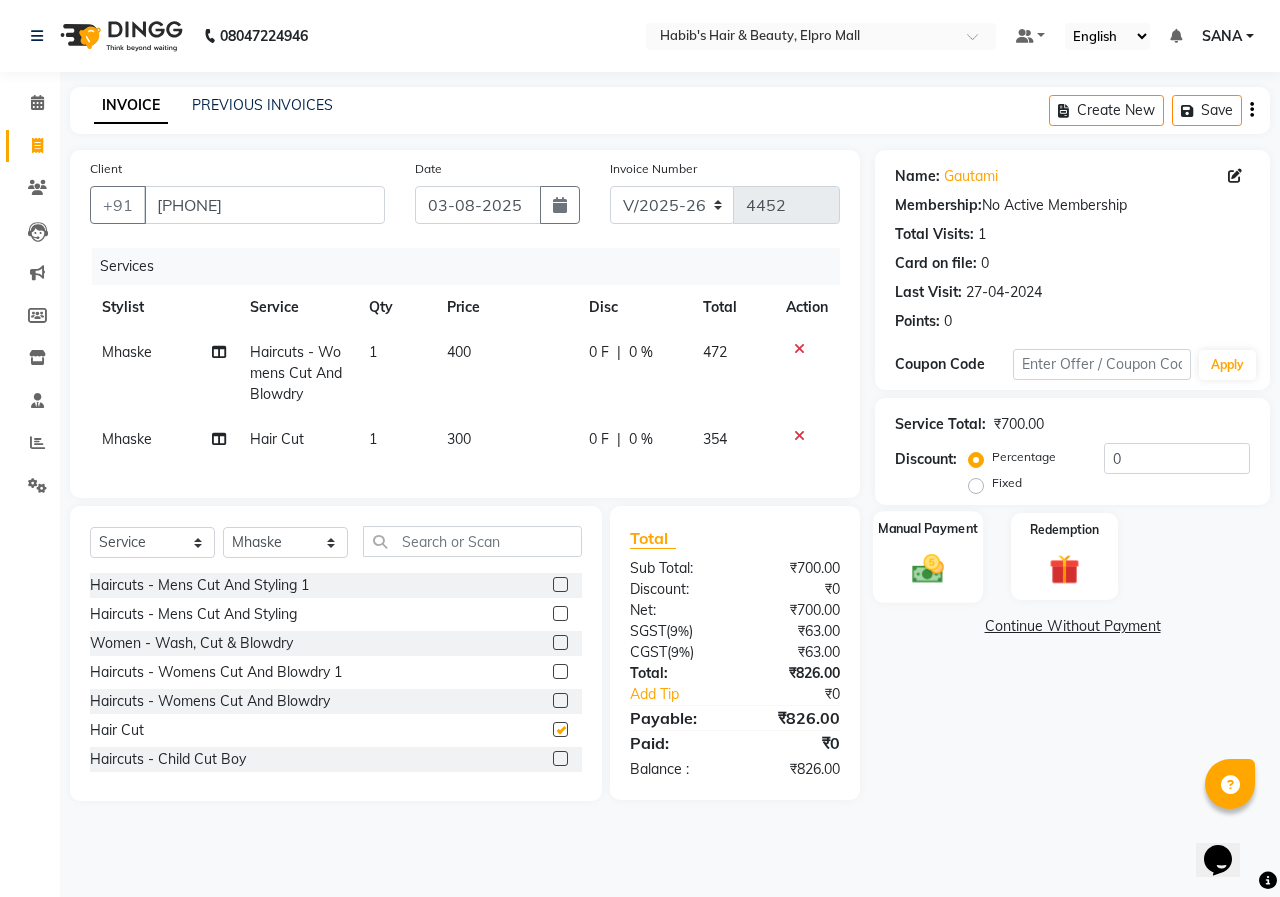 checkbox on "false" 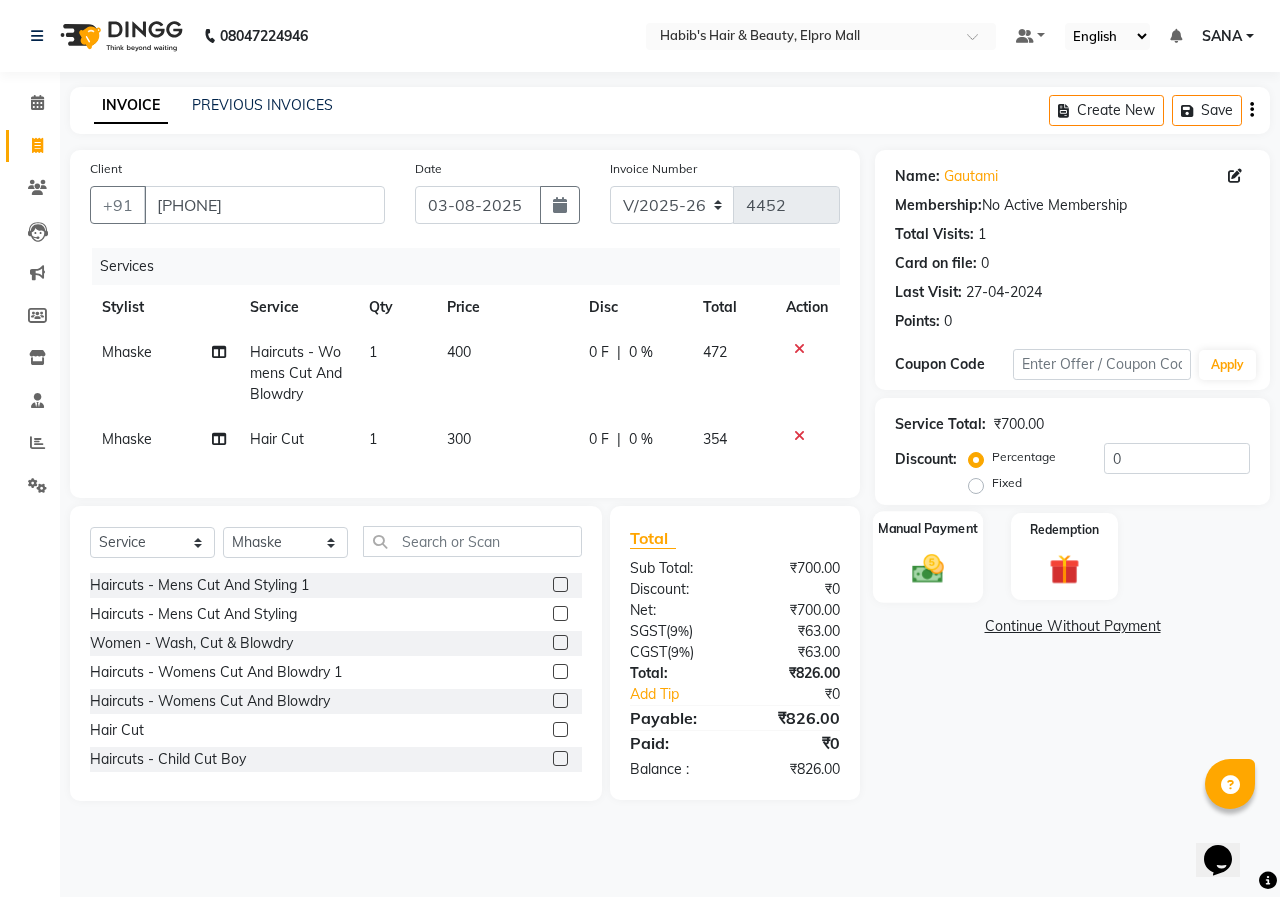 click 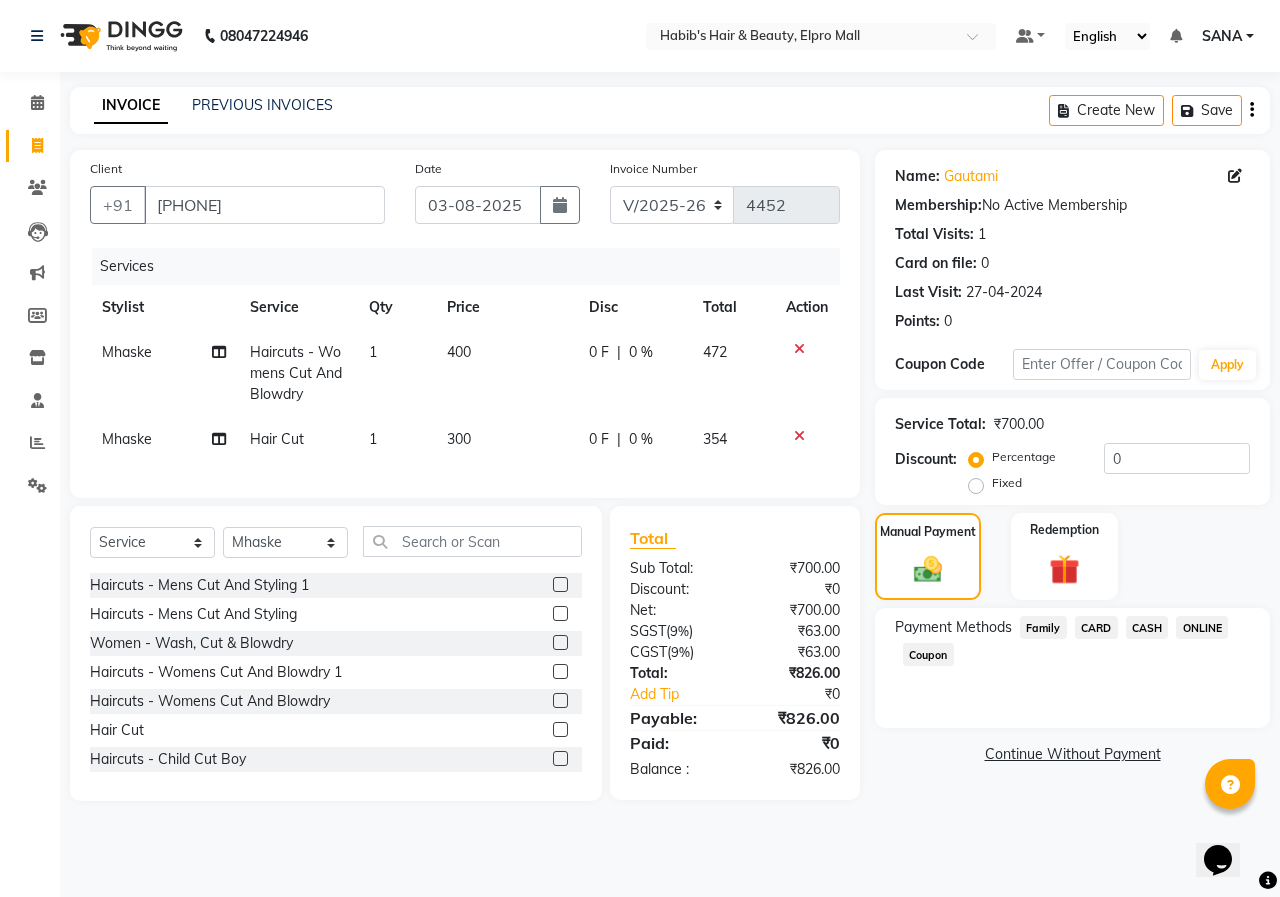 click on "ONLINE" 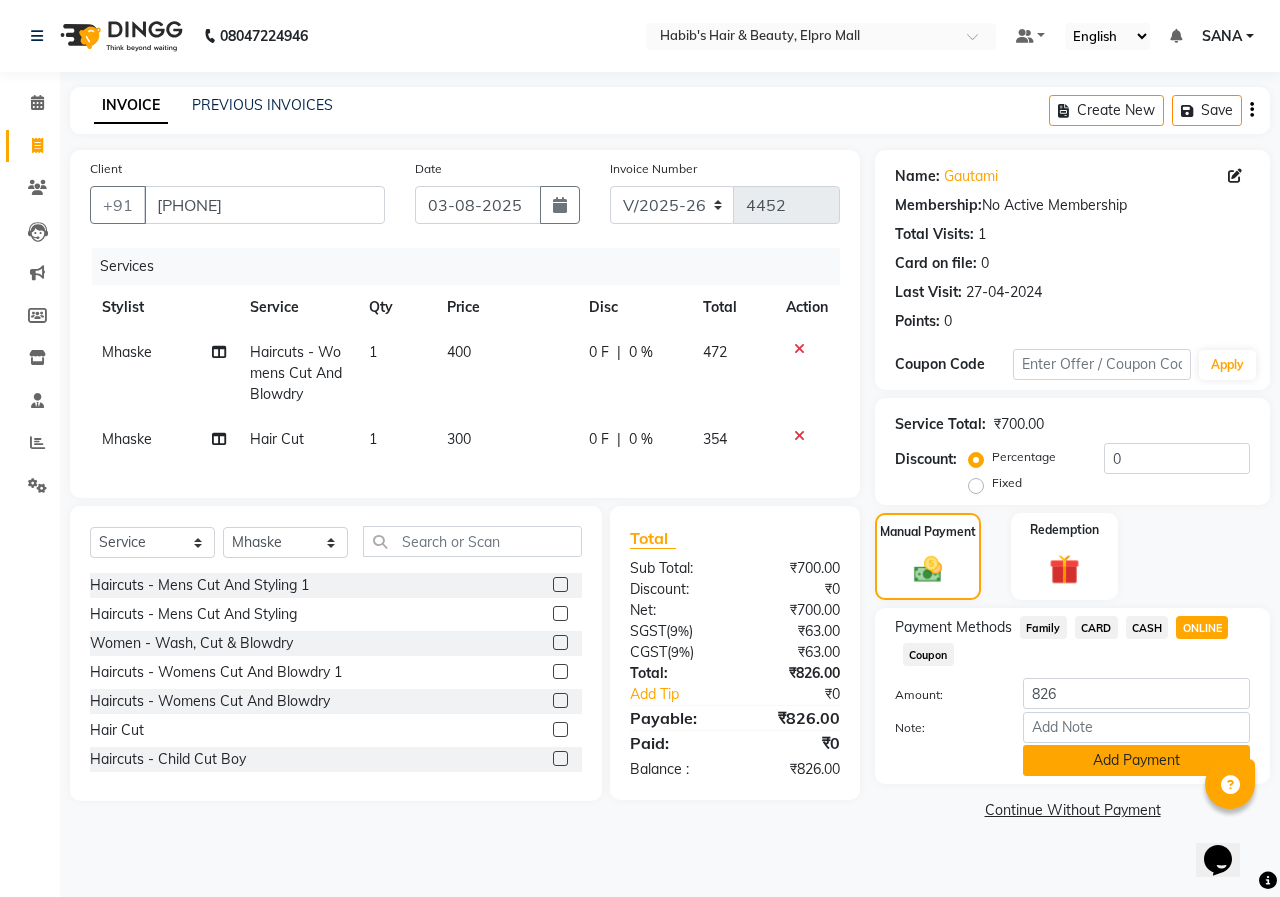 click on "Add Payment" 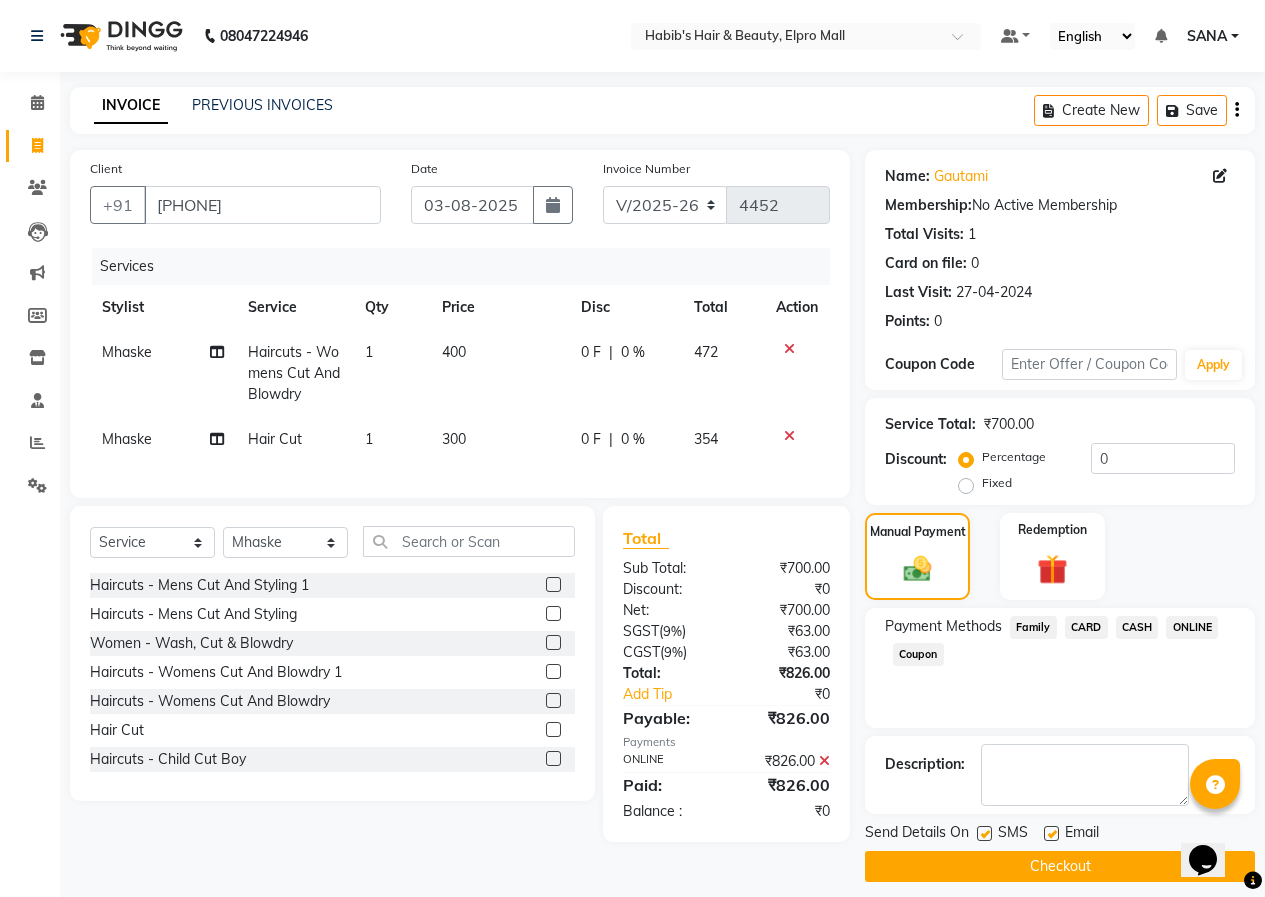 click on "Checkout" 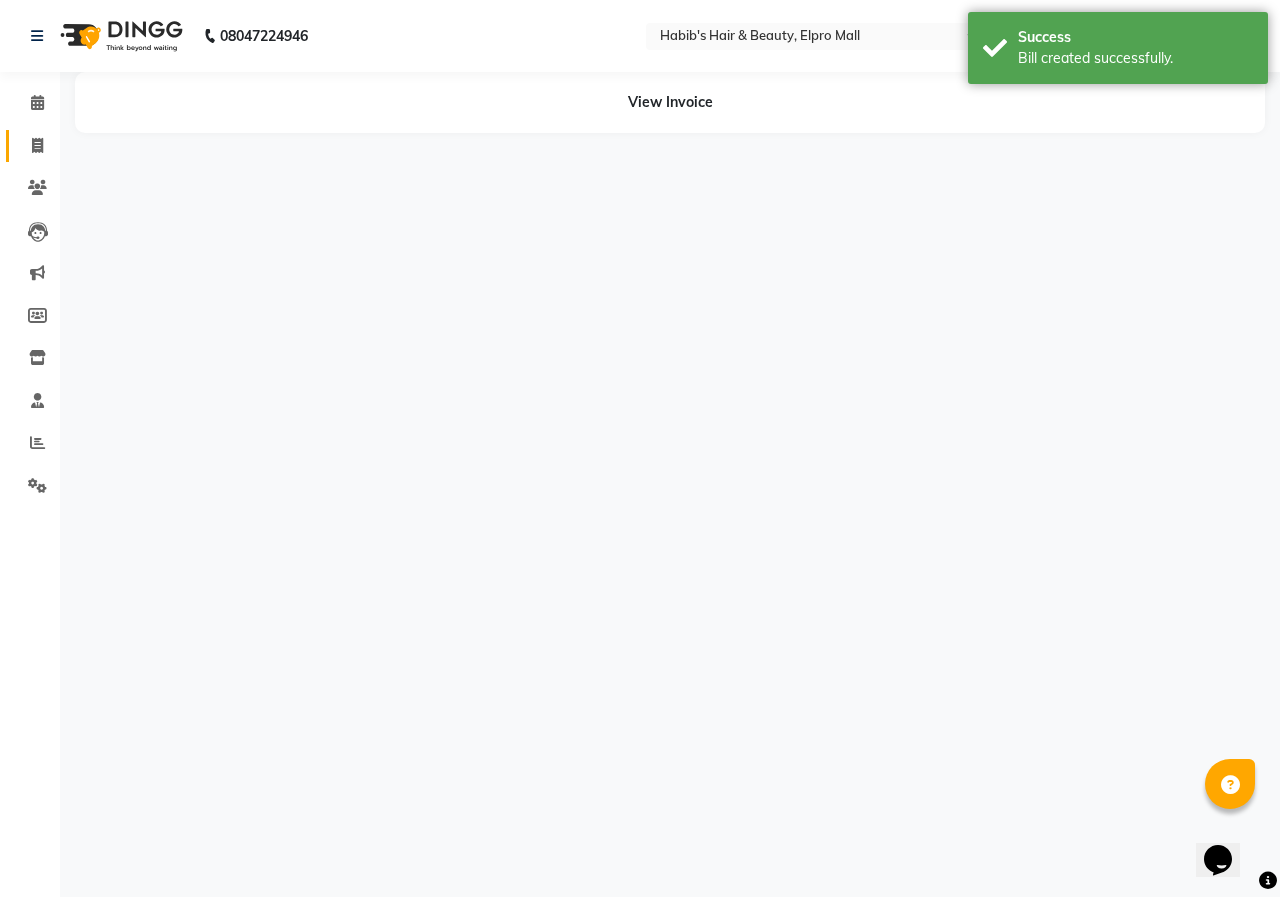click on "Invoice" 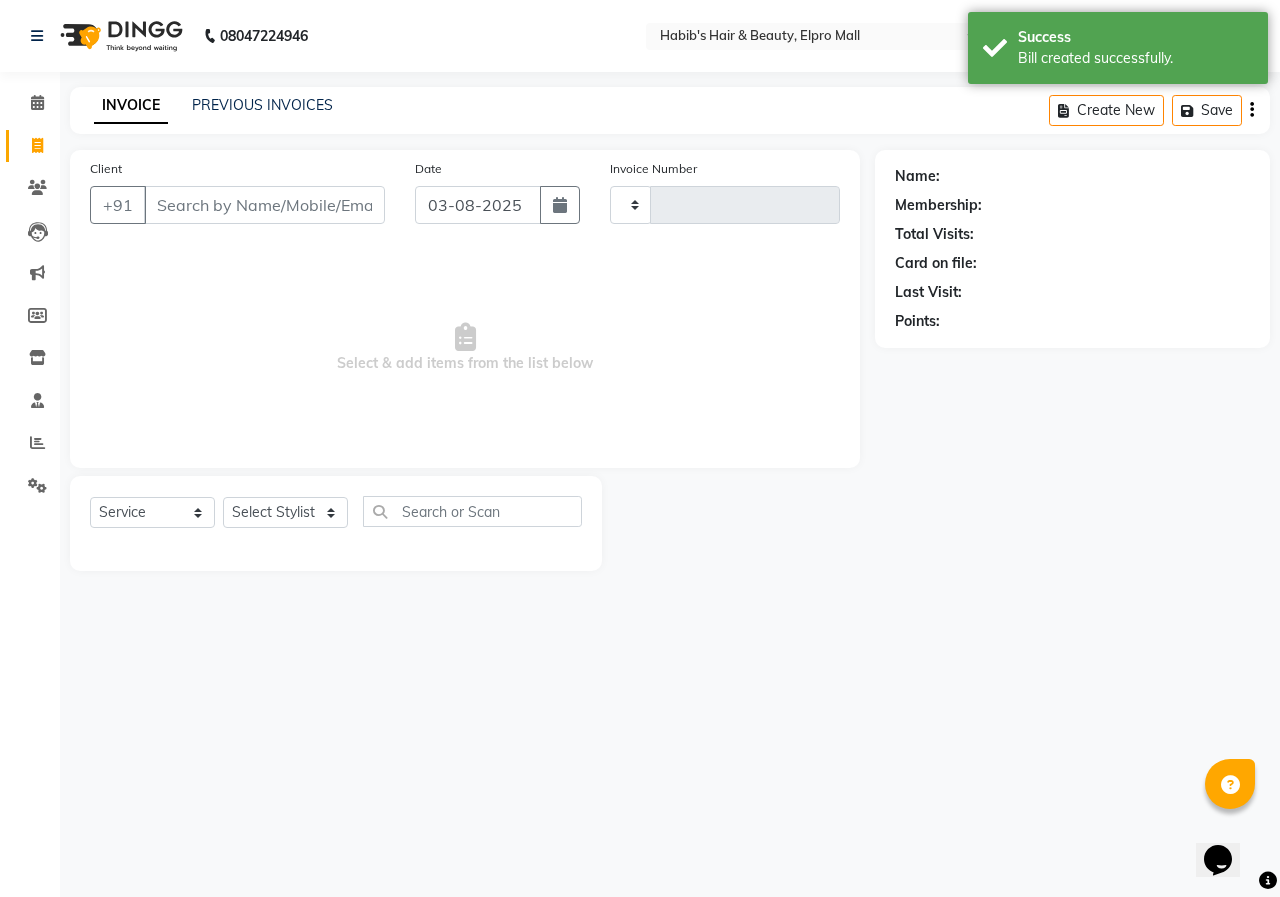 type on "4453" 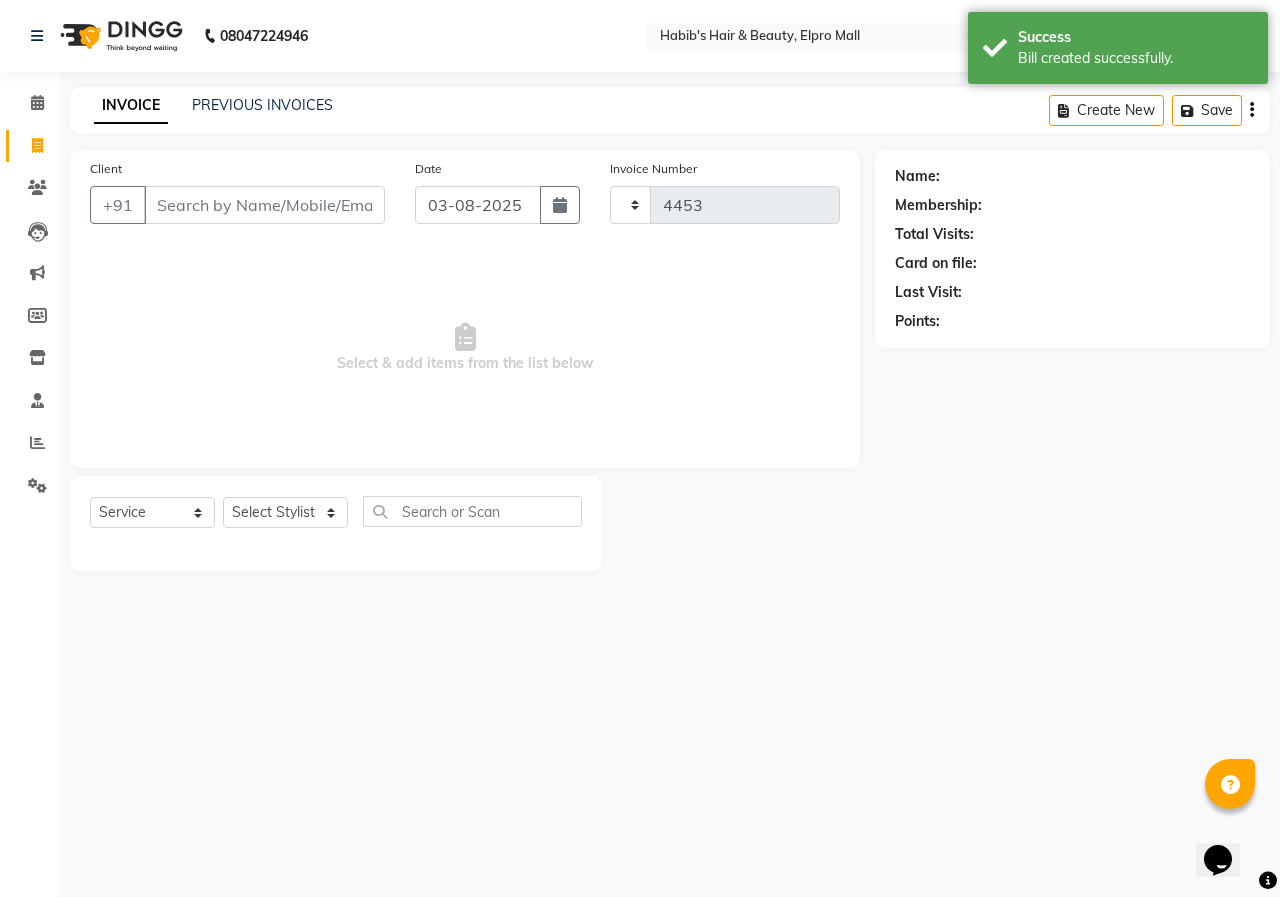 select on "3952" 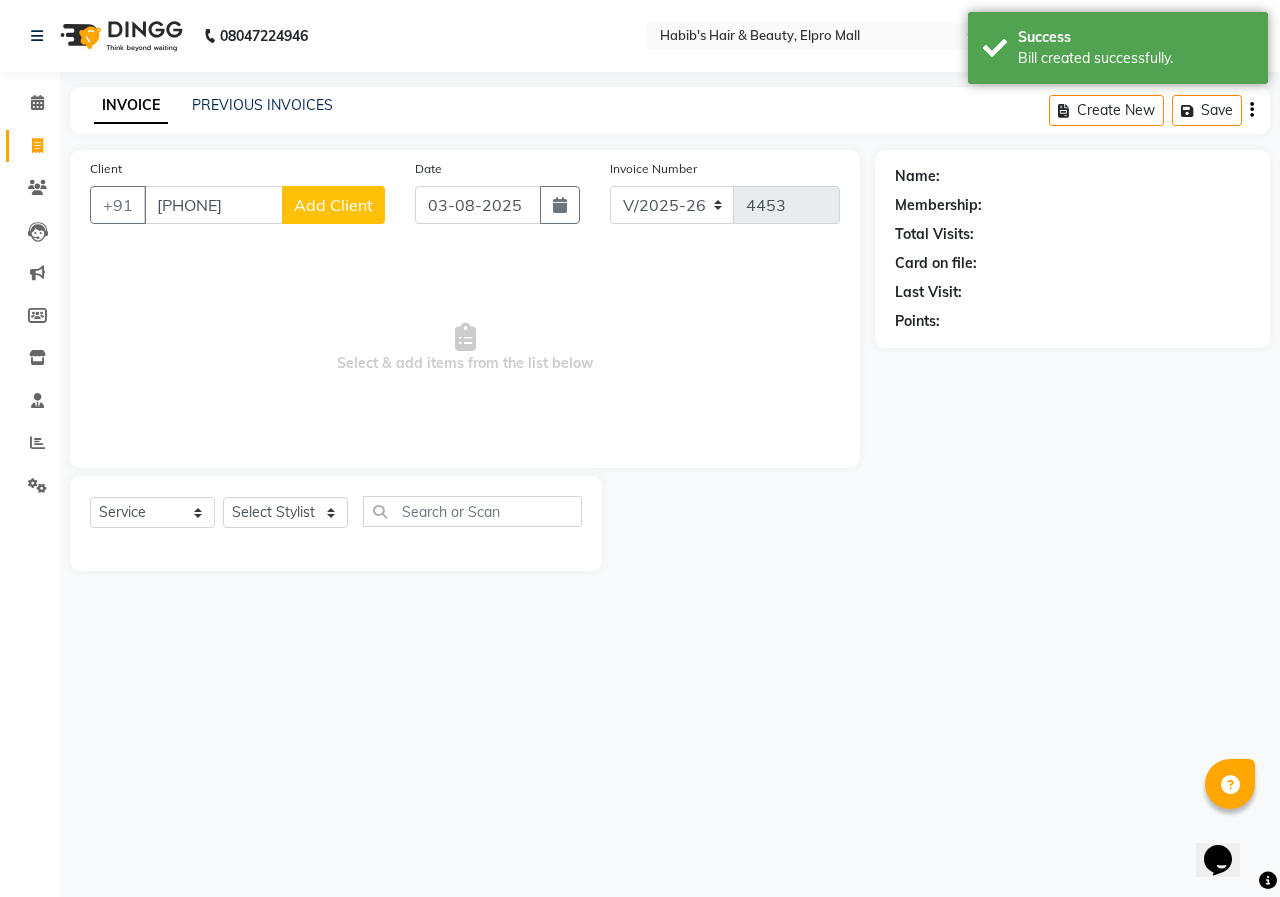 type on "7768966385" 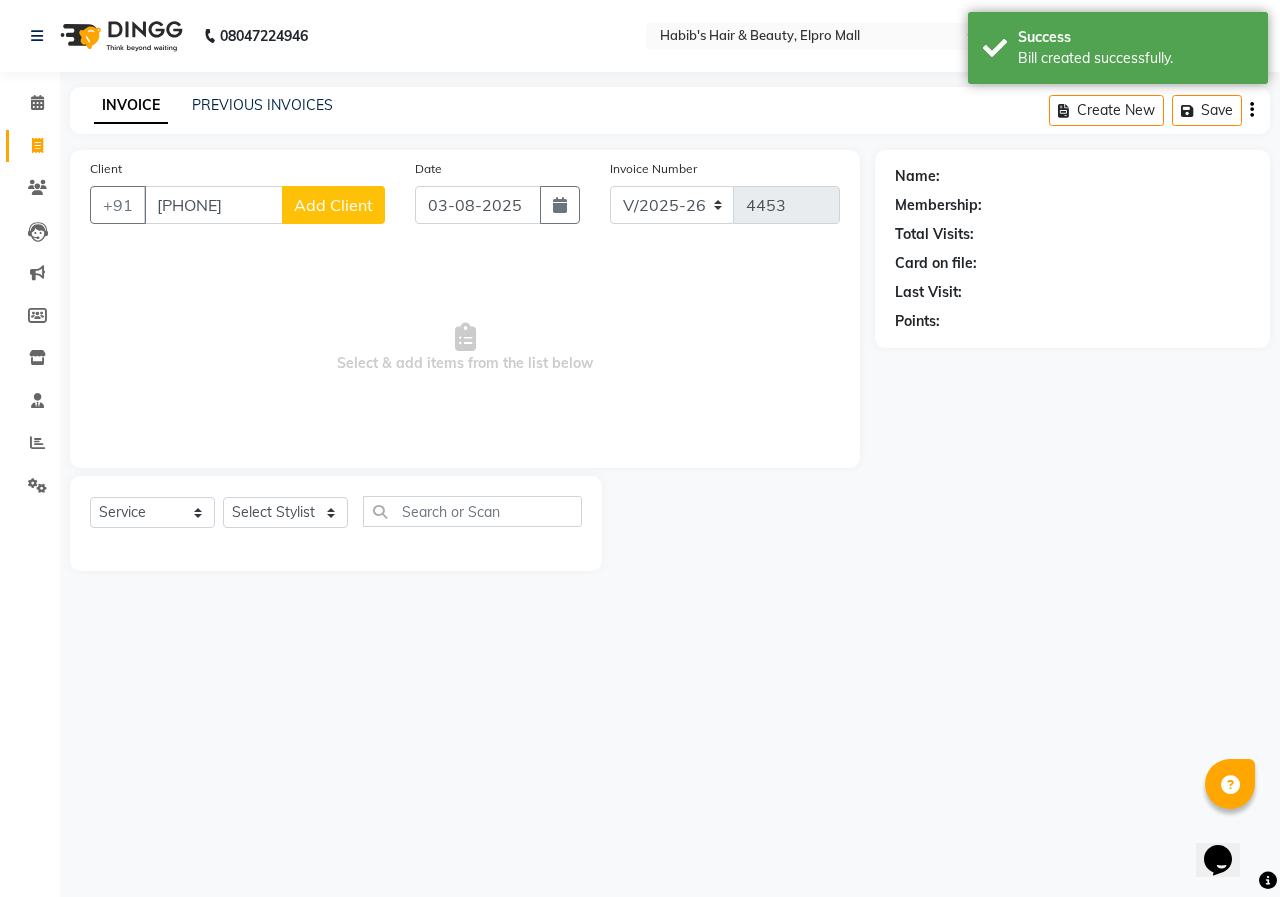 select on "22" 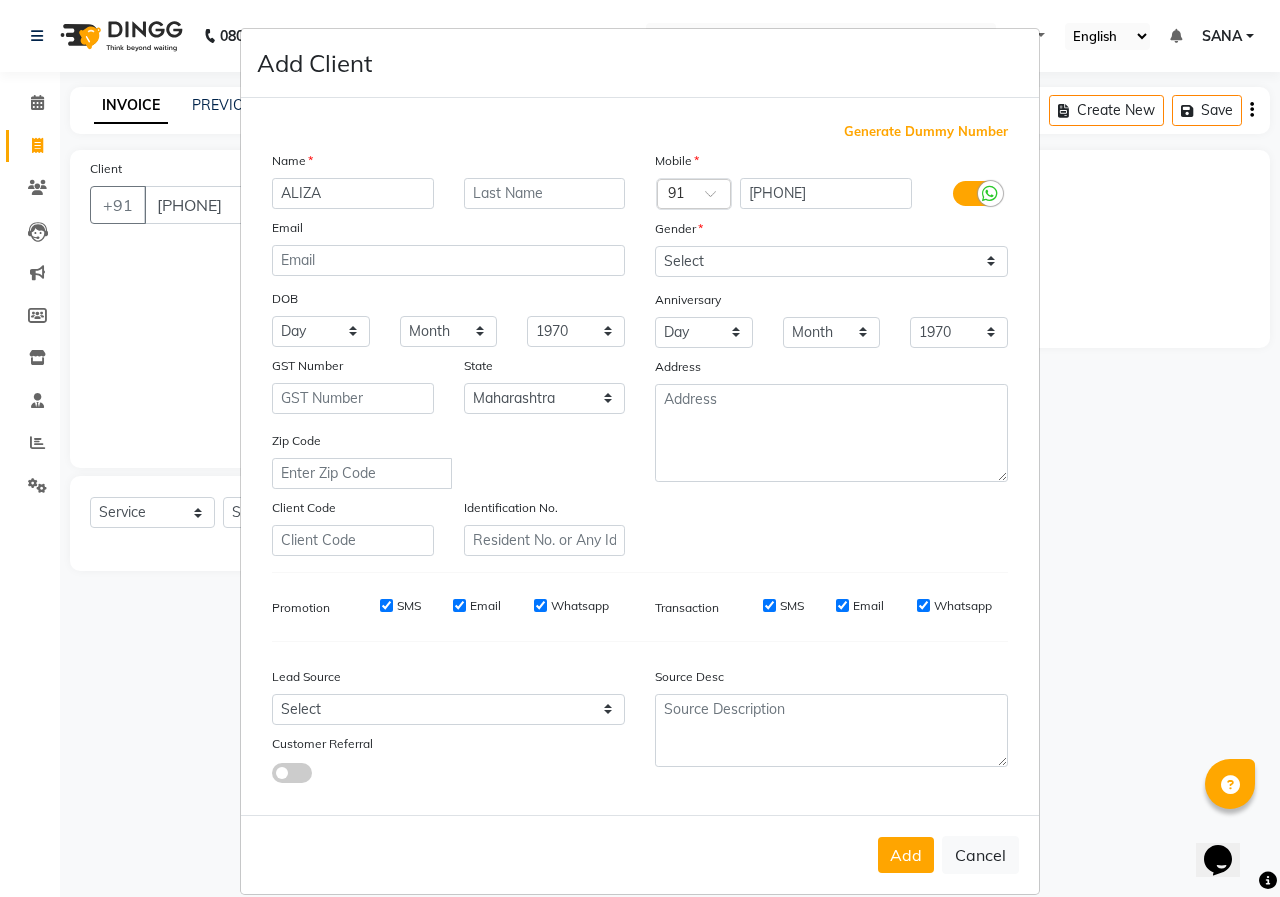 type on "ALIZA" 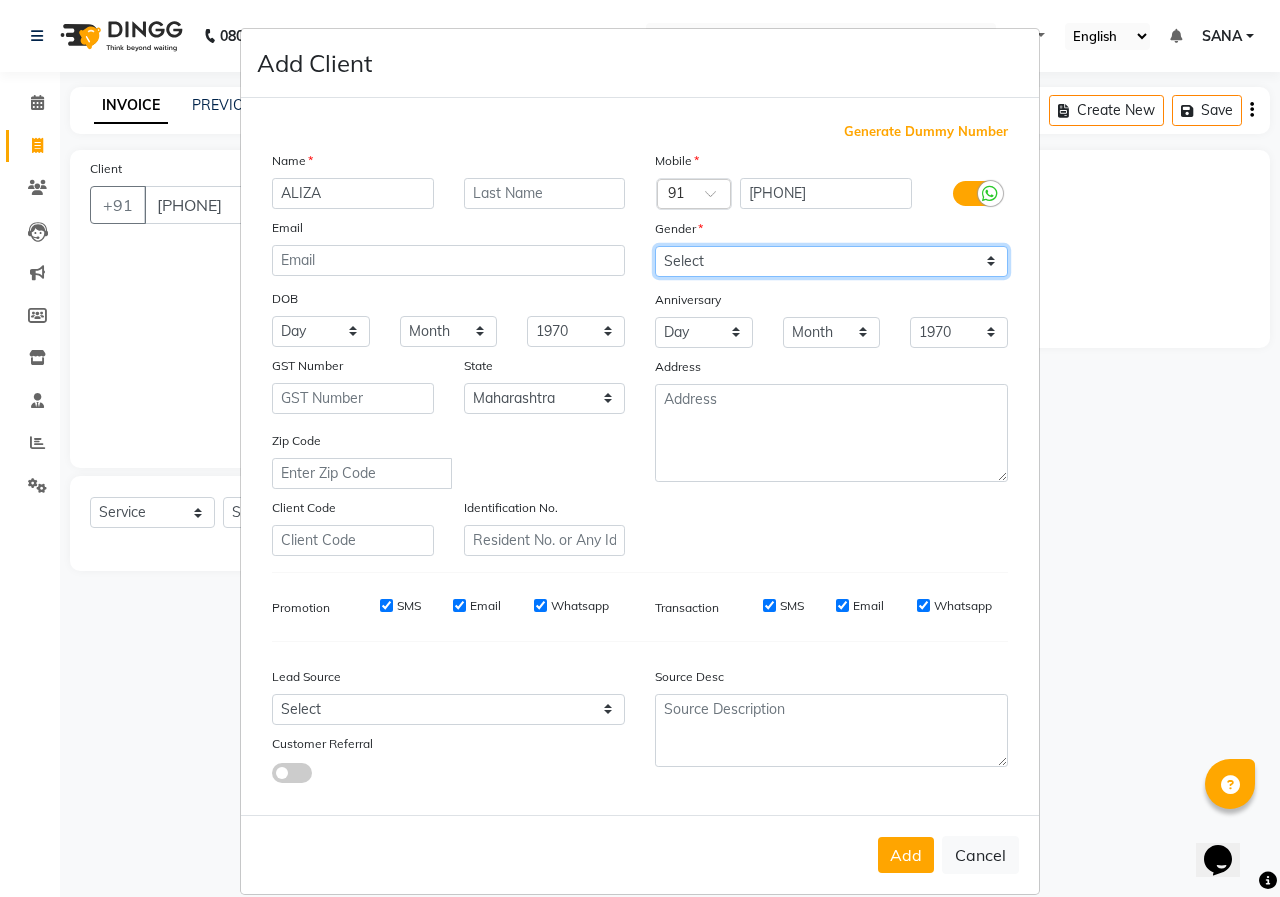 click on "Select Male Female Other Prefer Not To Say" at bounding box center [831, 261] 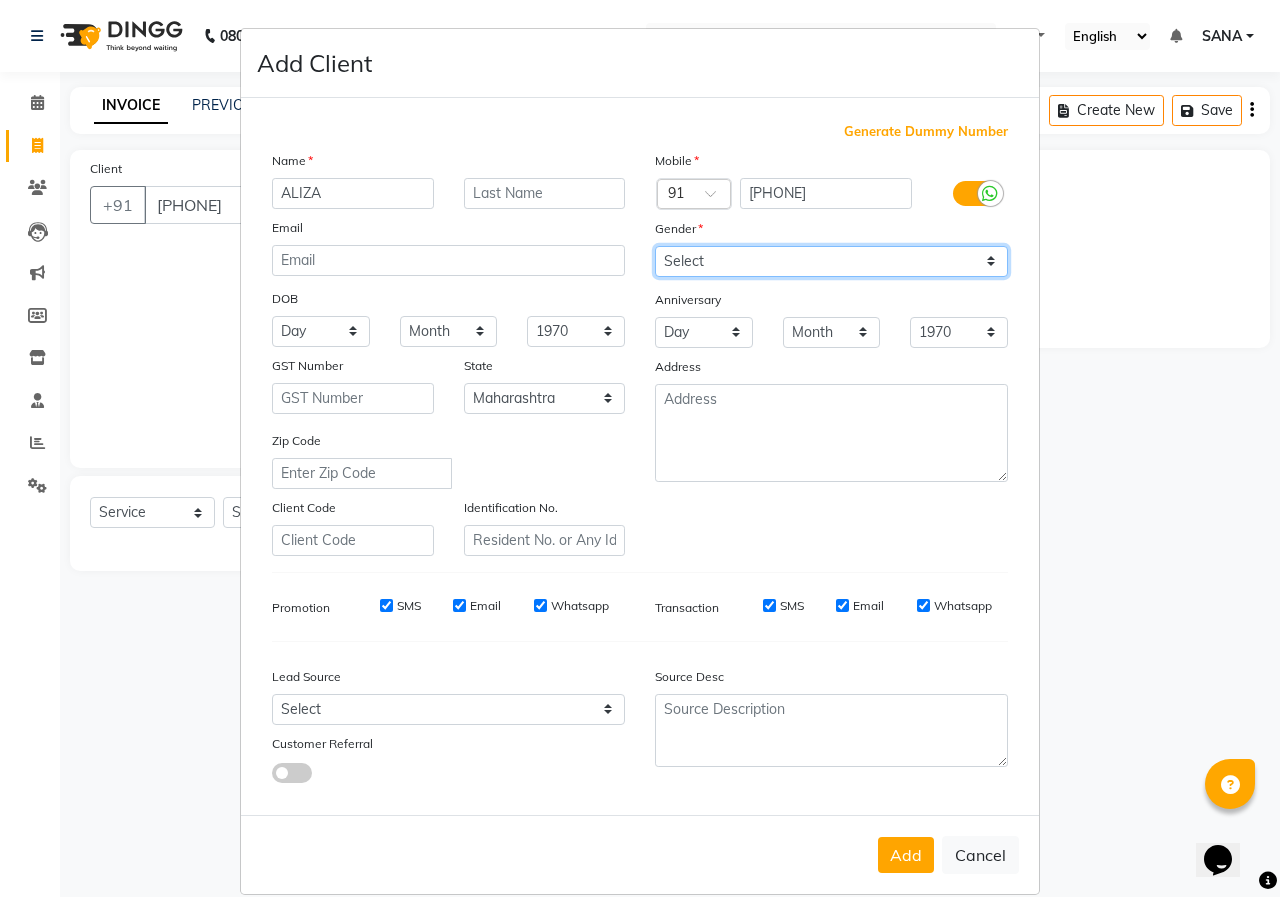 select on "female" 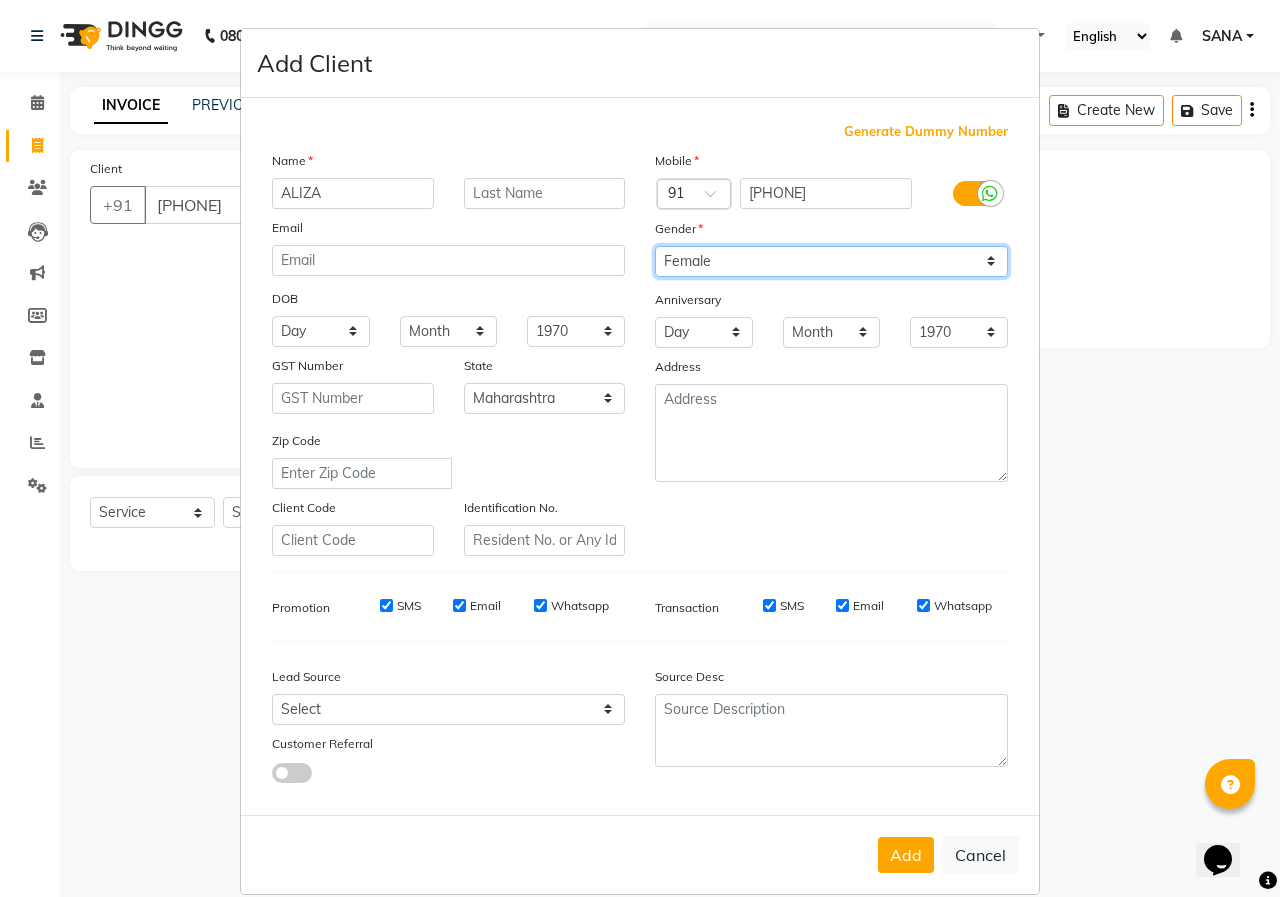 click on "Select Male Female Other Prefer Not To Say" at bounding box center (831, 261) 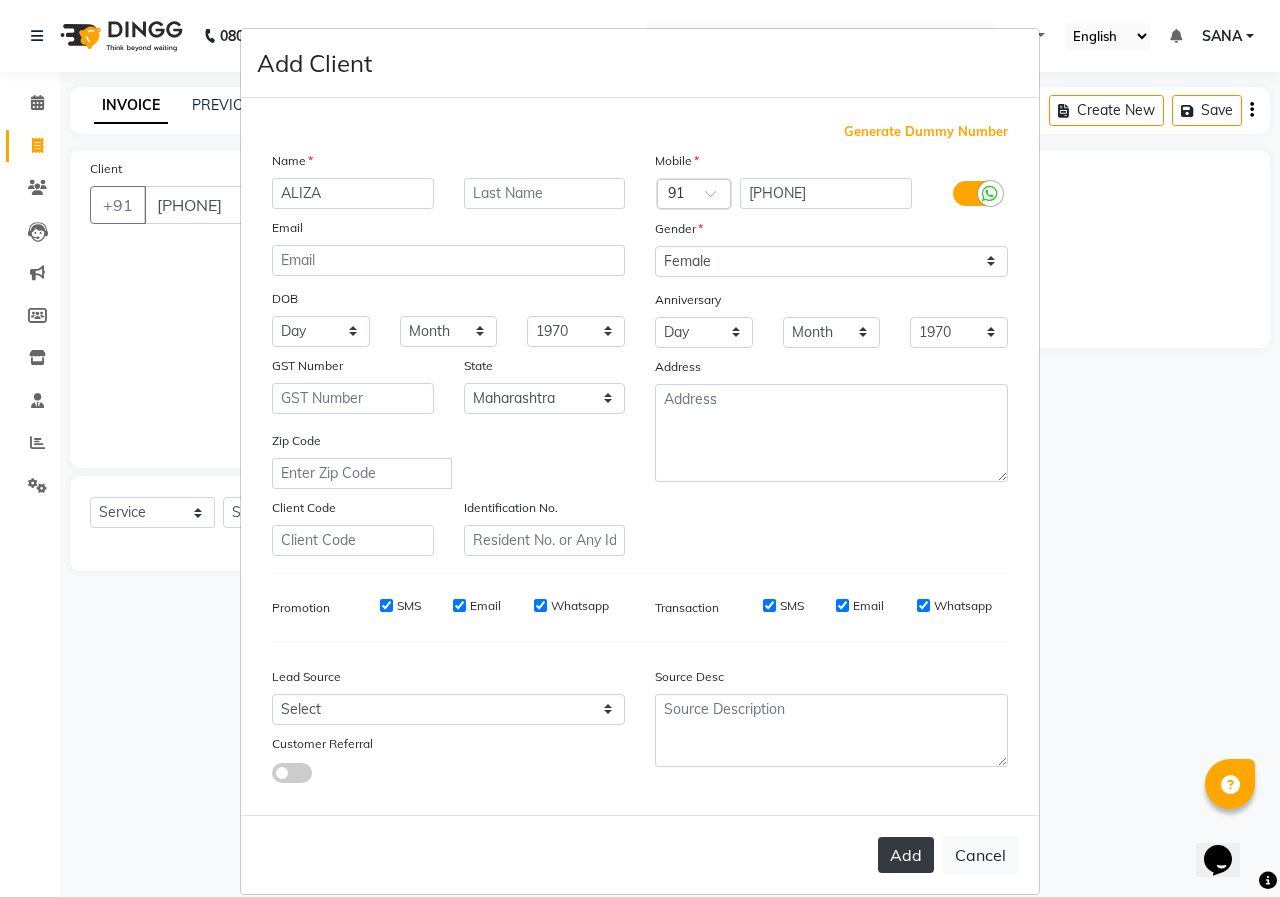click on "Add" at bounding box center [906, 855] 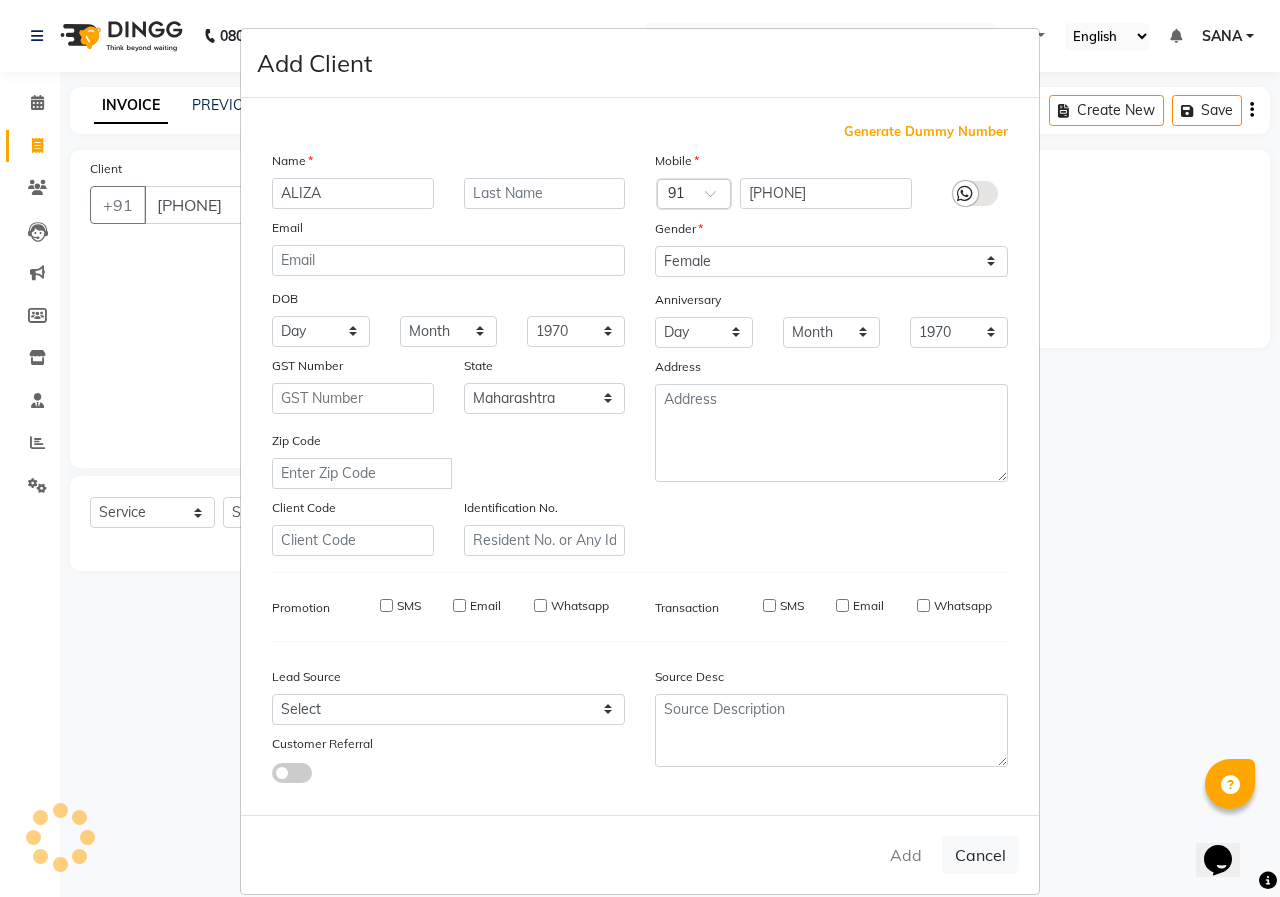 type on "77******85" 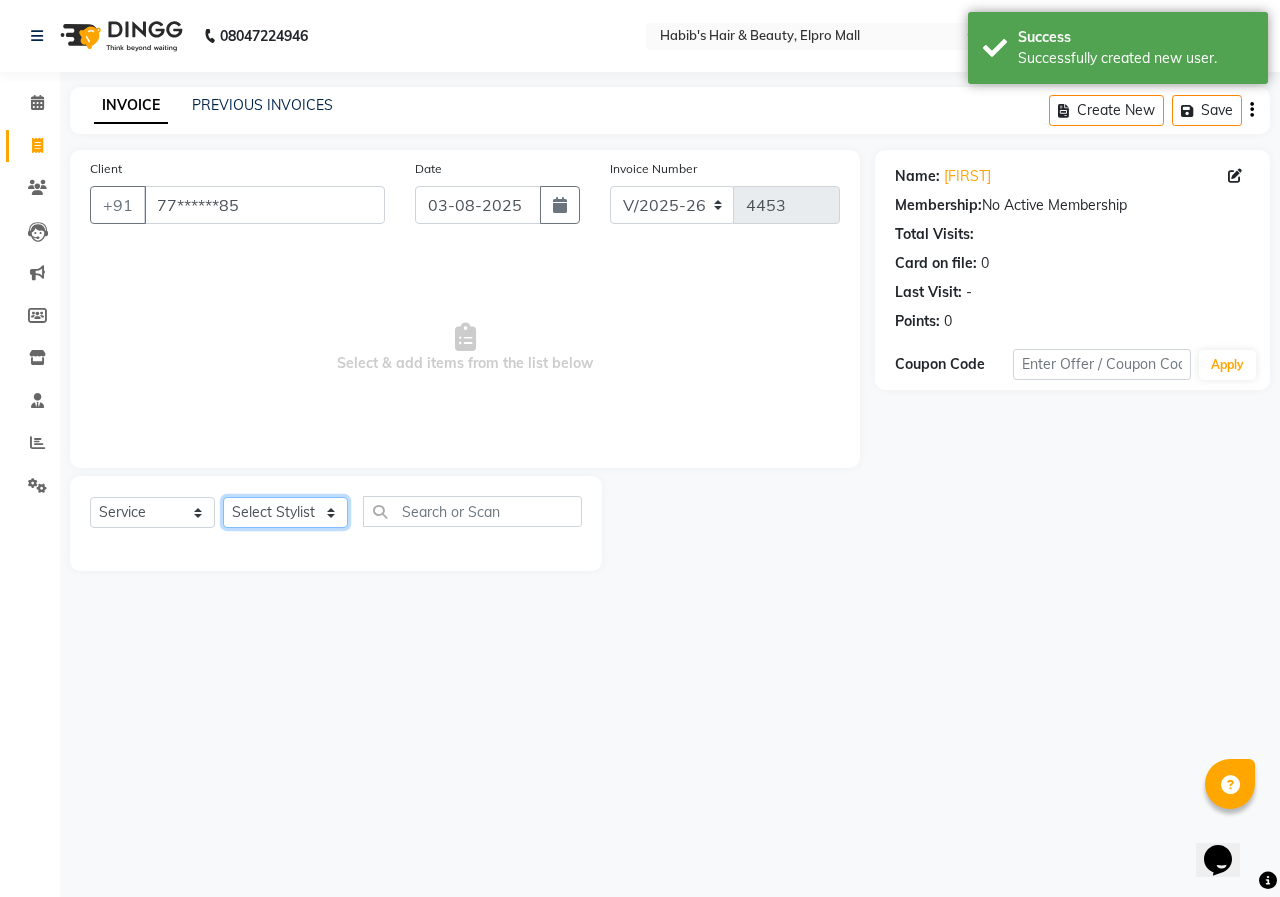 click on "Select Stylist ANUSHKA GAURI GUDDU Keshav Maushi Mhaske  priya  Rahul Ravi  Roshan Sagar SANA Sangam Sanika shabnam SONALI  subhan" 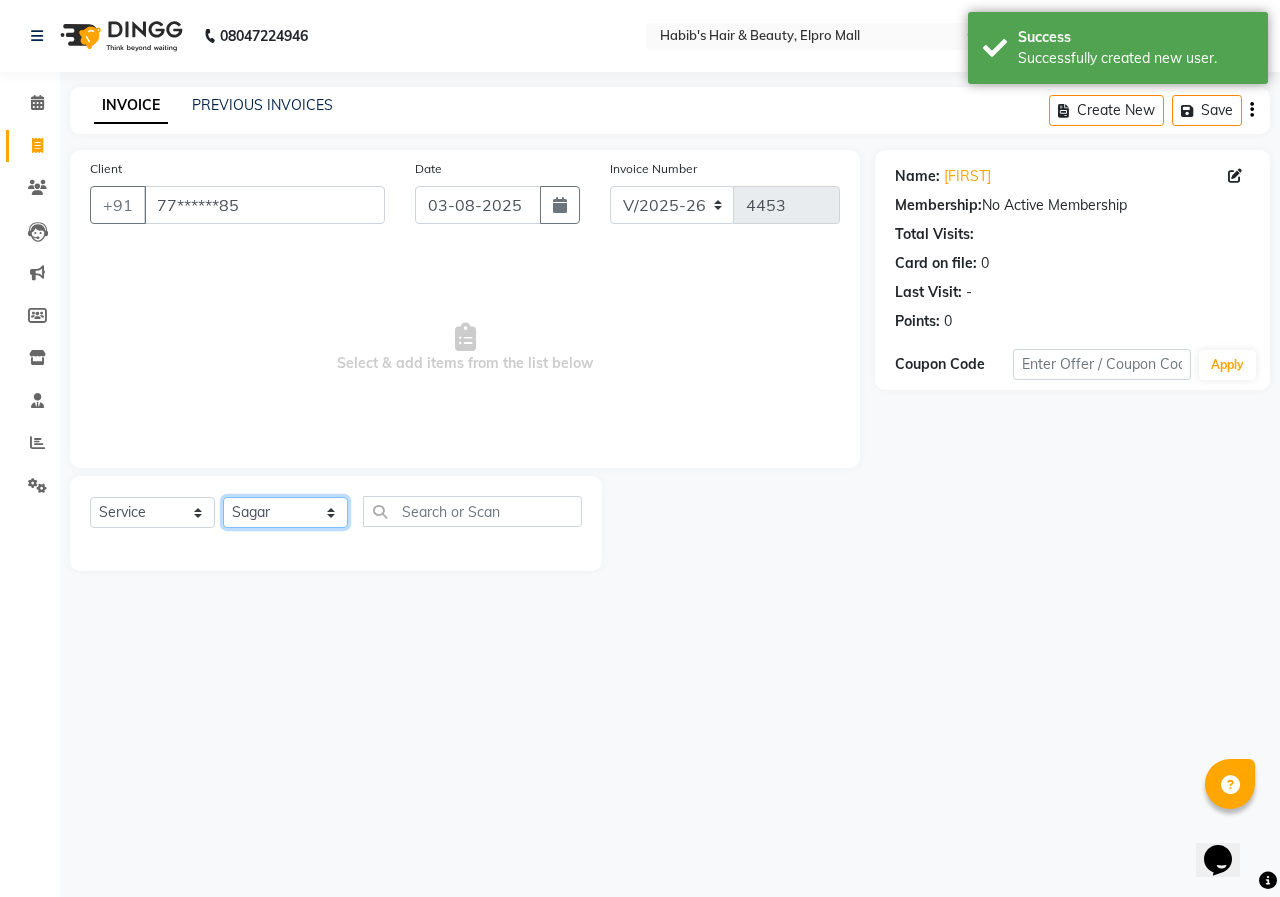 click on "Select Stylist ANUSHKA GAURI GUDDU Keshav Maushi Mhaske  priya  Rahul Ravi  Roshan Sagar SANA Sangam Sanika shabnam SONALI  subhan" 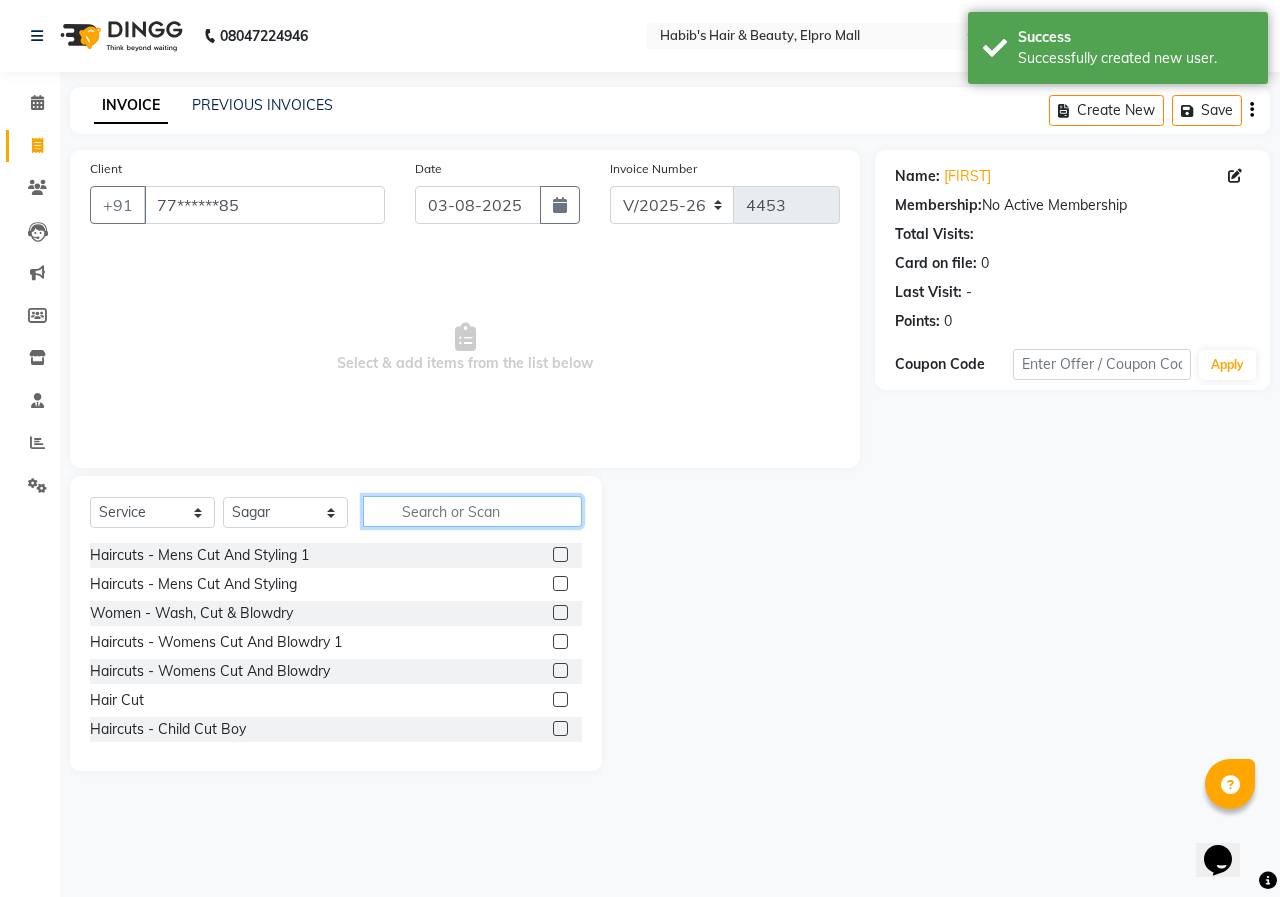 click 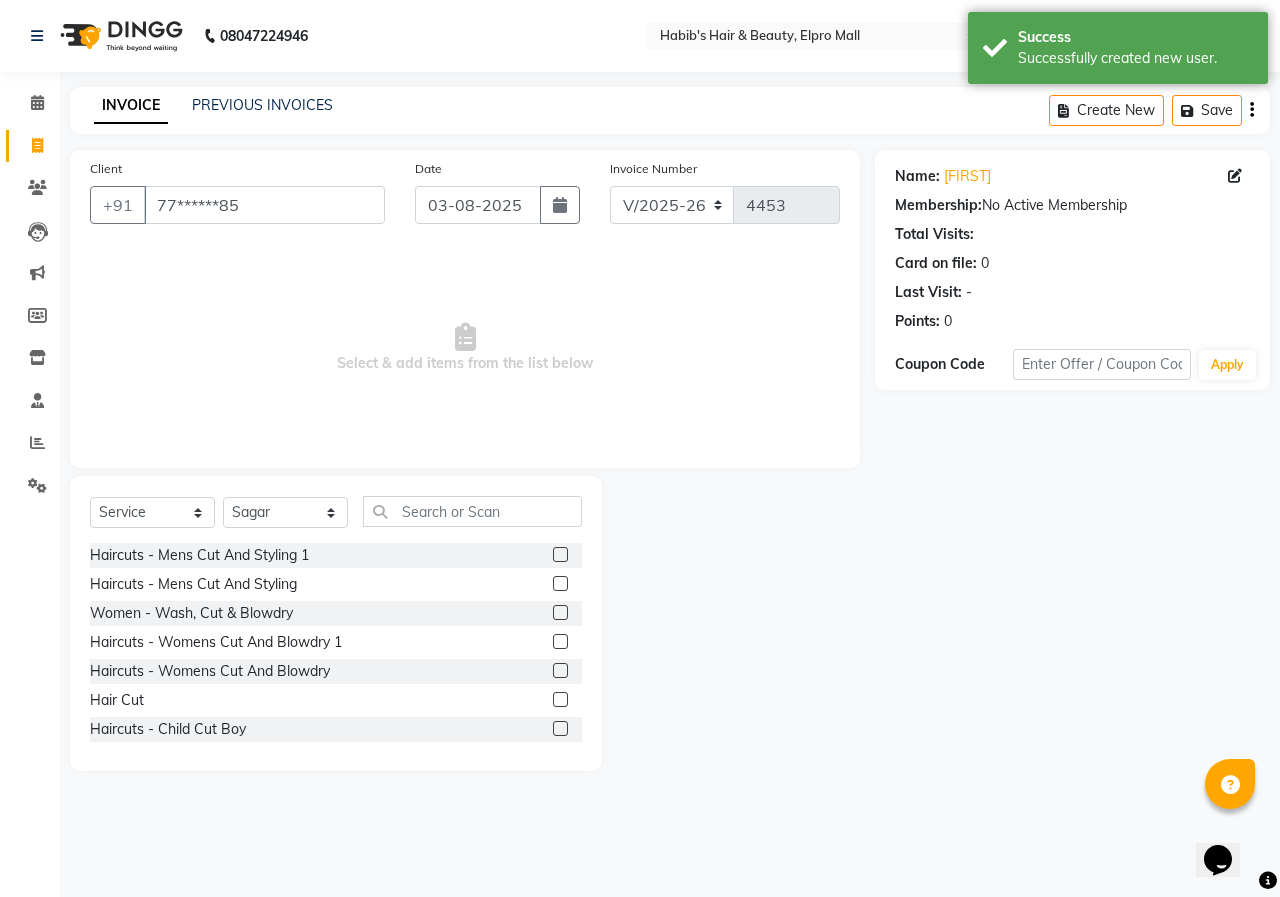 click 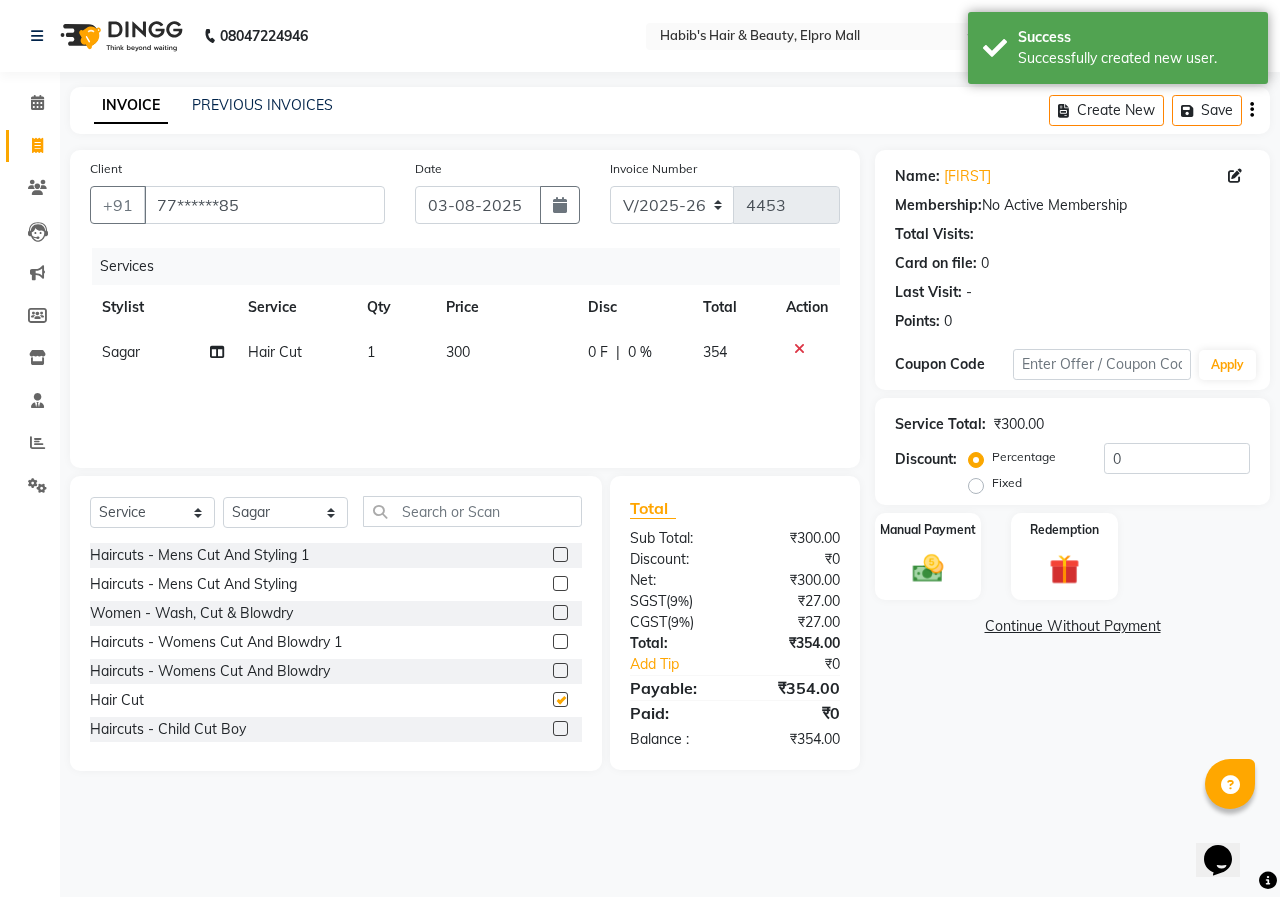 checkbox on "false" 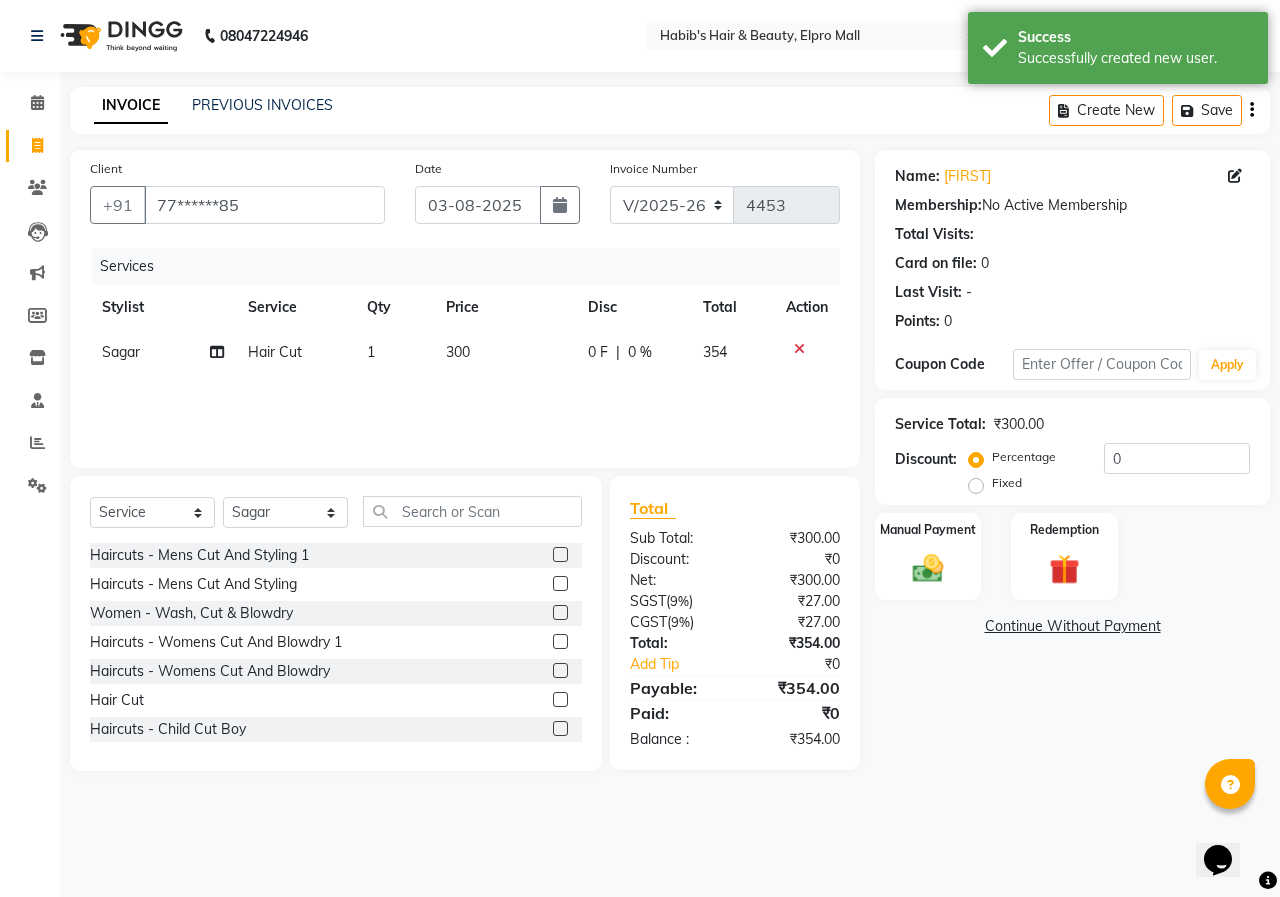 click on "300" 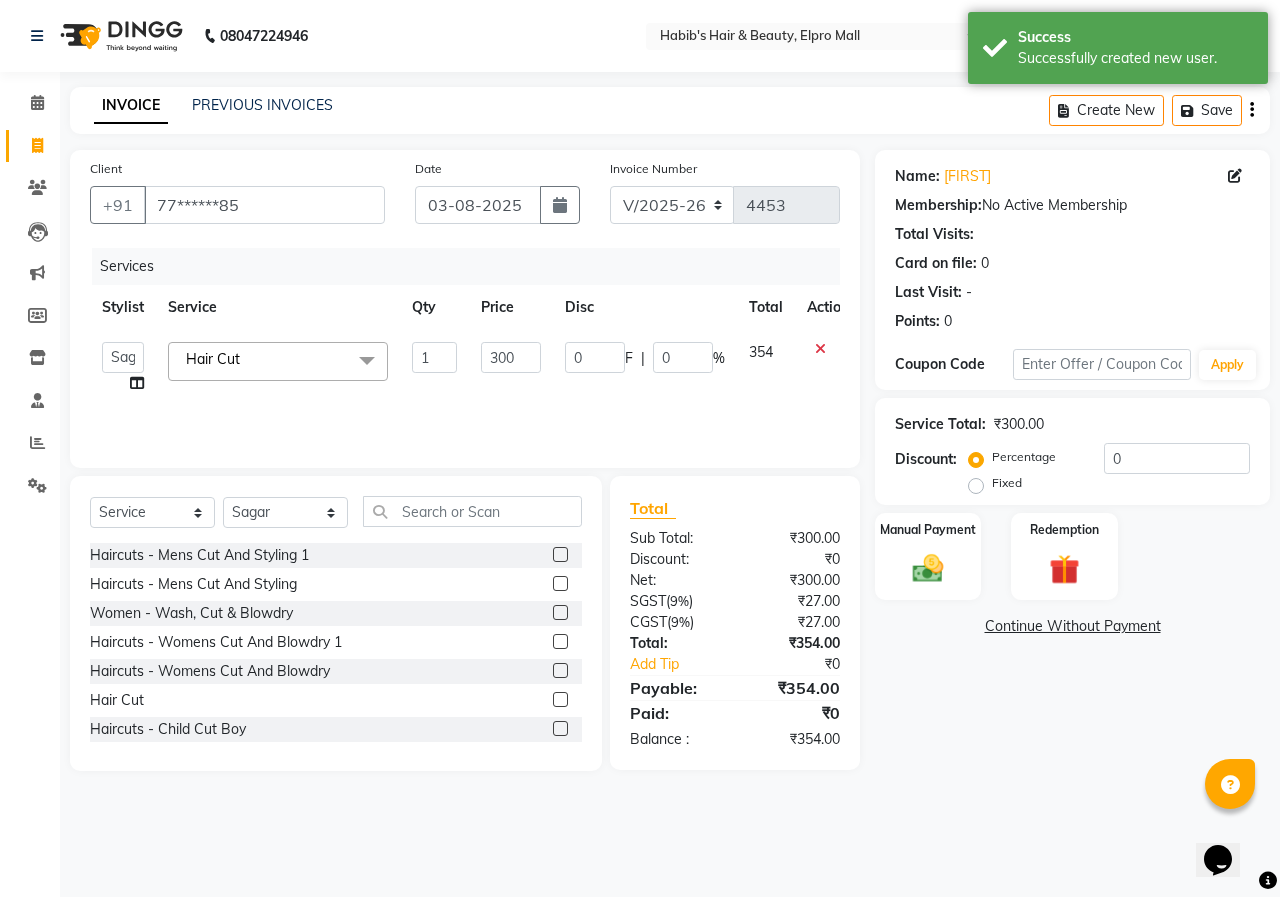 click on "300" 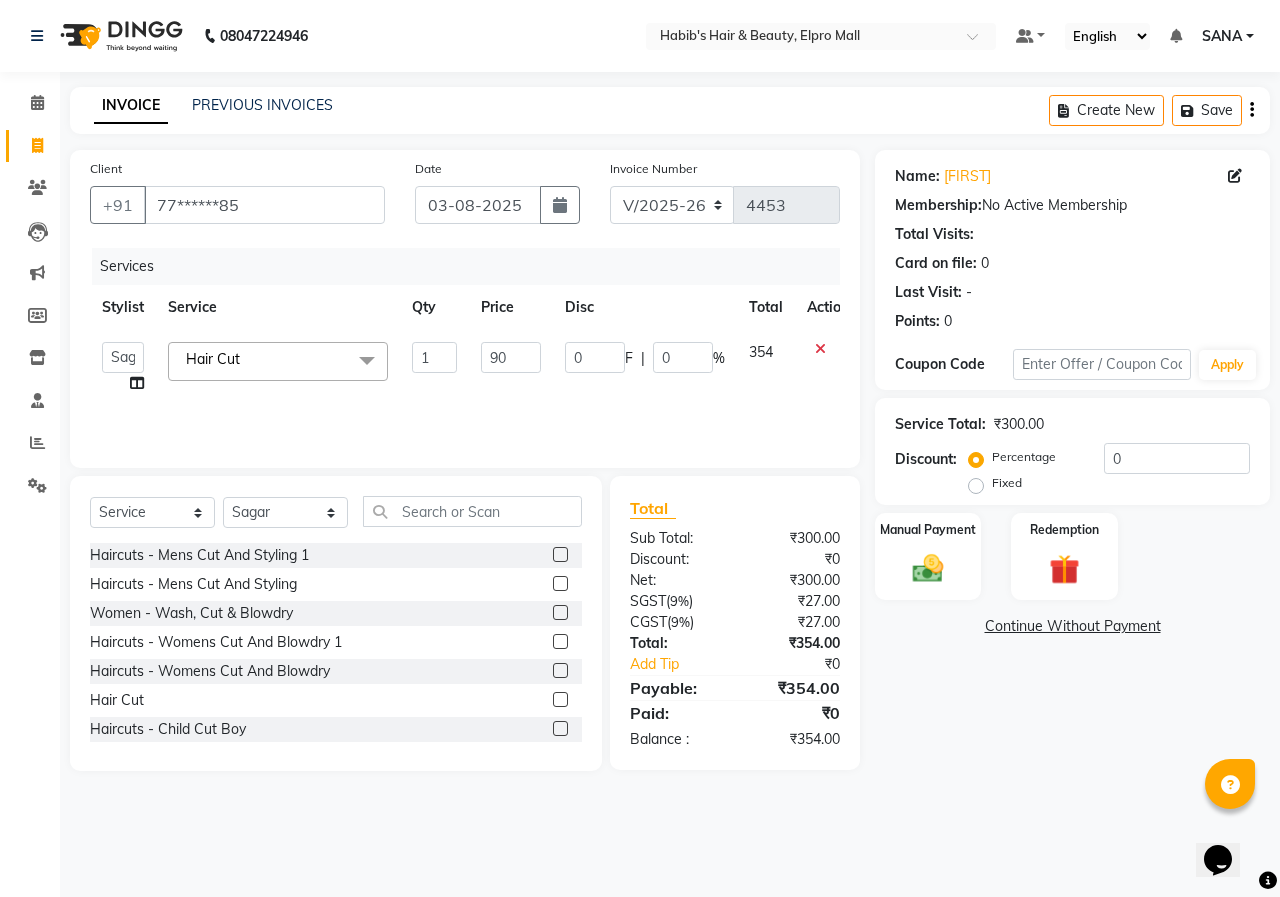 type on "900" 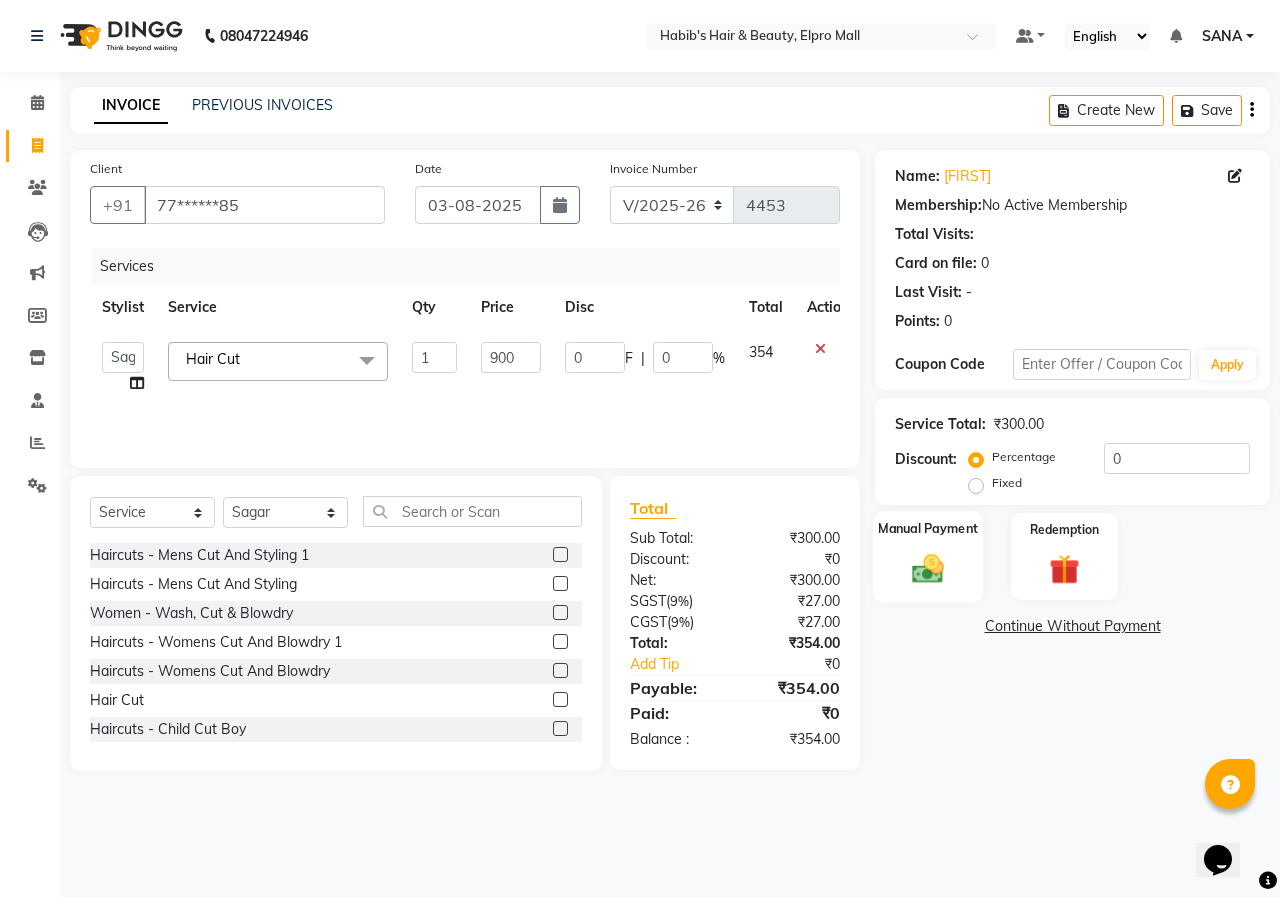 click 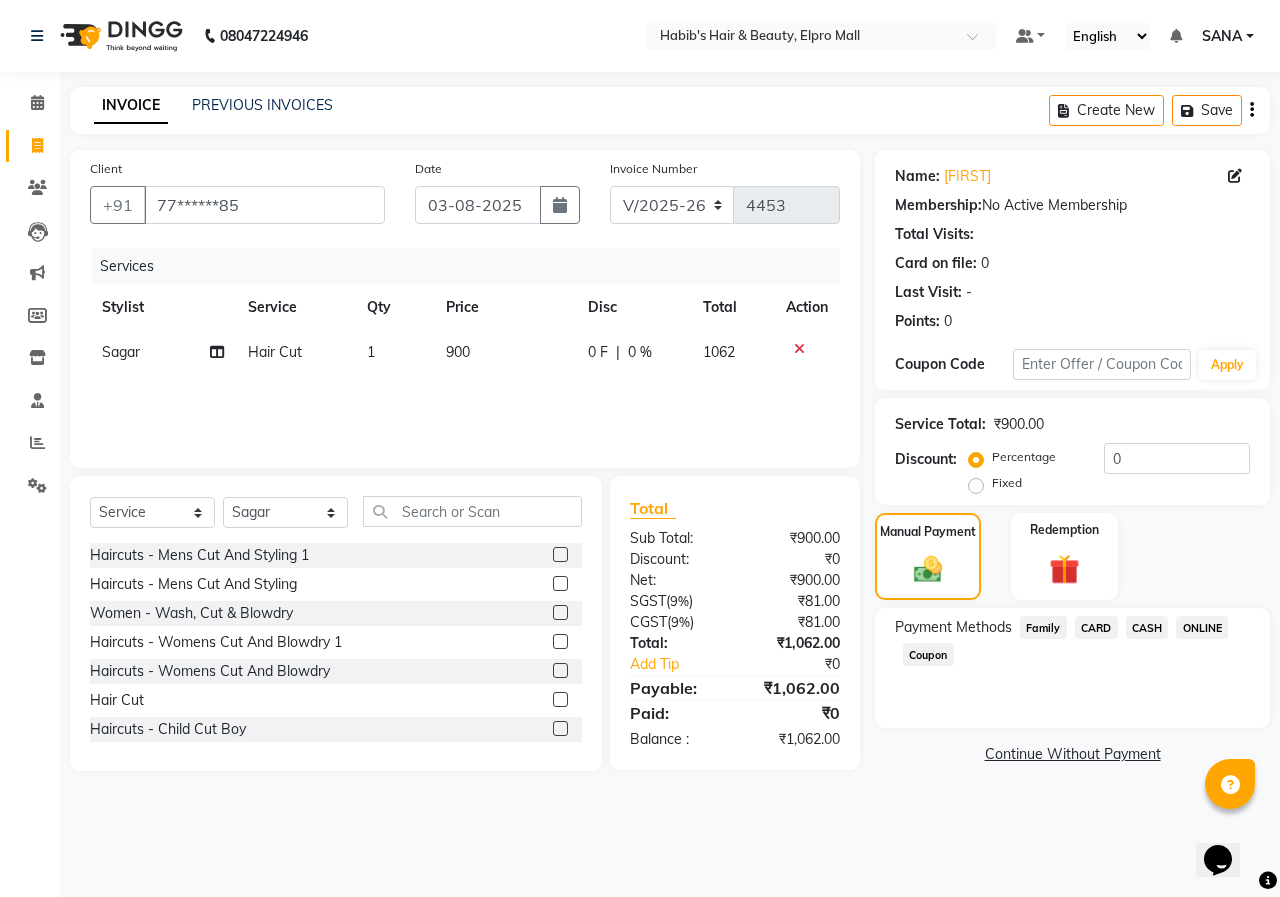 click on "ONLINE" 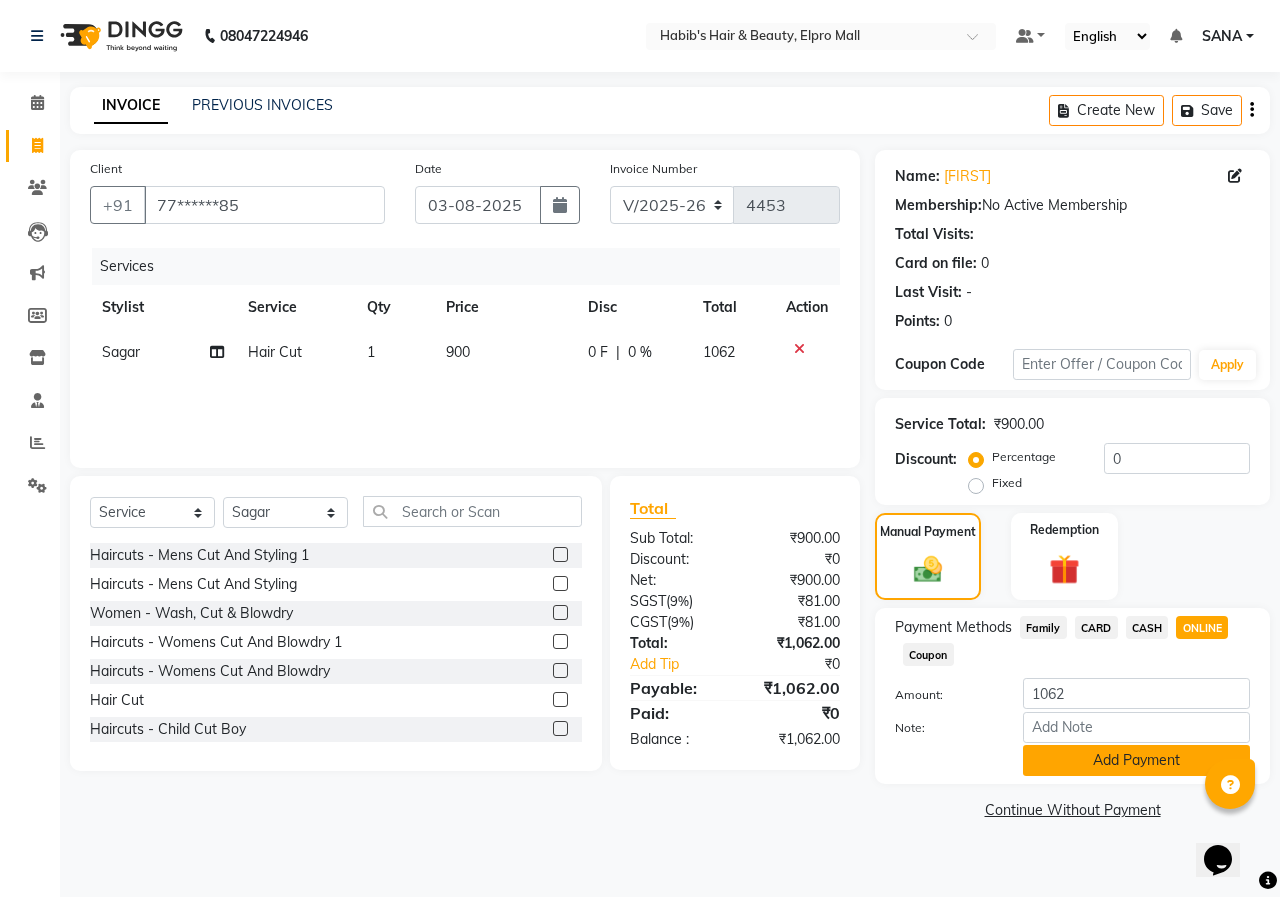 click on "Add Payment" 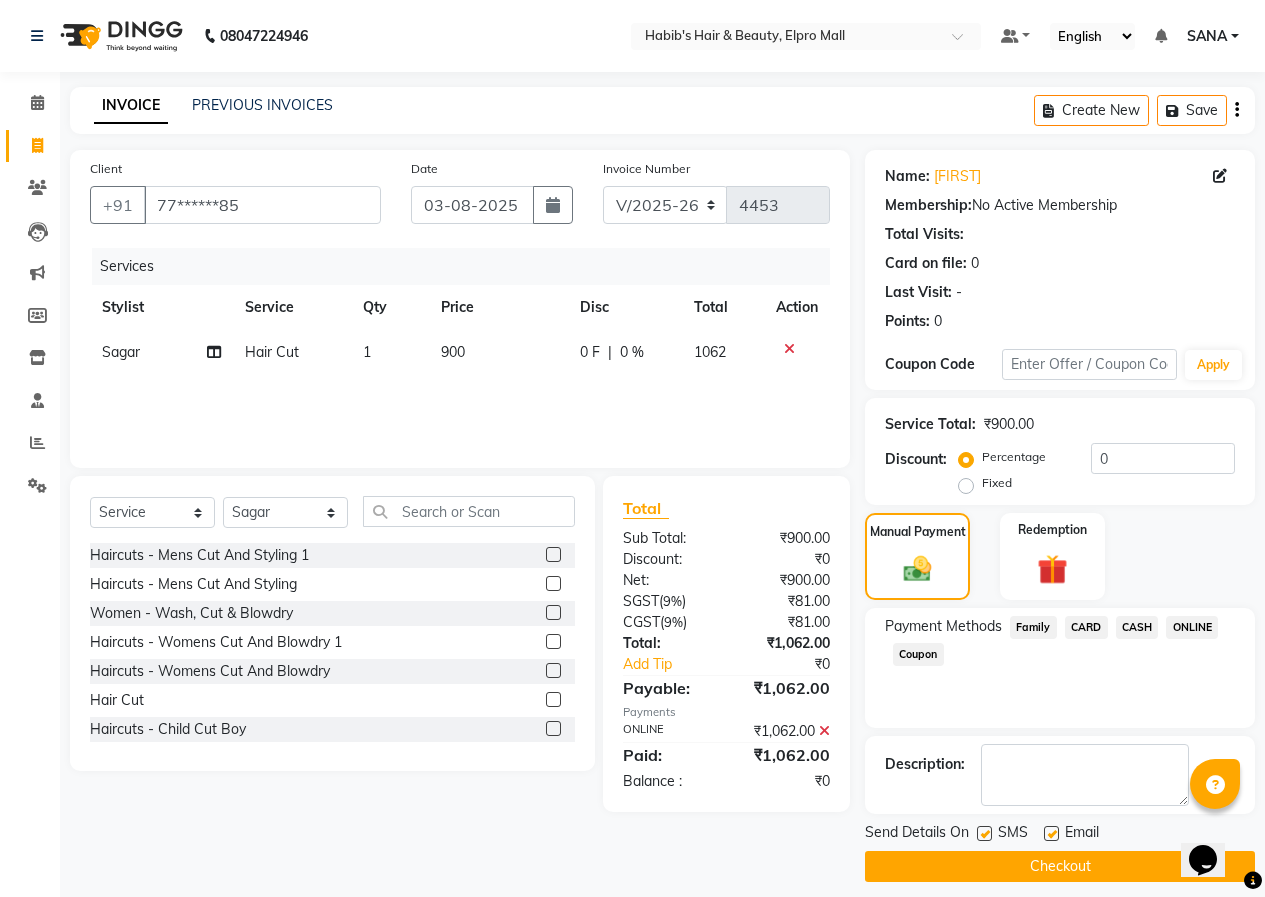 click on "Checkout" 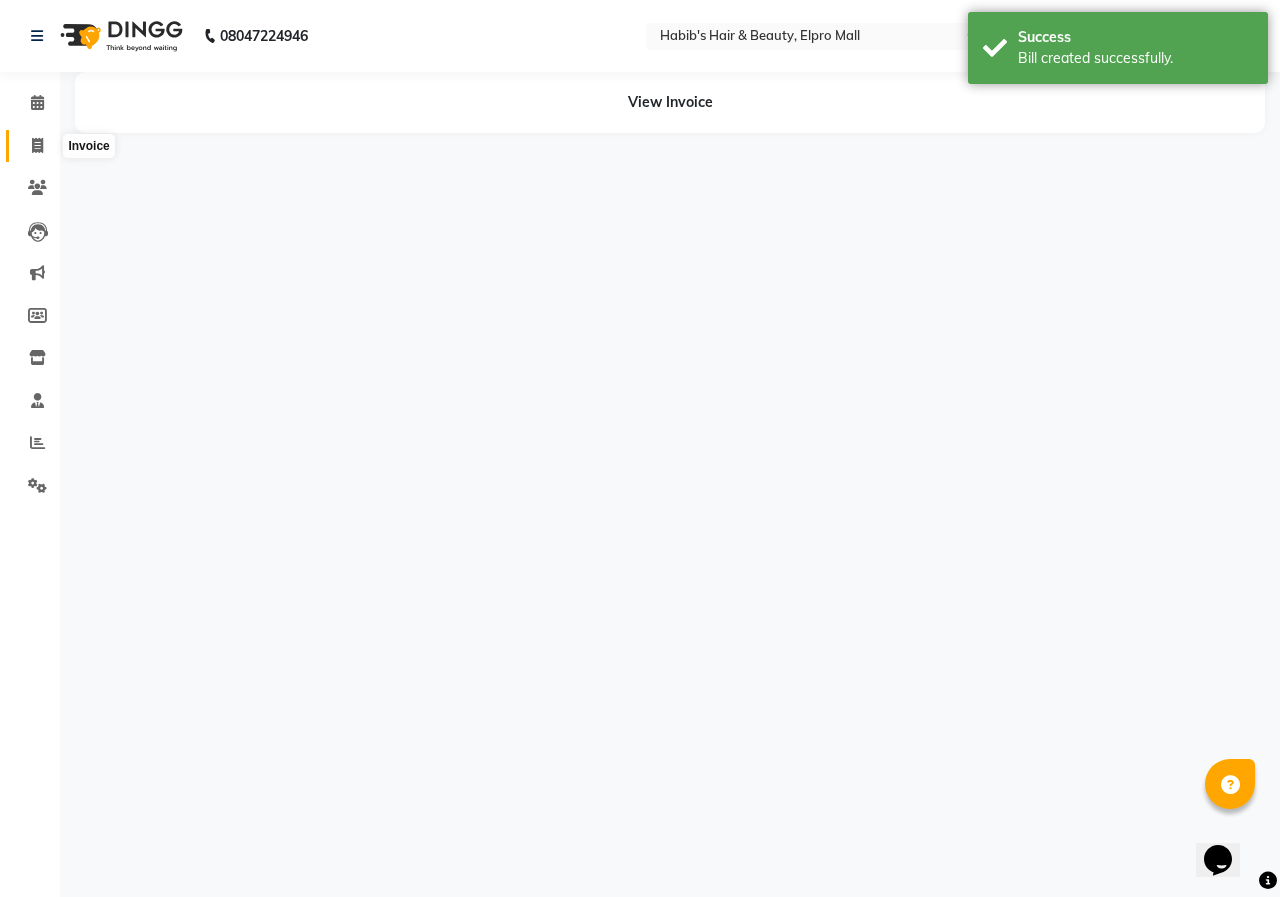 click 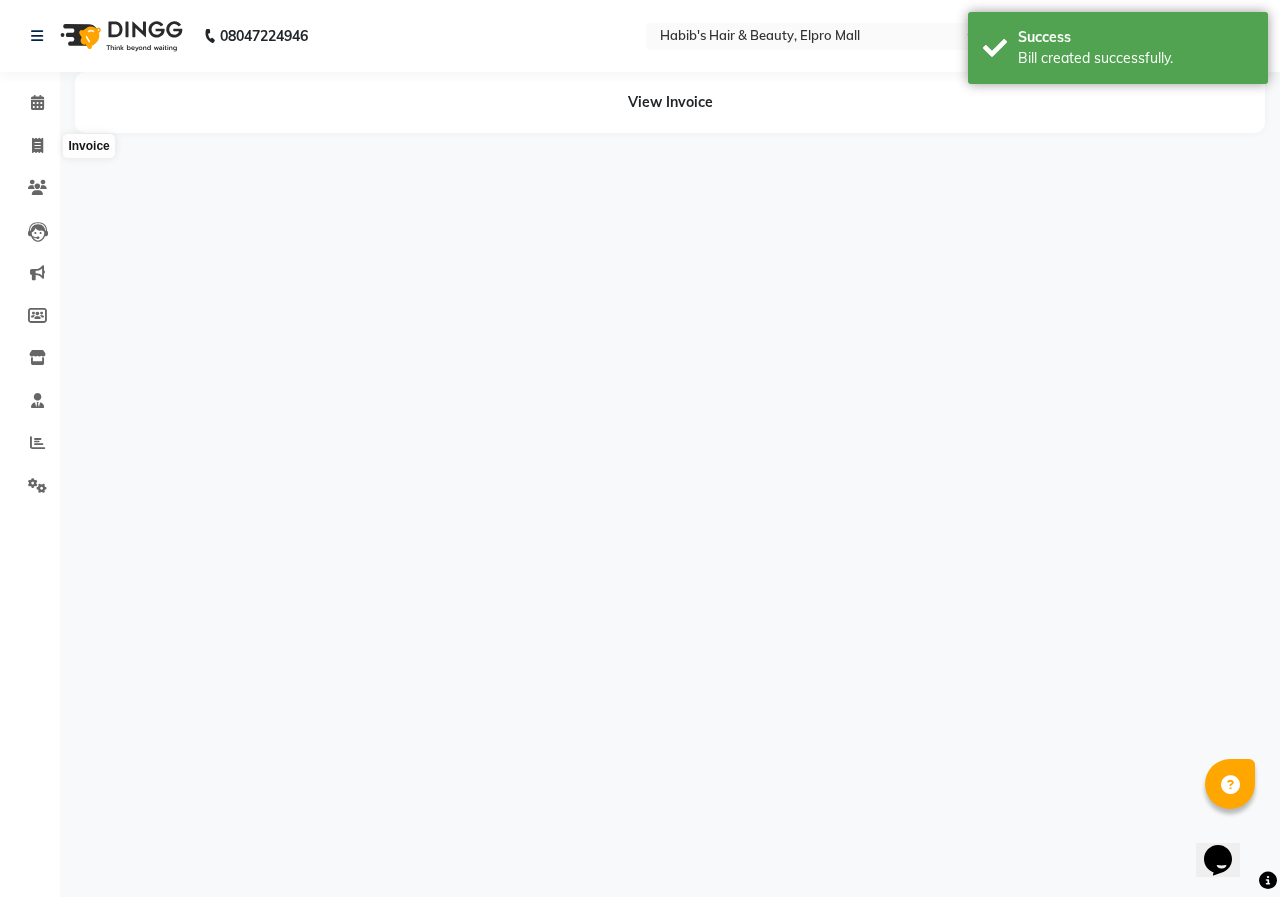 select on "service" 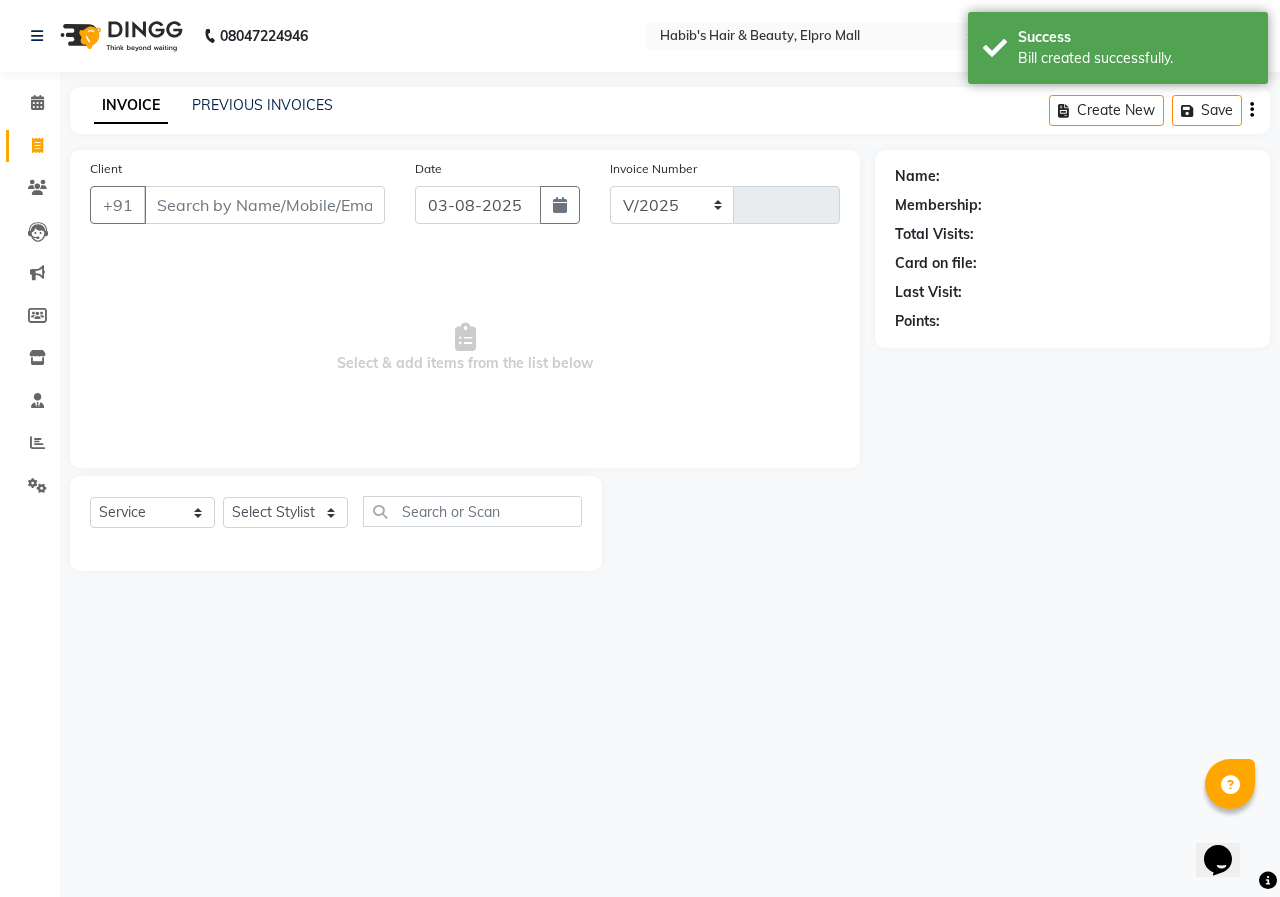 select on "3952" 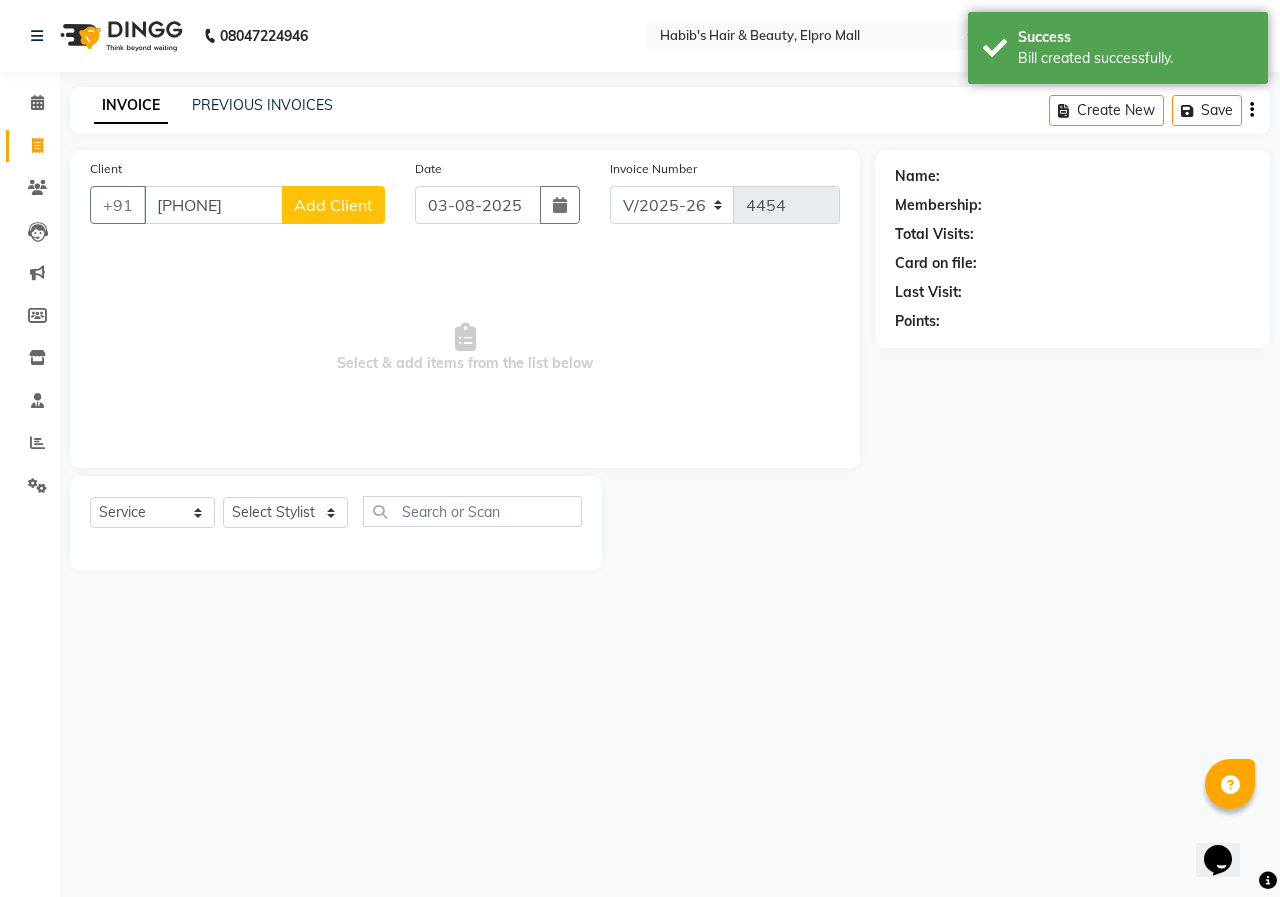 type on "9922228033" 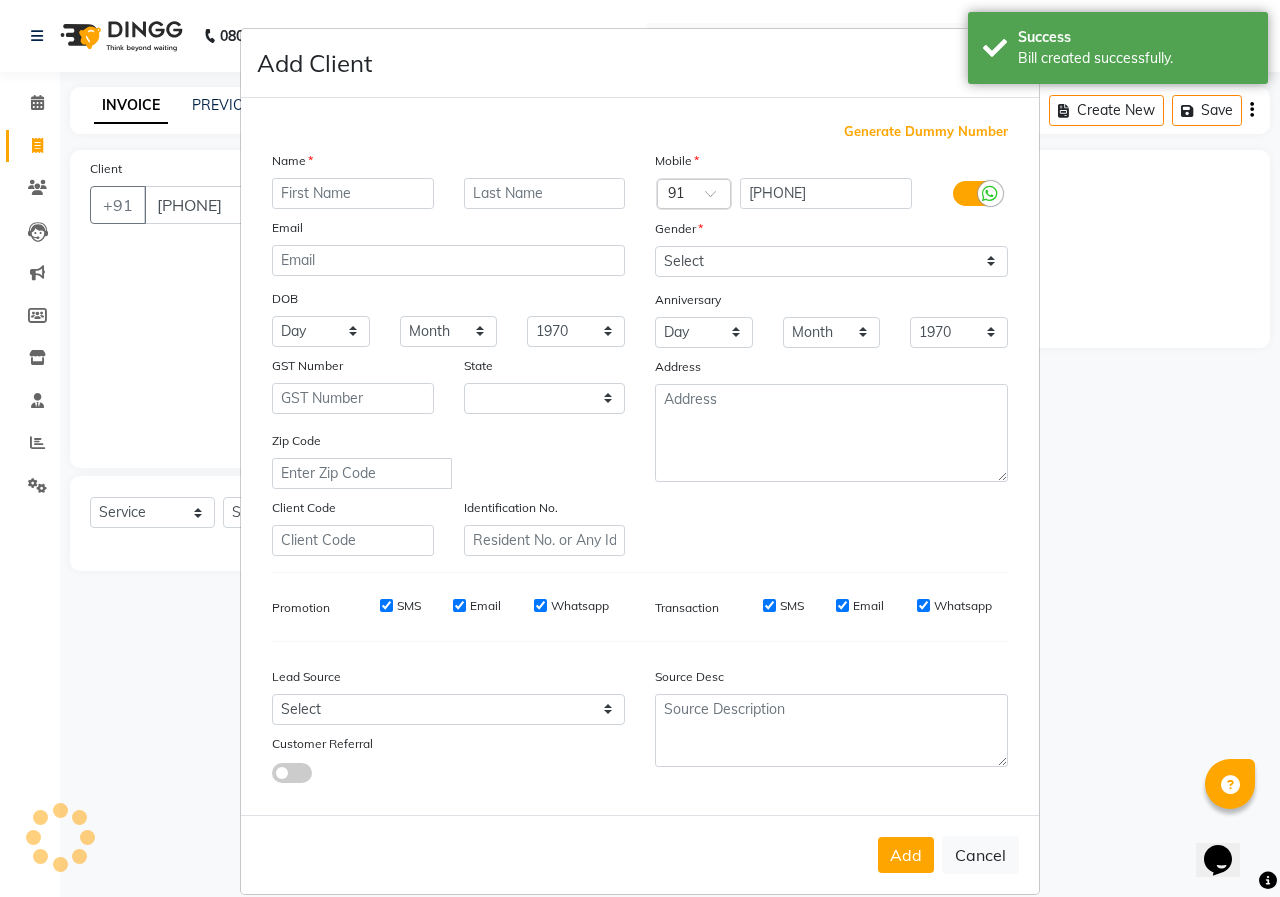 select on "22" 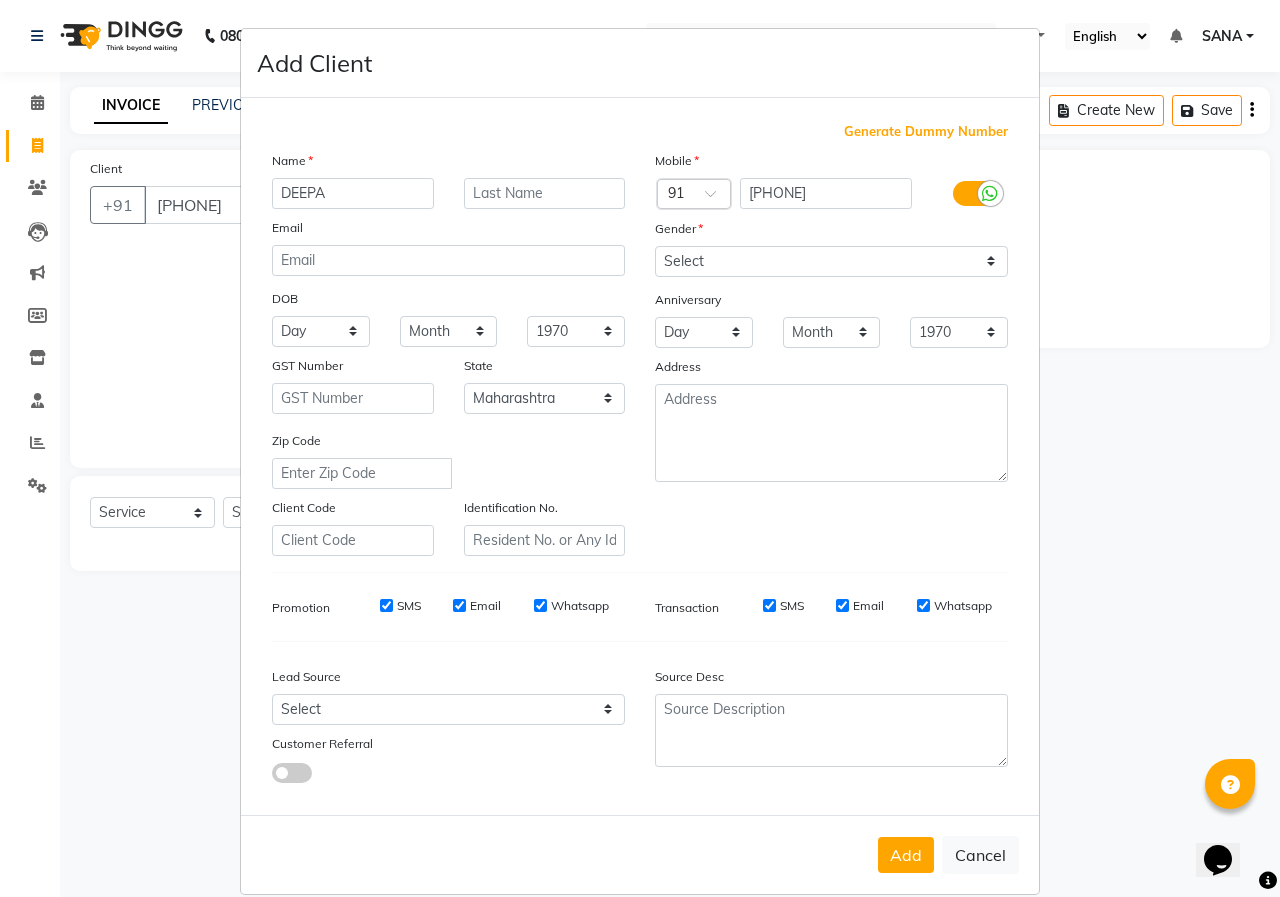 type on "DEEPA" 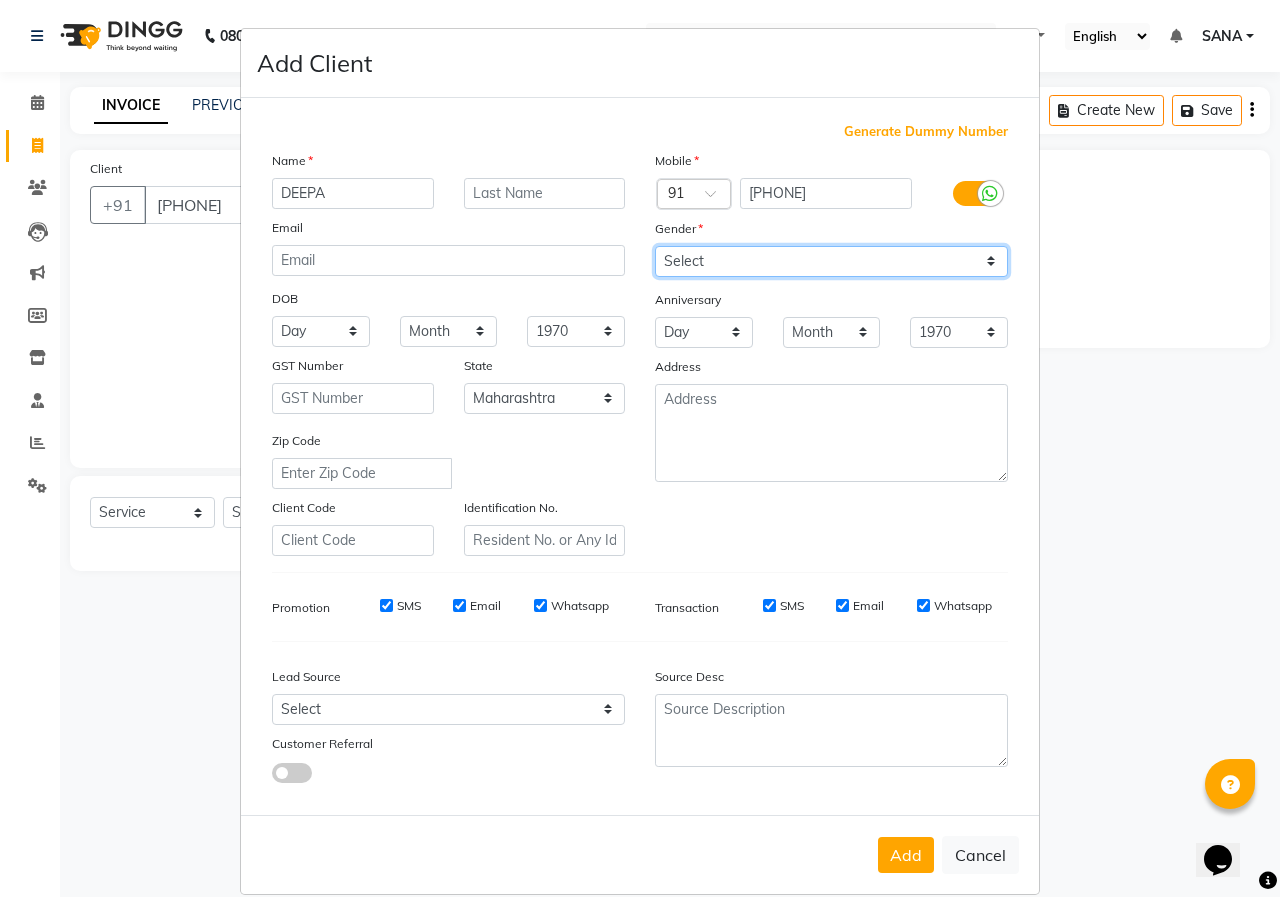 click on "Select Male Female Other Prefer Not To Say" at bounding box center [831, 261] 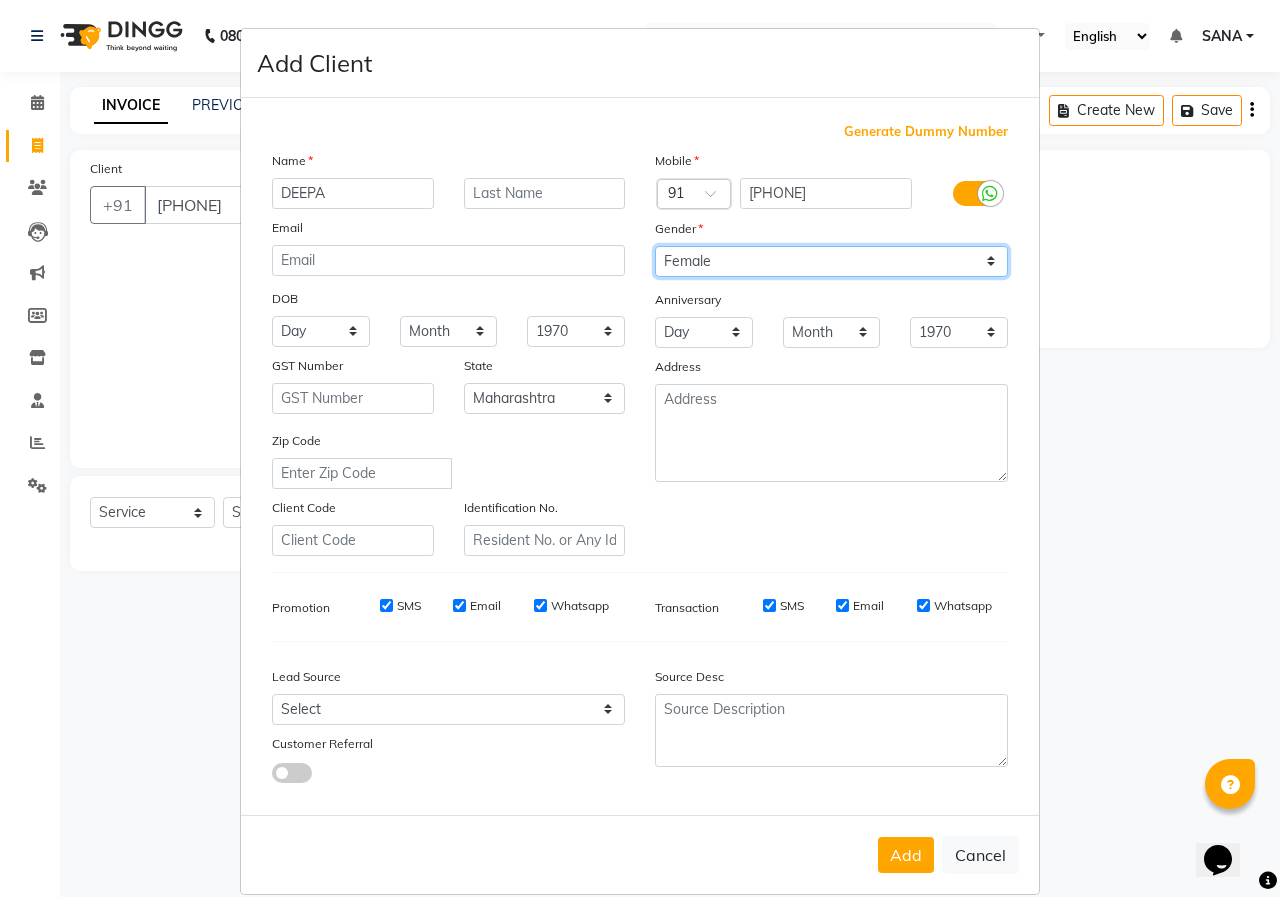 click on "Select Male Female Other Prefer Not To Say" at bounding box center [831, 261] 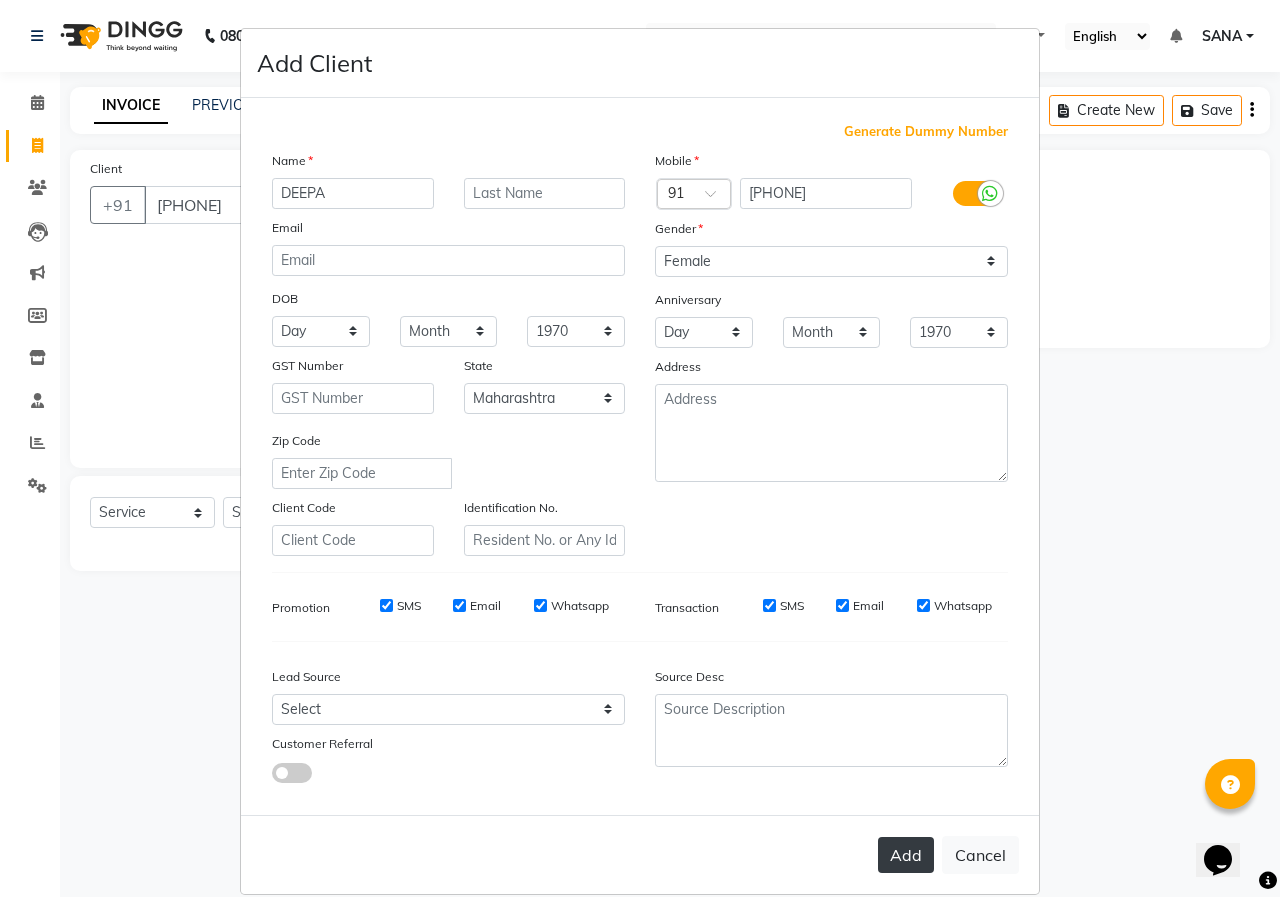 click on "Add" at bounding box center [906, 855] 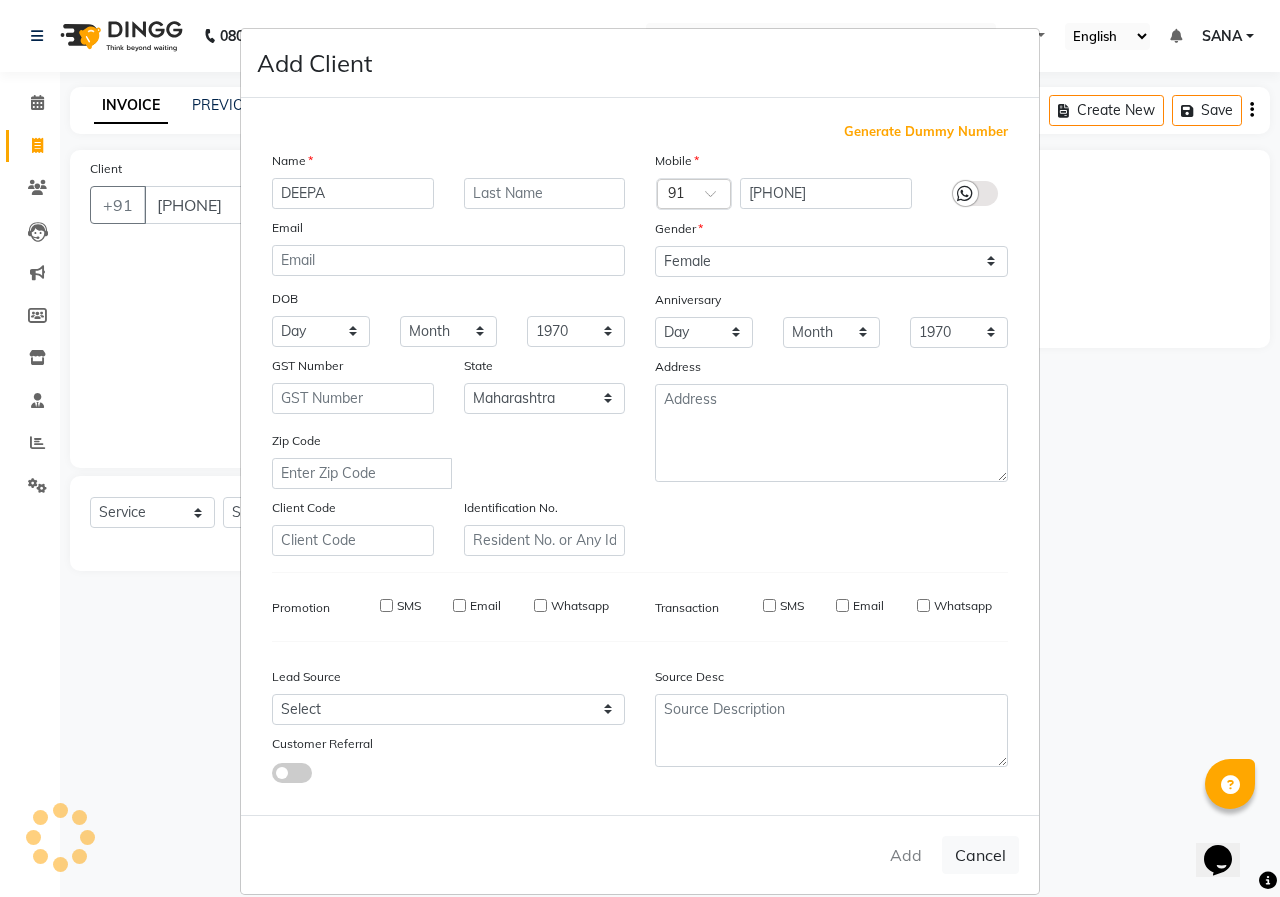 type on "99******33" 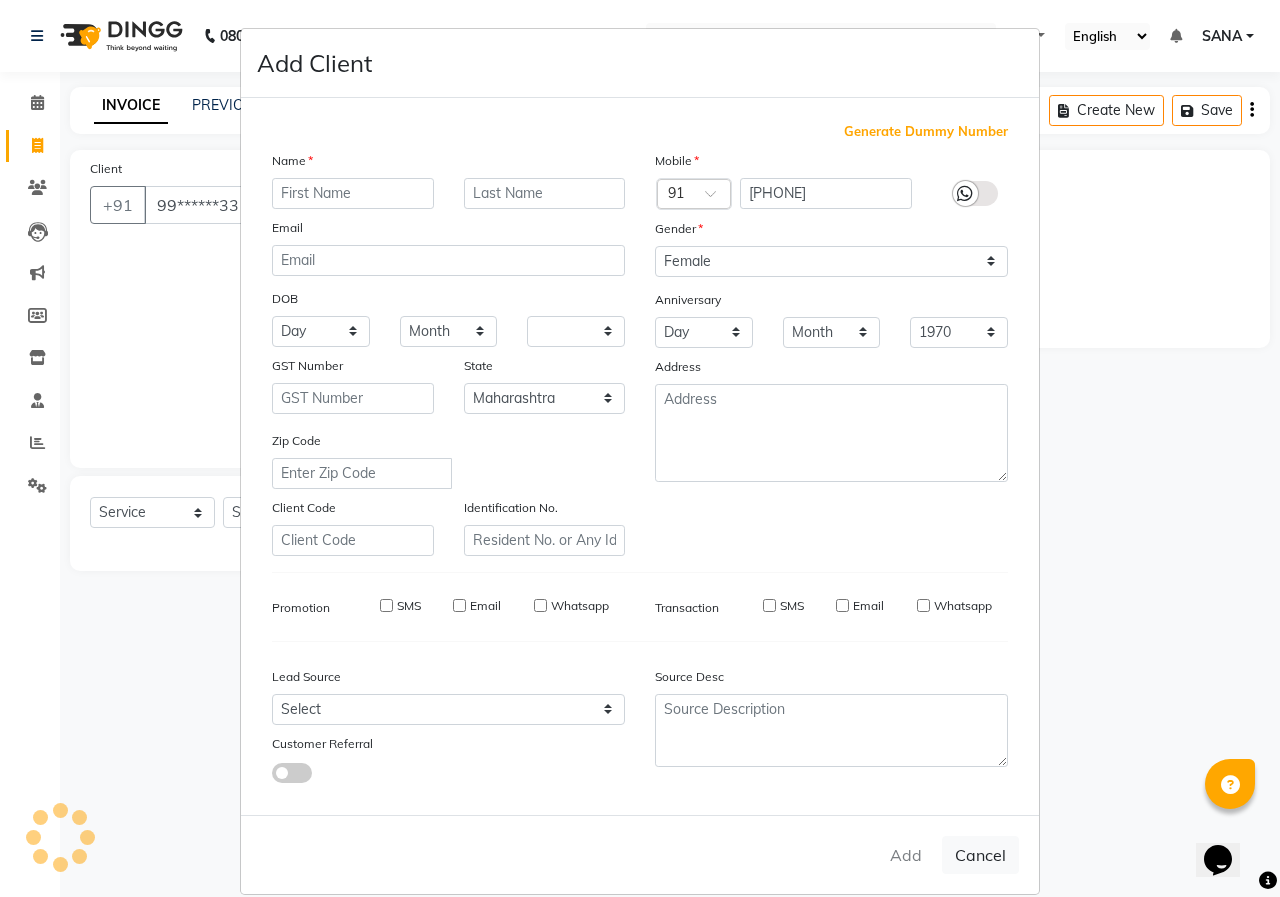select on "null" 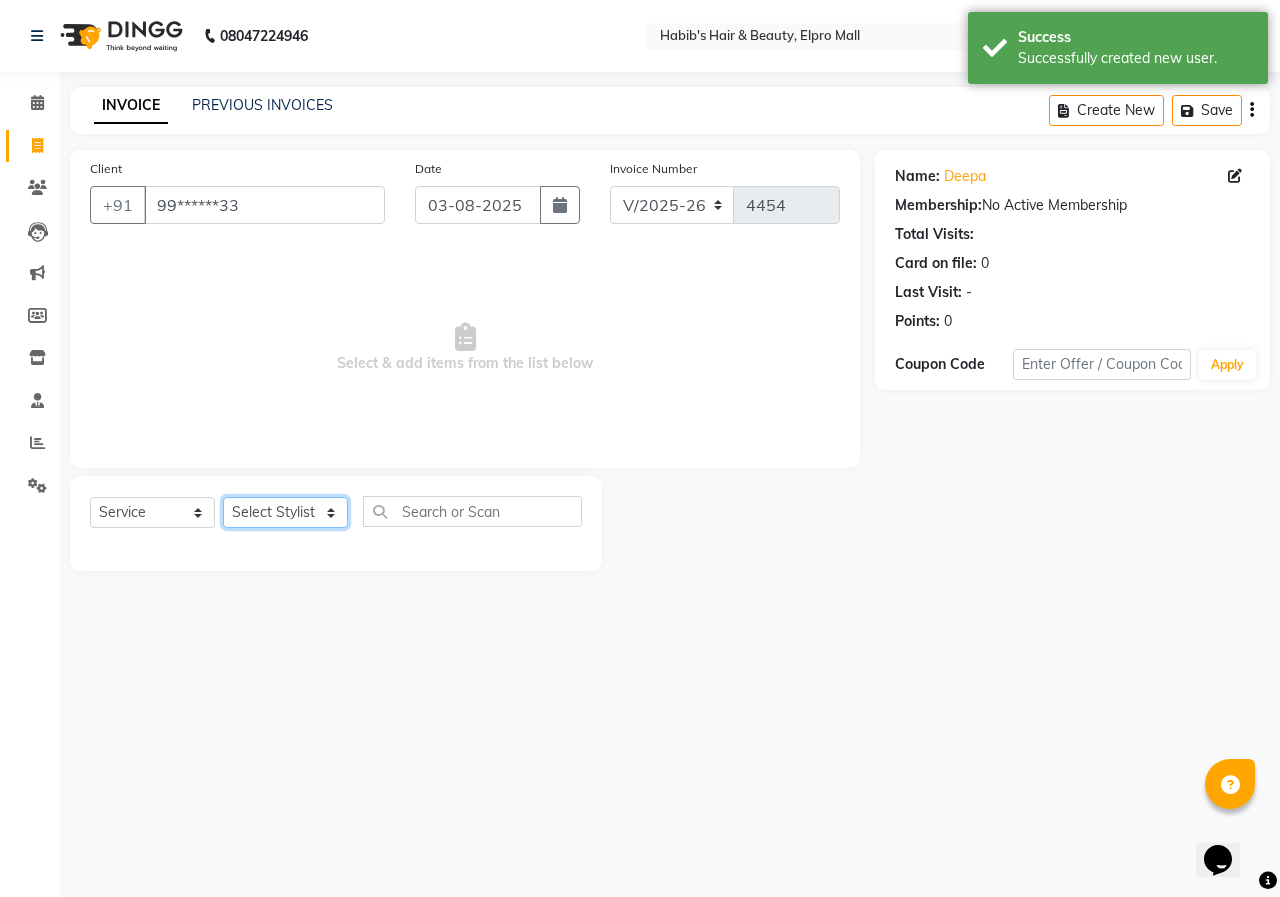 click on "Select Stylist ANUSHKA GAURI GUDDU Keshav Maushi Mhaske  priya  Rahul Ravi  Roshan Sagar SANA Sangam Sanika shabnam SONALI  subhan" 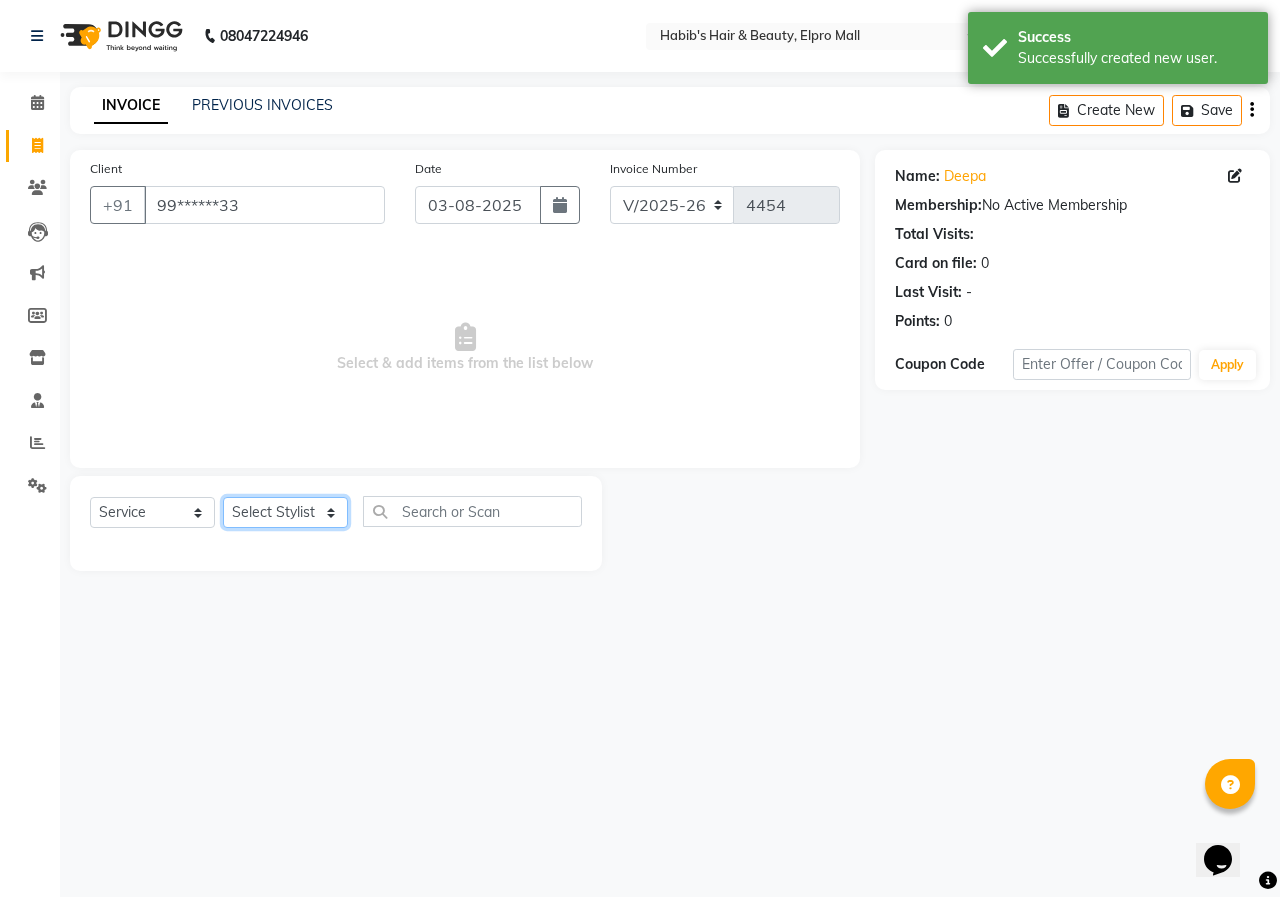 select on "19813" 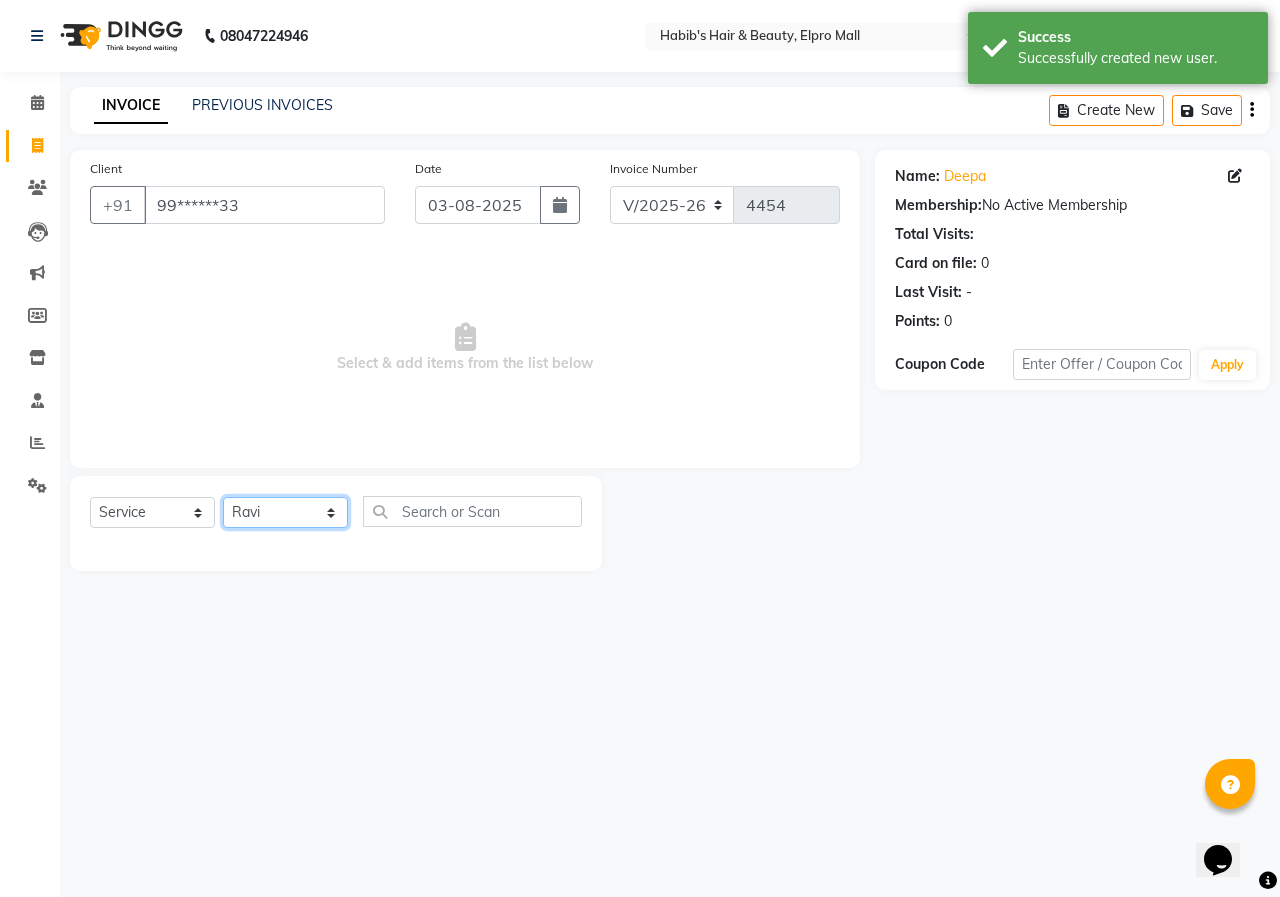 click on "Select Stylist ANUSHKA GAURI GUDDU Keshav Maushi Mhaske  priya  Rahul Ravi  Roshan Sagar SANA Sangam Sanika shabnam SONALI  subhan" 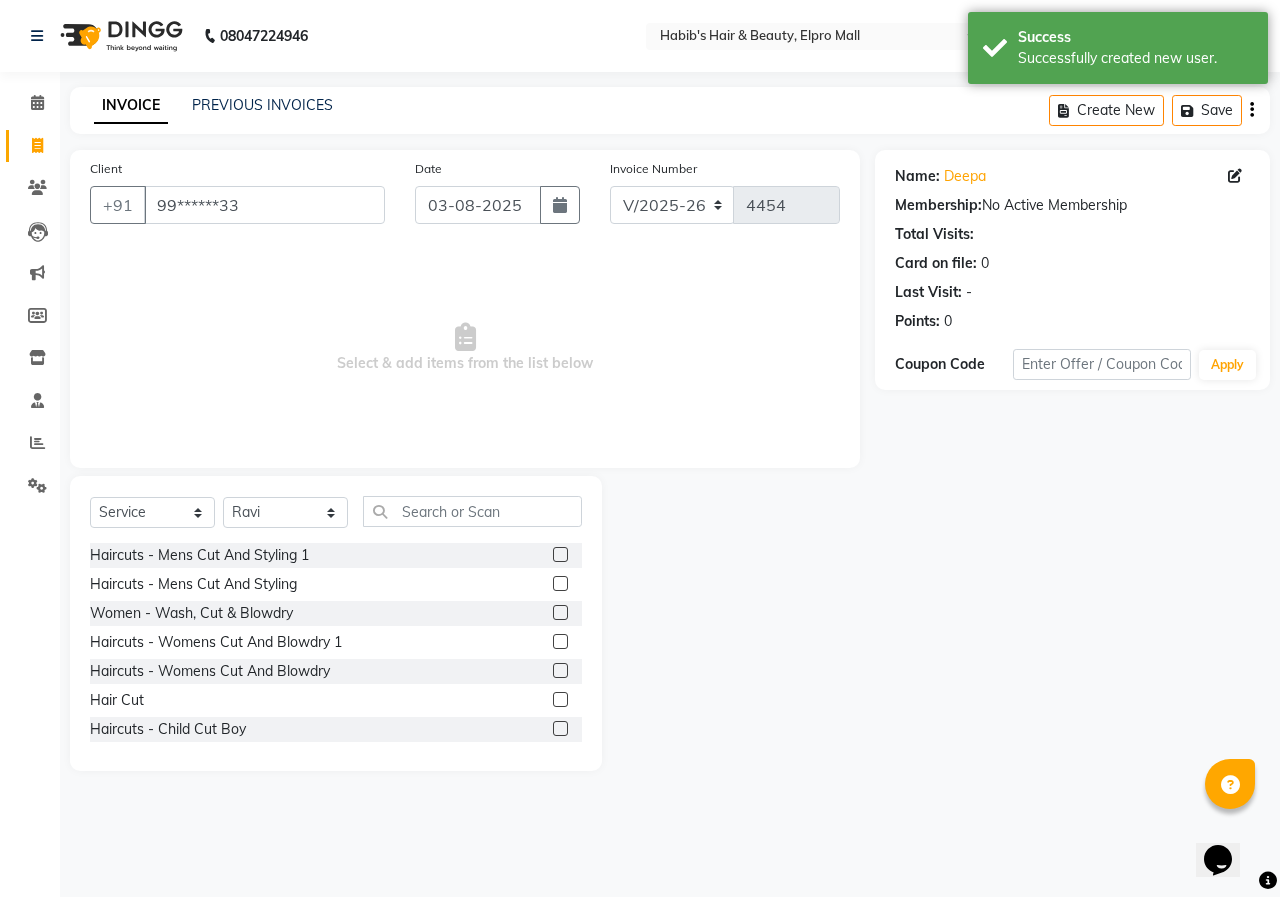 drag, startPoint x: 551, startPoint y: 671, endPoint x: 723, endPoint y: 619, distance: 179.68861 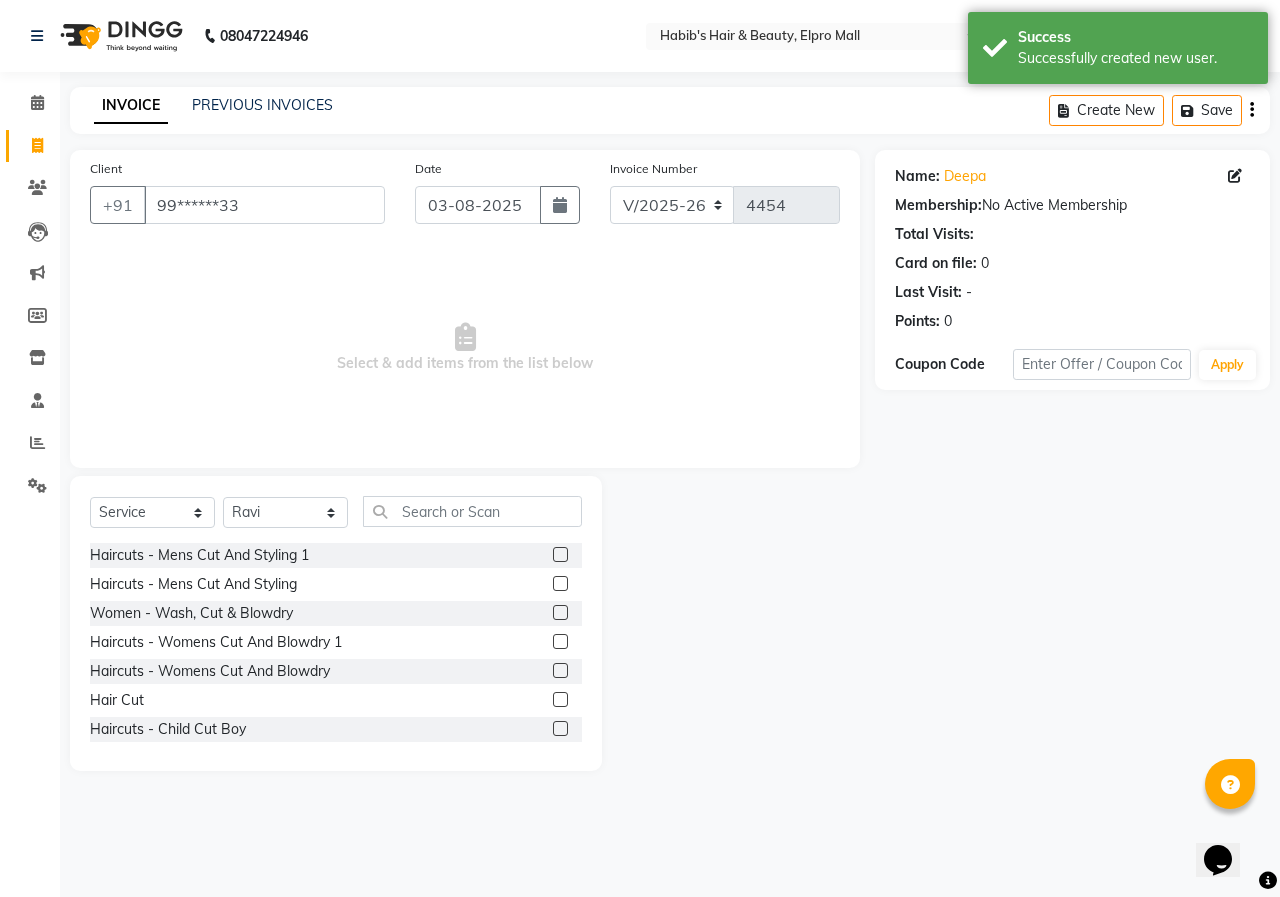 click 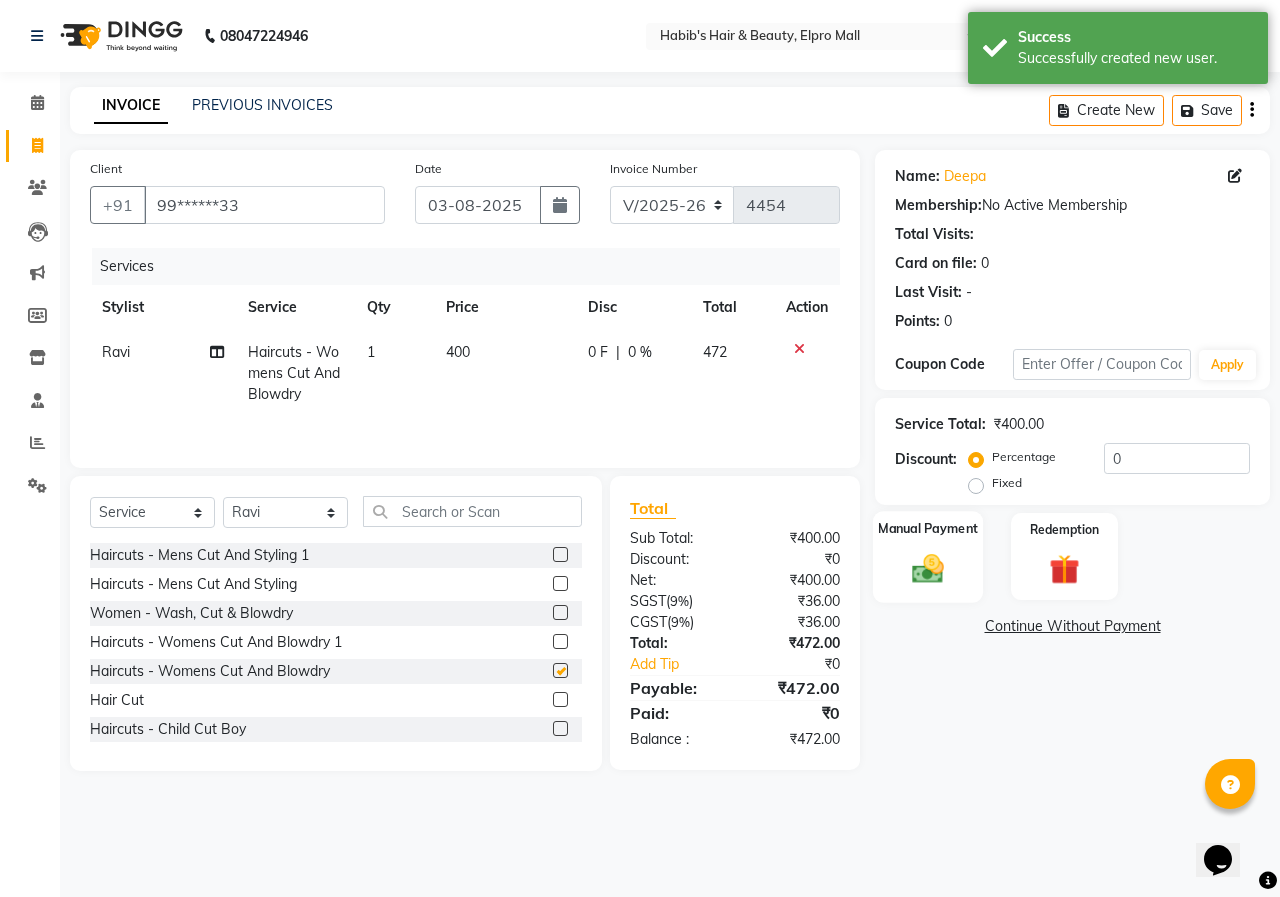 checkbox on "false" 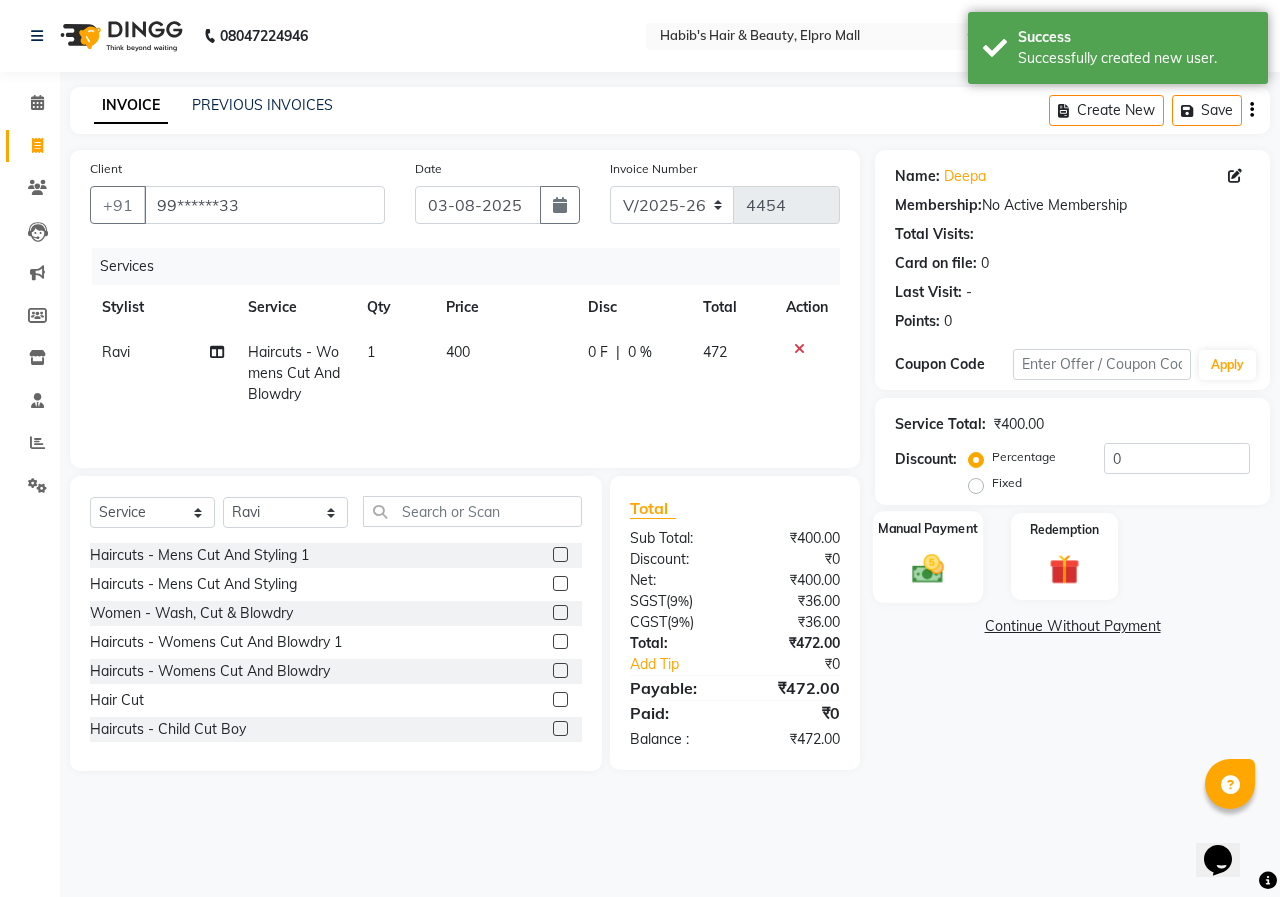 click on "Manual Payment" 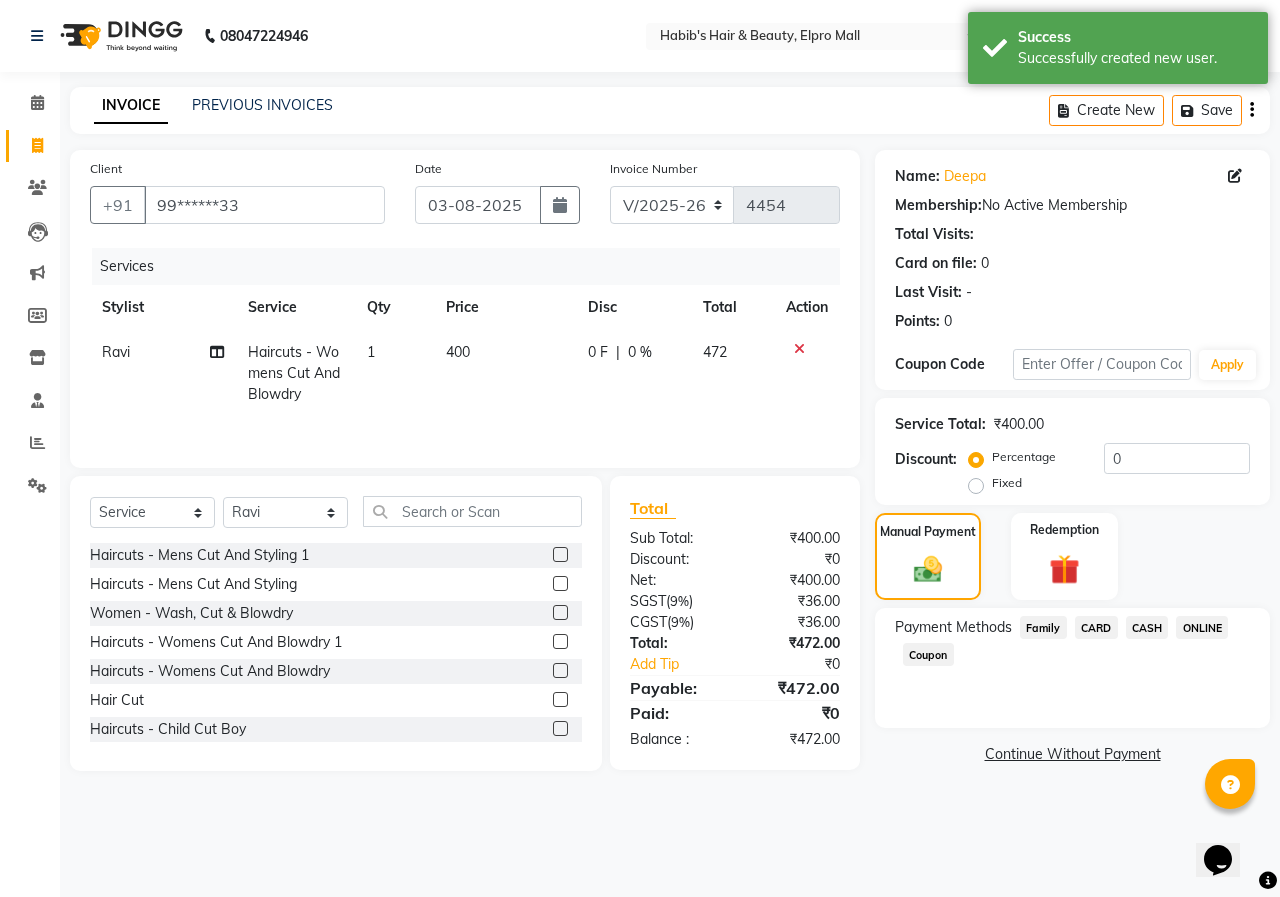 click on "ONLINE" 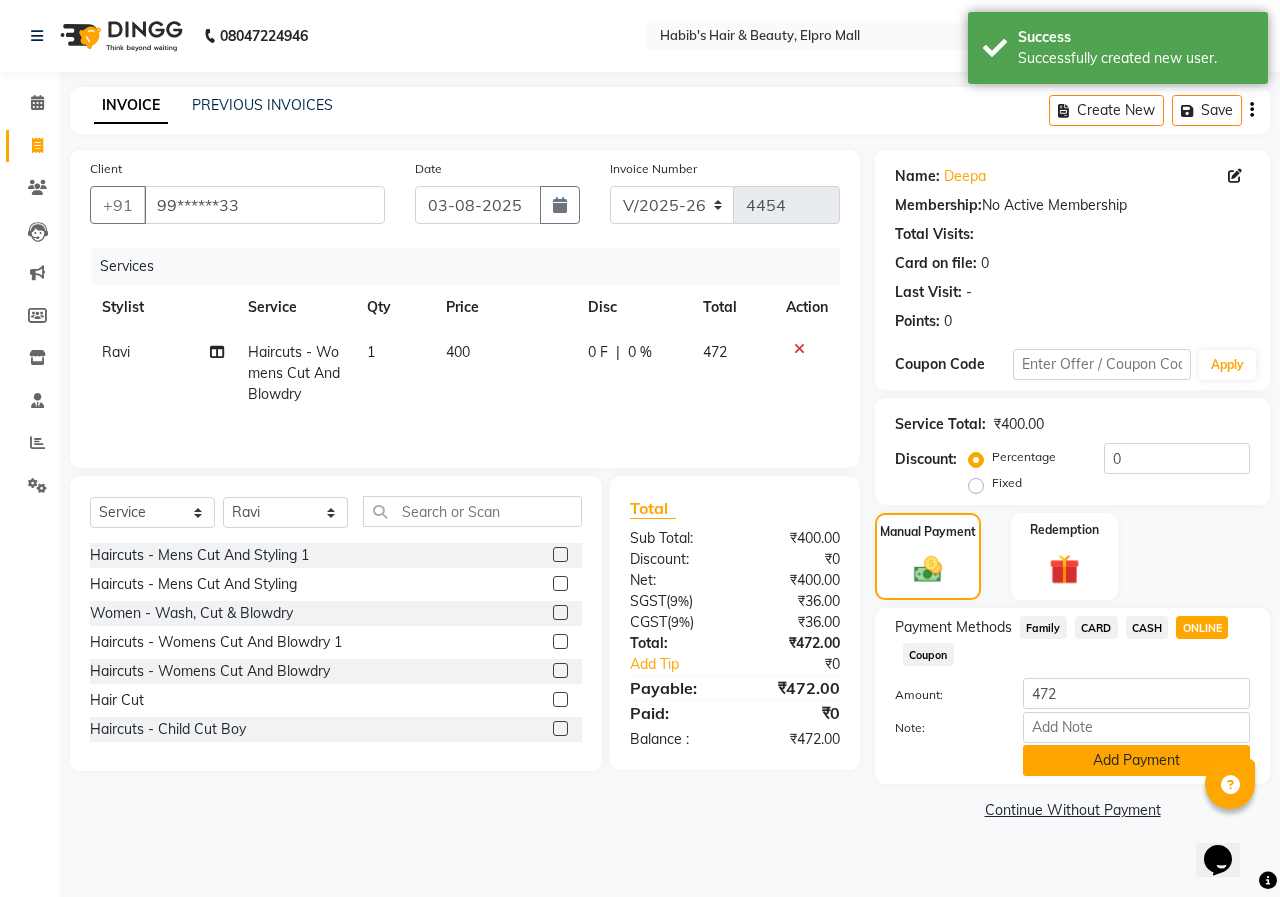 click on "Add Payment" 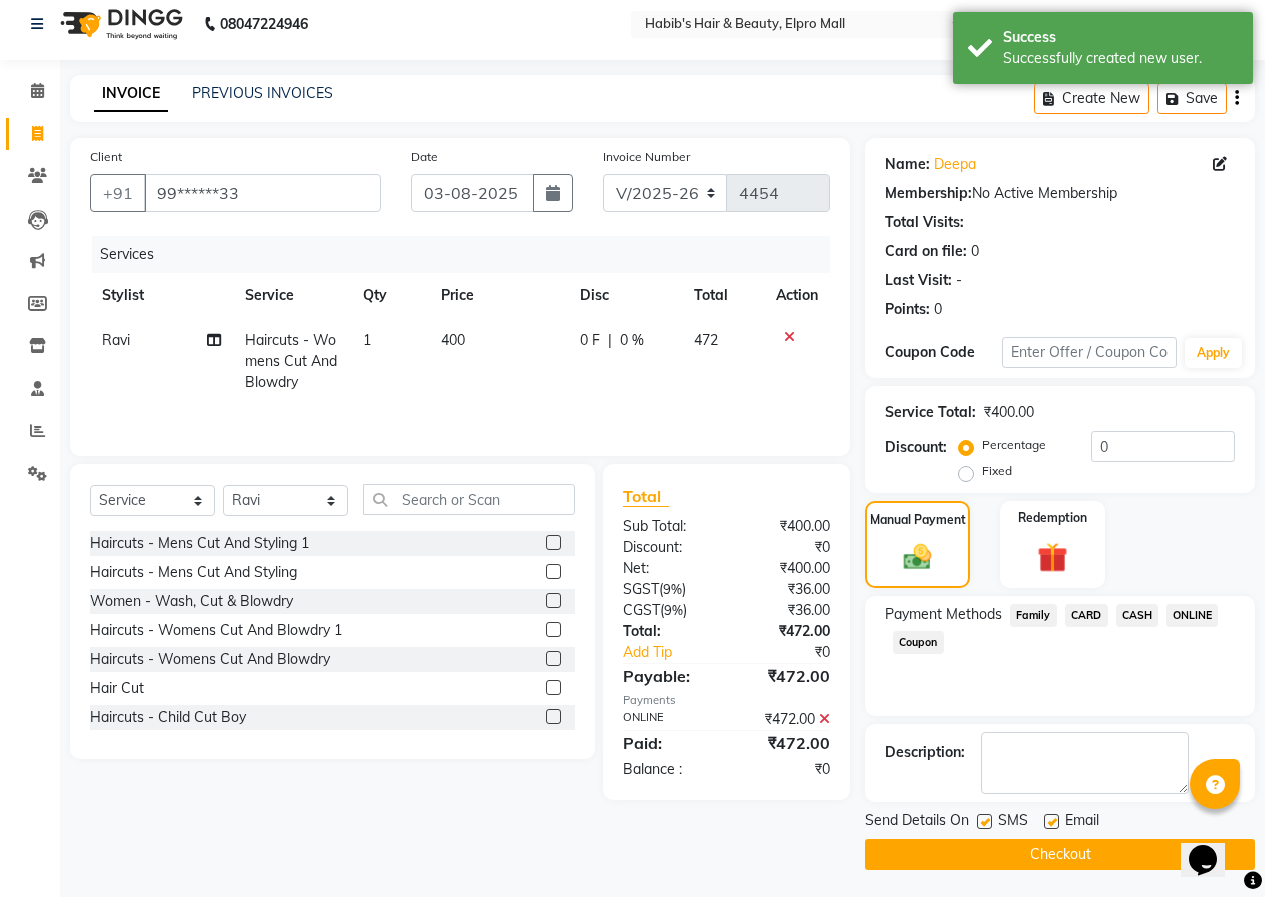 scroll, scrollTop: 15, scrollLeft: 0, axis: vertical 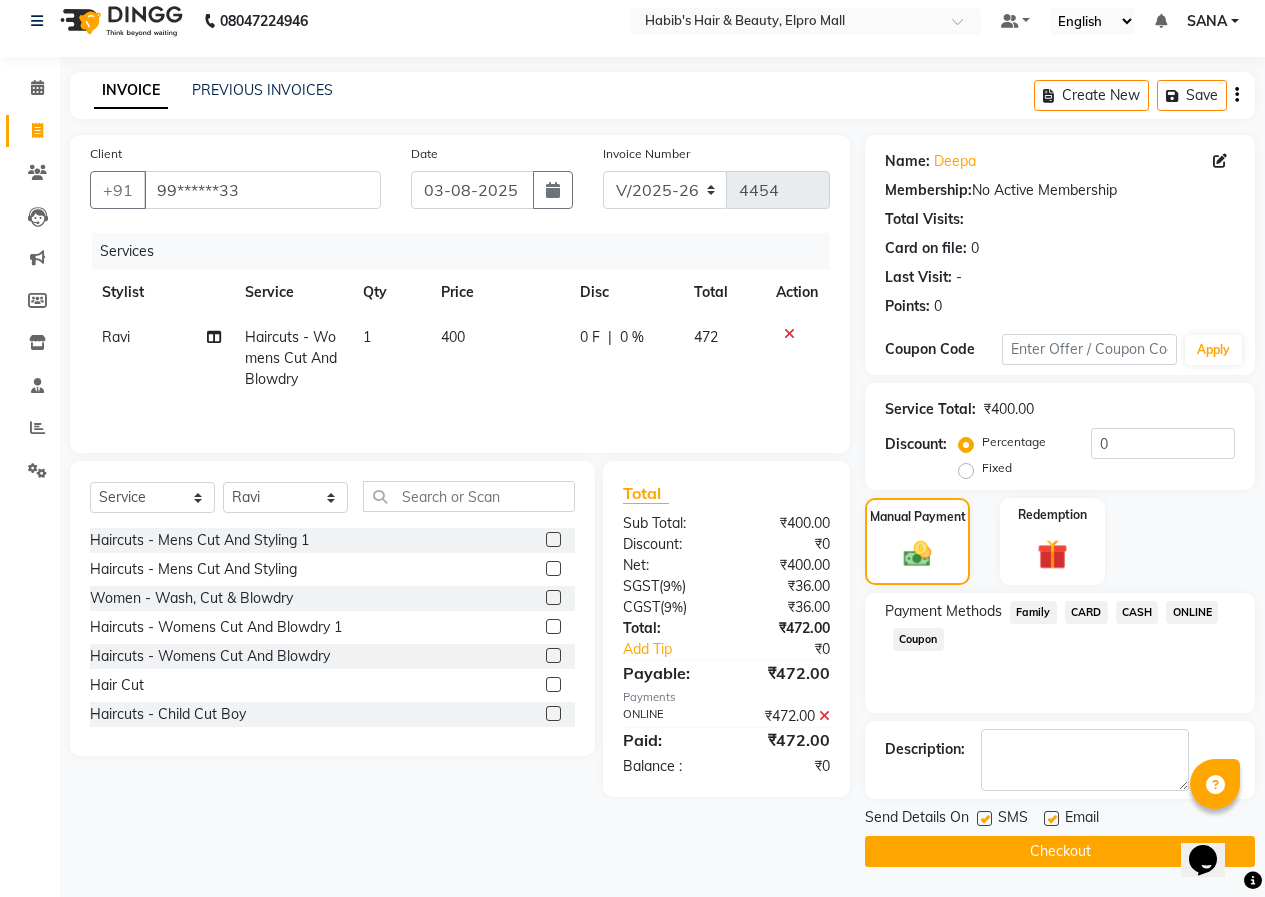 click on "Checkout" 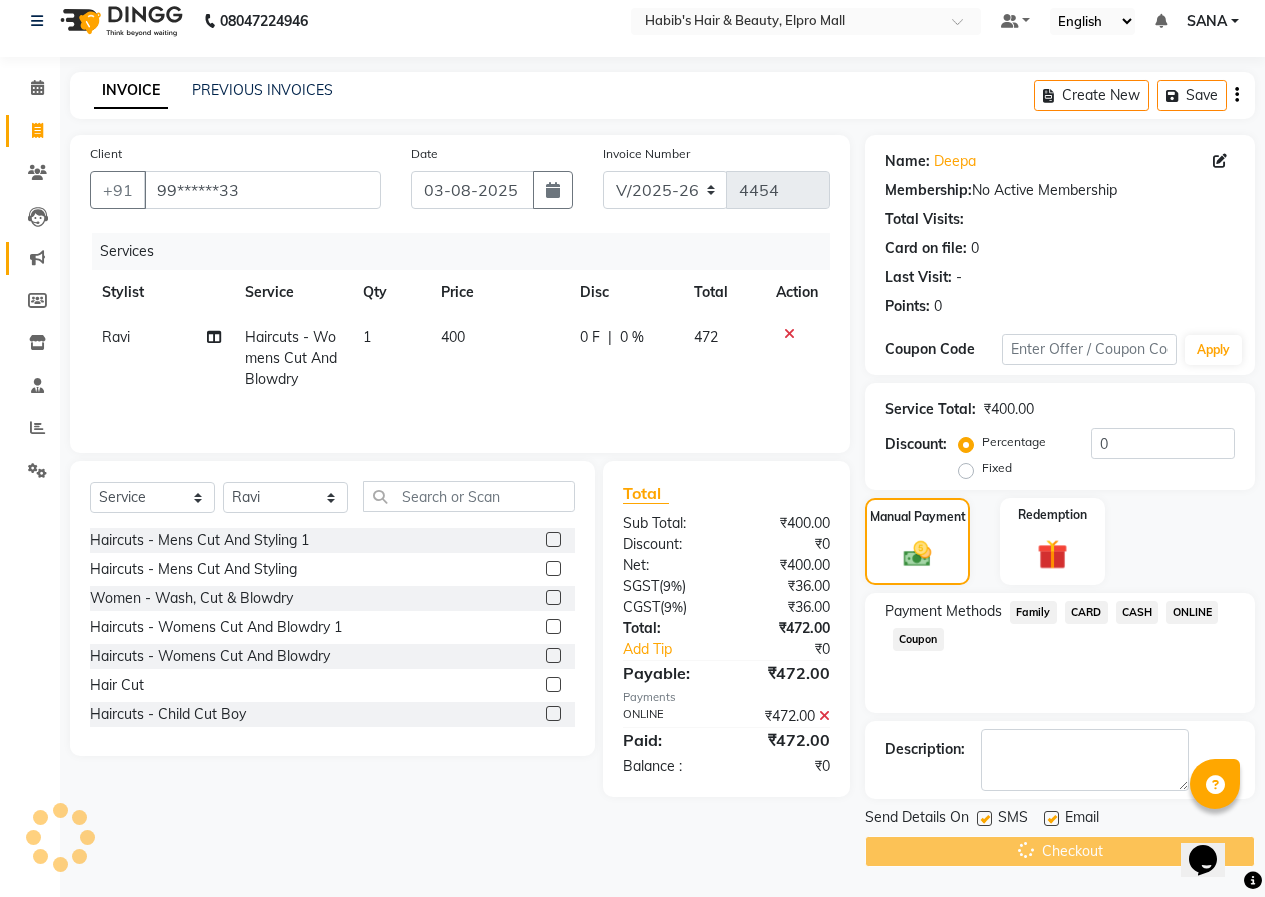 scroll, scrollTop: 0, scrollLeft: 0, axis: both 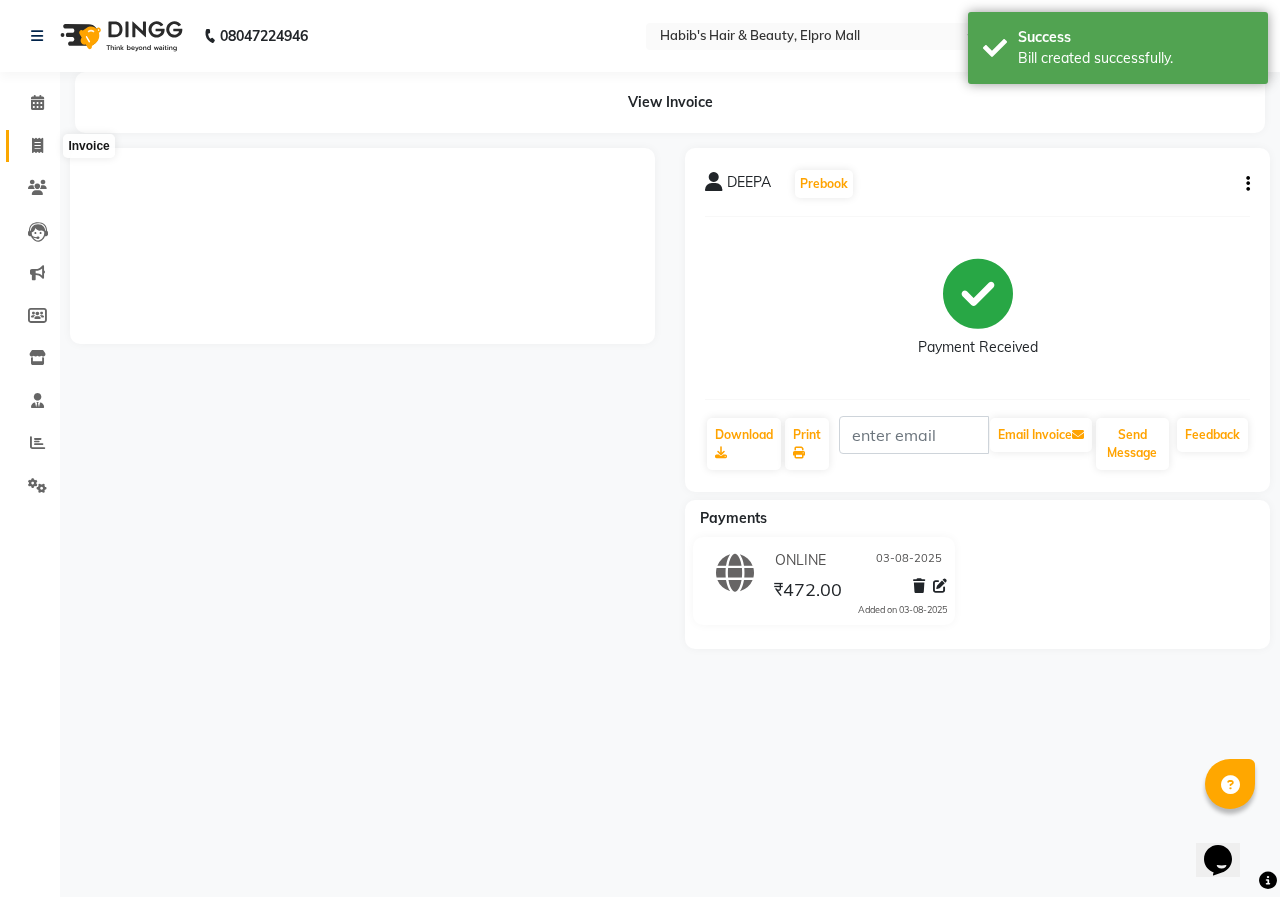 click 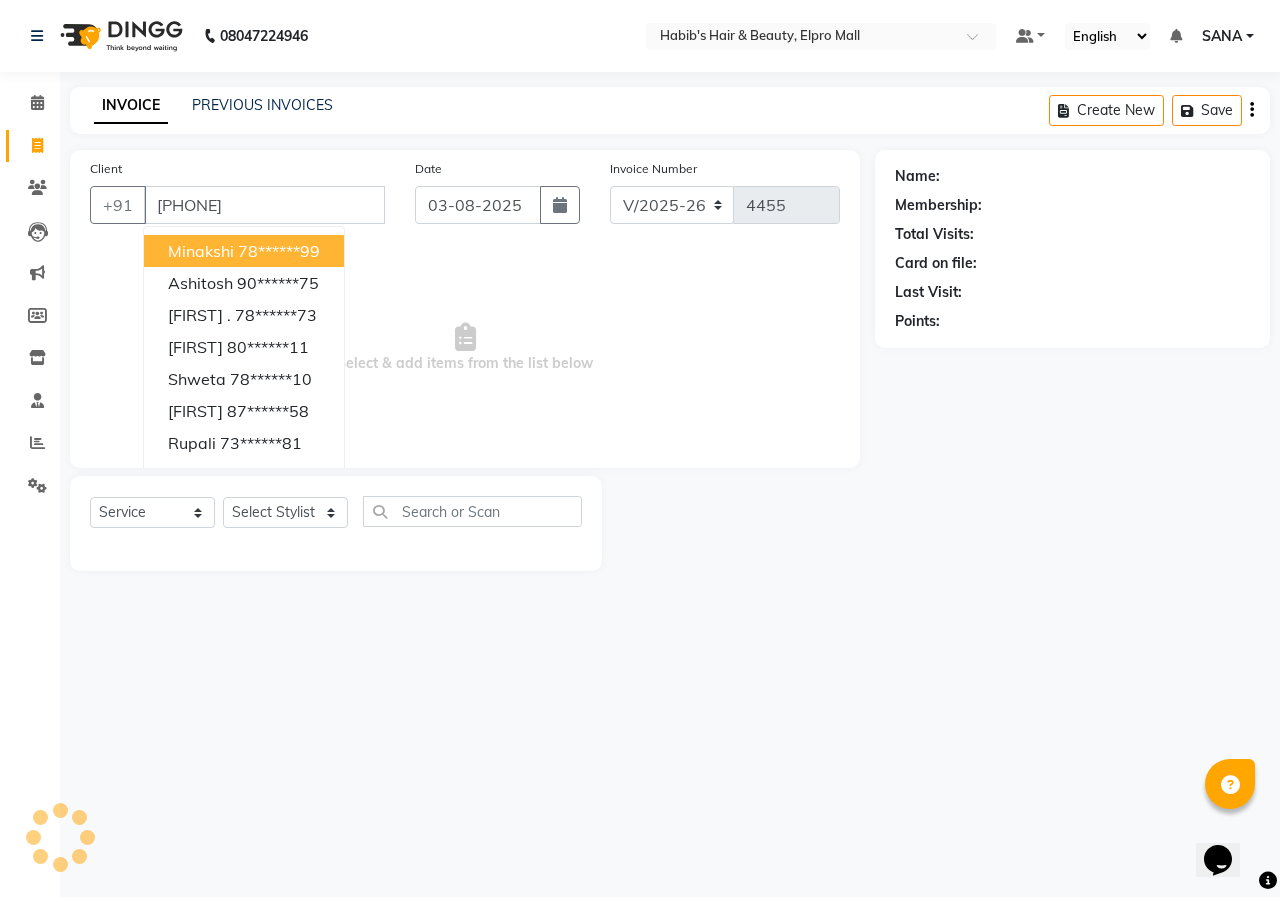 type on "8754469483" 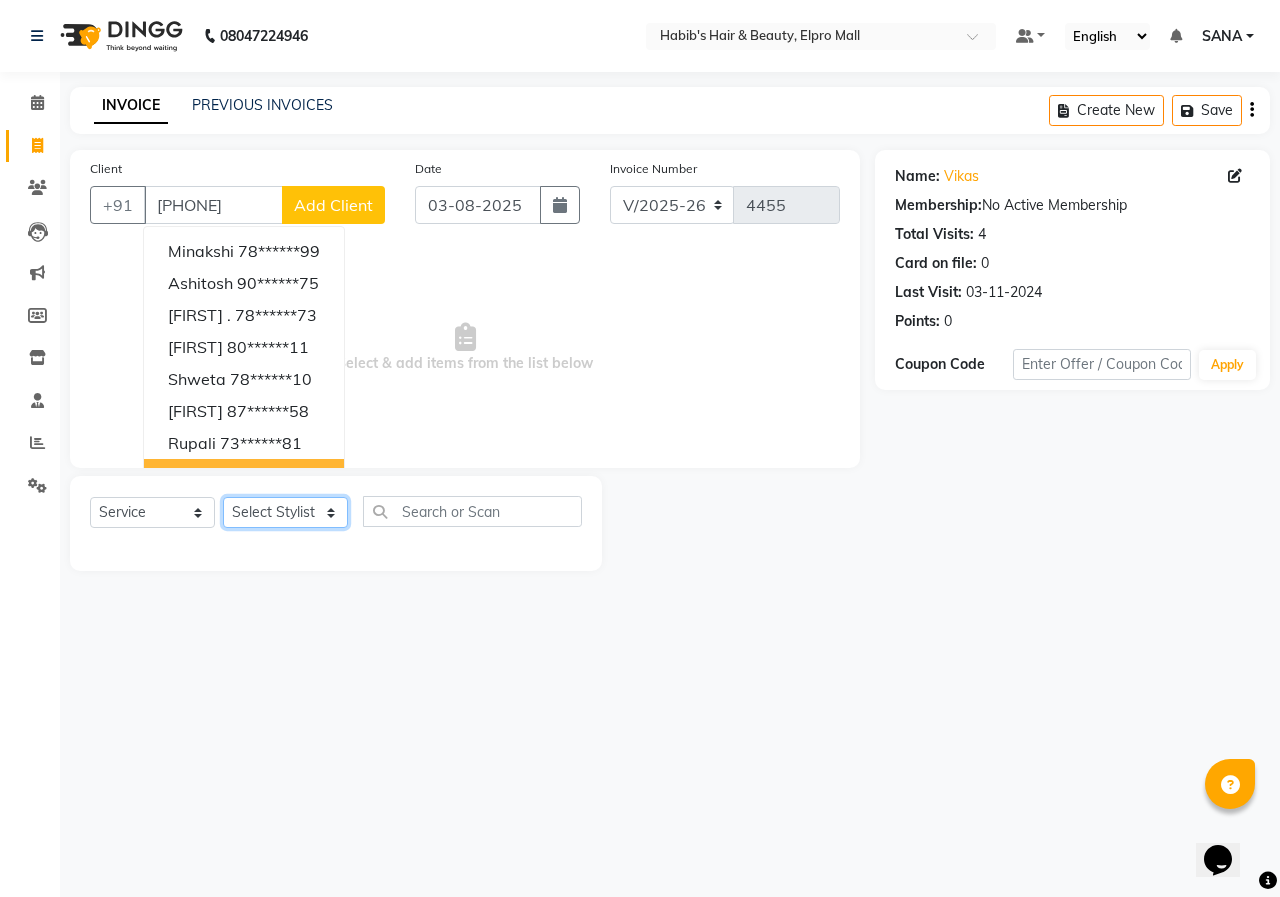 click on "Select Stylist ANUSHKA GAURI GUDDU Keshav Maushi Mhaske  priya  Rahul Ravi  Roshan Sagar SANA Sangam Sanika shabnam SONALI  subhan" 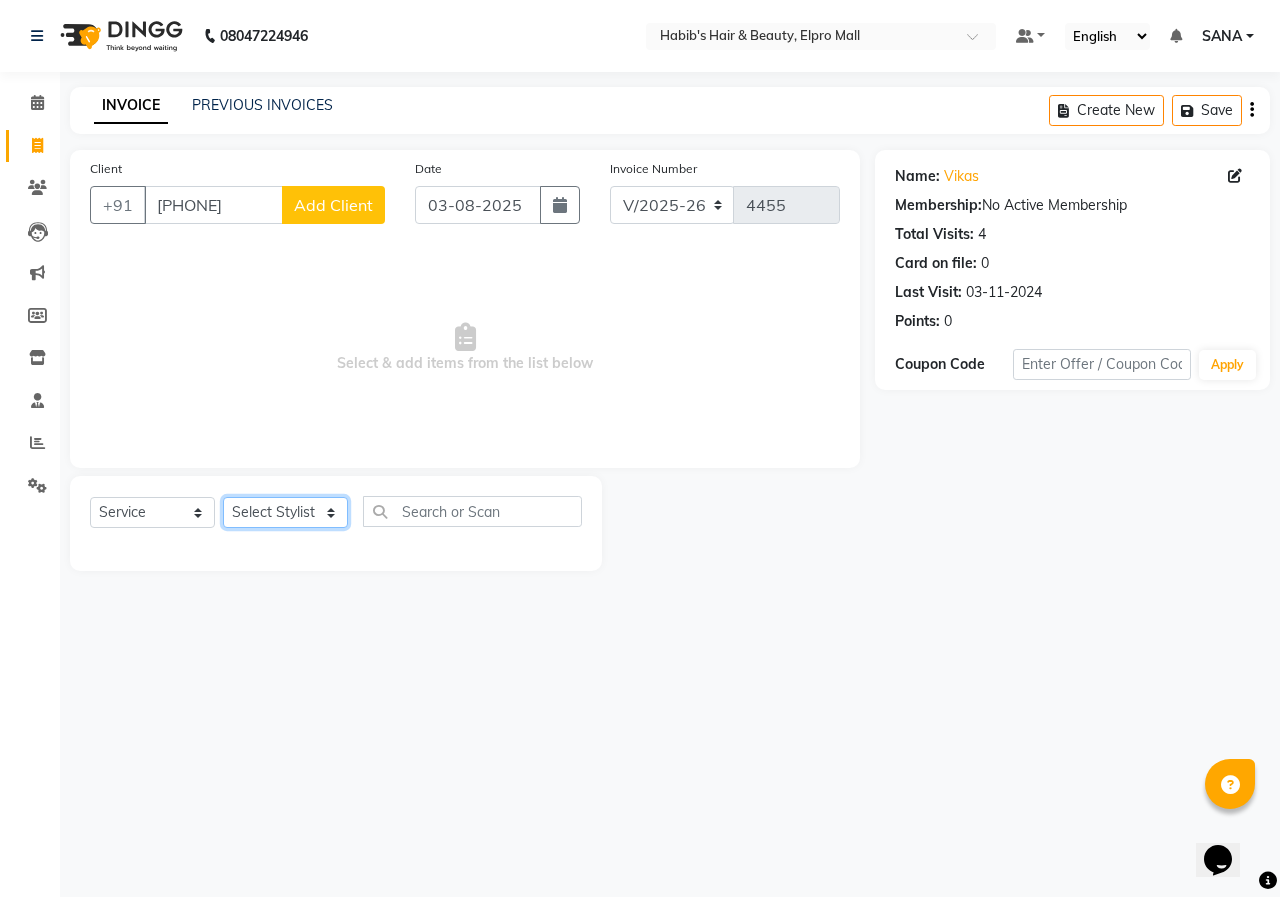 select on "21062" 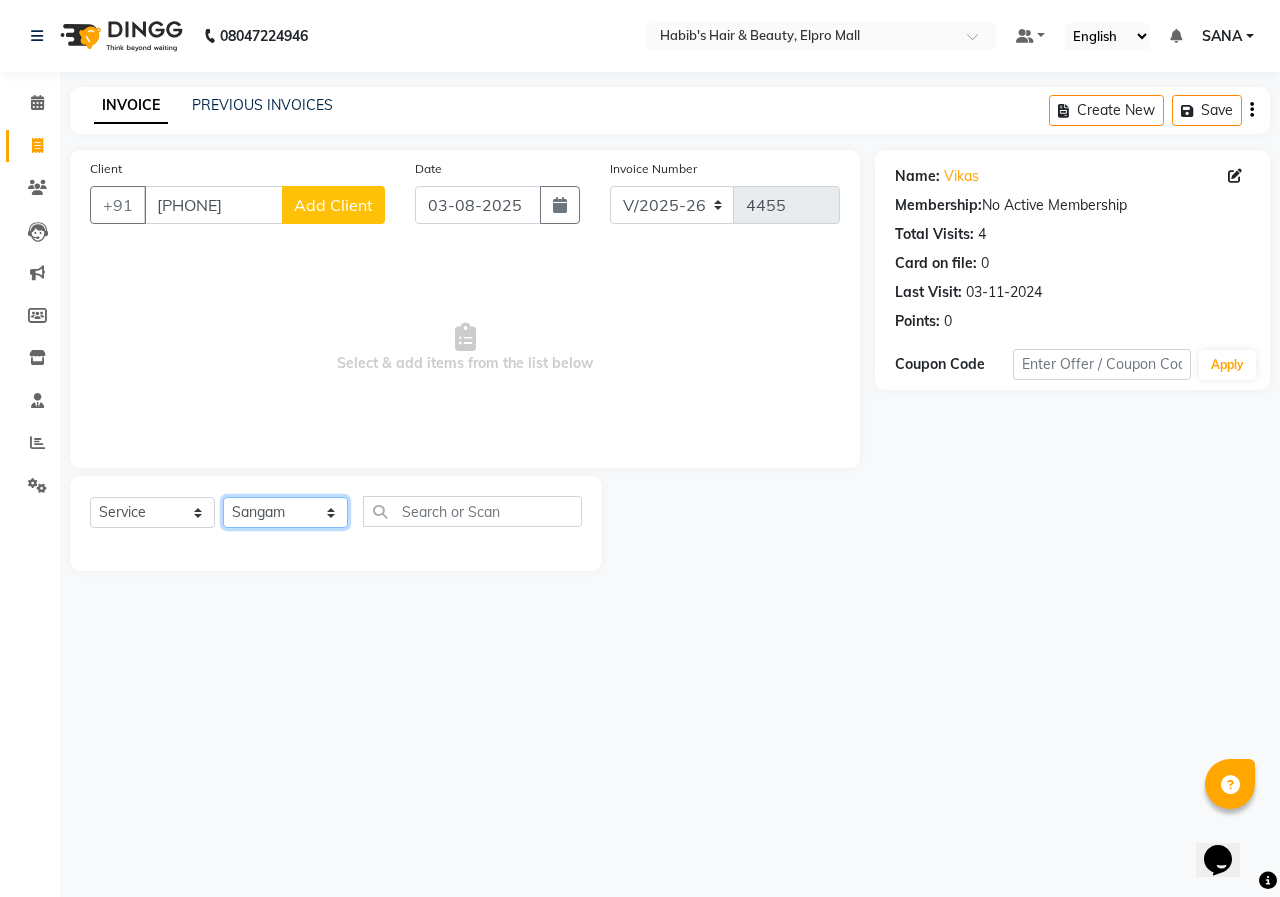 click on "Select Stylist ANUSHKA GAURI GUDDU Keshav Maushi Mhaske  priya  Rahul Ravi  Roshan Sagar SANA Sangam Sanika shabnam SONALI  subhan" 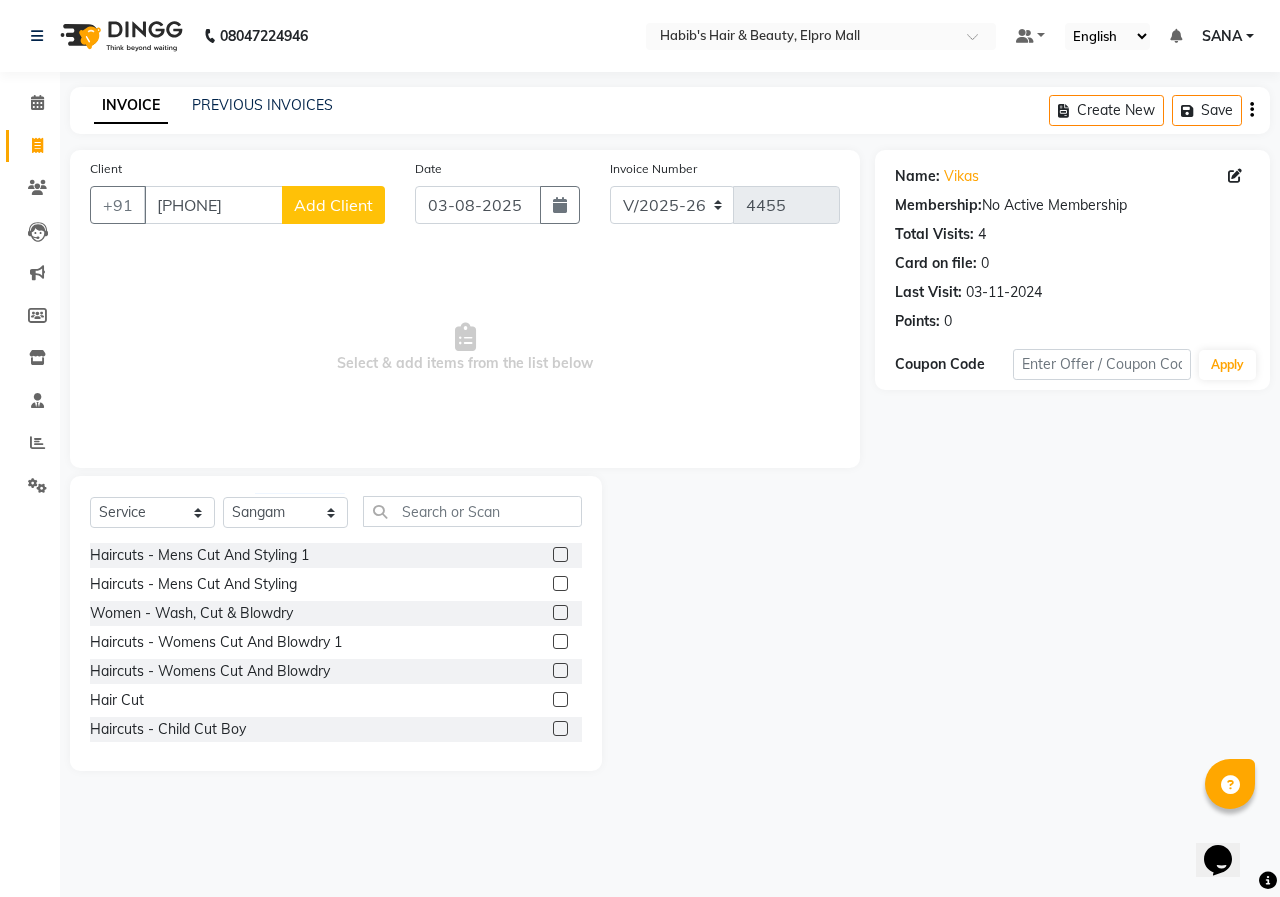 click 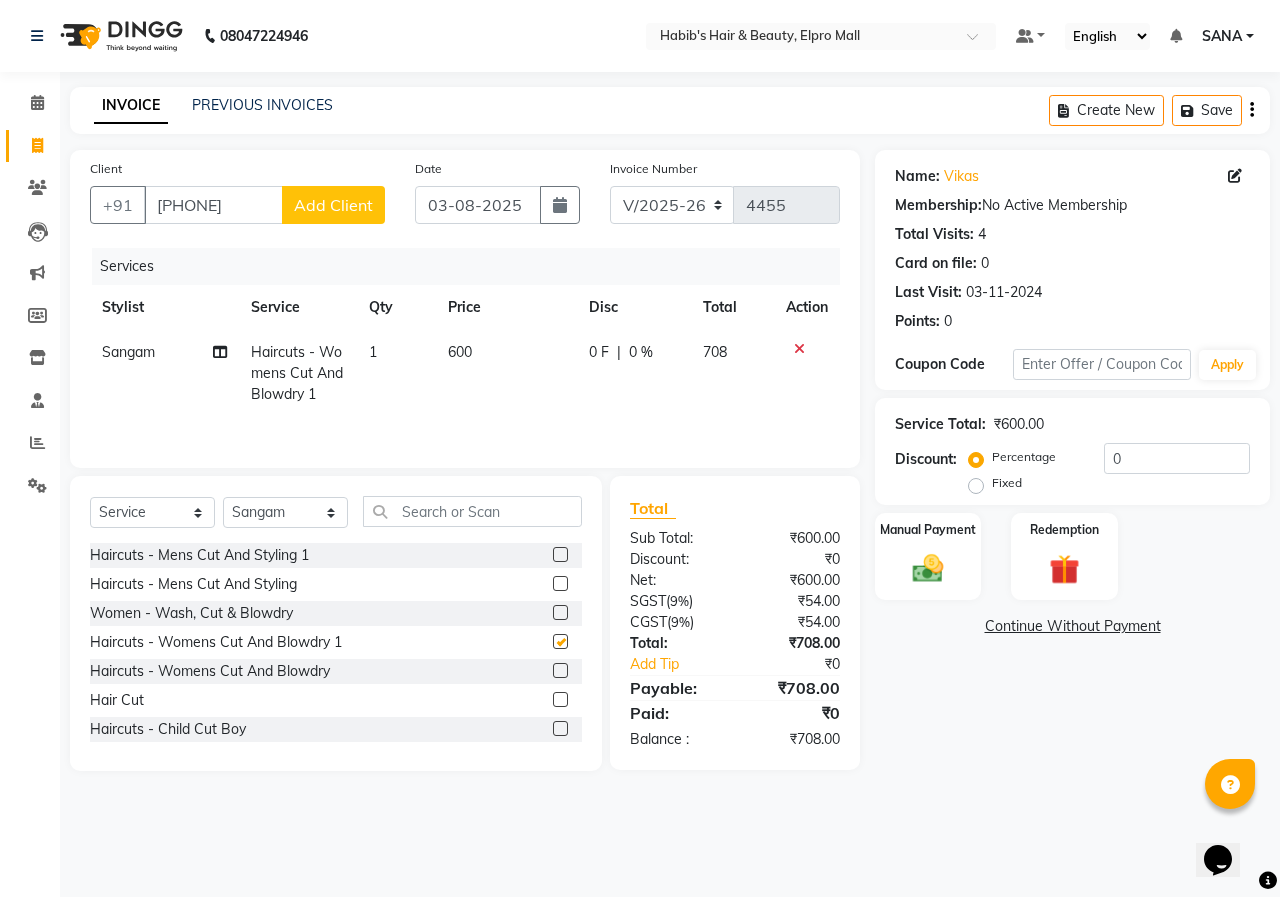 checkbox on "false" 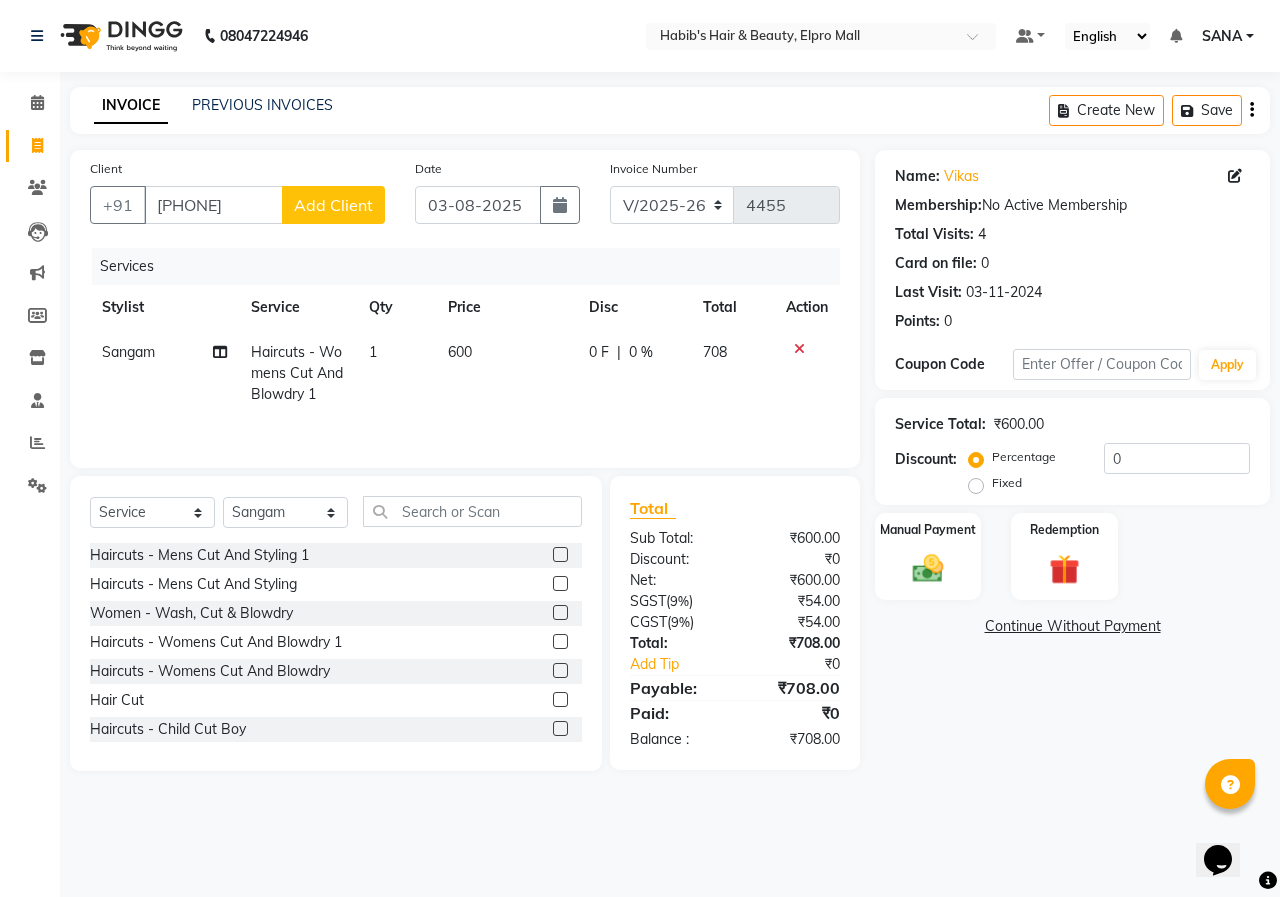 click 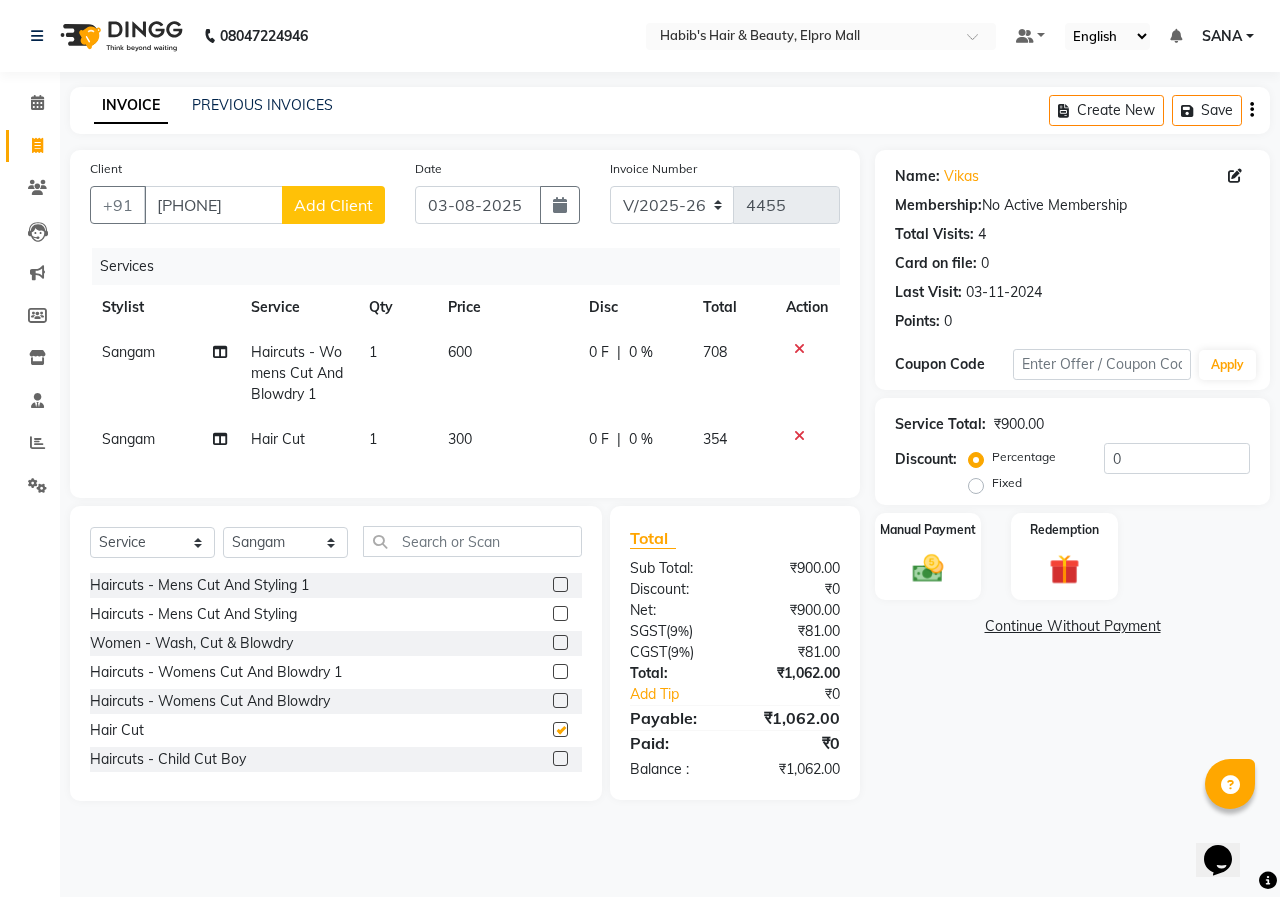 checkbox on "false" 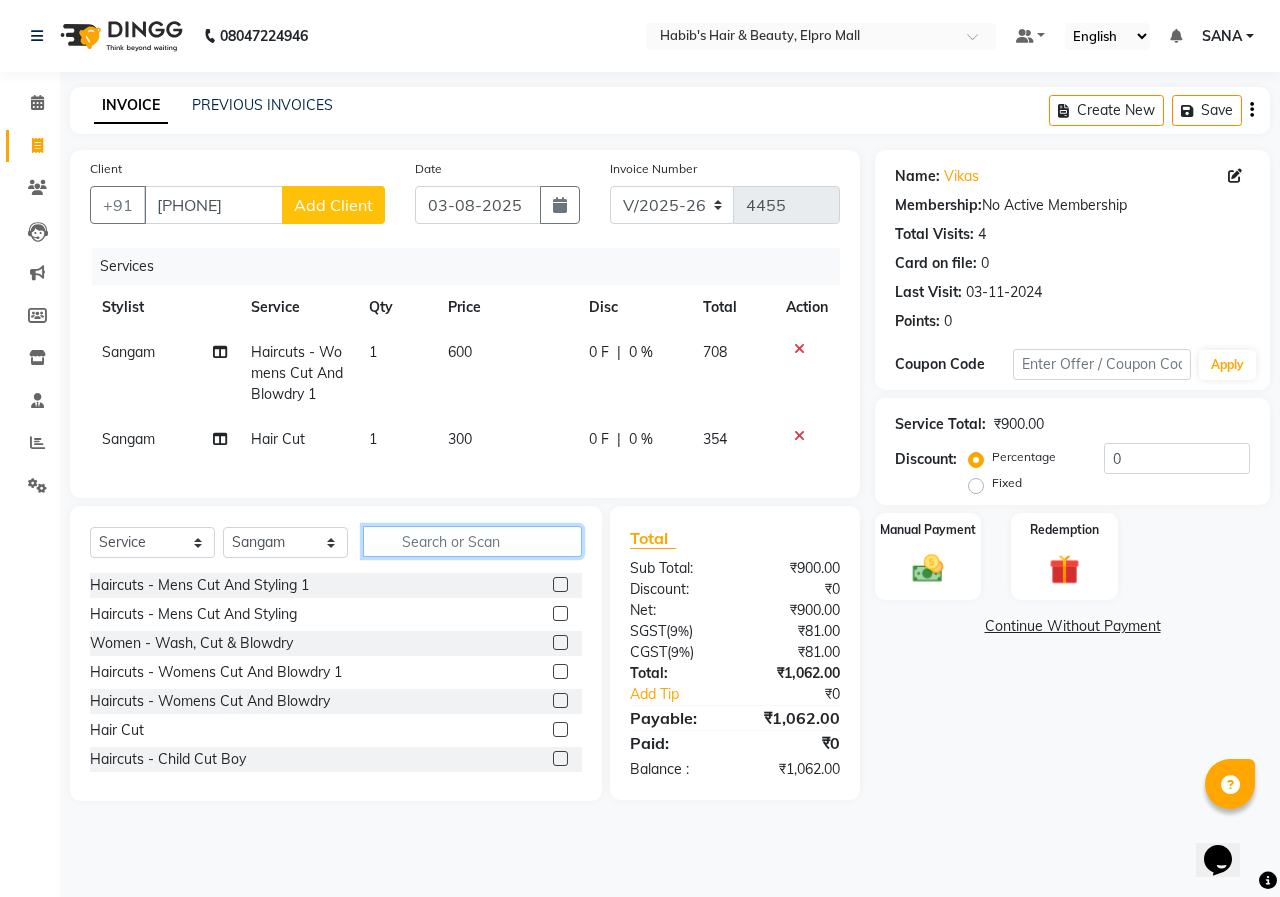 click 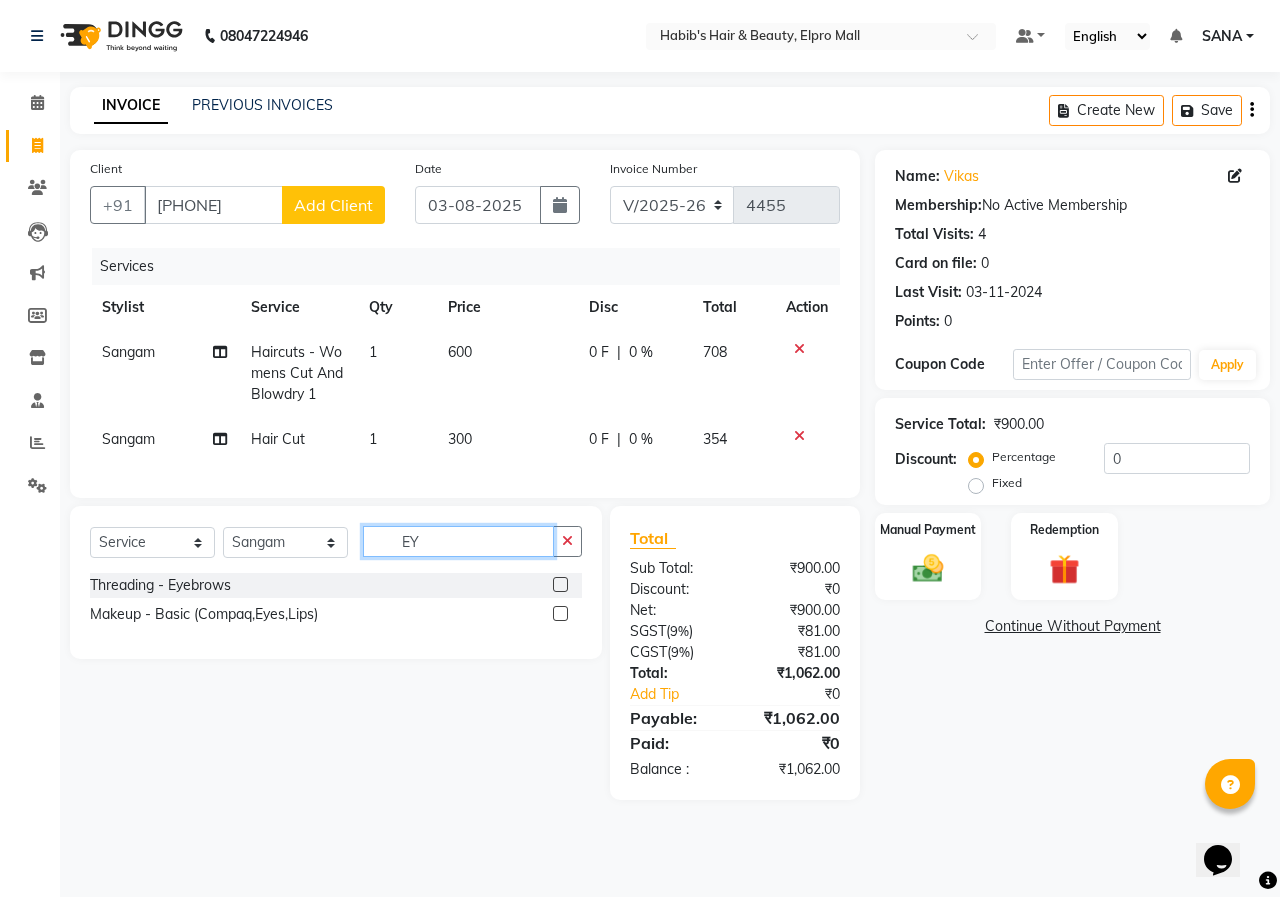 type on "EY" 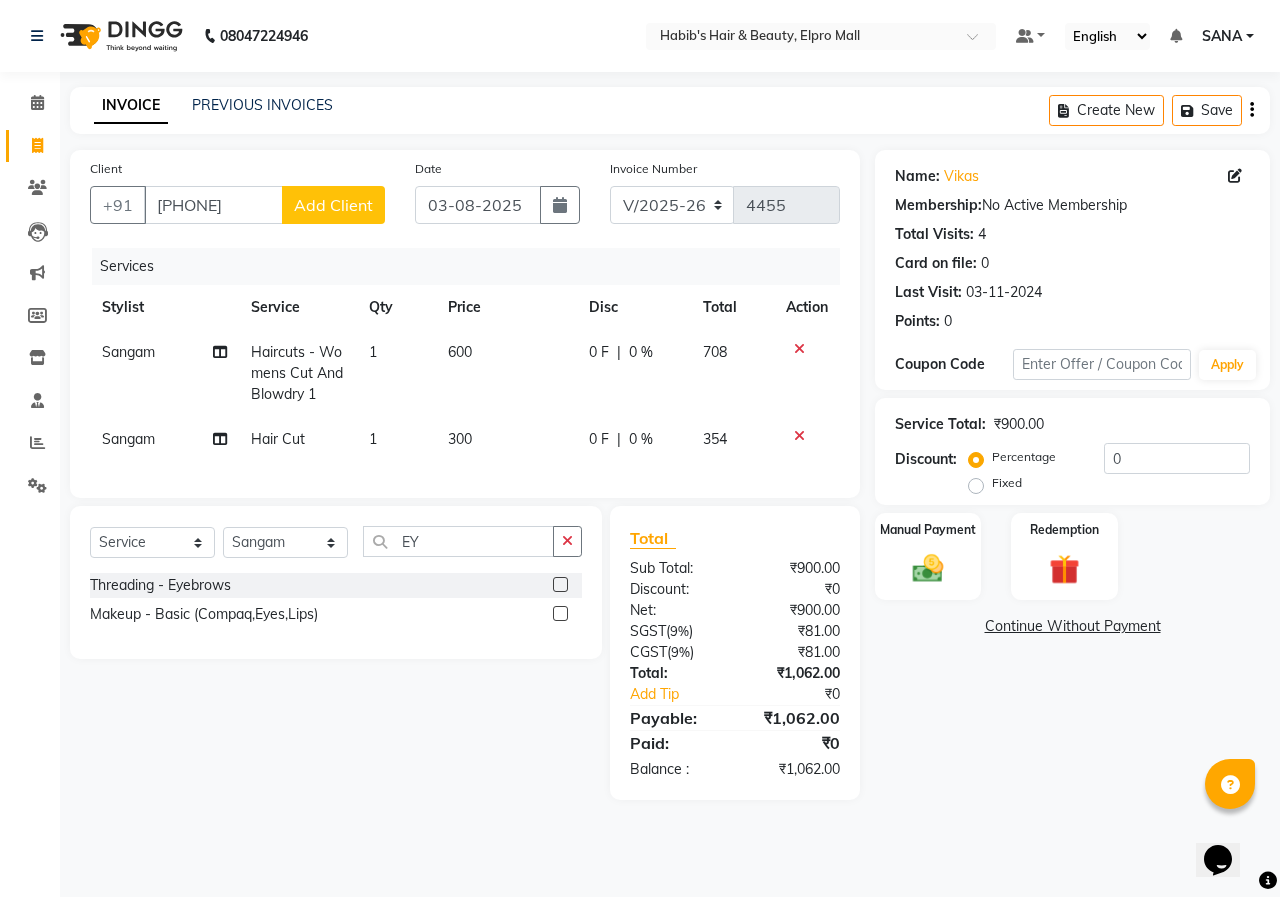 click 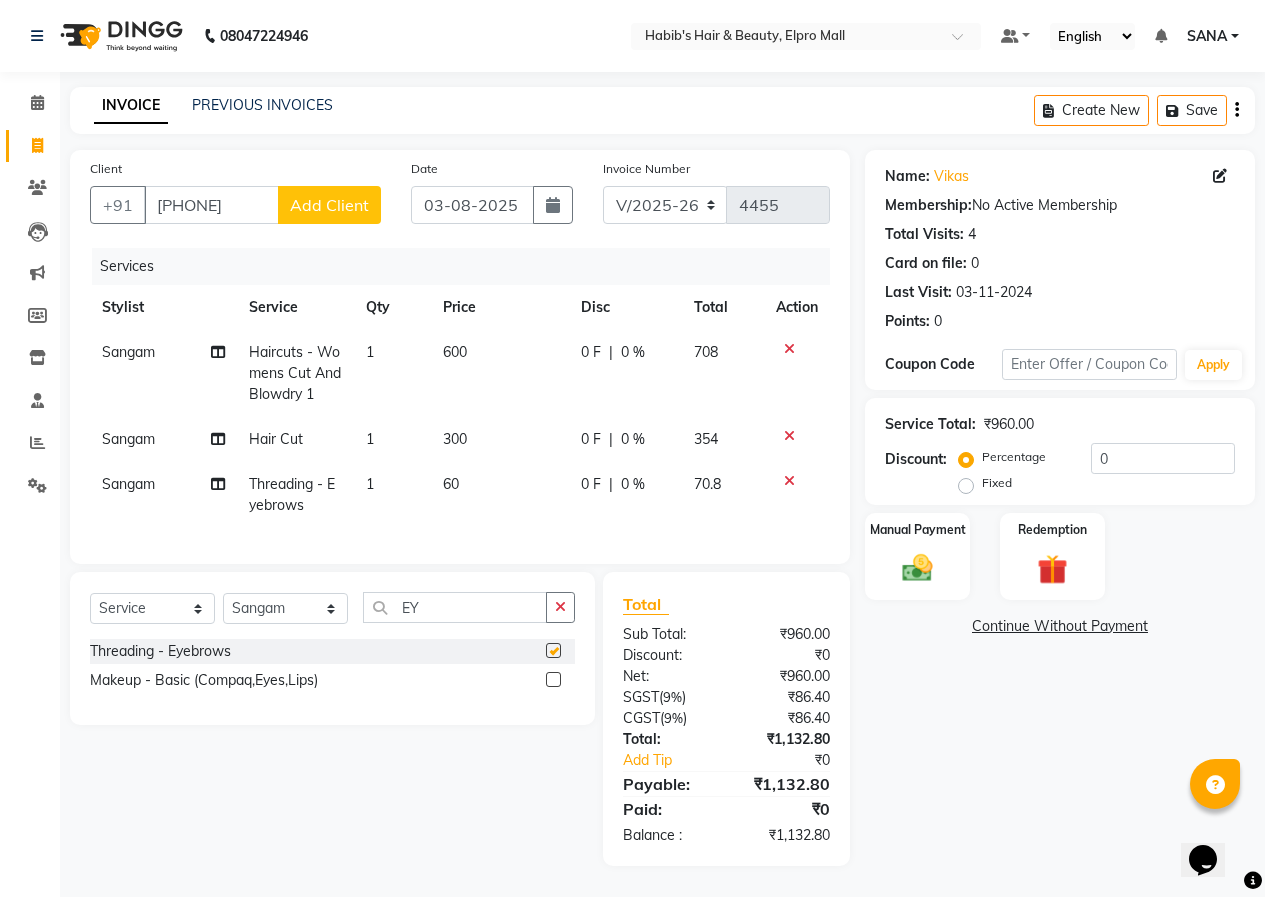 checkbox on "false" 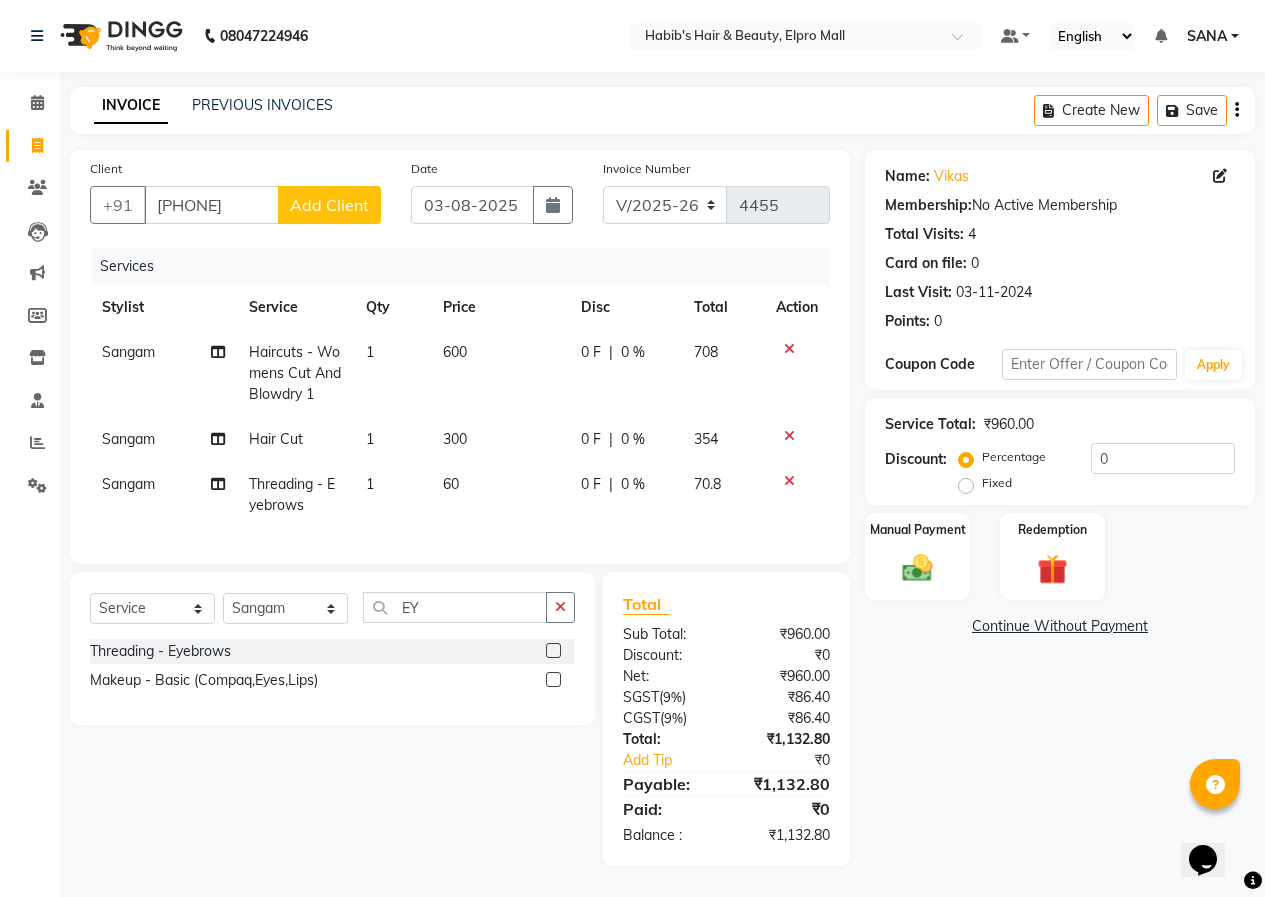 click on "60" 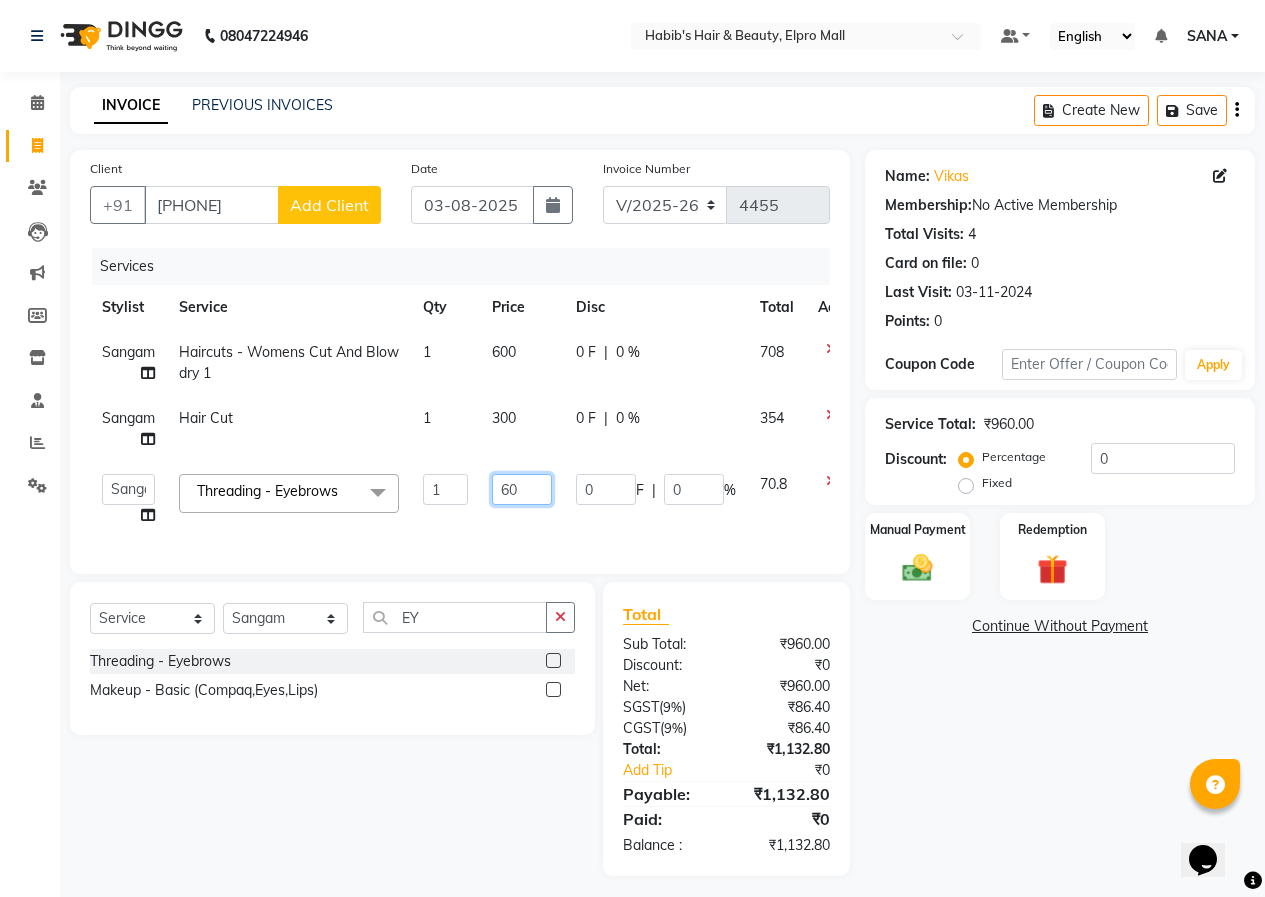 click on "60" 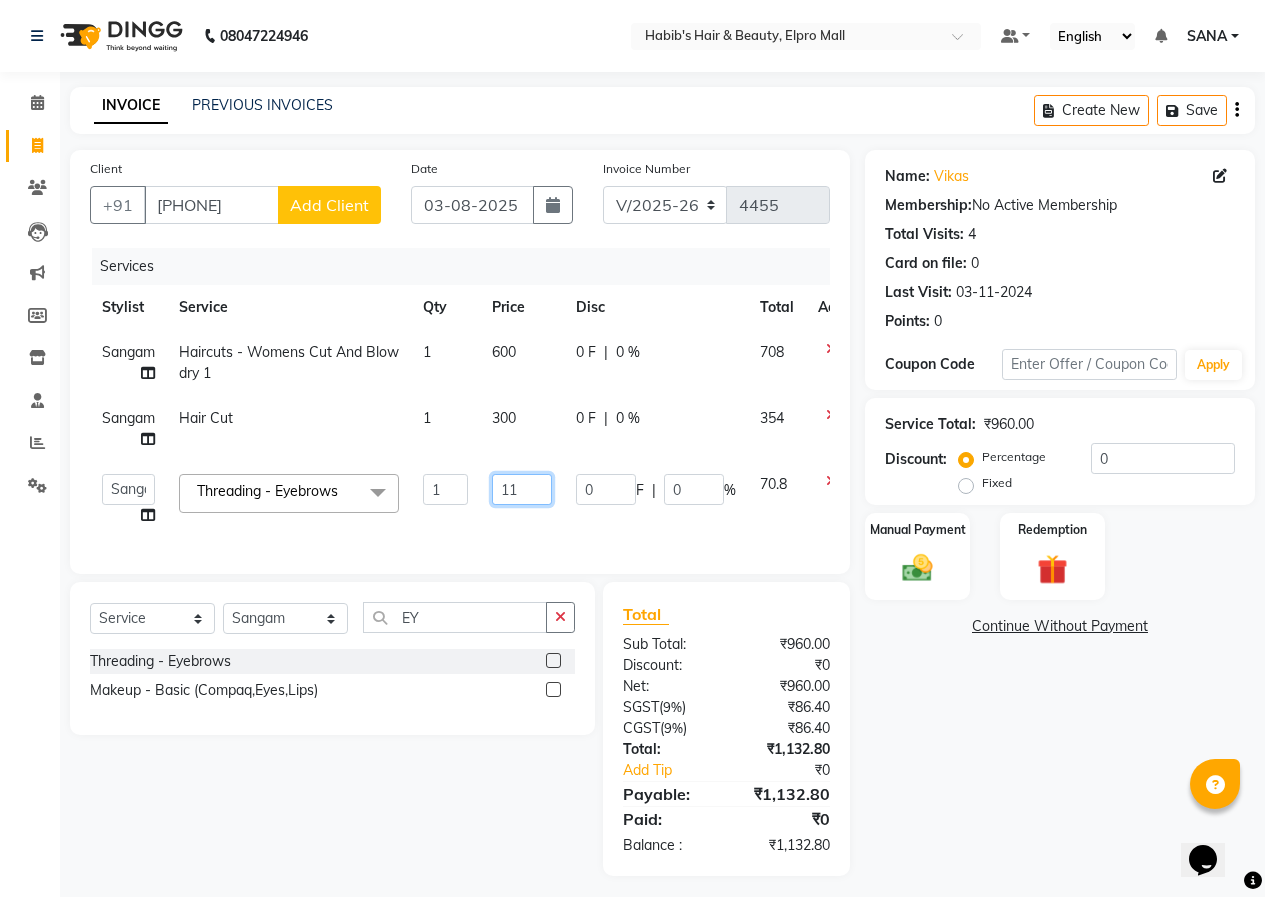 type on "119" 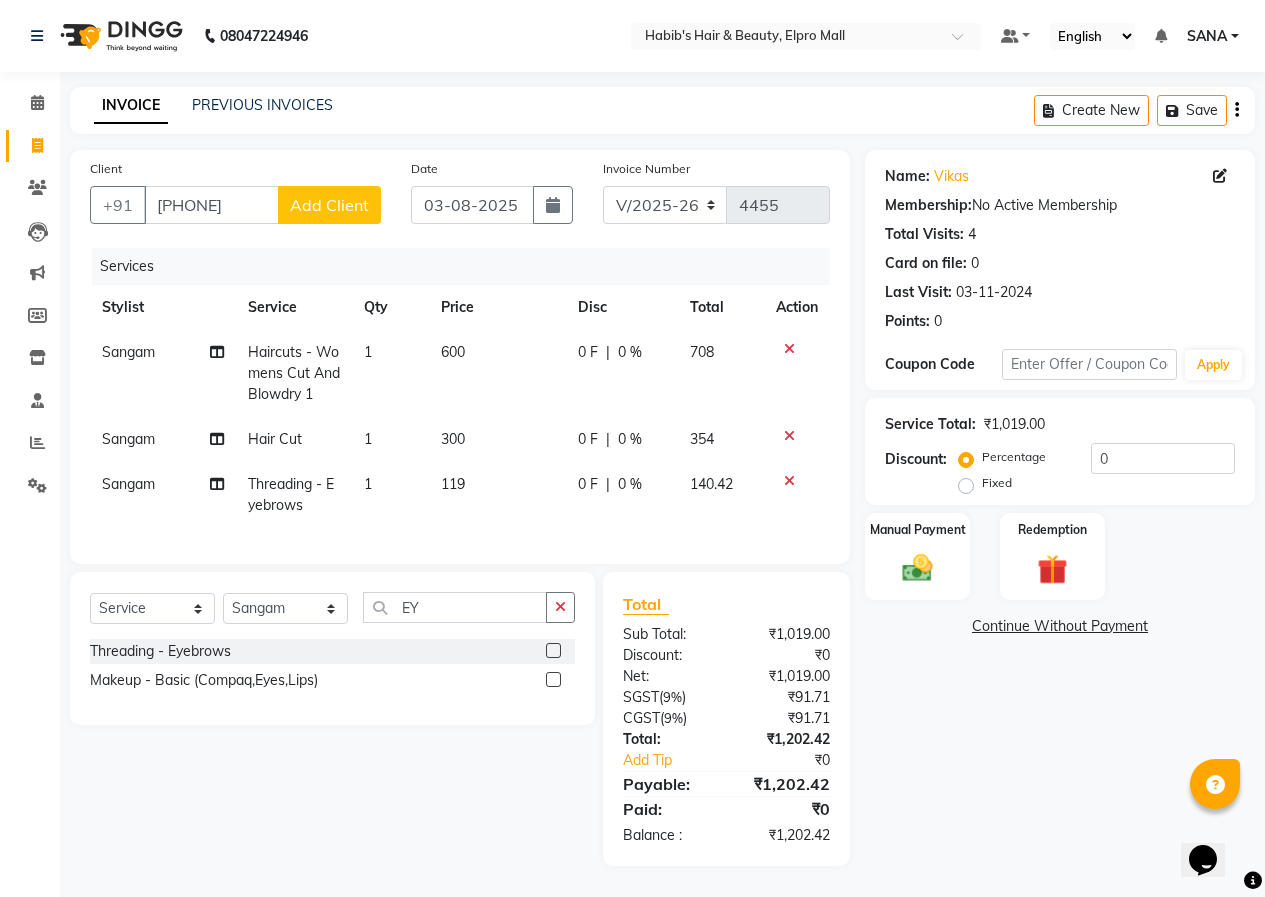 click on "Services Stylist Service Qty Price Disc Total Action Sangam Haircuts -  Womens Cut And Blowdry 1 1 600 0 F | 0 % 708 Sangam Hair Cut 1 300 0 F | 0 % 354 Sangam Threading -  Eyebrows 1 119 0 F | 0 % 140.42" 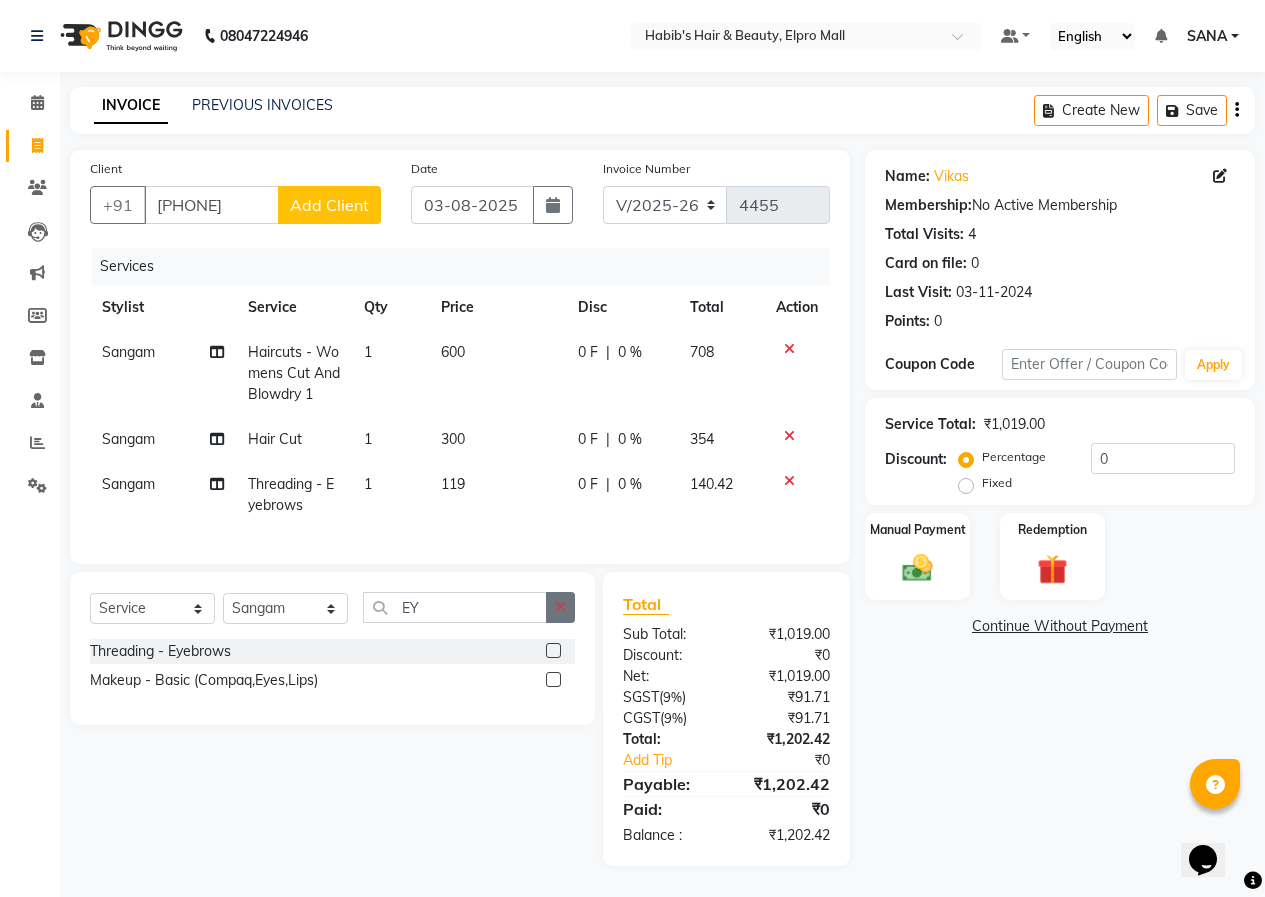 click 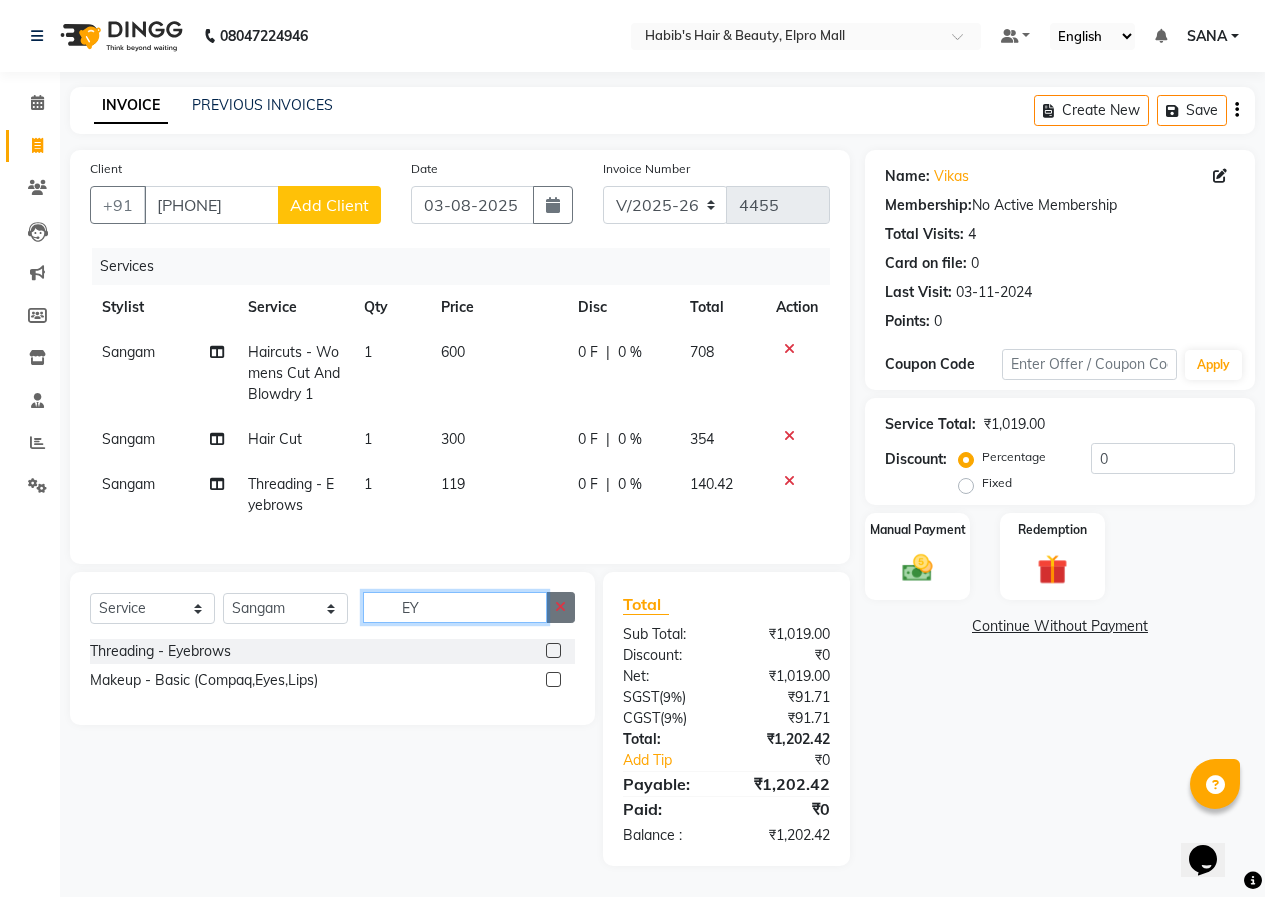 type 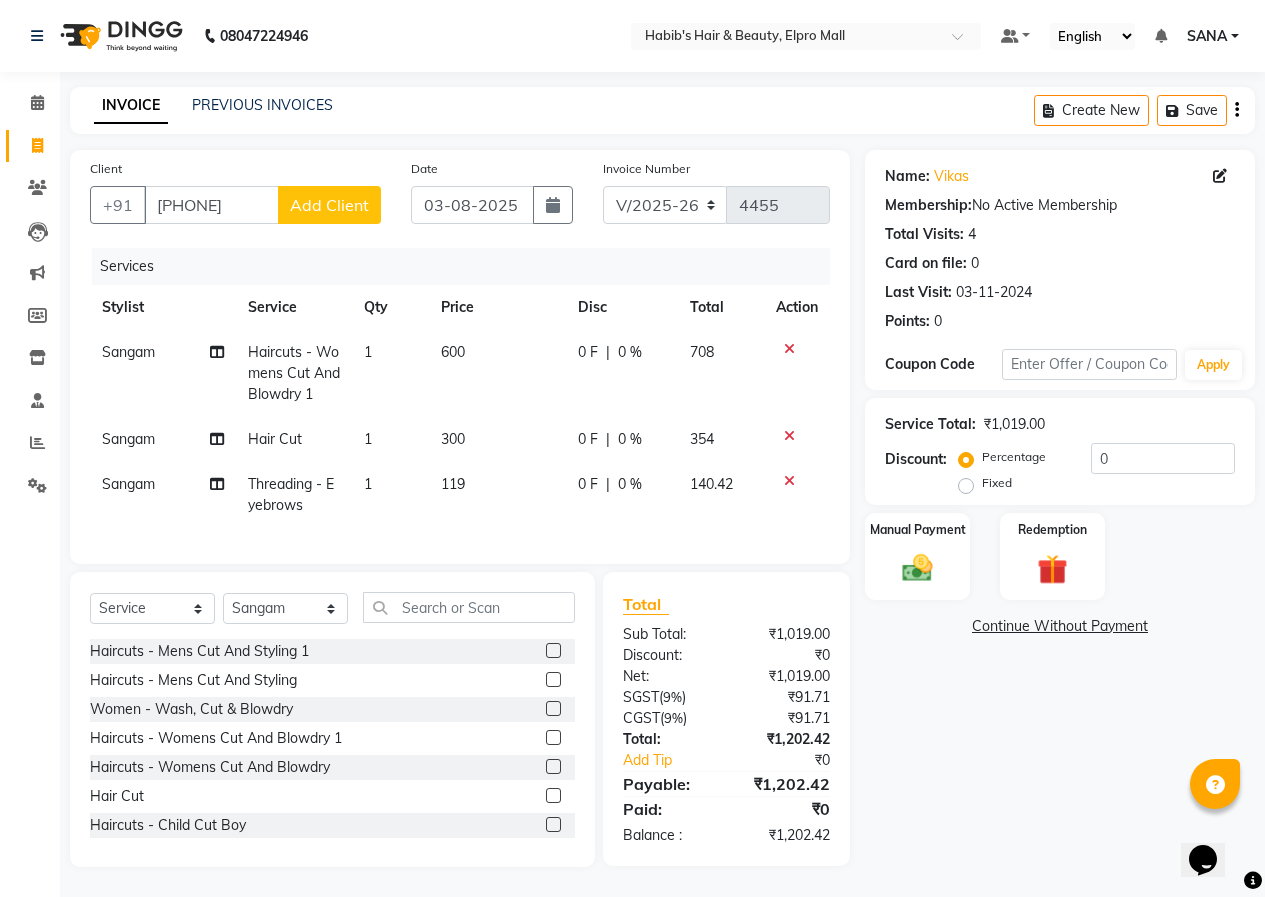 click 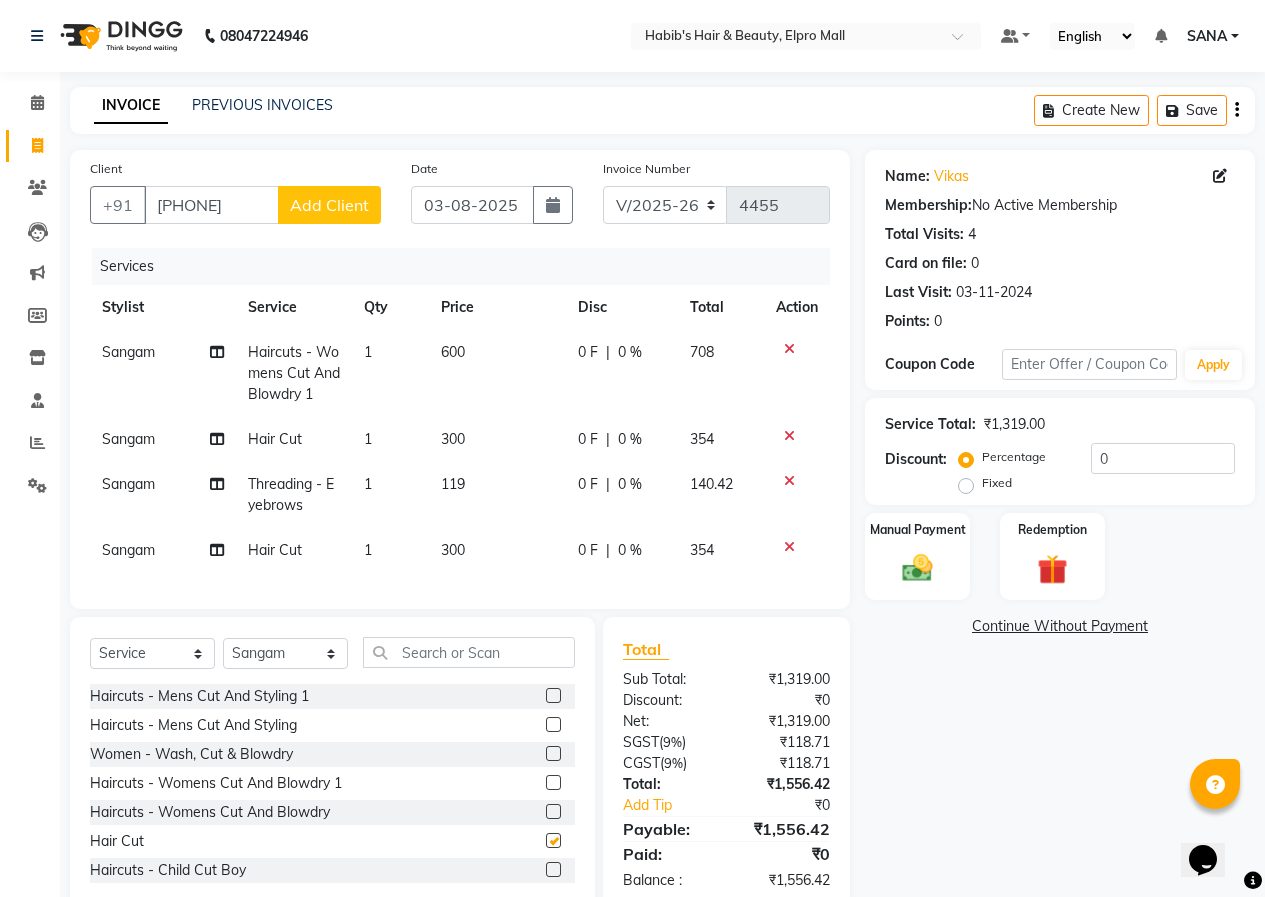 checkbox on "false" 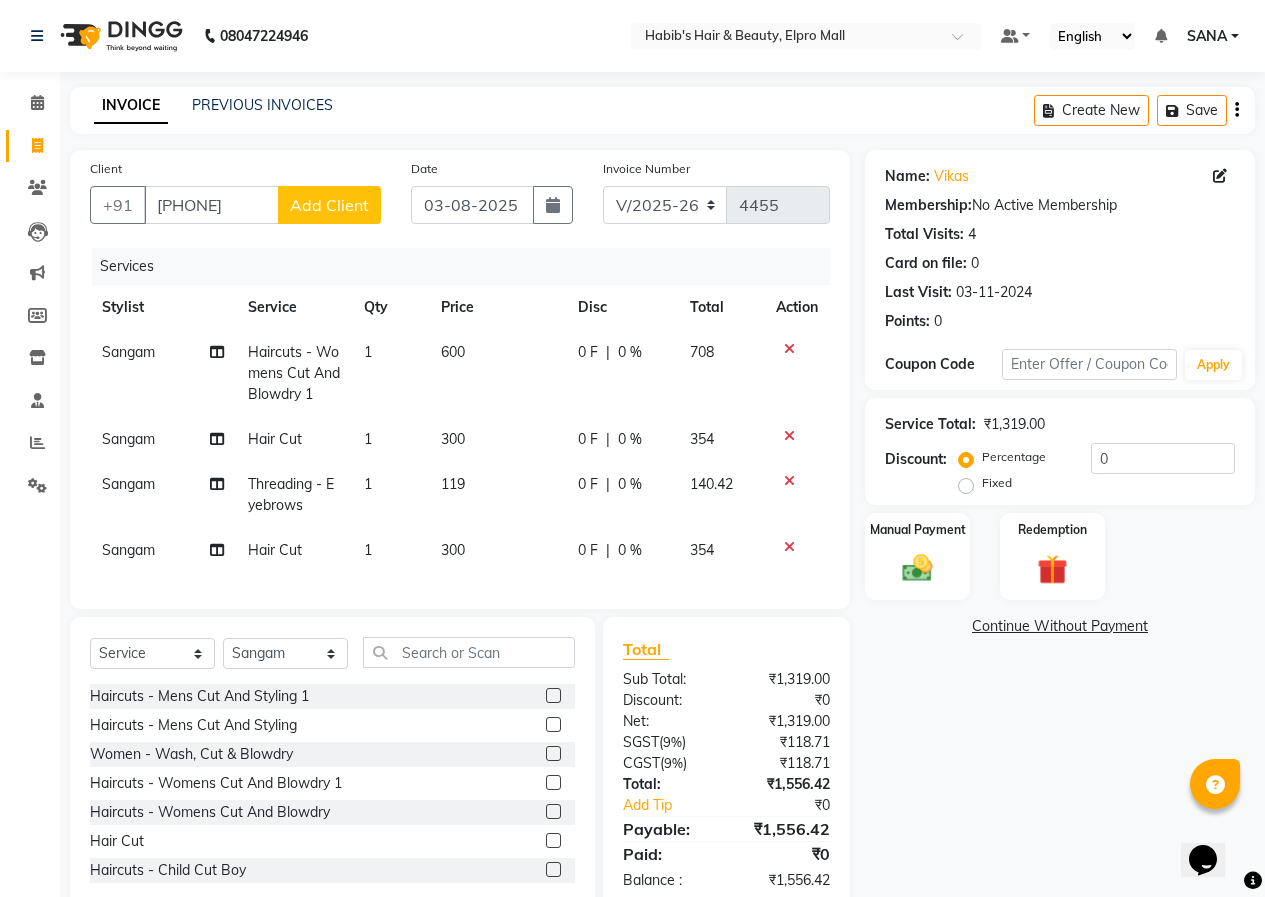 click on "Name: Vikas  Membership:  No Active Membership  Total Visits:  4 Card on file:  0 Last Visit:   03-11-2024 Points:   0  Coupon Code Apply Service Total:  ₹1,319.00  Discount:  Percentage   Fixed  0 Manual Payment Redemption  Continue Without Payment" 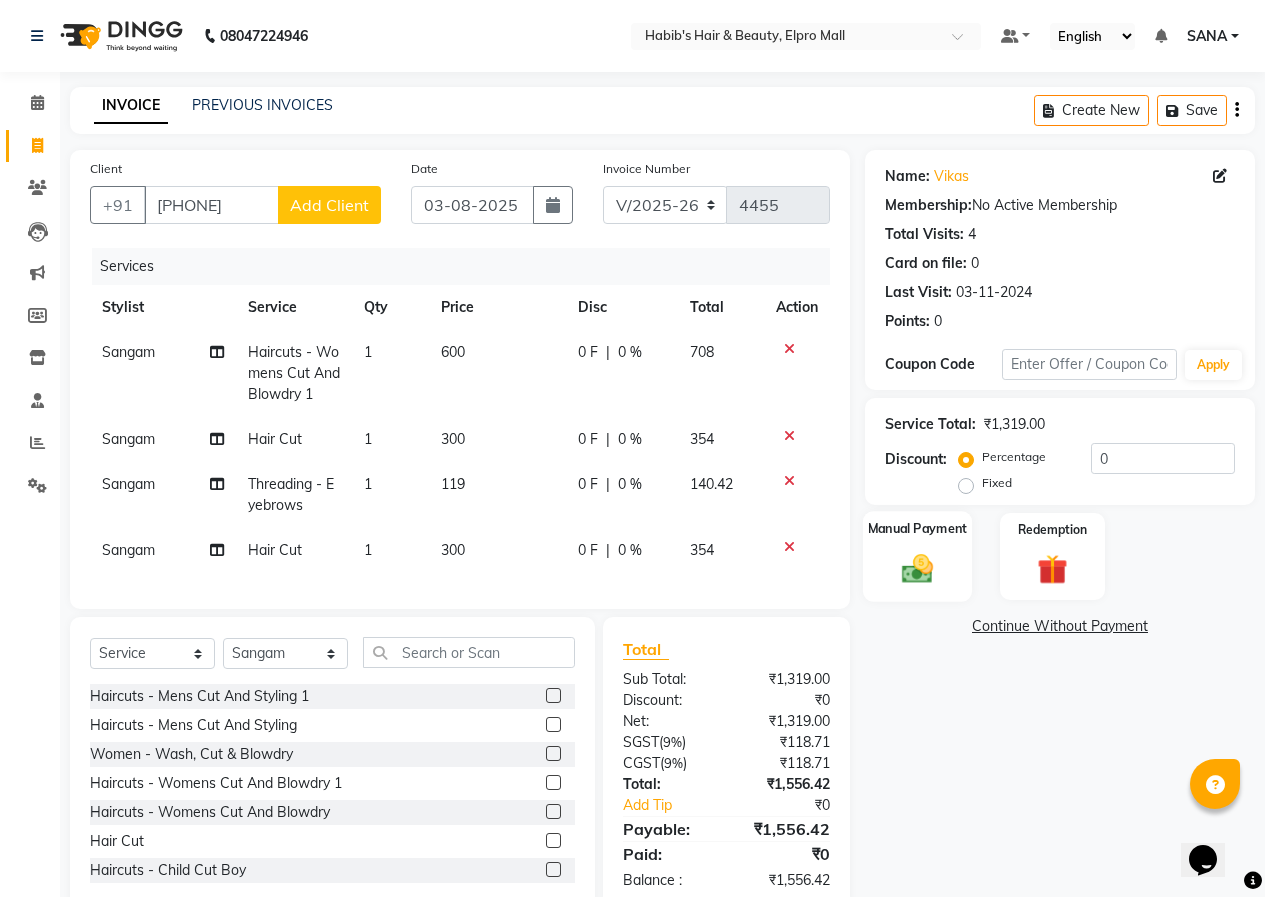 click 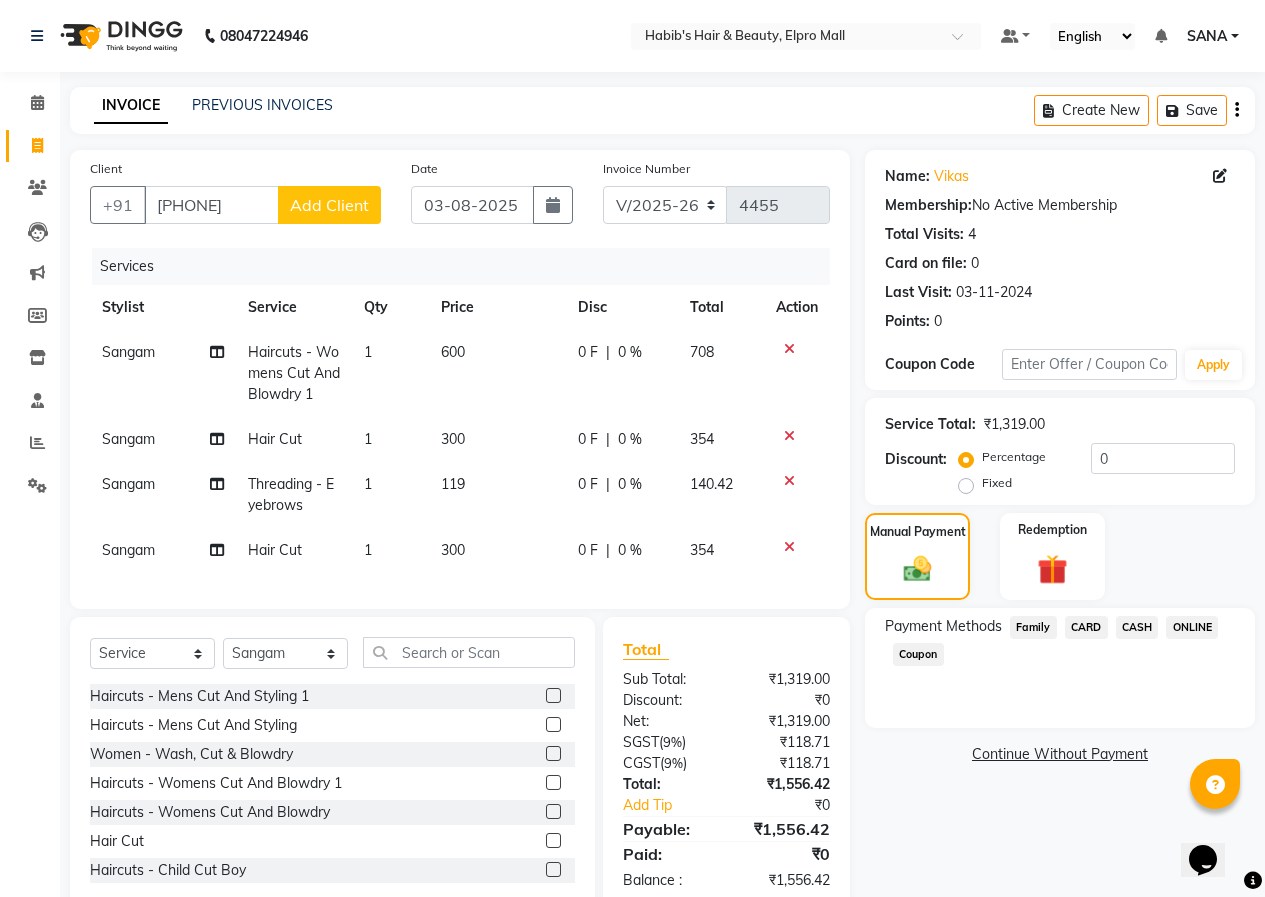click on "CARD" 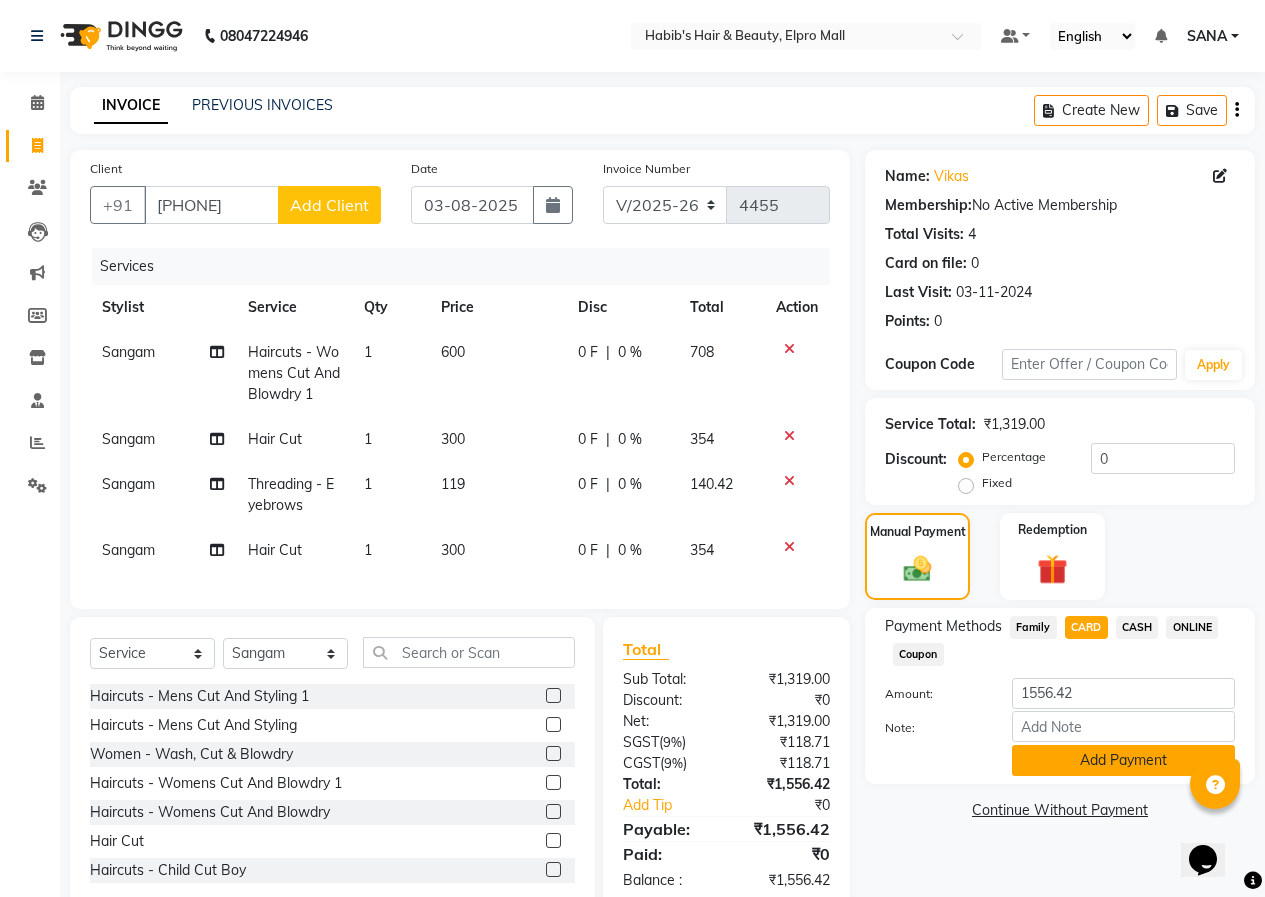 click on "Add Payment" 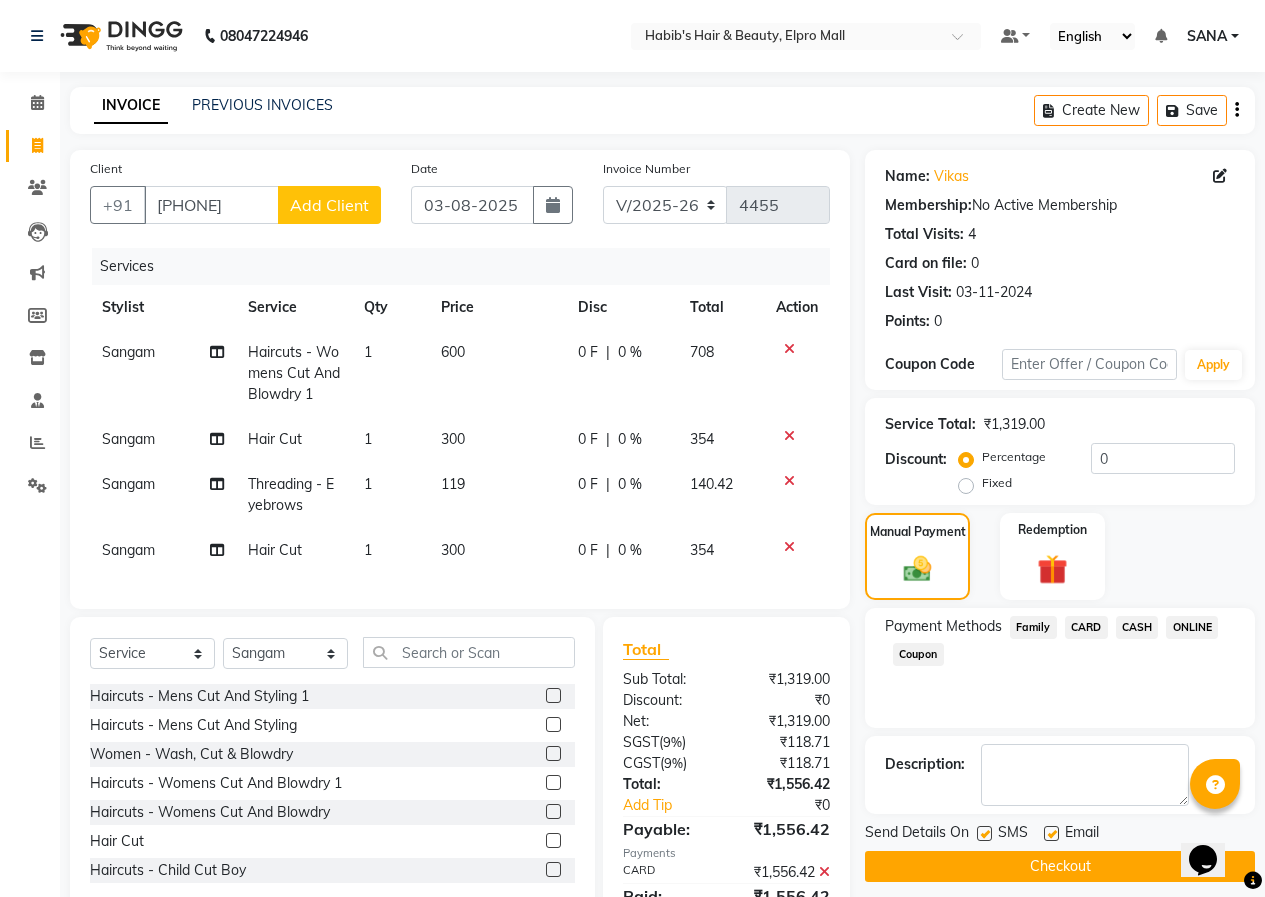 click on "Checkout" 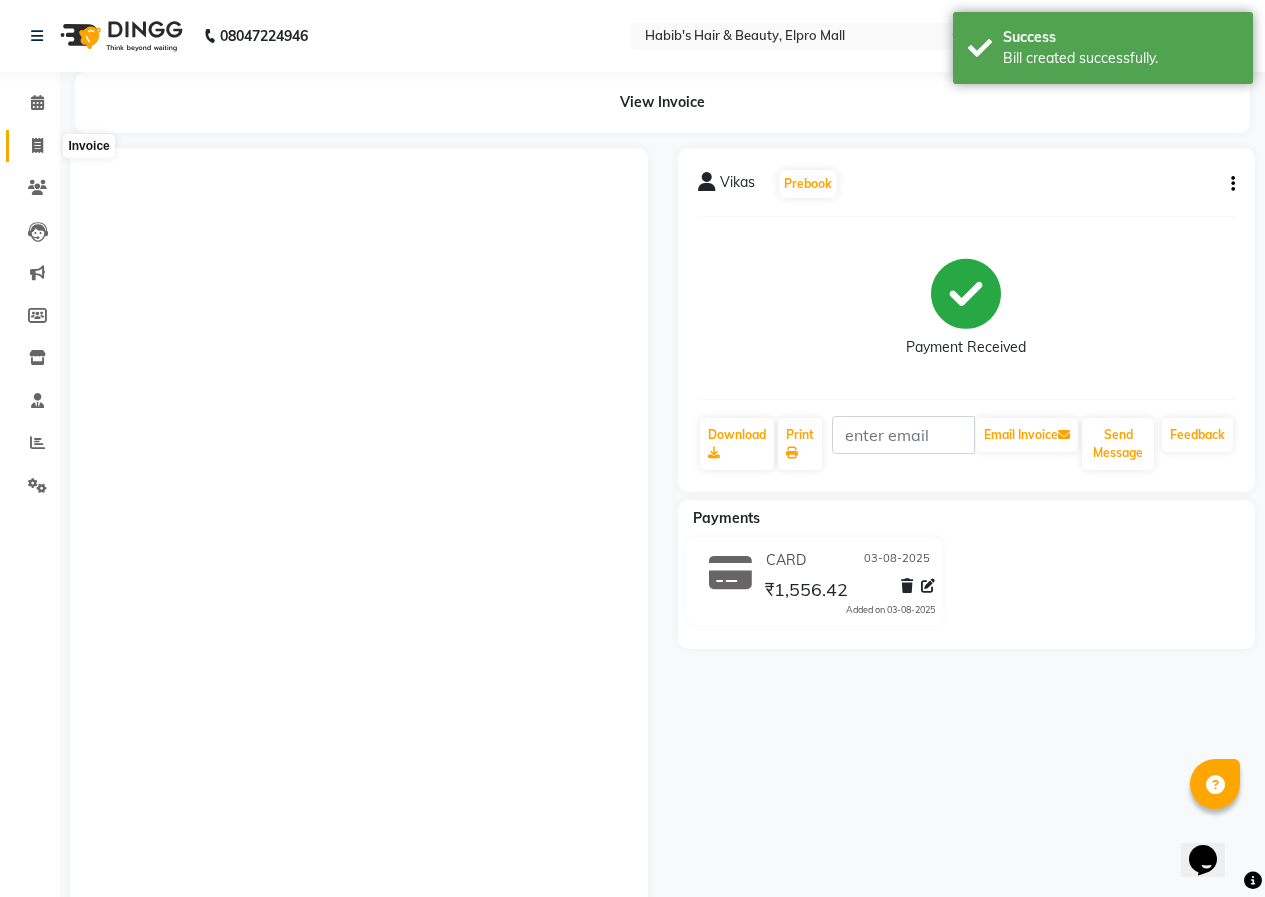 click 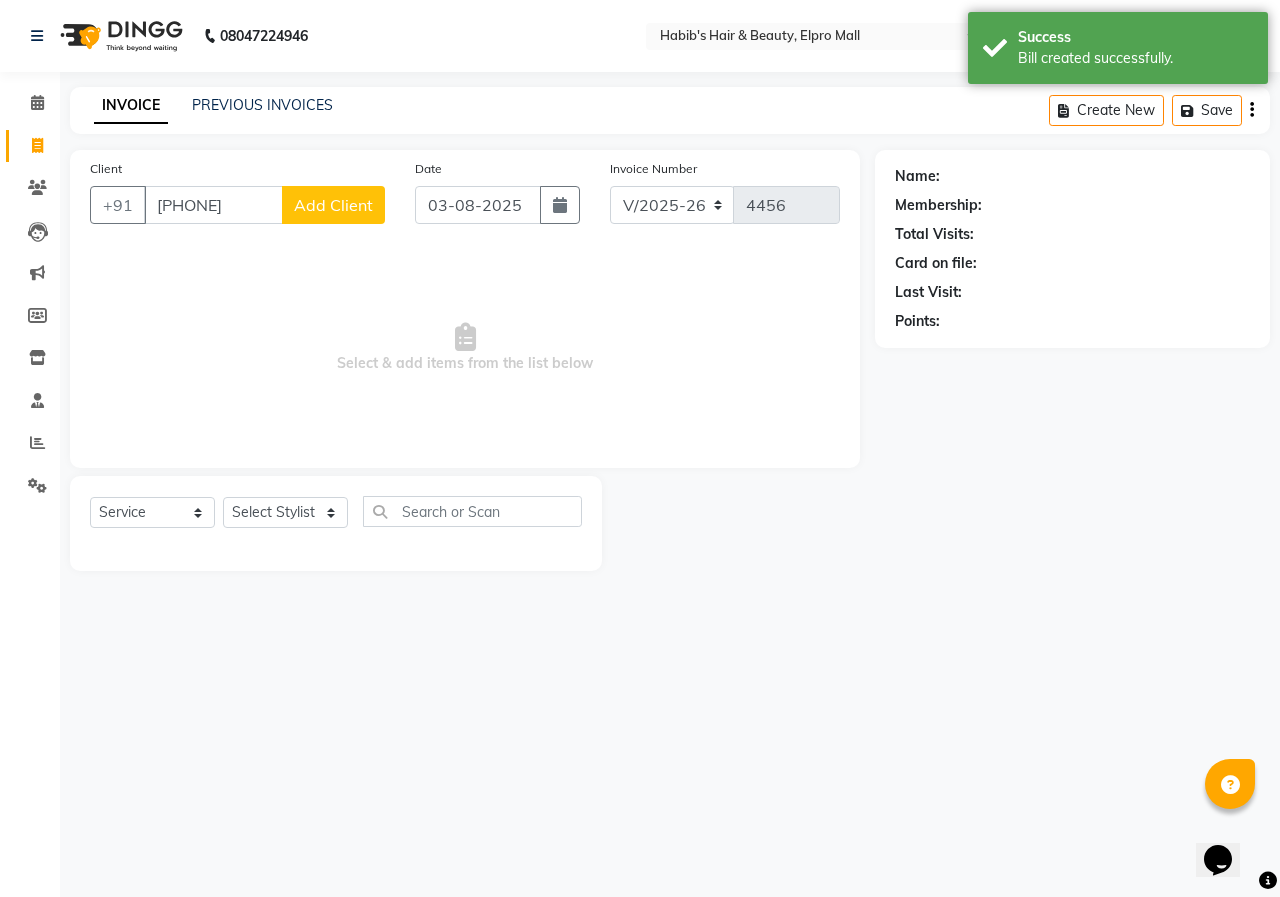 type on "7030288975" 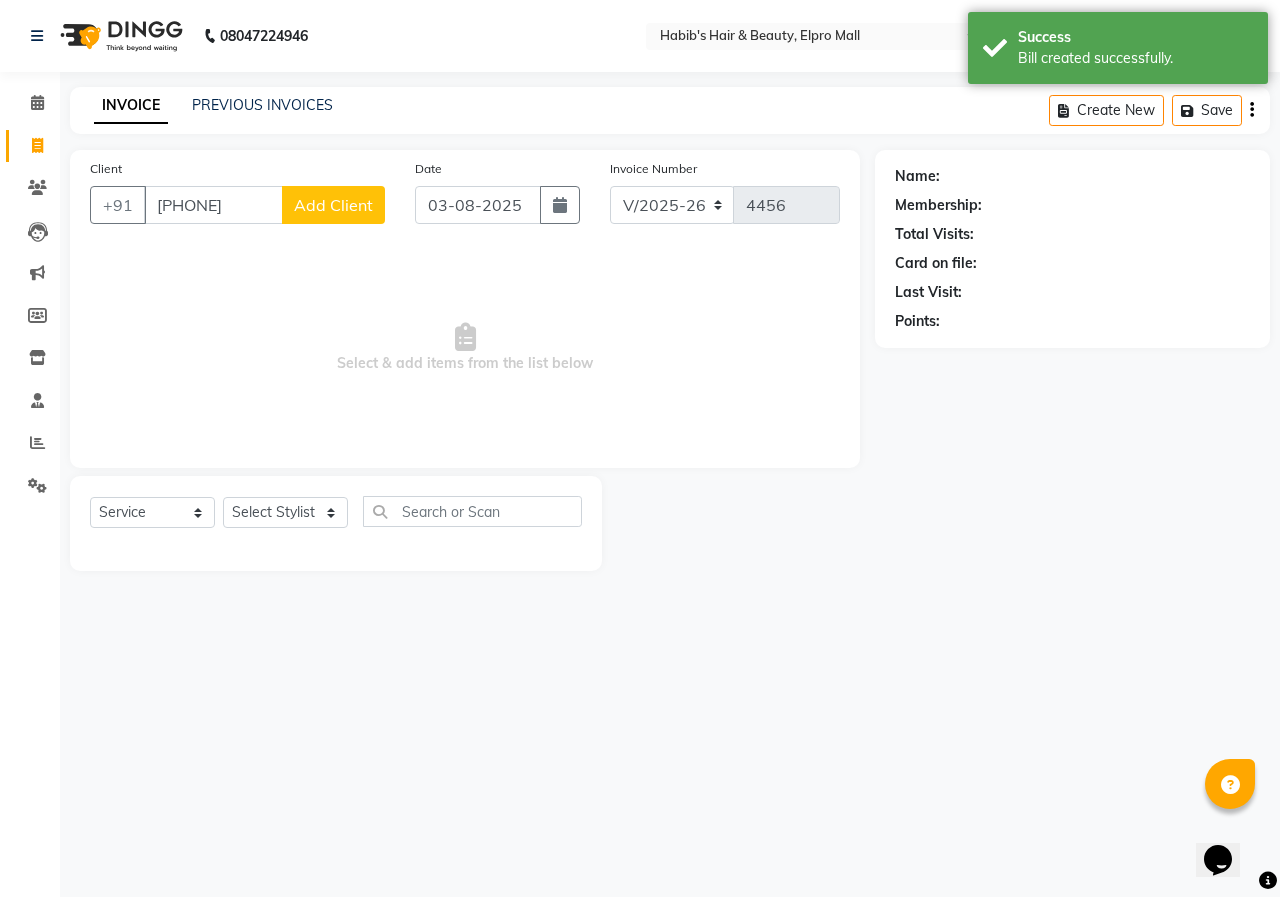 select on "22" 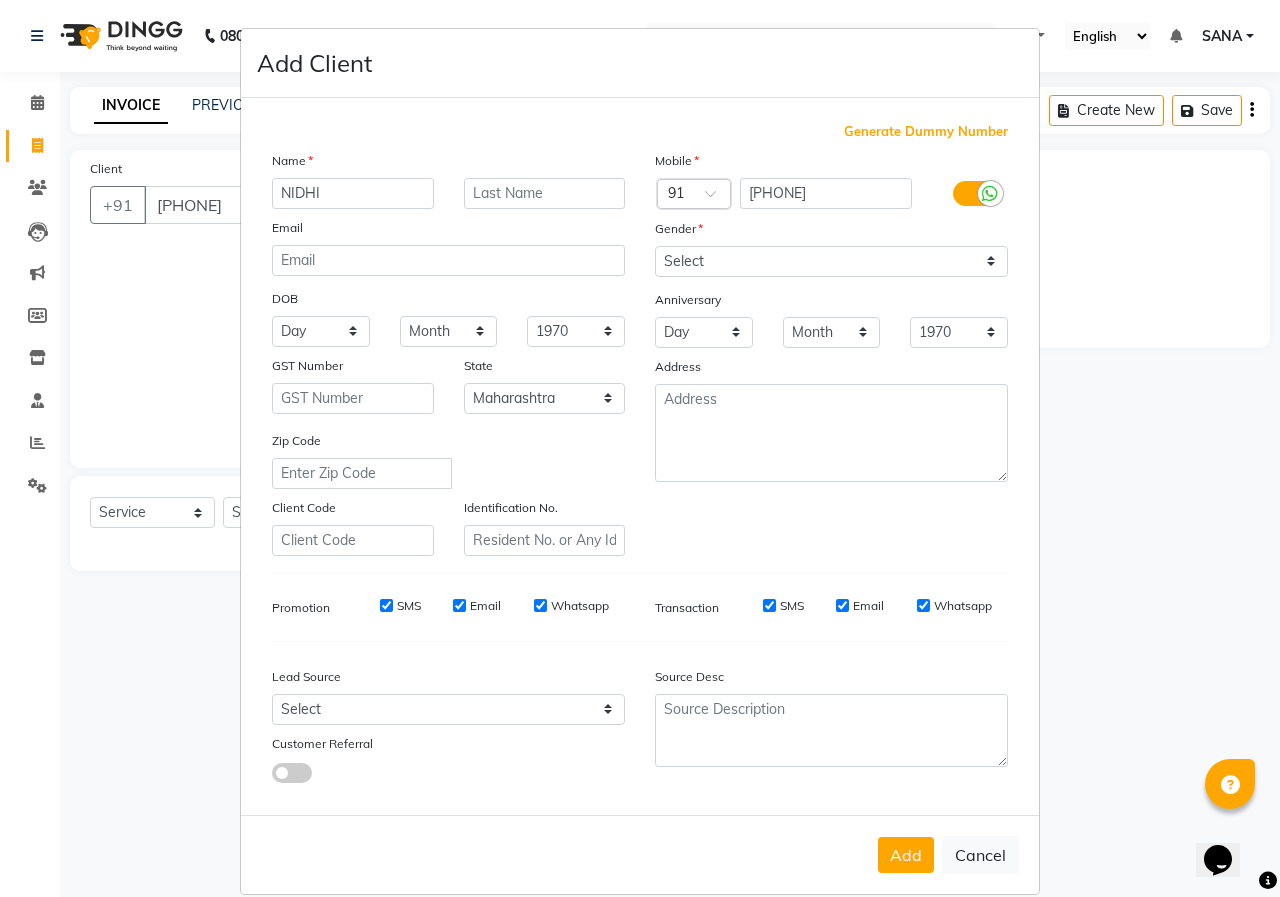 type on "NIDHI" 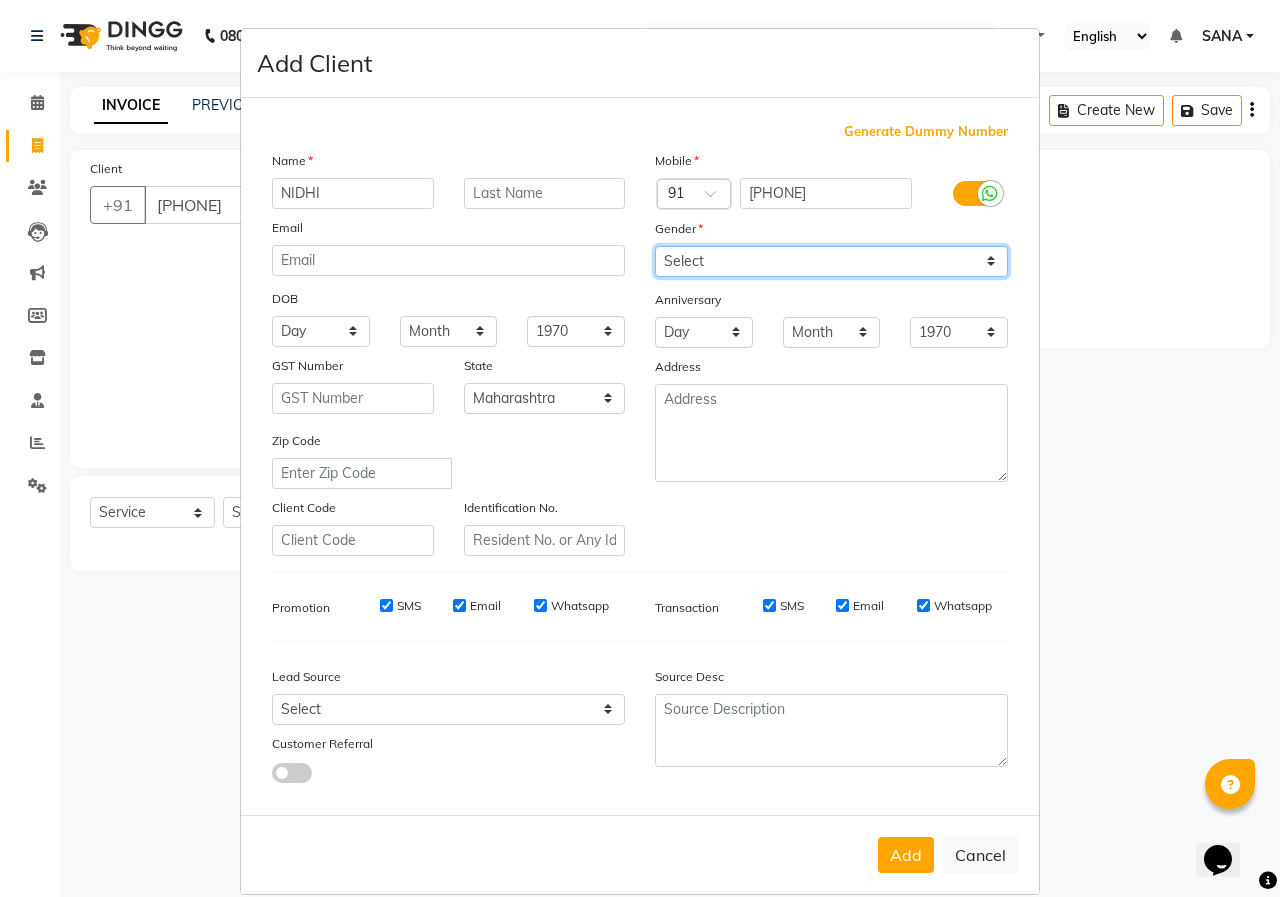 click on "Select Male Female Other Prefer Not To Say" at bounding box center (831, 261) 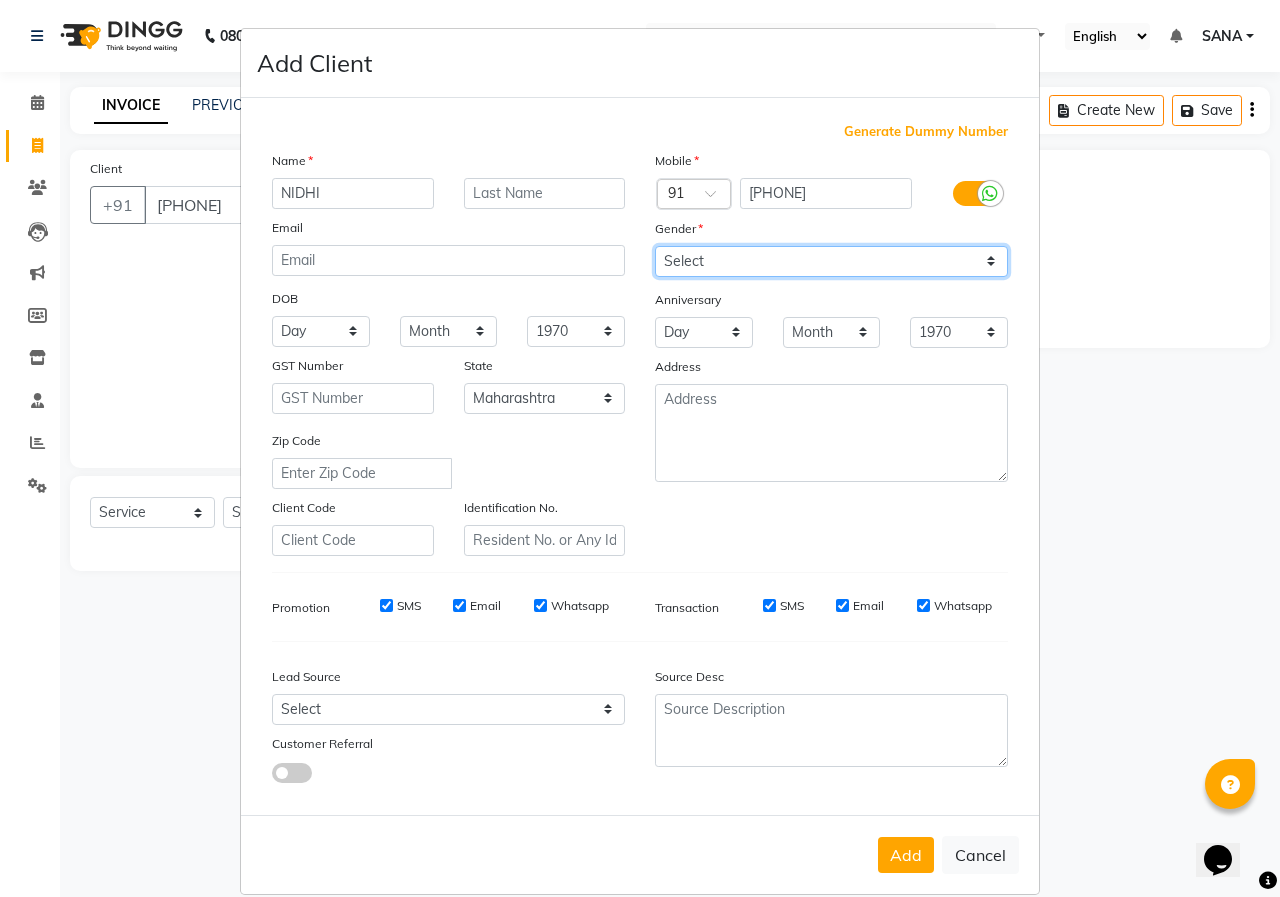 select on "female" 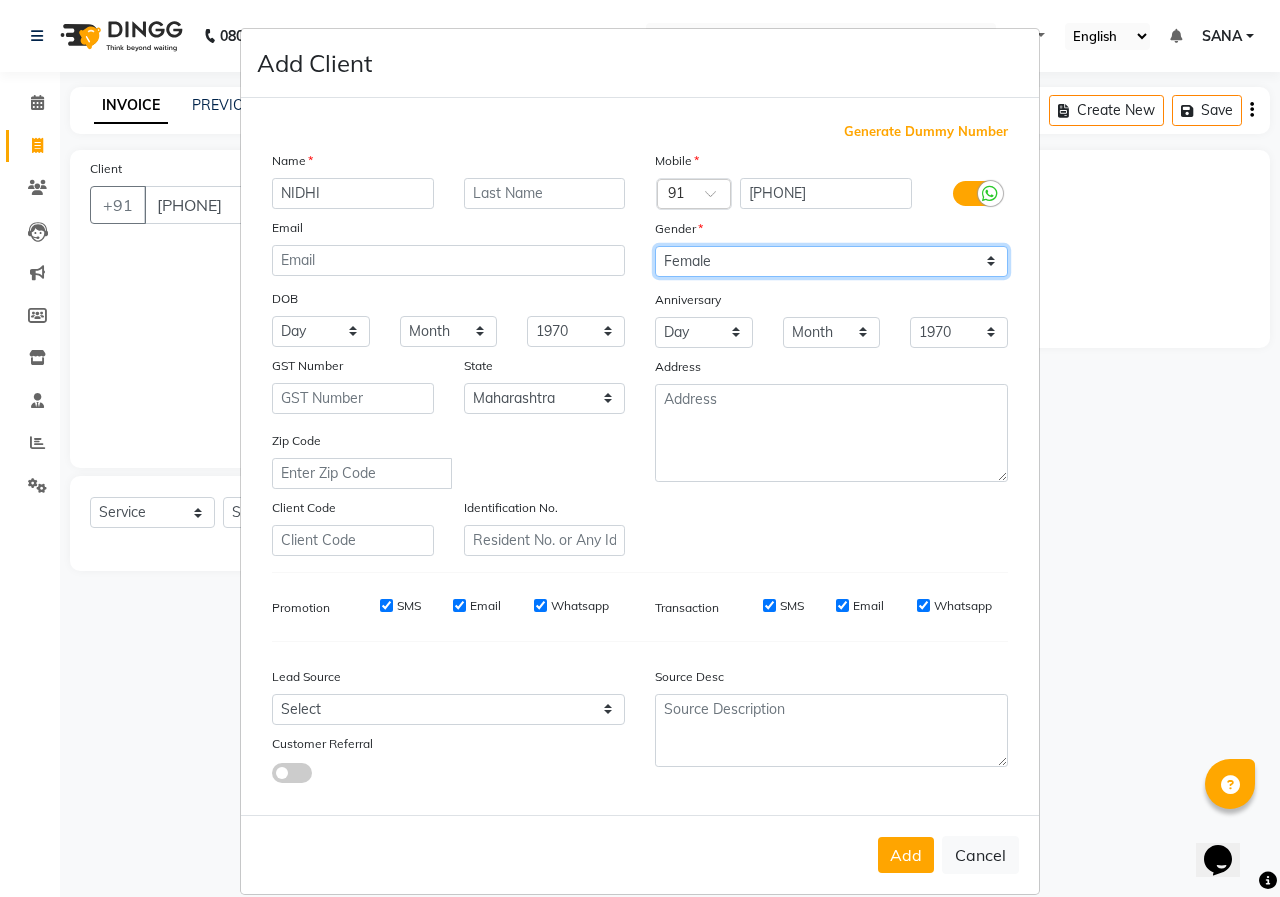 click on "Select Male Female Other Prefer Not To Say" at bounding box center [831, 261] 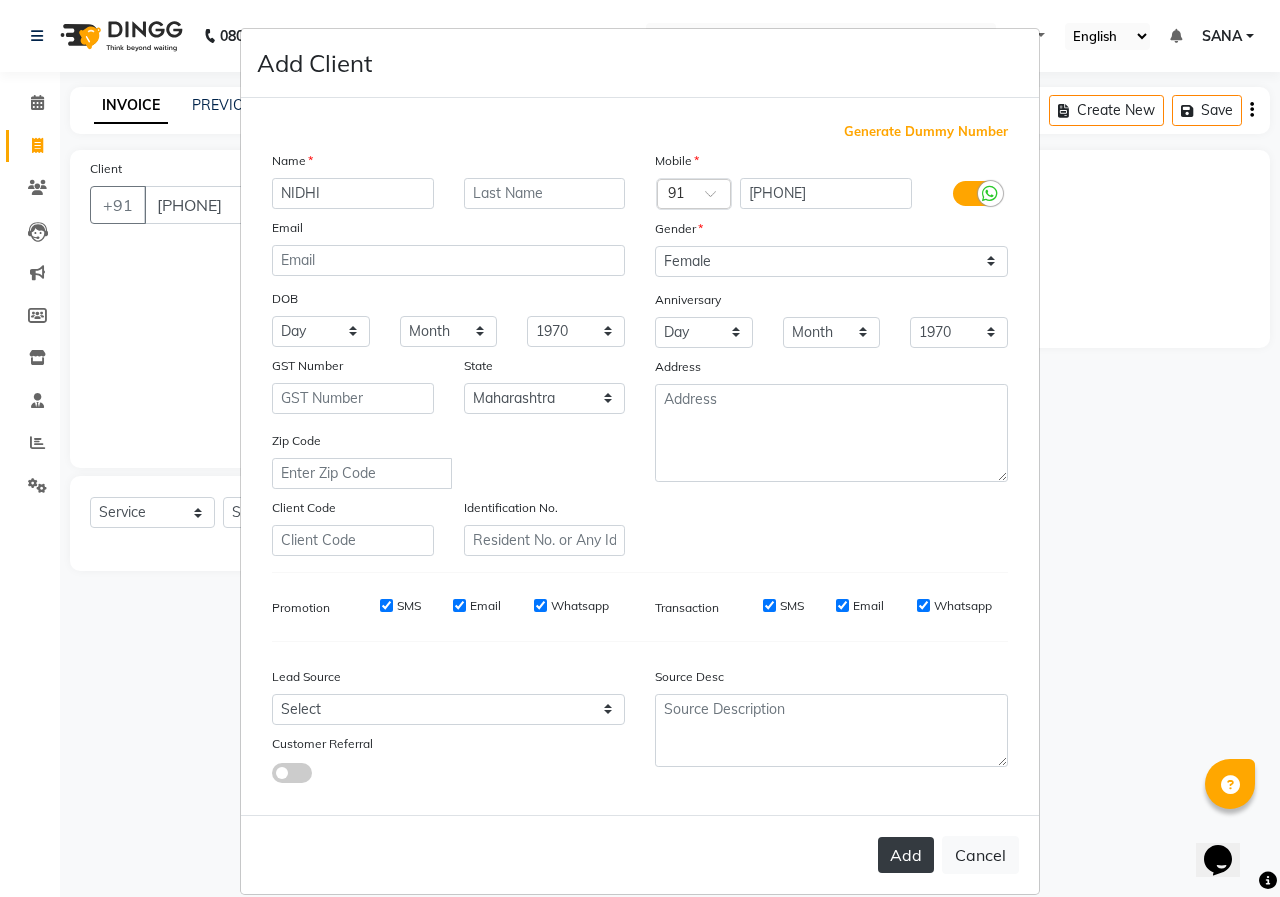 click on "Add" at bounding box center [906, 855] 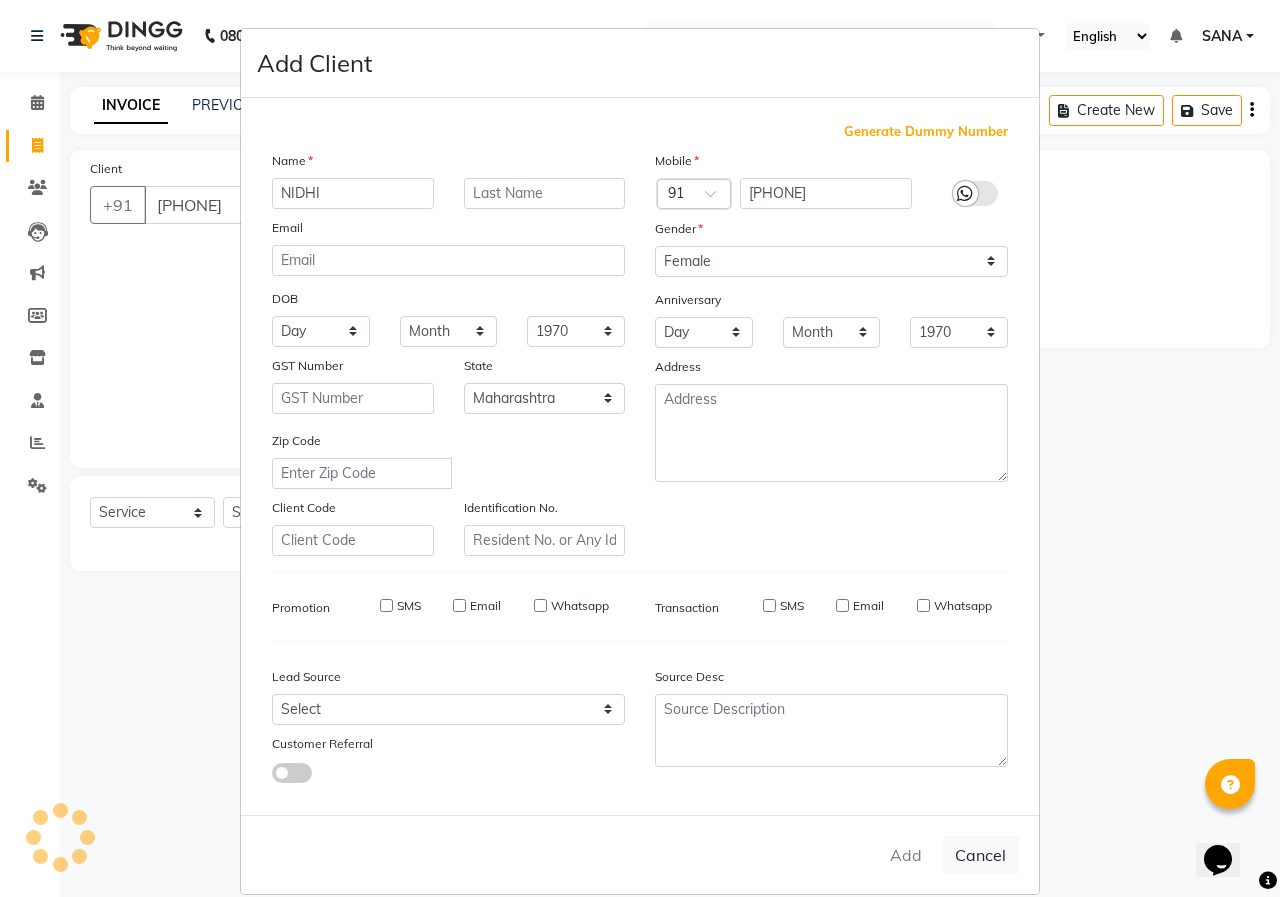 type on "70******75" 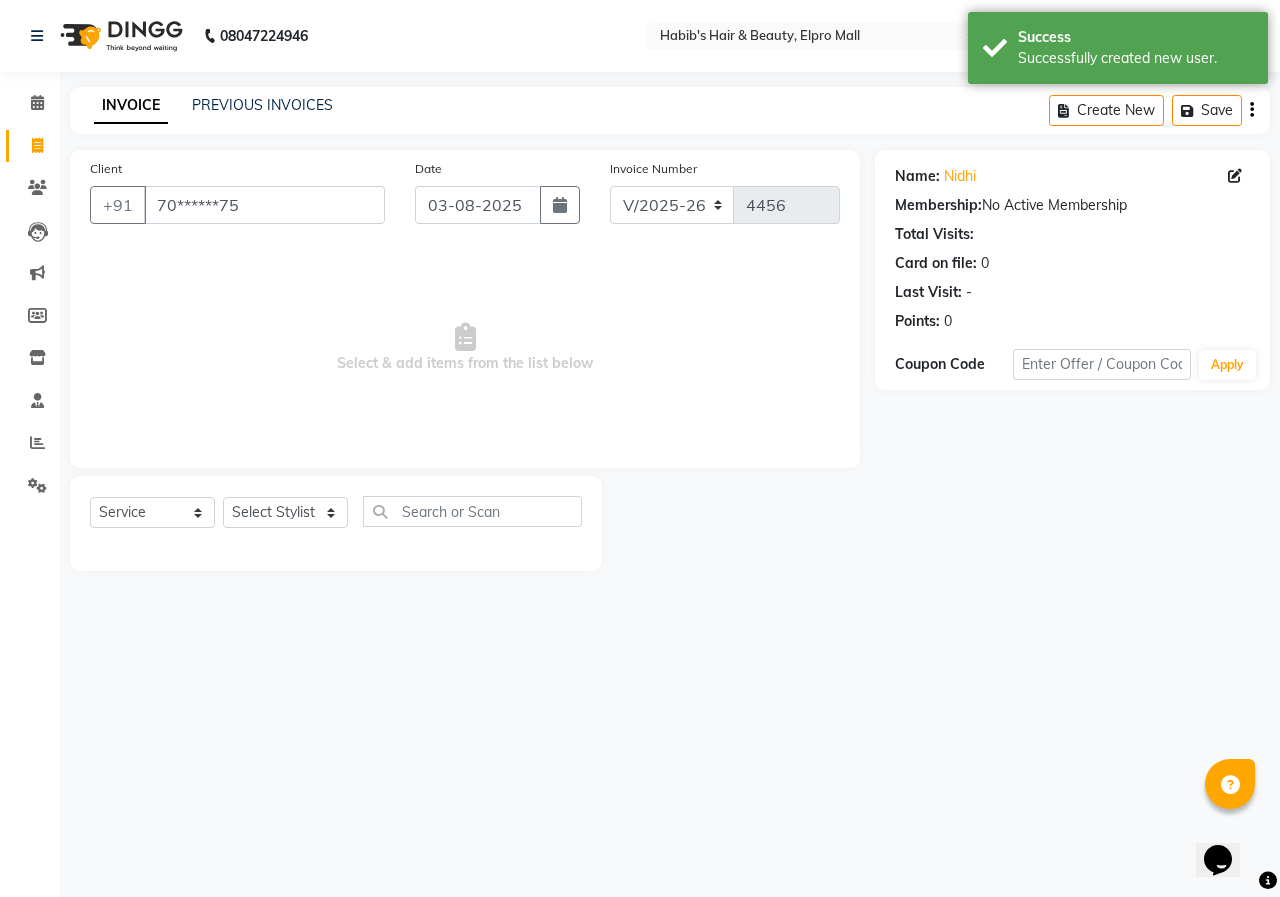 click on "Select  Service  Product  Membership  Package Voucher Prepaid Gift Card  Select Stylist ANUSHKA GAURI GUDDU Keshav Maushi Mhaske  priya  Rahul Ravi  Roshan Sagar SANA Sangam Sanika shabnam SONALI  subhan" 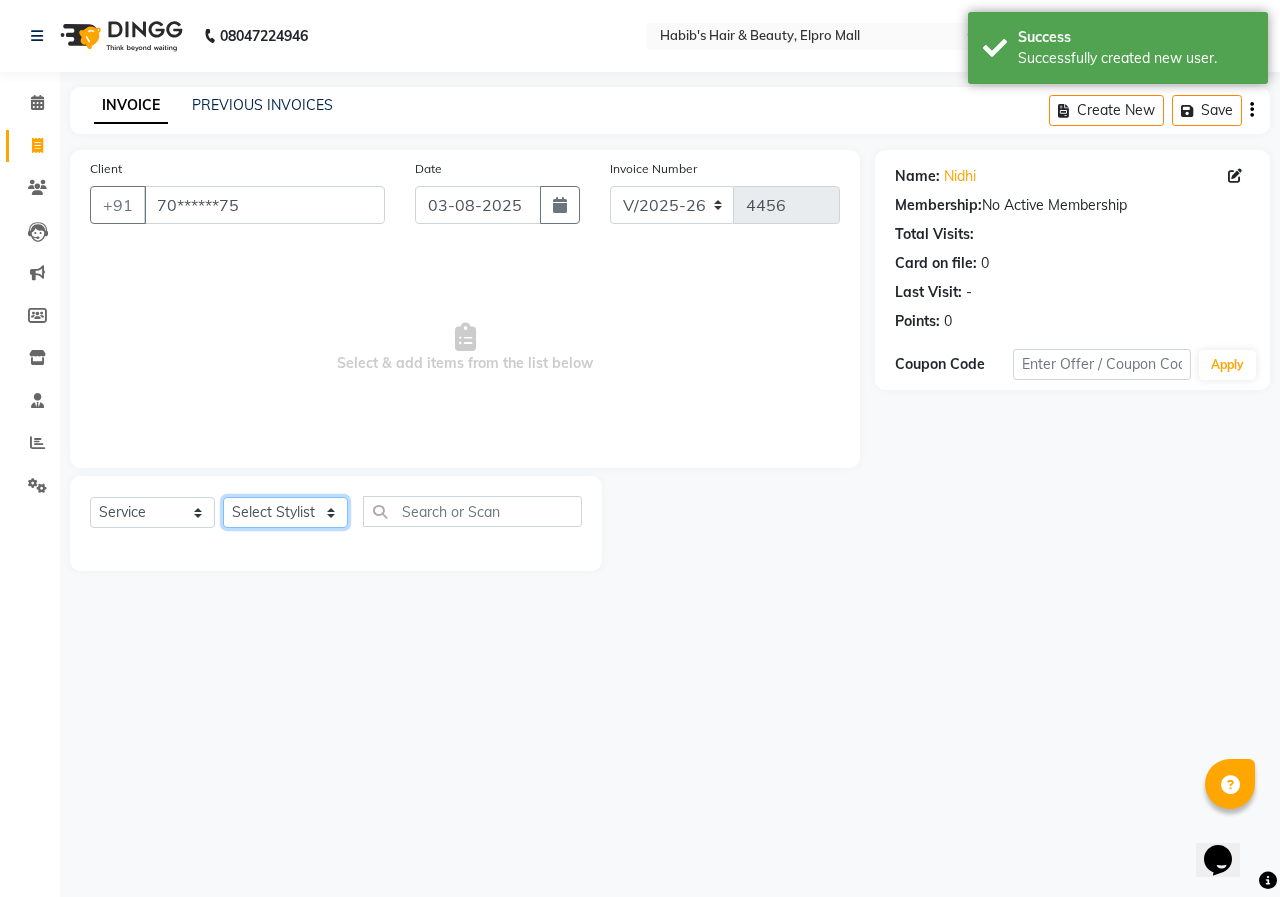 click on "Select Stylist ANUSHKA GAURI GUDDU Keshav Maushi Mhaske  priya  Rahul Ravi  Roshan Sagar SANA Sangam Sanika shabnam SONALI  subhan" 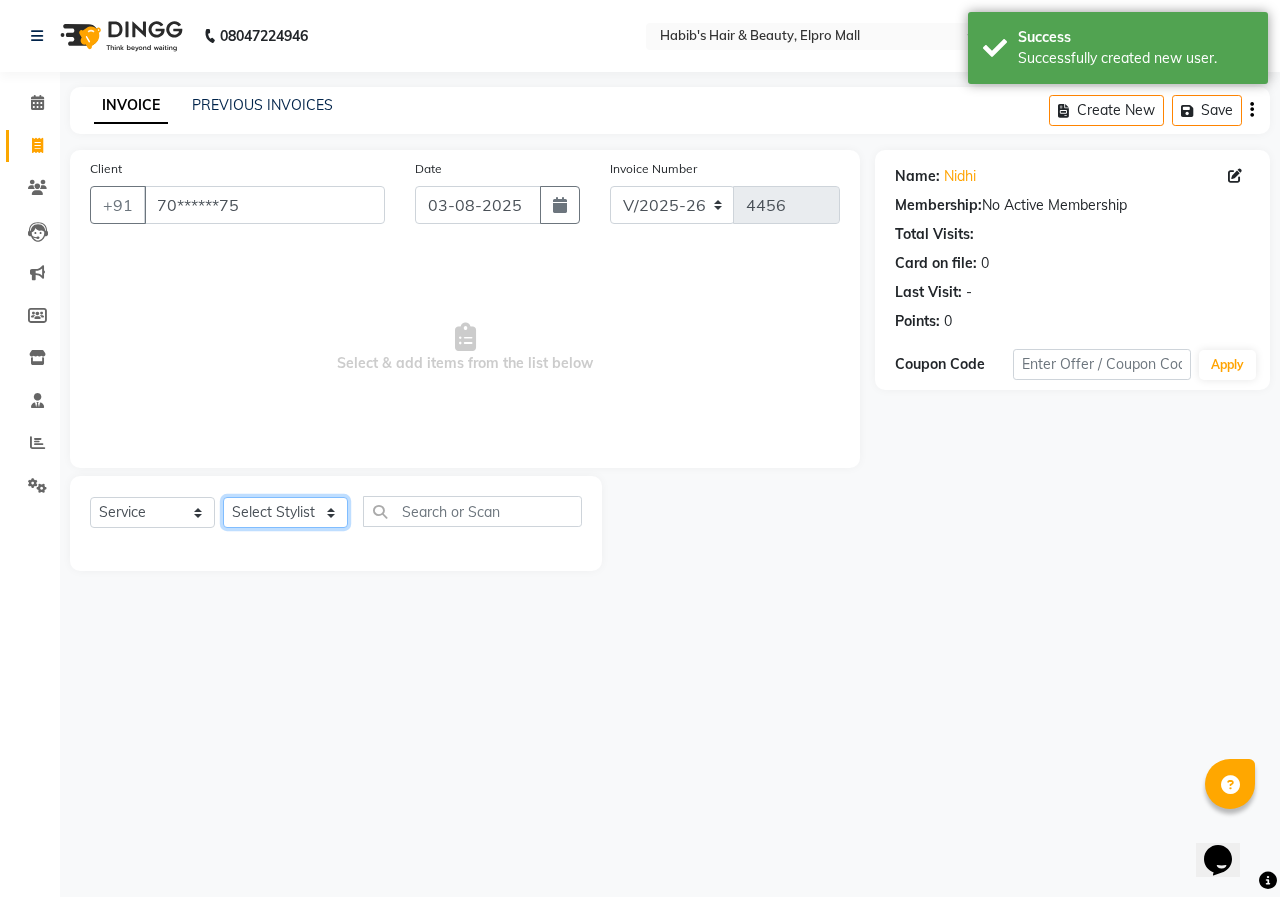 select on "19814" 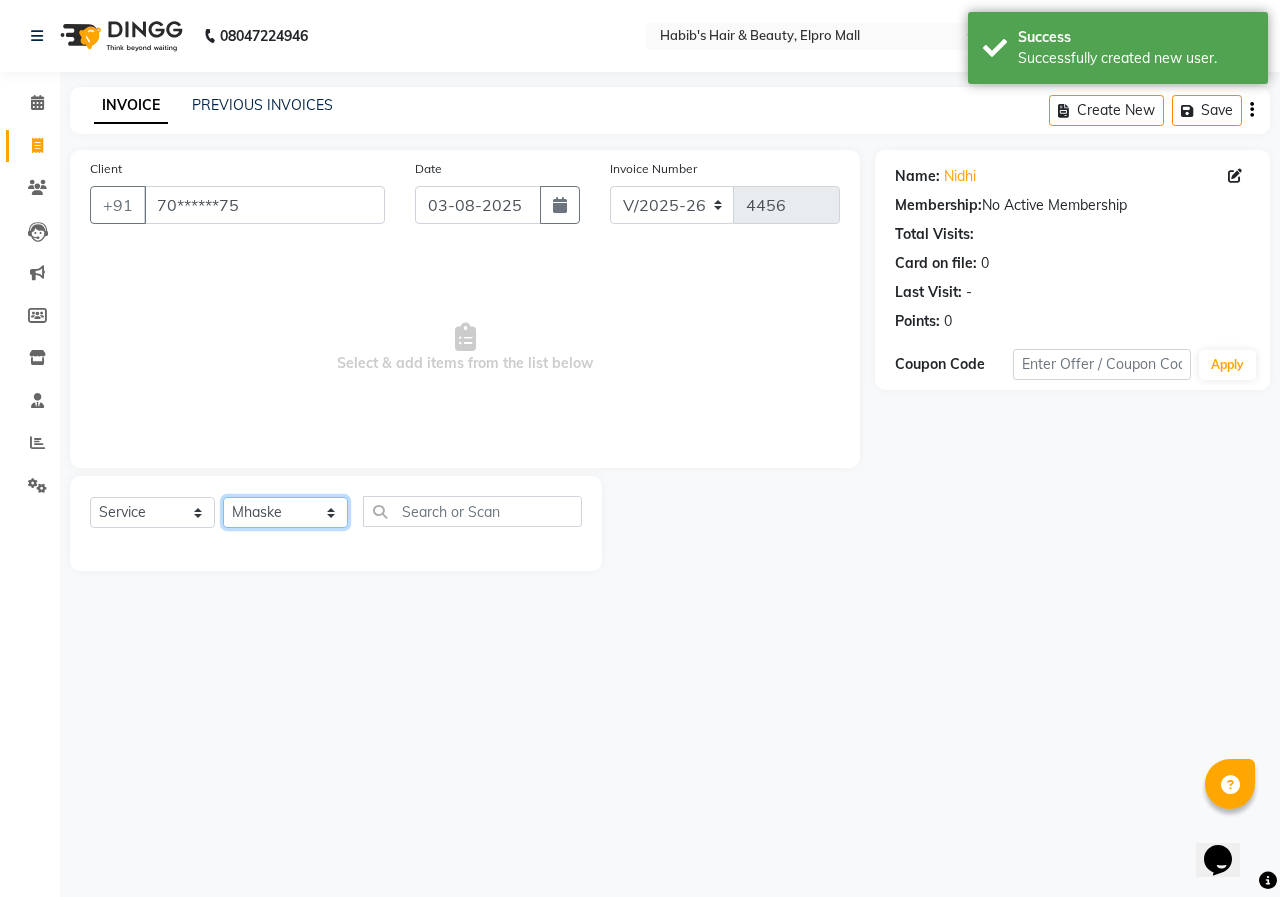 click on "Select Stylist ANUSHKA GAURI GUDDU Keshav Maushi Mhaske  priya  Rahul Ravi  Roshan Sagar SANA Sangam Sanika shabnam SONALI  subhan" 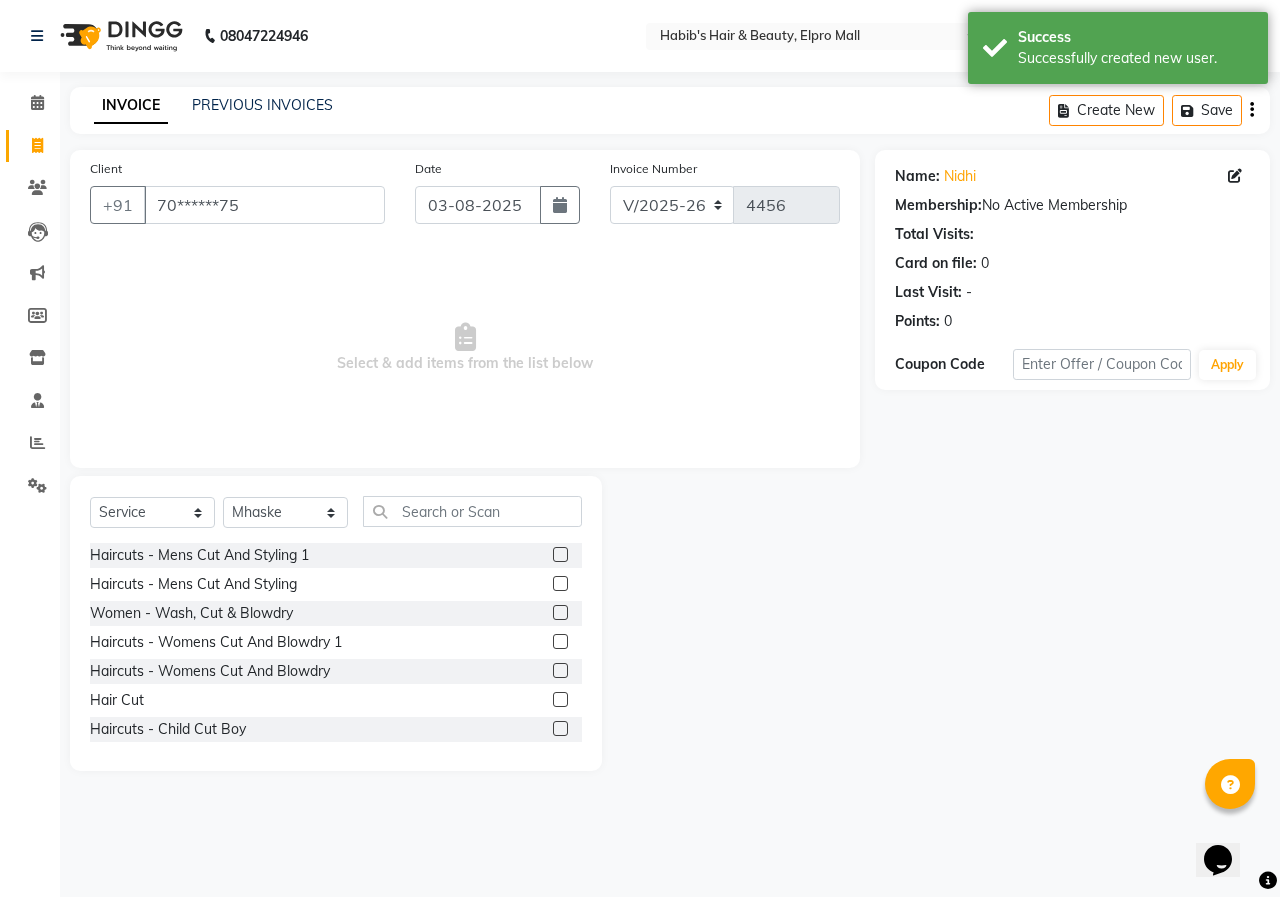 click 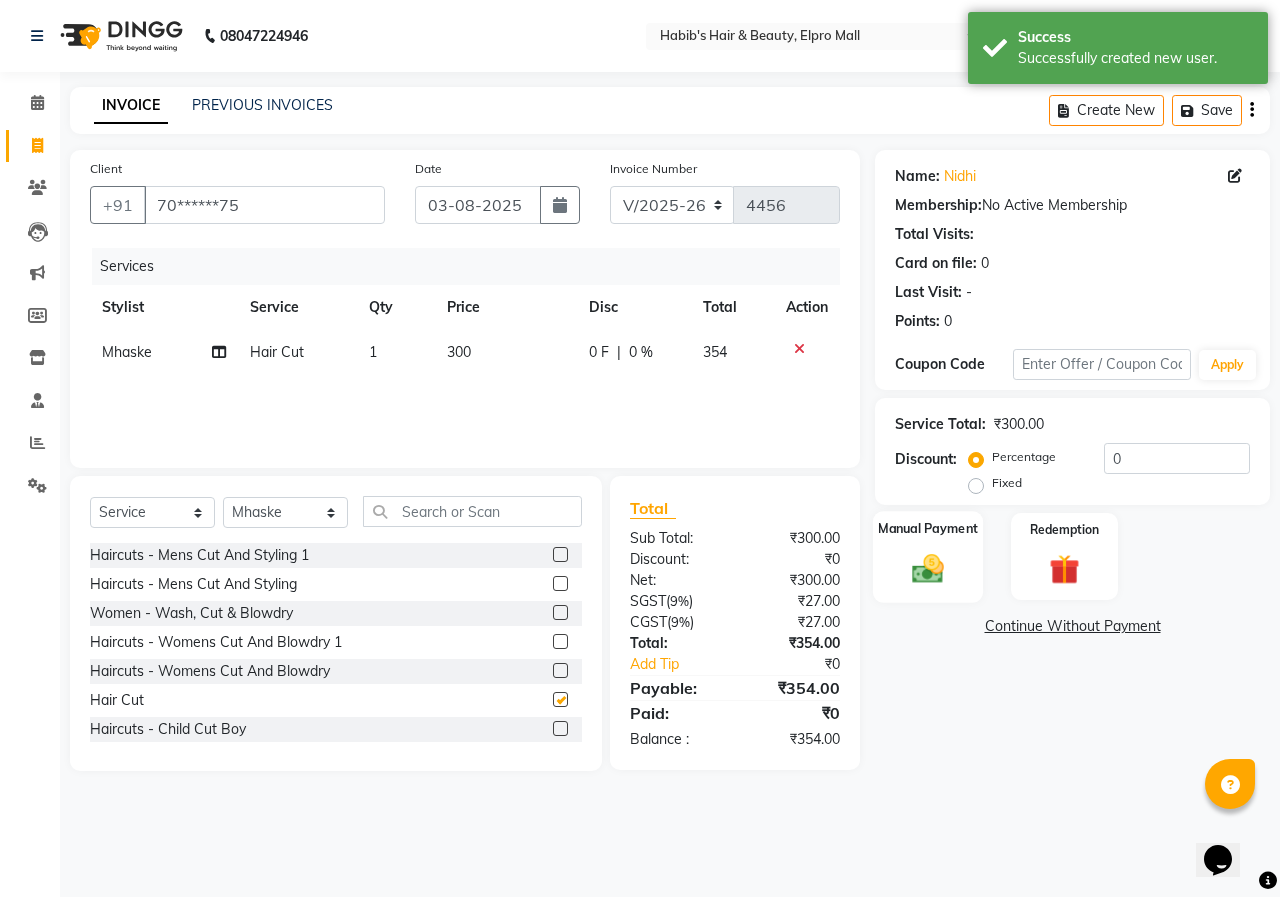 checkbox on "false" 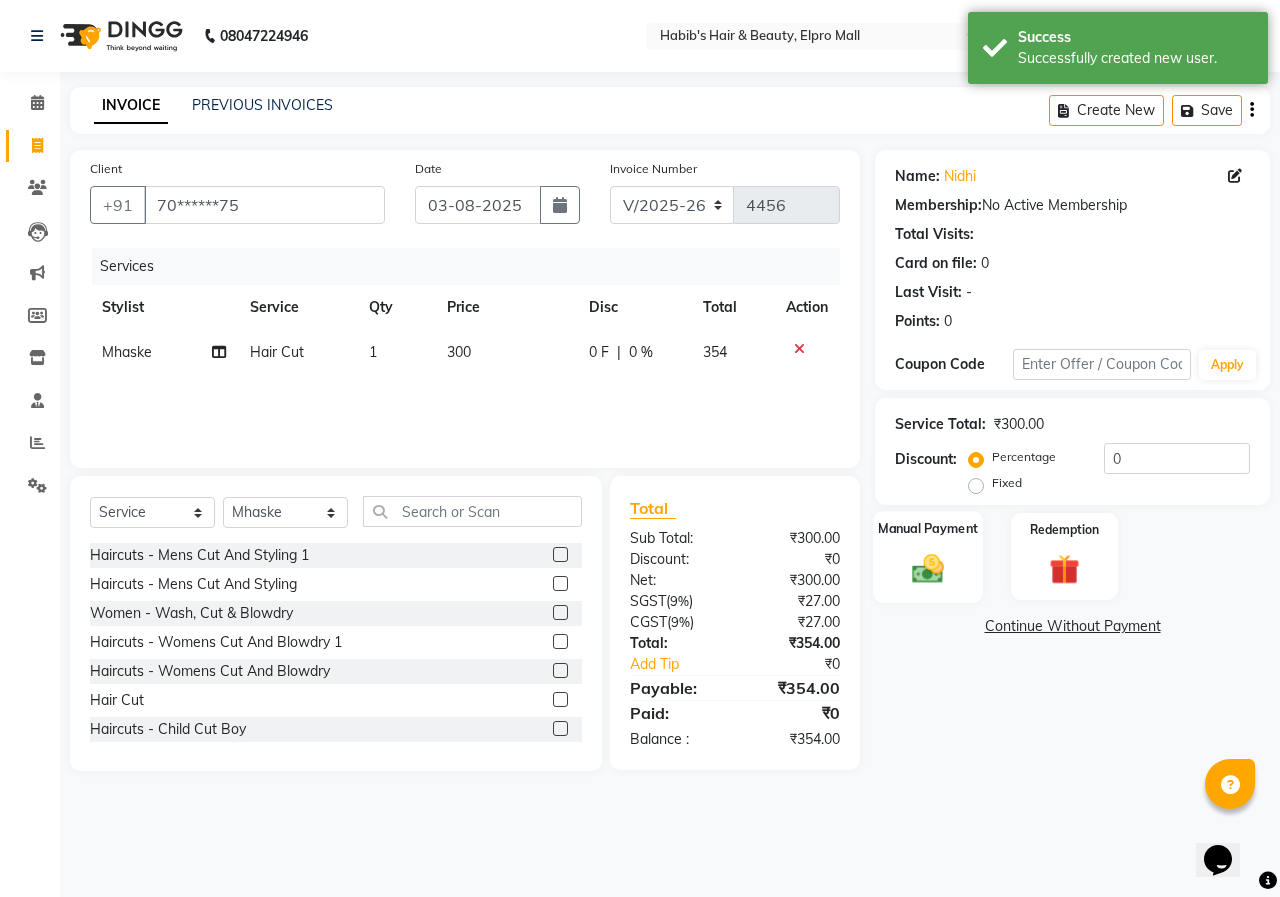 click on "Manual Payment" 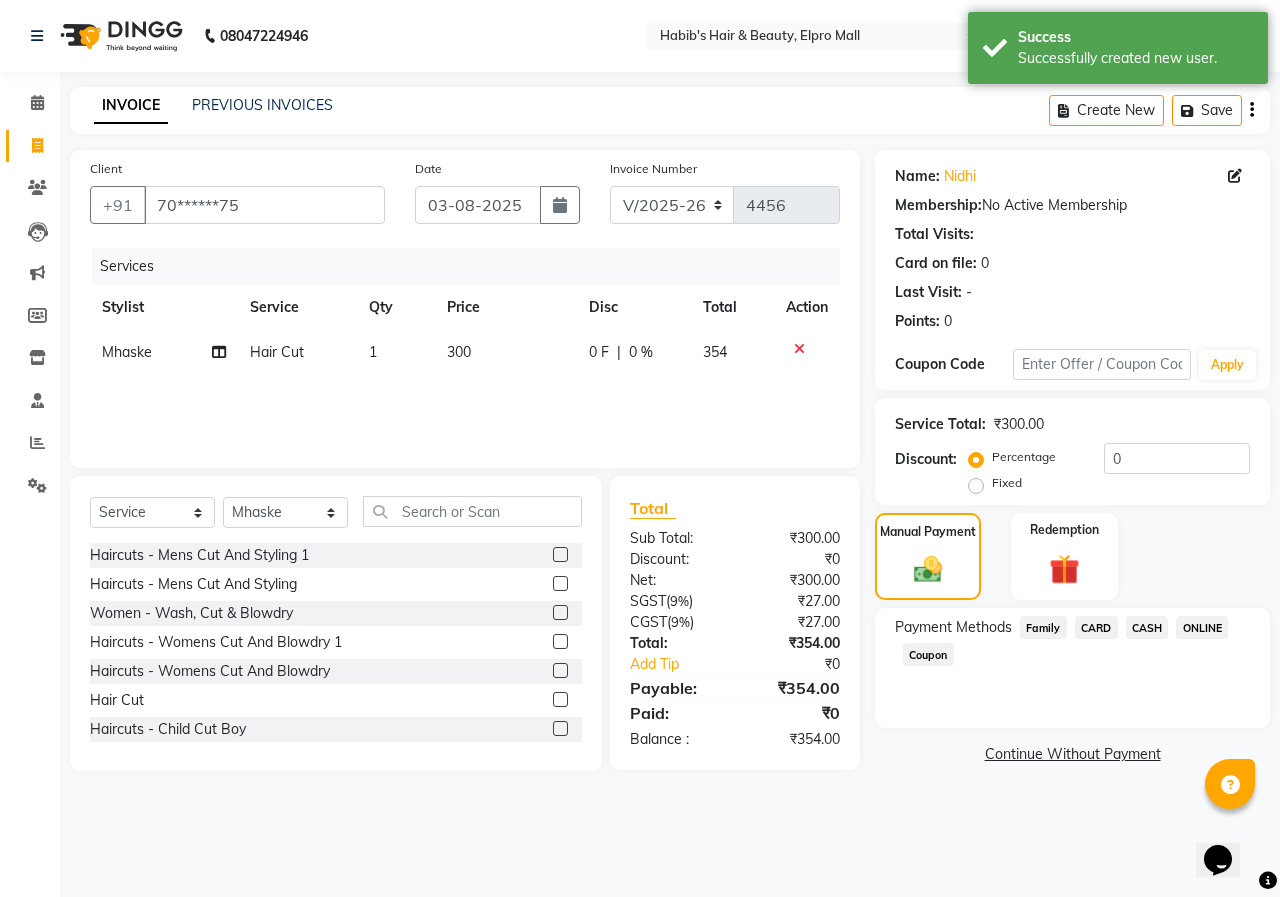 click on "ONLINE" 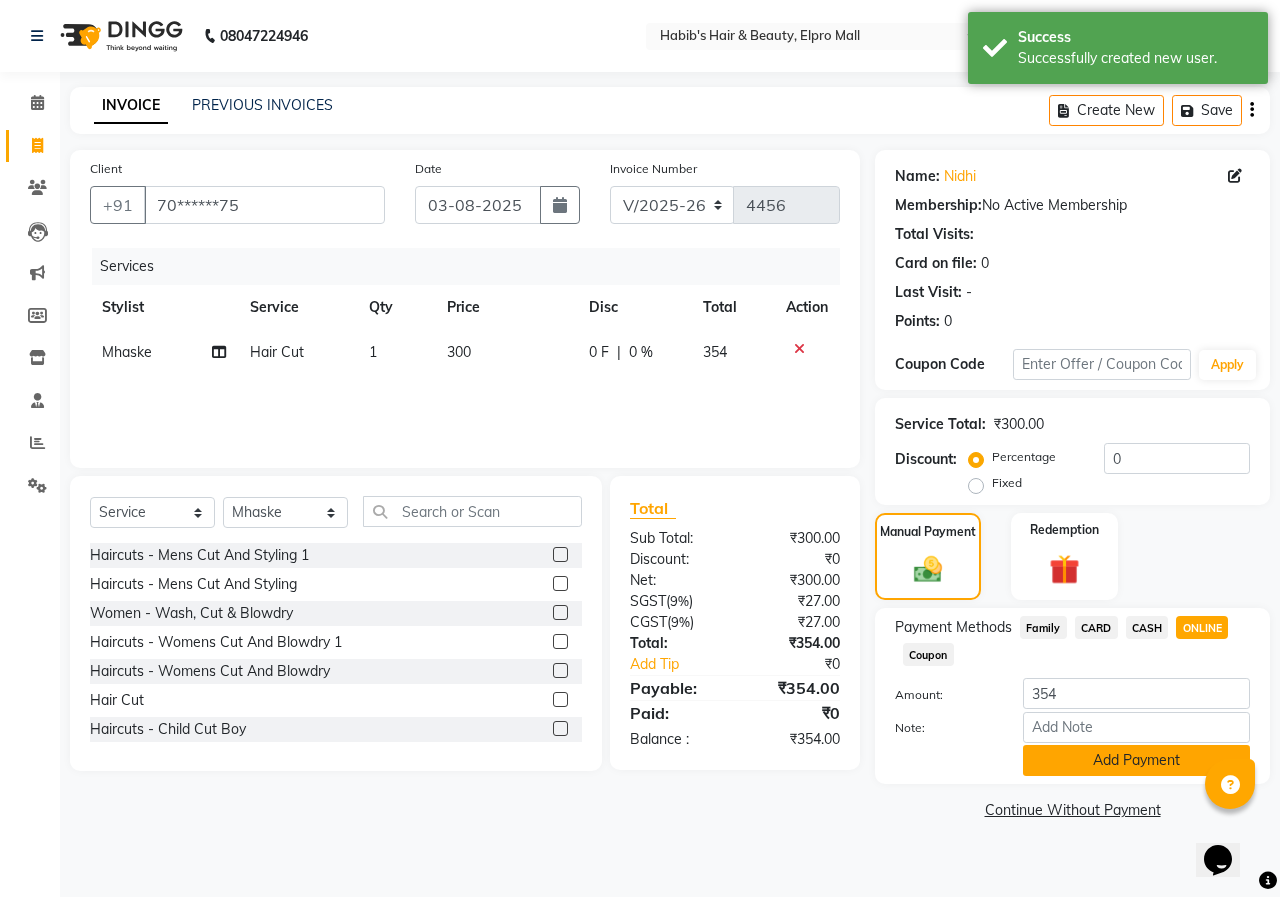 click on "Add Payment" 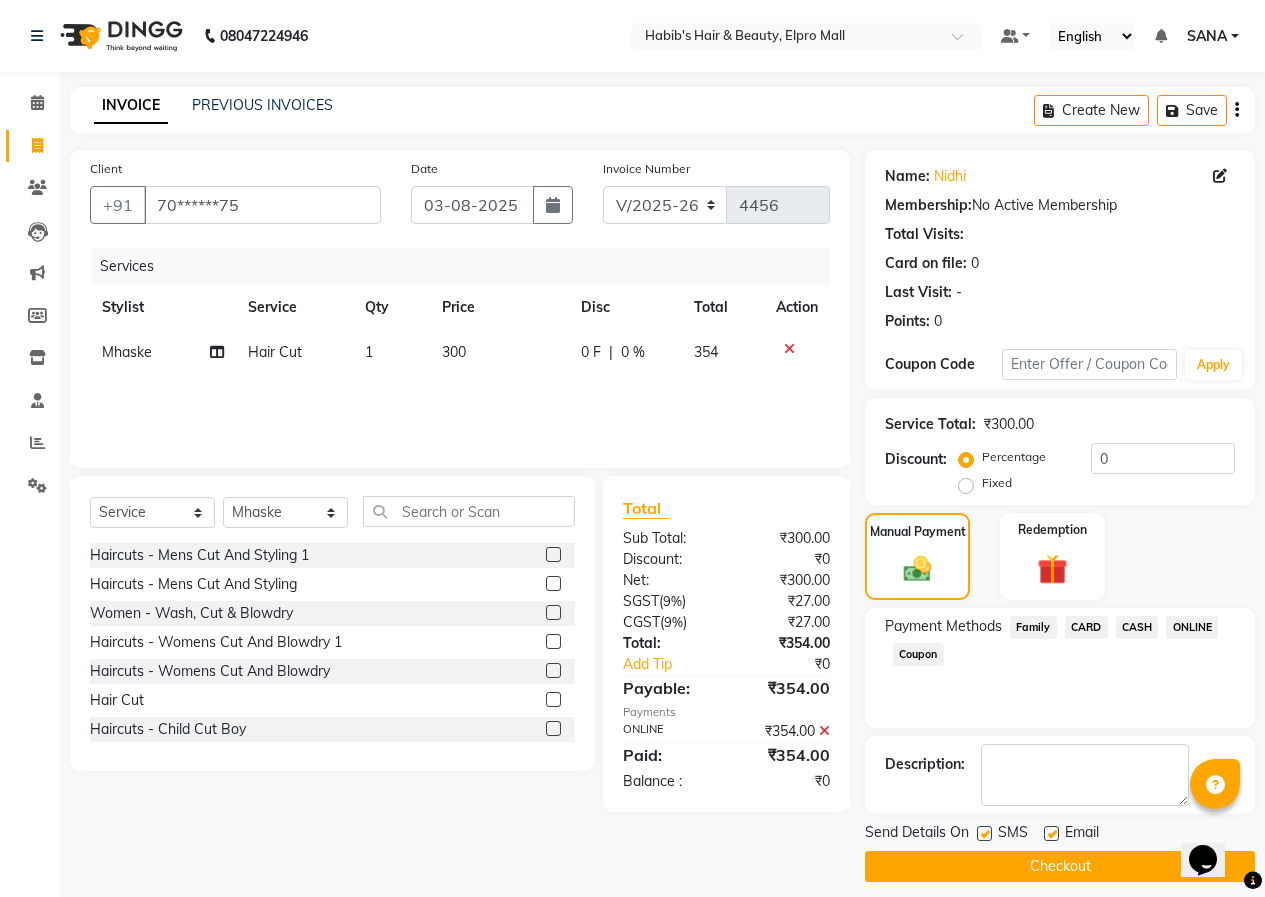 click on "Checkout" 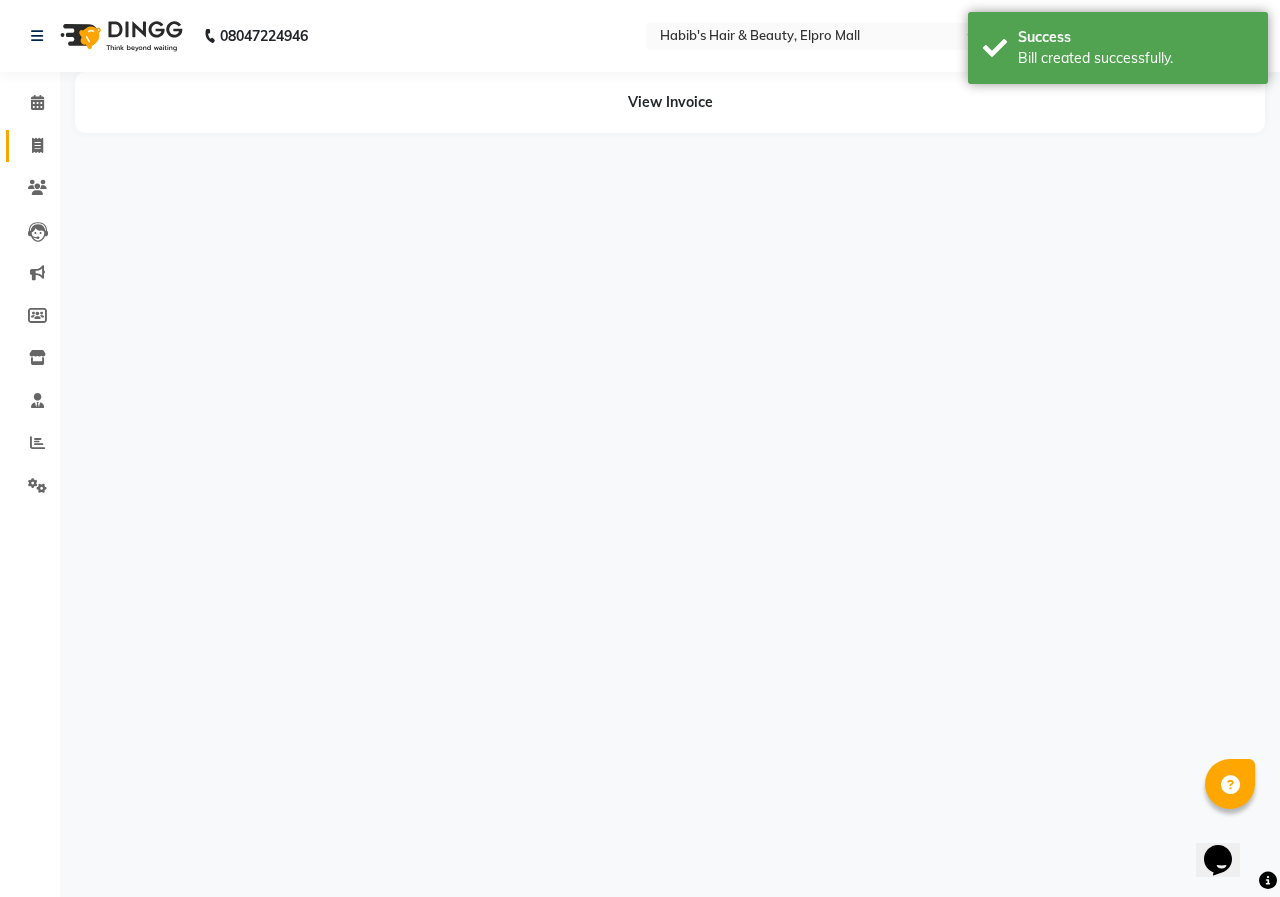 click 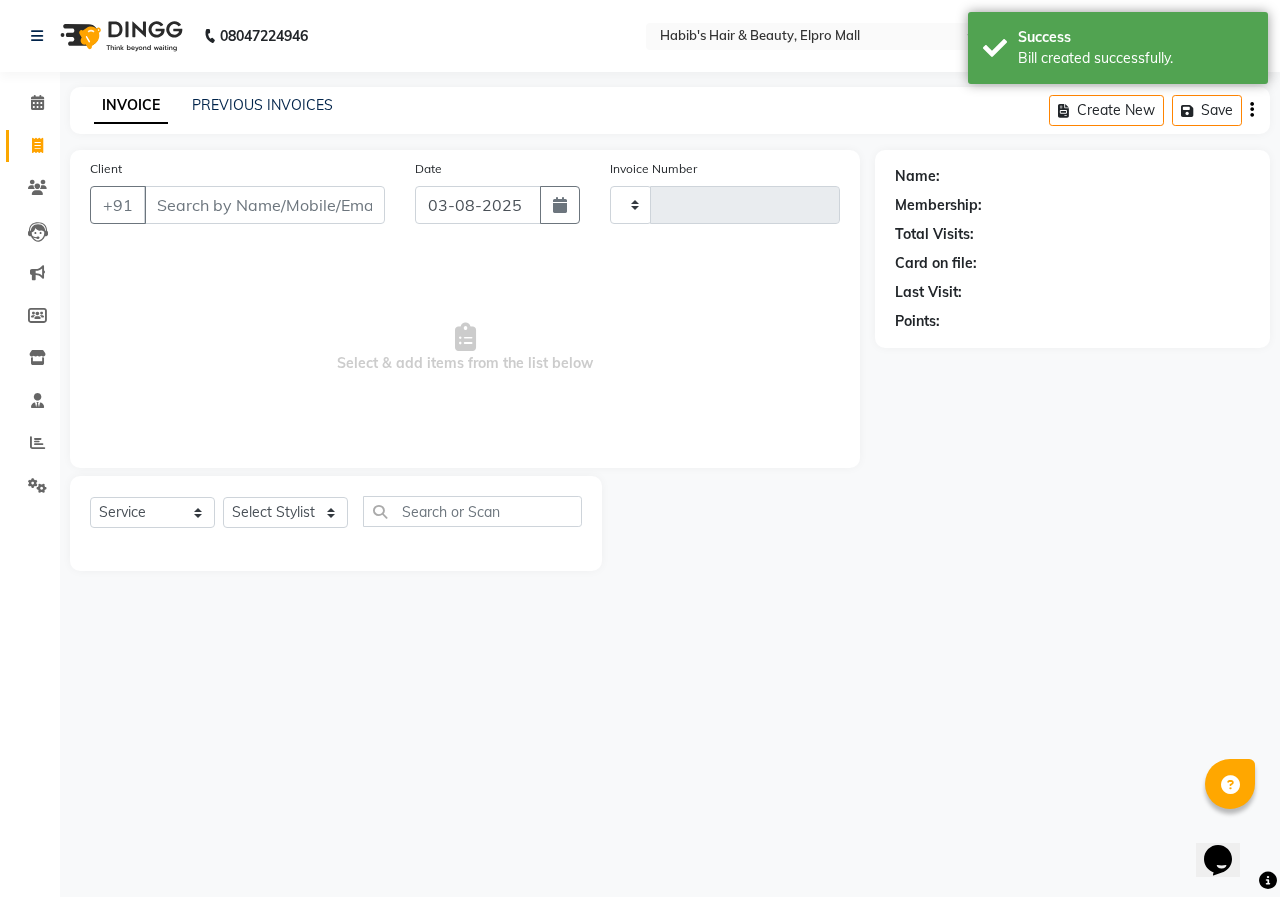 type on "4457" 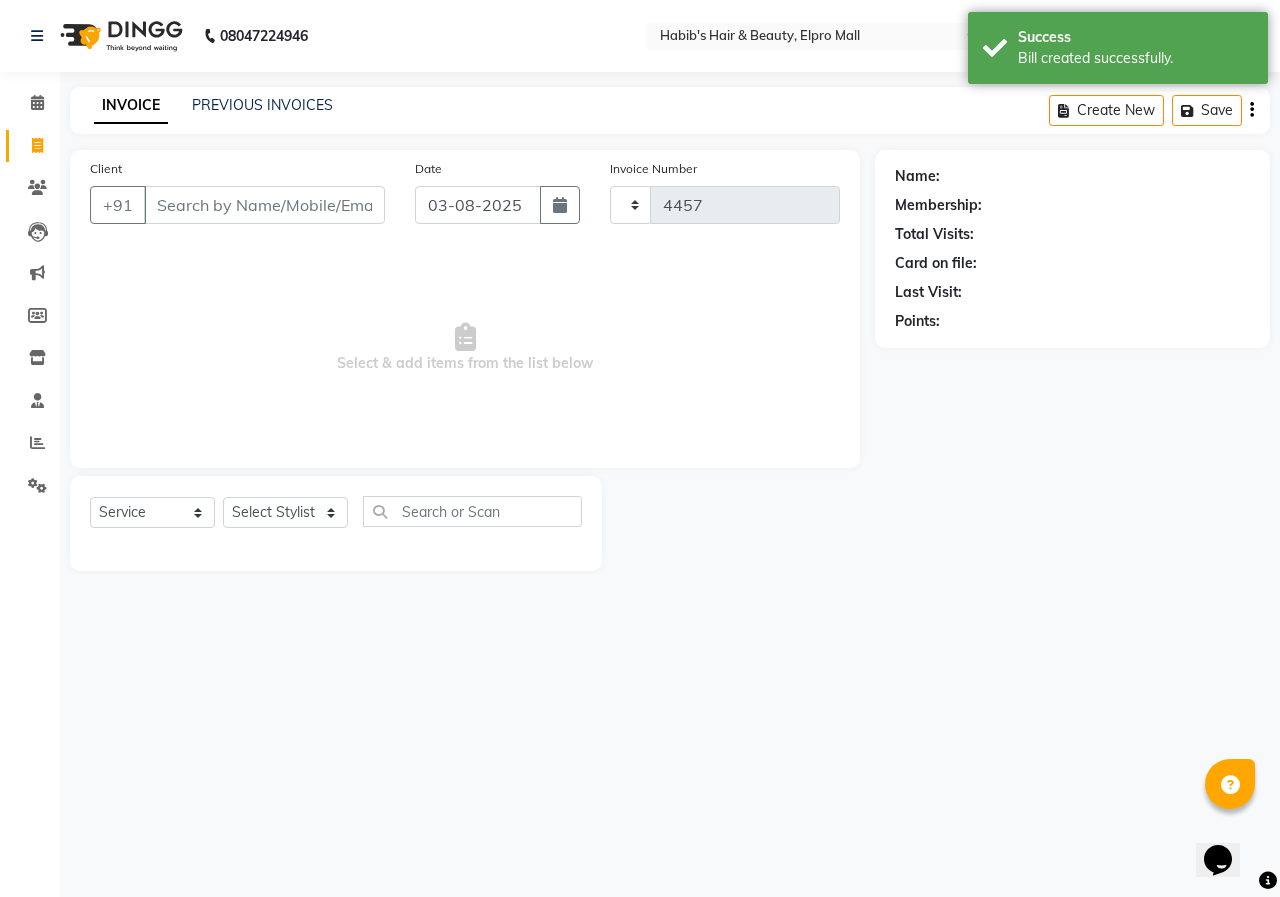 select on "3952" 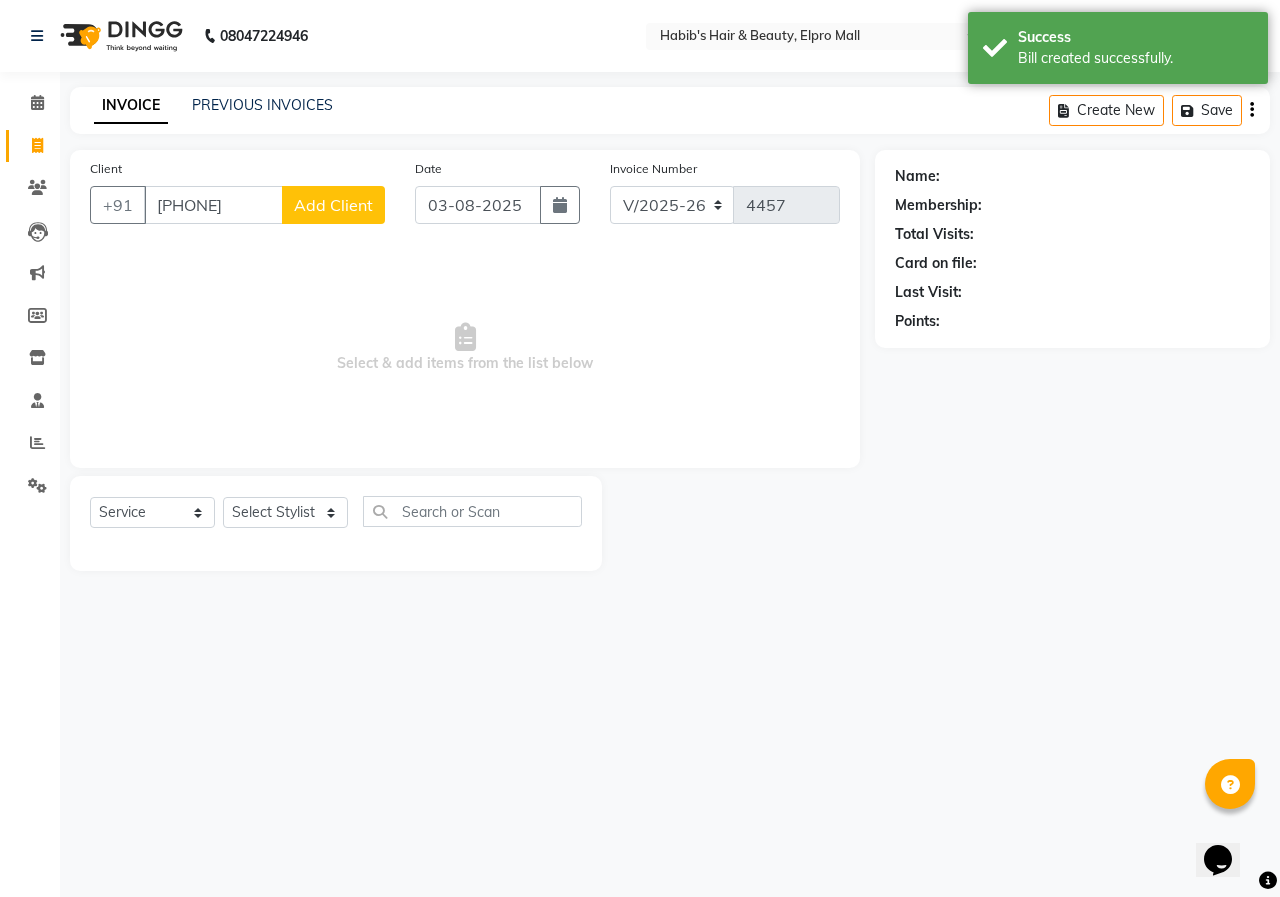 type on "7709383563" 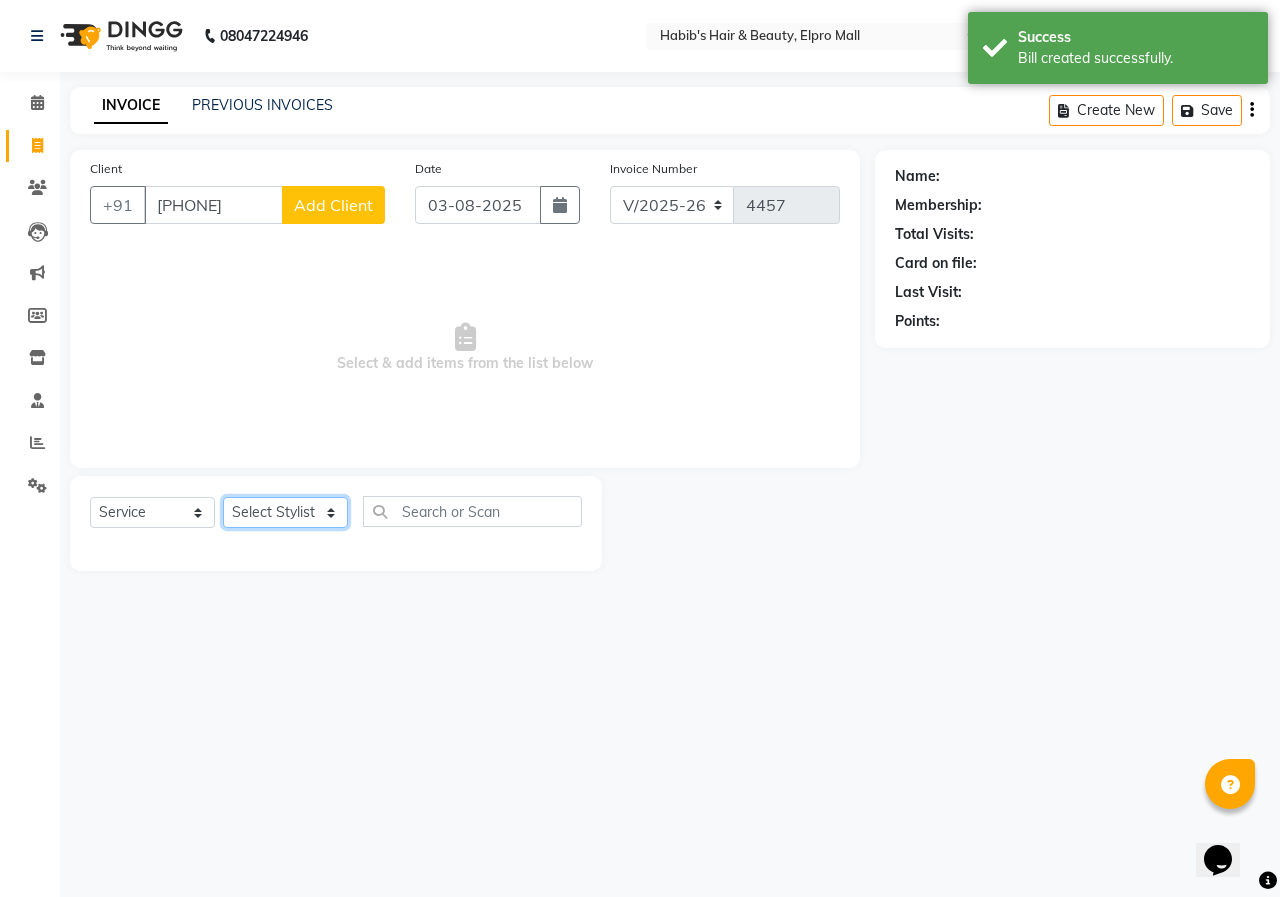 click on "Select Stylist ANUSHKA GAURI GUDDU Keshav Maushi Mhaske  priya  Rahul Ravi  Roshan Sagar SANA Sangam Sanika shabnam SONALI  subhan" 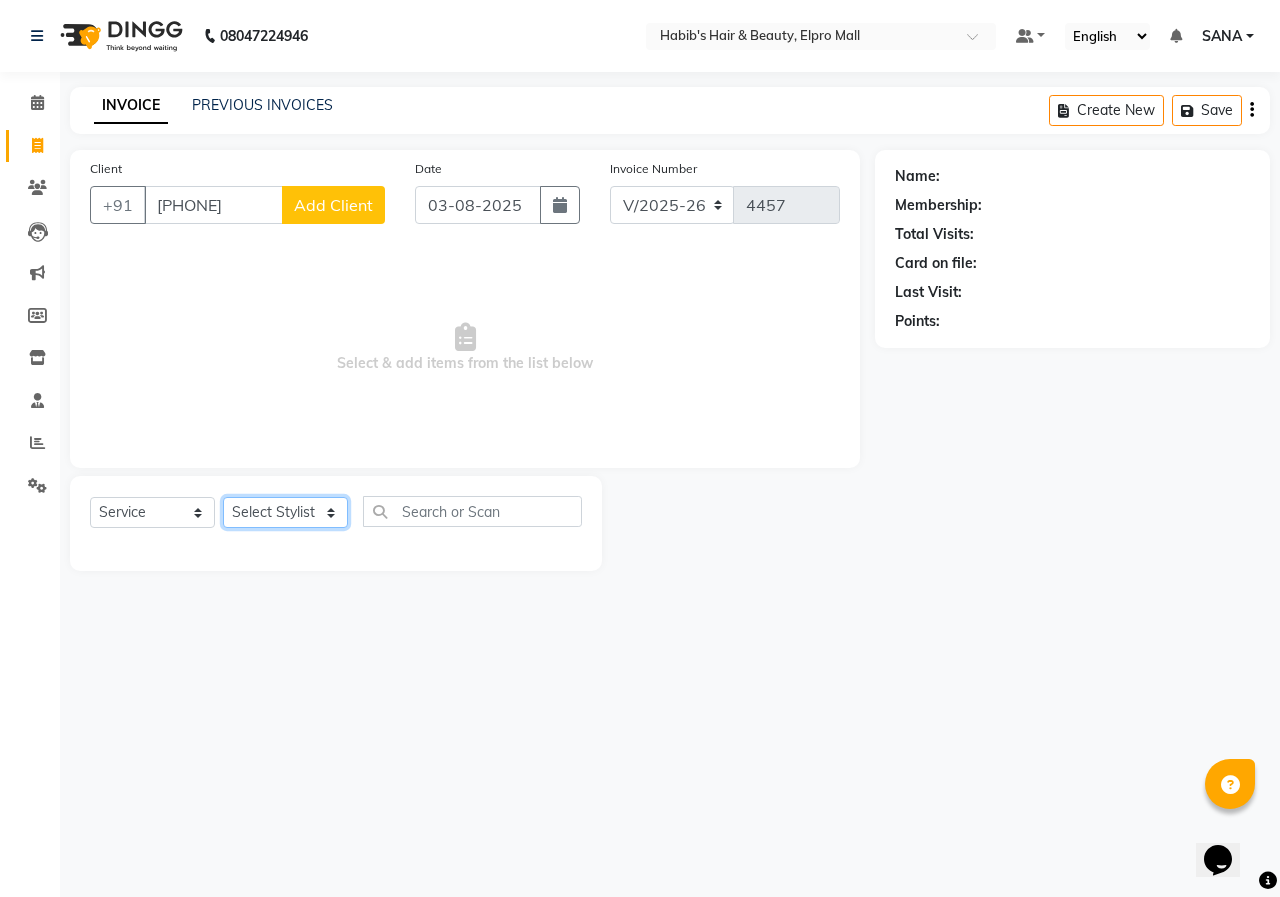 select on "21062" 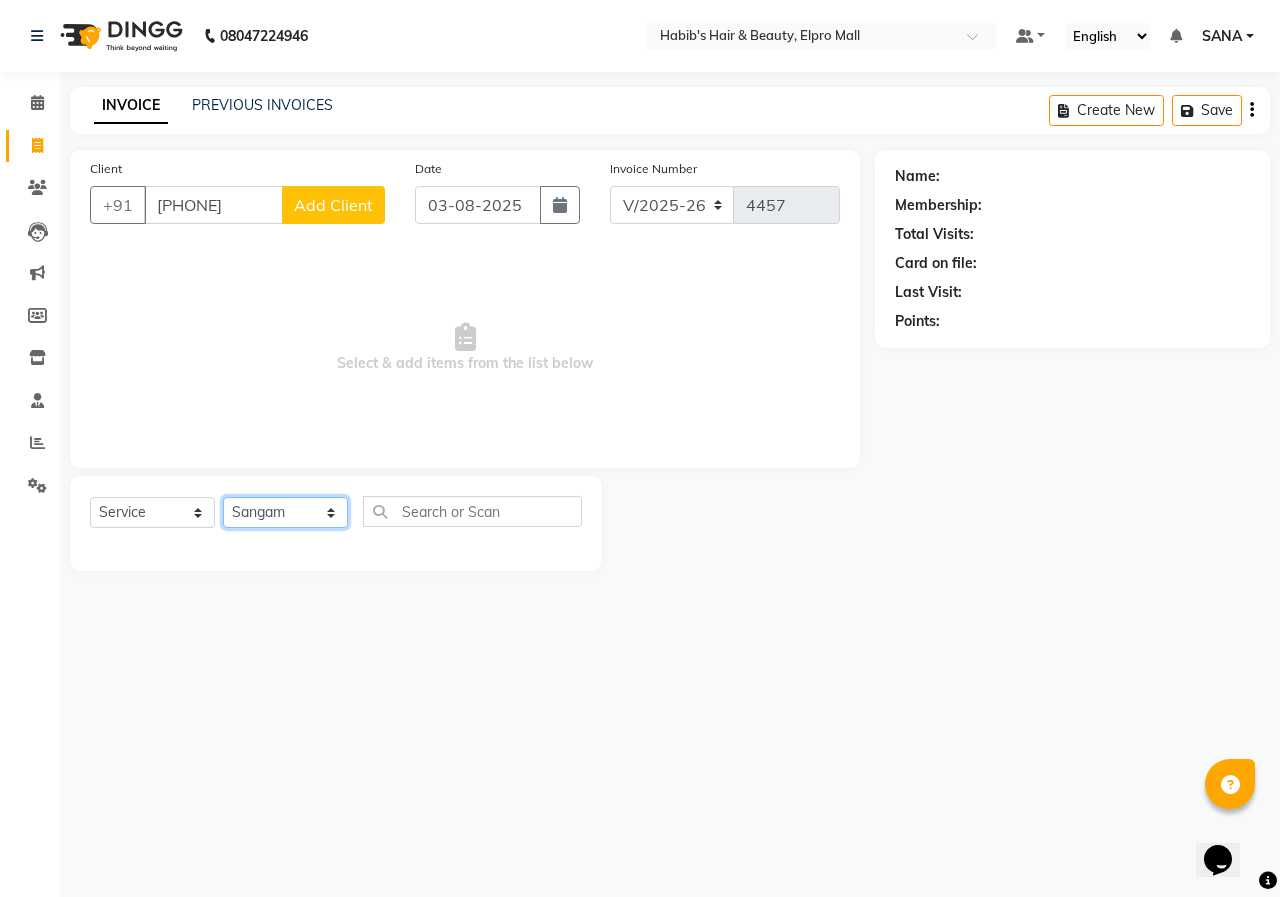 click on "Select Stylist ANUSHKA GAURI GUDDU Keshav Maushi Mhaske  priya  Rahul Ravi  Roshan Sagar SANA Sangam Sanika shabnam SONALI  subhan" 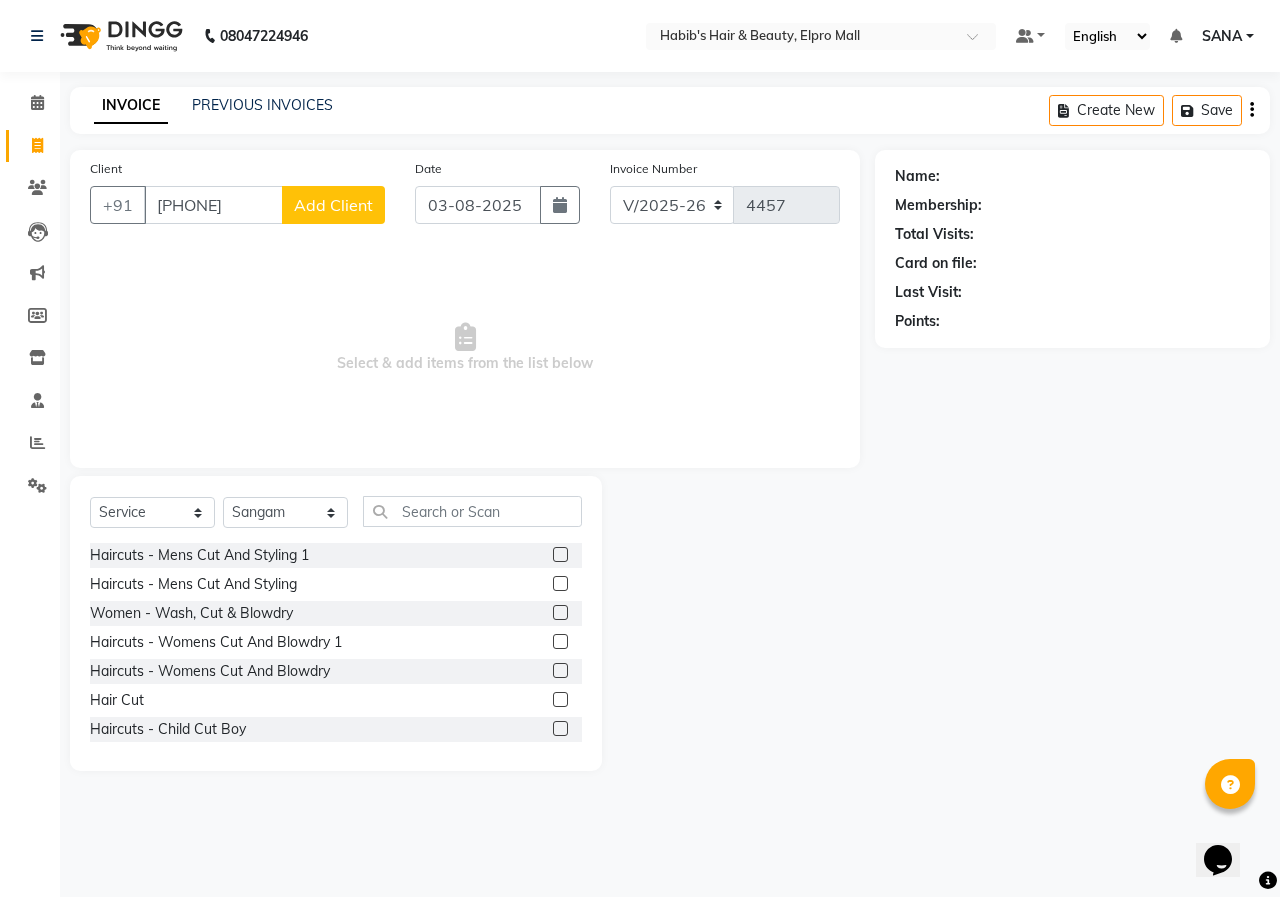 click 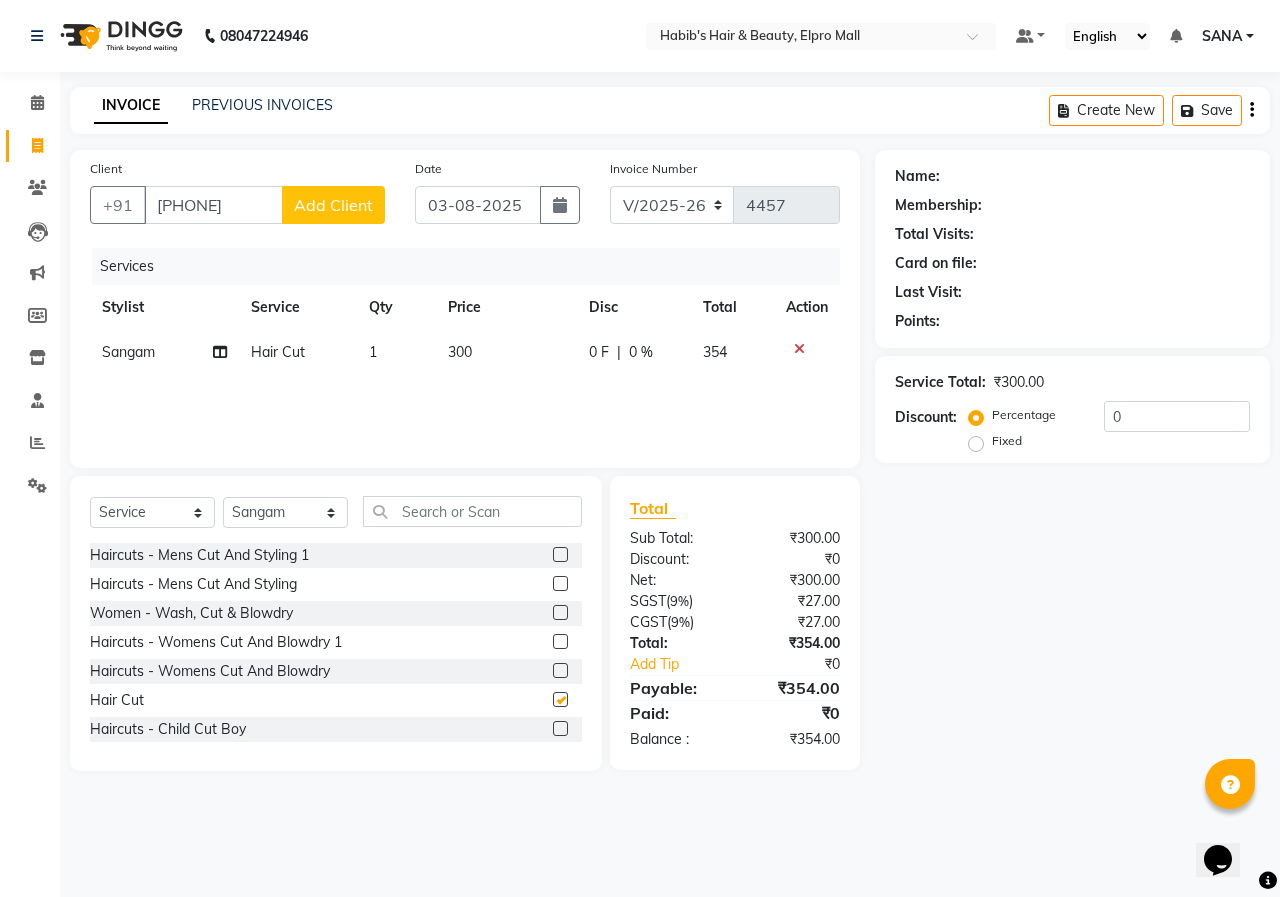 checkbox on "false" 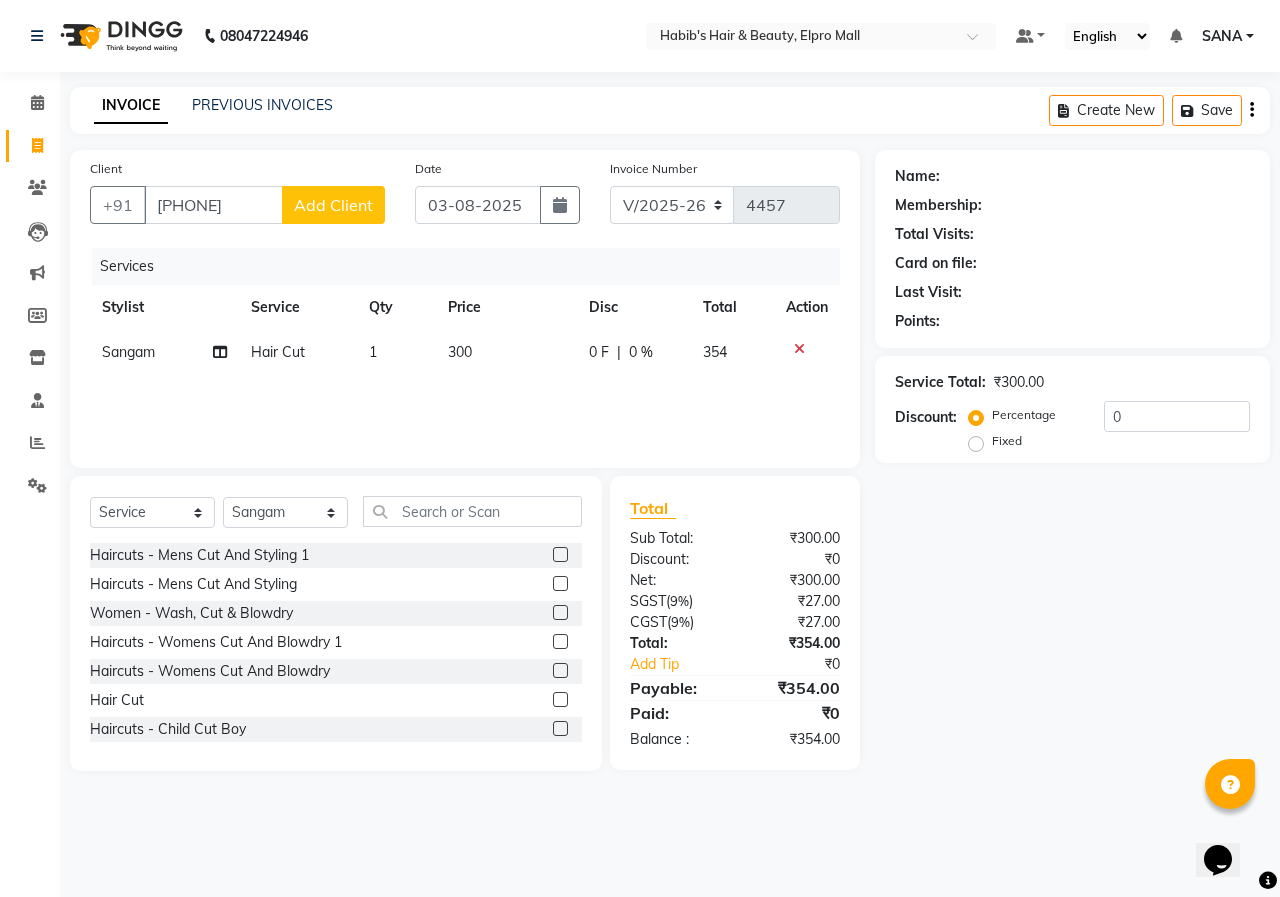 click on "Add Client" 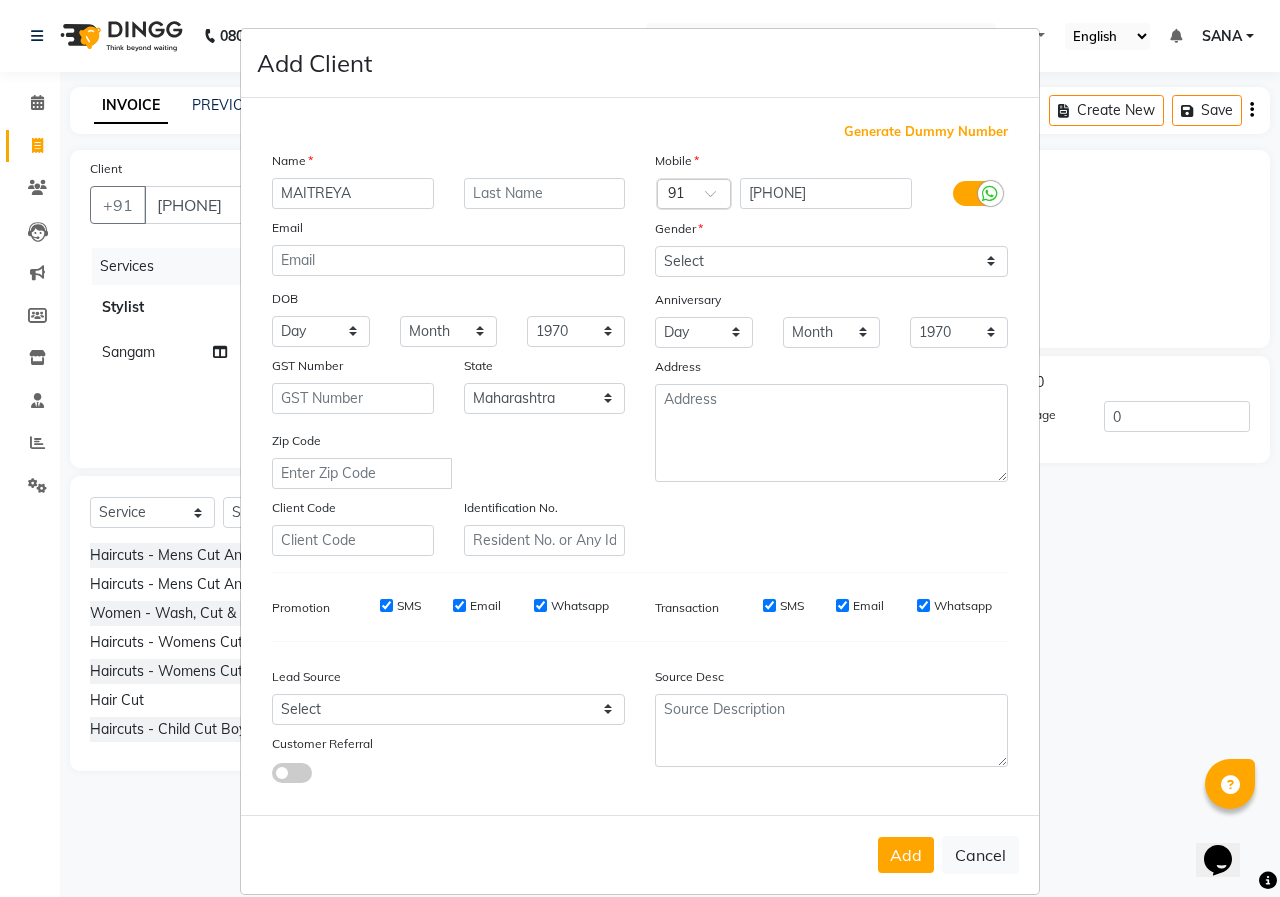 type on "MAITREYA" 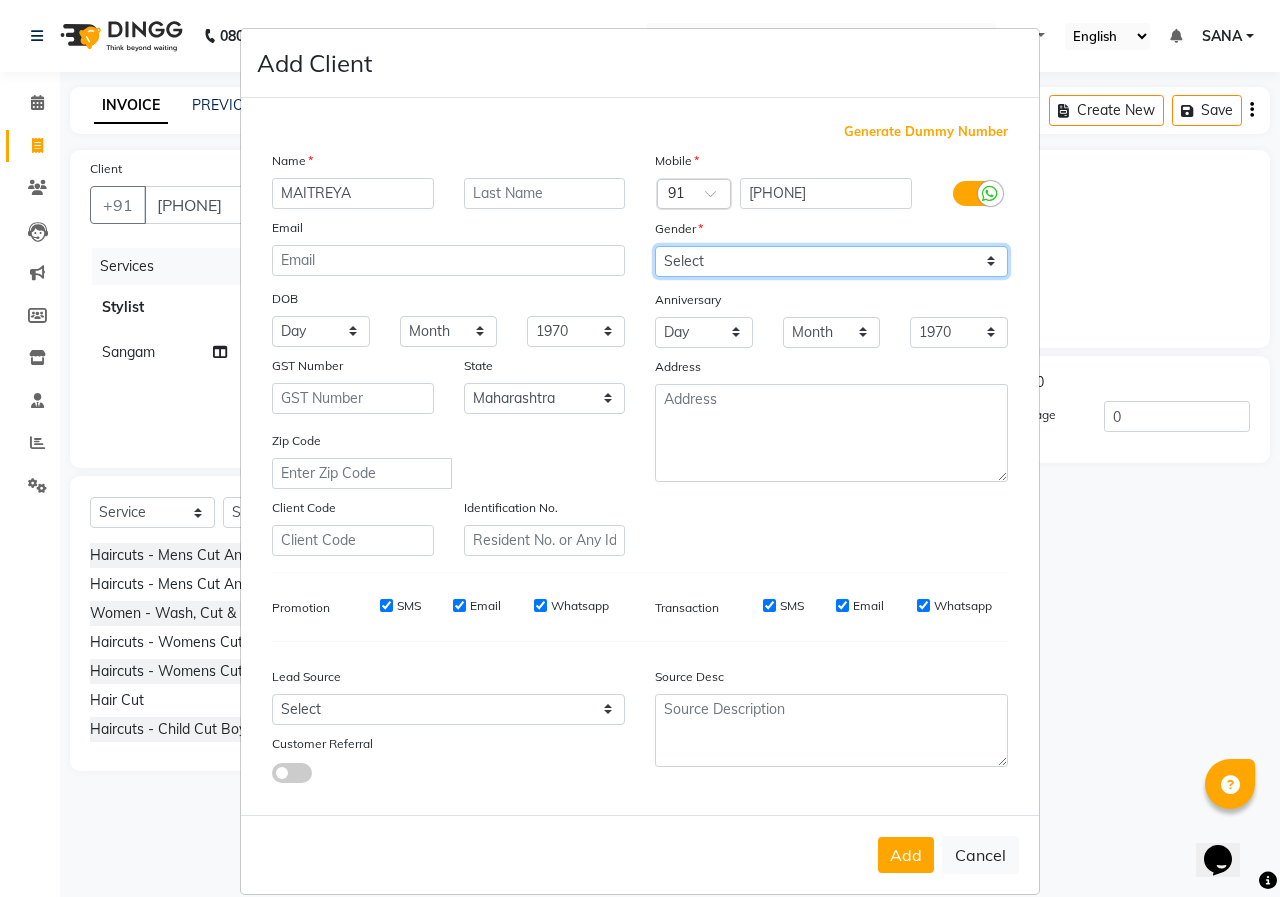 click on "Select Male Female Other Prefer Not To Say" at bounding box center (831, 261) 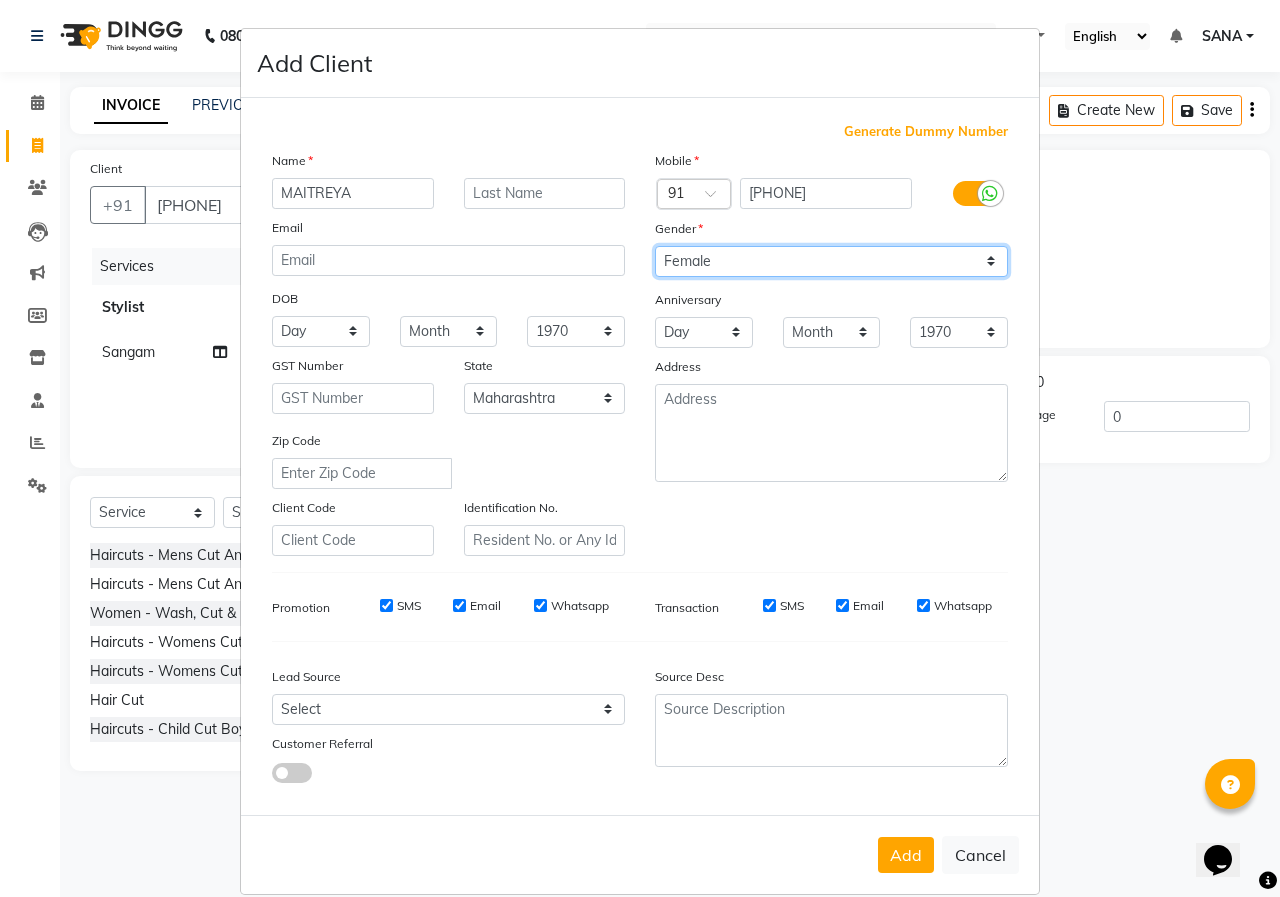 click on "Select Male Female Other Prefer Not To Say" at bounding box center [831, 261] 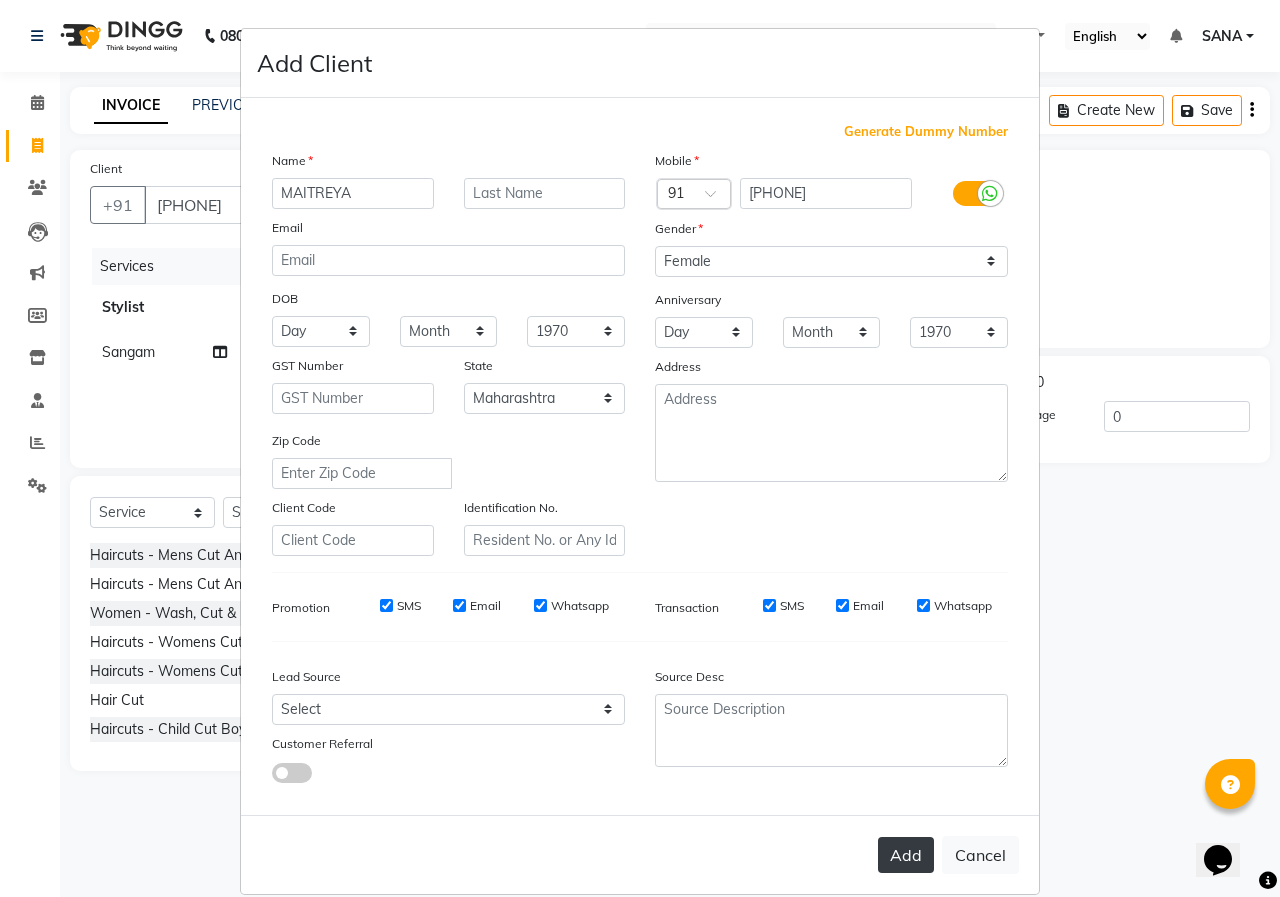 click on "Add" at bounding box center [906, 855] 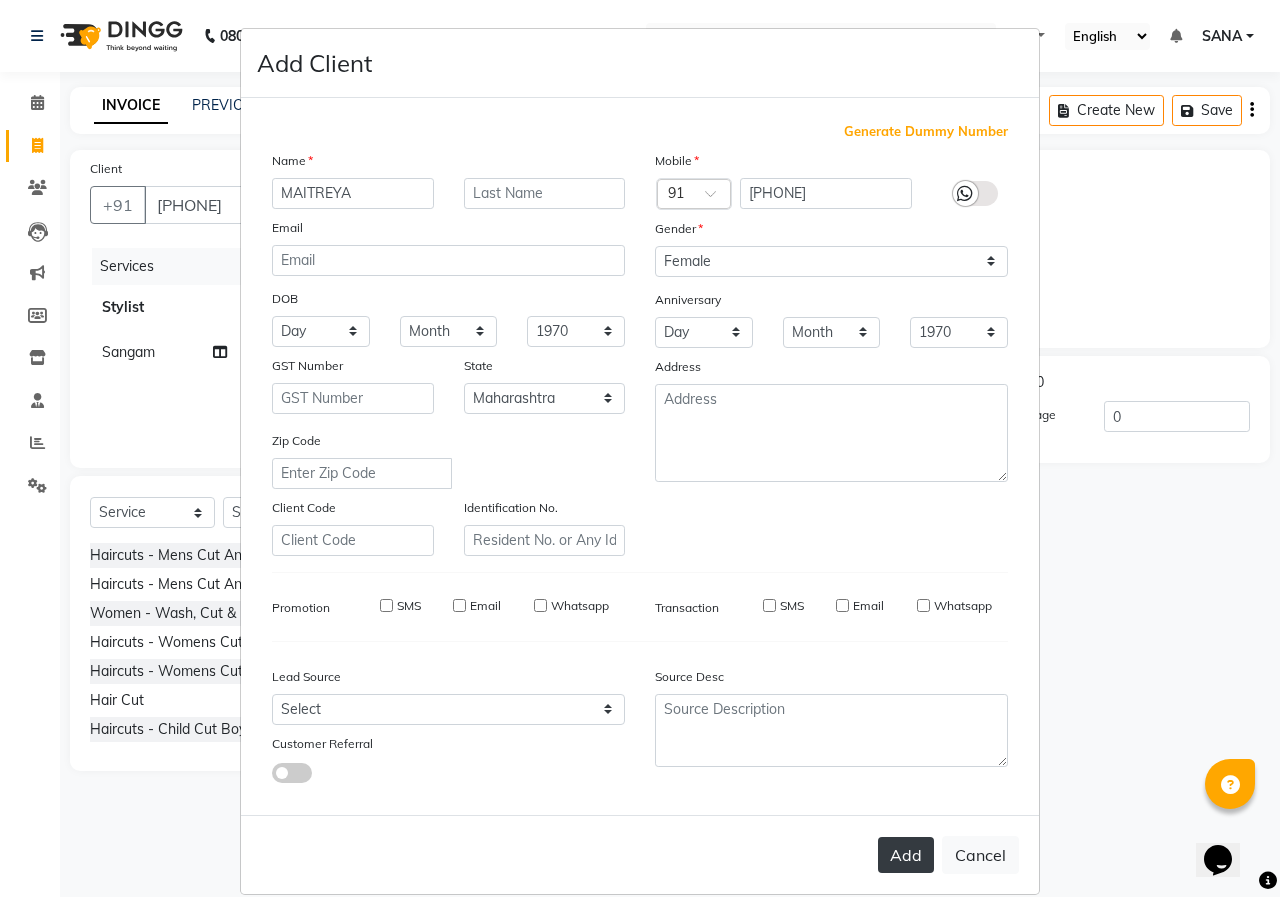 type on "77******63" 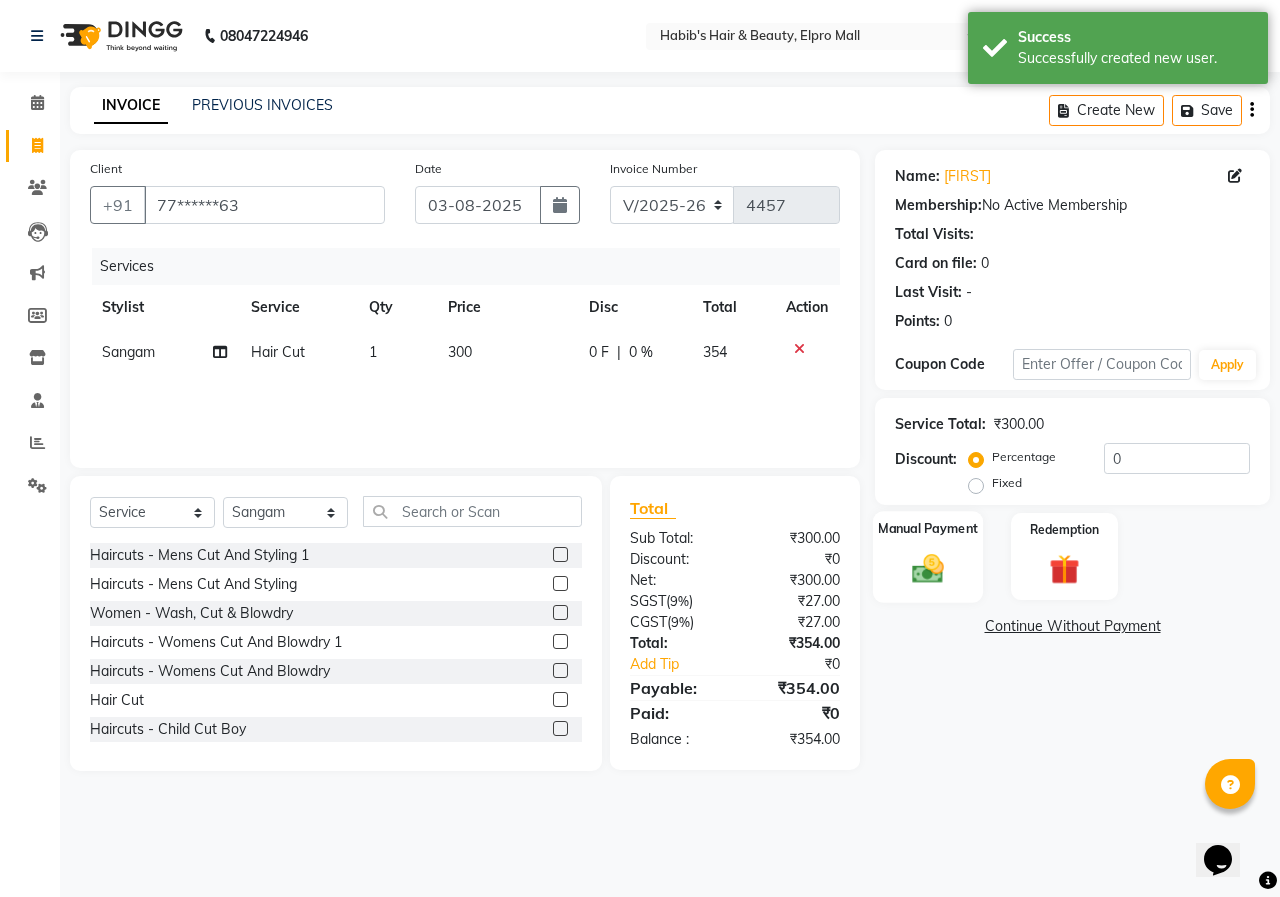 click 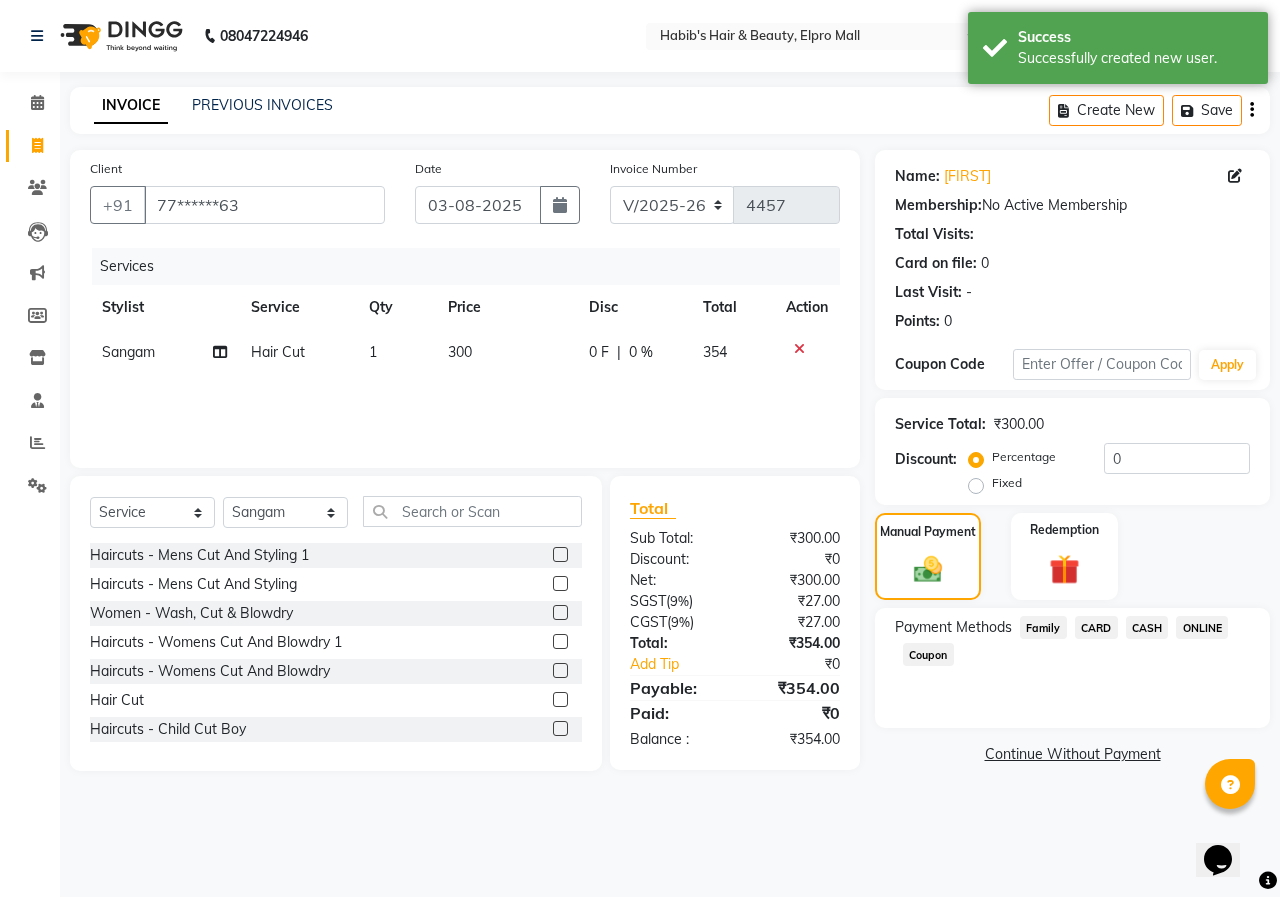 click on "ONLINE" 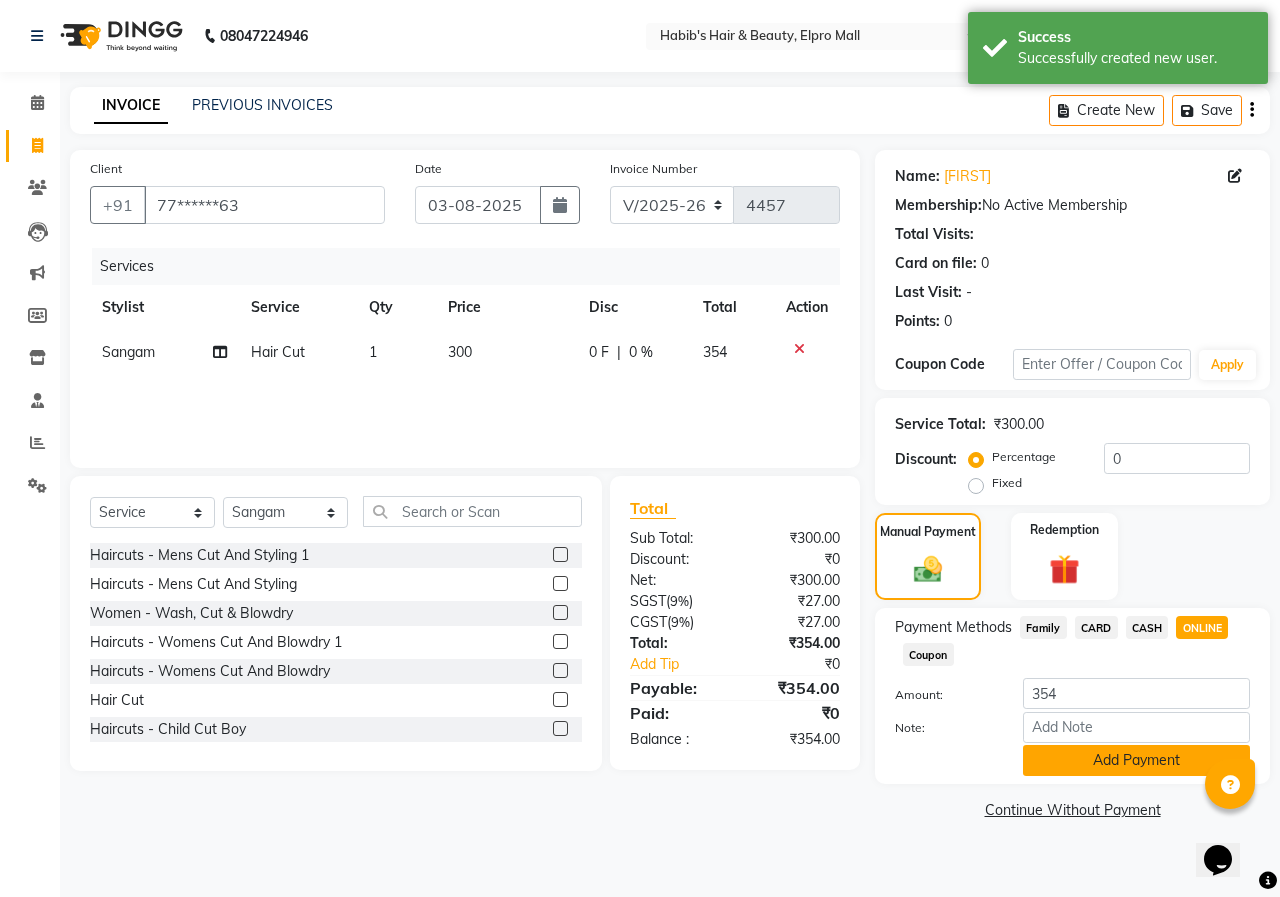 click on "Add Payment" 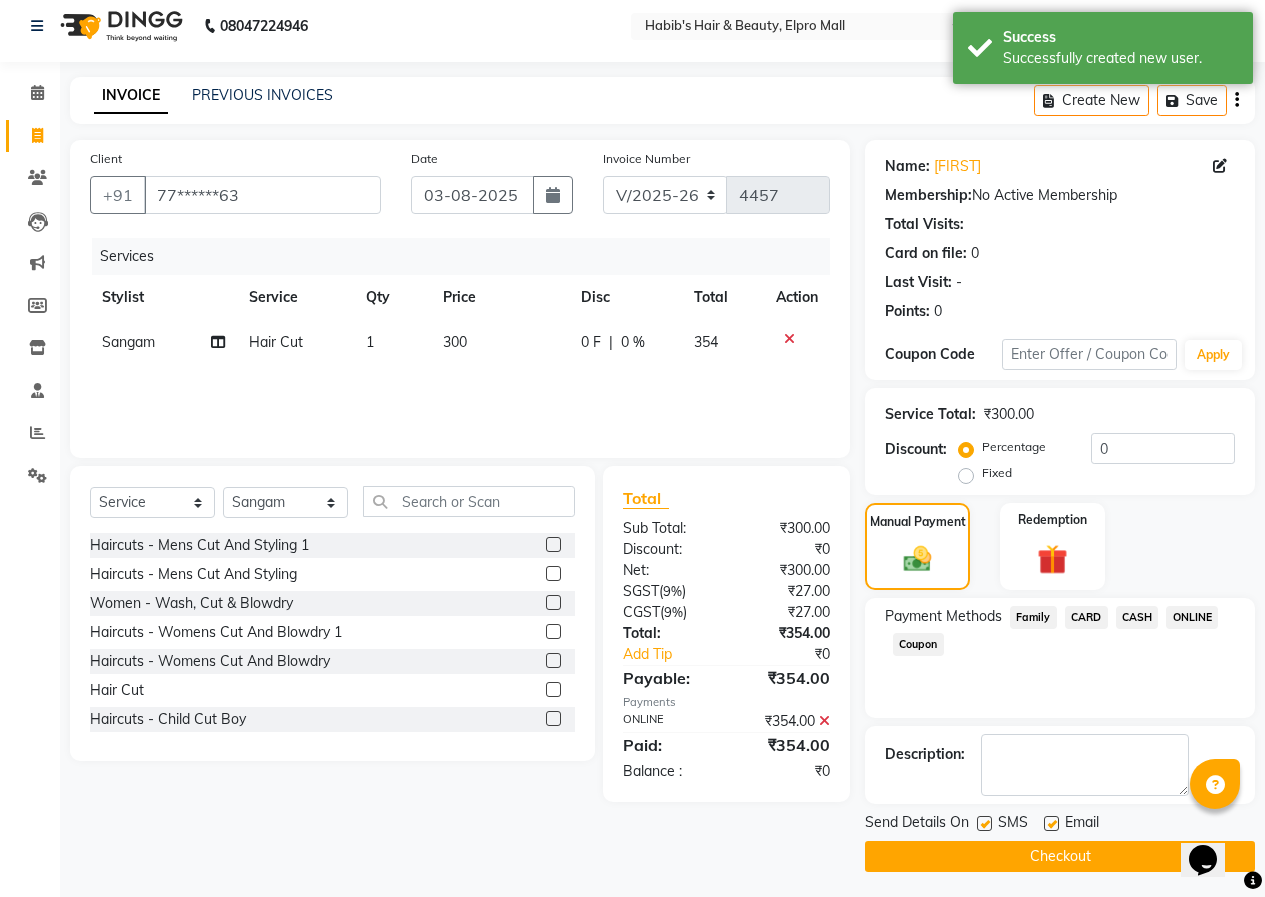 scroll, scrollTop: 15, scrollLeft: 0, axis: vertical 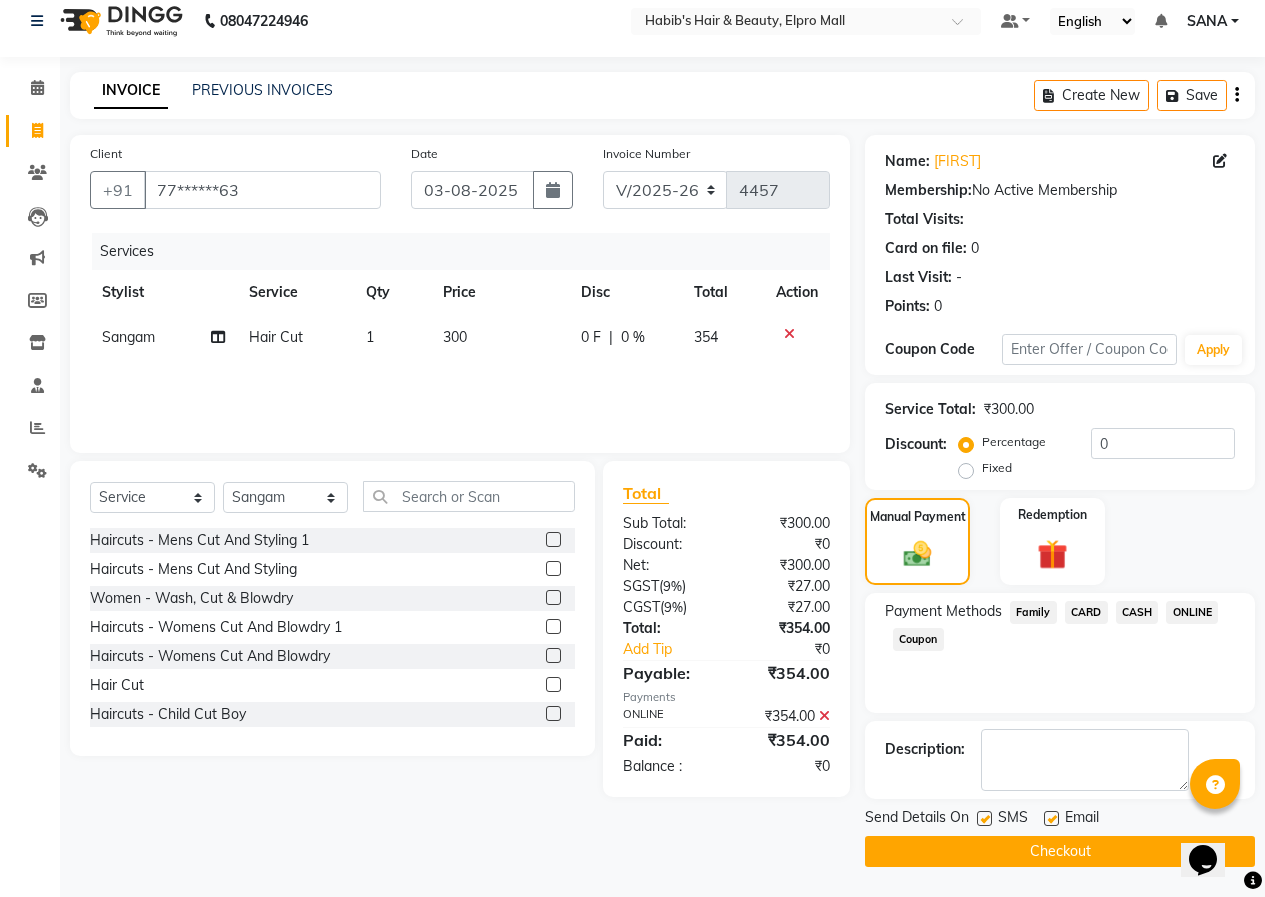 click on "Checkout" 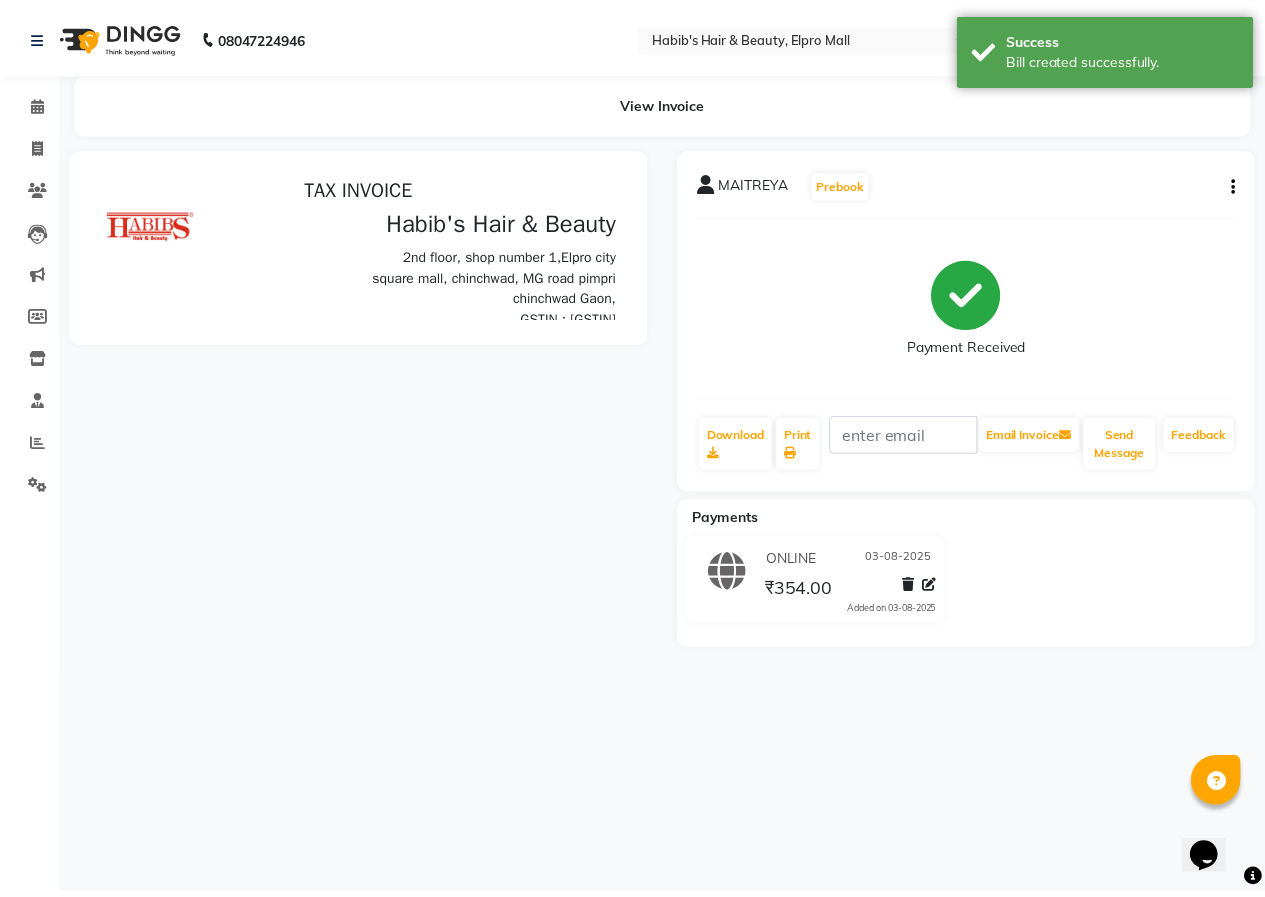 scroll, scrollTop: 0, scrollLeft: 0, axis: both 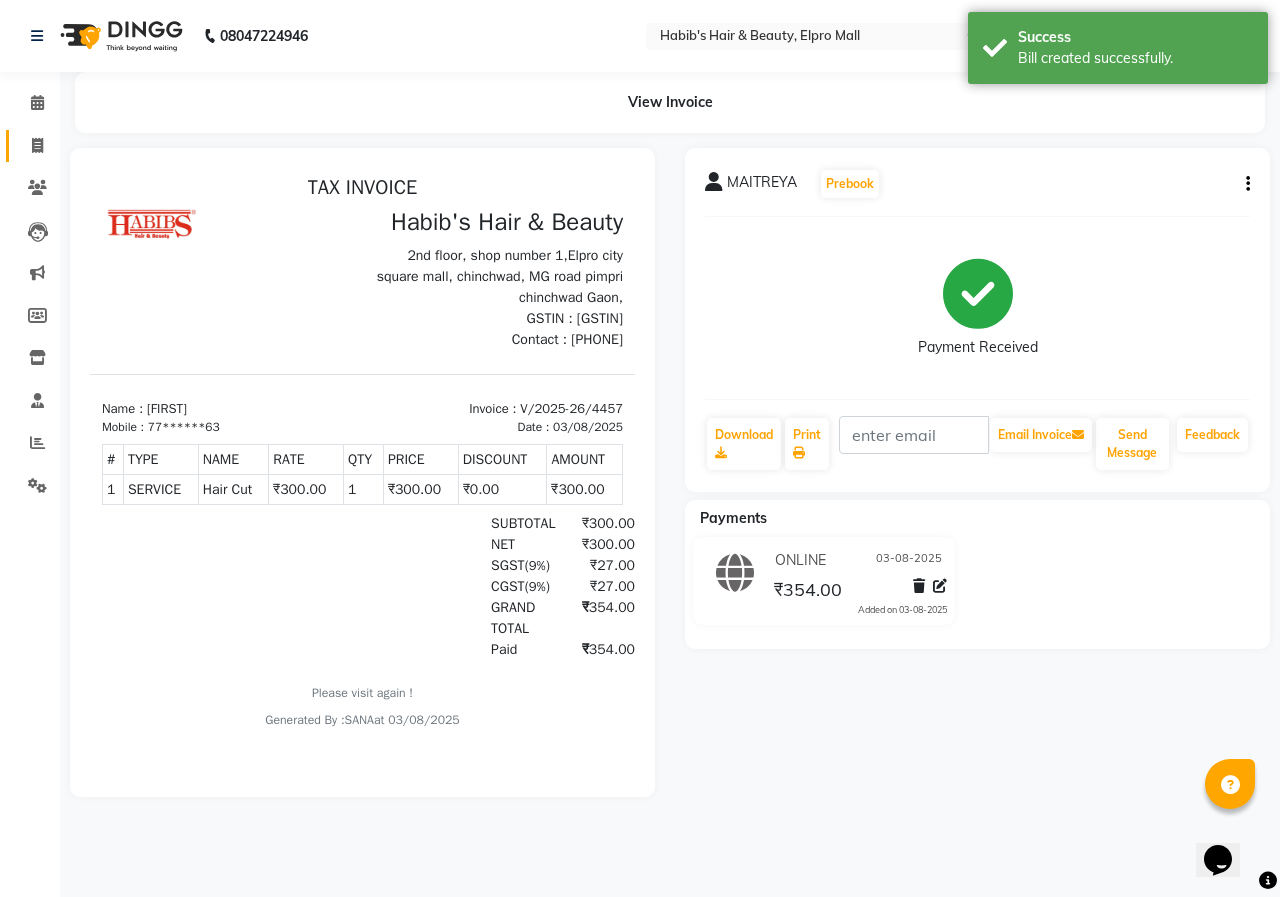 click 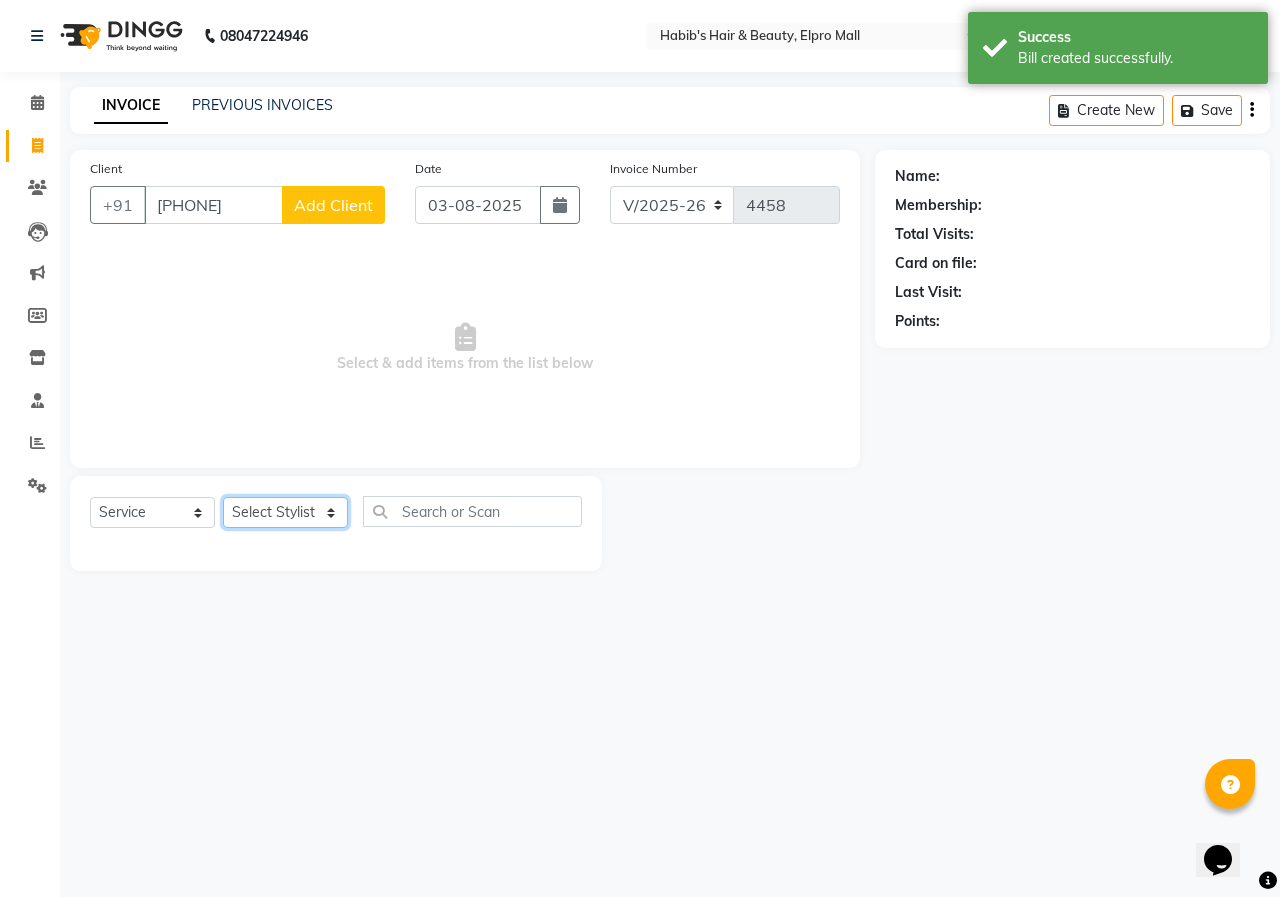click on "Select Stylist ANUSHKA GAURI GUDDU Keshav Maushi Mhaske  priya  Rahul Ravi  Roshan Sagar SANA Sangam Sanika shabnam SONALI  subhan" 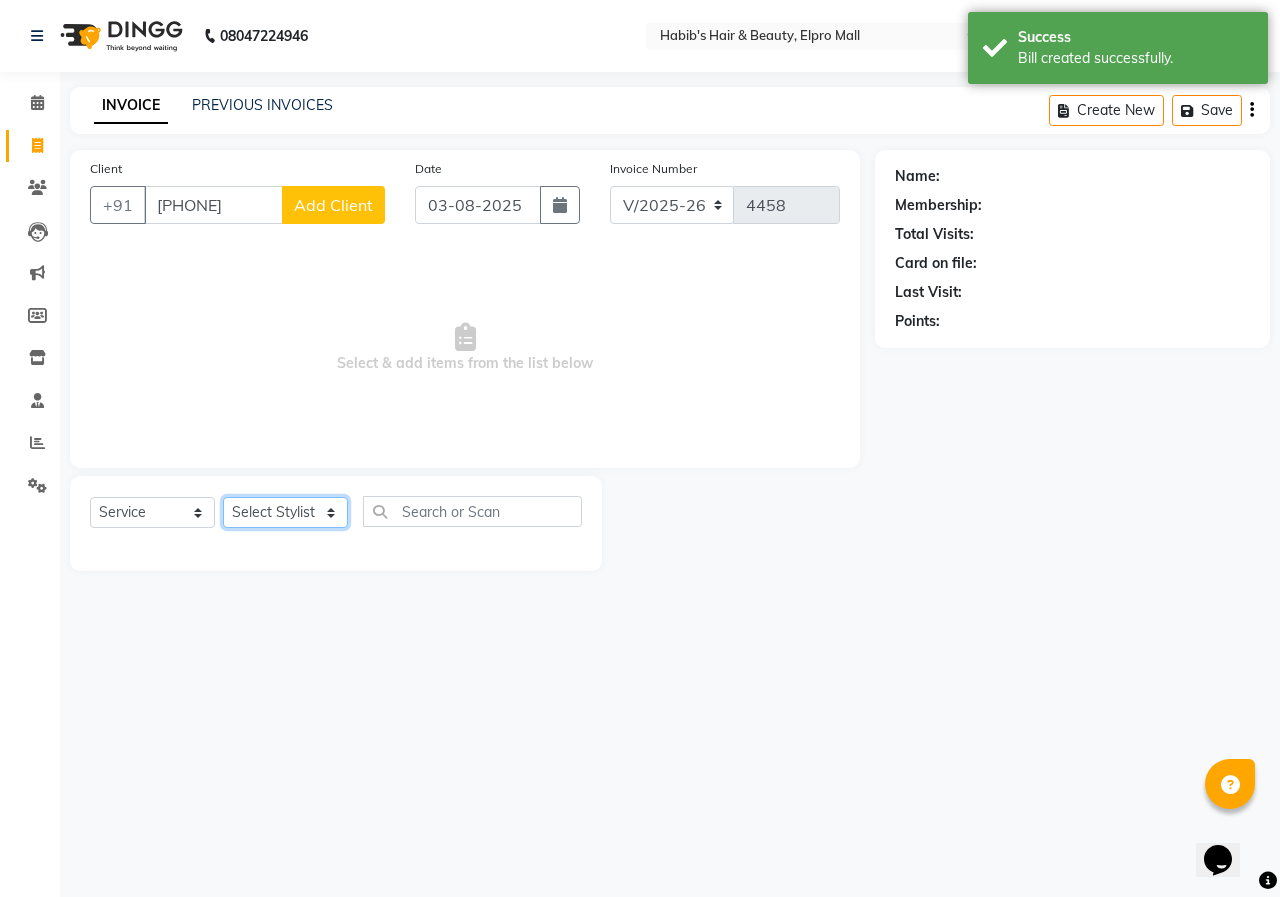 click on "Select Stylist ANUSHKA GAURI GUDDU Keshav Maushi Mhaske  priya  Rahul Ravi  Roshan Sagar SANA Sangam Sanika shabnam SONALI  subhan" 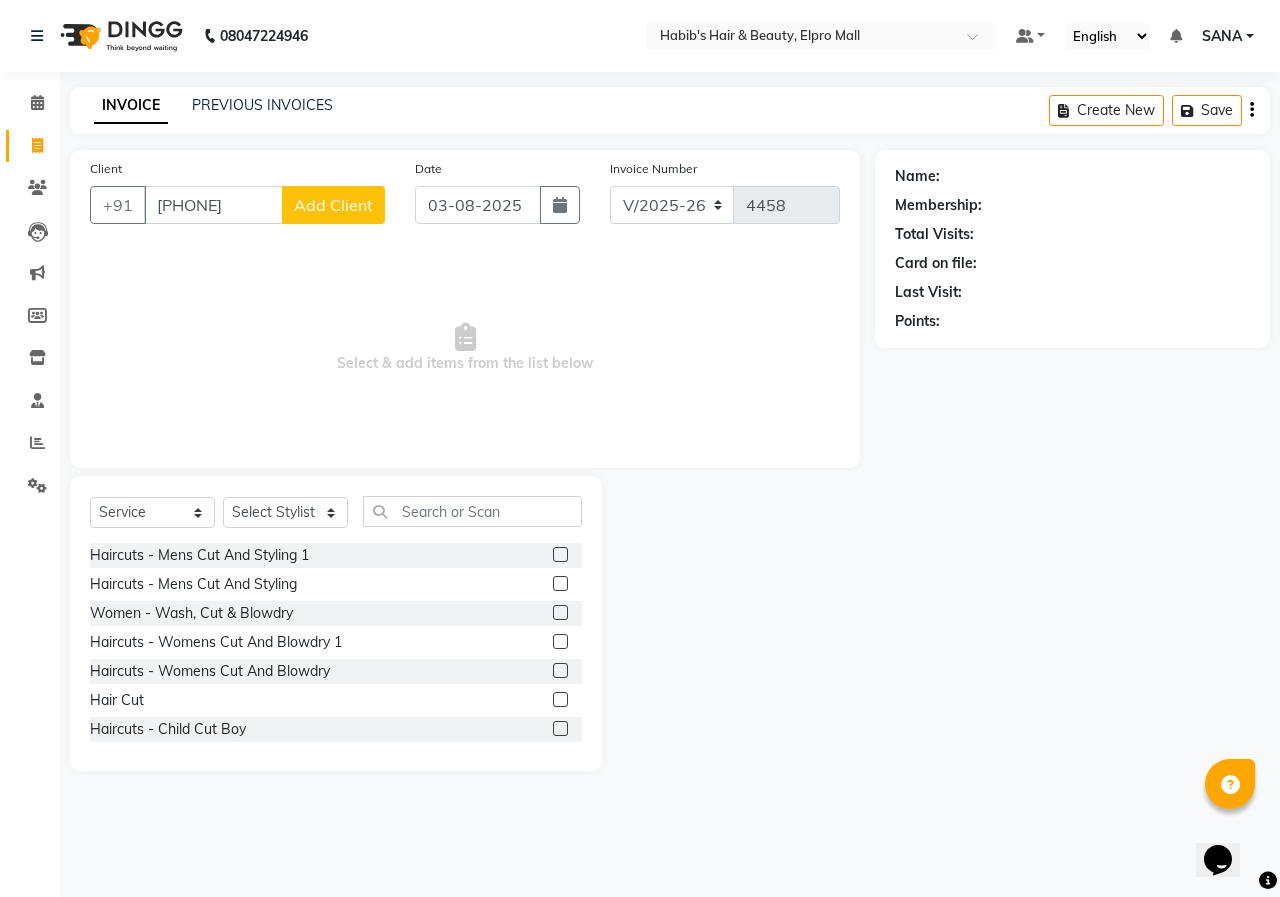click 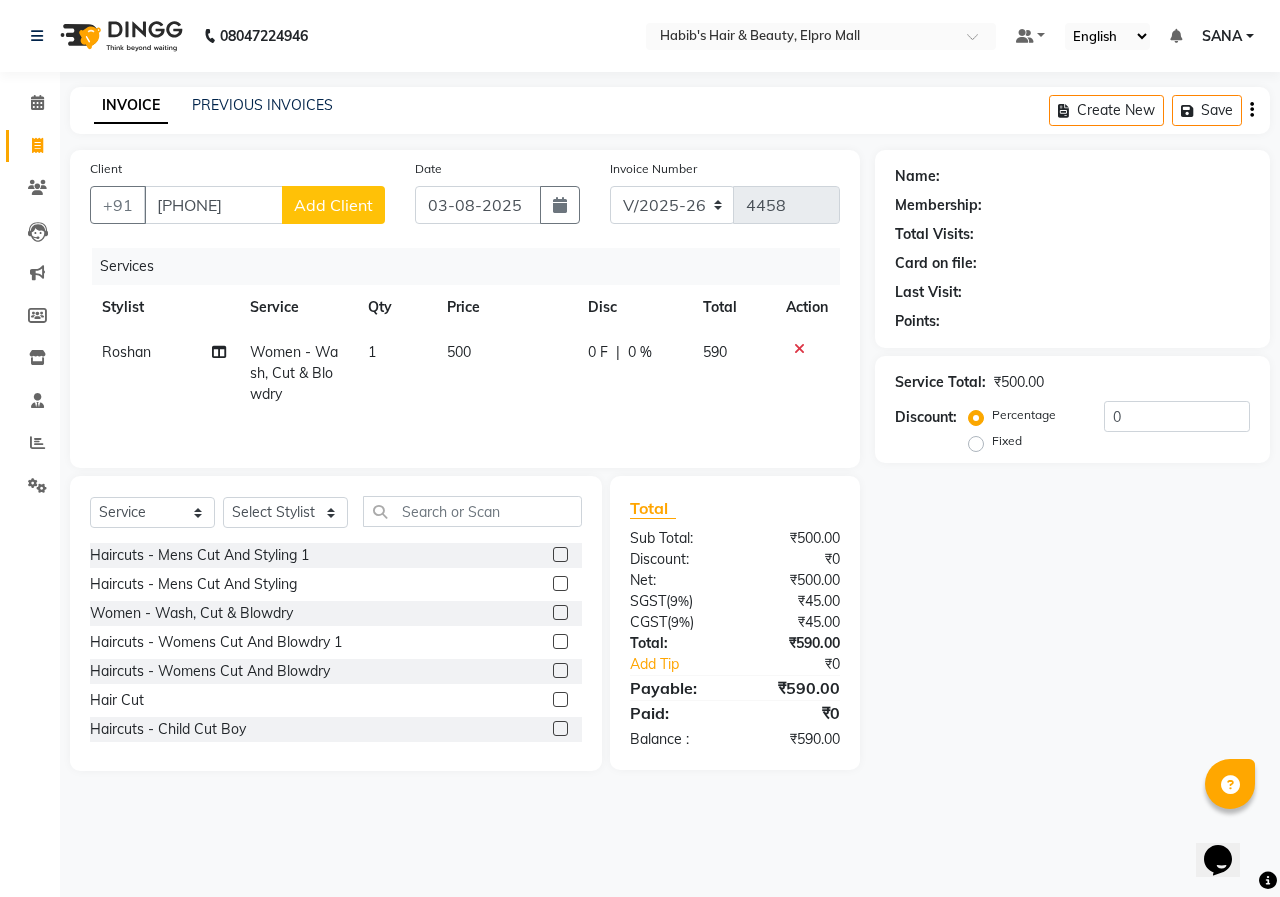 click 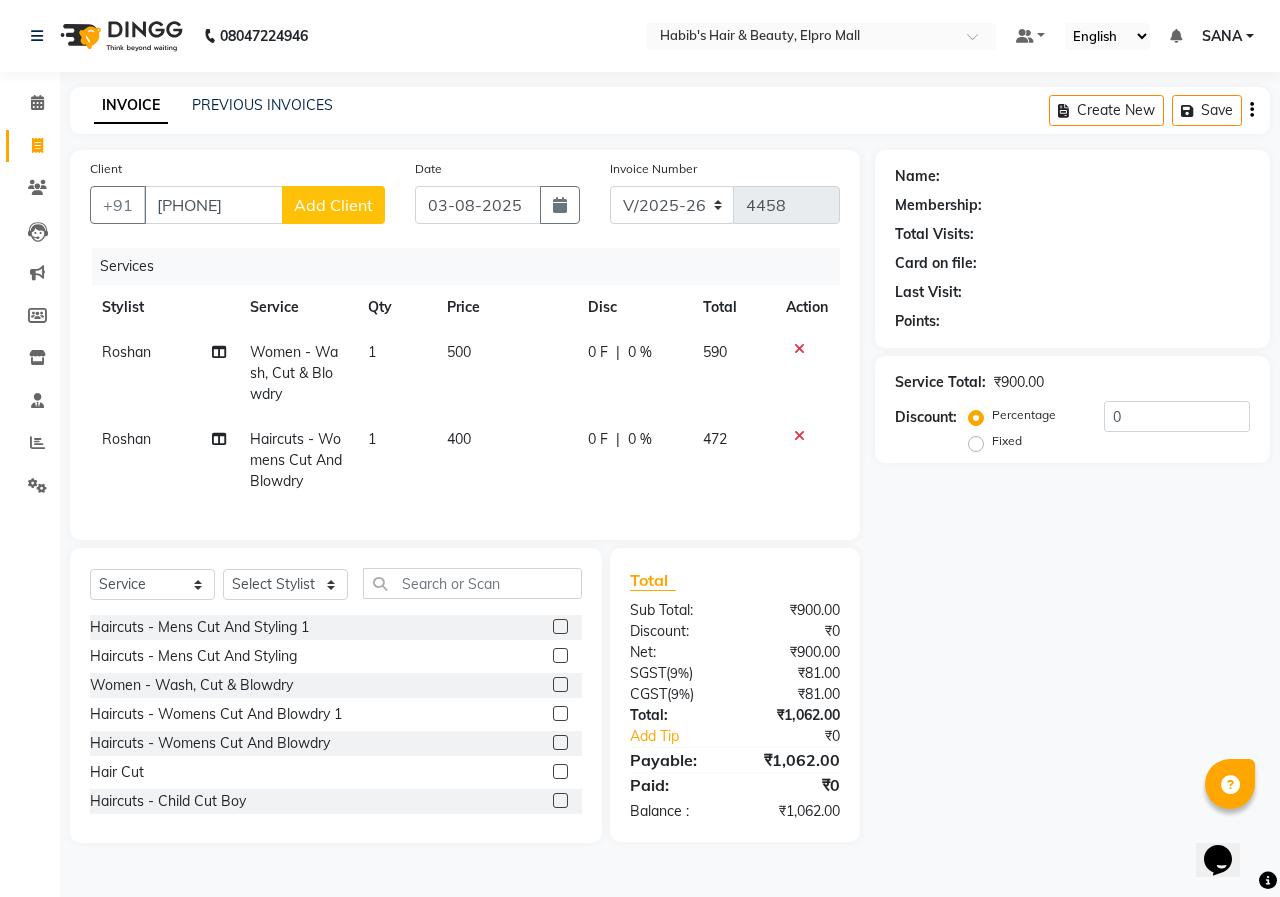 click on "Add Client" 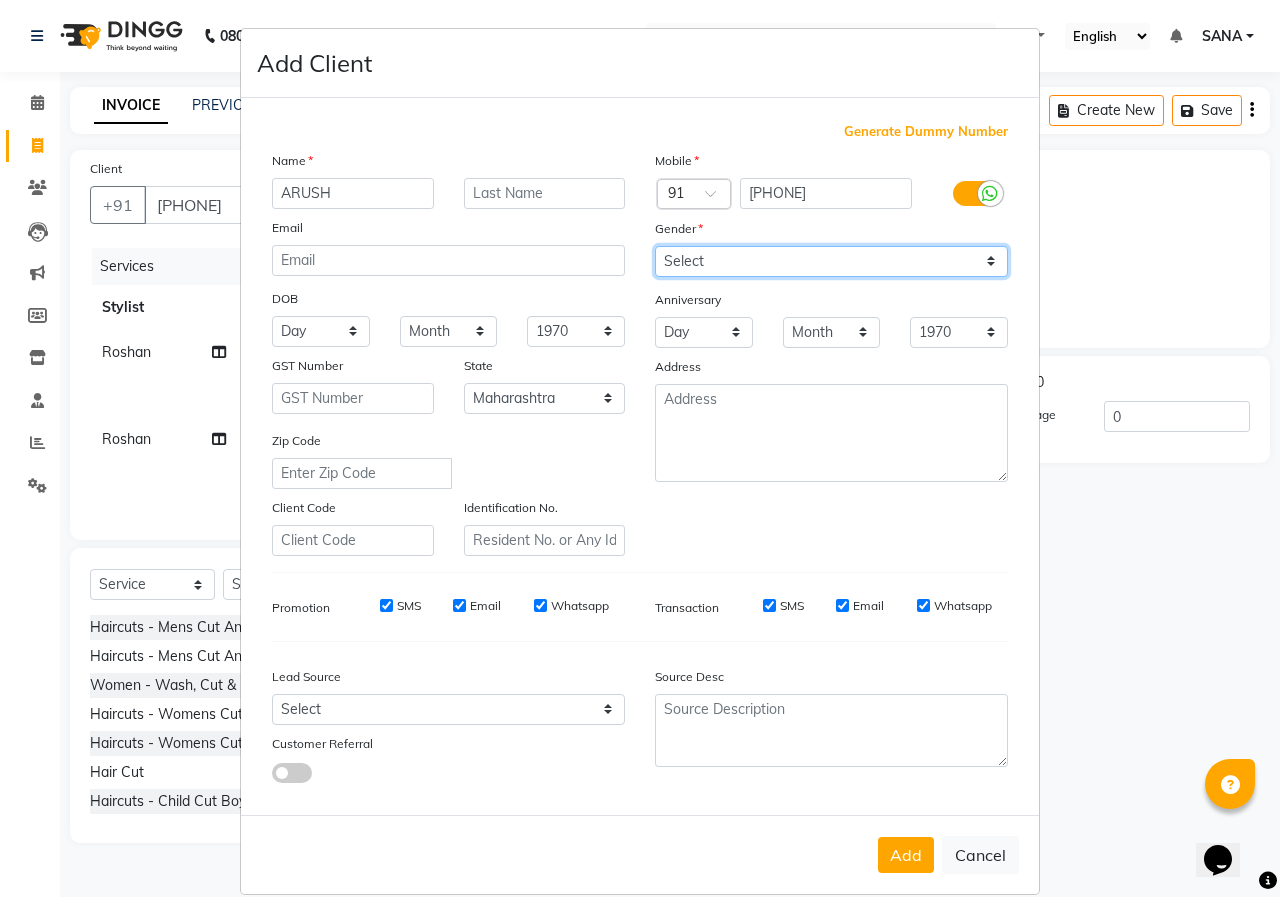 click on "Select Male Female Other Prefer Not To Say" at bounding box center (831, 261) 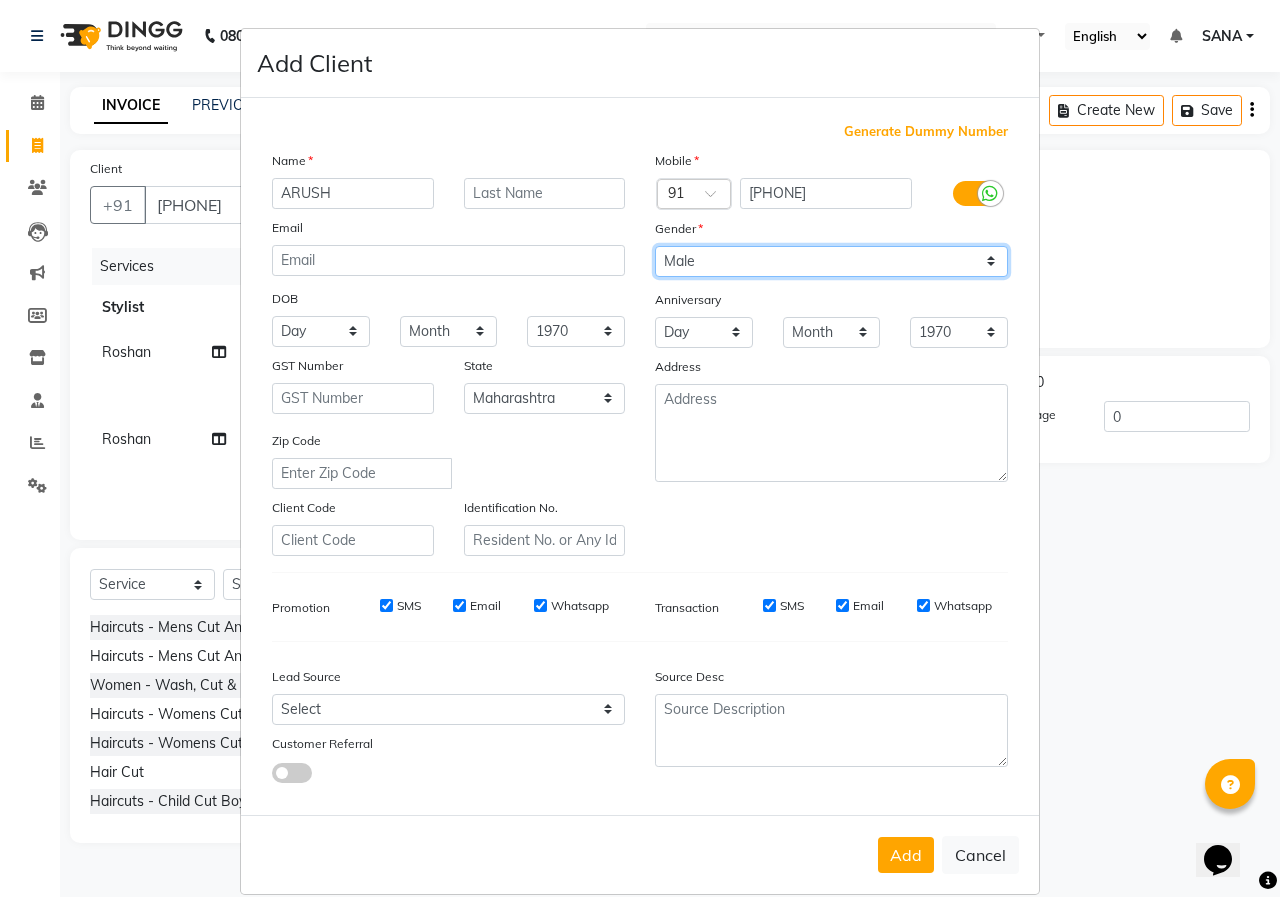click on "Select Male Female Other Prefer Not To Say" at bounding box center (831, 261) 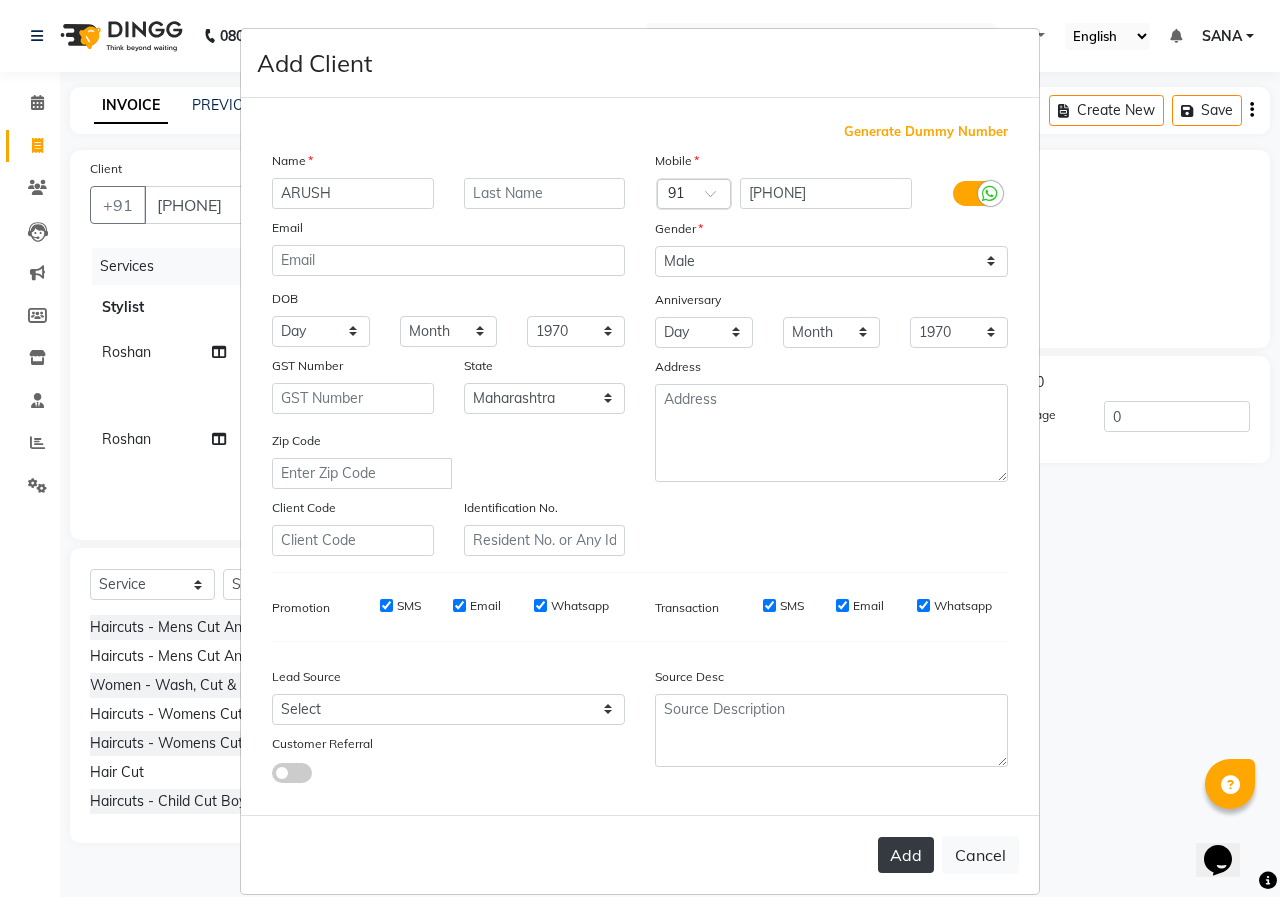 click on "Add" at bounding box center (906, 855) 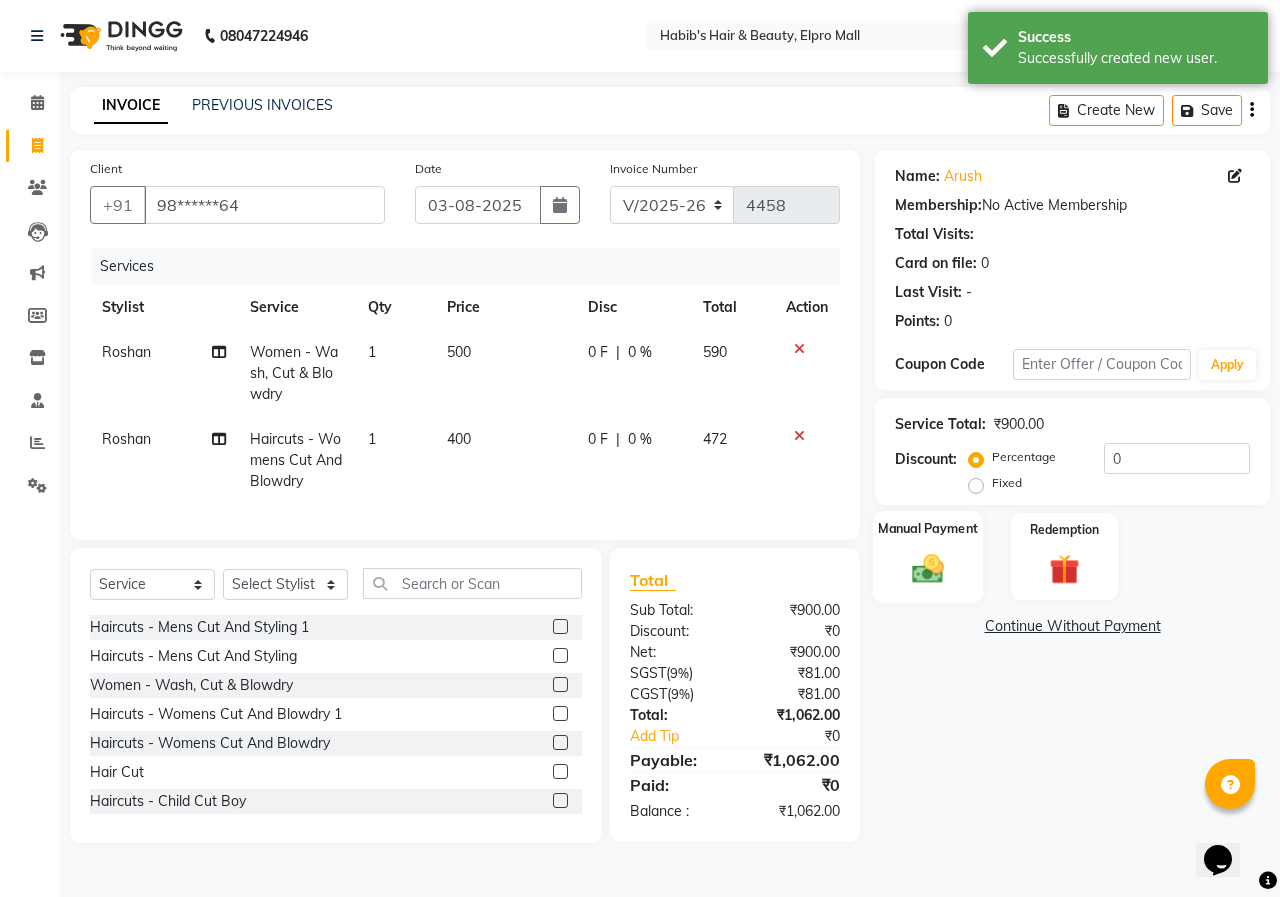 click 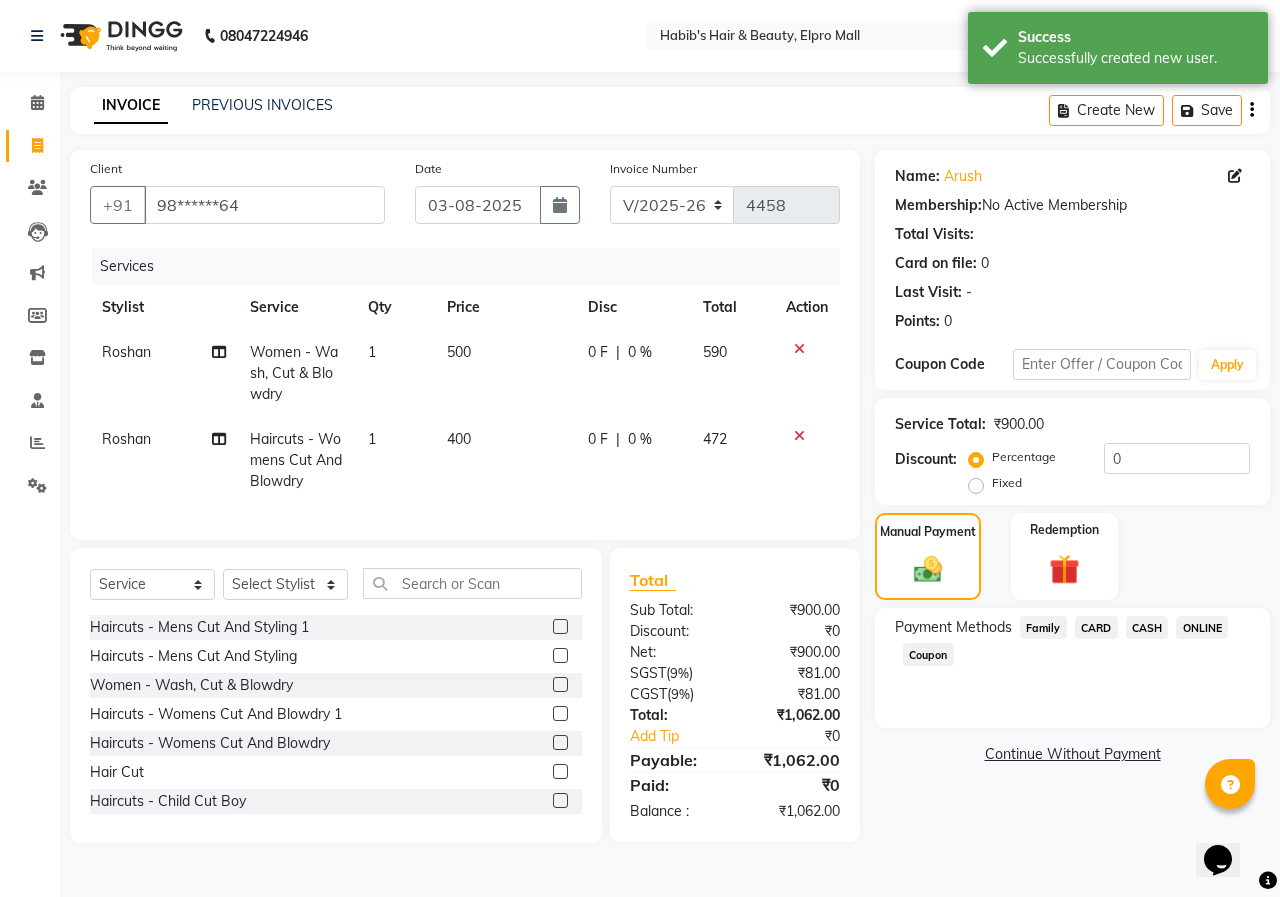 click on "ONLINE" 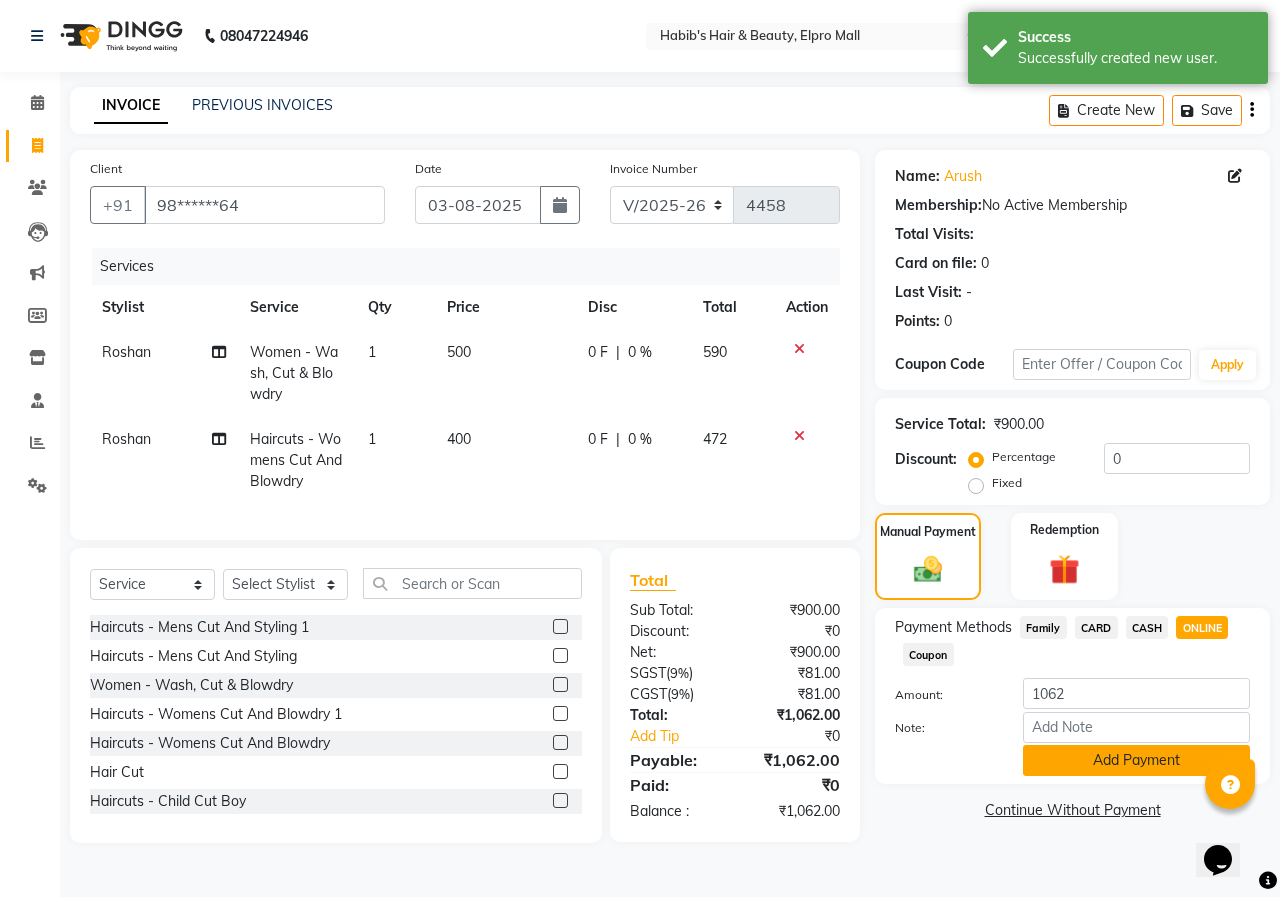 click on "Add Payment" 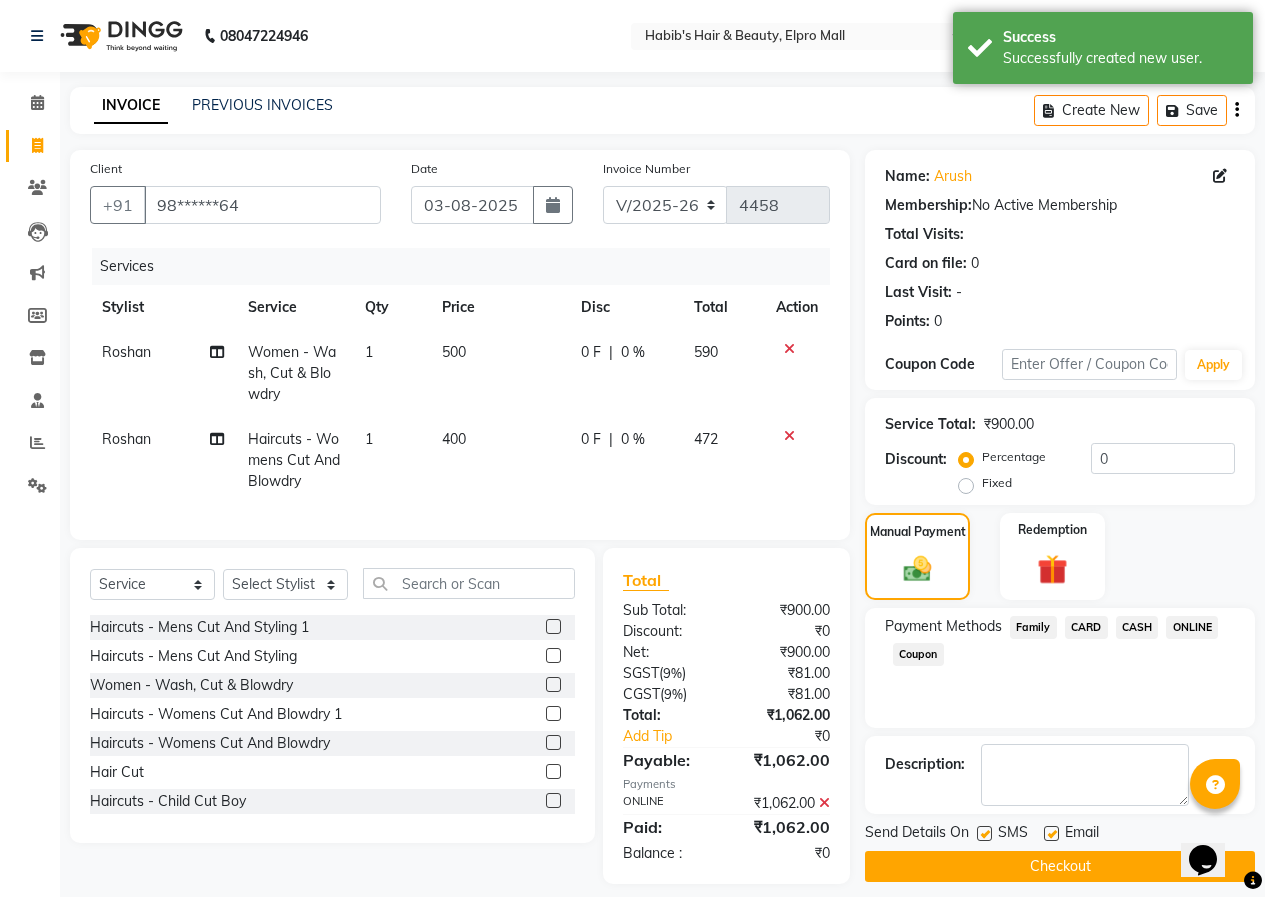 click on "Checkout" 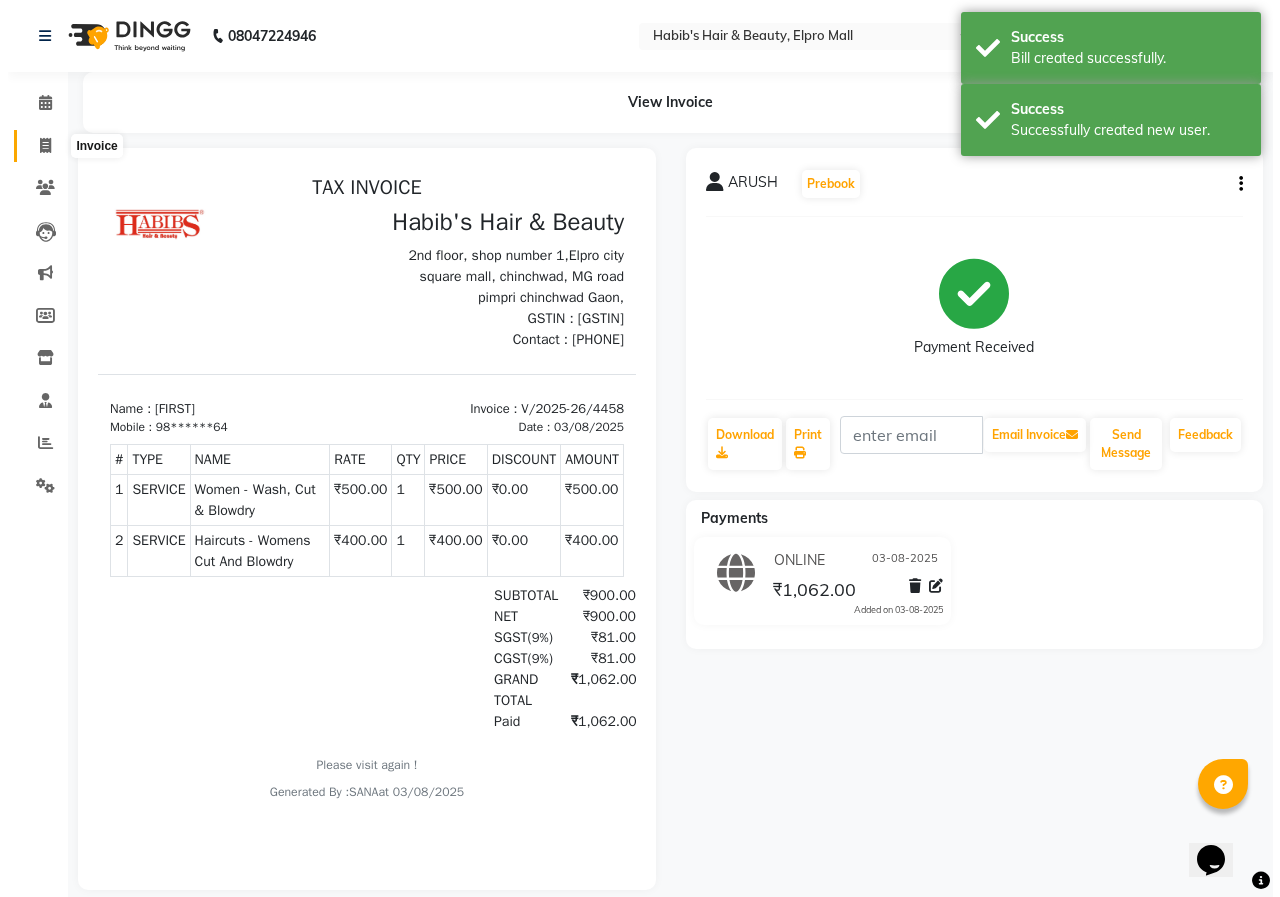scroll, scrollTop: 0, scrollLeft: 0, axis: both 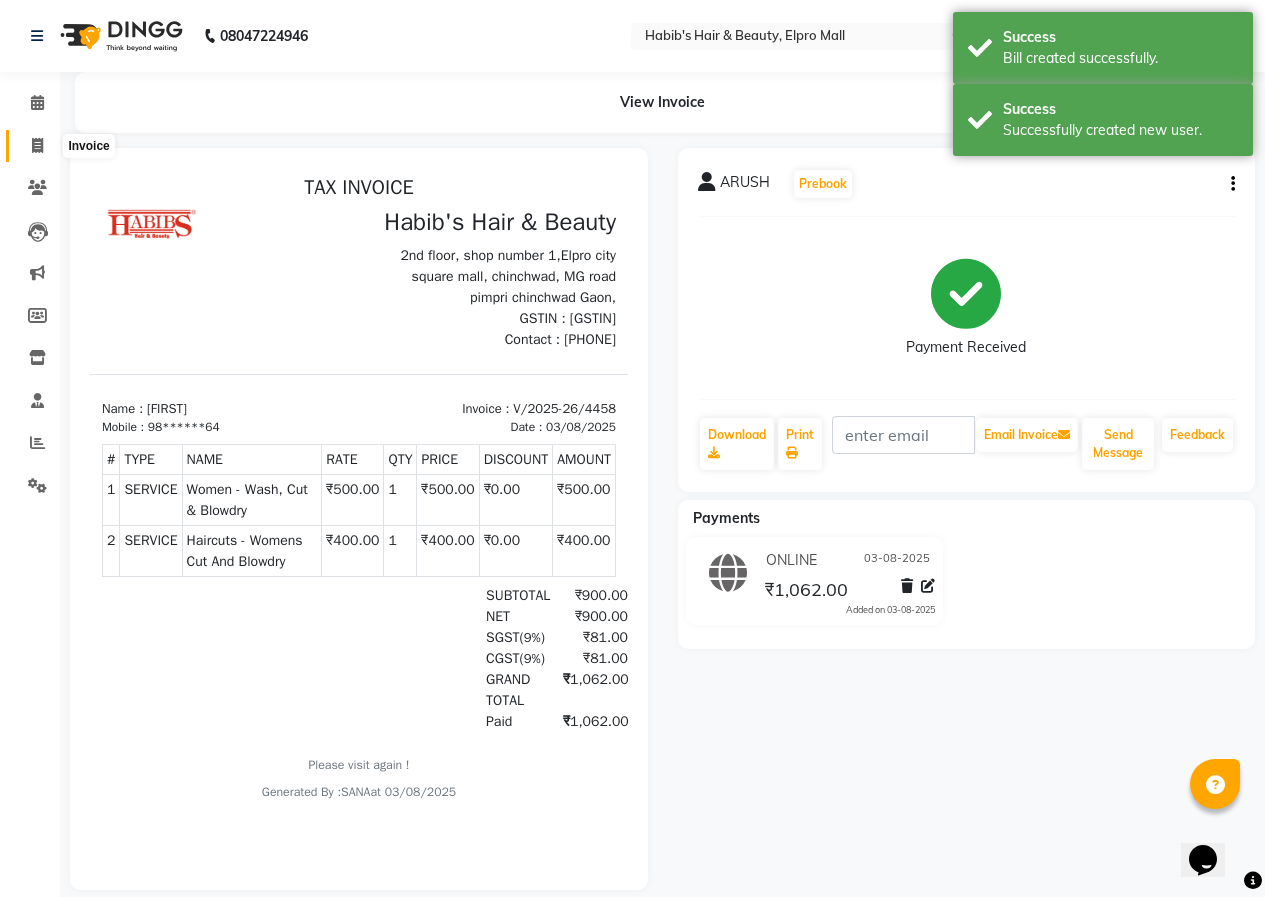 click 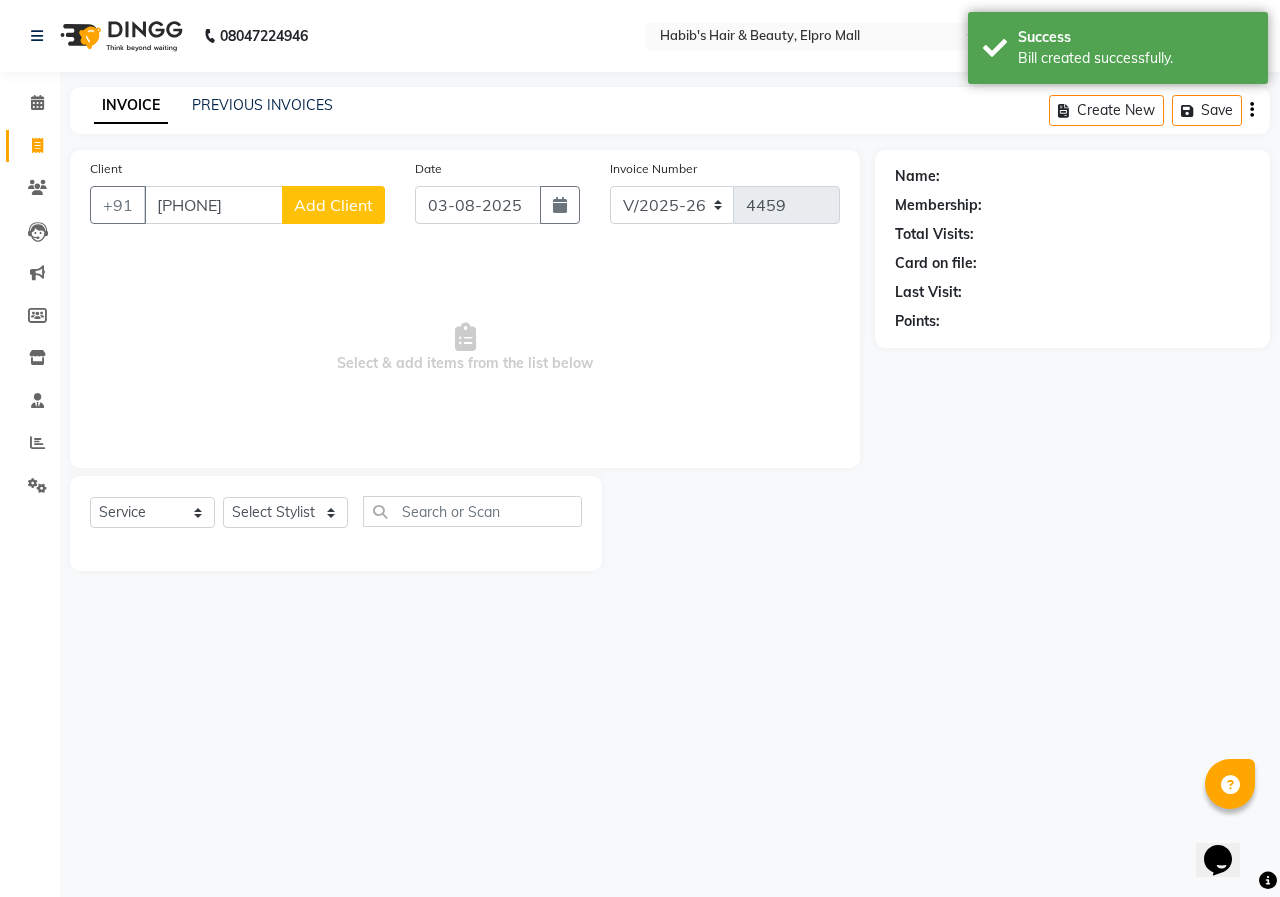 click on "Client +91 9819919496 Add Client" 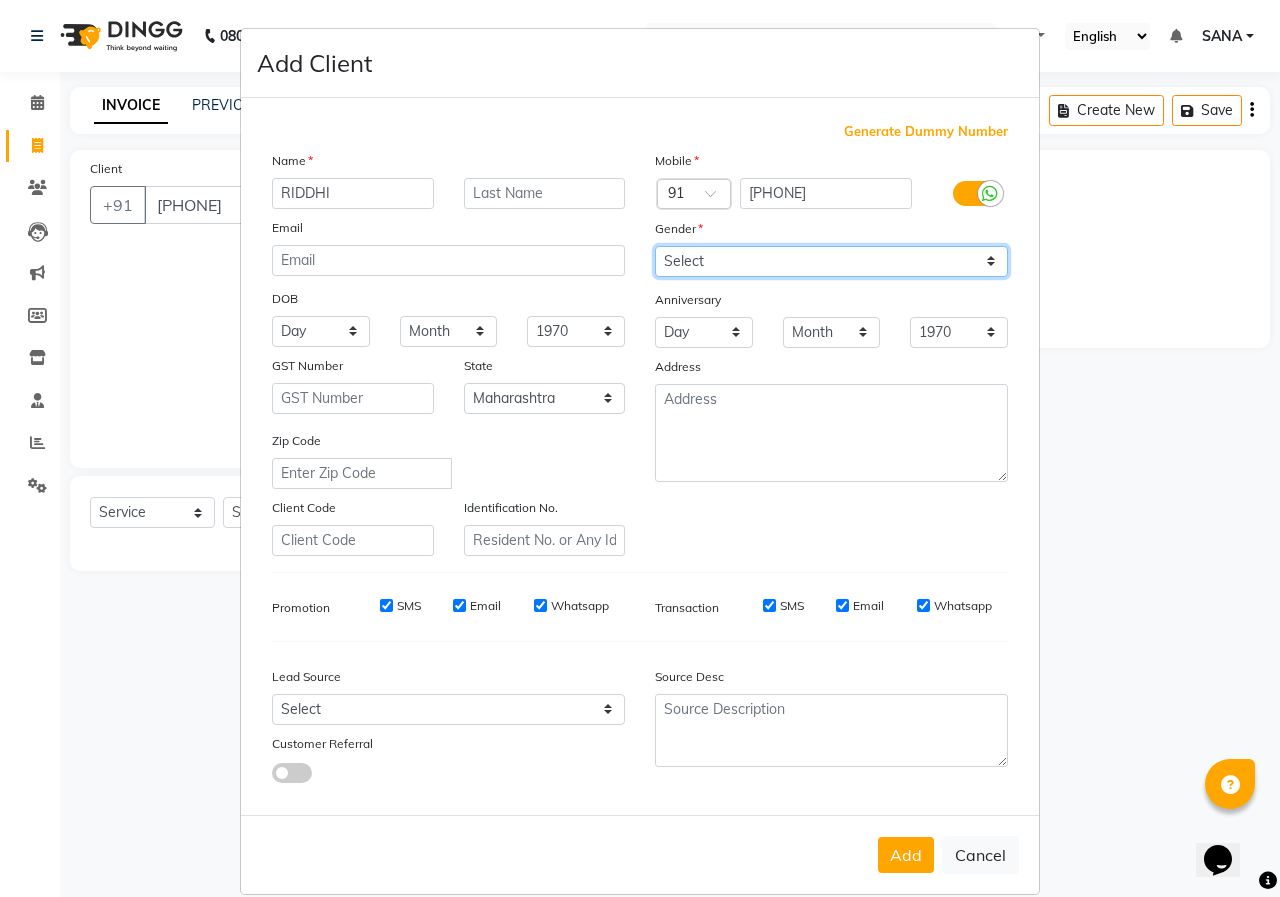click on "Select Male Female Other Prefer Not To Say" at bounding box center (831, 261) 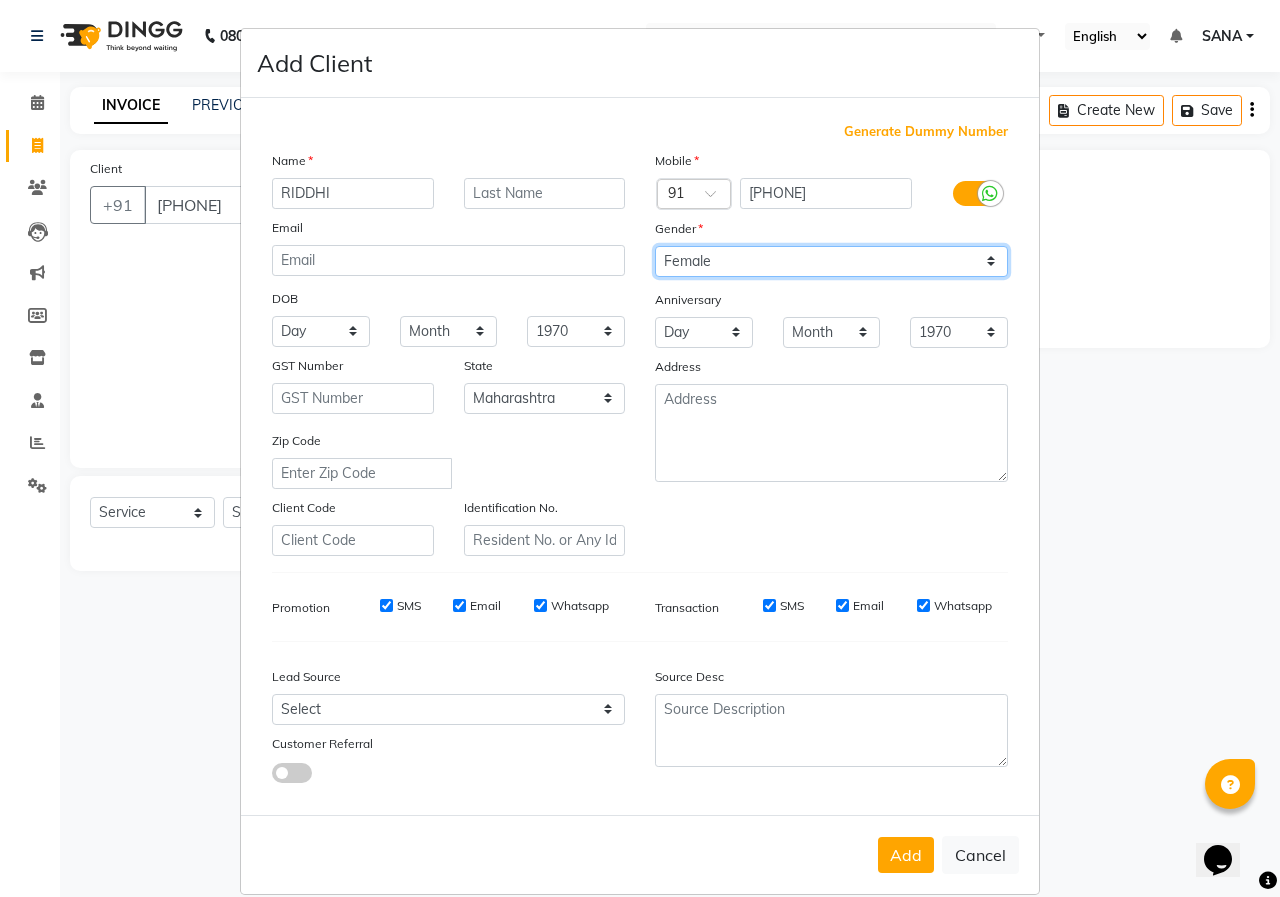 click on "Select Male Female Other Prefer Not To Say" at bounding box center [831, 261] 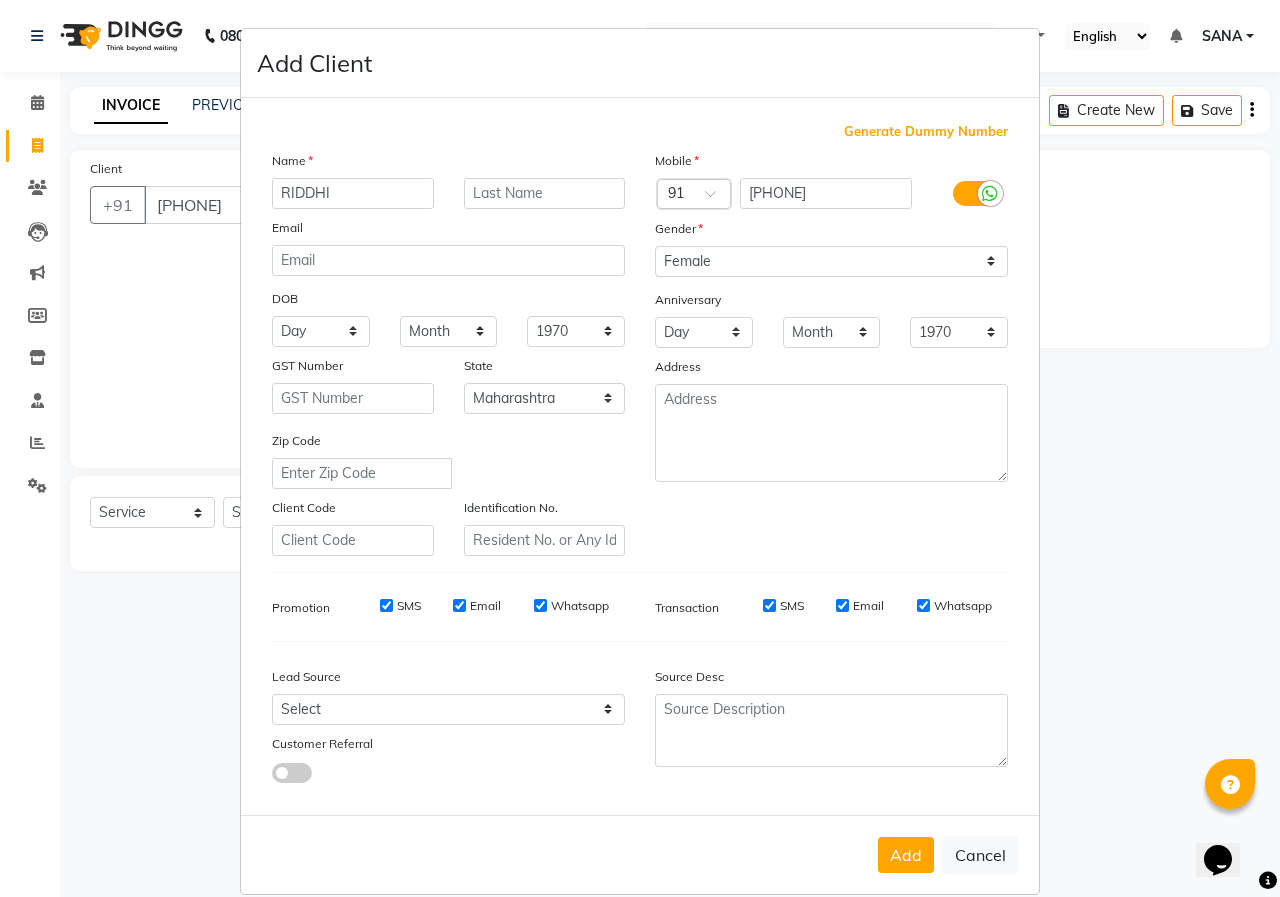 click on "Add   Cancel" at bounding box center [640, 854] 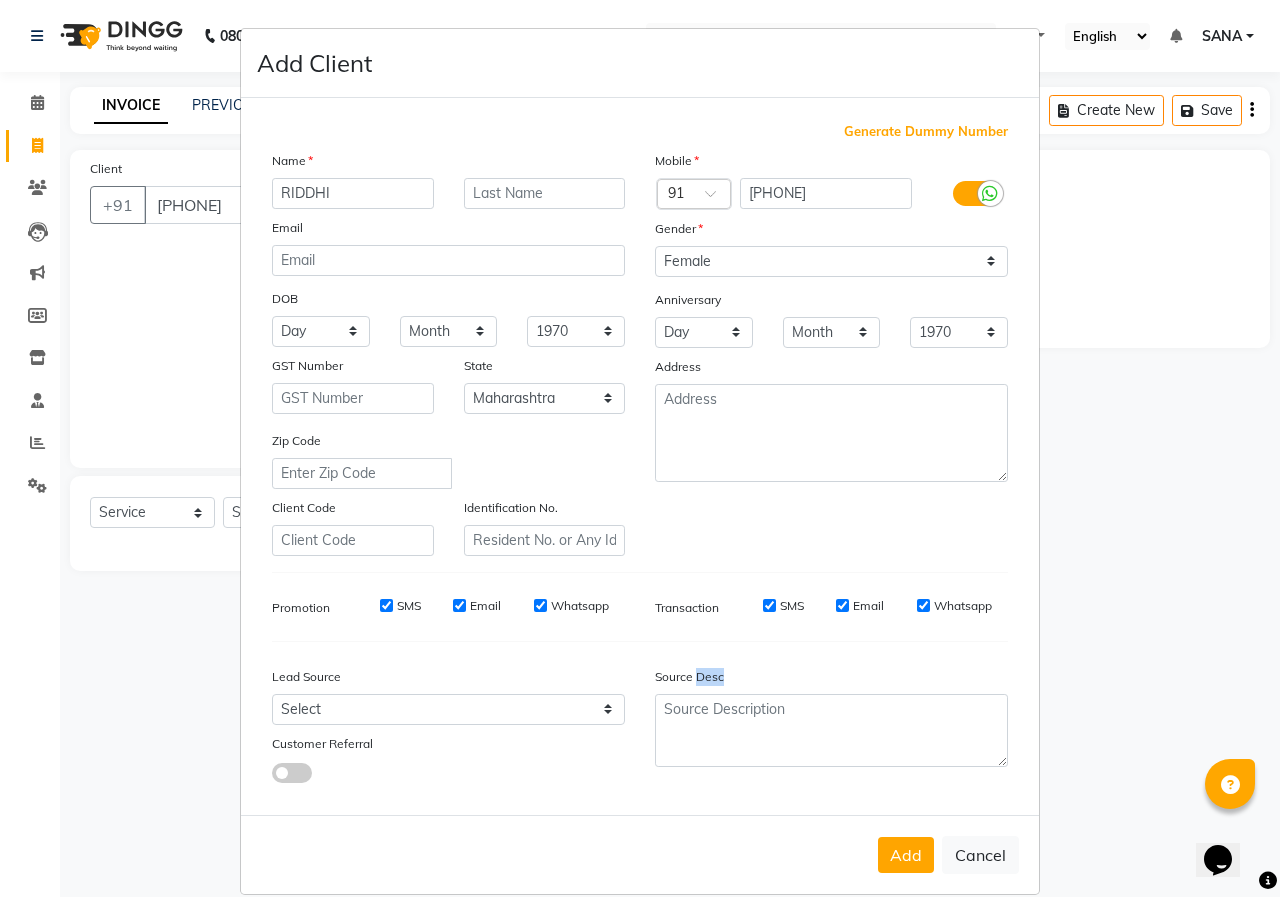 click on "Add   Cancel" at bounding box center [640, 854] 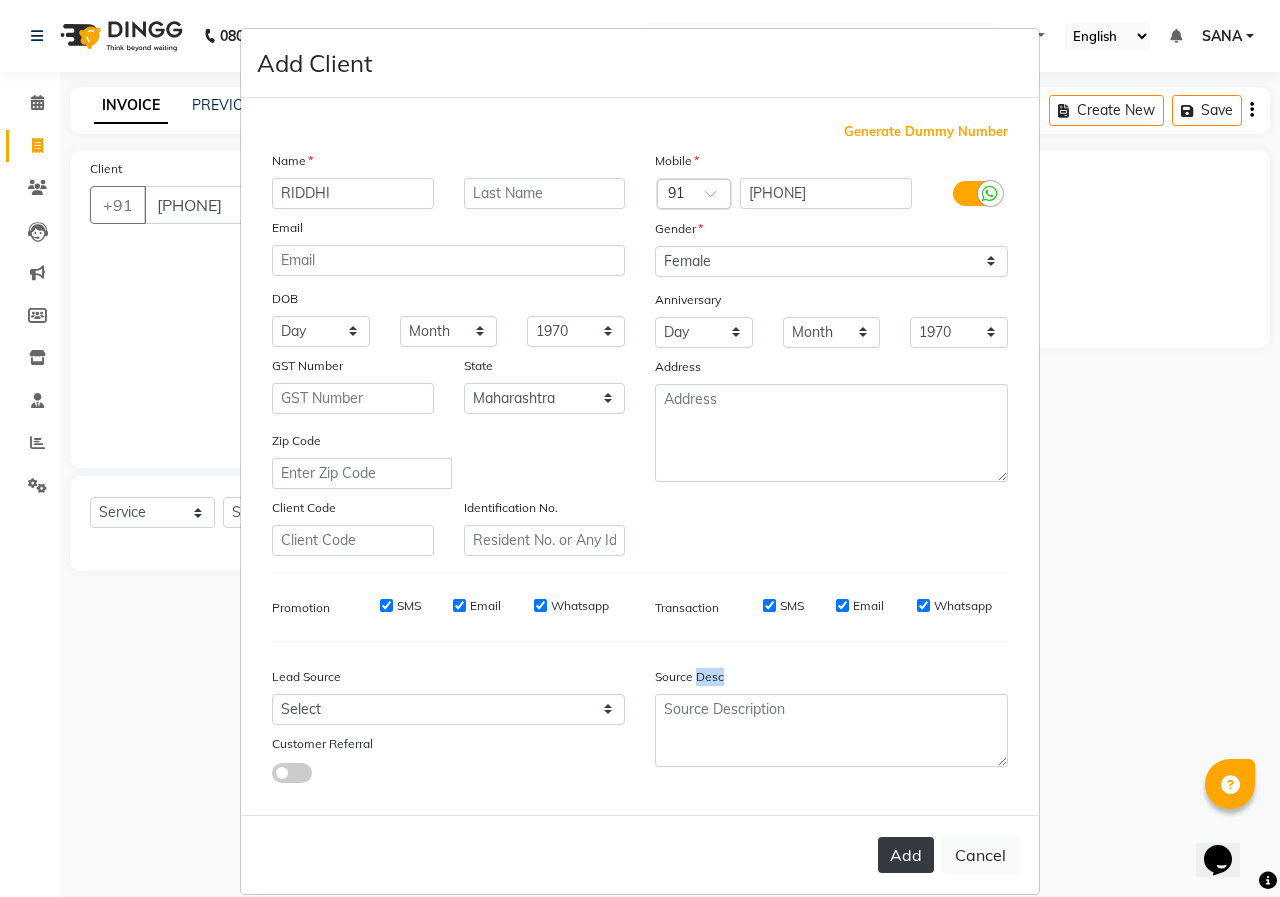 click on "Add" at bounding box center (906, 855) 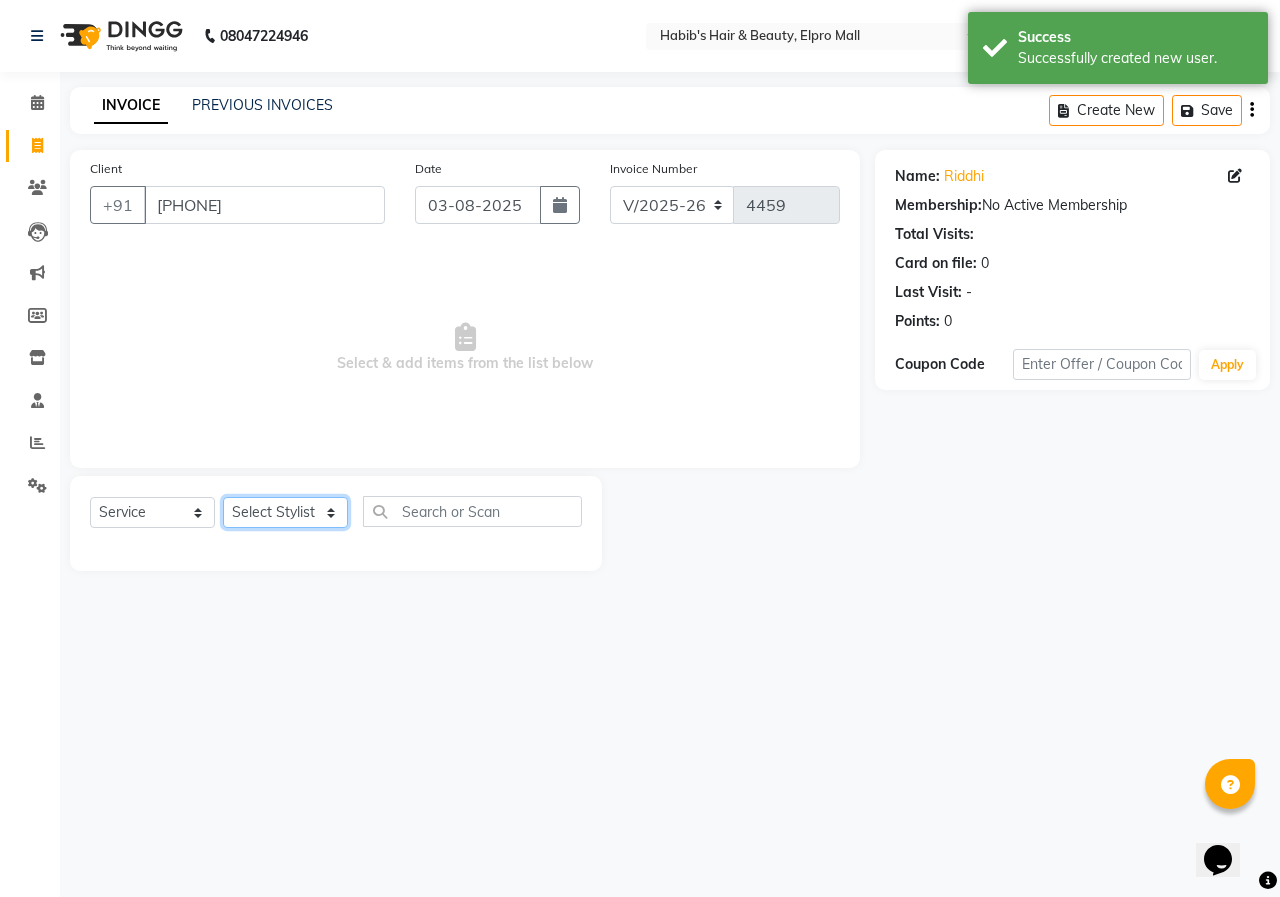 click on "Select Stylist ANUSHKA GAURI GUDDU Keshav Maushi Mhaske  priya  Rahul Ravi  Roshan Sagar SANA Sangam Sanika shabnam SONALI  subhan" 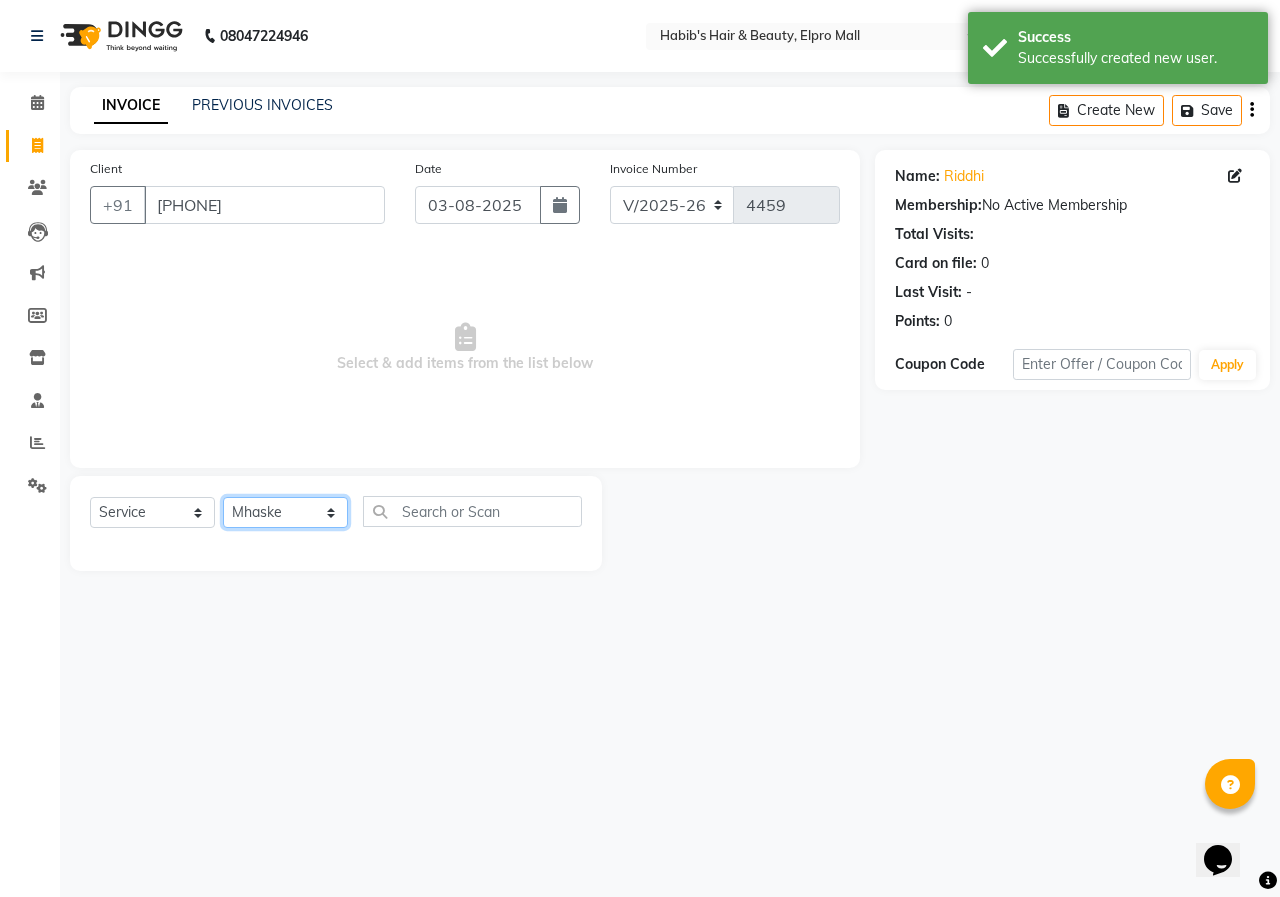 click on "Select Stylist ANUSHKA GAURI GUDDU Keshav Maushi Mhaske  priya  Rahul Ravi  Roshan Sagar SANA Sangam Sanika shabnam SONALI  subhan" 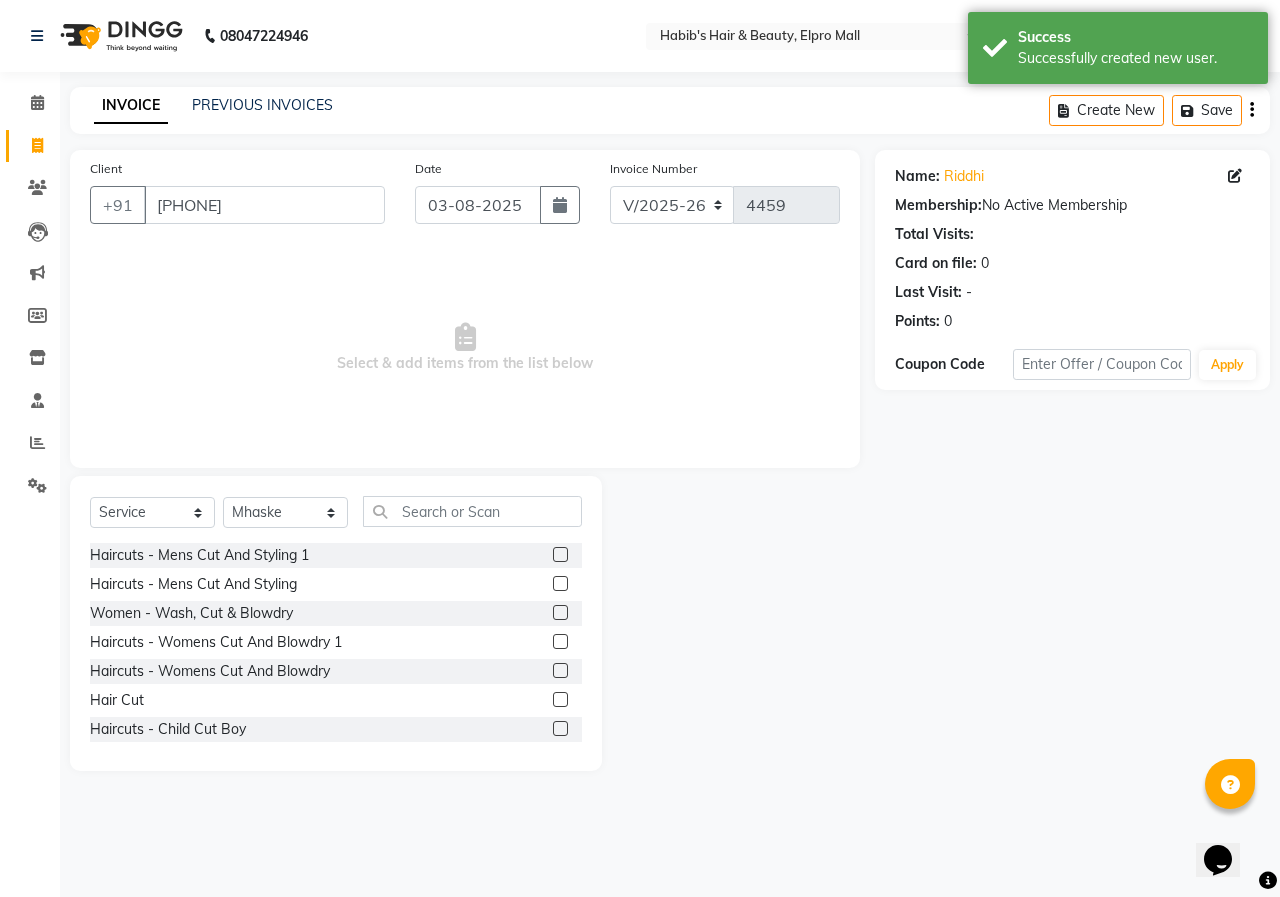 click 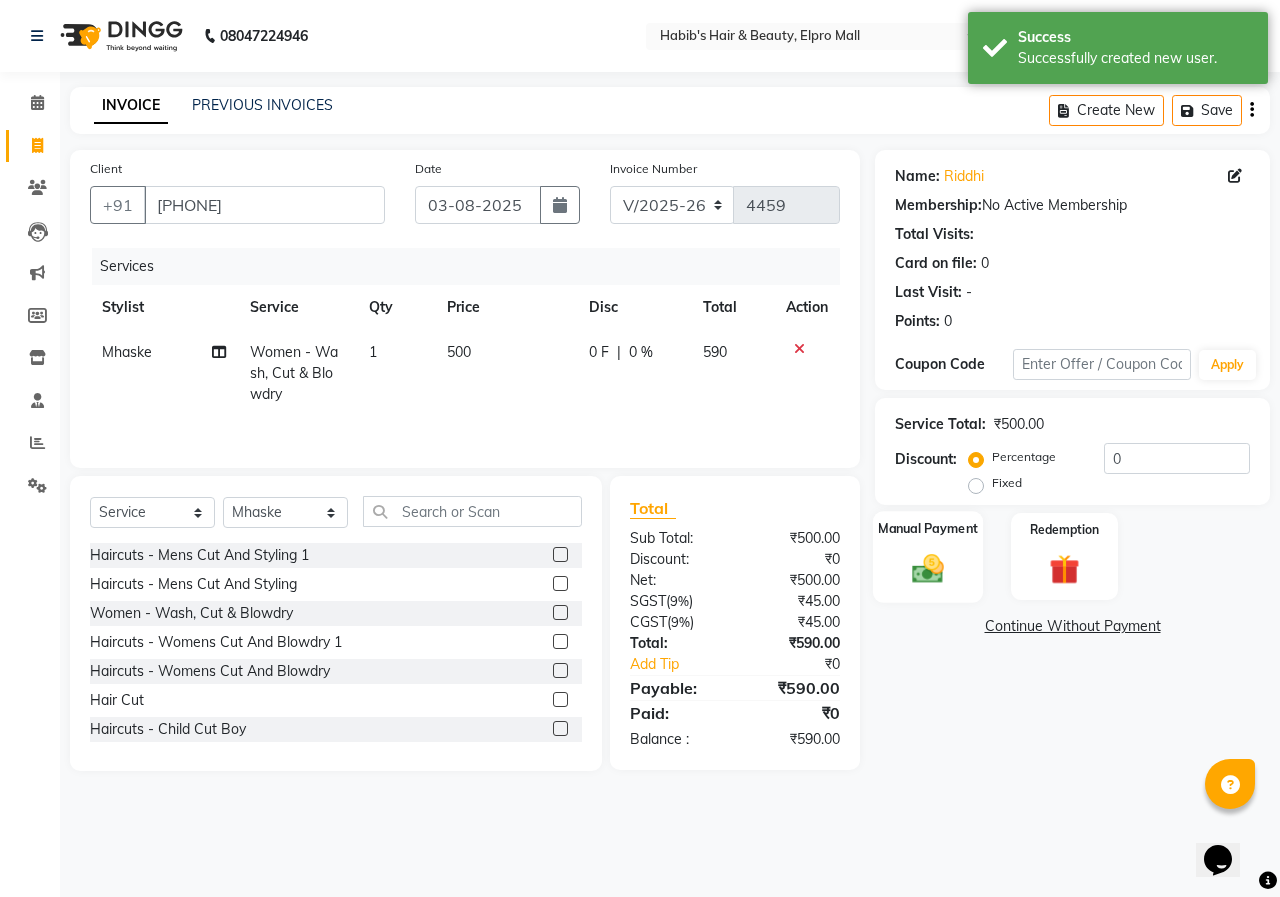 click on "Manual Payment" 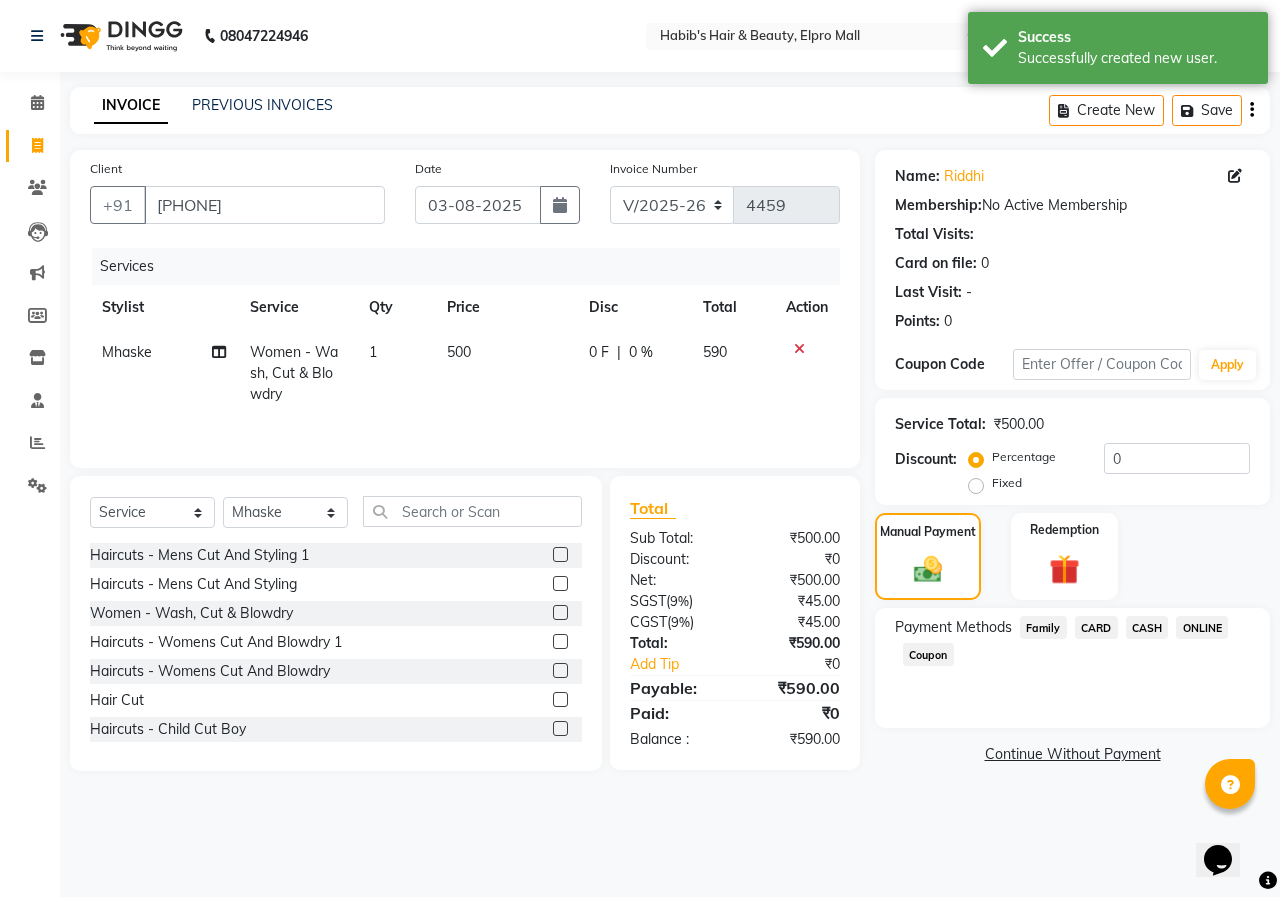 drag, startPoint x: 1181, startPoint y: 619, endPoint x: 1179, endPoint y: 674, distance: 55.03635 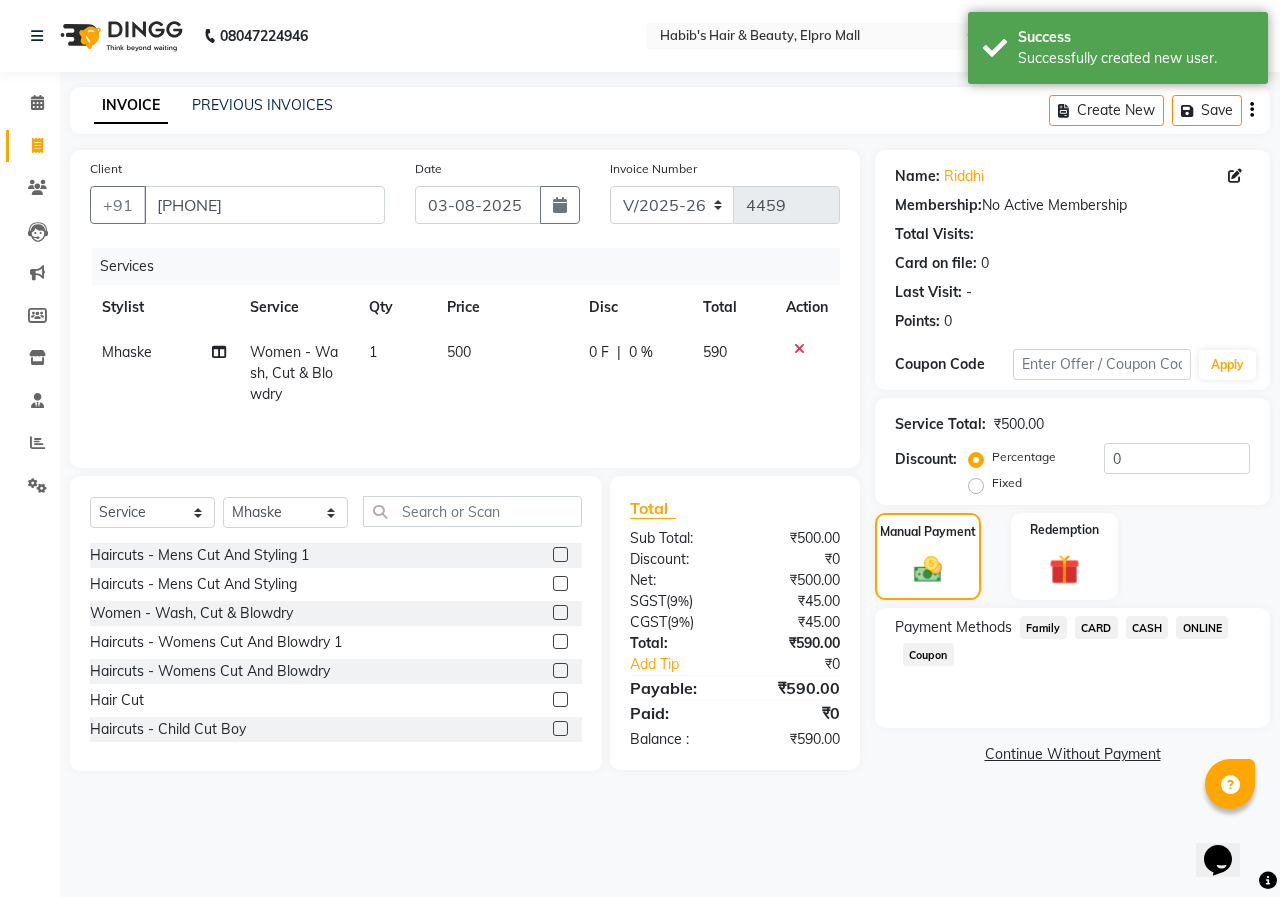 click on "ONLINE" 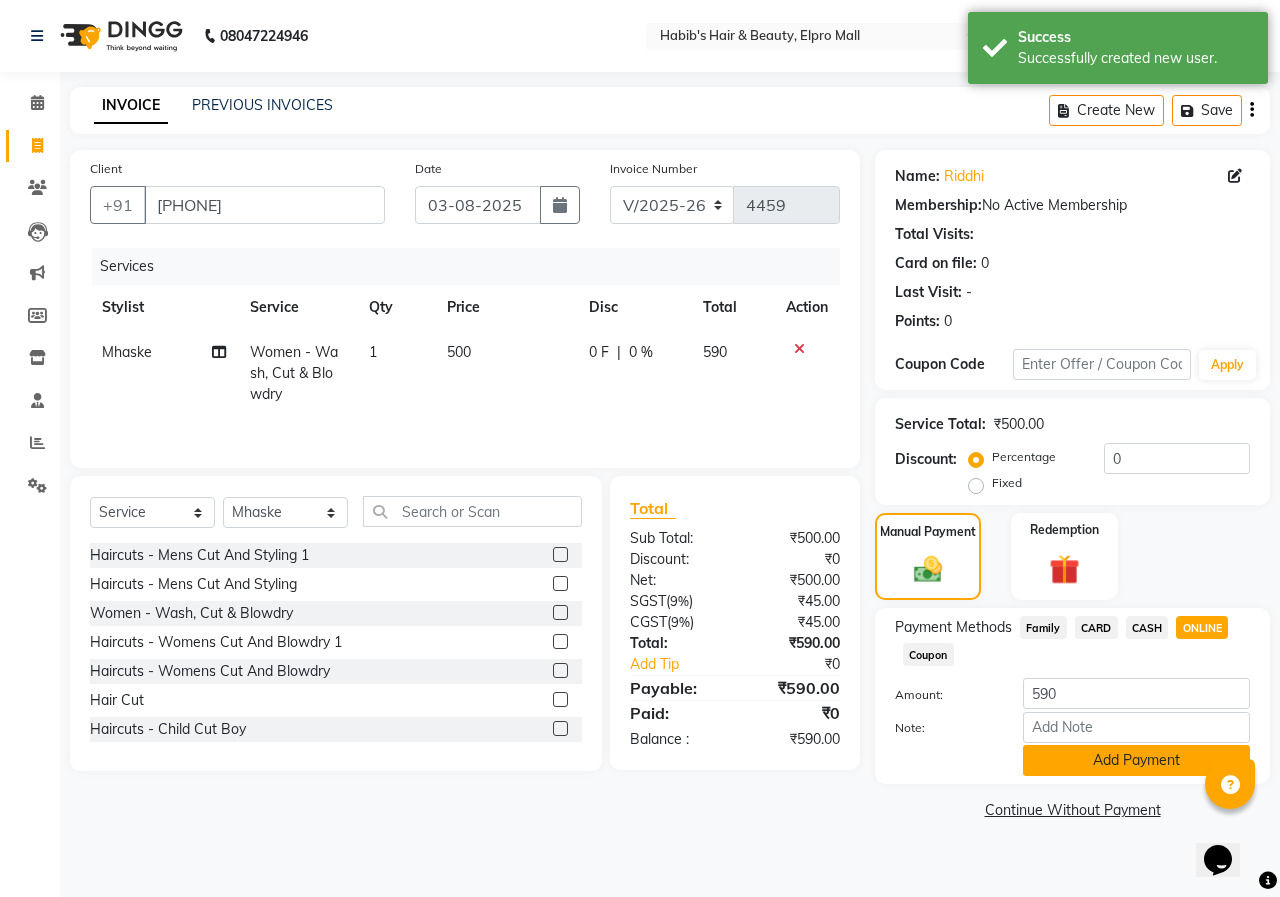 click on "Add Payment" 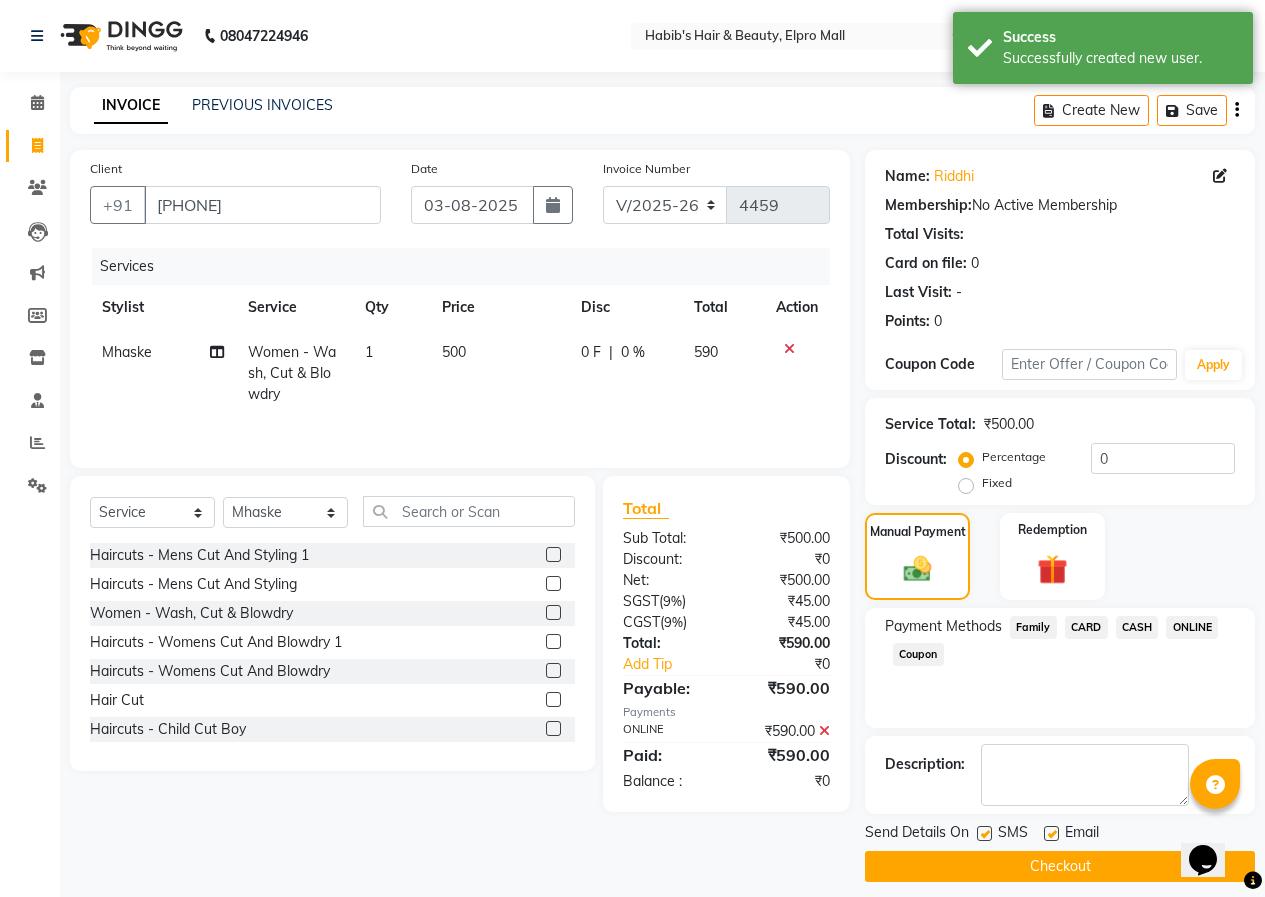 click on "Checkout" 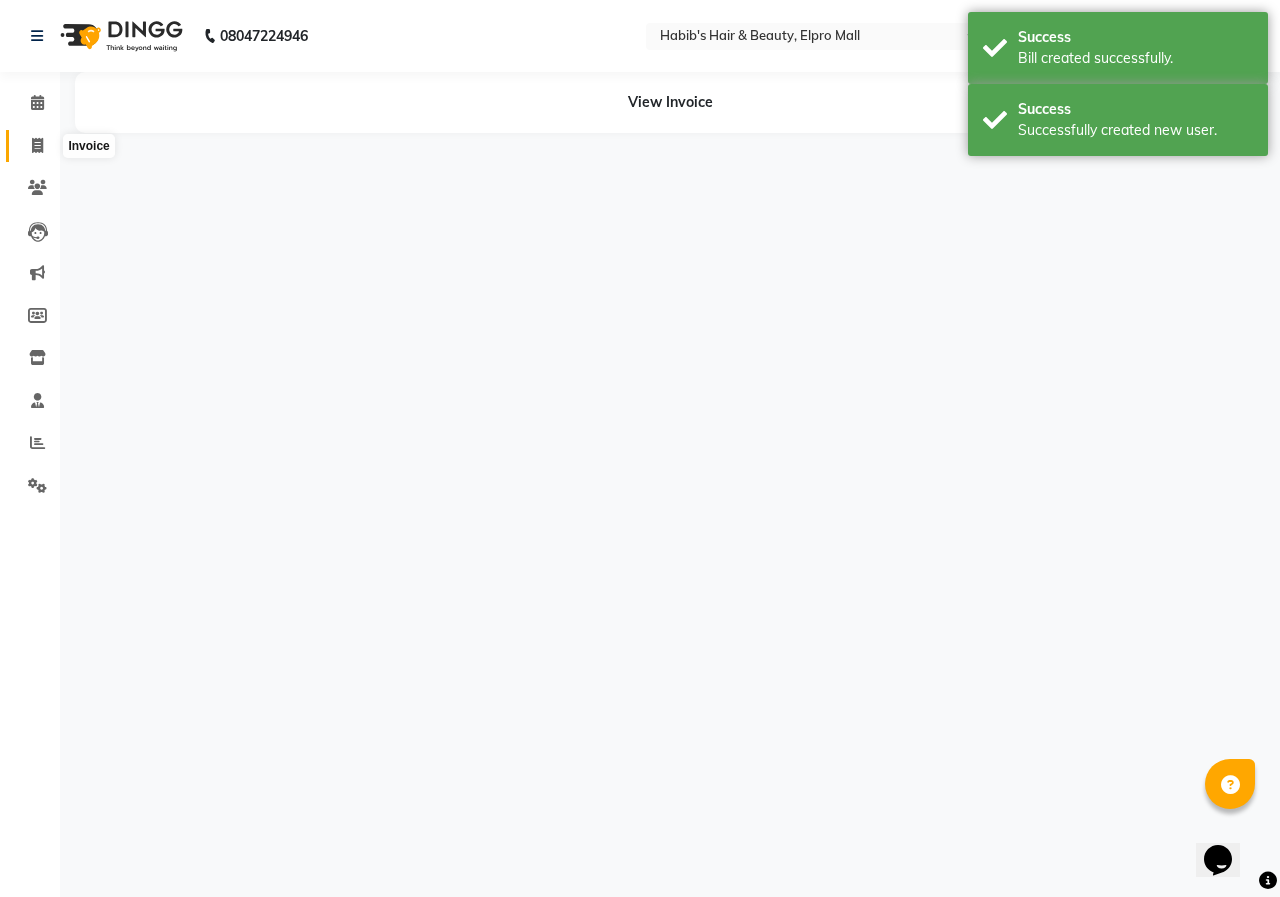 click 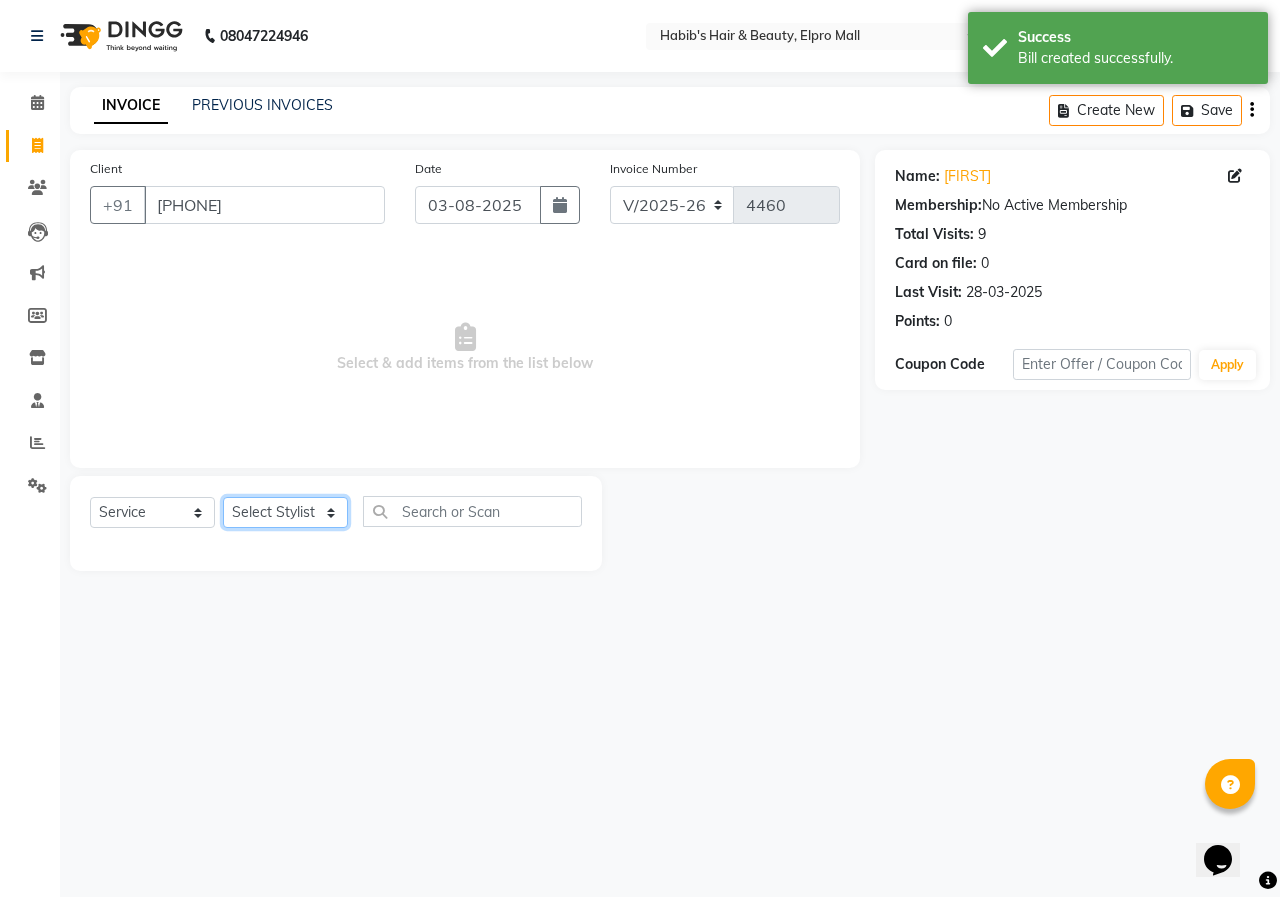 click on "Select Stylist ANUSHKA GAURI GUDDU Keshav Maushi Mhaske  priya  Rahul Ravi  Roshan Sagar SANA Sangam Sanika shabnam SONALI  subhan" 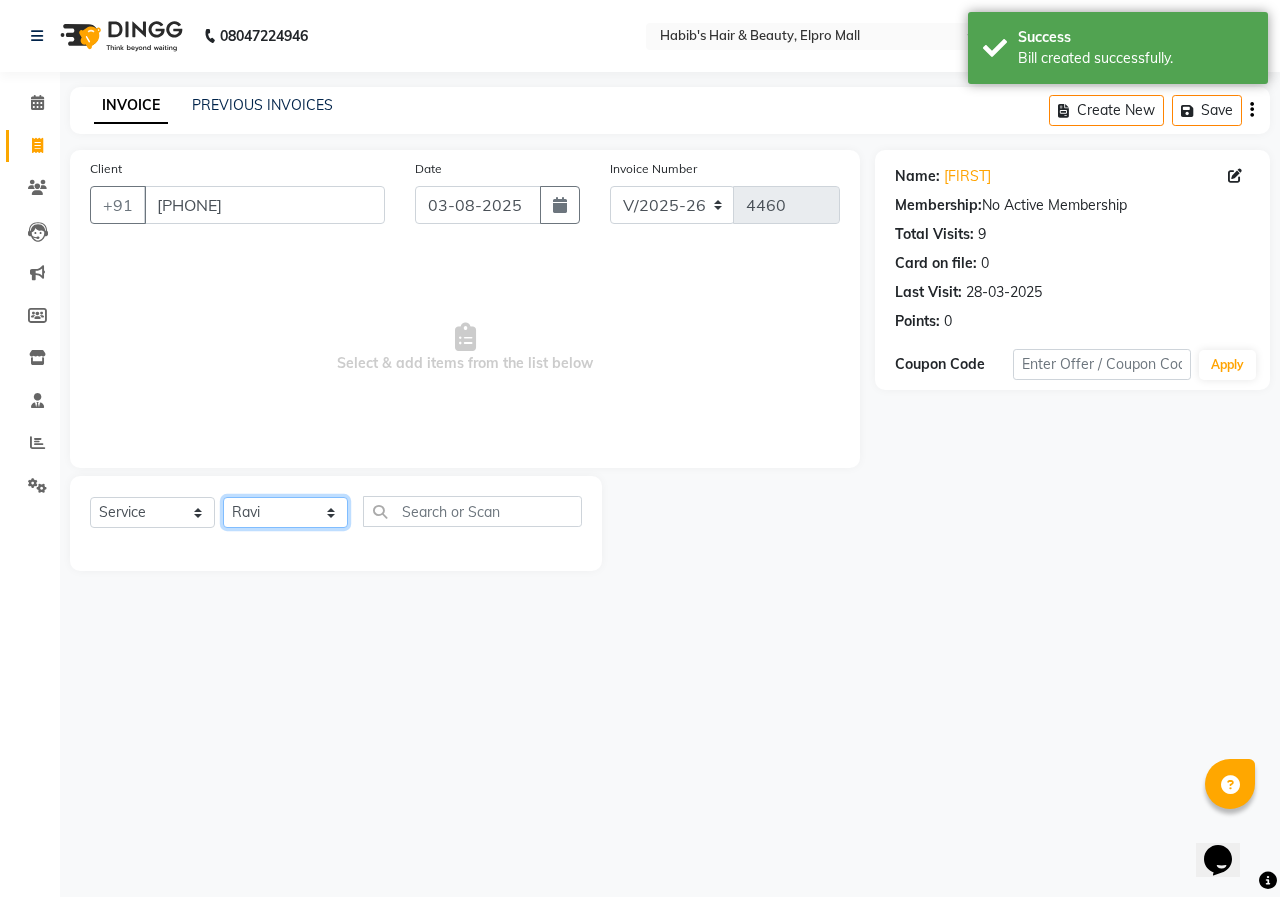 click on "Select Stylist ANUSHKA GAURI GUDDU Keshav Maushi Mhaske  priya  Rahul Ravi  Roshan Sagar SANA Sangam Sanika shabnam SONALI  subhan" 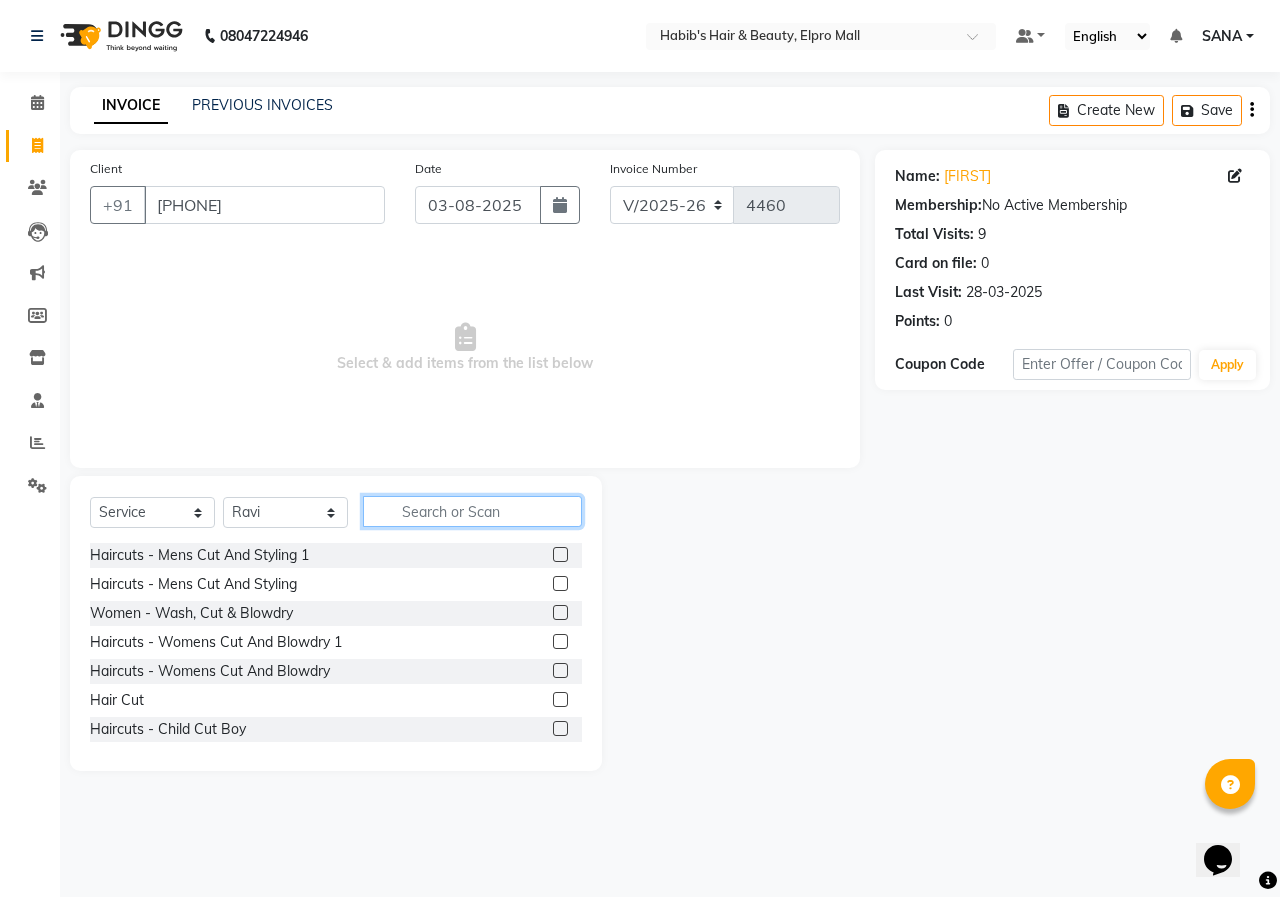 drag, startPoint x: 439, startPoint y: 516, endPoint x: 467, endPoint y: 532, distance: 32.24903 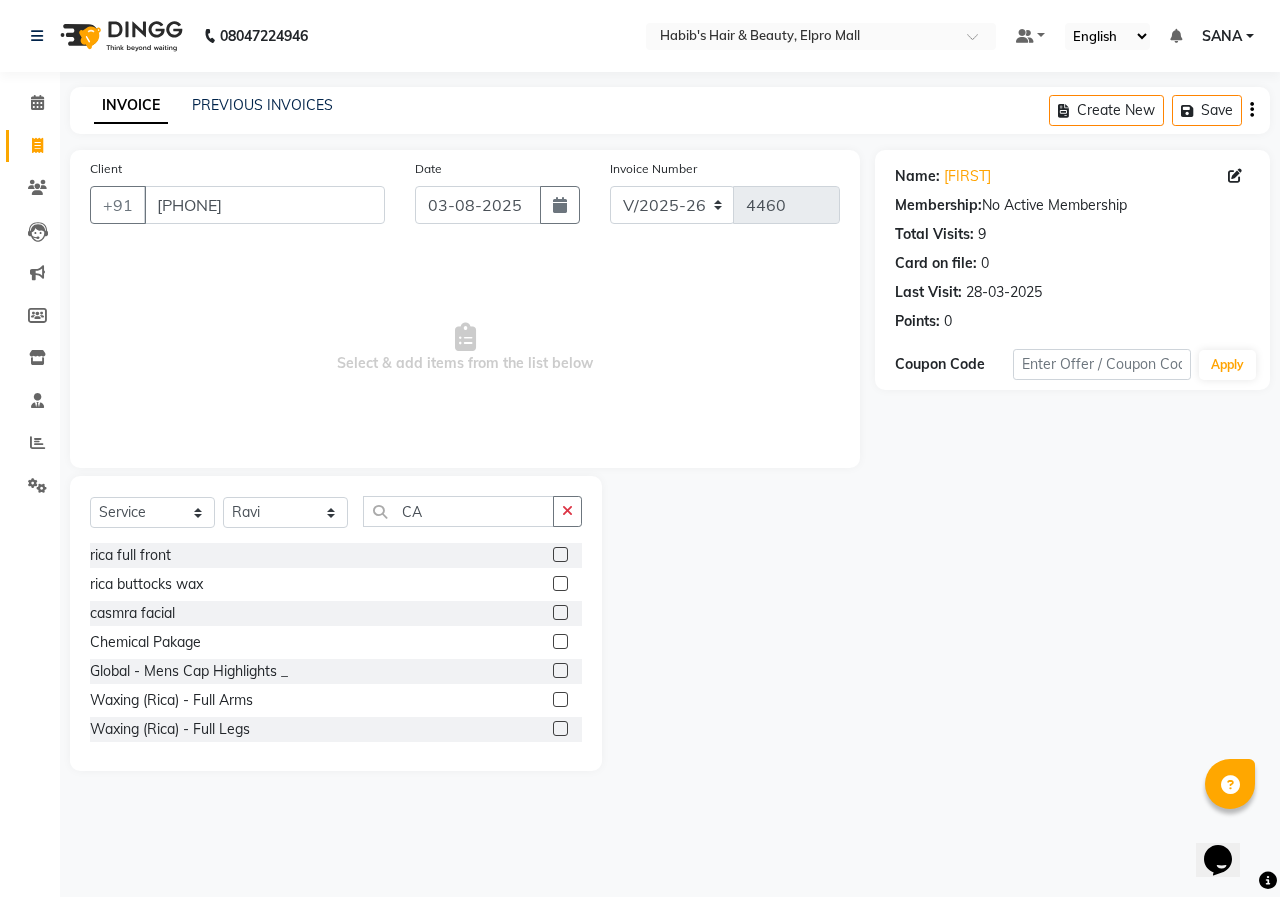 click 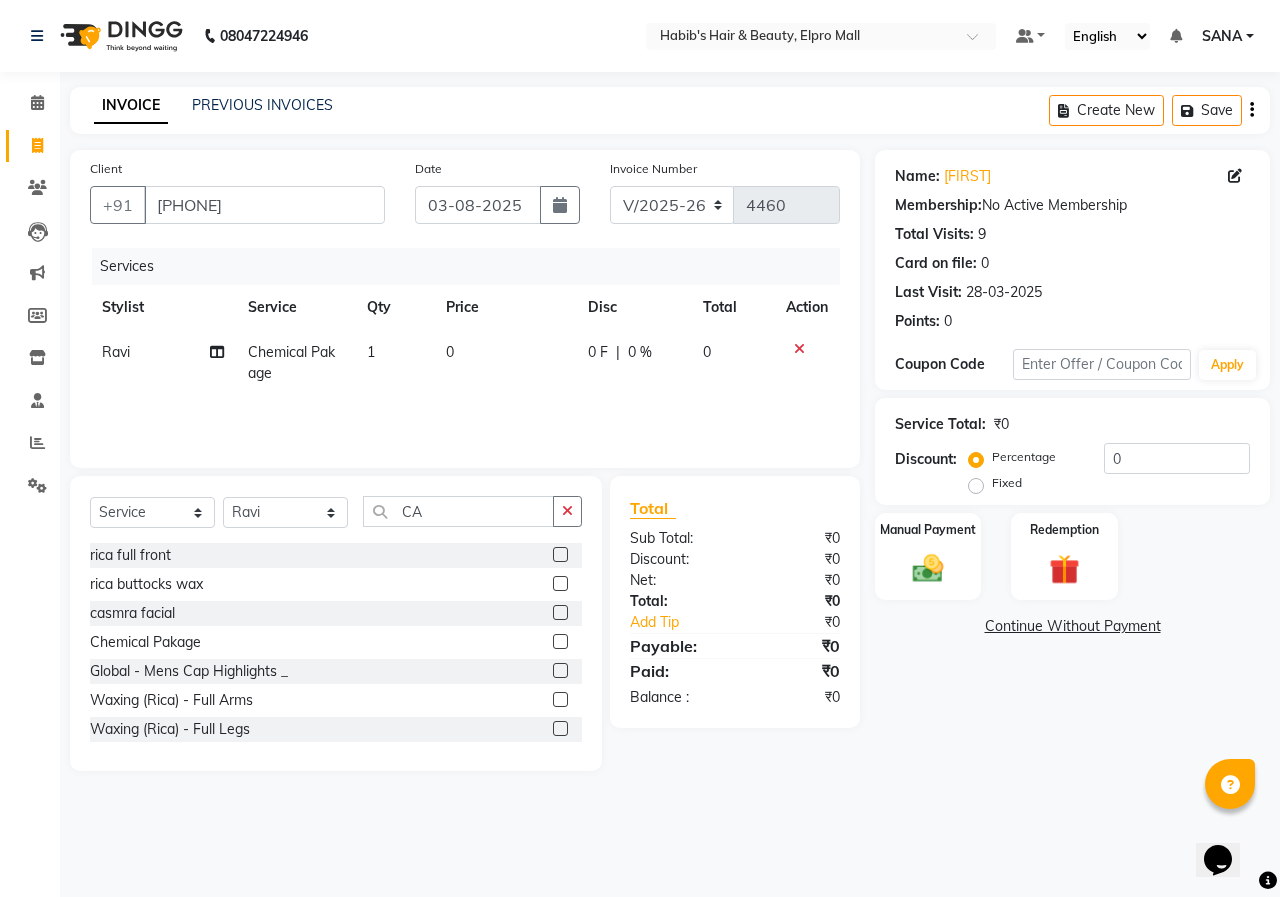 click on "0" 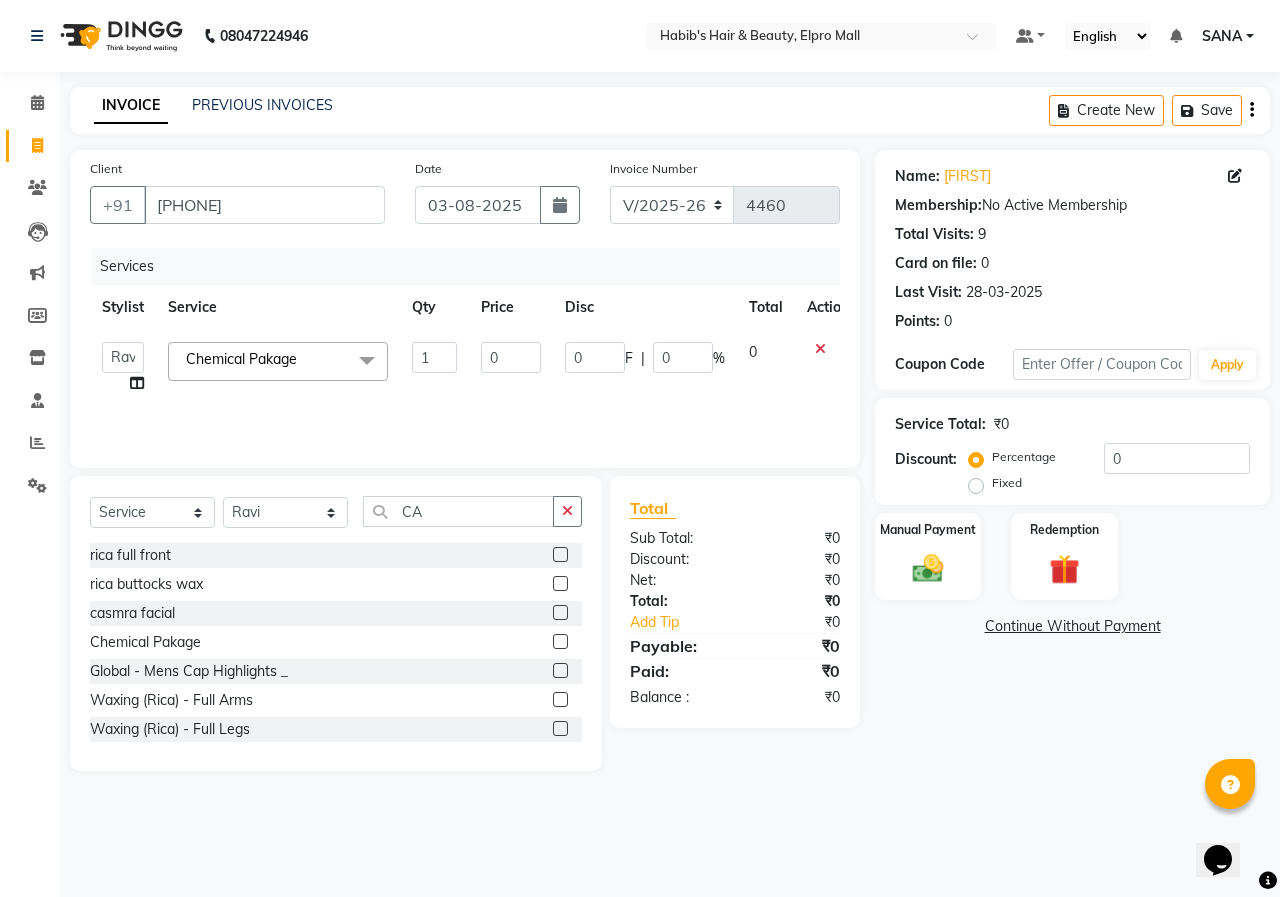 click on "0" 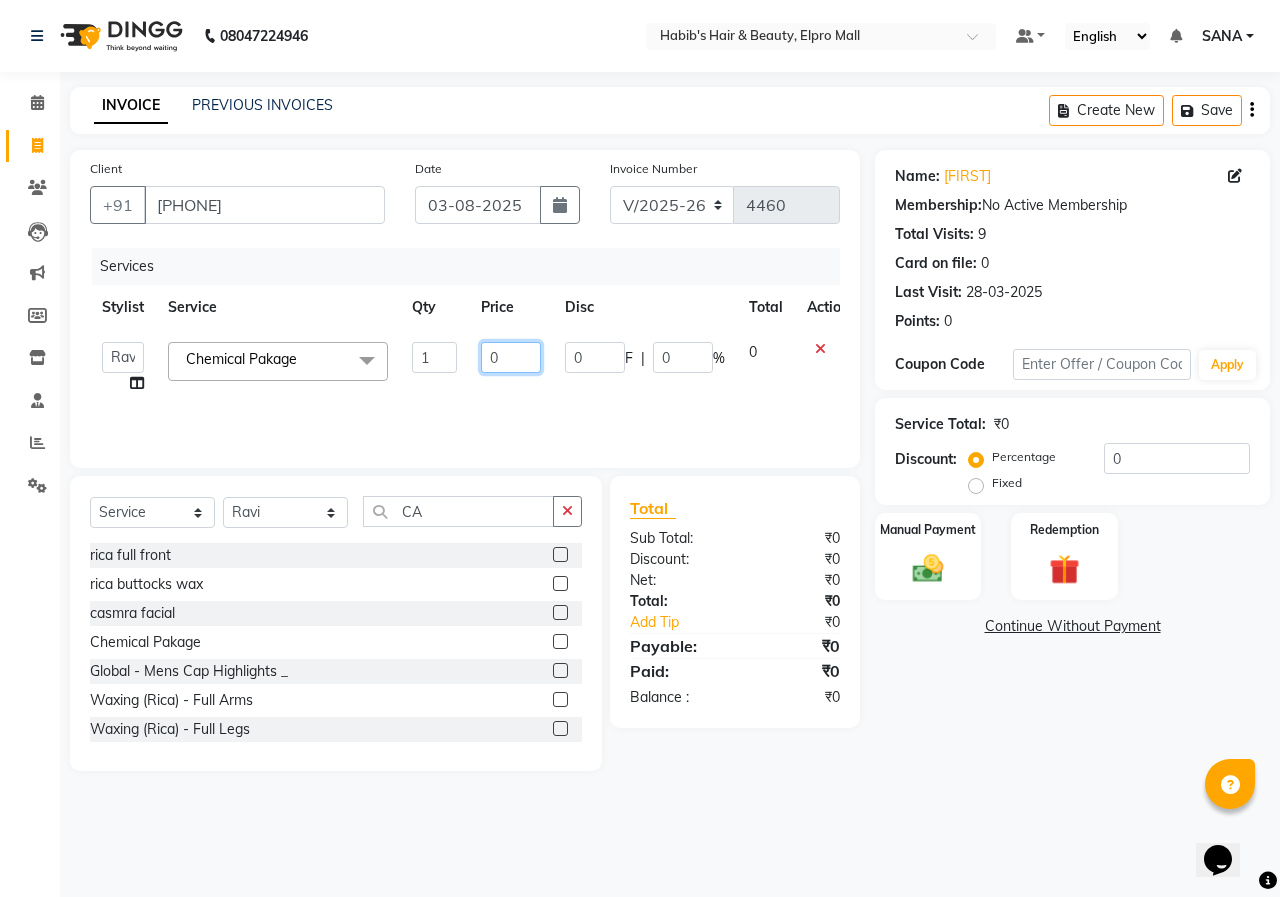 click on "0" 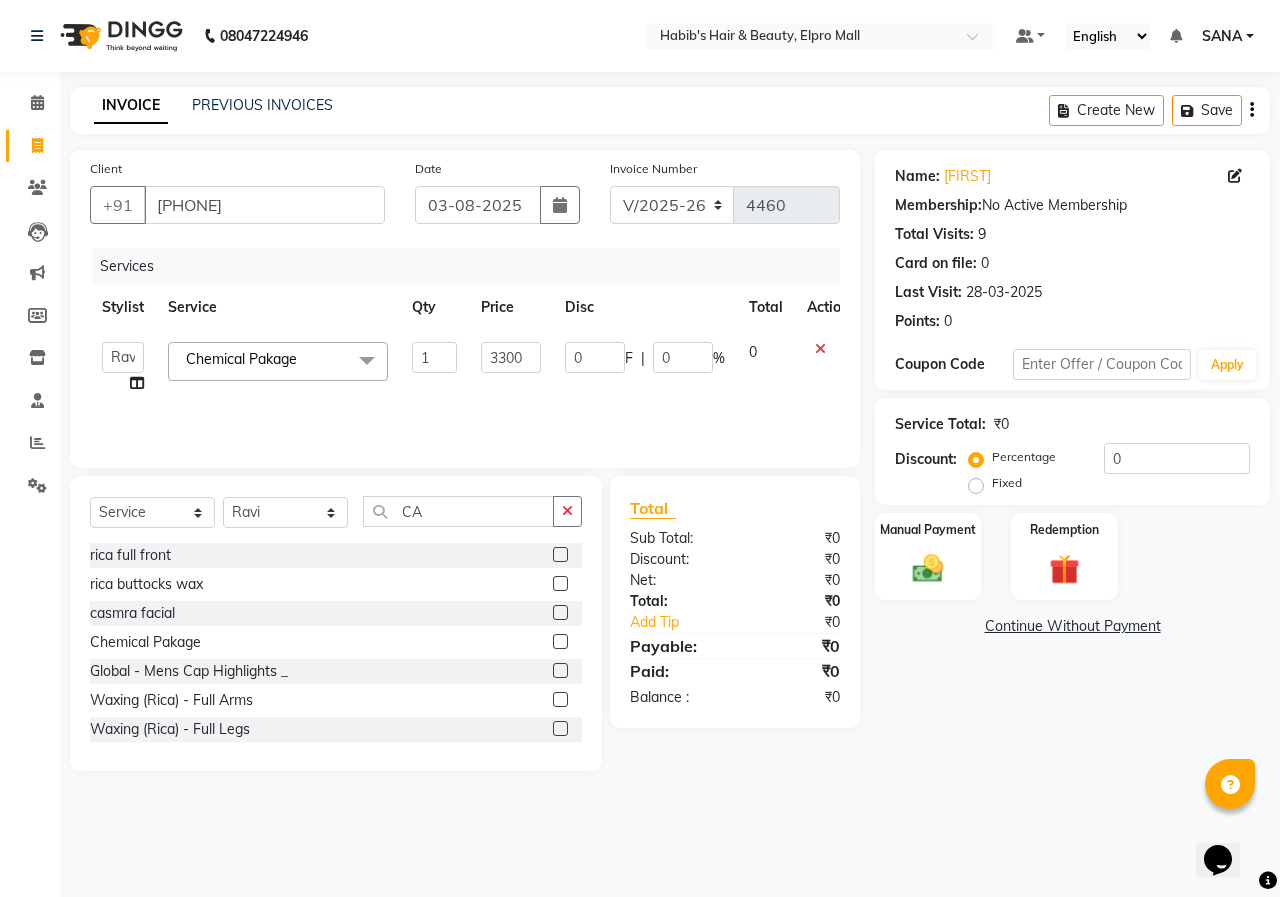 click on "Manual Payment Redemption" 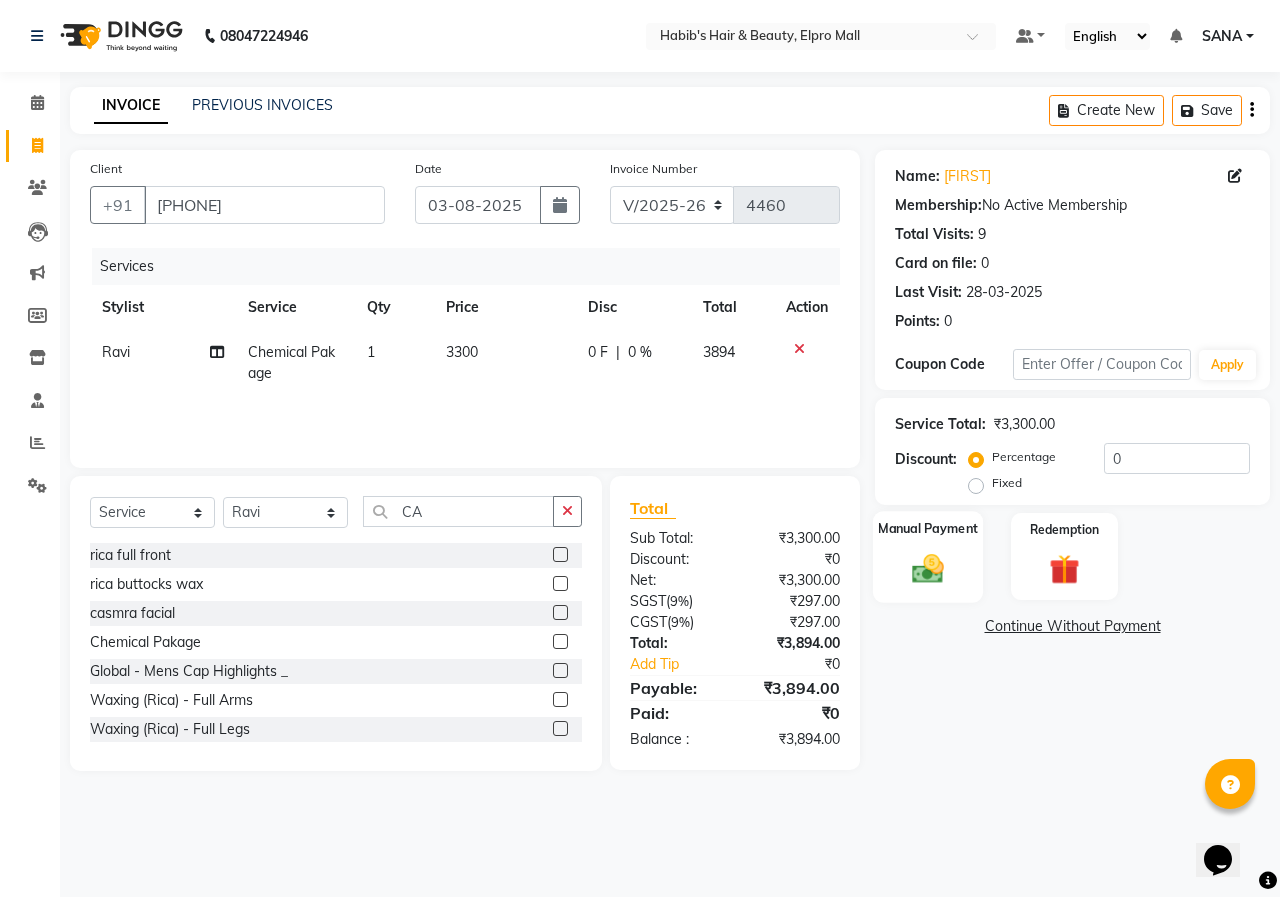 click on "Manual Payment" 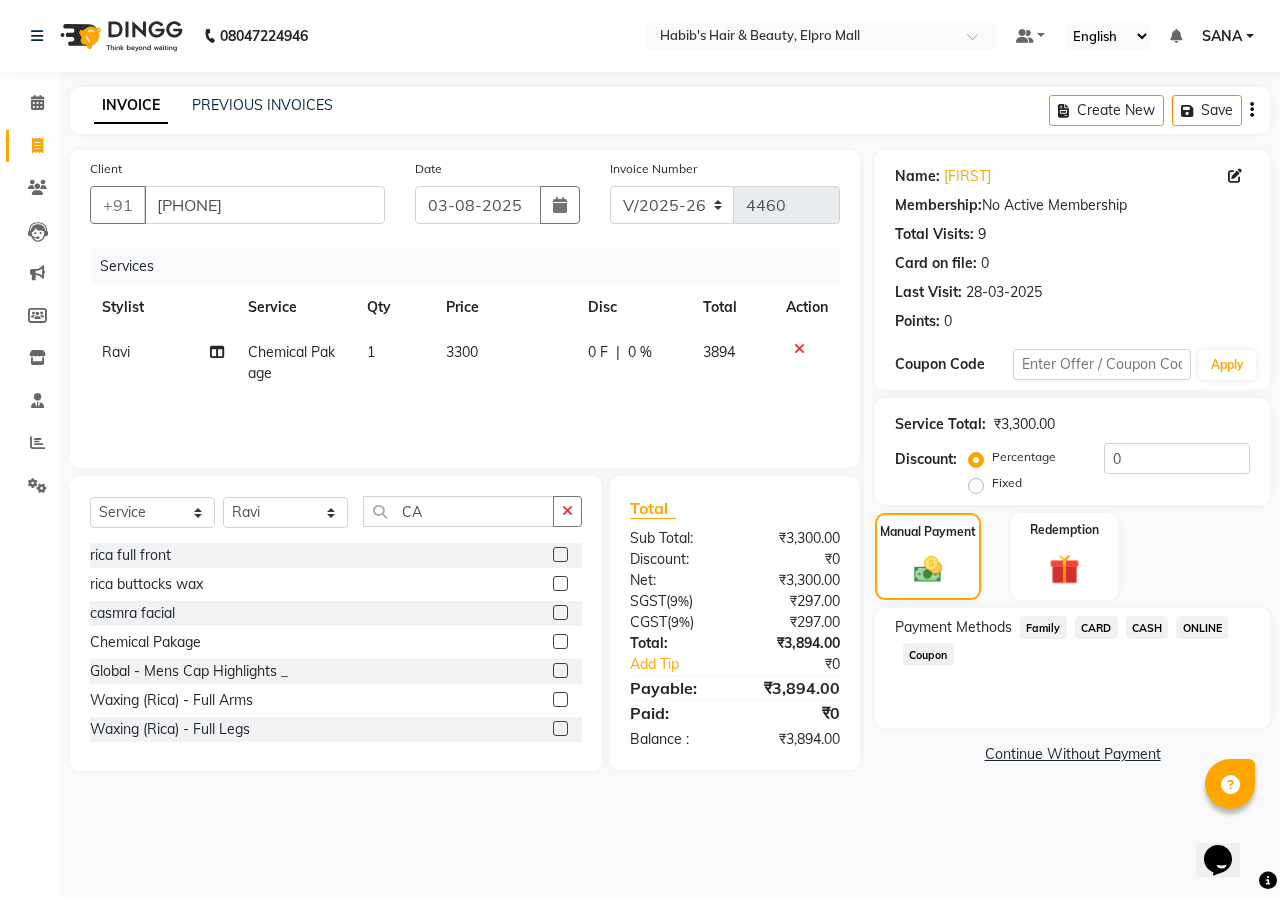click on "ONLINE" 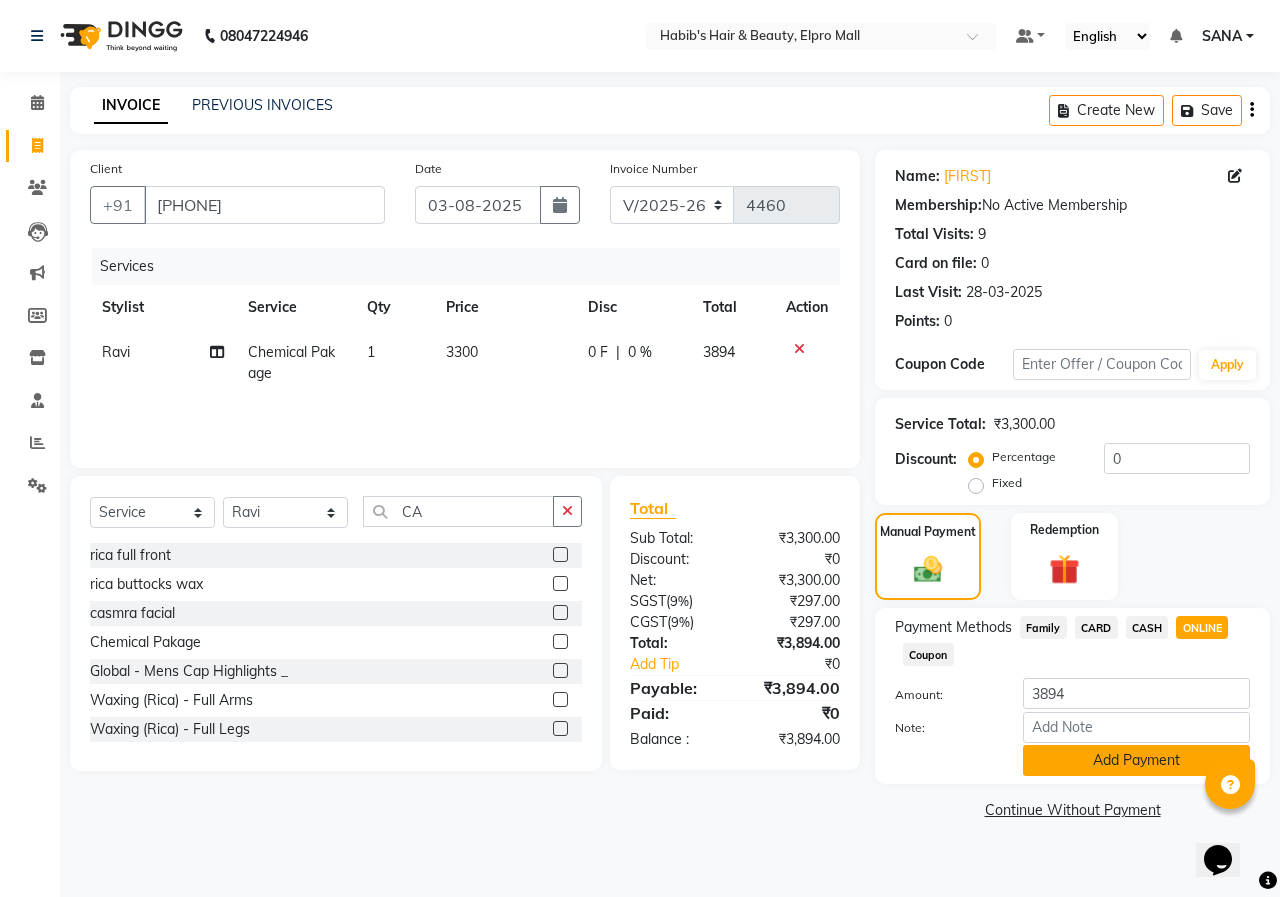 click on "Add Payment" 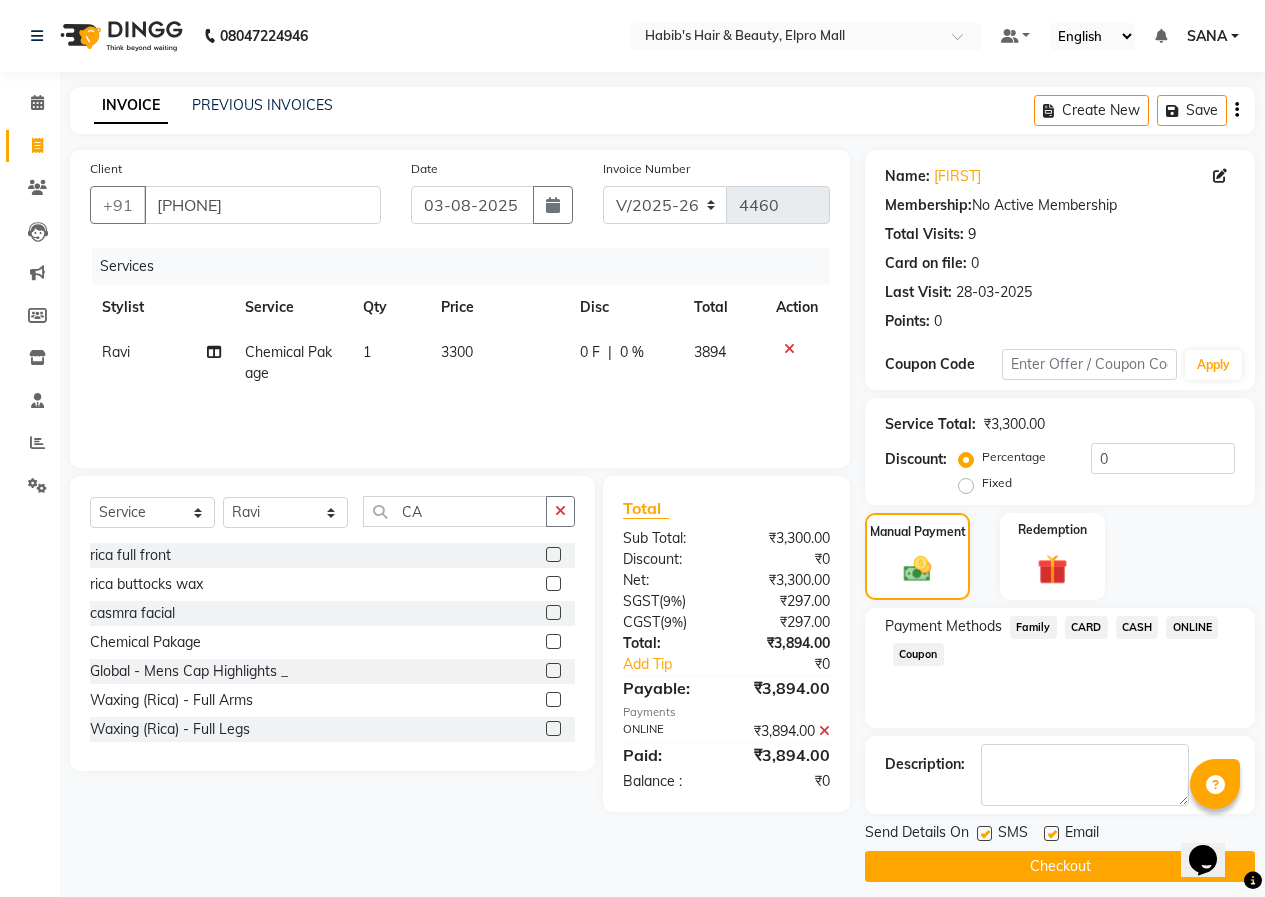 click on "Checkout" 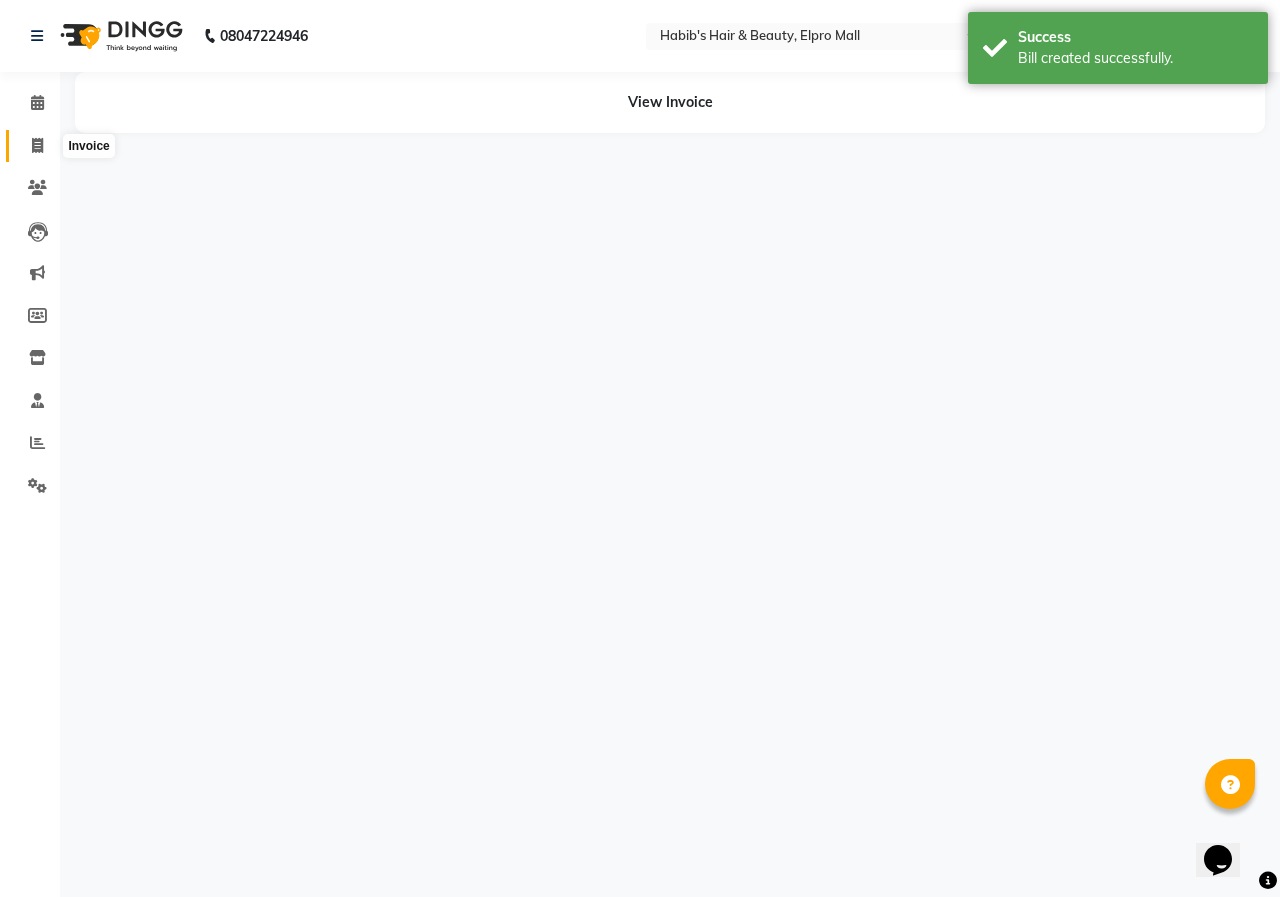 click 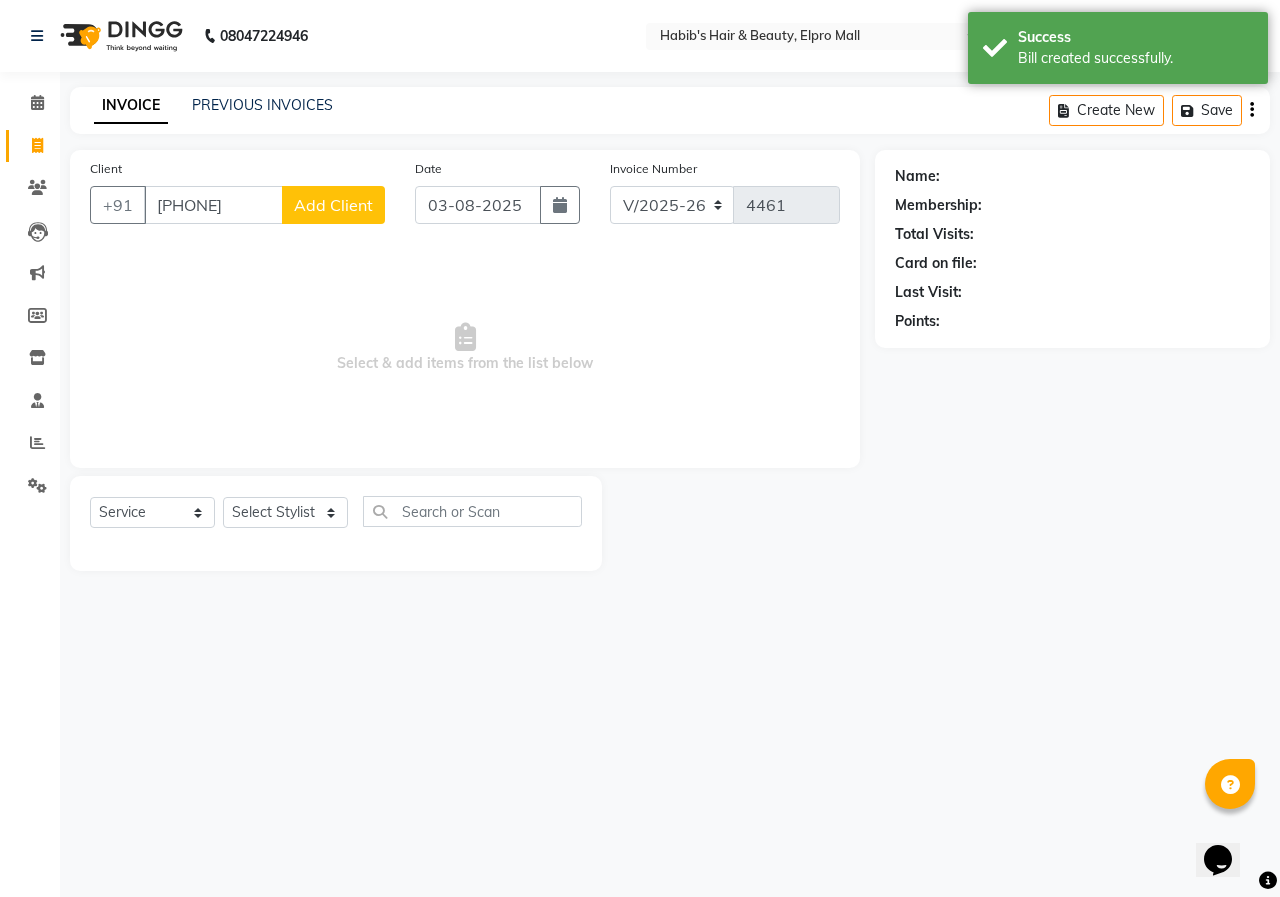 click on "Add Client" 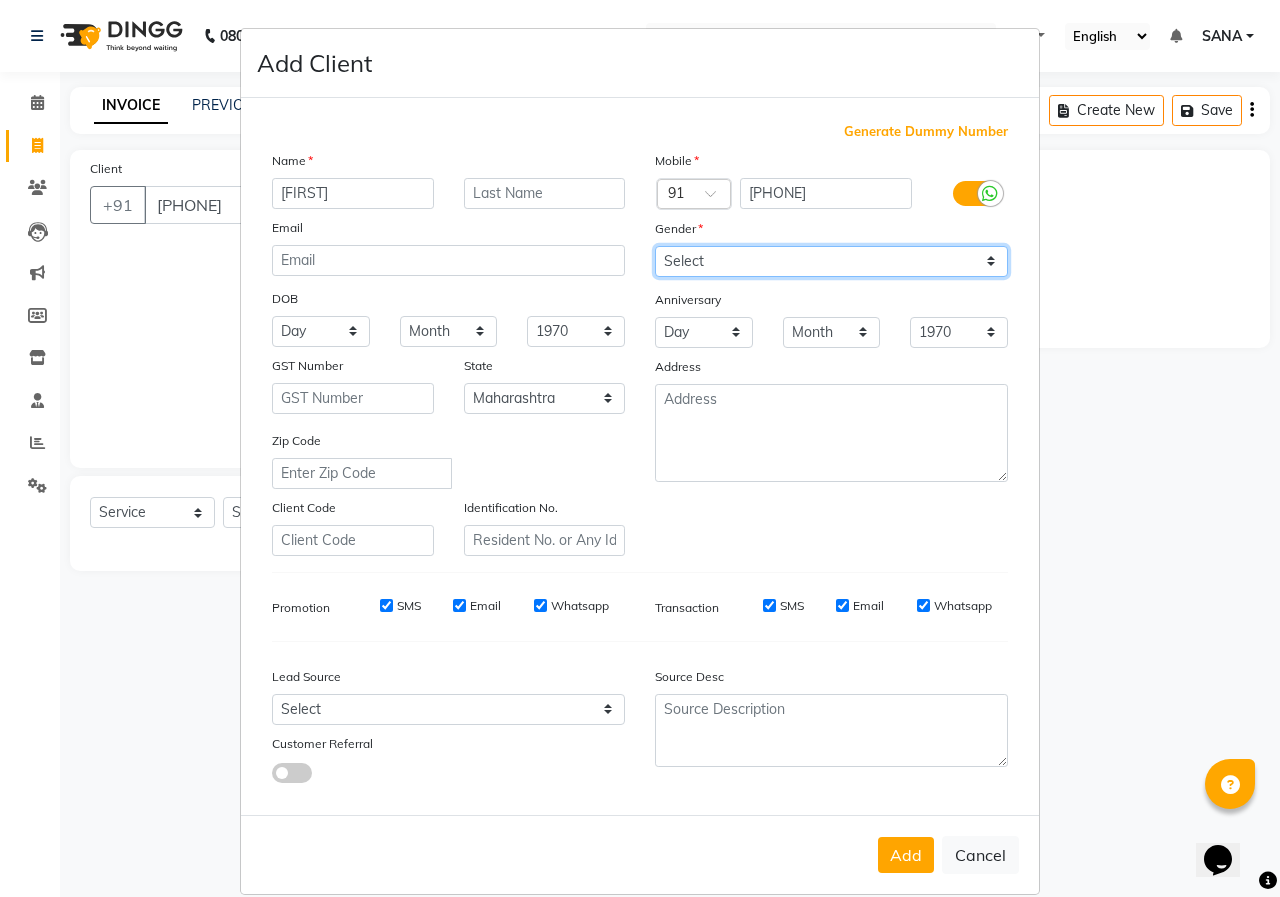 click on "Select Male Female Other Prefer Not To Say" at bounding box center (831, 261) 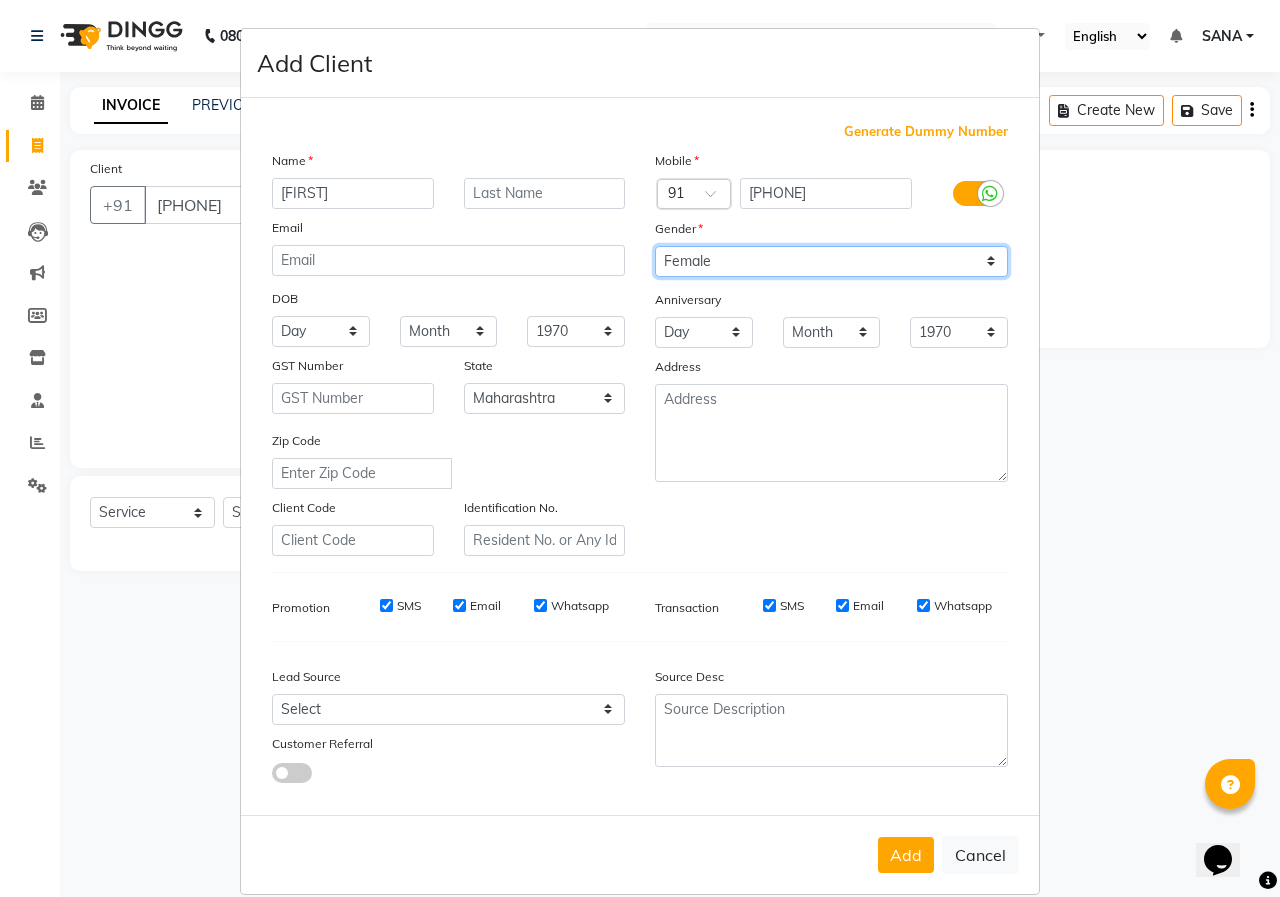 click on "Select Male Female Other Prefer Not To Say" at bounding box center [831, 261] 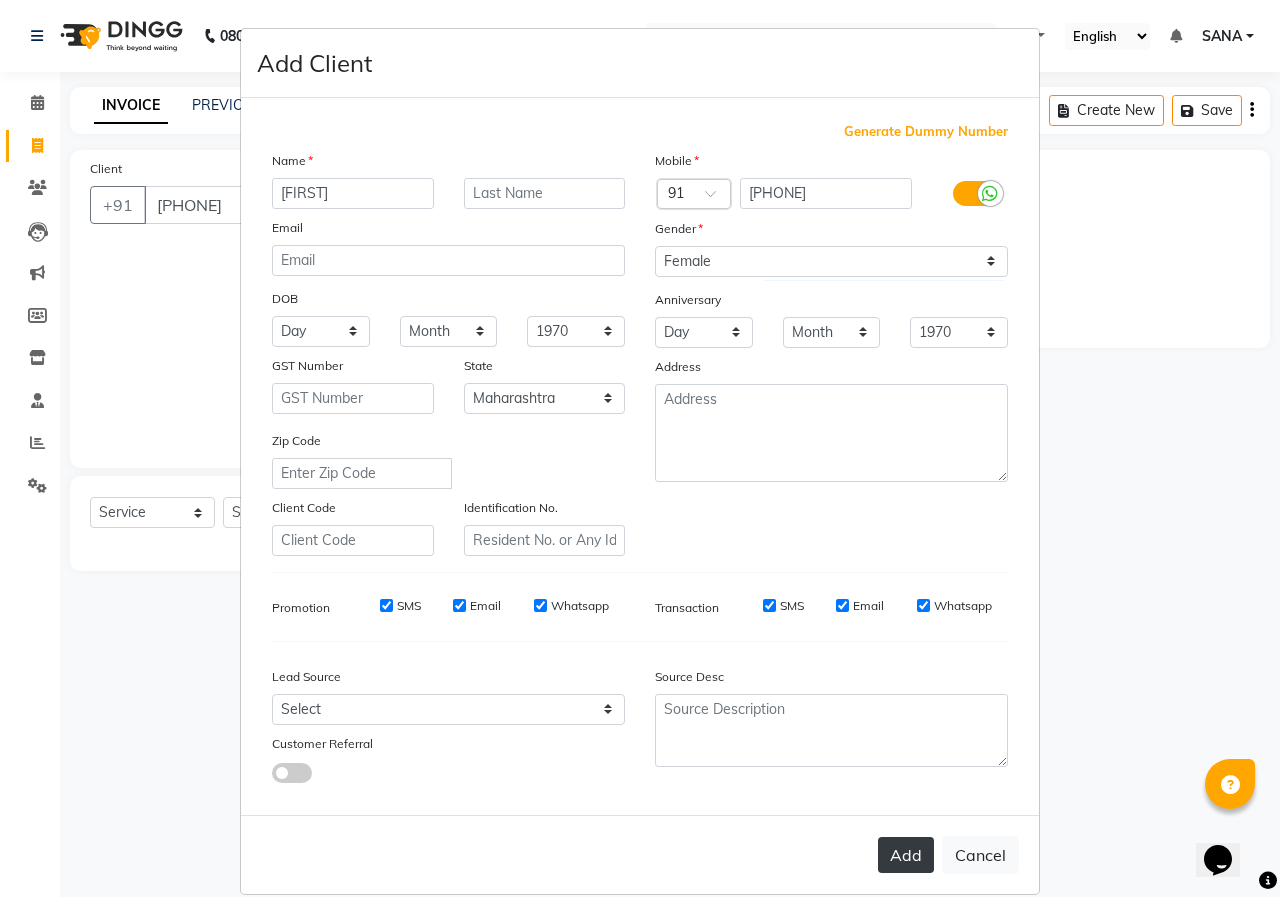 click on "Add" at bounding box center [906, 855] 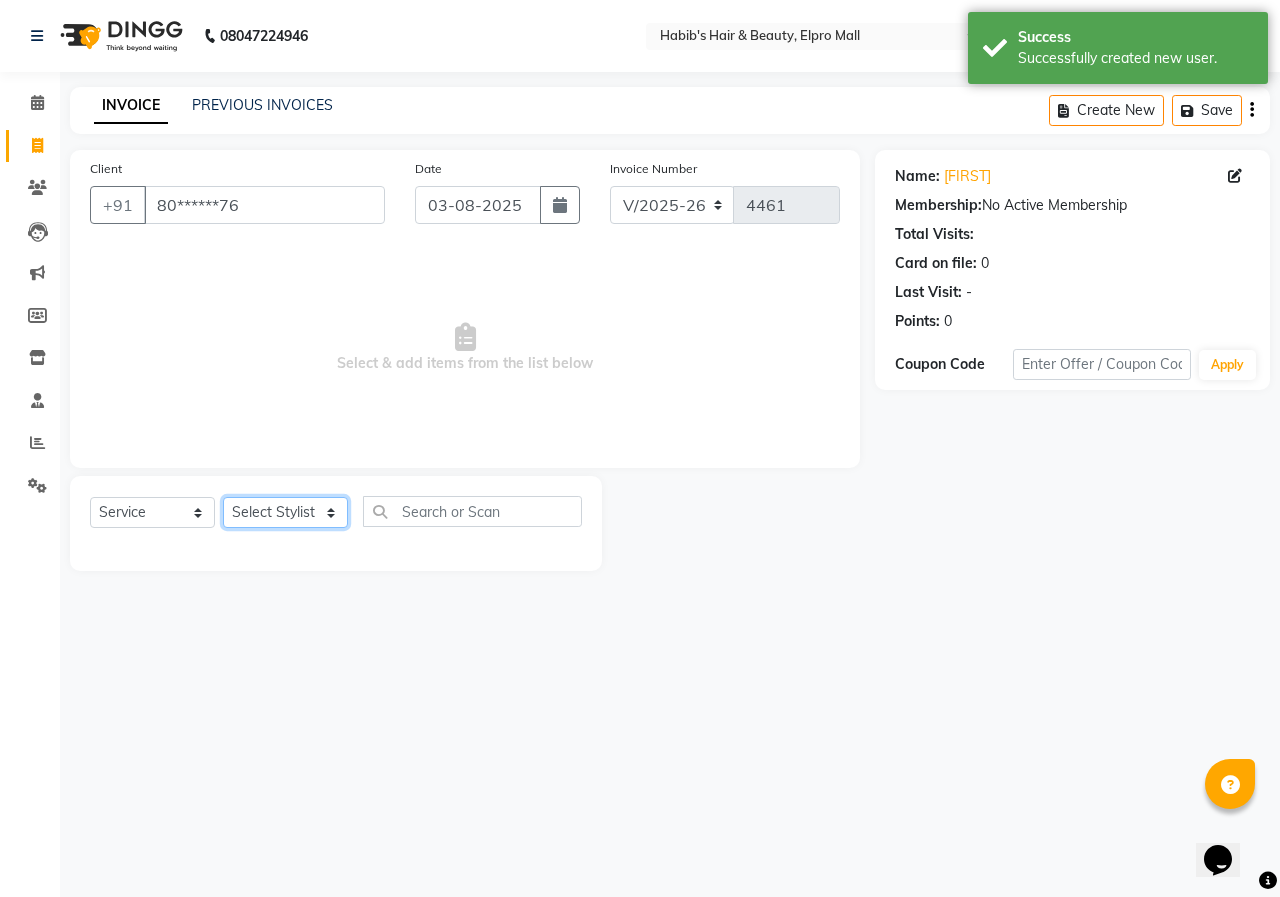 click on "Select Stylist ANUSHKA GAURI GUDDU Keshav Maushi Mhaske  priya  Rahul Ravi  Roshan Sagar SANA Sangam Sanika shabnam SONALI  subhan" 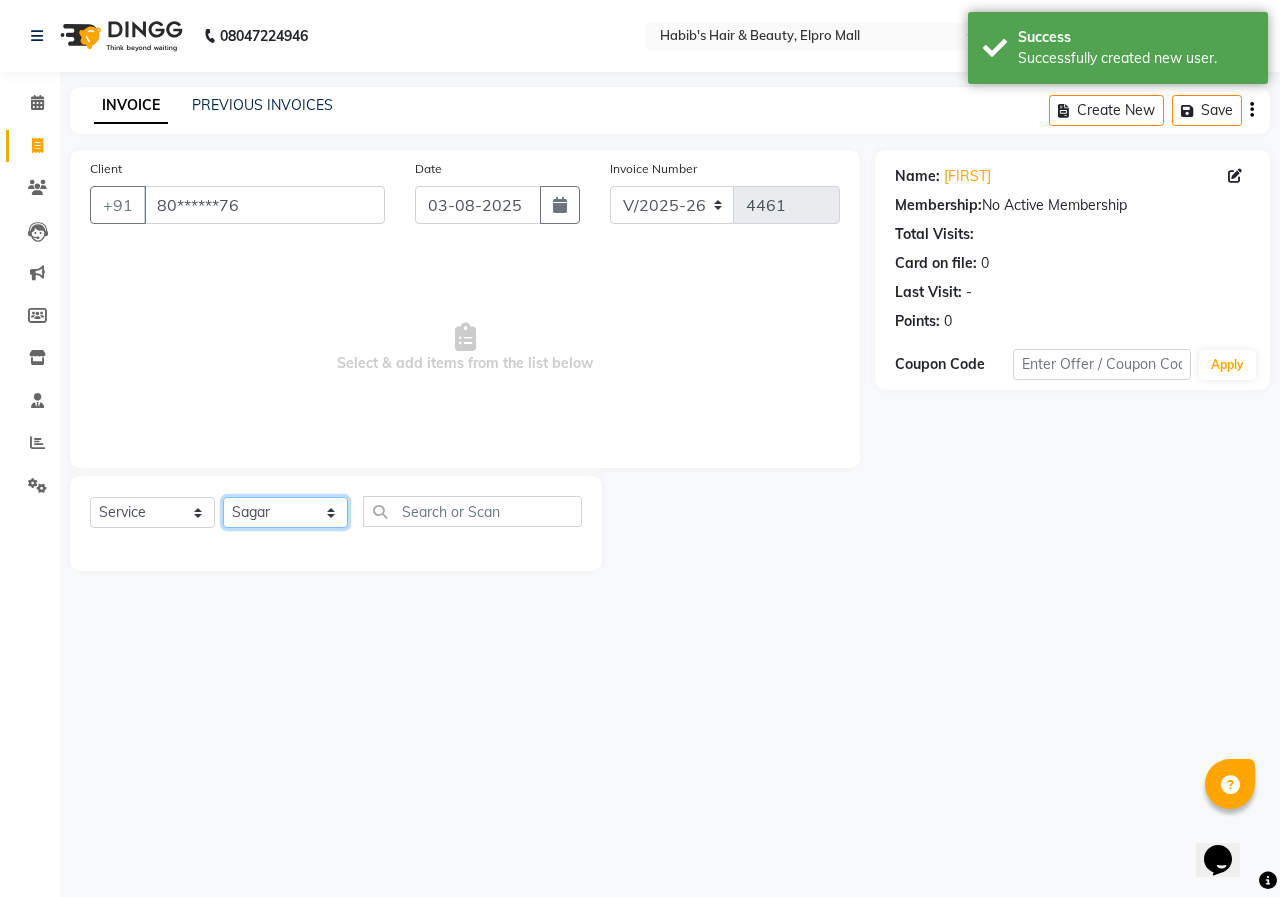 click on "Select Stylist ANUSHKA GAURI GUDDU Keshav Maushi Mhaske  priya  Rahul Ravi  Roshan Sagar SANA Sangam Sanika shabnam SONALI  subhan" 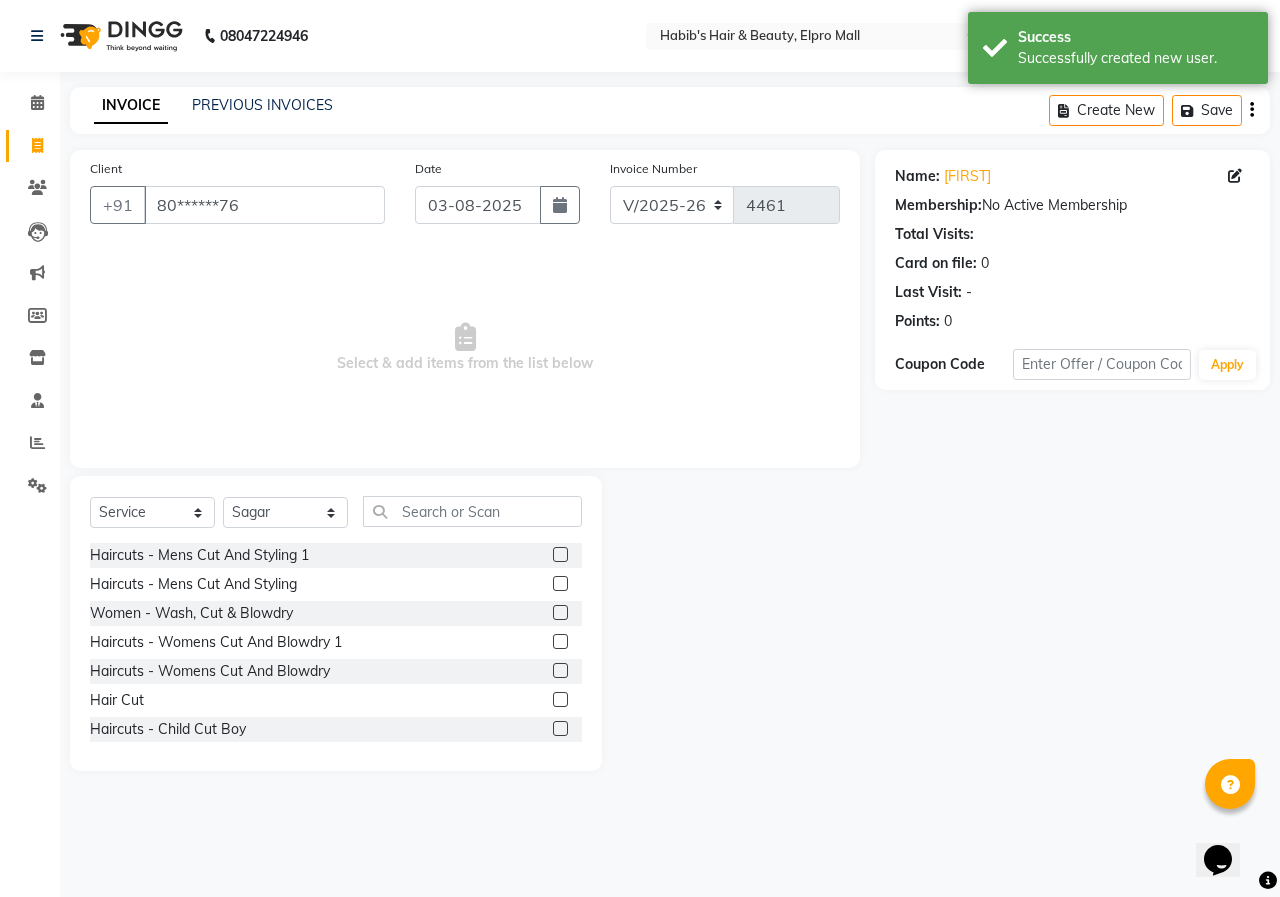 click 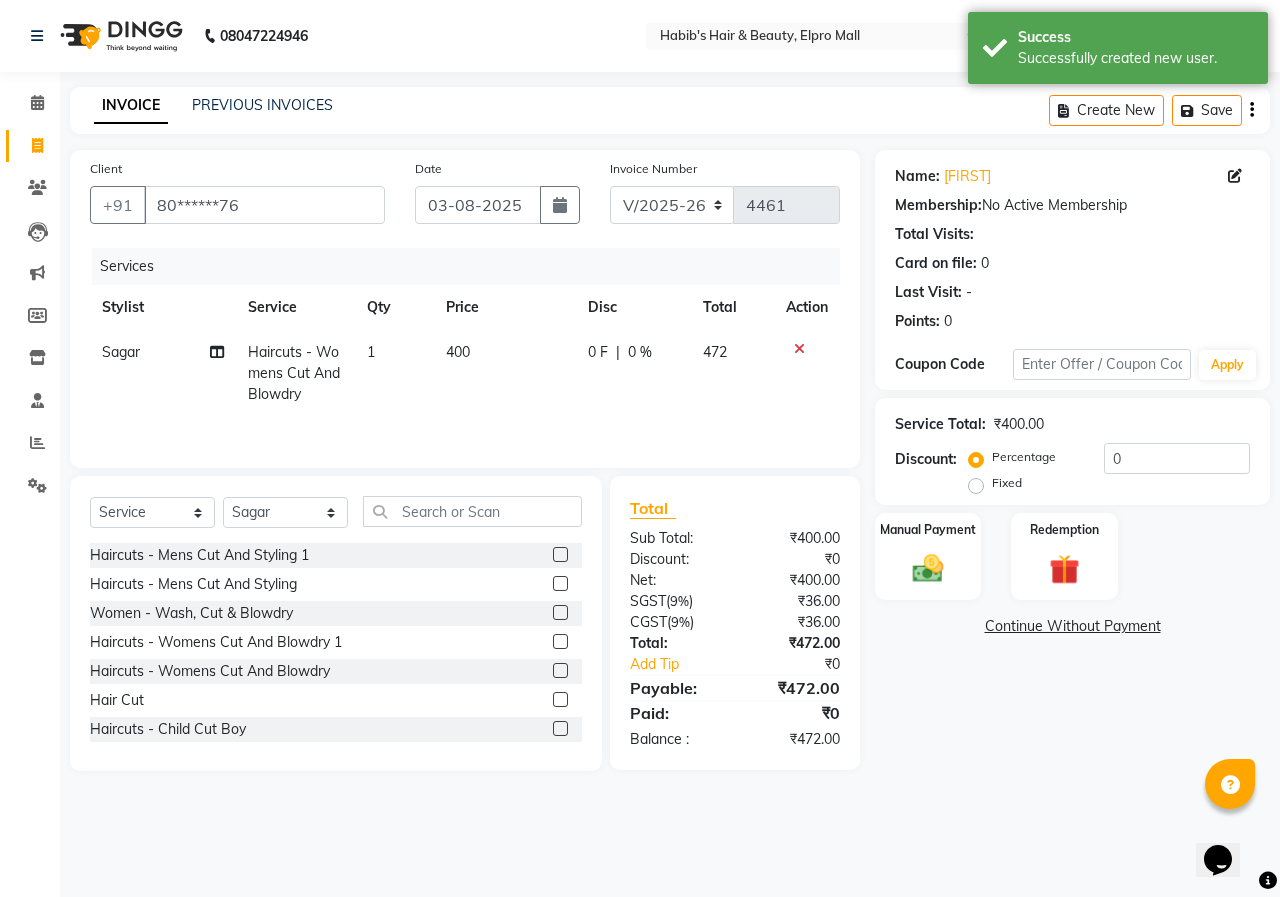 click 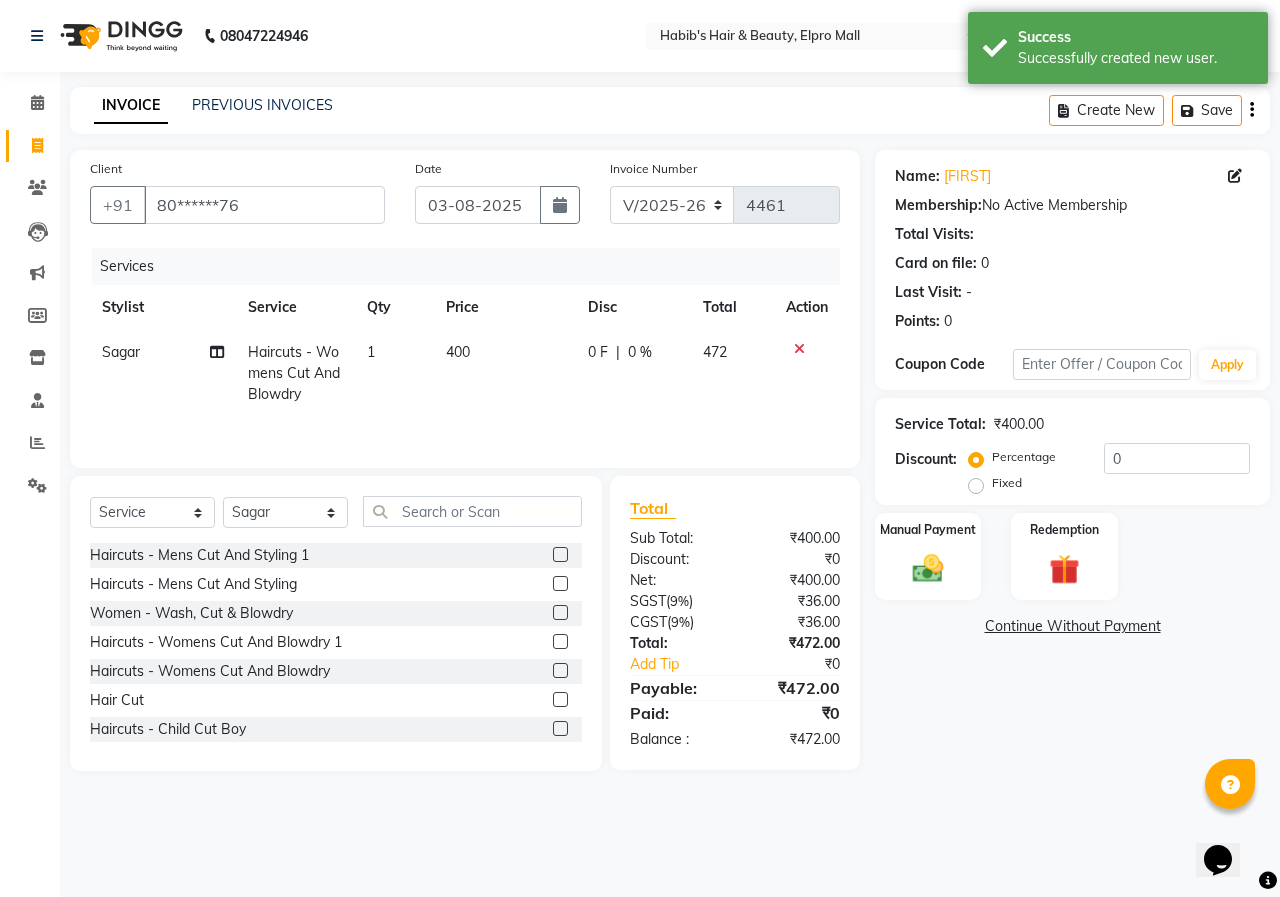 click at bounding box center [559, 700] 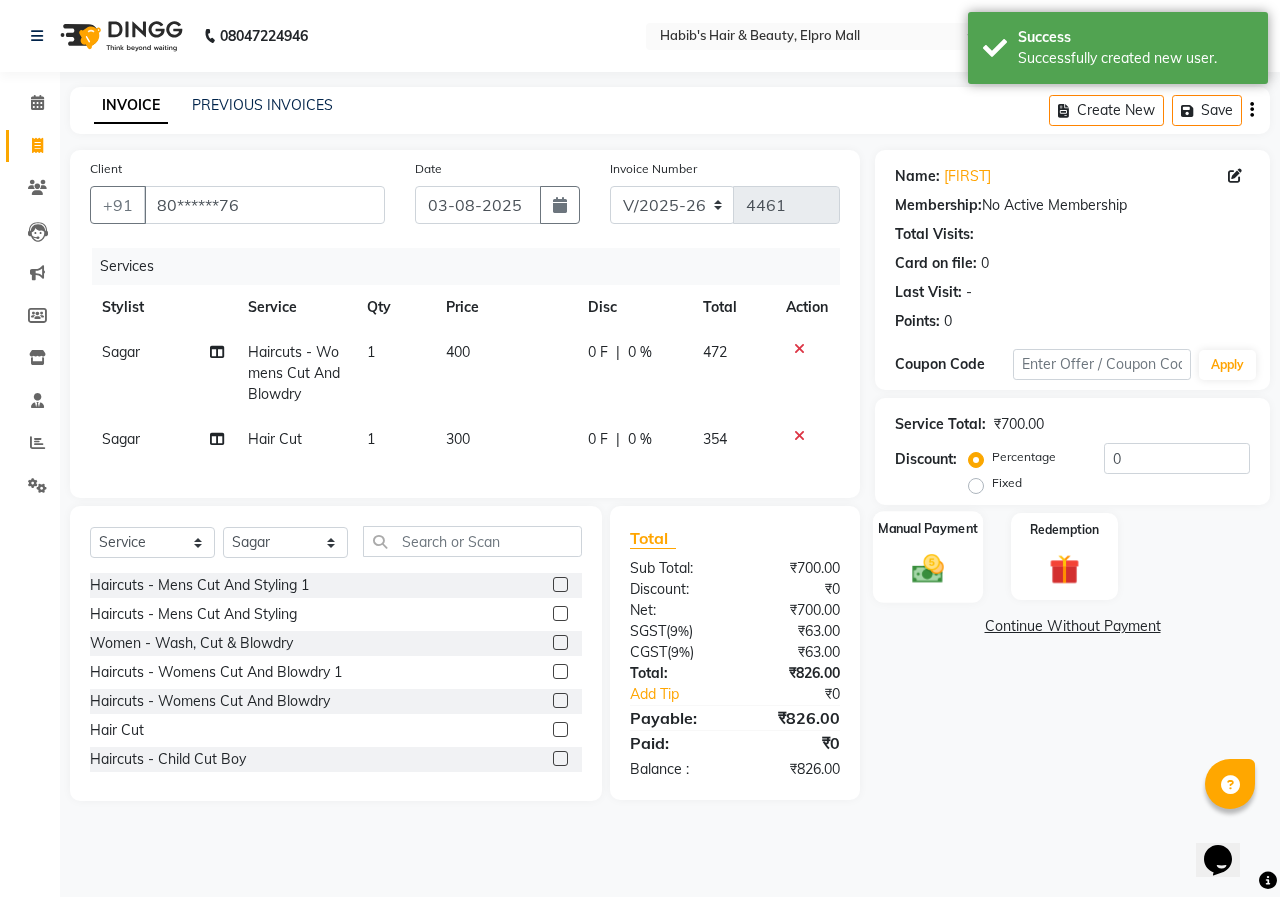 click 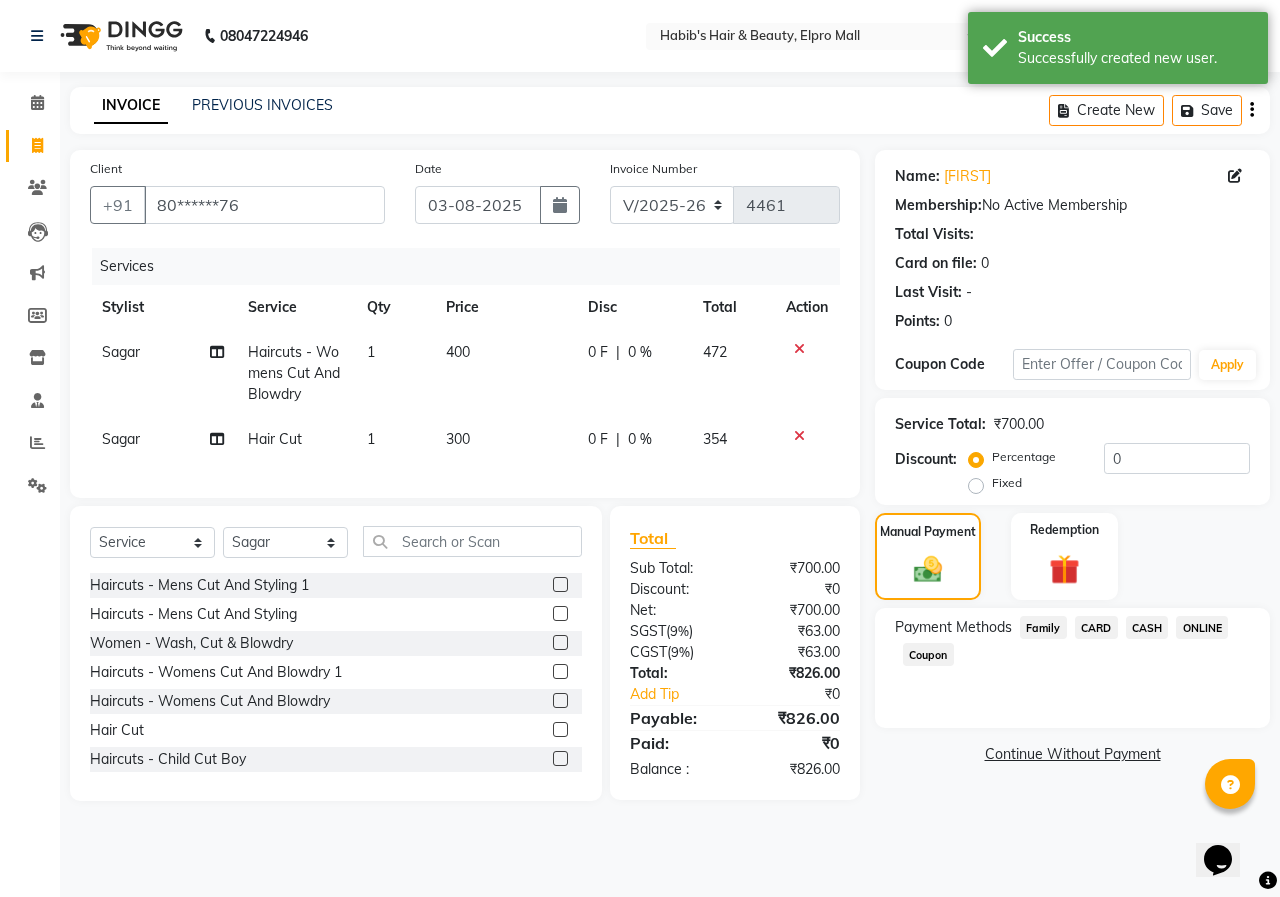click on "ONLINE" 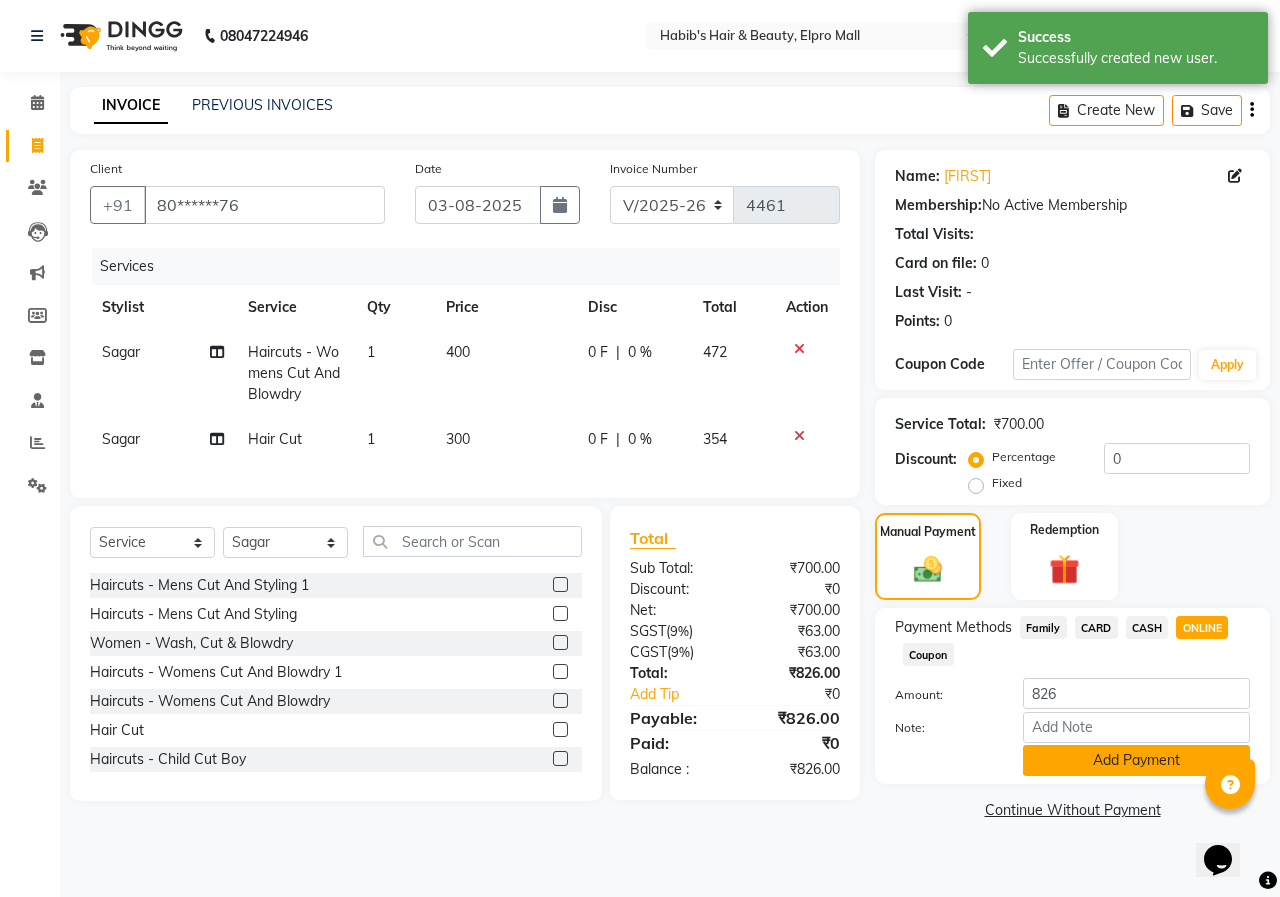 click on "Add Payment" 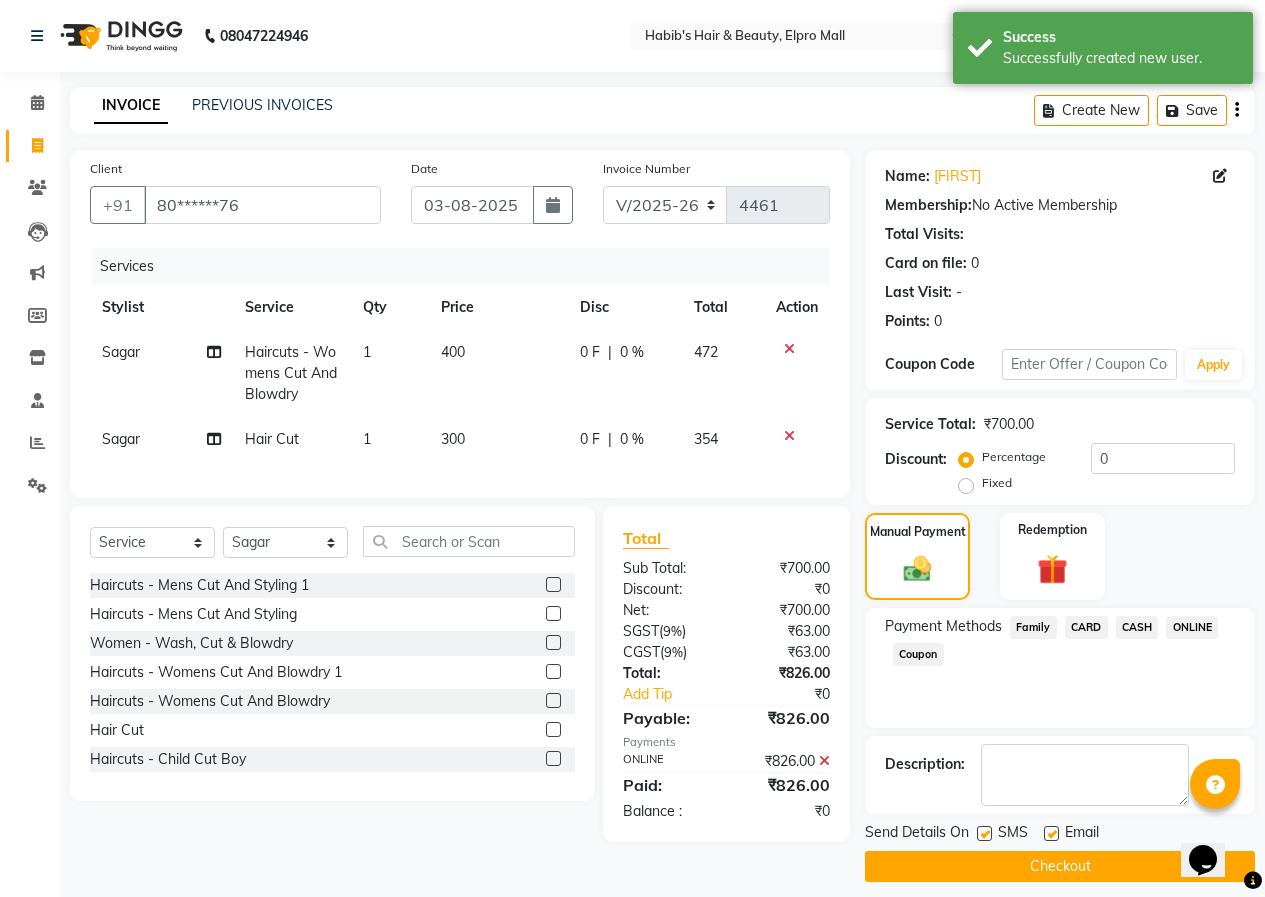 click on "Checkout" 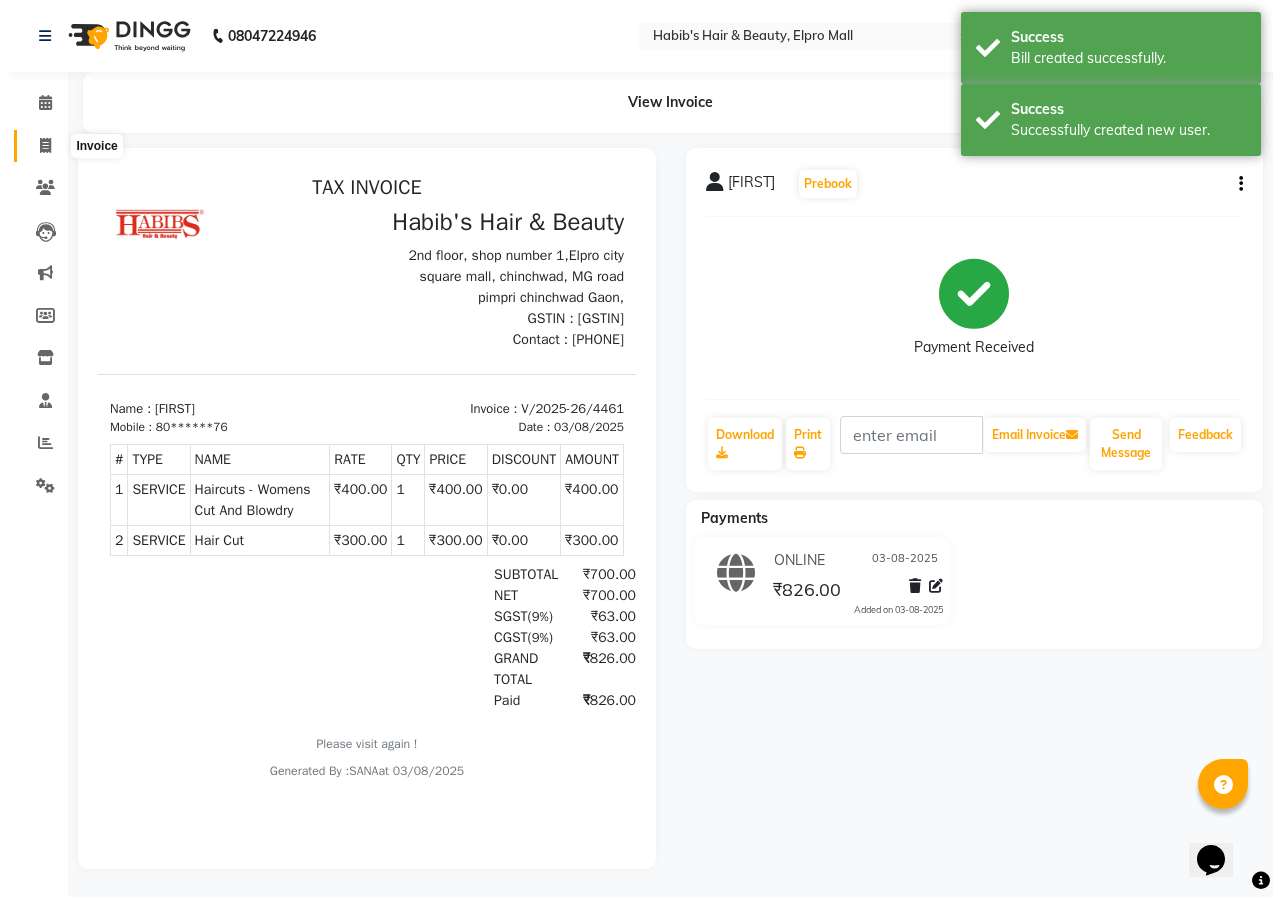 scroll, scrollTop: 0, scrollLeft: 0, axis: both 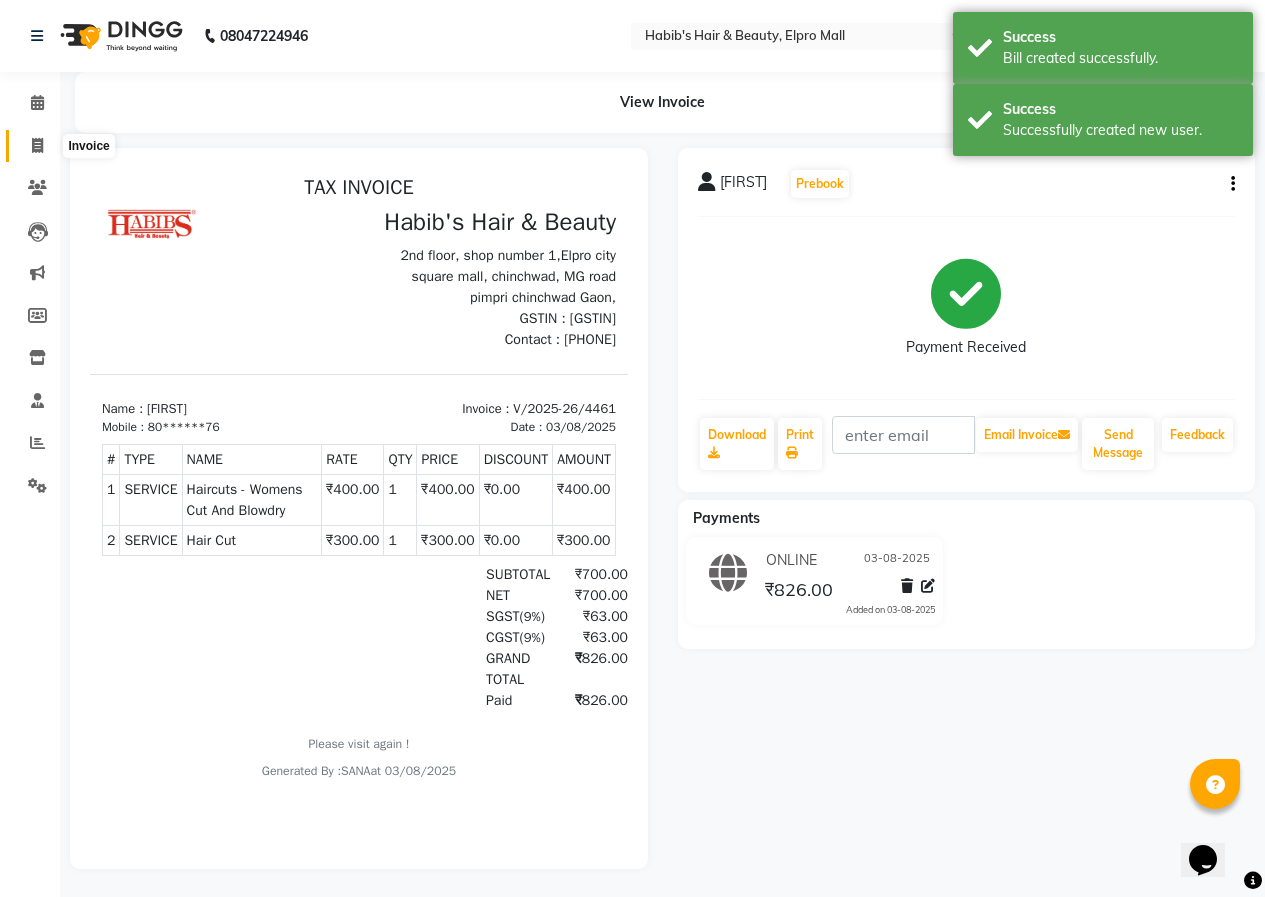 click 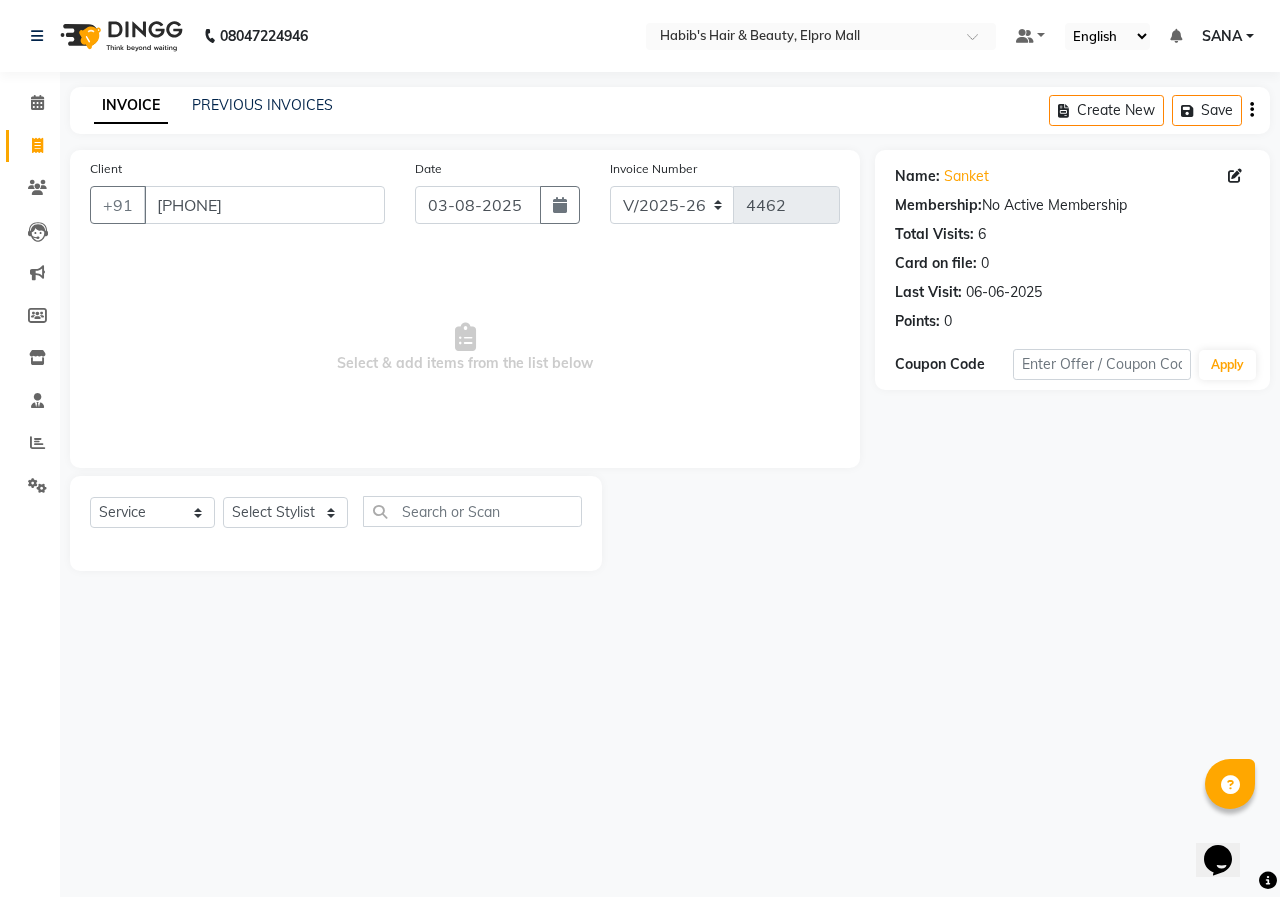 drag, startPoint x: 232, startPoint y: 464, endPoint x: 257, endPoint y: 500, distance: 43.829212 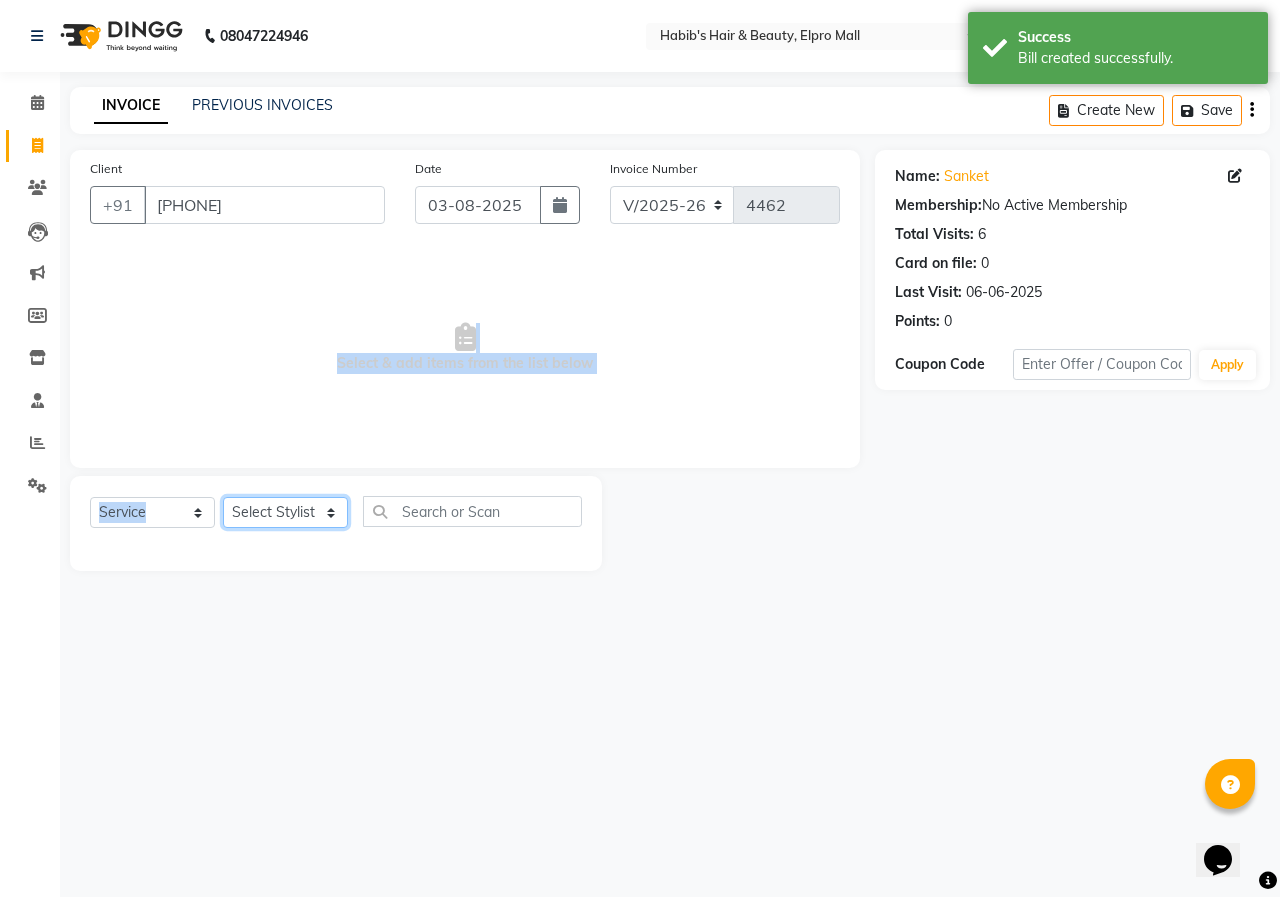 click on "Select Stylist ANUSHKA GAURI GUDDU Keshav Maushi Mhaske  priya  Rahul Ravi  Roshan Sagar SANA Sangam Sanika shabnam SONALI  subhan" 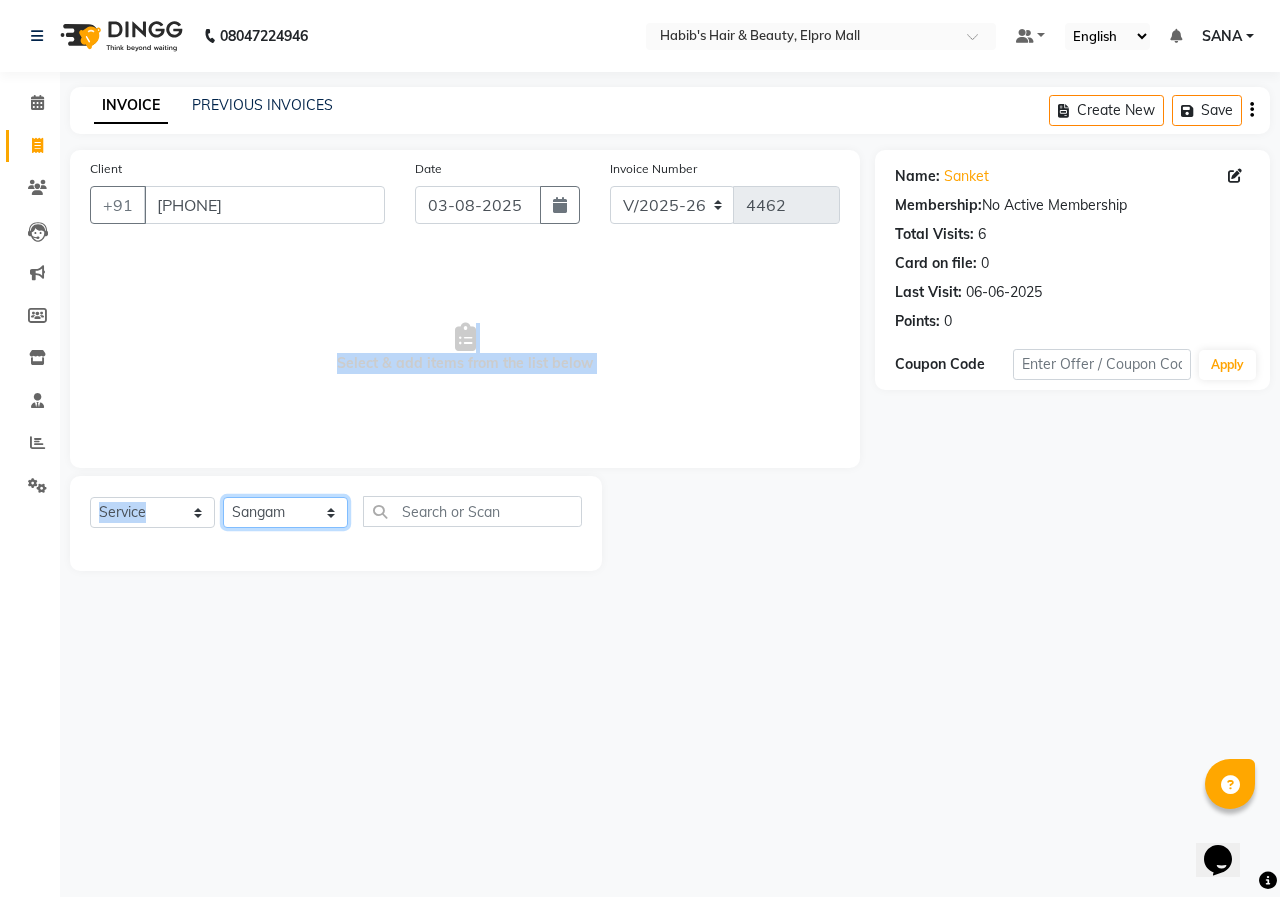 click on "Select Stylist ANUSHKA GAURI GUDDU Keshav Maushi Mhaske  priya  Rahul Ravi  Roshan Sagar SANA Sangam Sanika shabnam SONALI  subhan" 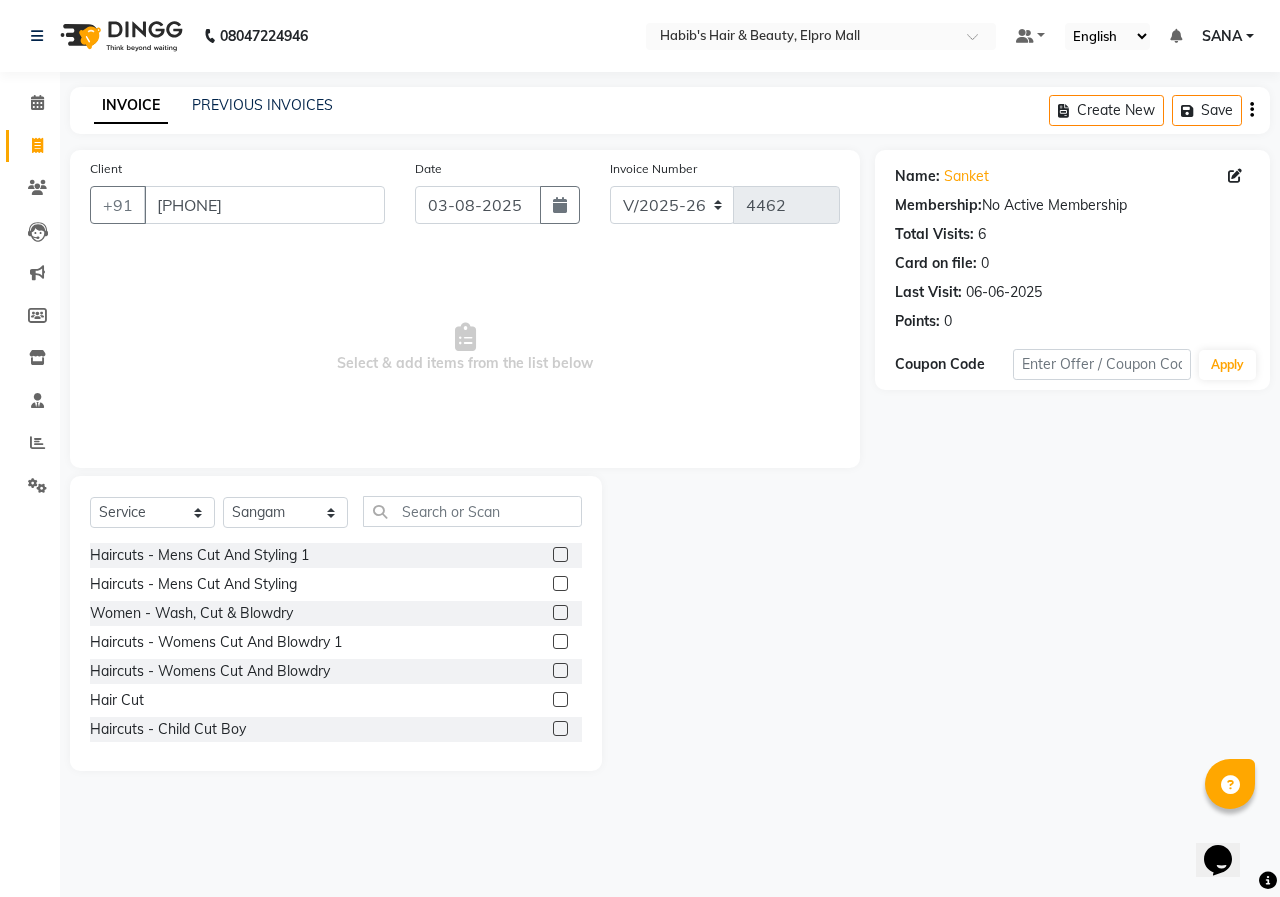 click 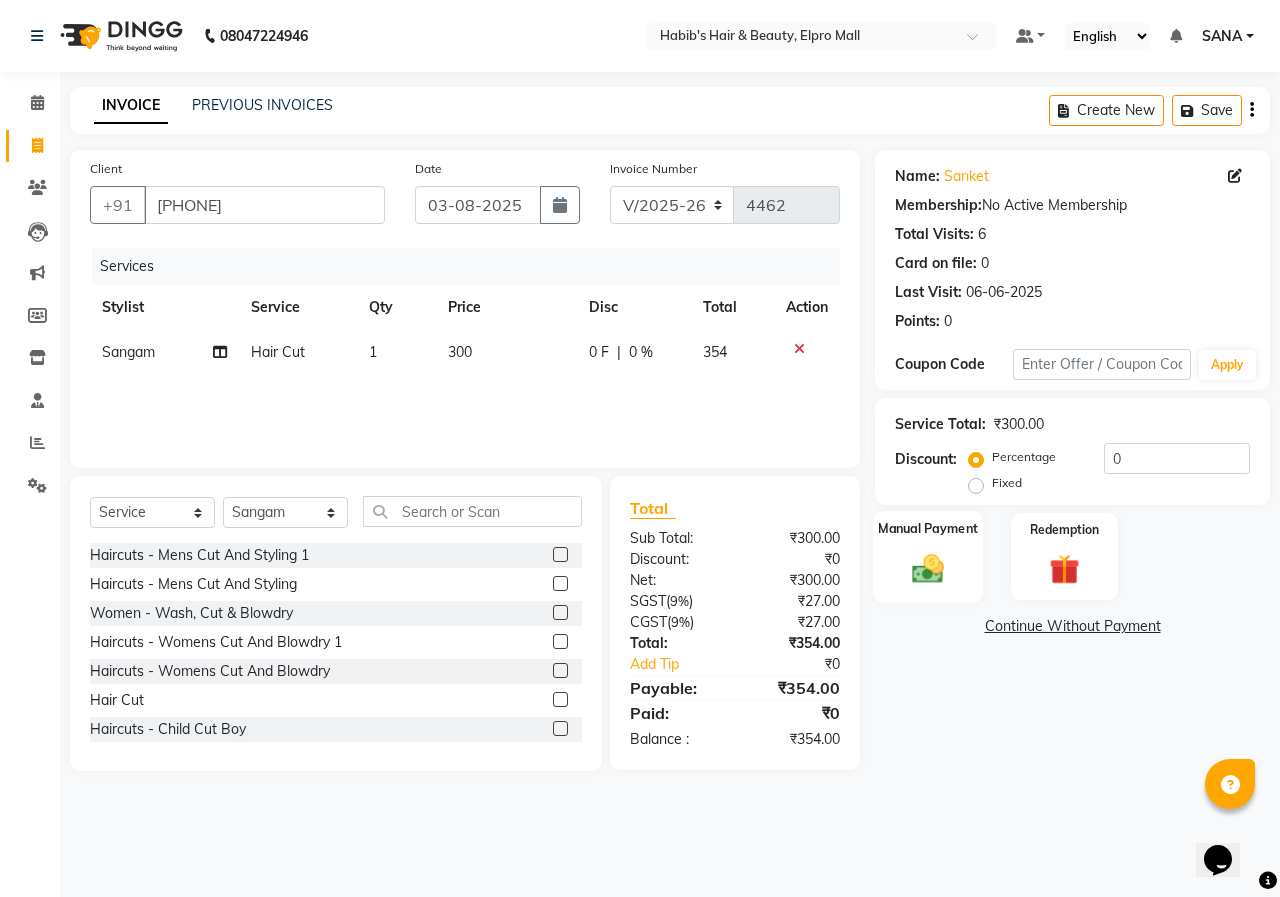 click on "Manual Payment" 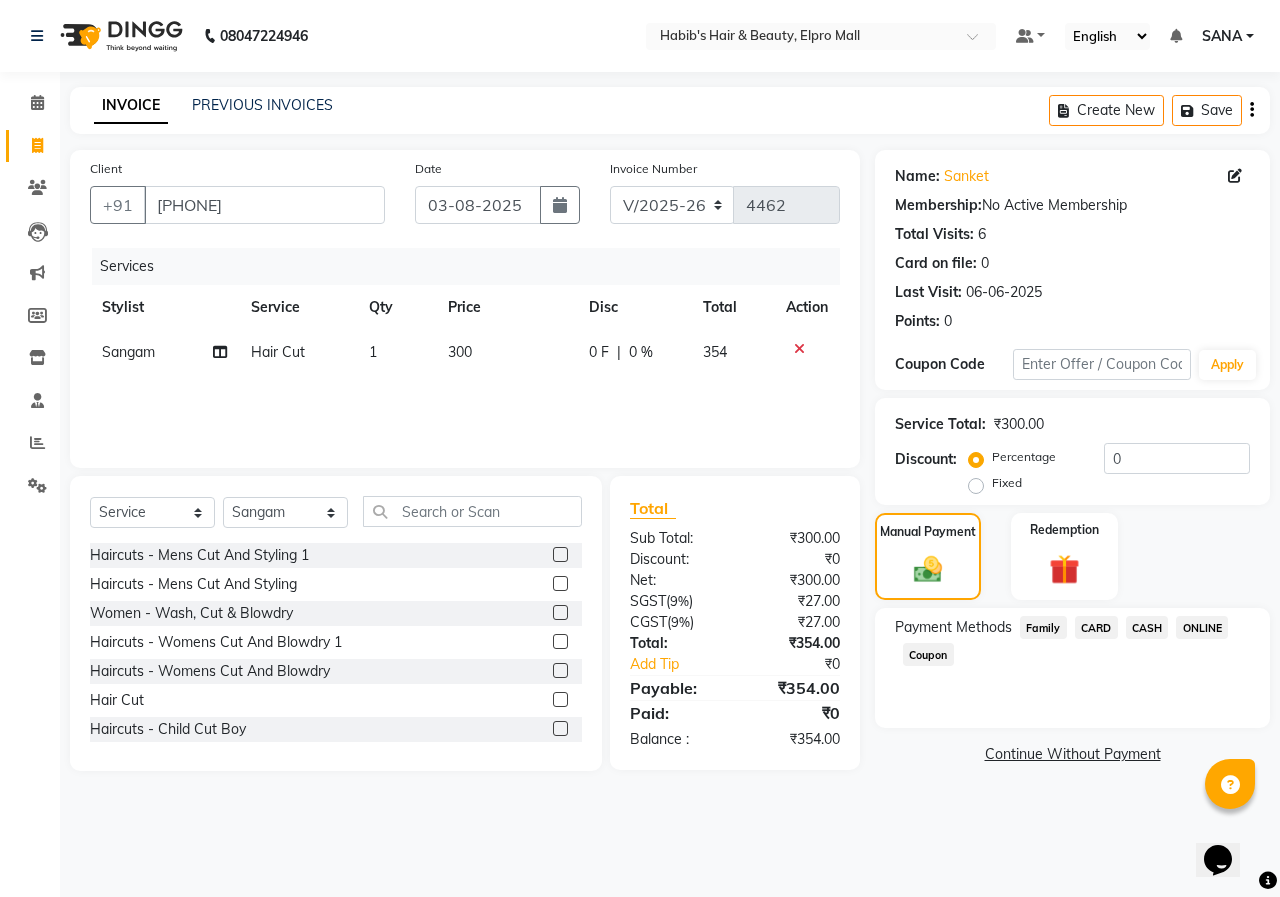 click on "ONLINE" 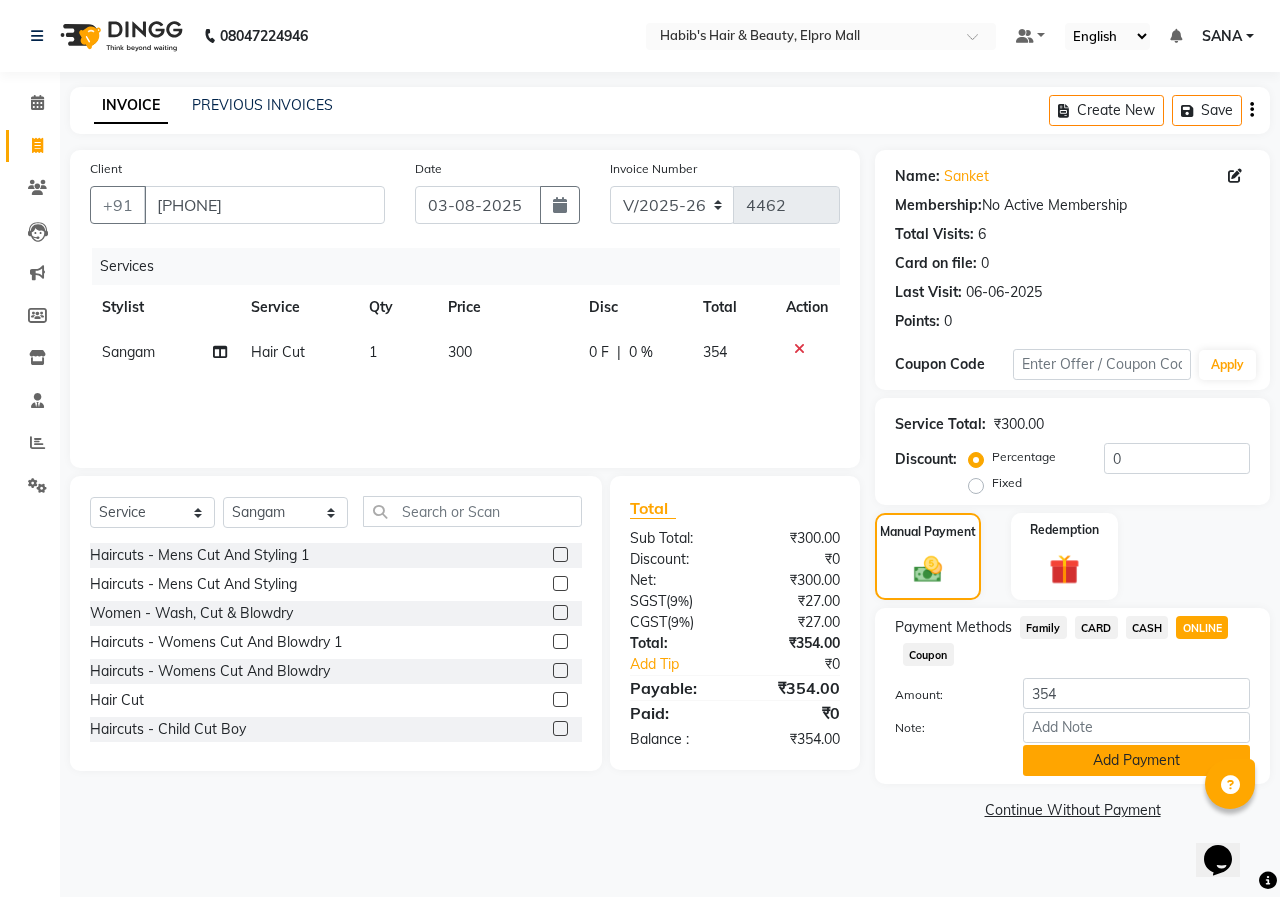 click on "Add Payment" 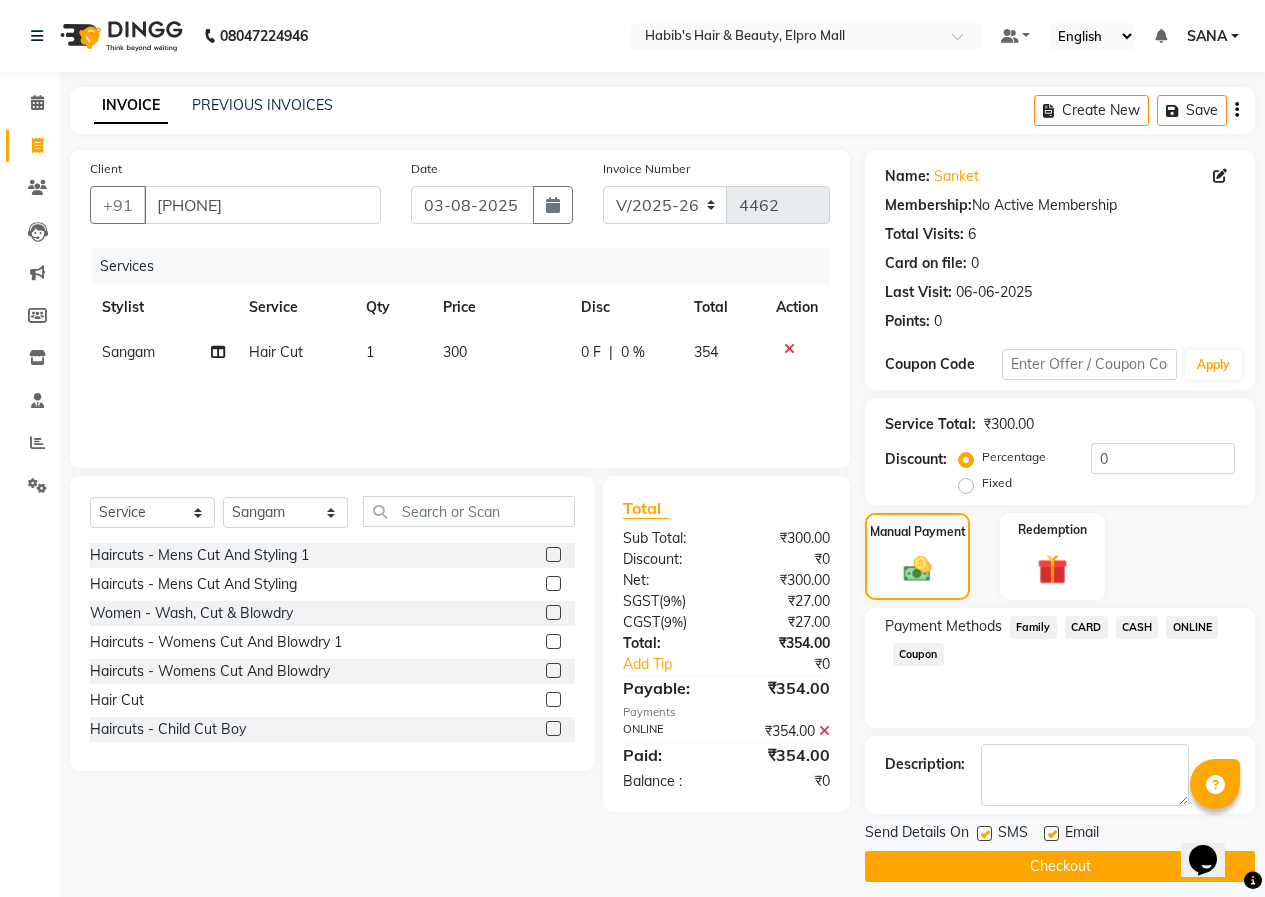 click on "Checkout" 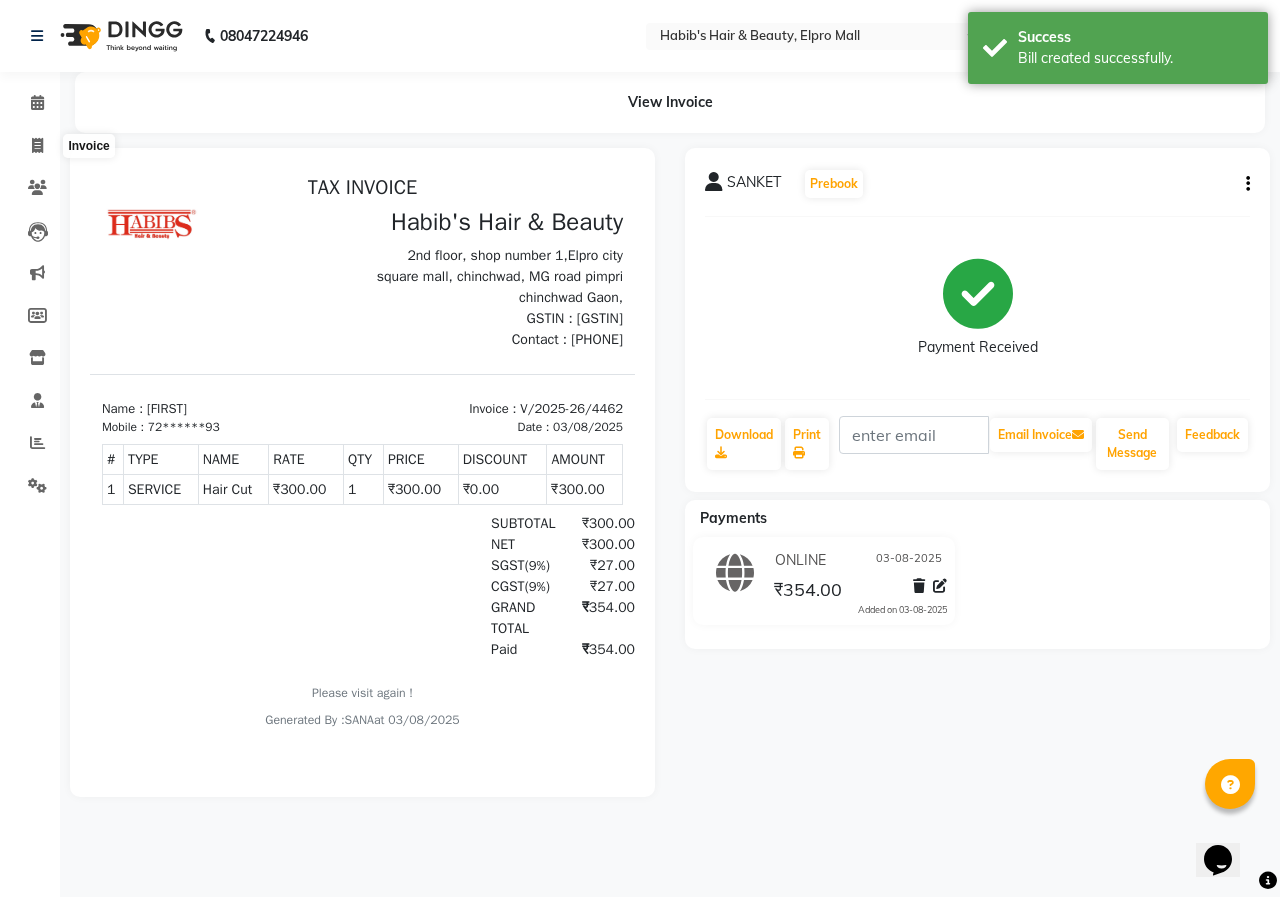 scroll, scrollTop: 0, scrollLeft: 0, axis: both 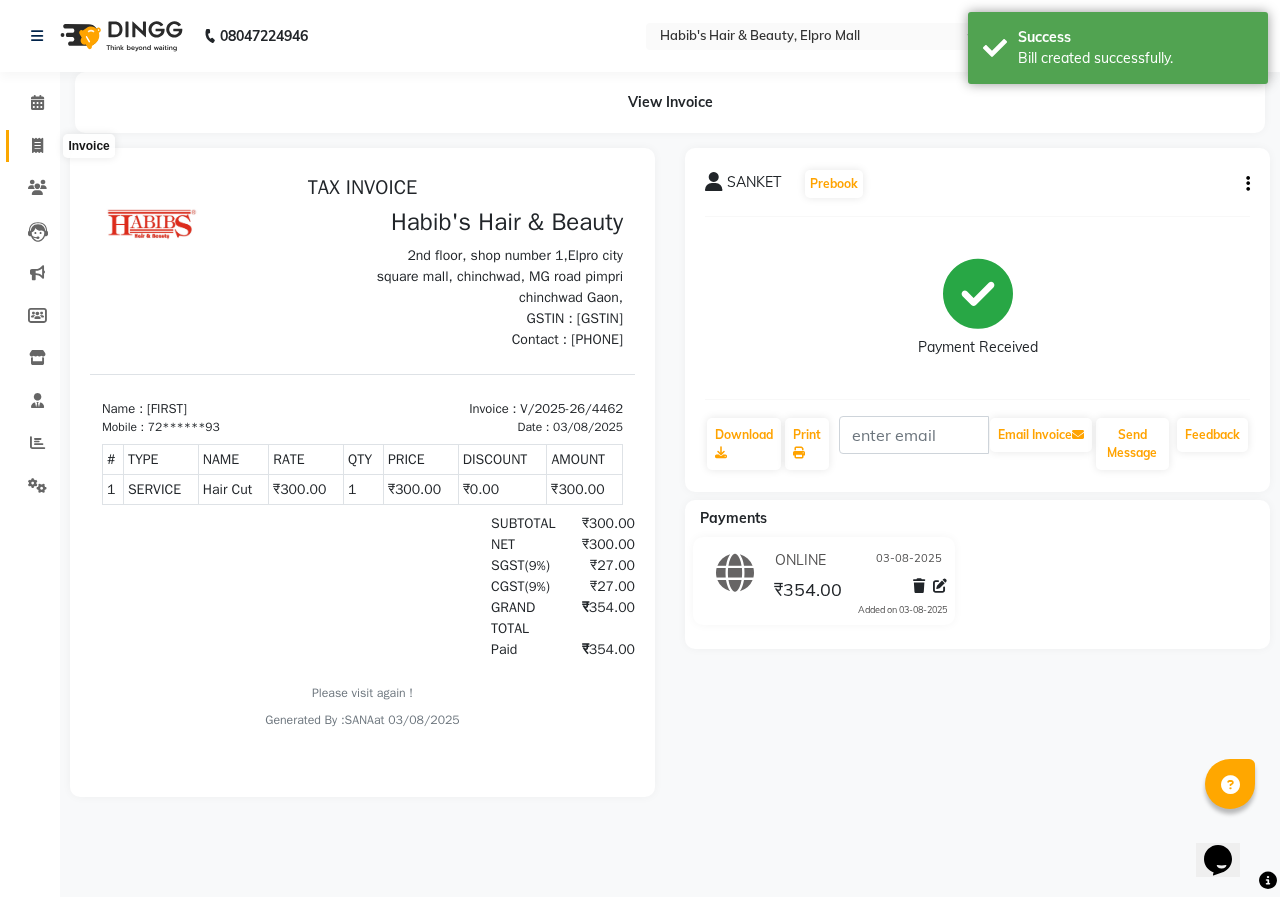 click 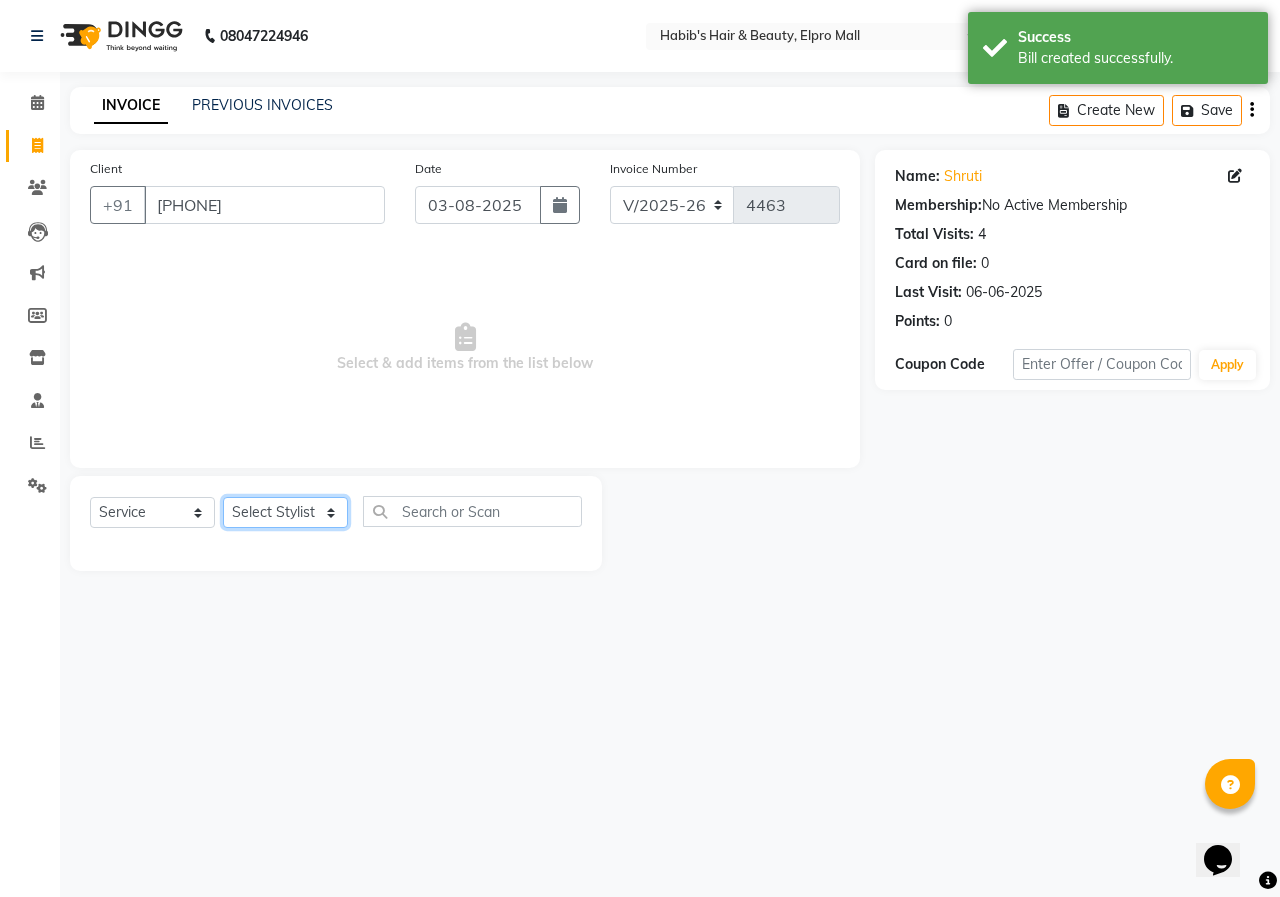 click on "Select Stylist ANUSHKA GAURI GUDDU Keshav Maushi Mhaske  priya  Rahul Ravi  Roshan Sagar SANA Sangam Sanika shabnam SONALI  subhan" 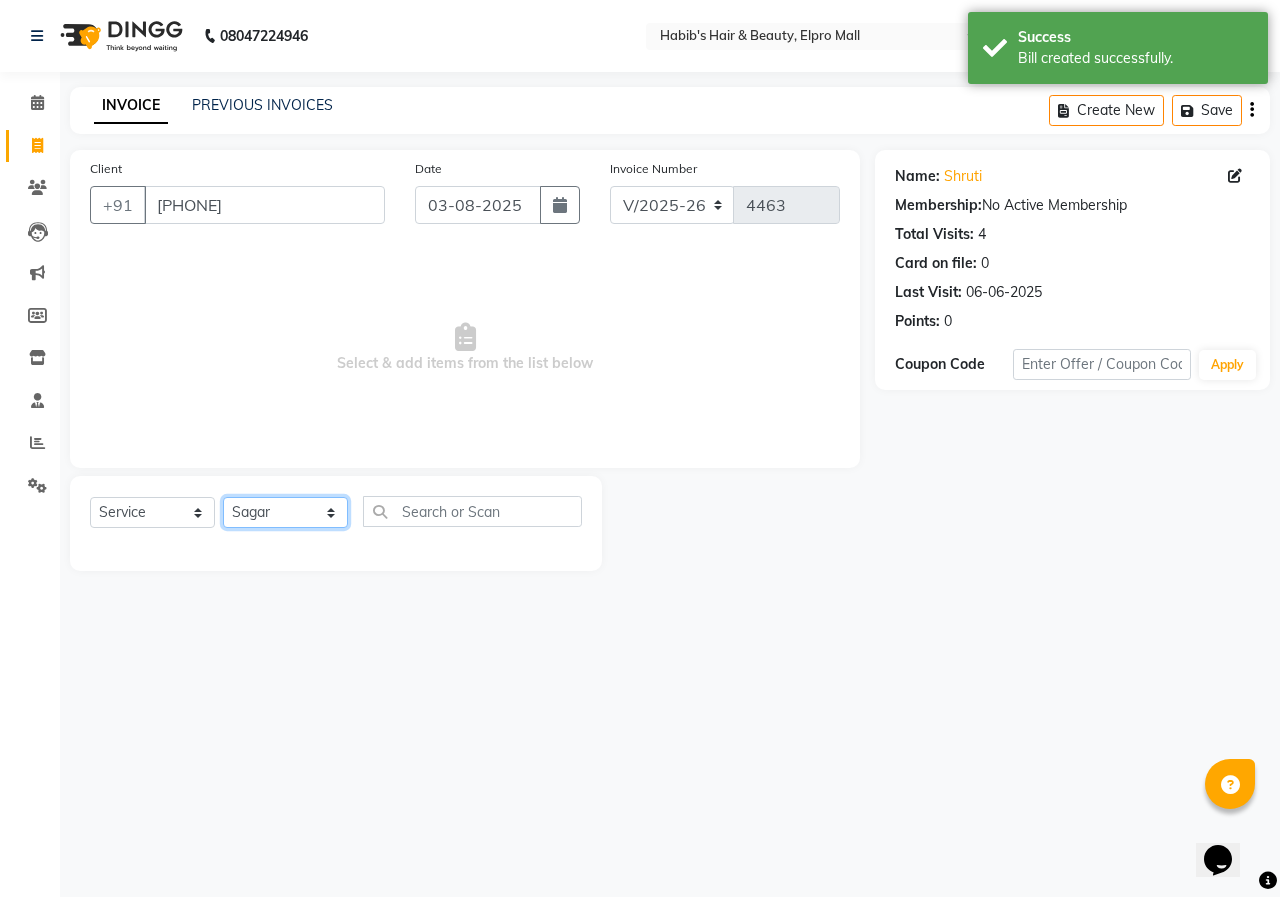 click on "Select Stylist ANUSHKA GAURI GUDDU Keshav Maushi Mhaske  priya  Rahul Ravi  Roshan Sagar SANA Sangam Sanika shabnam SONALI  subhan" 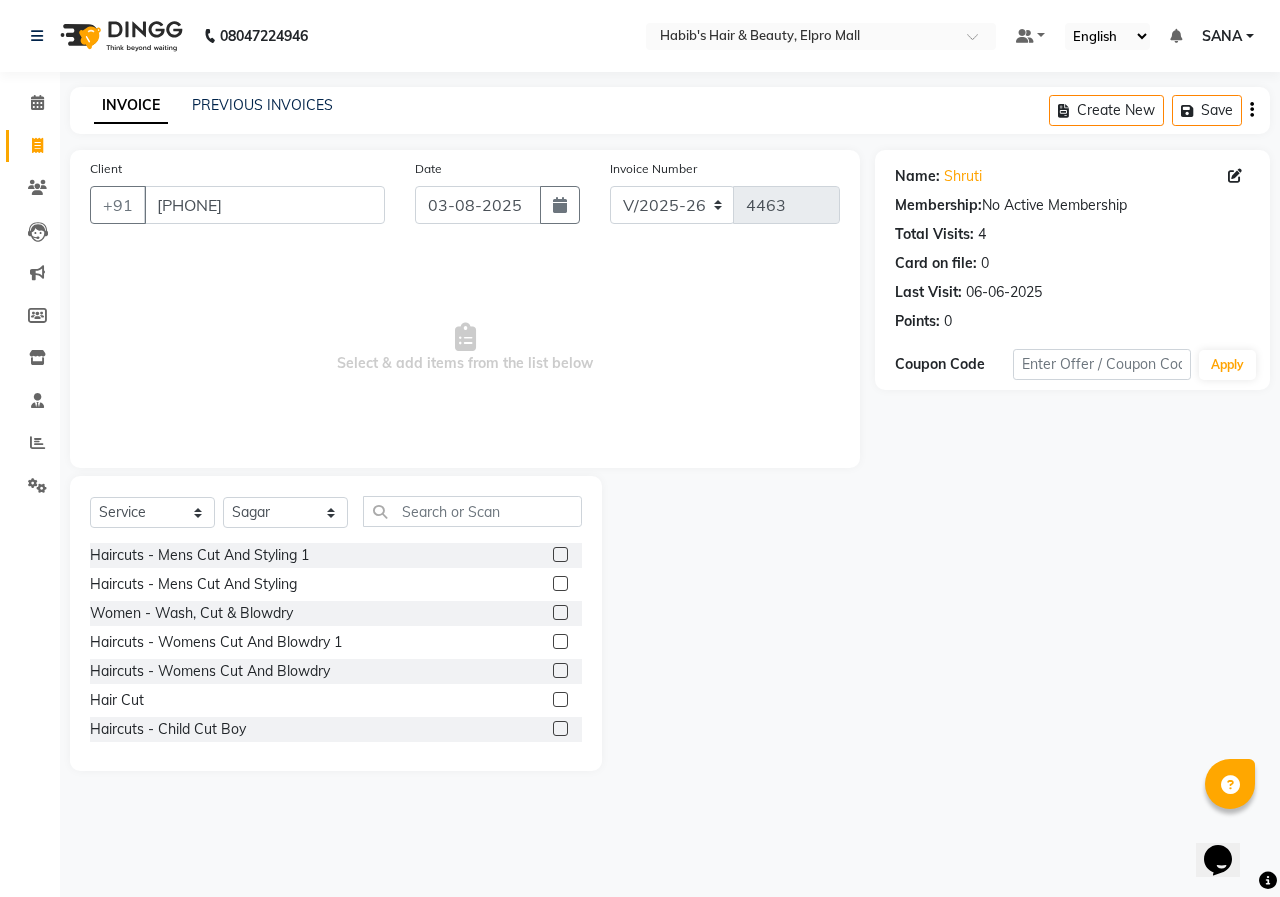 click 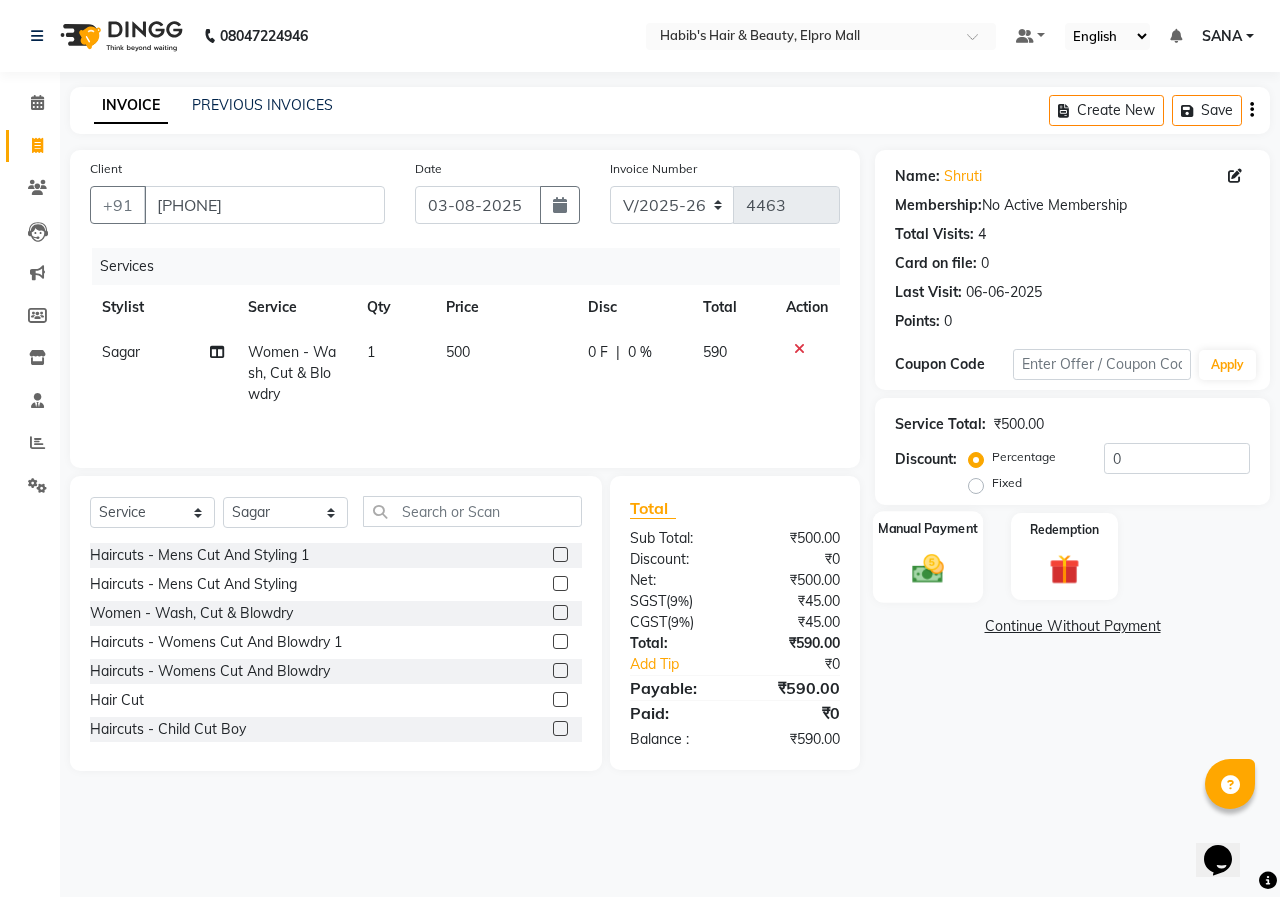 click 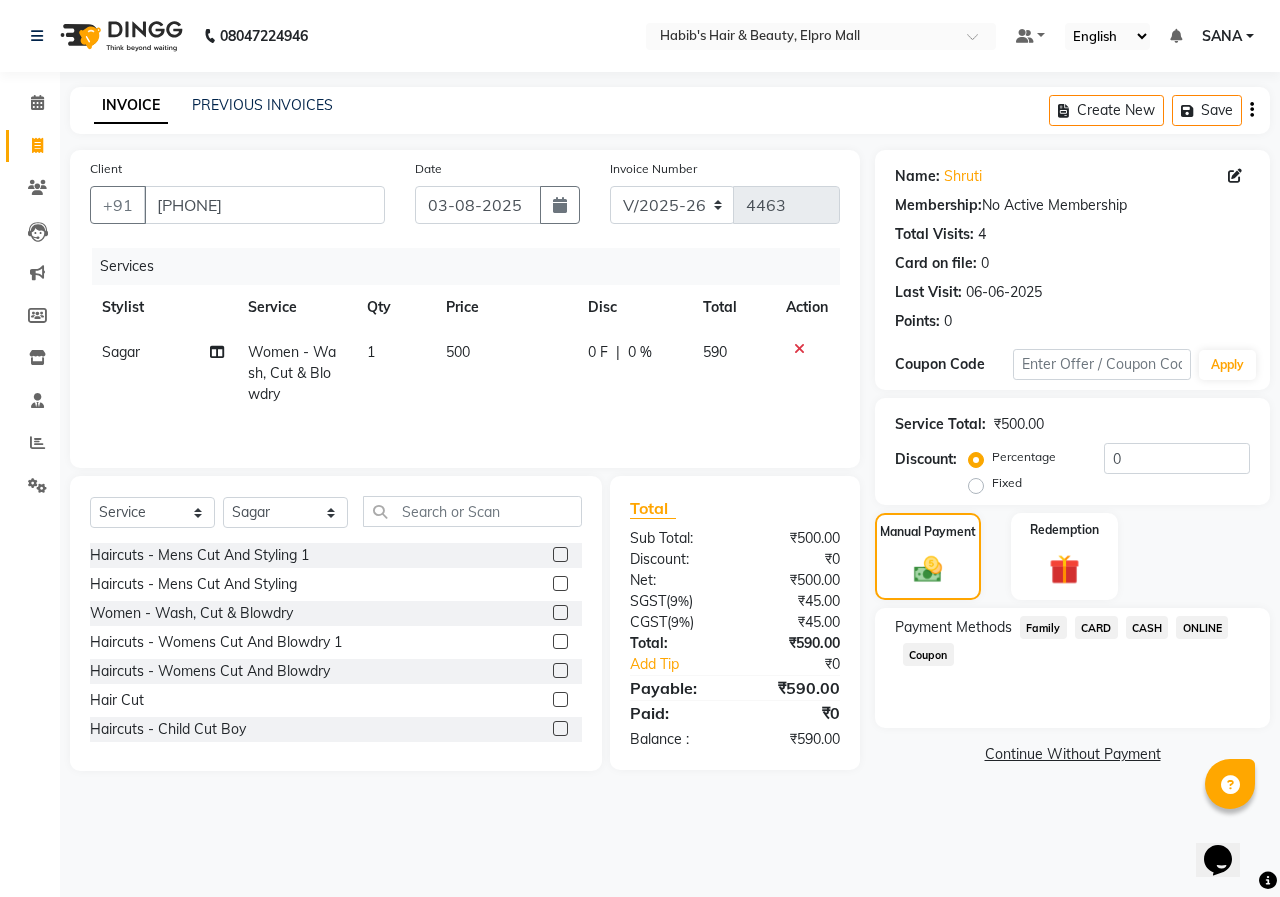 click on "CASH" 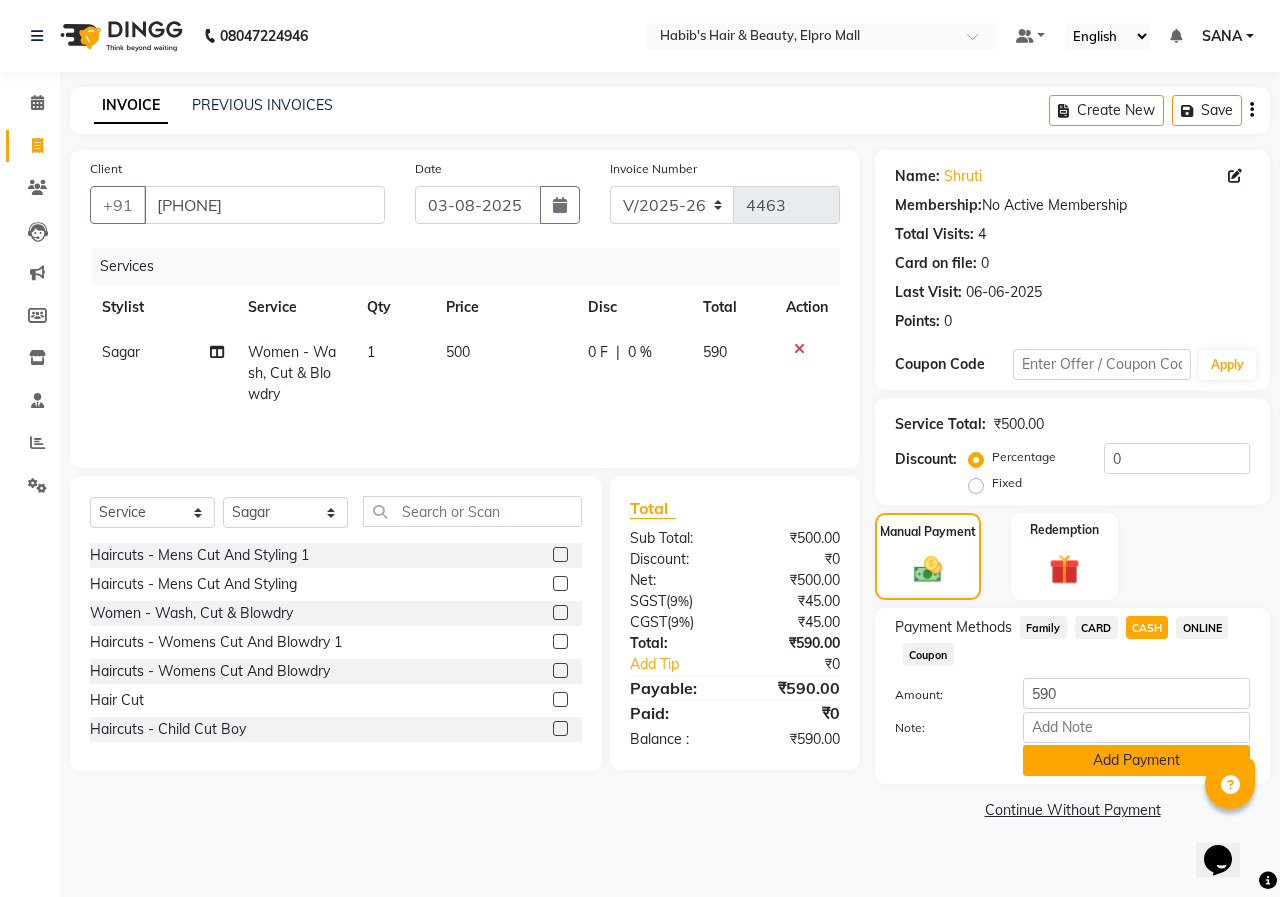 click on "Add Payment" 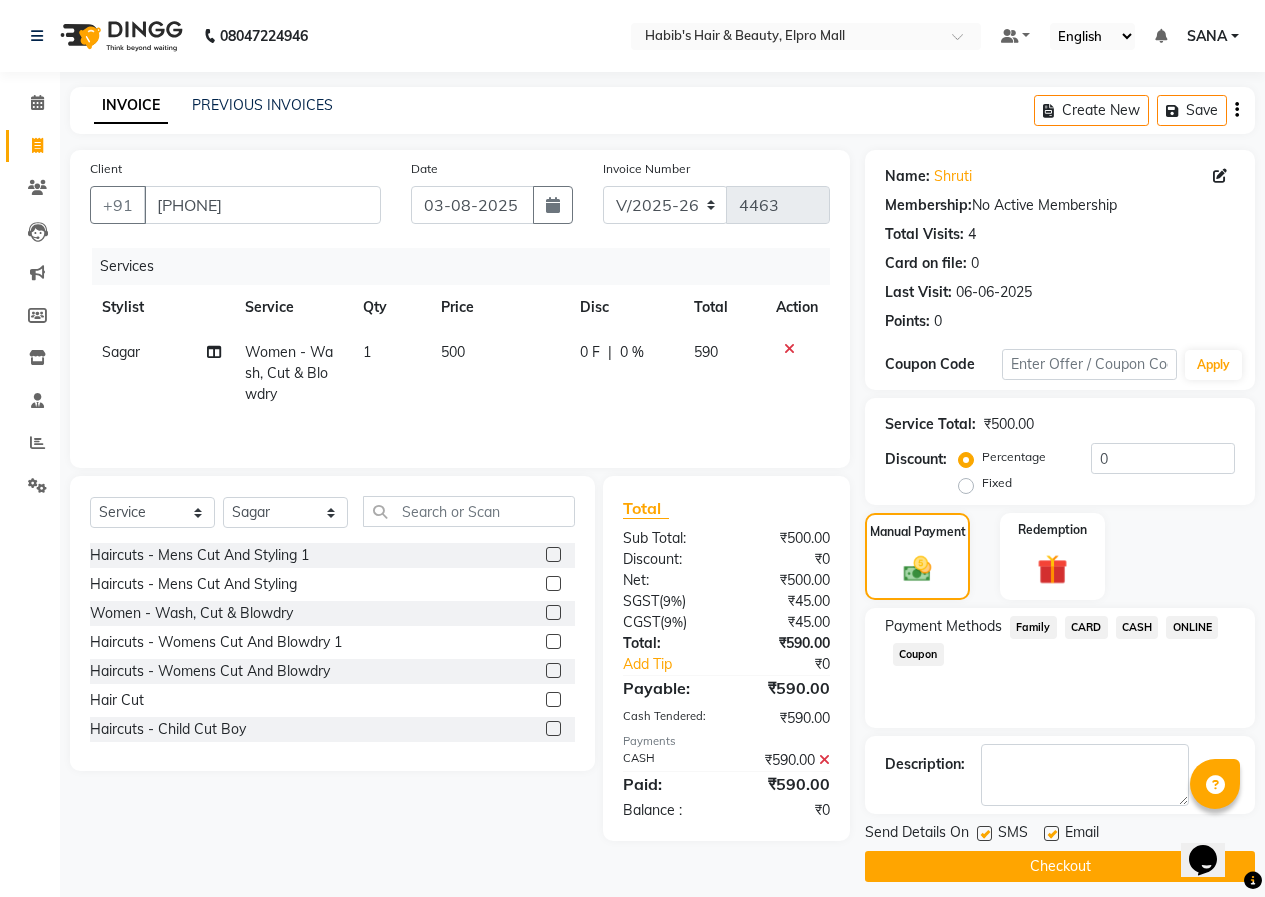 click on "Checkout" 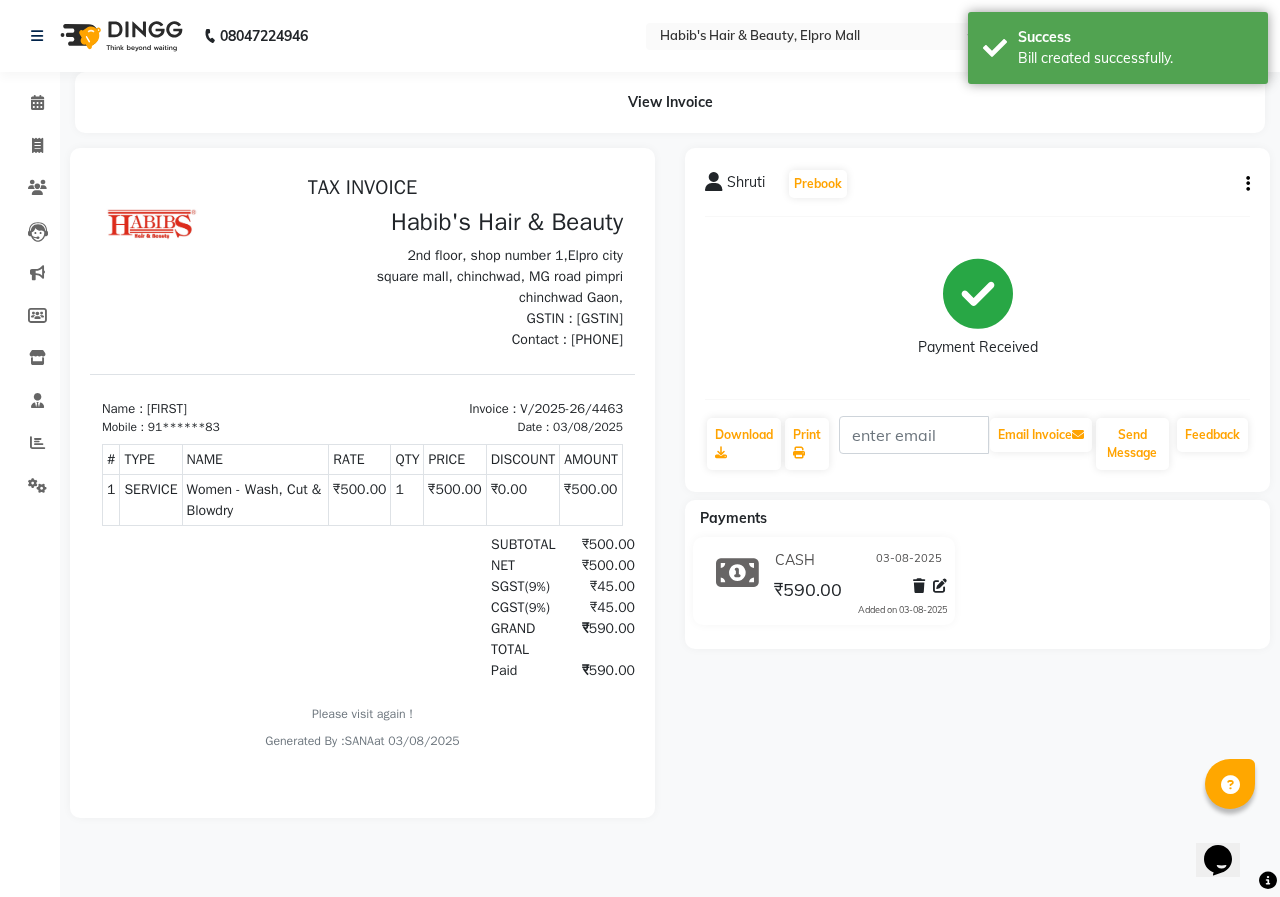 scroll, scrollTop: 0, scrollLeft: 0, axis: both 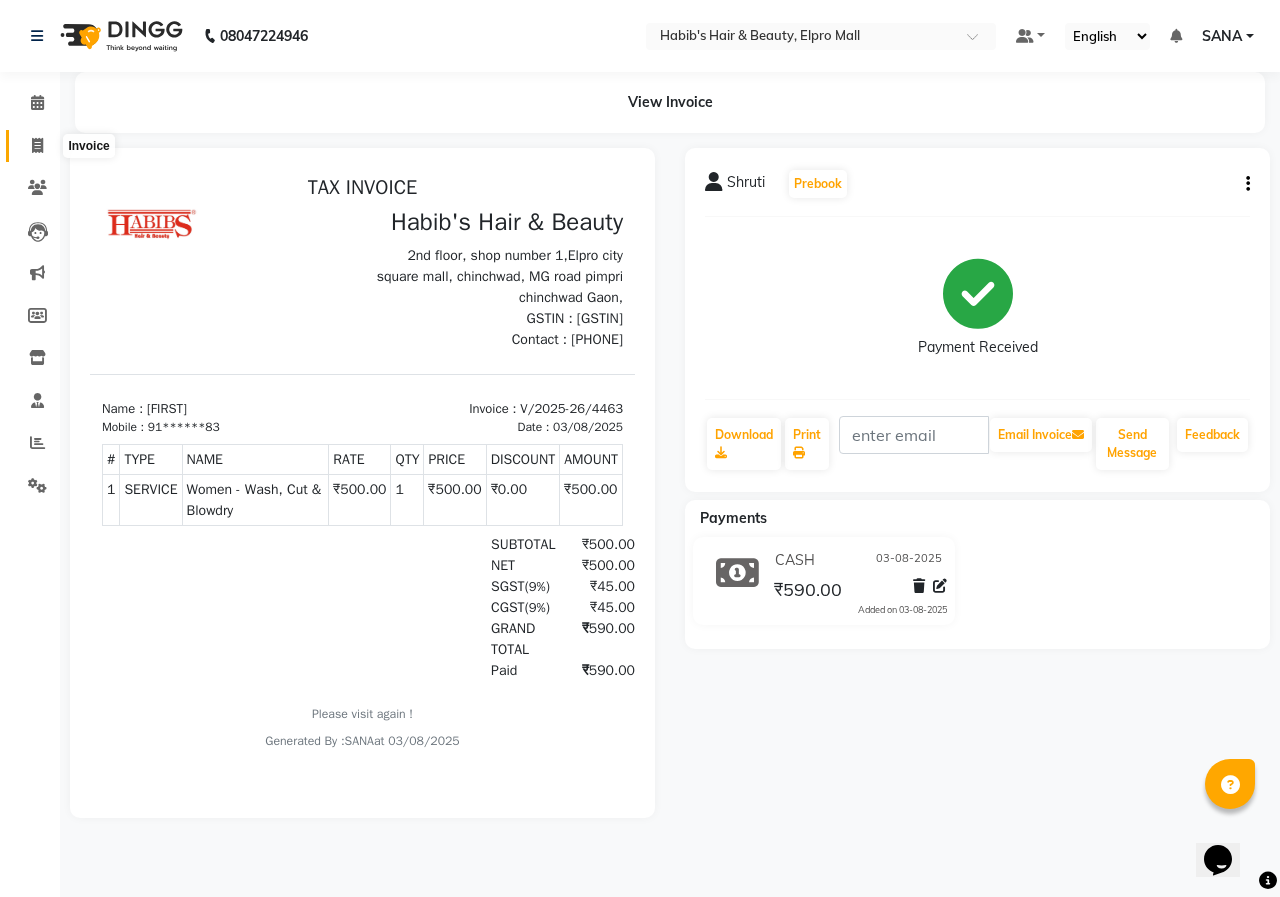 click 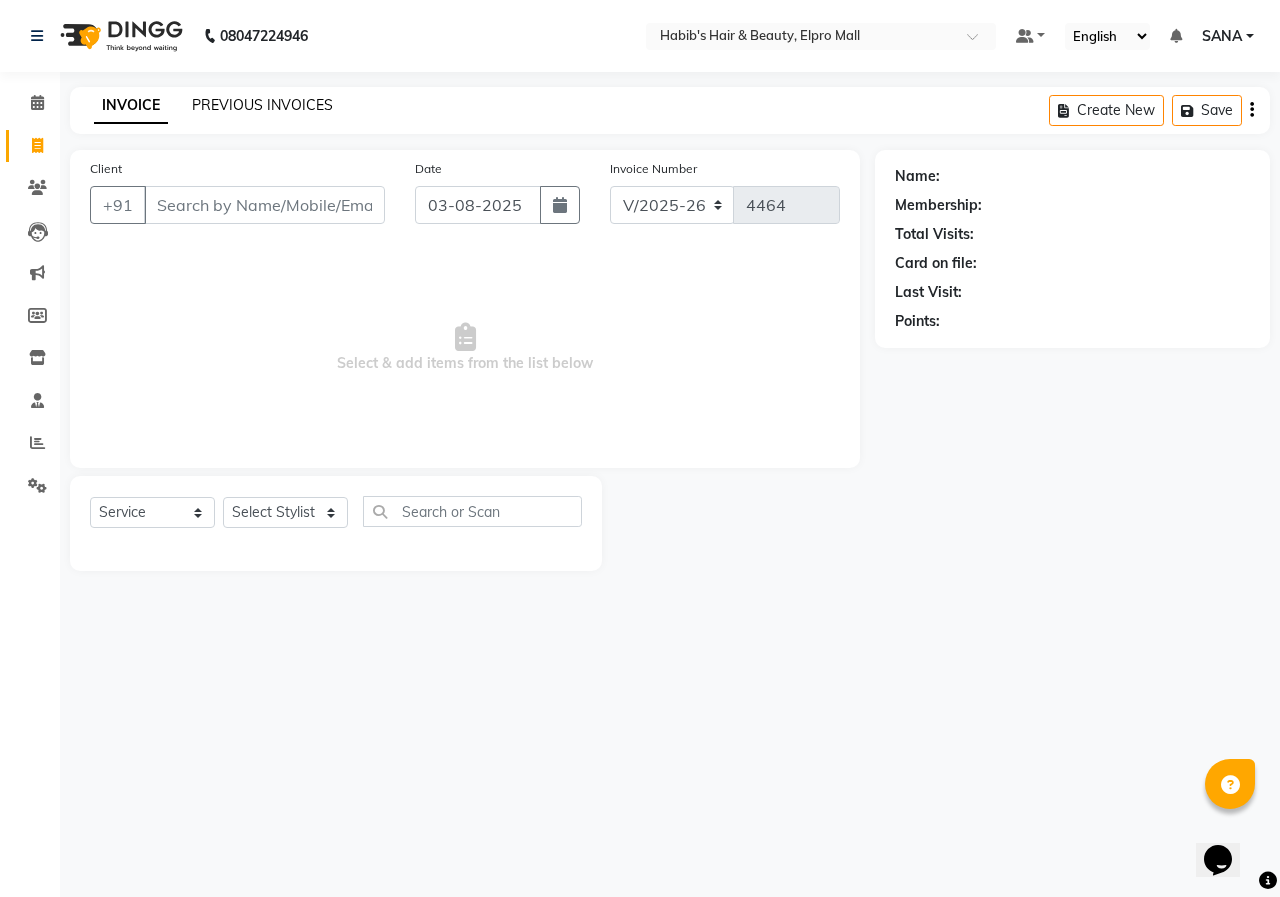 click on "INVOICE PREVIOUS INVOICES Create New   Save" 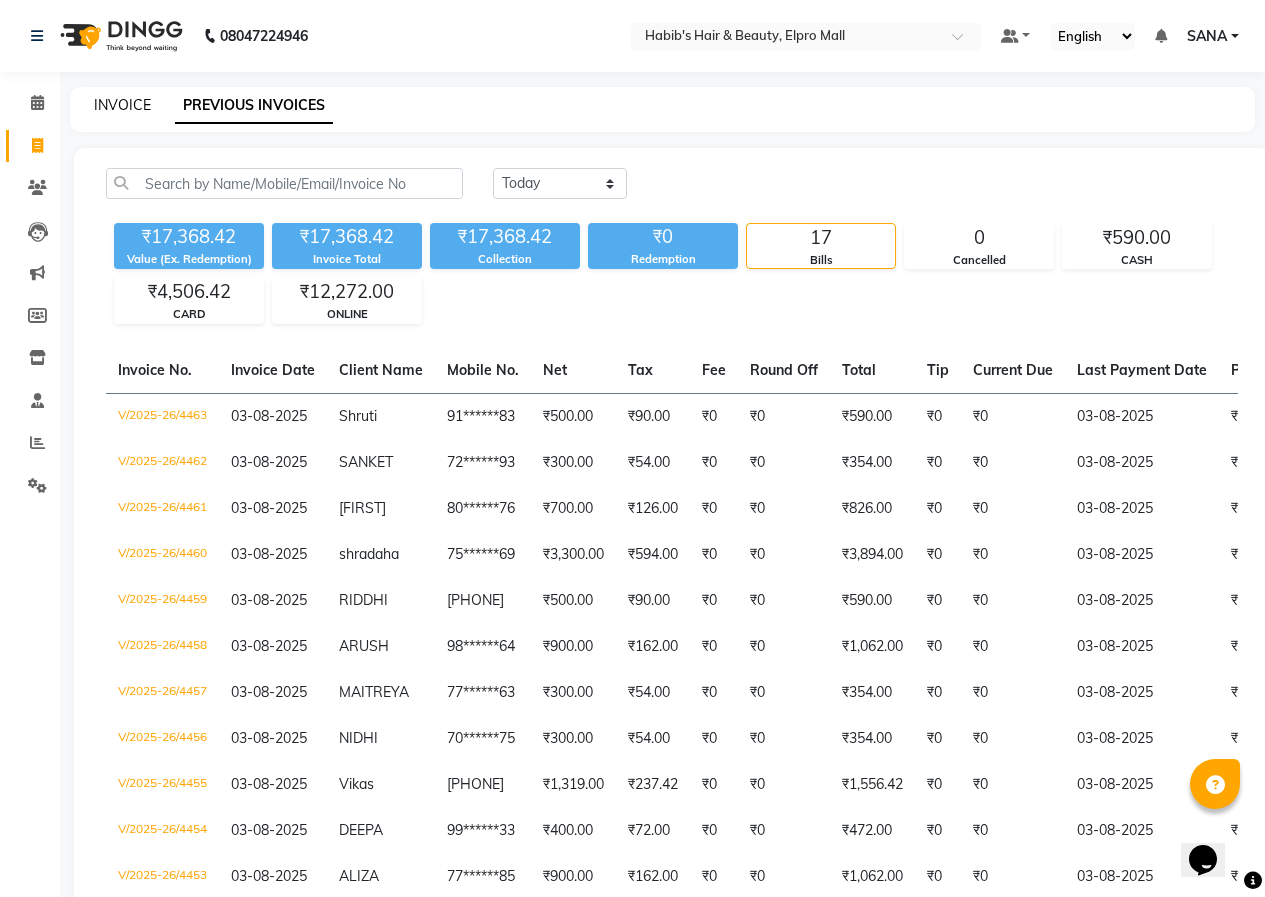 click on "INVOICE" 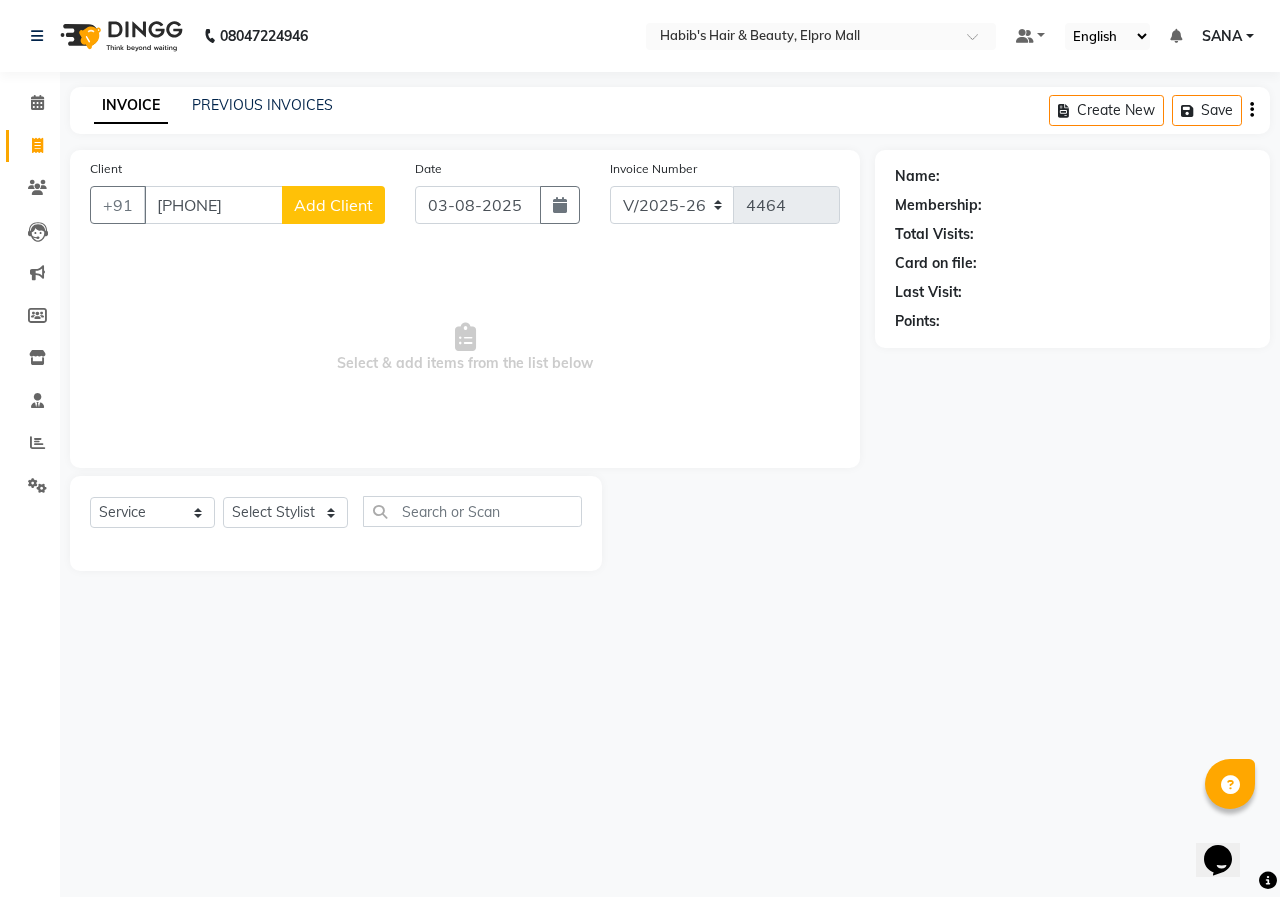 click on "Add Client" 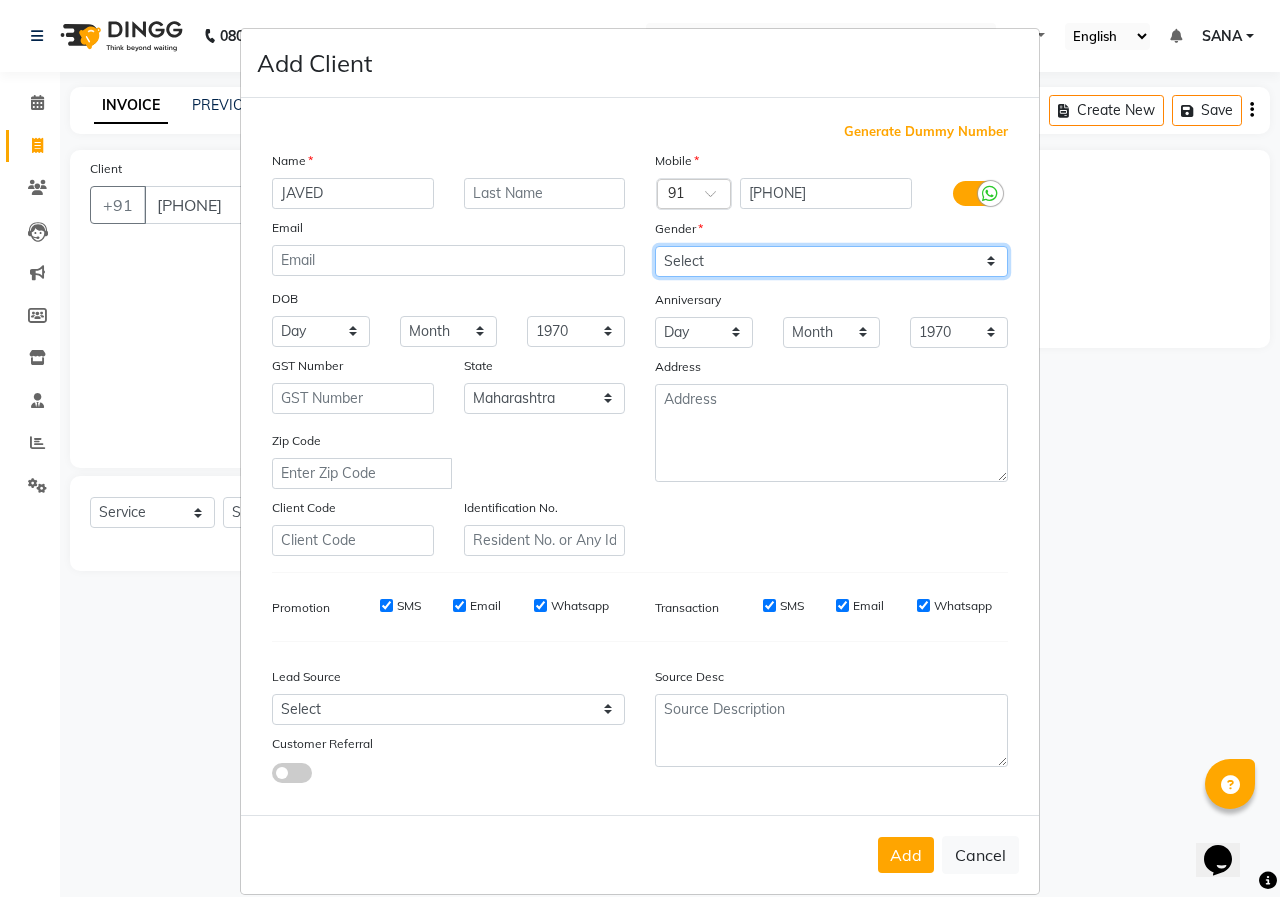 drag, startPoint x: 685, startPoint y: 255, endPoint x: 688, endPoint y: 268, distance: 13.341664 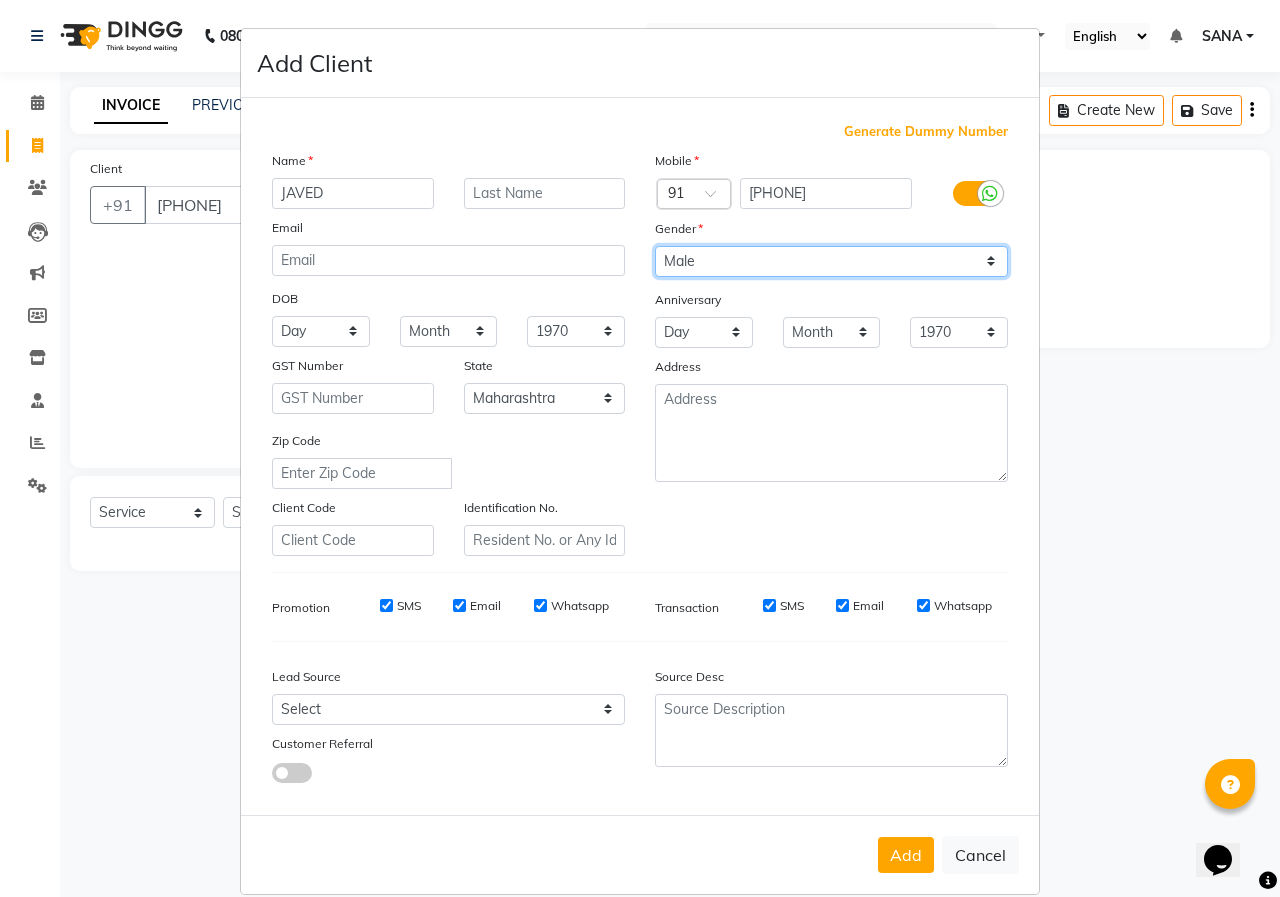 click on "Select Male Female Other Prefer Not To Say" at bounding box center (831, 261) 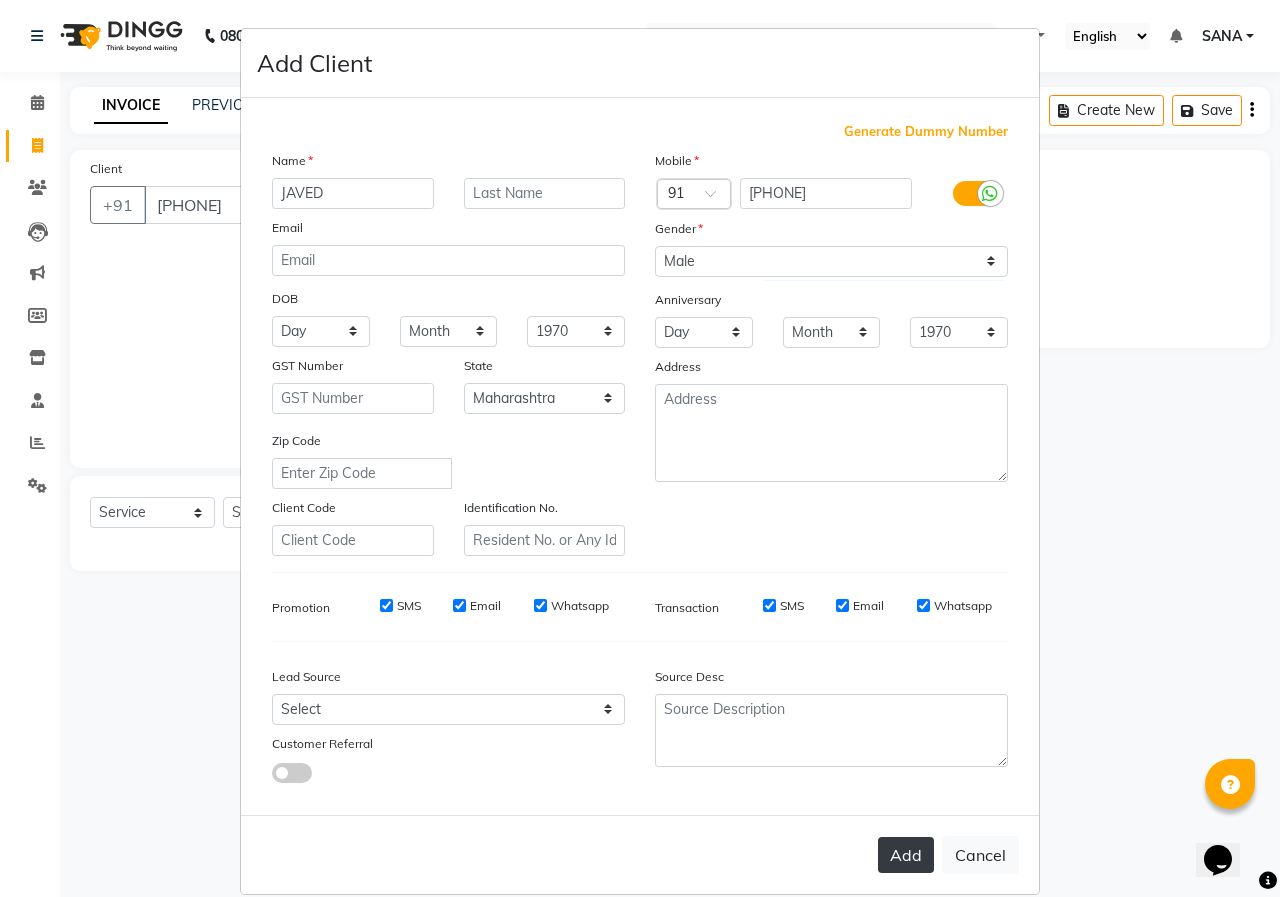 click on "Add" at bounding box center (906, 855) 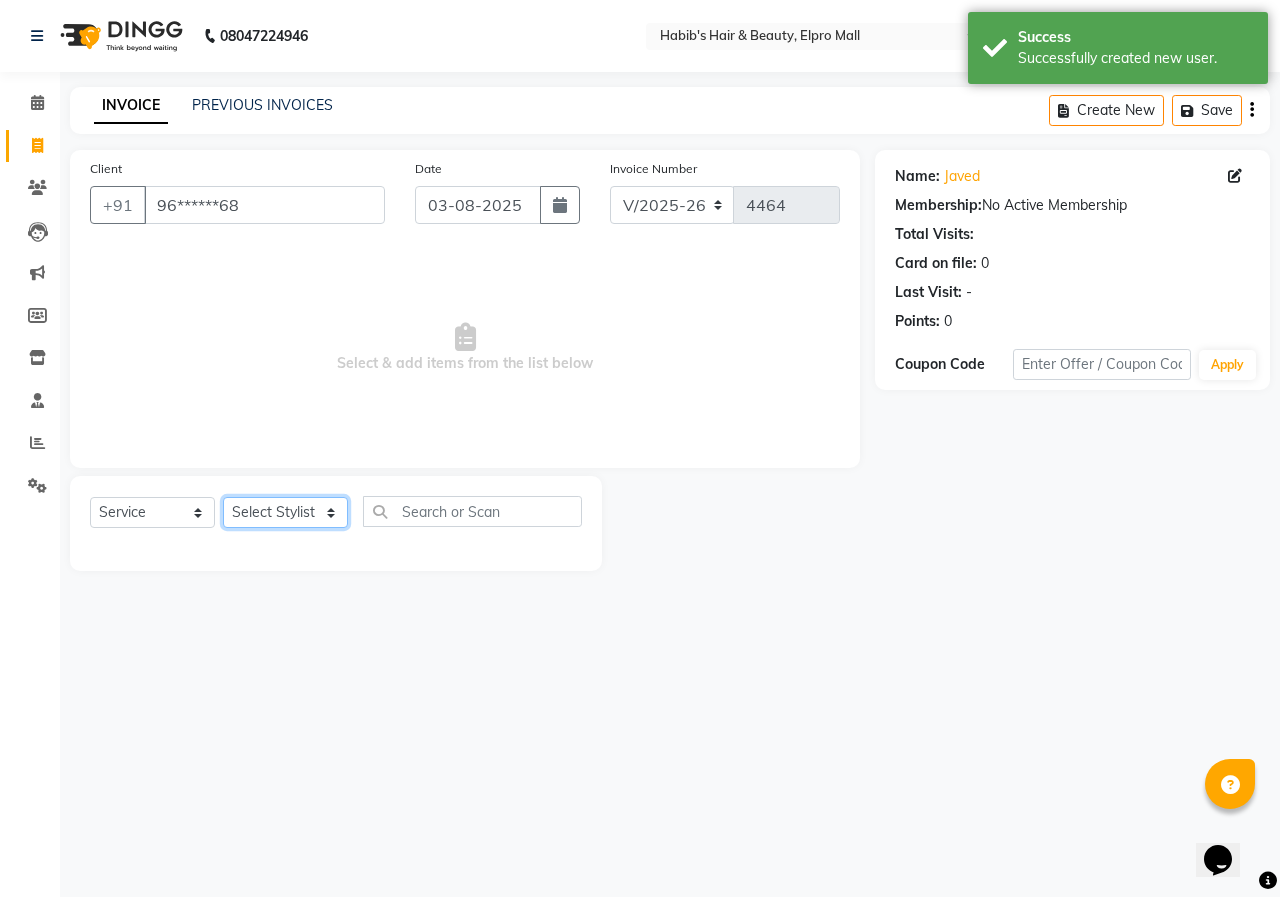 click on "Select Stylist ANUSHKA GAURI GUDDU Keshav Maushi Mhaske  priya  Rahul Ravi  Roshan Sagar SANA Sangam Sanika shabnam SONALI  subhan" 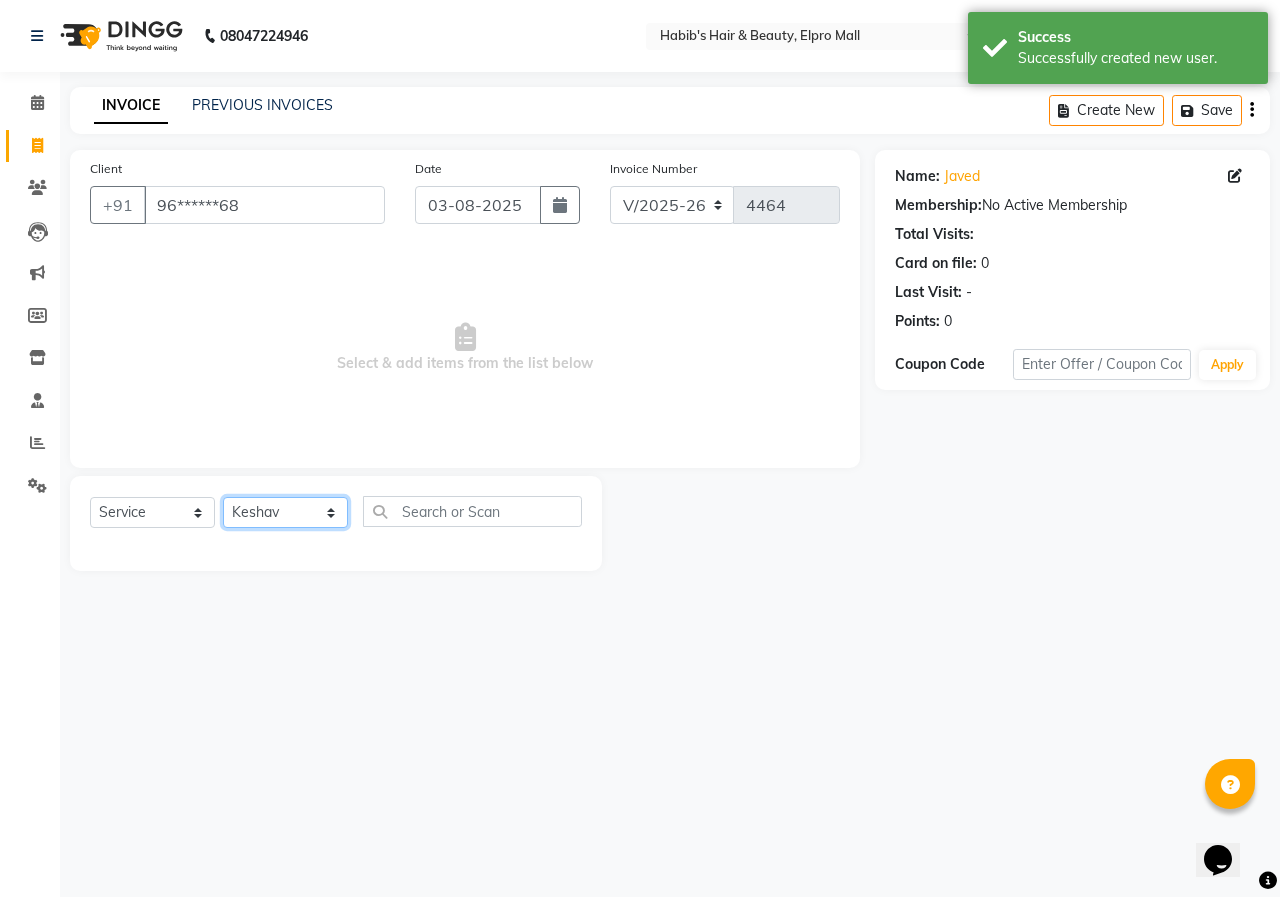 click on "Select Stylist ANUSHKA GAURI GUDDU Keshav Maushi Mhaske  priya  Rahul Ravi  Roshan Sagar SANA Sangam Sanika shabnam SONALI  subhan" 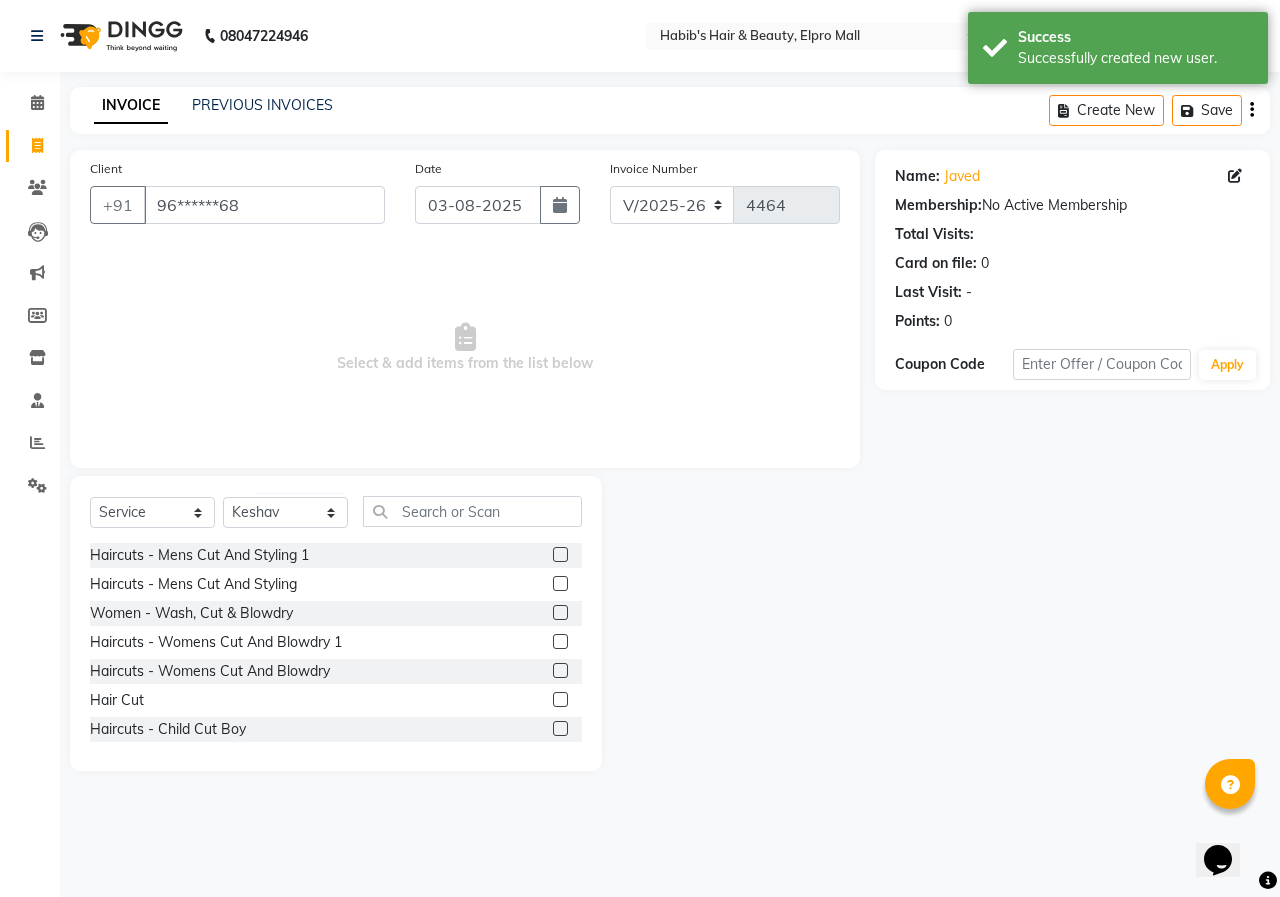 click 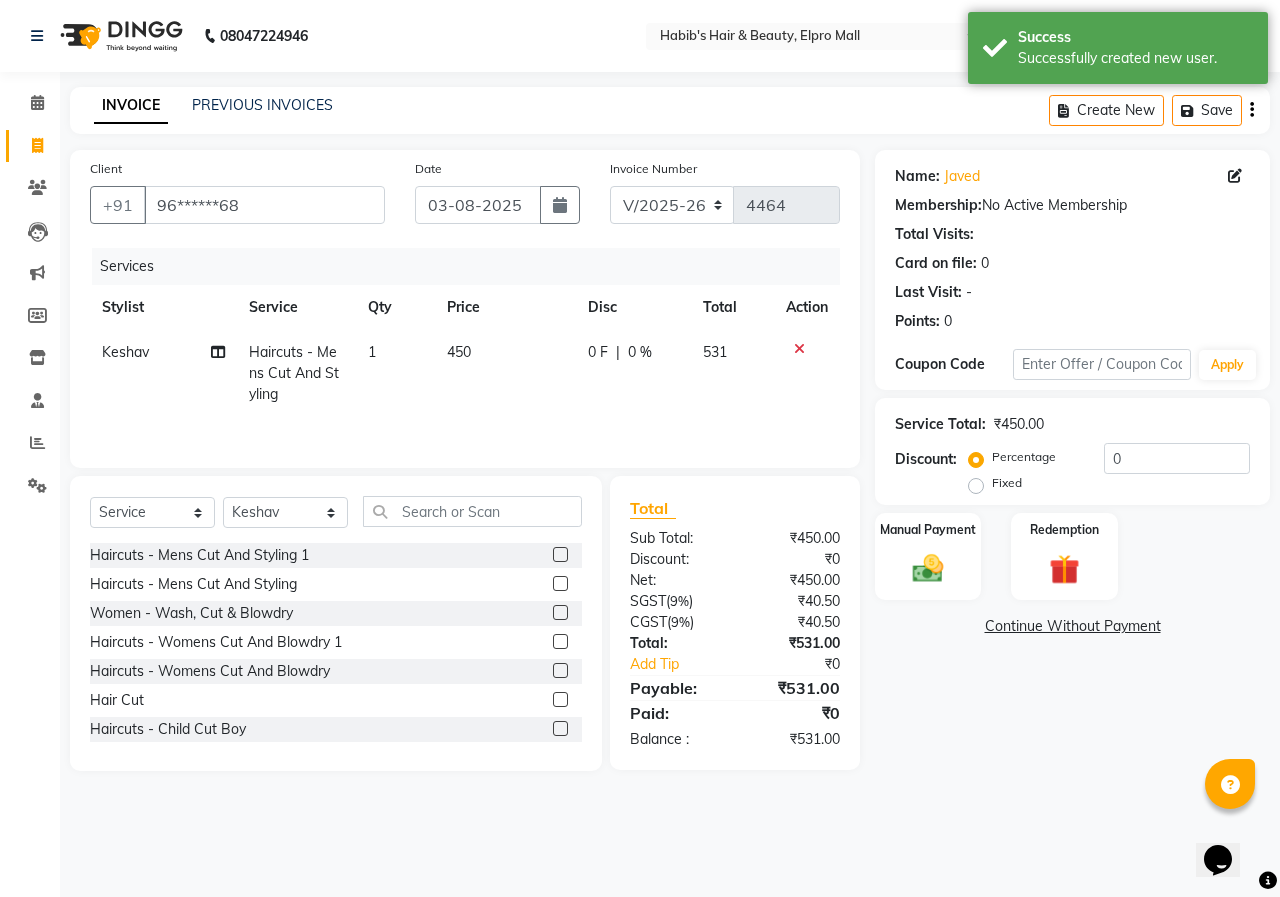 click 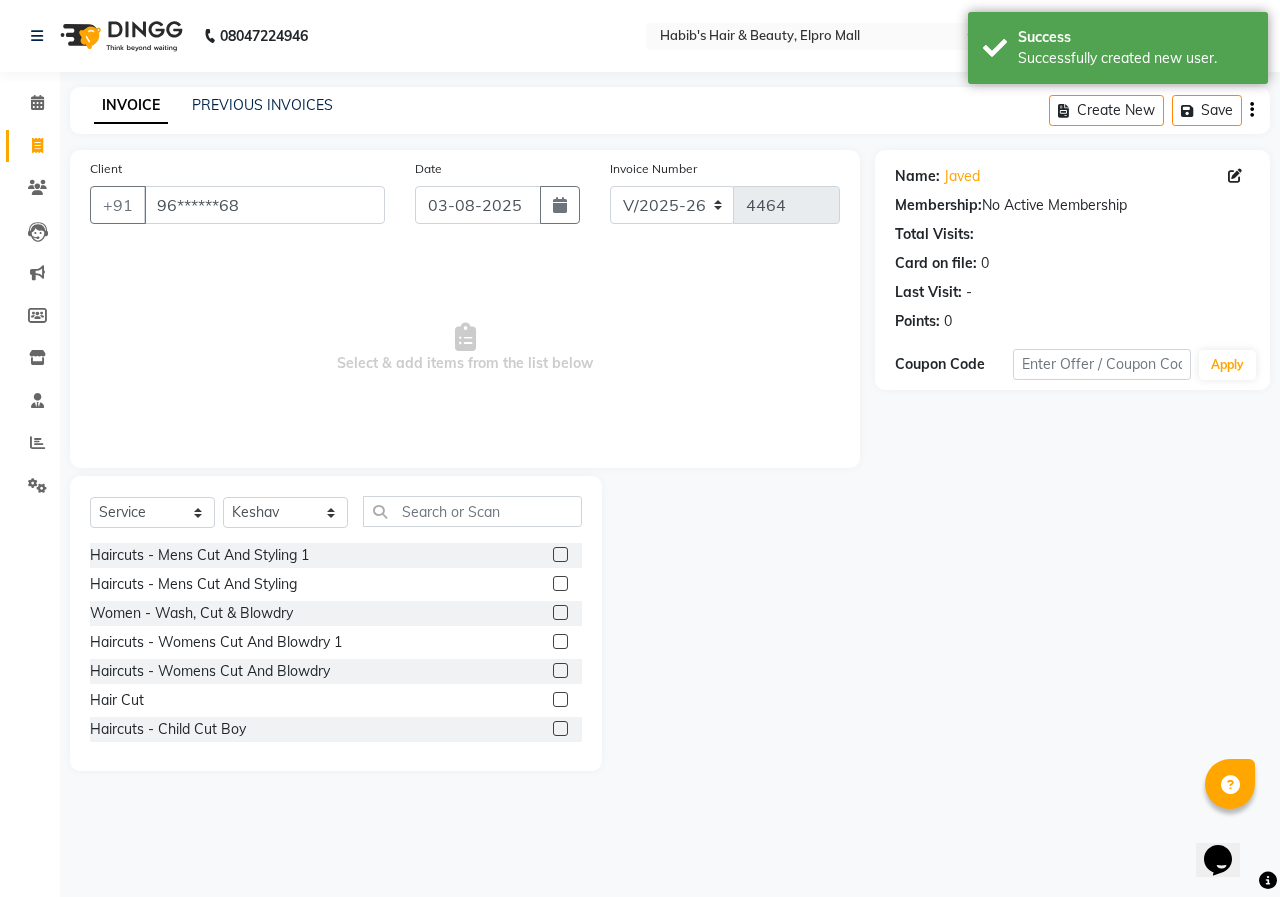drag, startPoint x: 544, startPoint y: 548, endPoint x: 564, endPoint y: 548, distance: 20 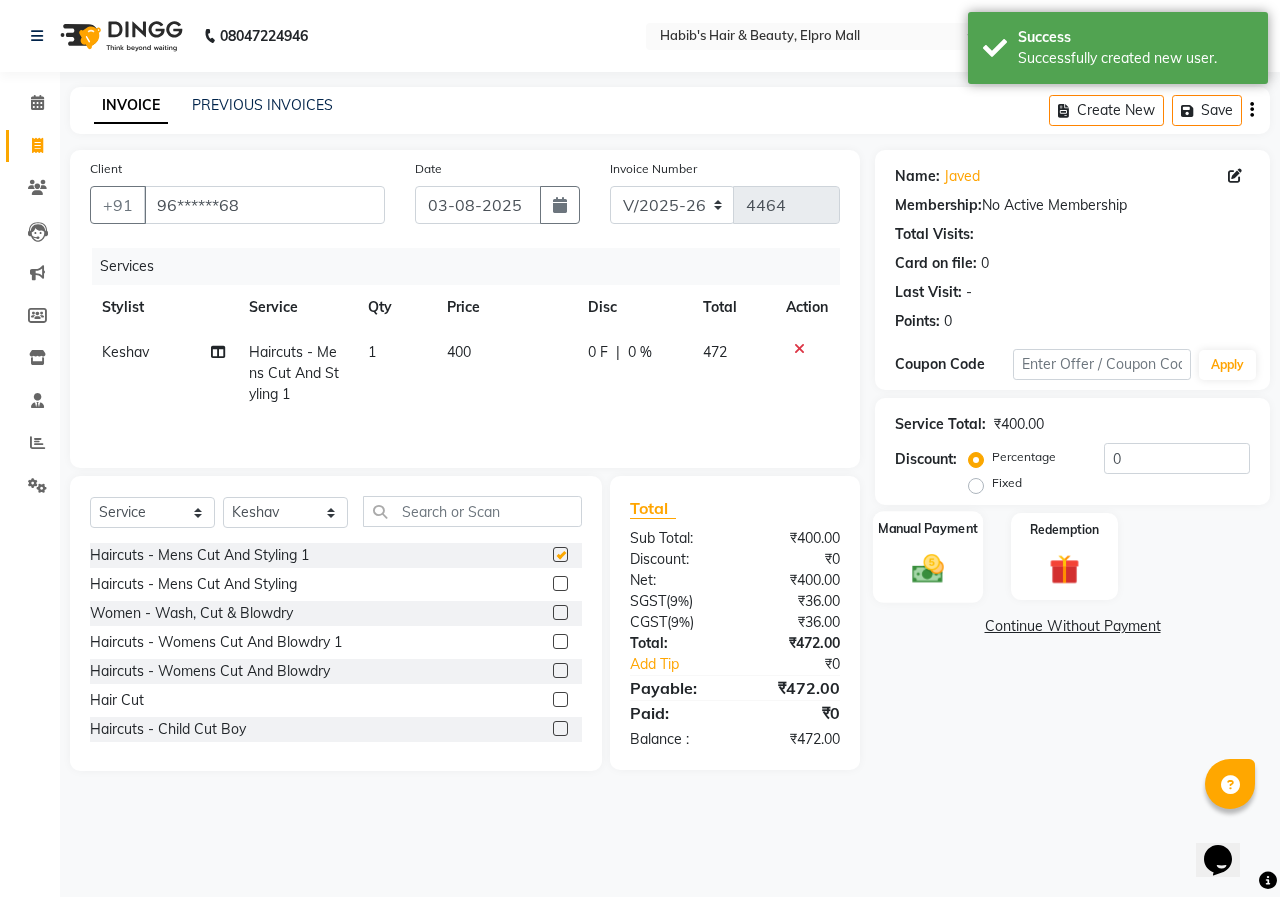 click on "Manual Payment" 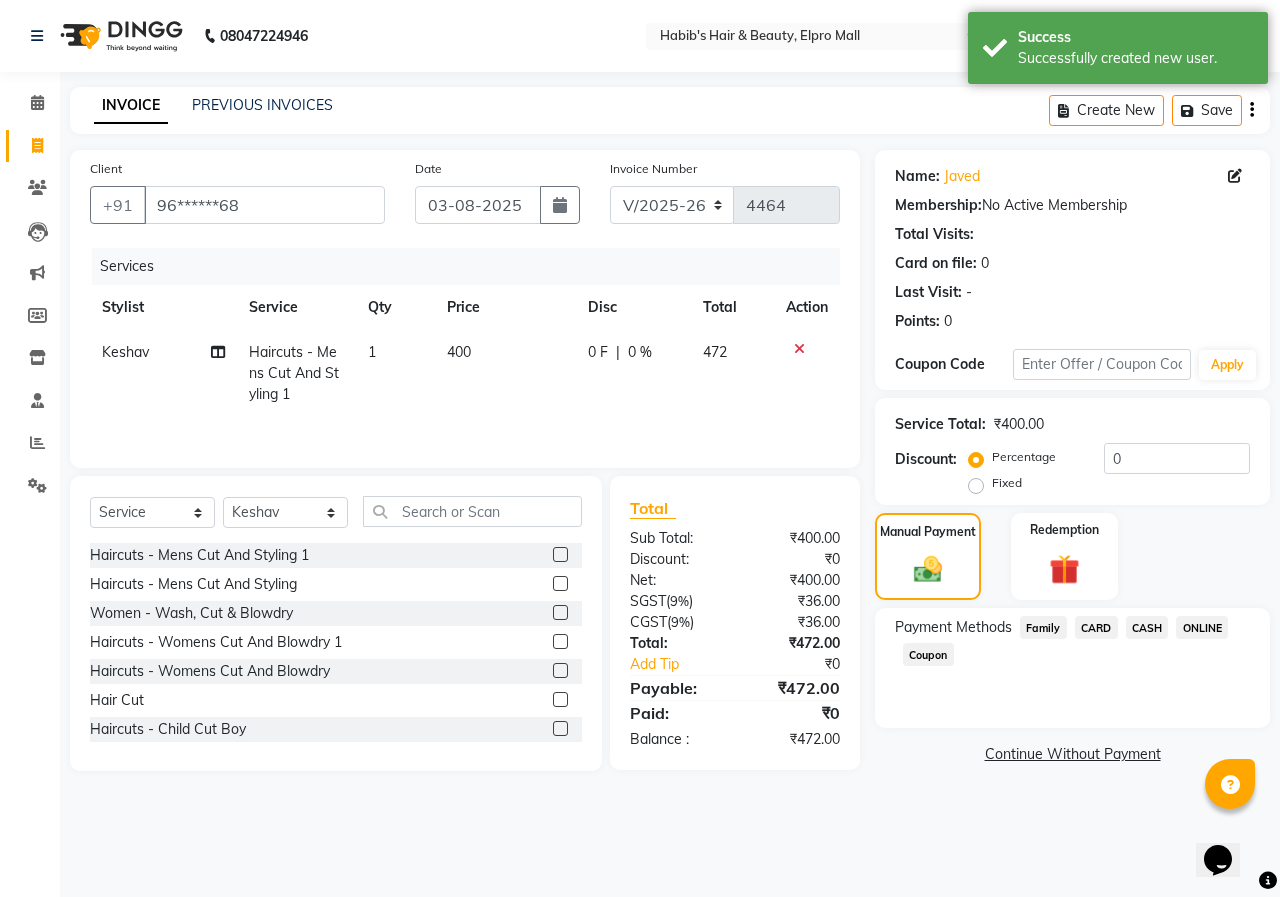 click on "ONLINE" 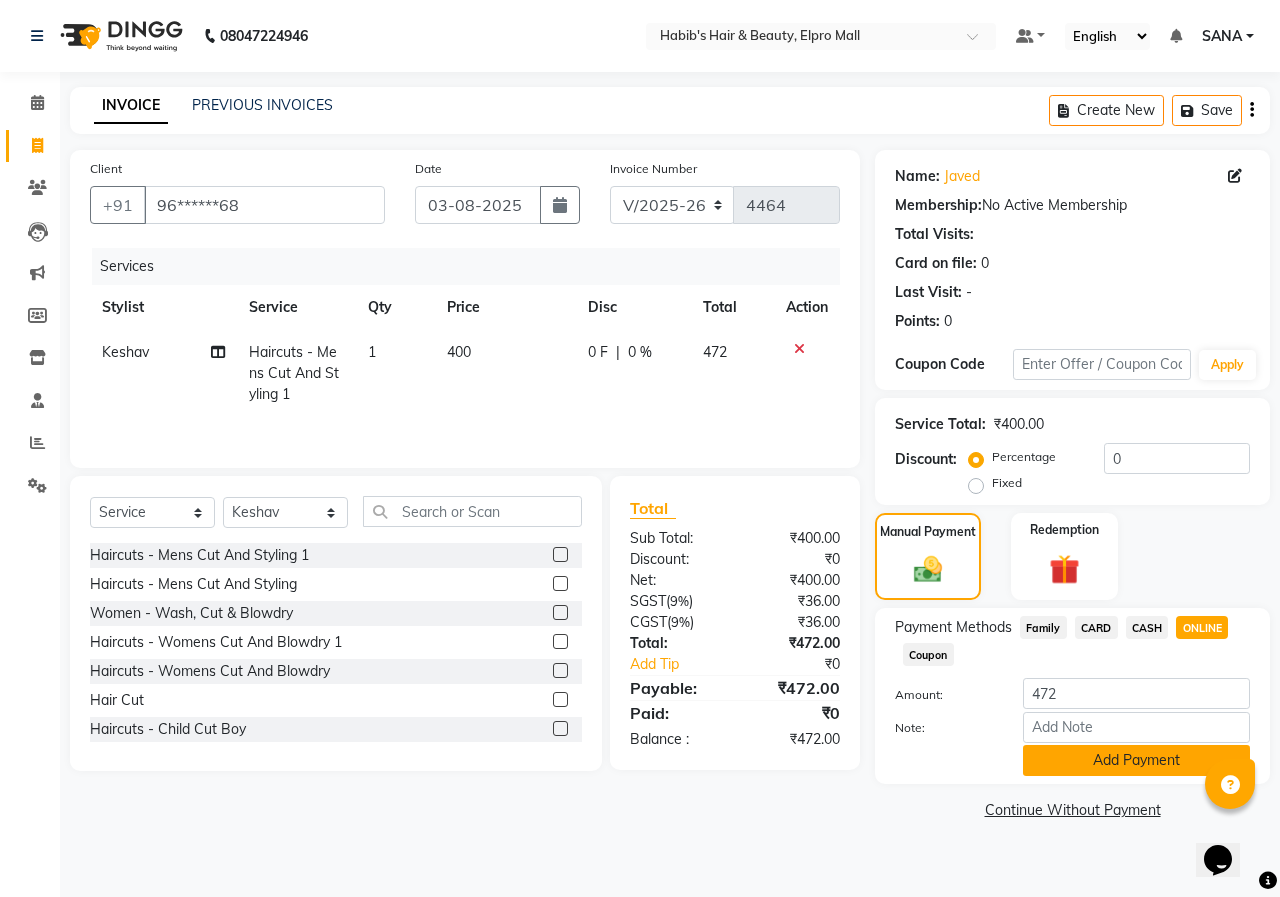 click on "Add Payment" 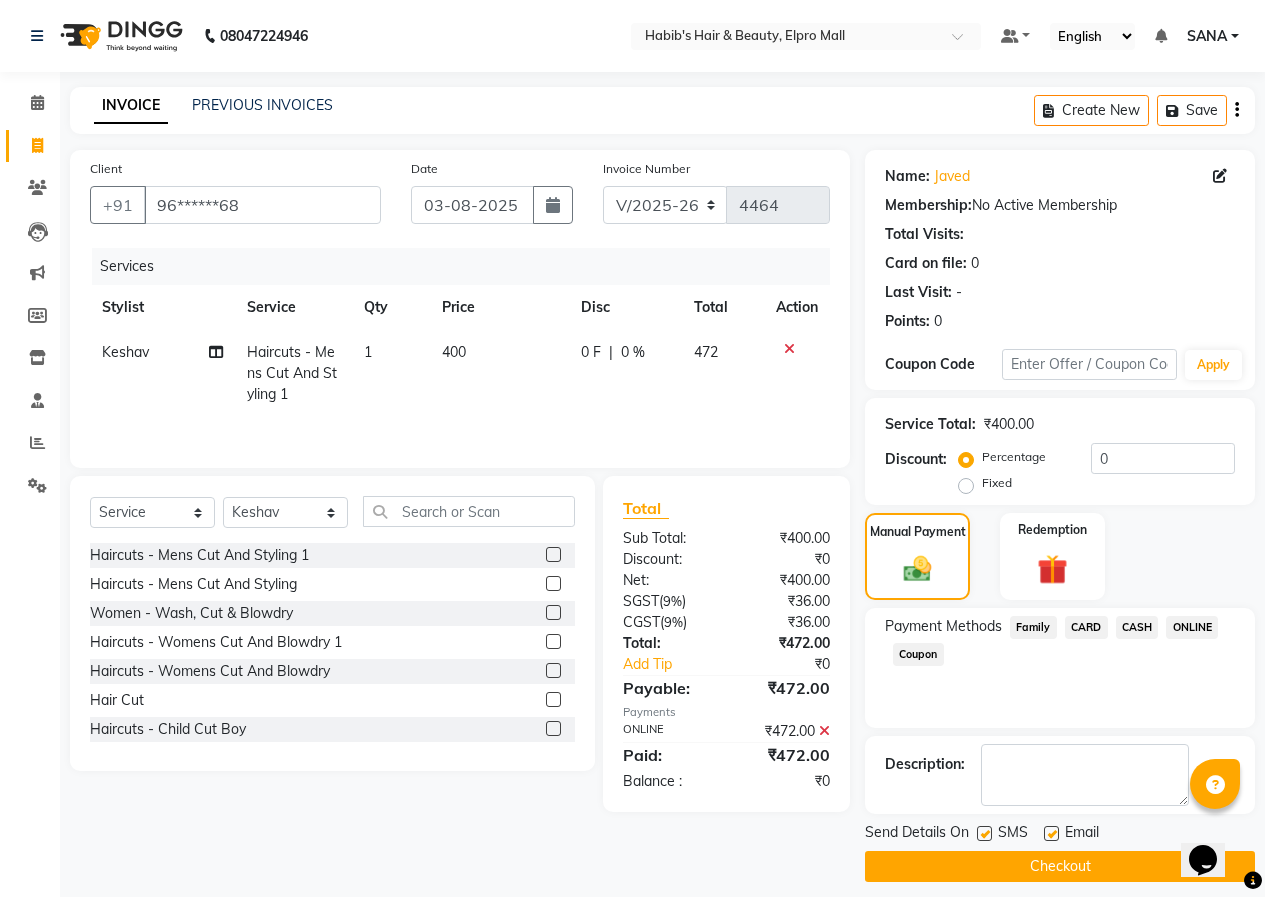 click on "Checkout" 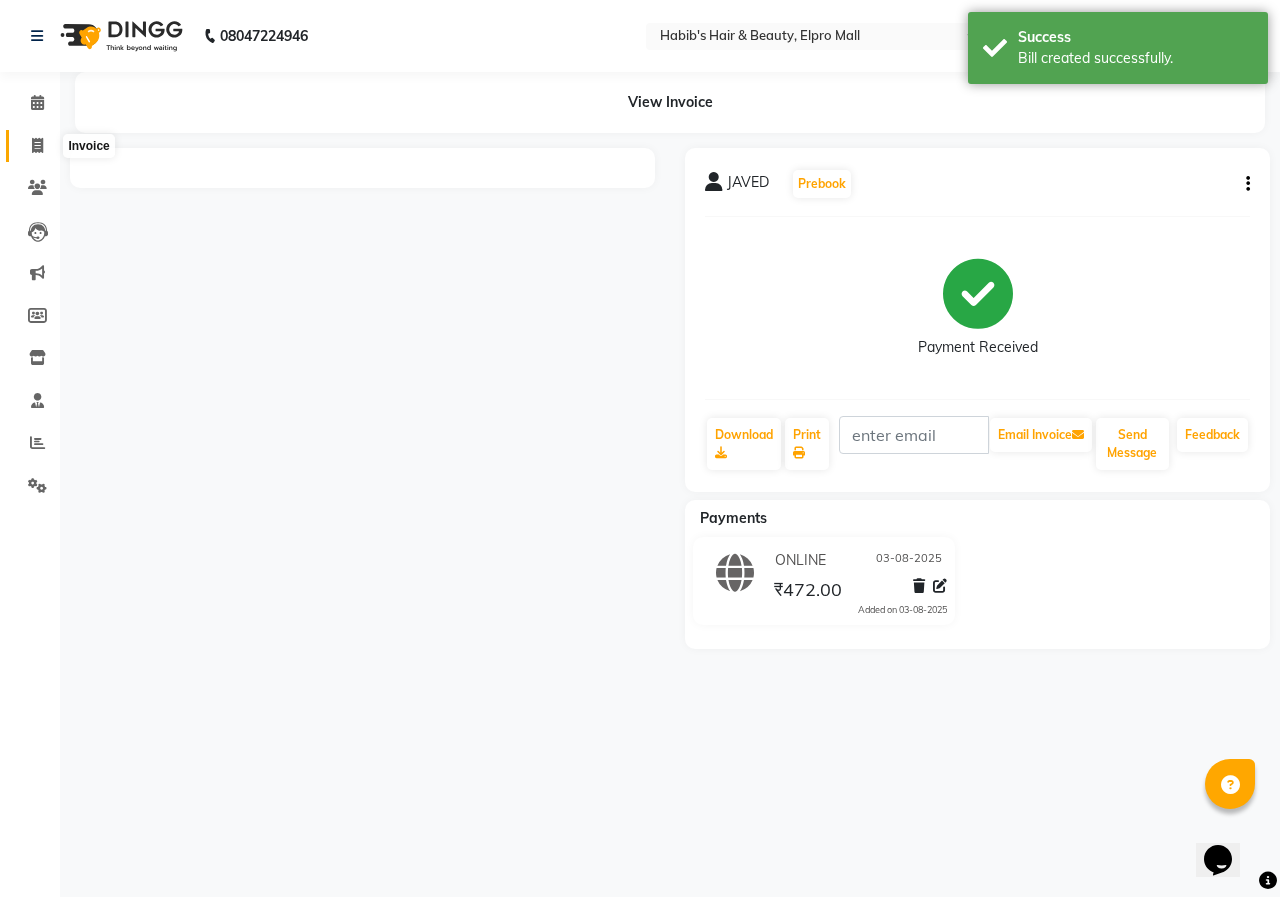 click 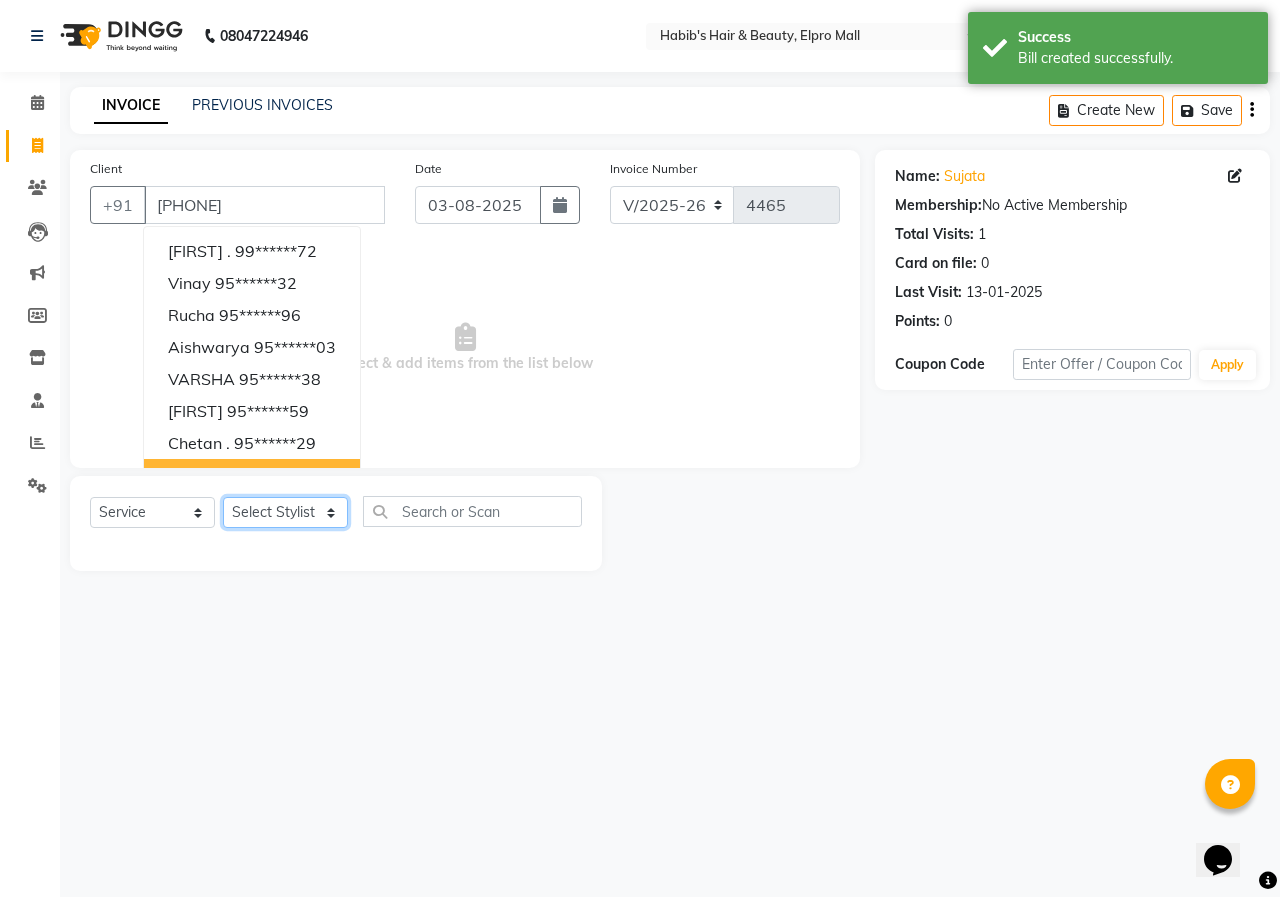 click on "Select Stylist ANUSHKA GAURI GUDDU Keshav Maushi Mhaske  priya  Rahul Ravi  Roshan Sagar SANA Sangam Sanika shabnam SONALI  subhan" 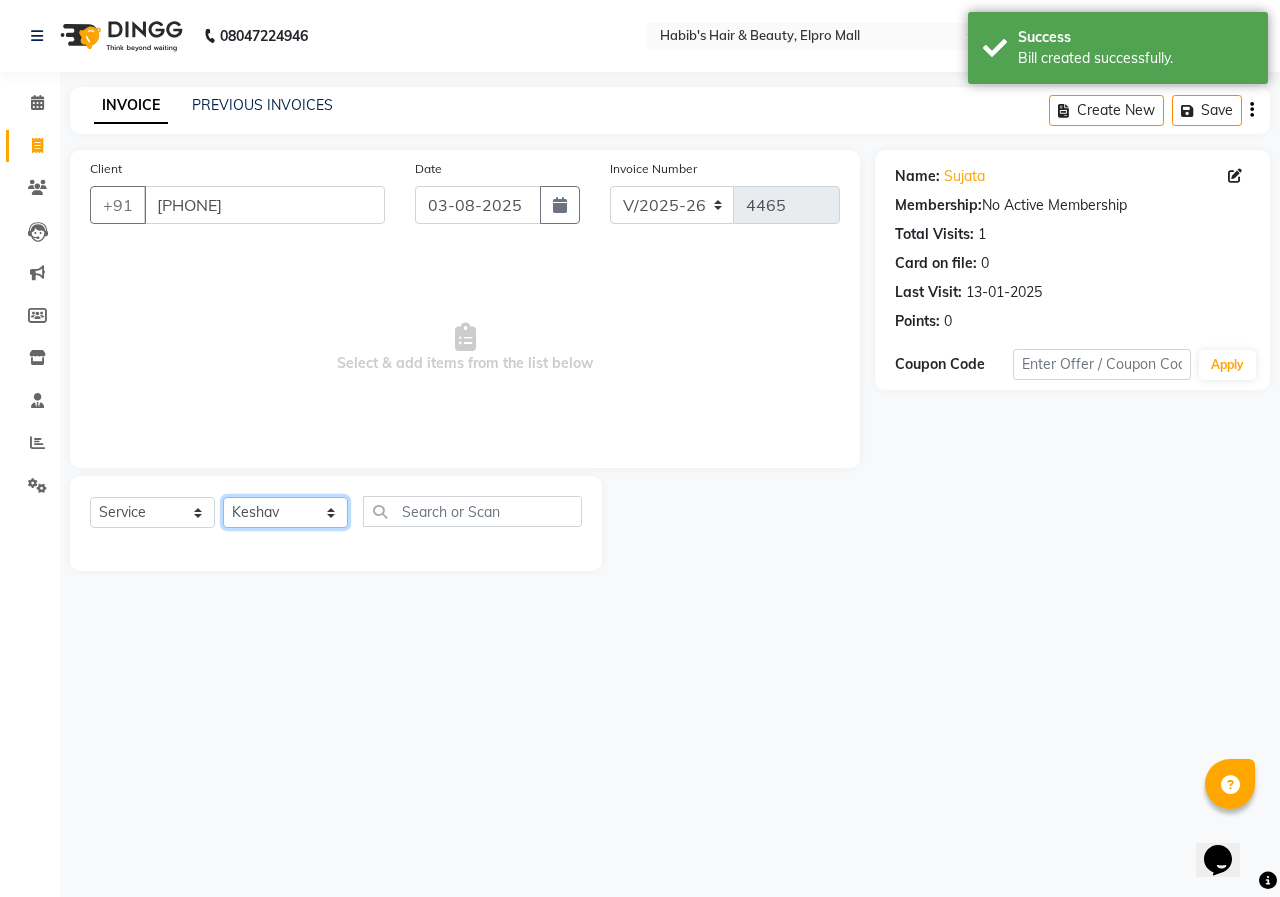 click on "Select Stylist ANUSHKA GAURI GUDDU Keshav Maushi Mhaske  priya  Rahul Ravi  Roshan Sagar SANA Sangam Sanika shabnam SONALI  subhan" 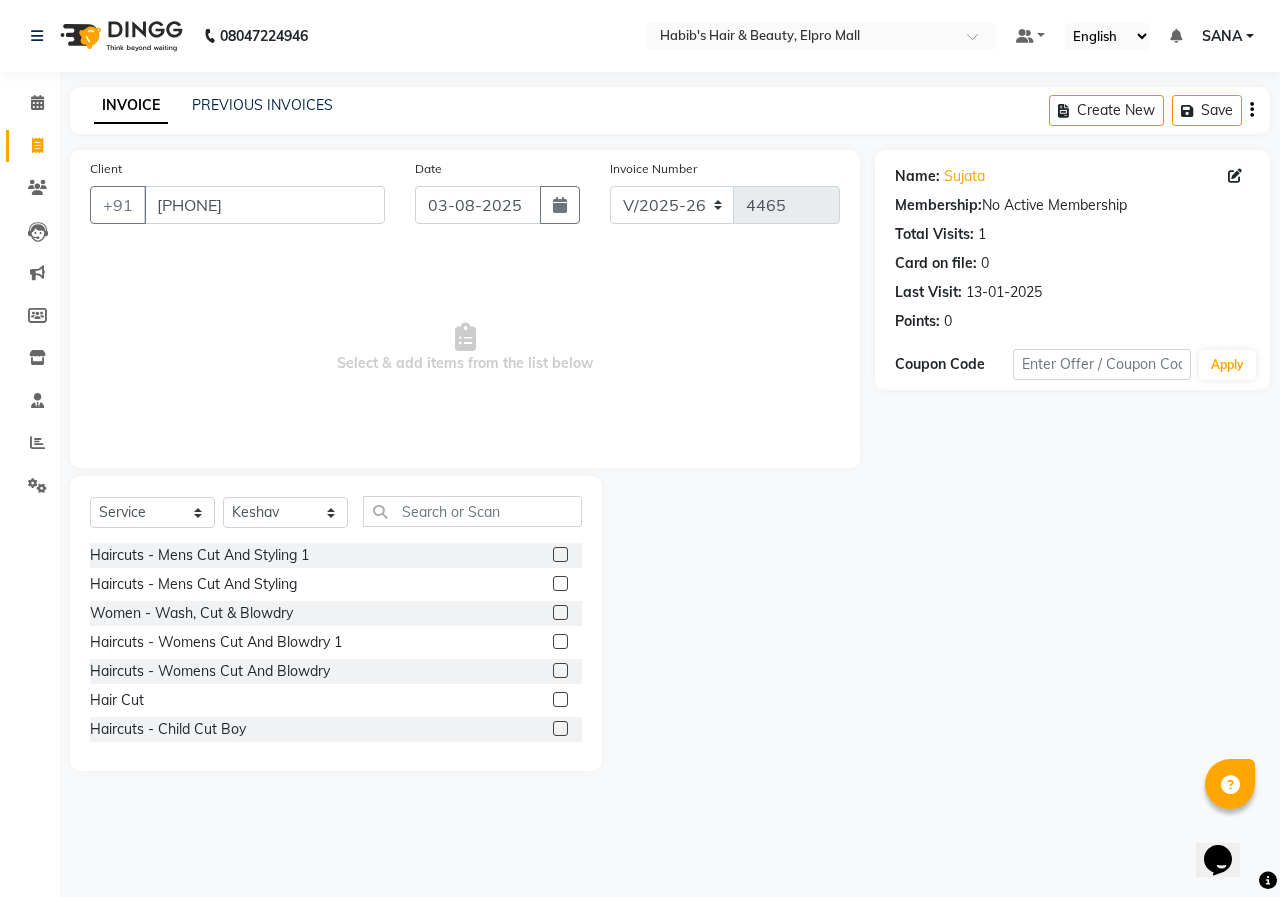 click 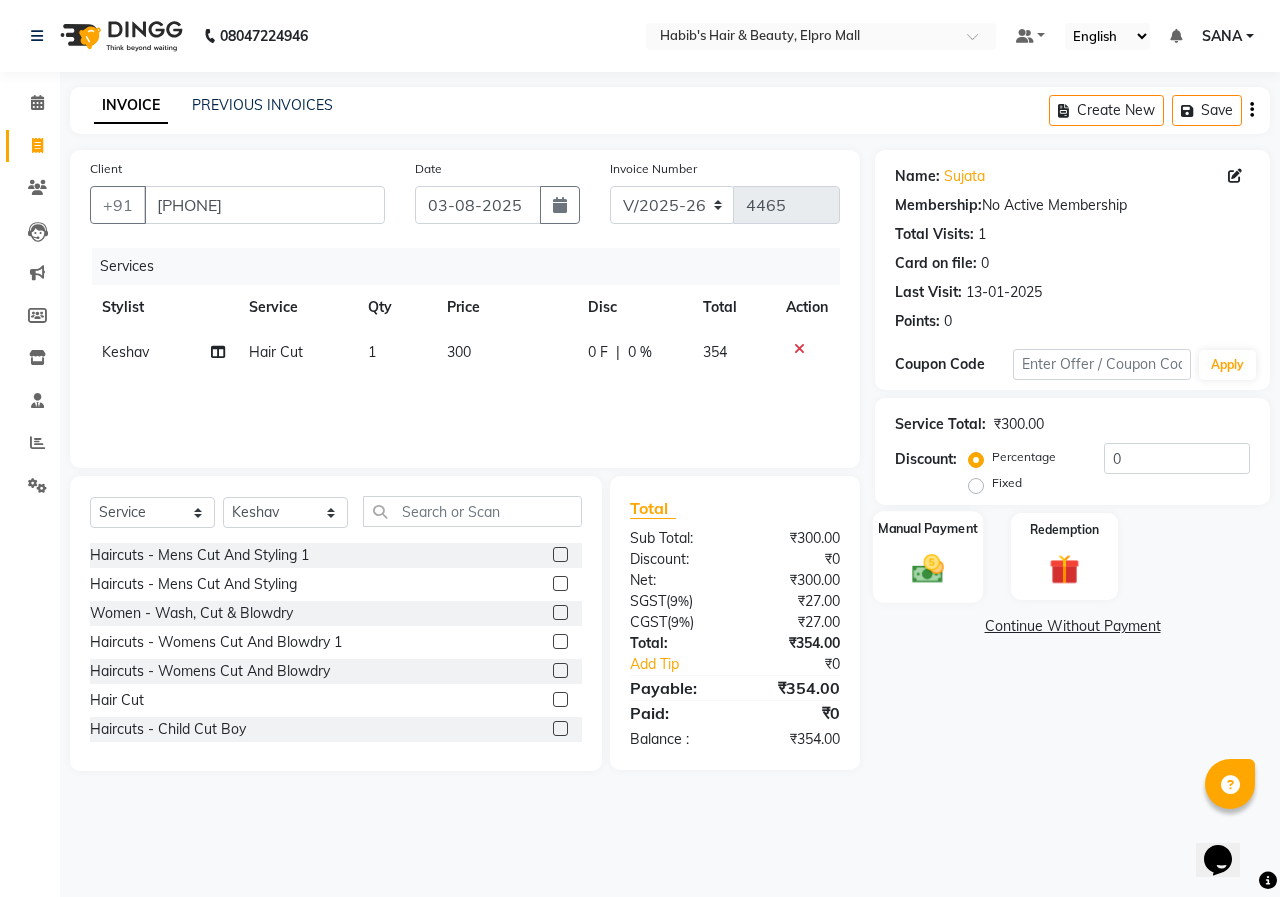 click on "Manual Payment" 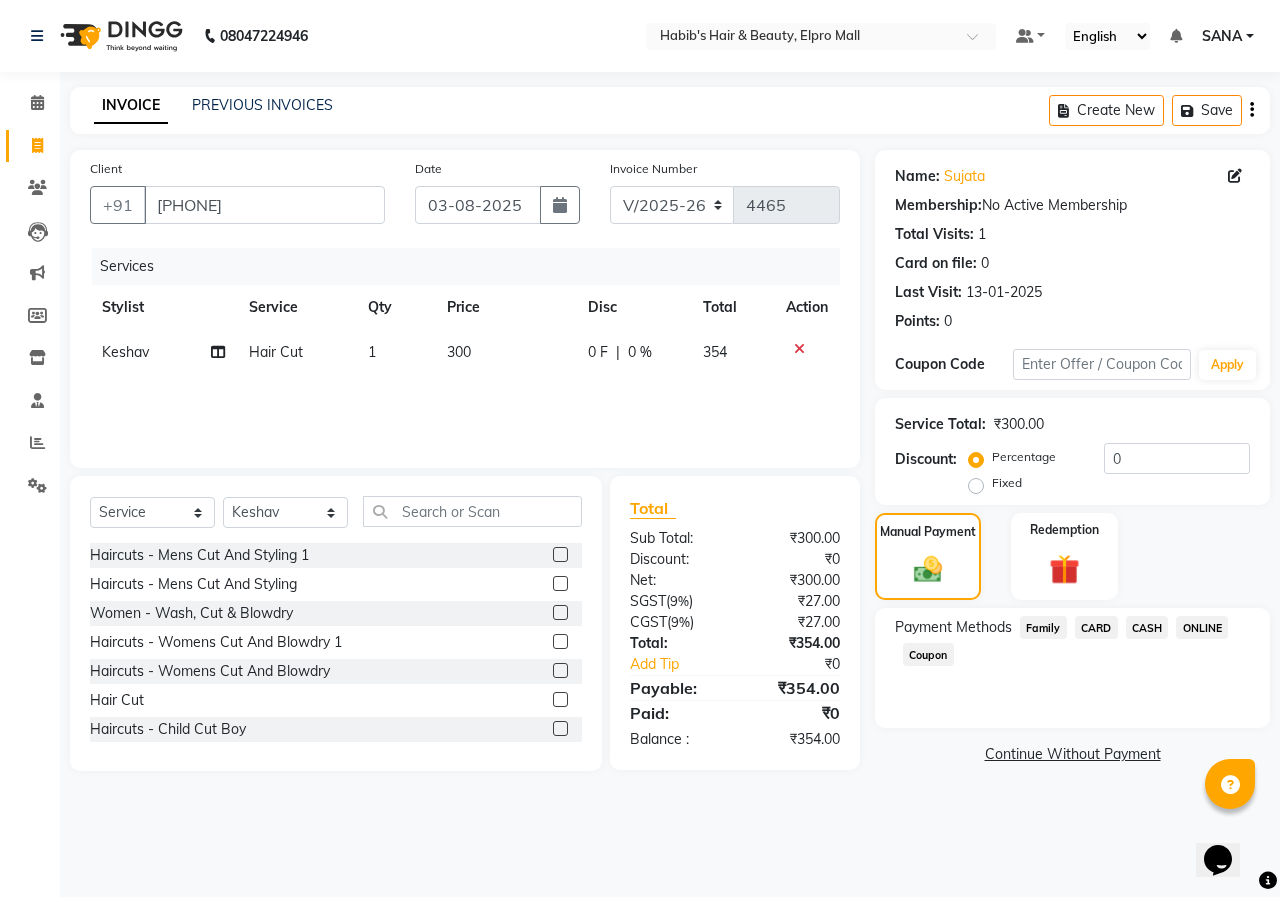 click on "ONLINE" 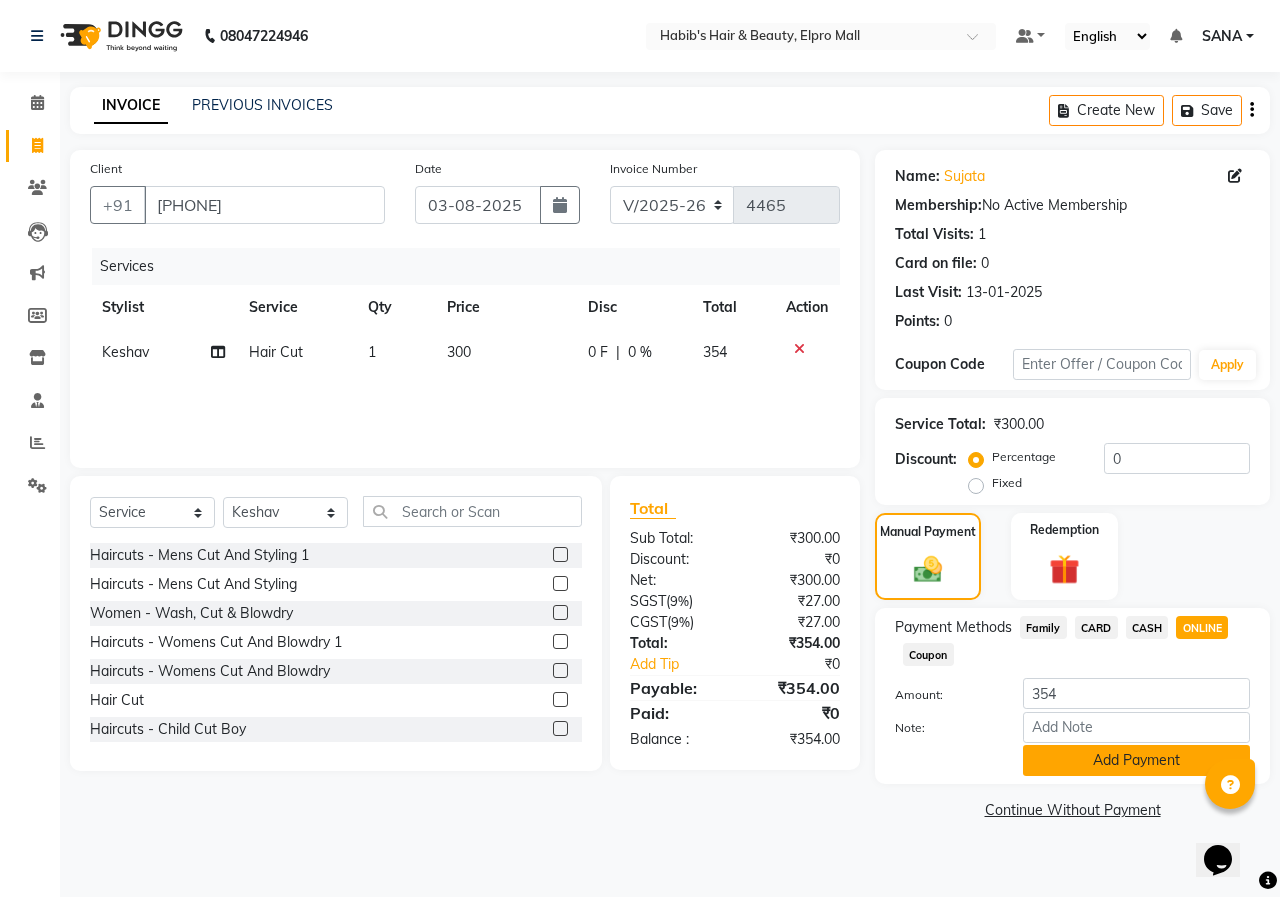 click on "Add Payment" 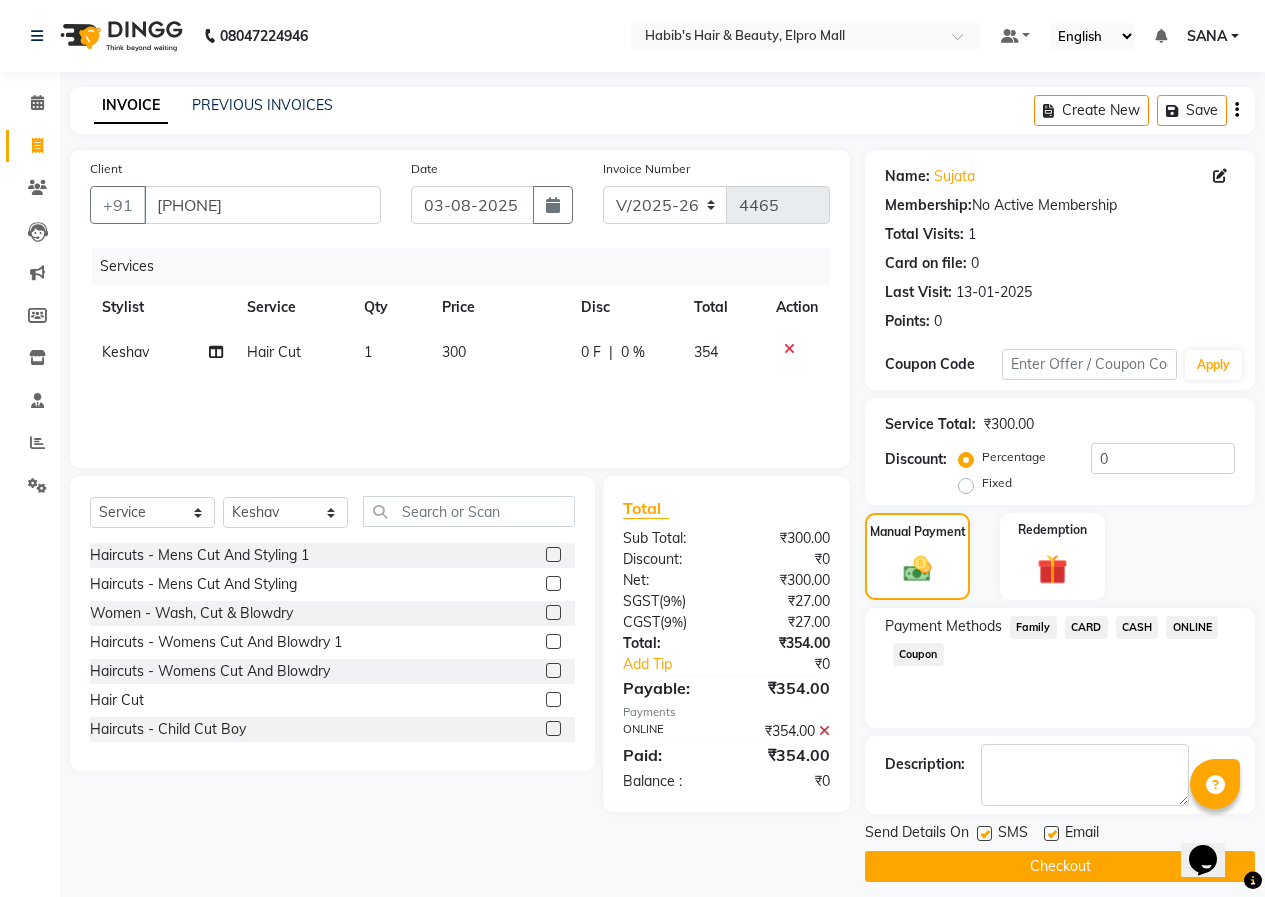 click on "Checkout" 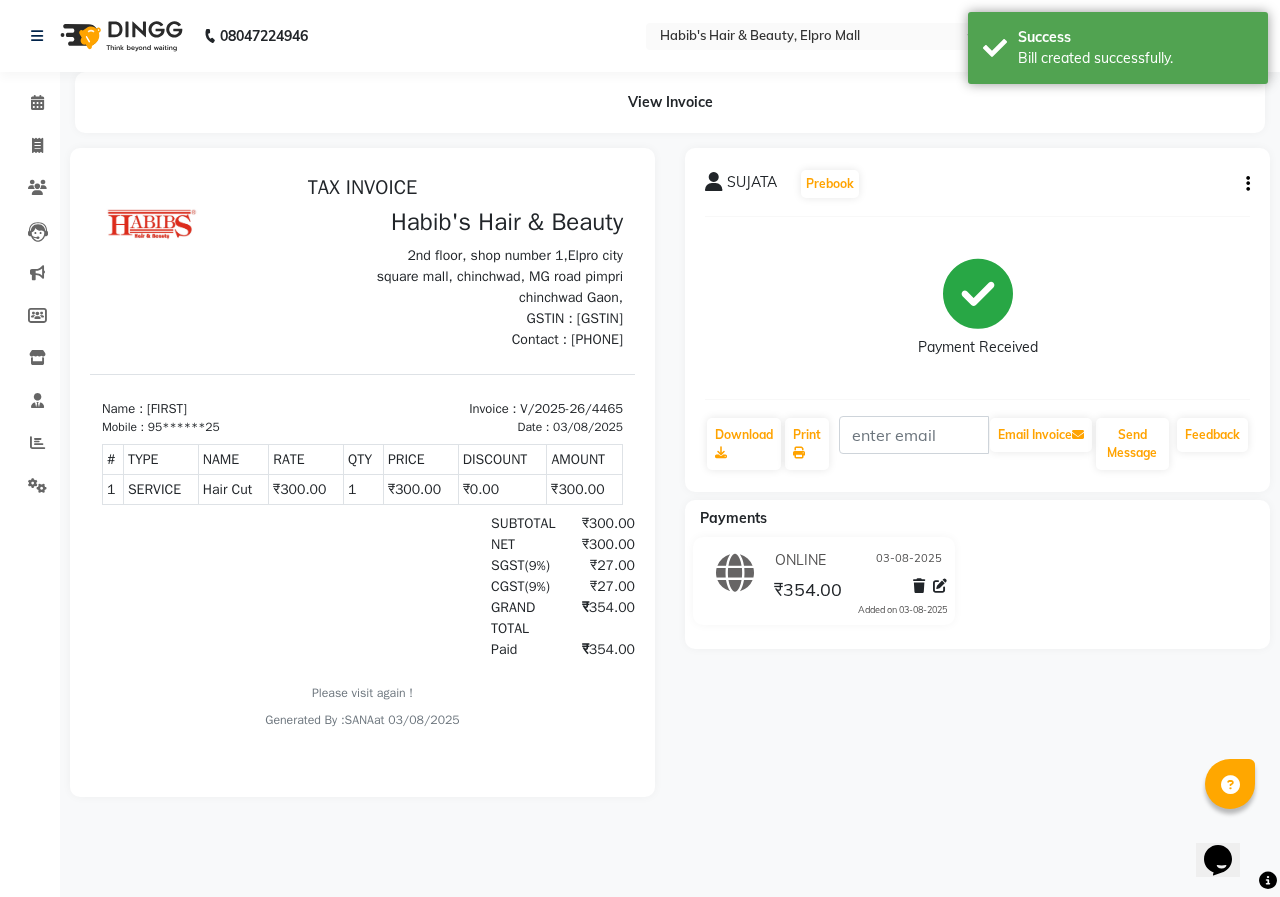 scroll, scrollTop: 0, scrollLeft: 0, axis: both 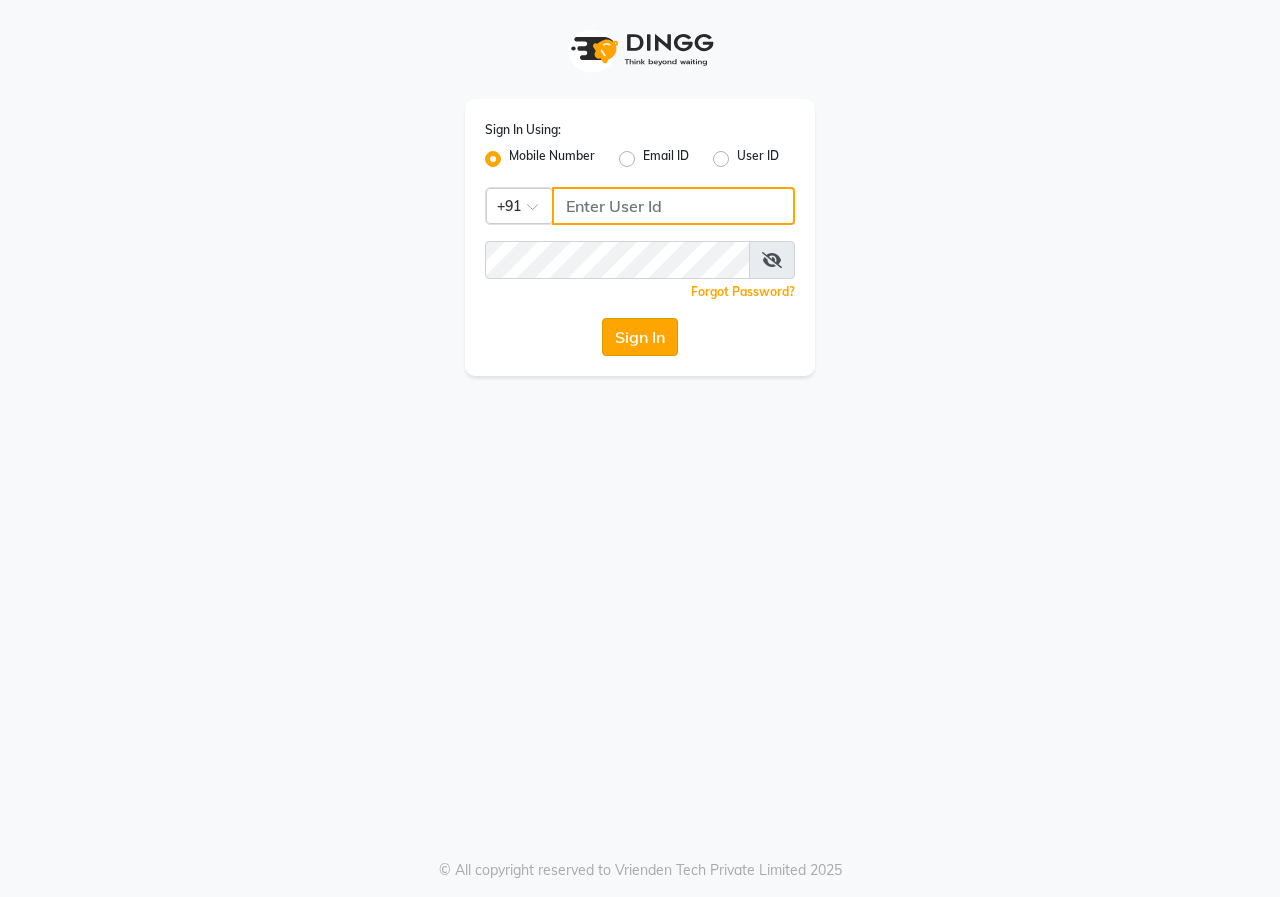 type on "9146660660" 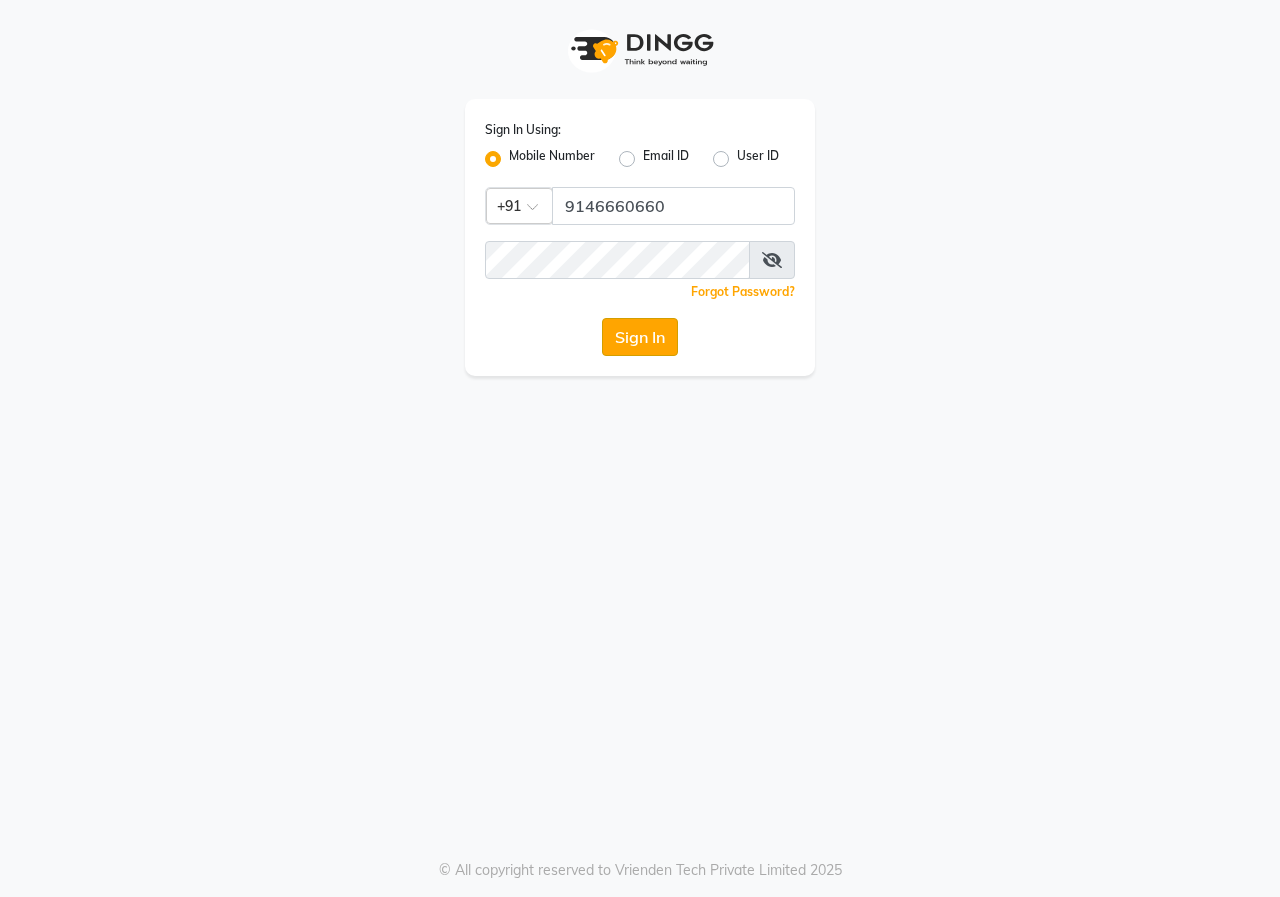 click on "Sign In" 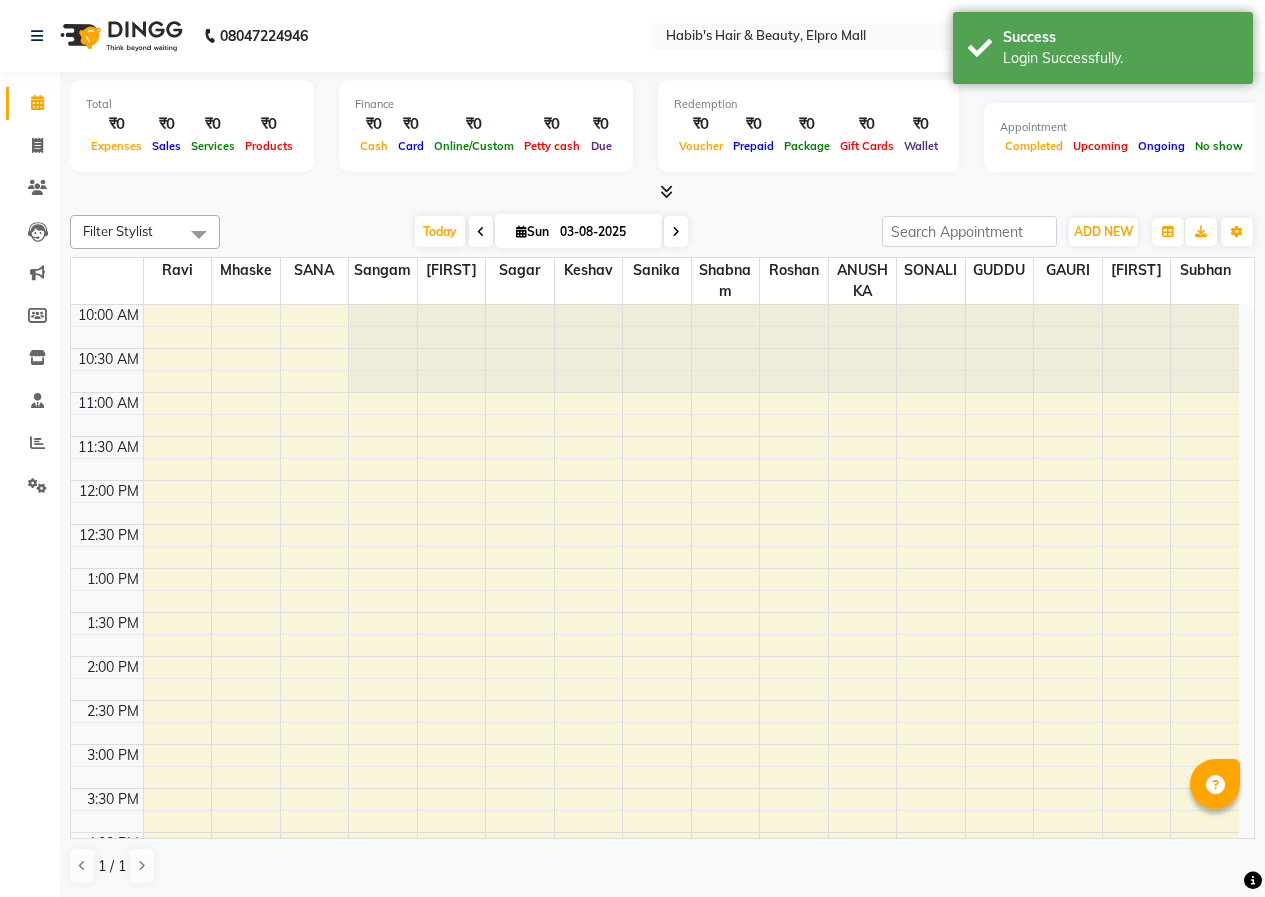 scroll, scrollTop: 0, scrollLeft: 0, axis: both 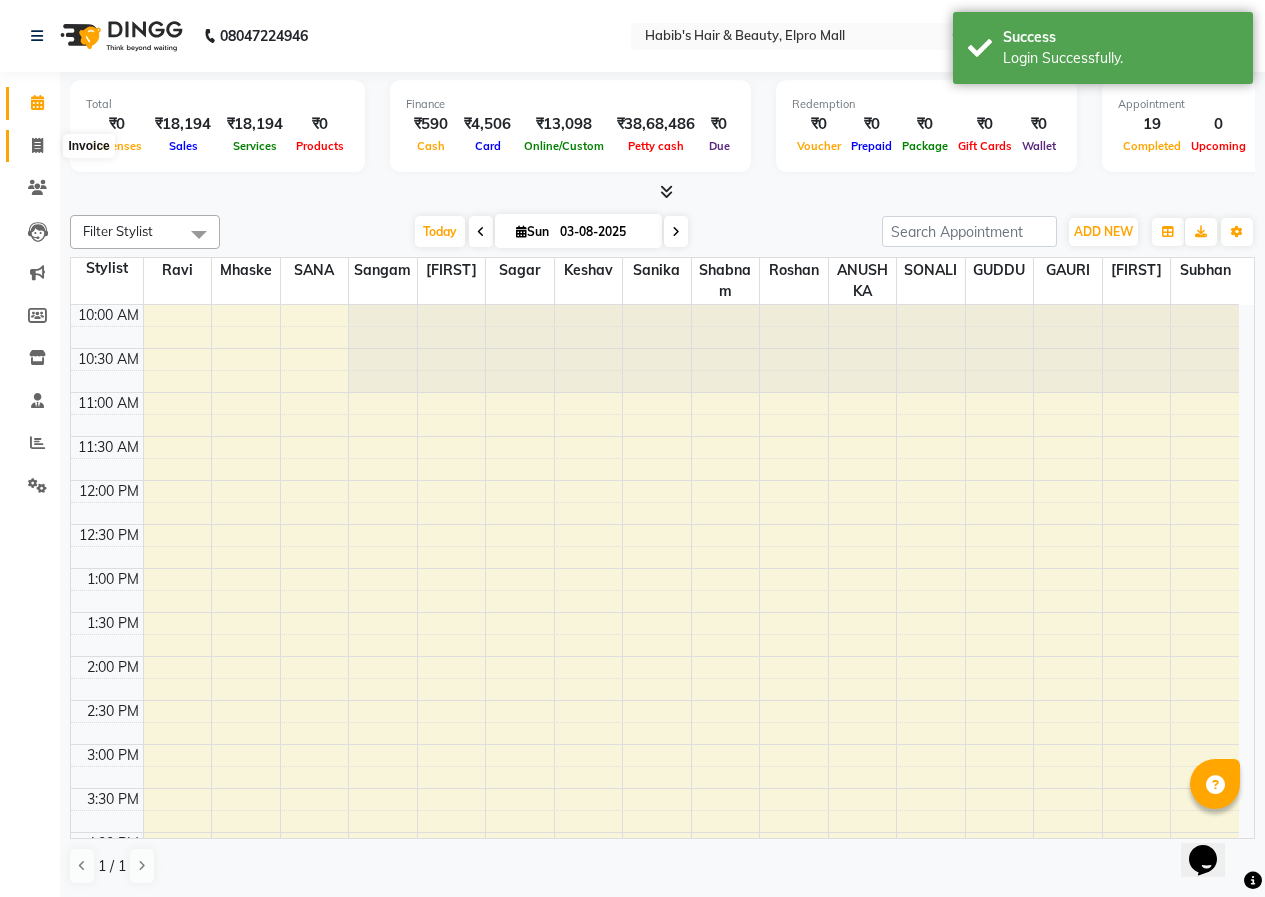 click 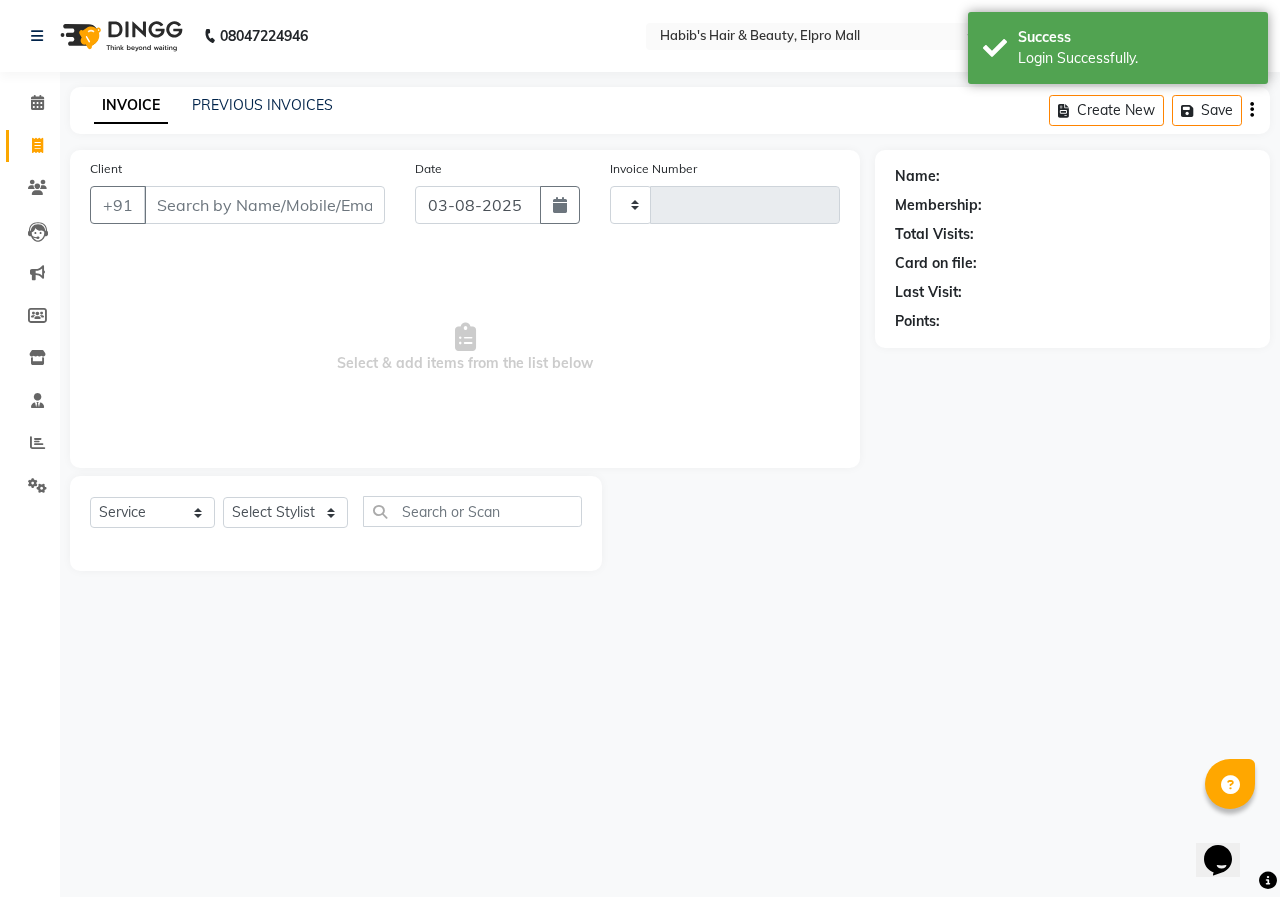type on "4466" 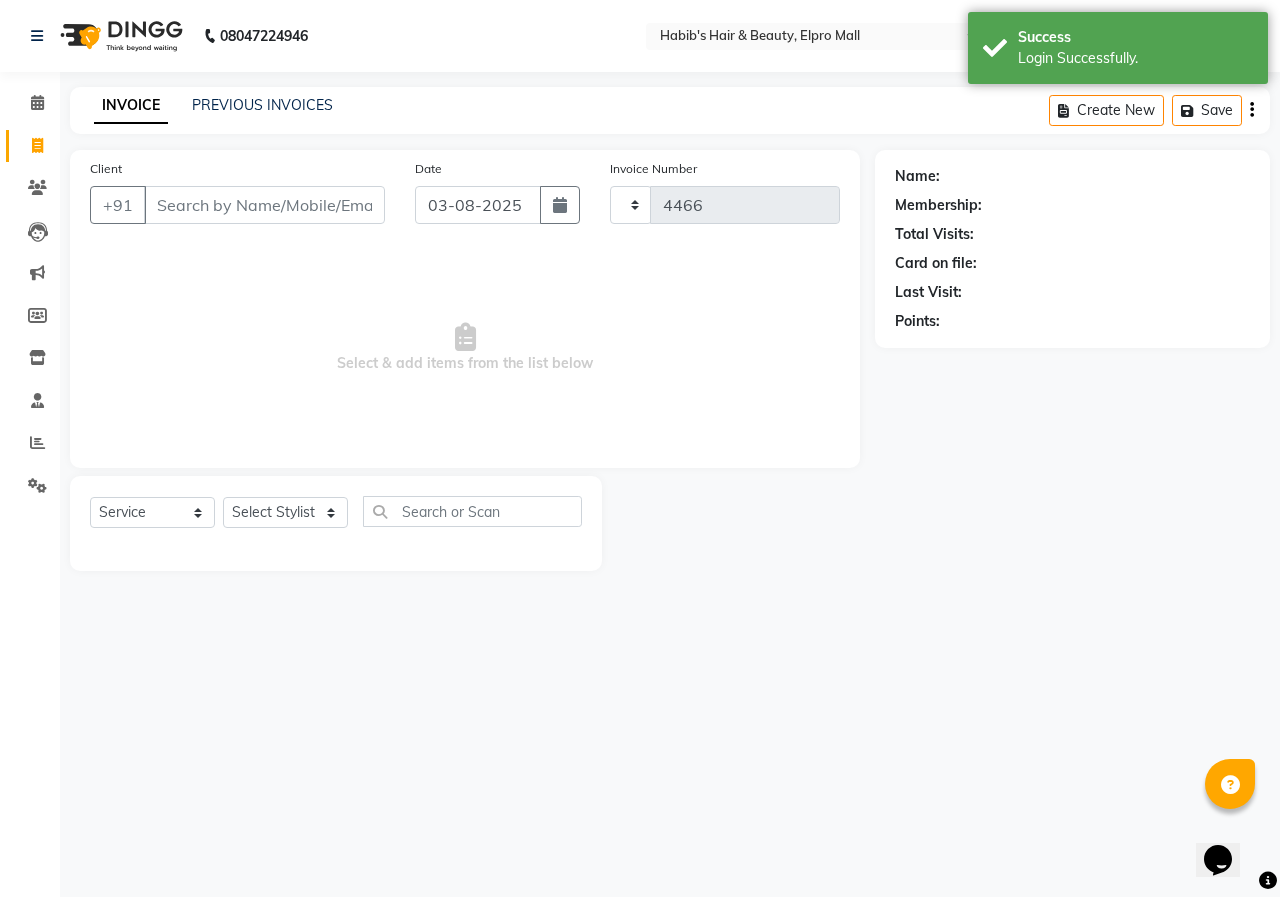 select on "3952" 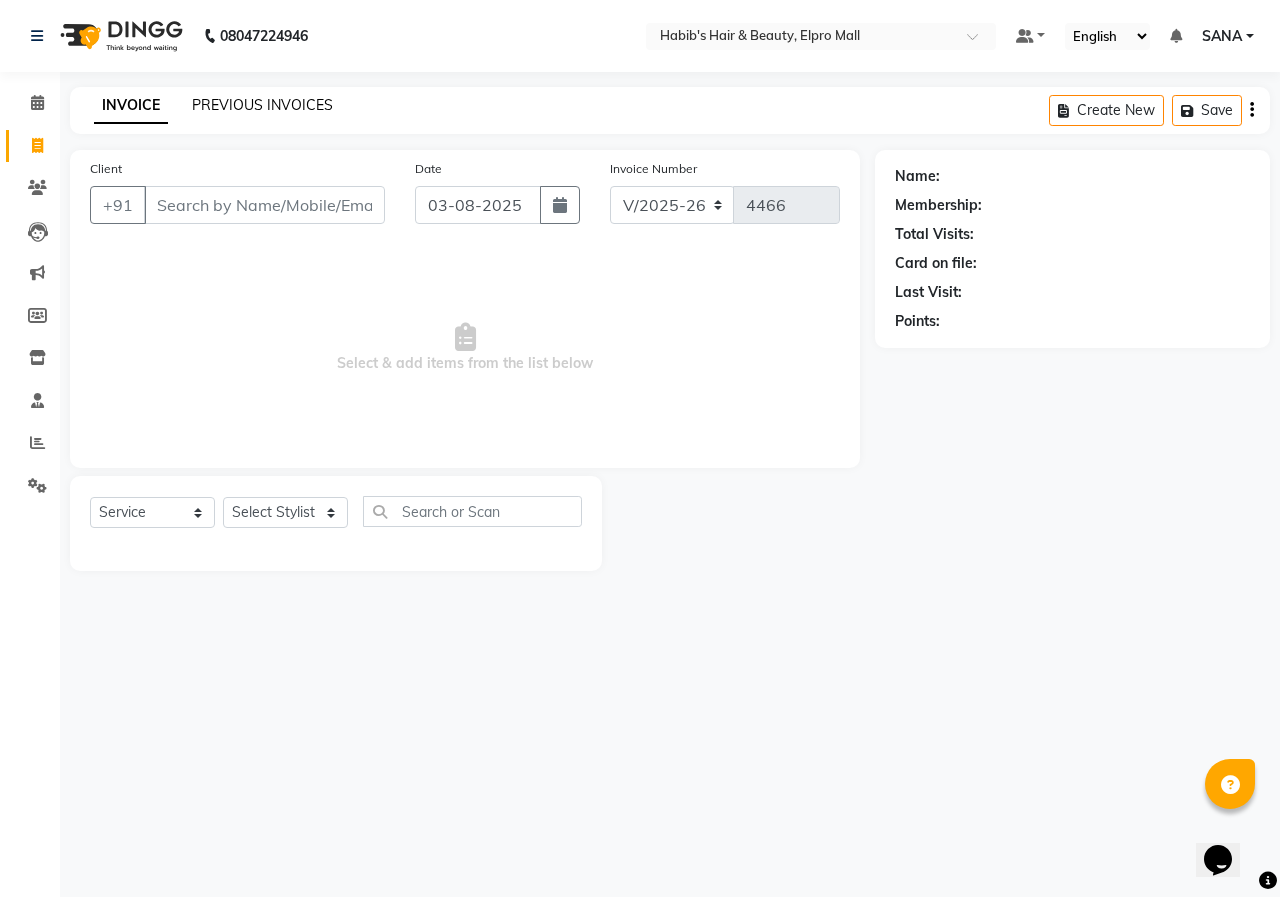 click on "PREVIOUS INVOICES" 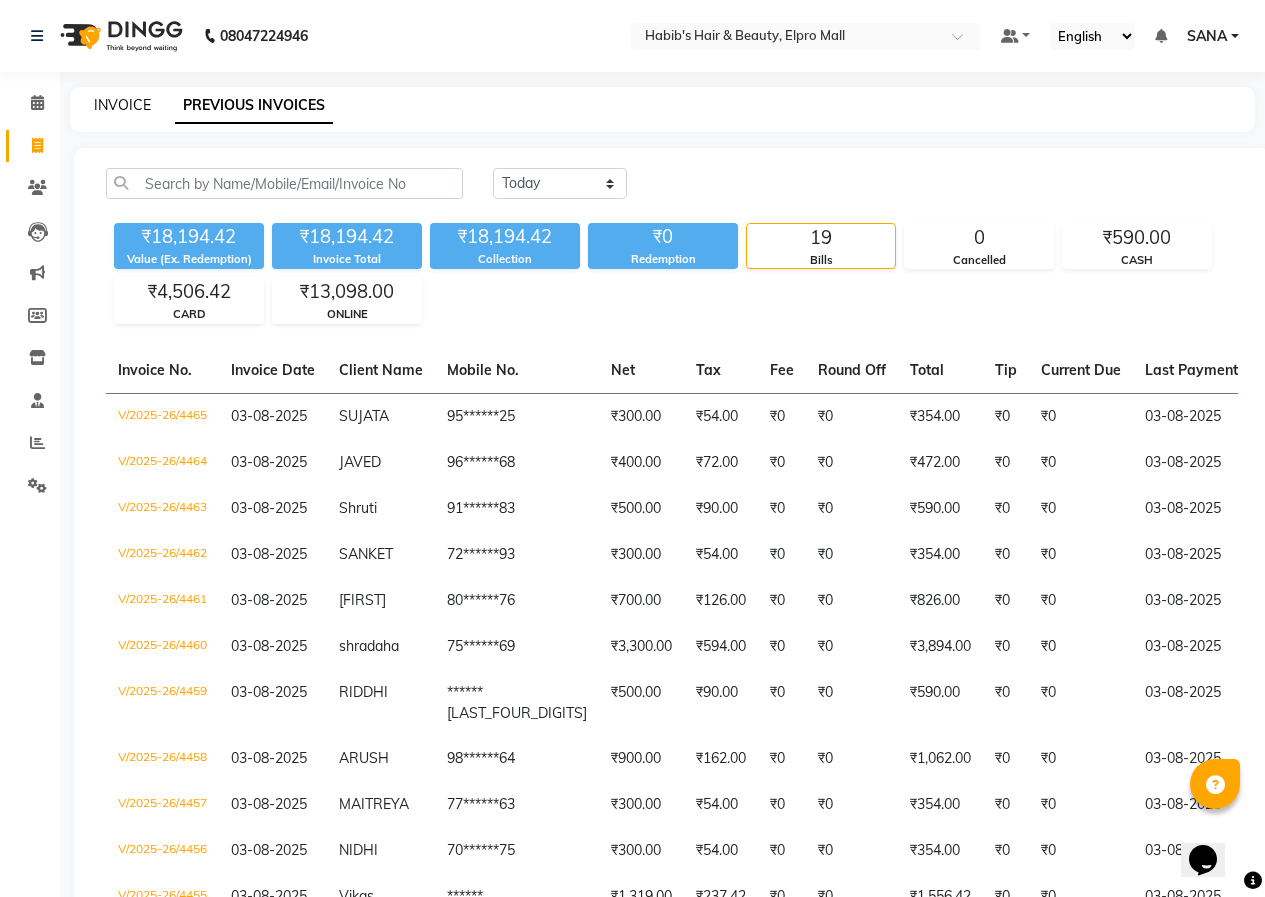 click on "INVOICE" 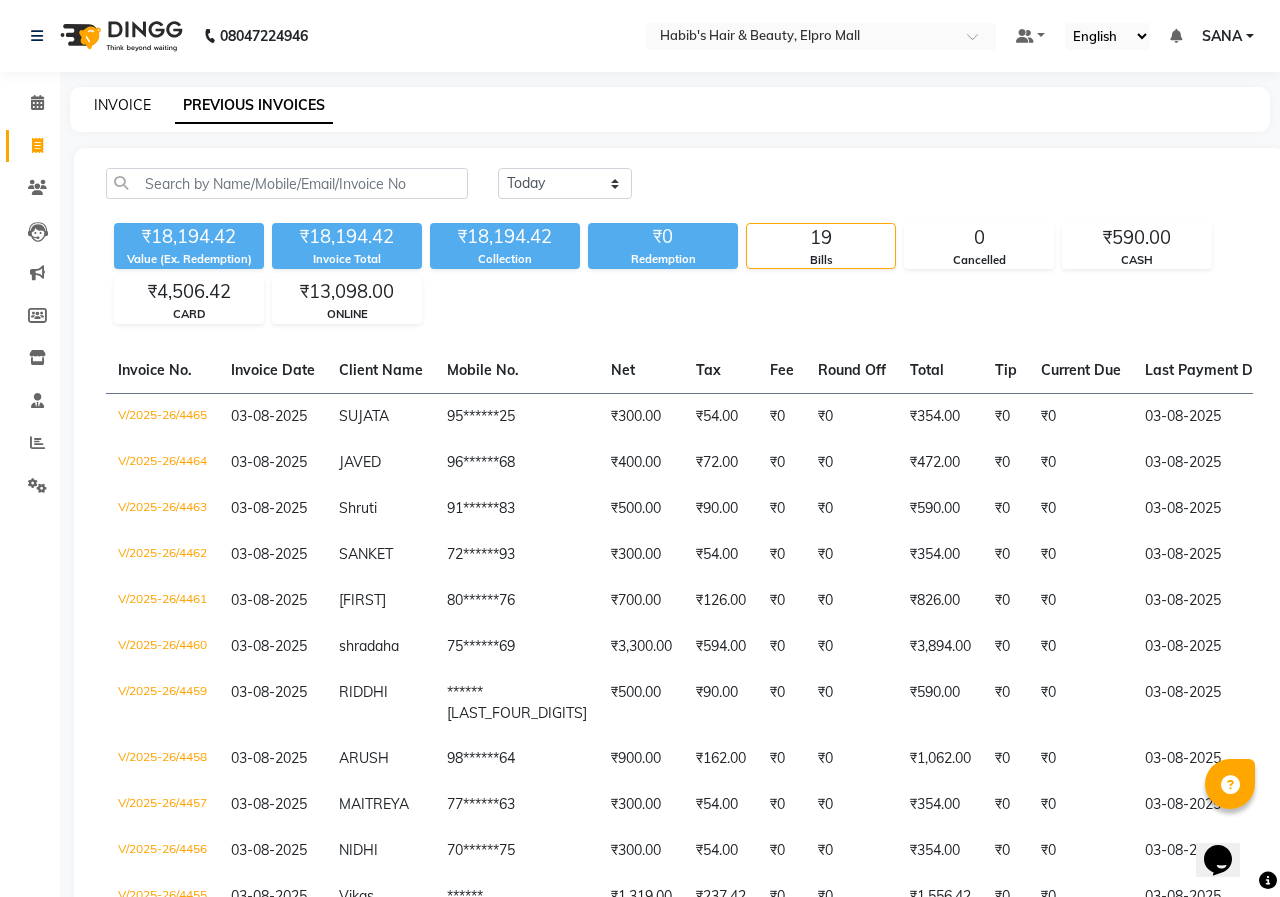 select on "3952" 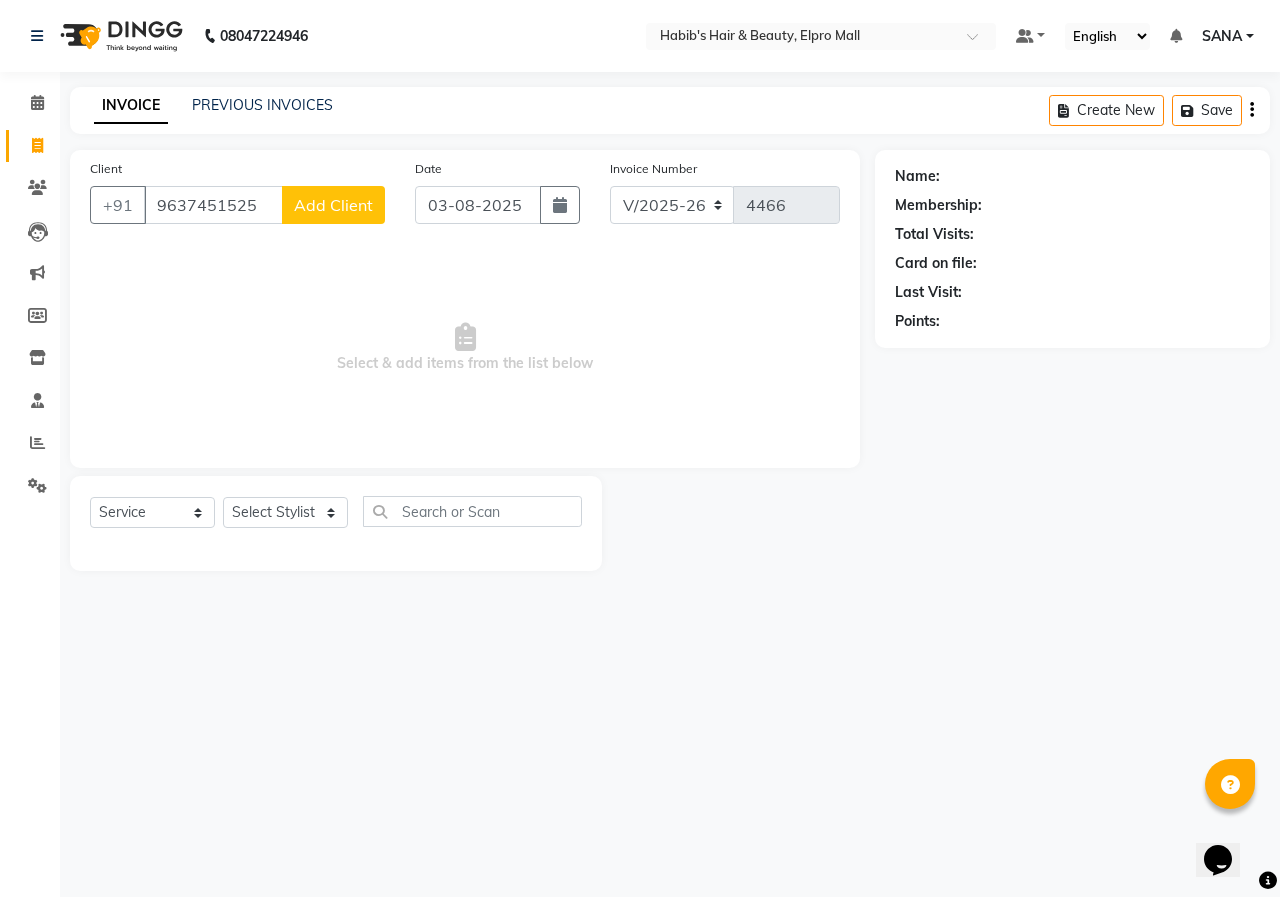 type on "9637451525" 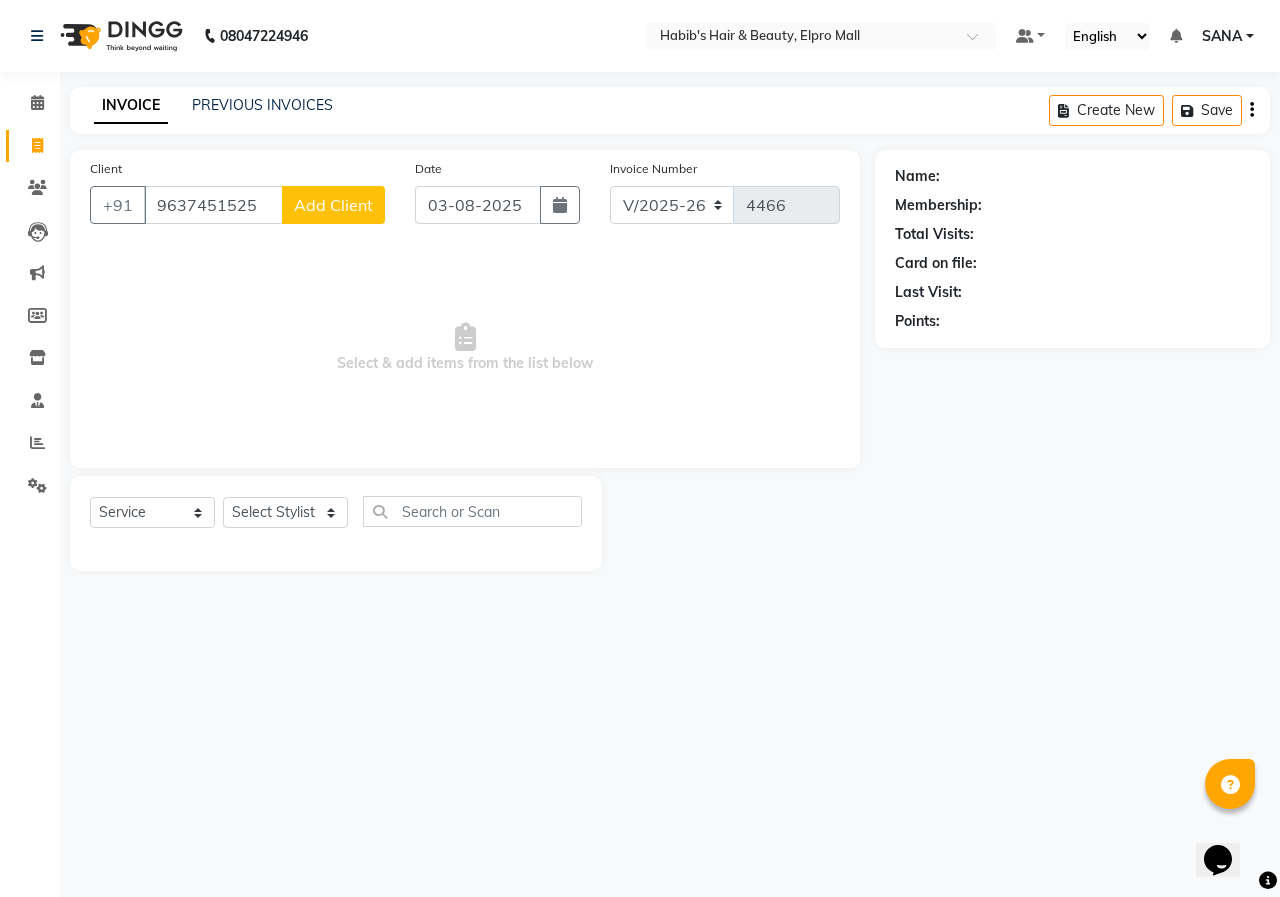 select on "22" 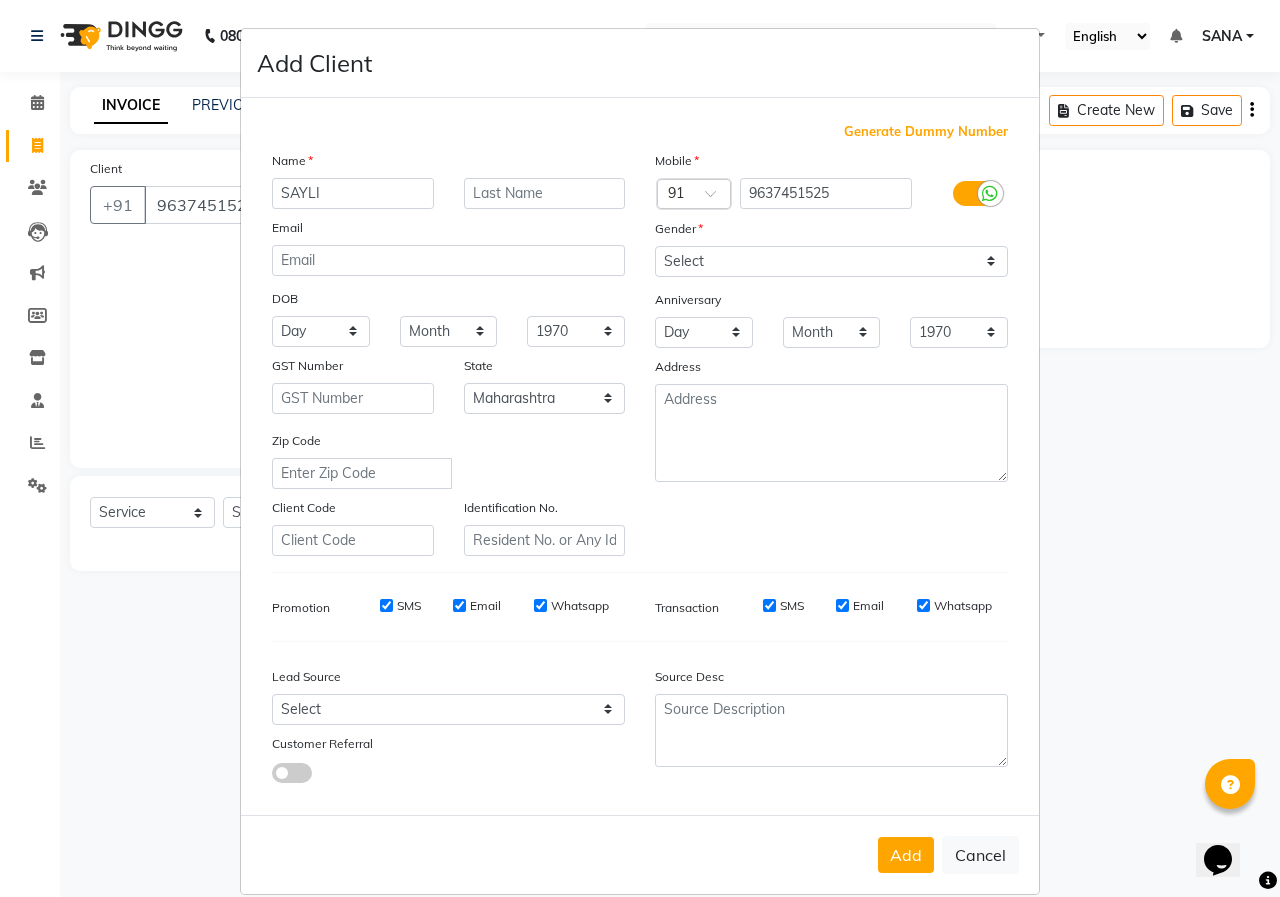type on "SAYLI" 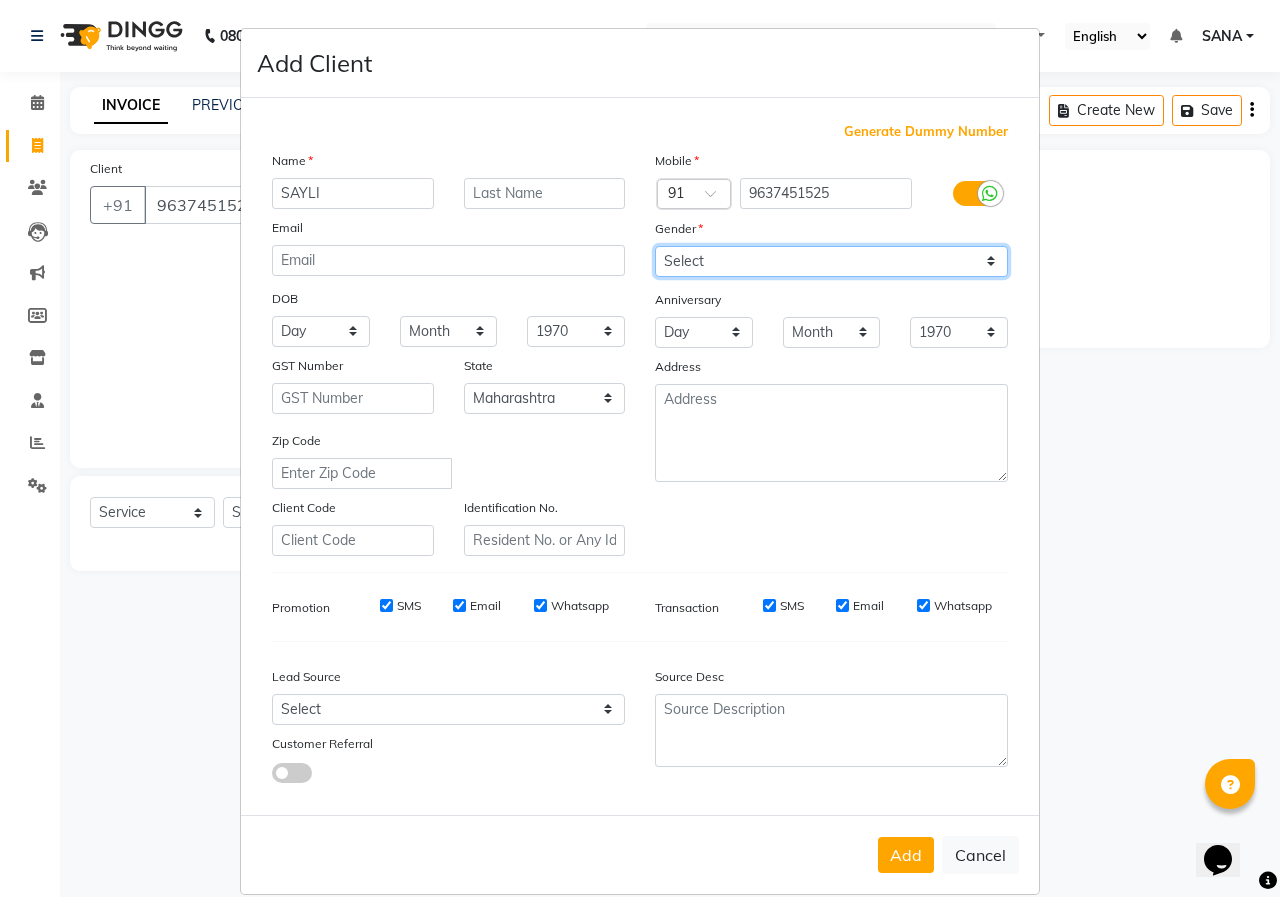click on "Select Male Female Other Prefer Not To Say" at bounding box center [831, 261] 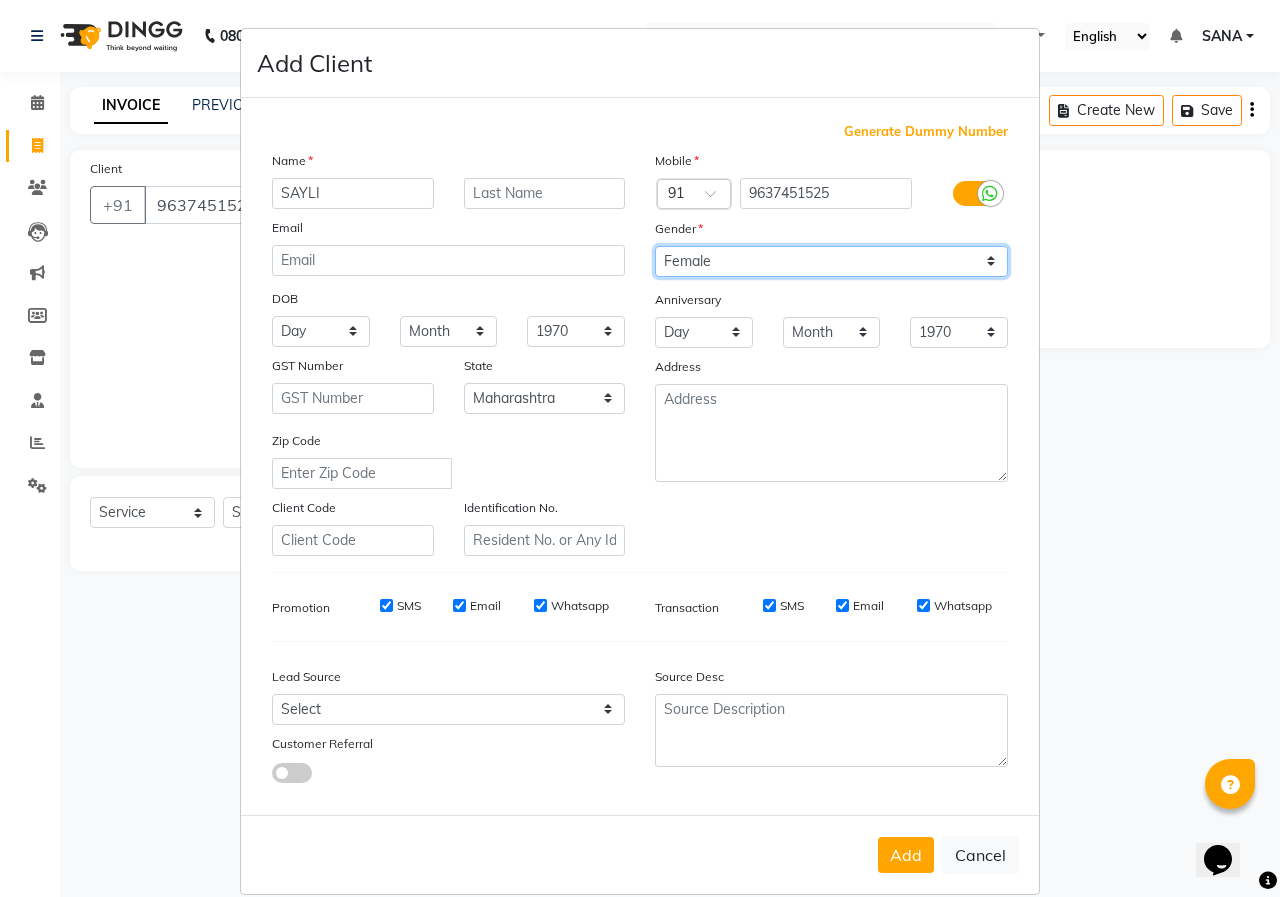 click on "Select Male Female Other Prefer Not To Say" at bounding box center (831, 261) 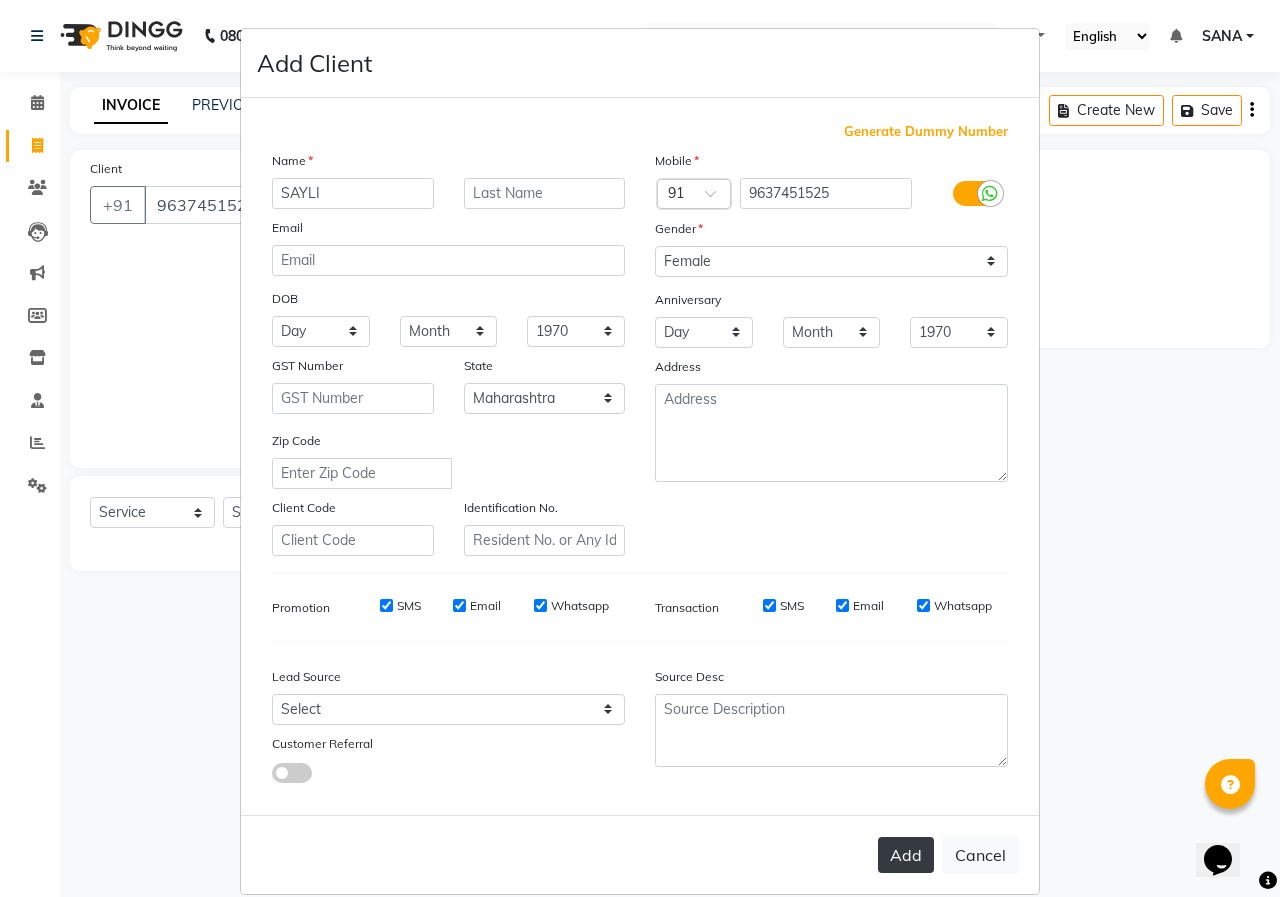 click on "Add" at bounding box center [906, 855] 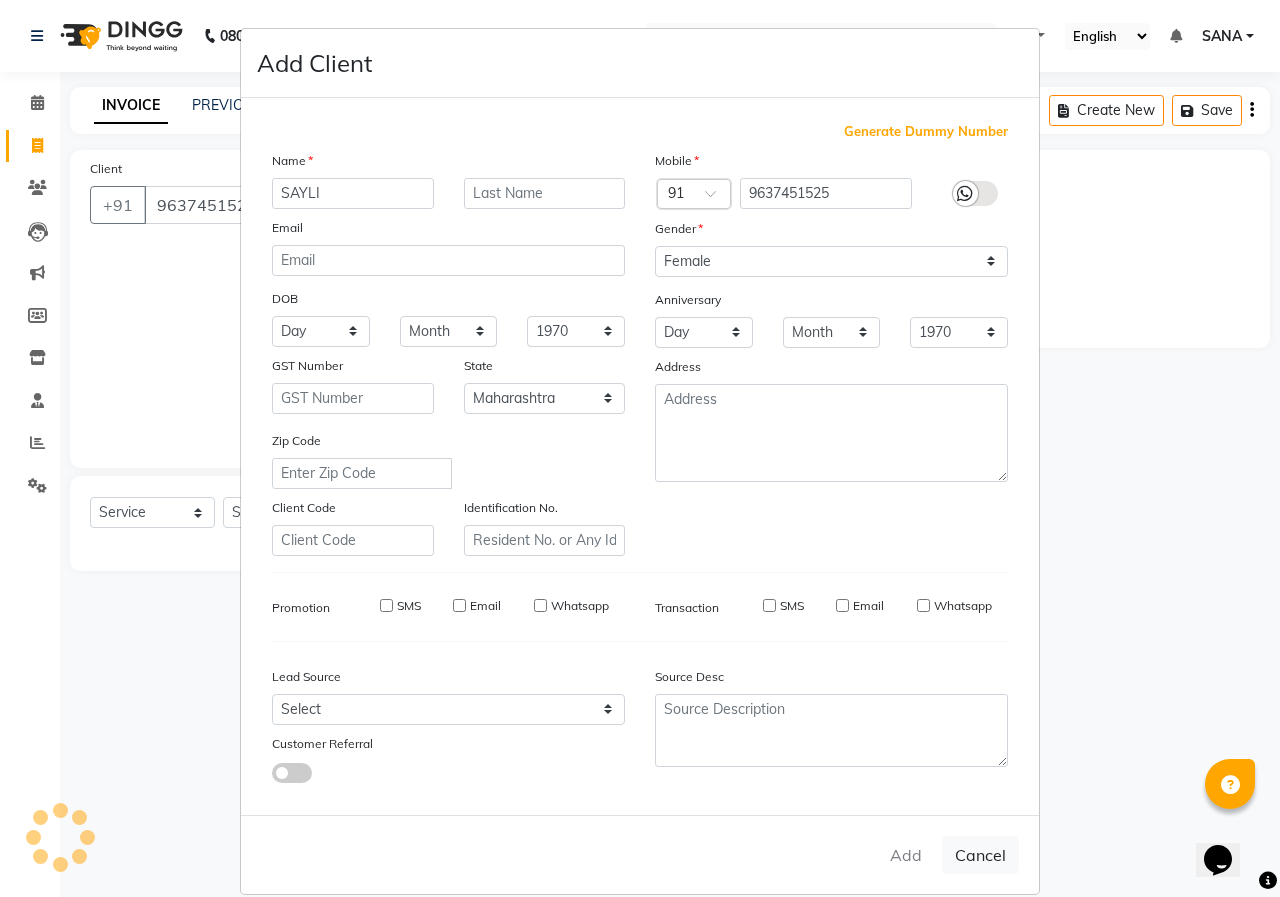type on "96******25" 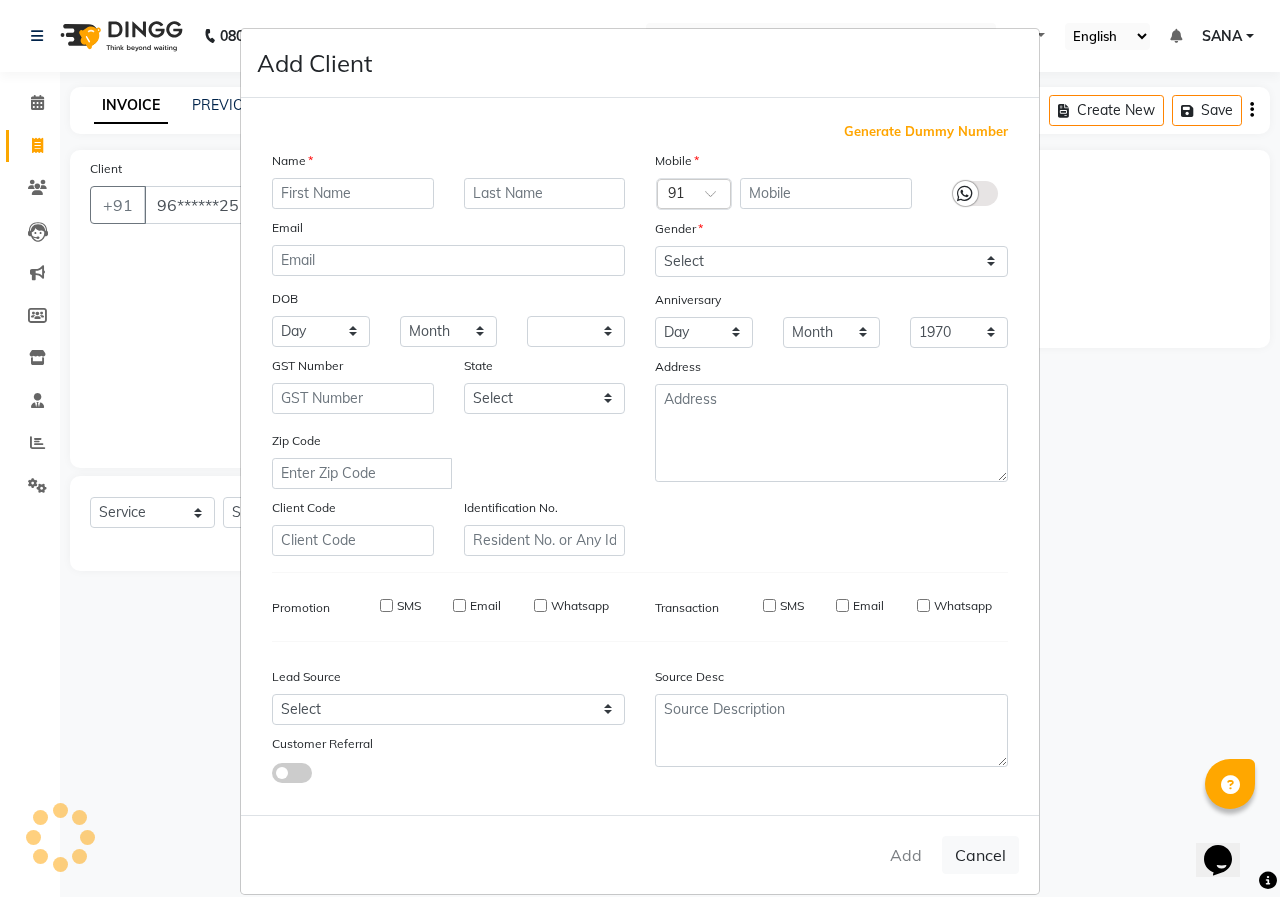 select 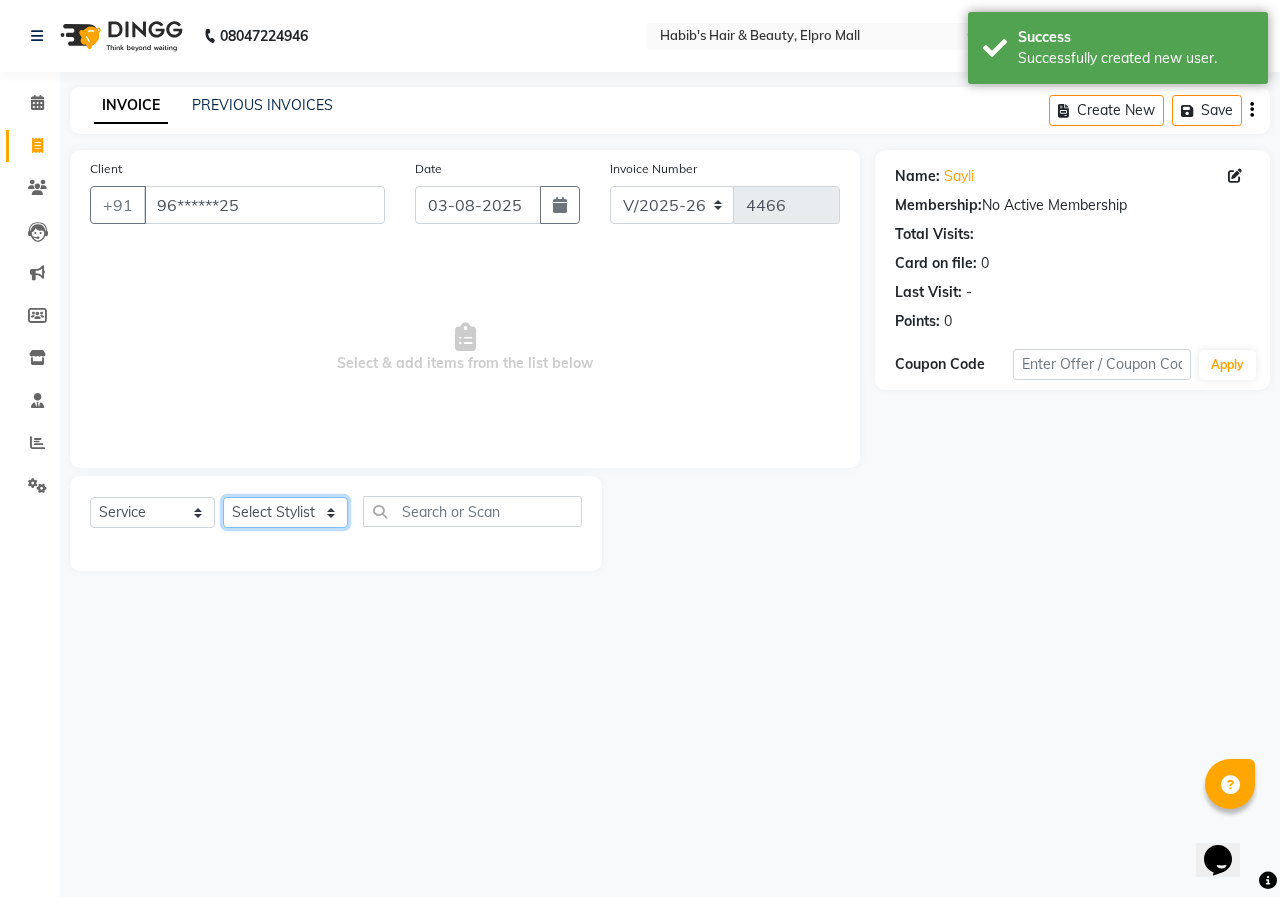 click on "Select Stylist ANUSHKA GAURI GUDDU Keshav Maushi Mhaske  priya  Rahul Ravi  Roshan Sagar SANA Sangam Sanika shabnam SONALI  subhan" 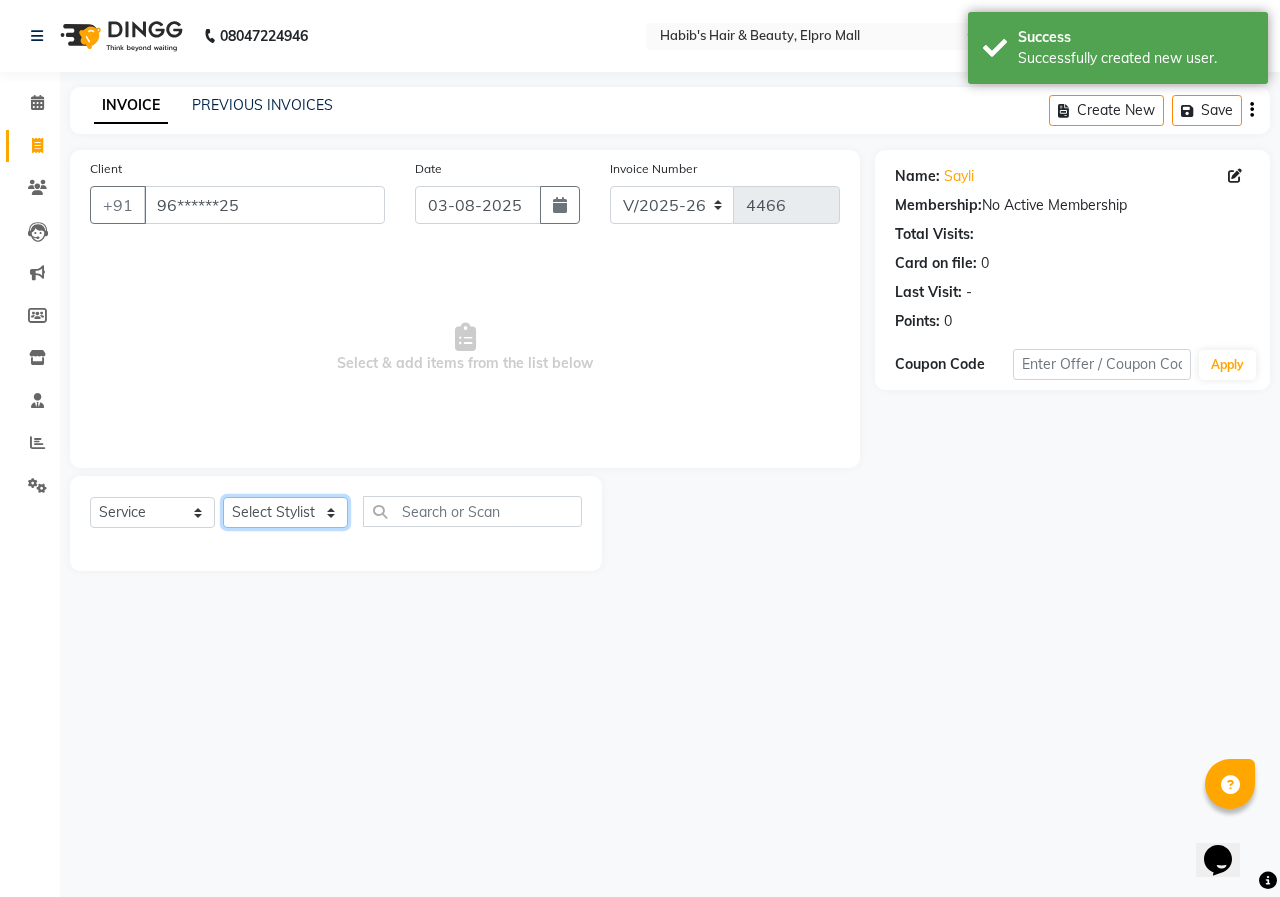 select on "86869" 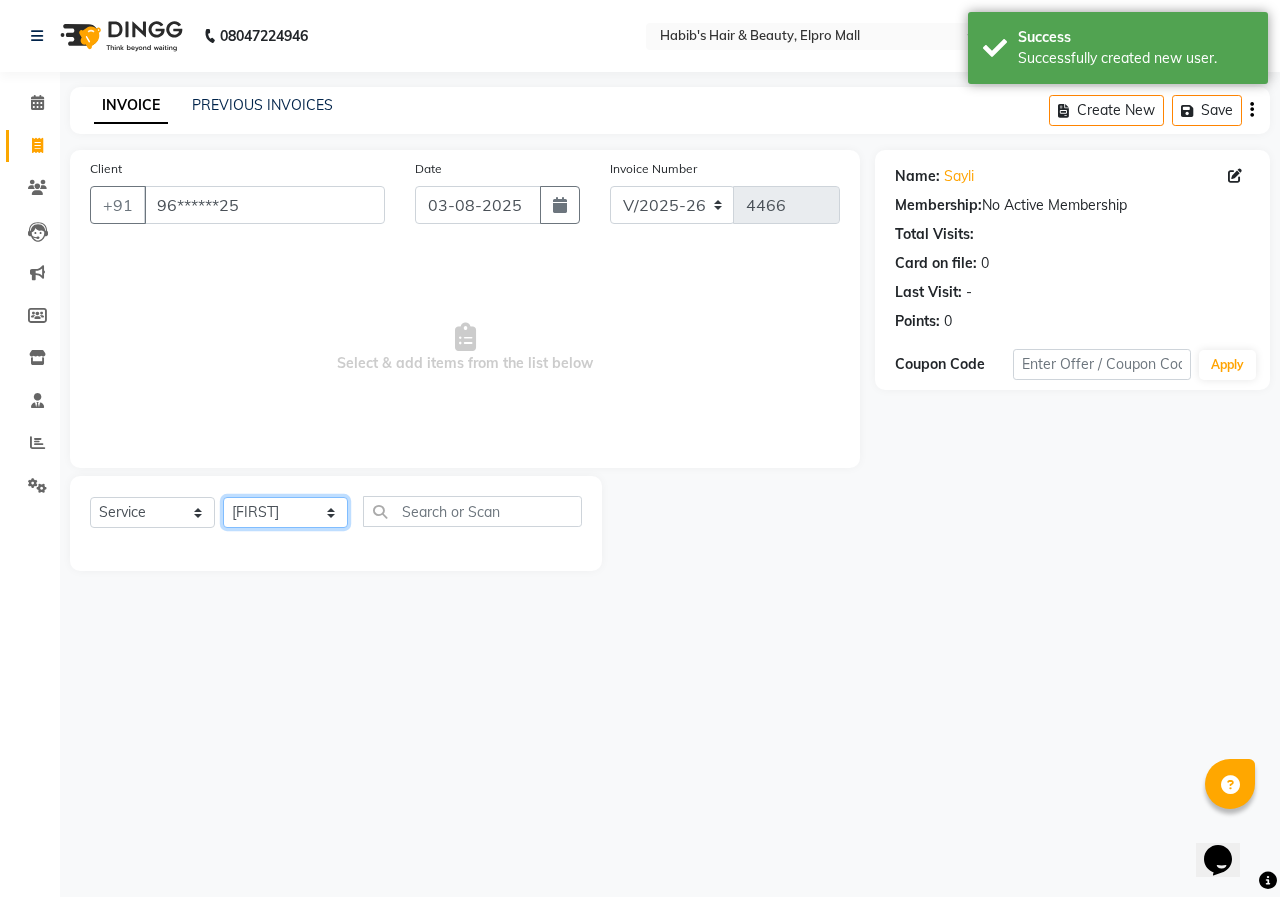 click on "Select Stylist ANUSHKA GAURI GUDDU Keshav Maushi Mhaske  priya  Rahul Ravi  Roshan Sagar SANA Sangam Sanika shabnam SONALI  subhan" 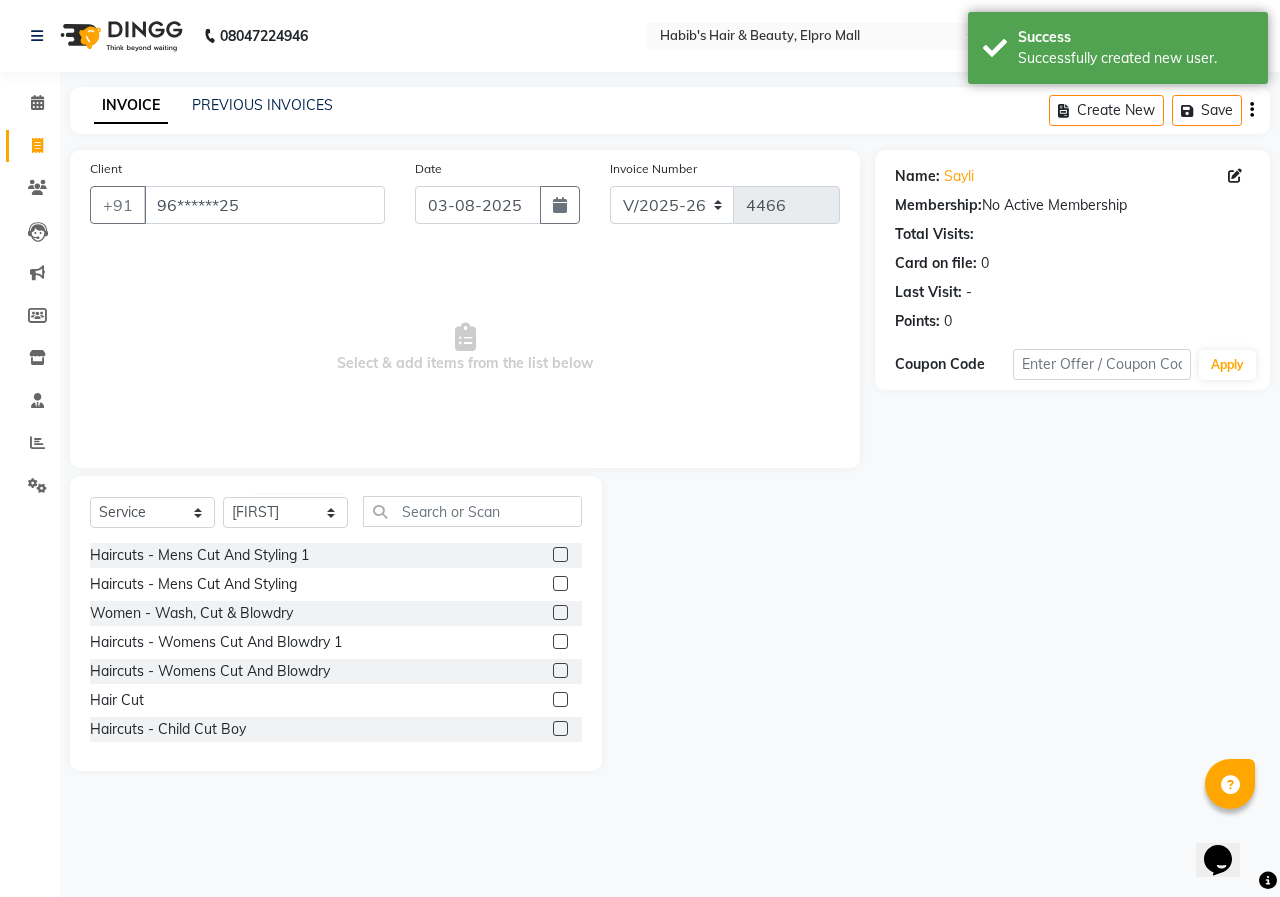 click 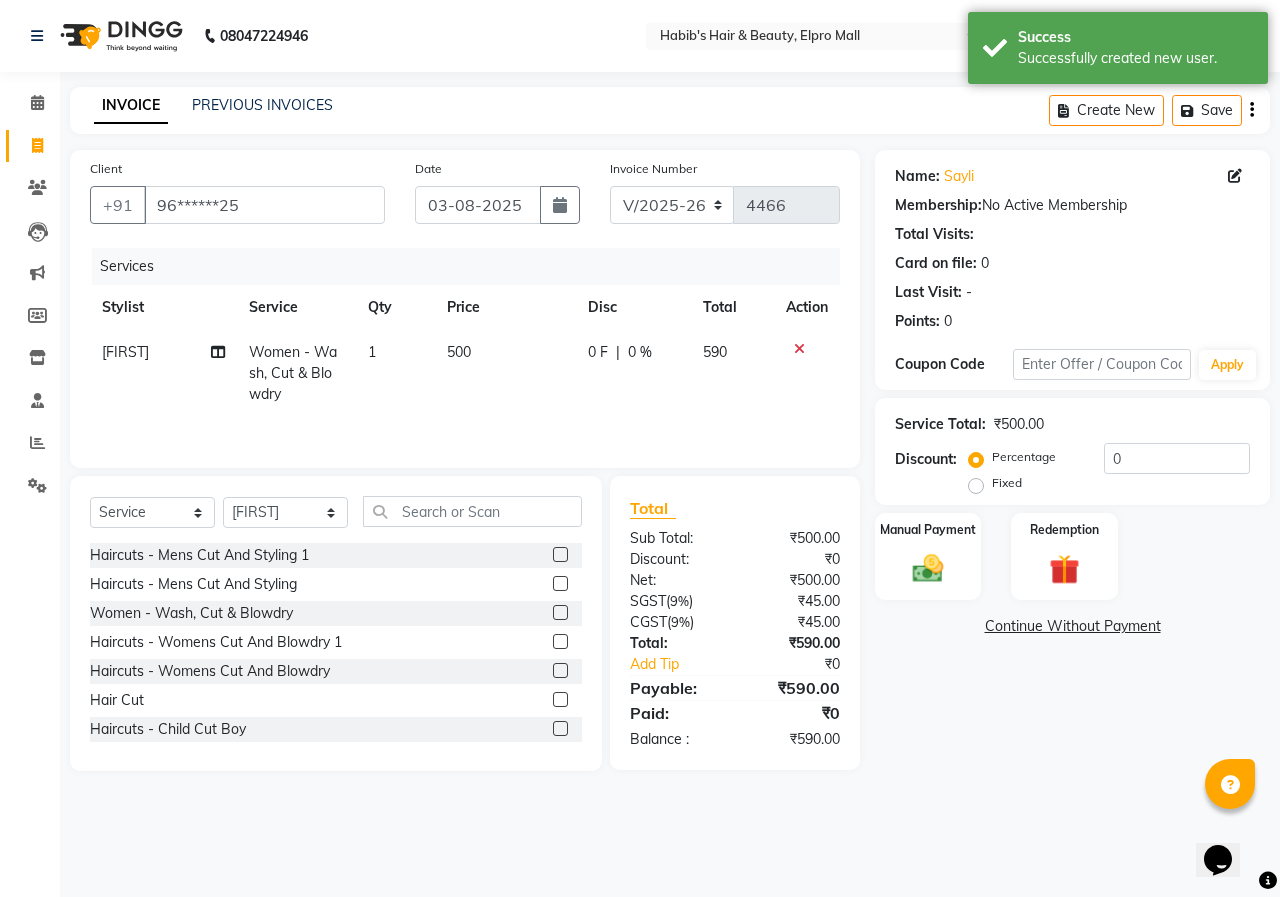click 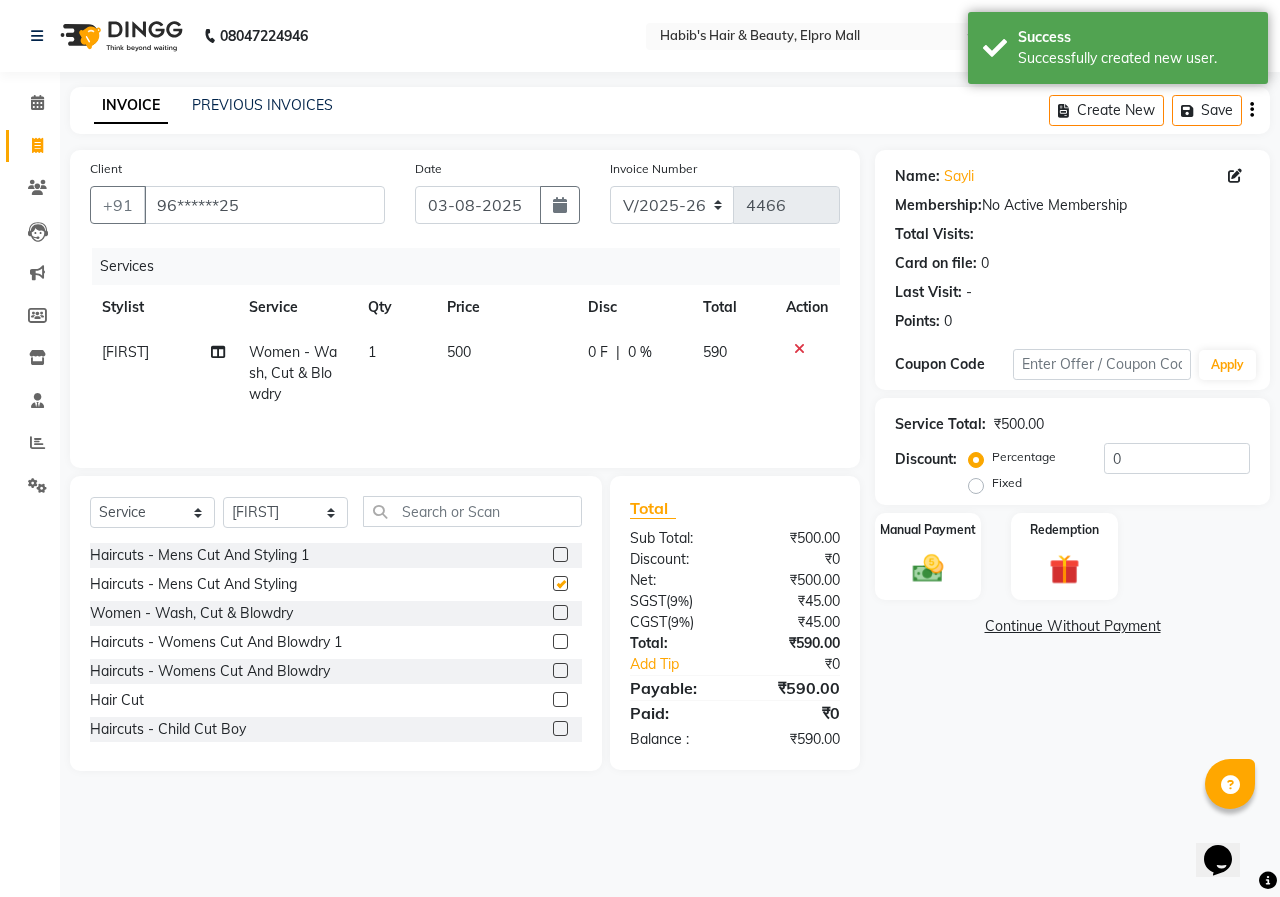 checkbox on "false" 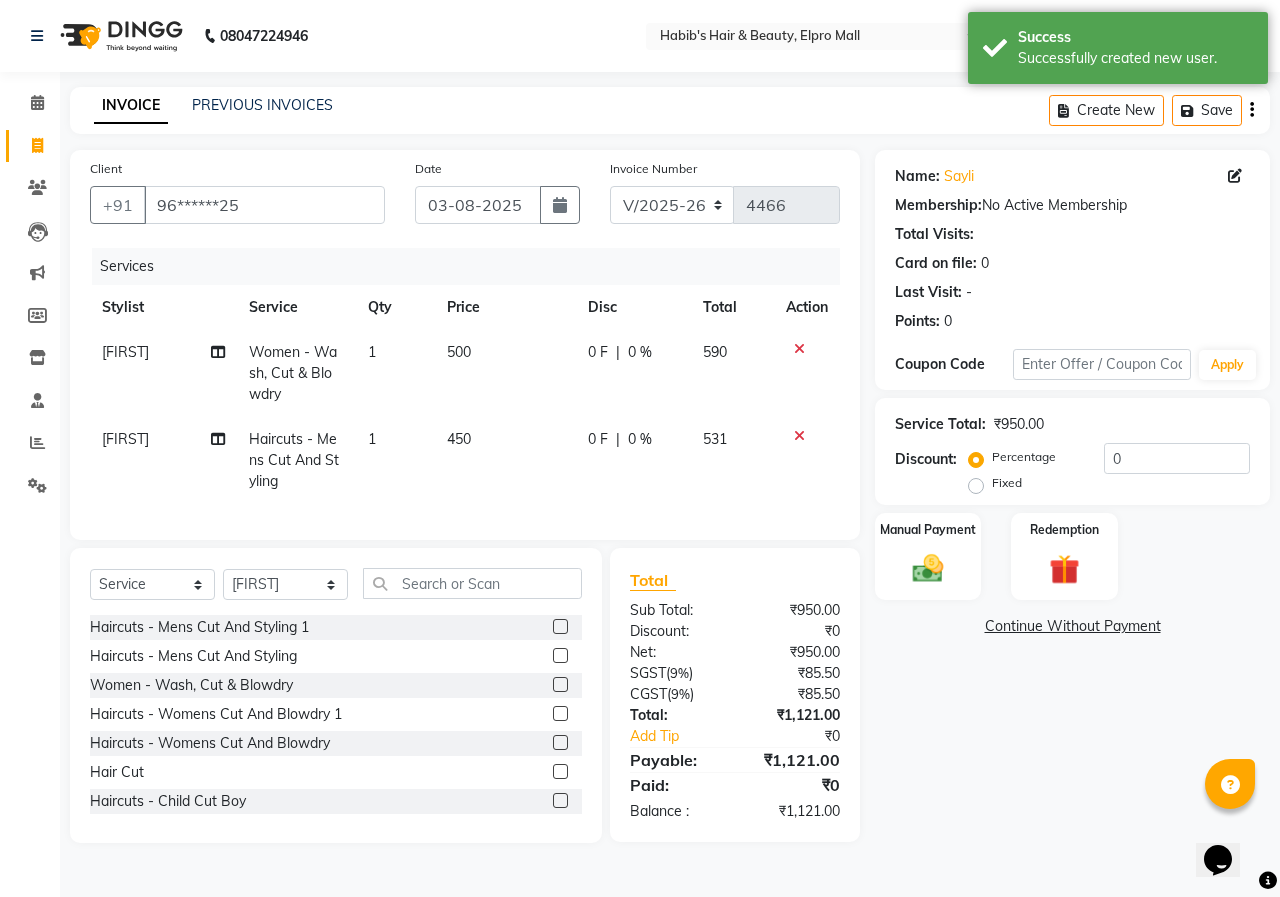 checkbox on "false" 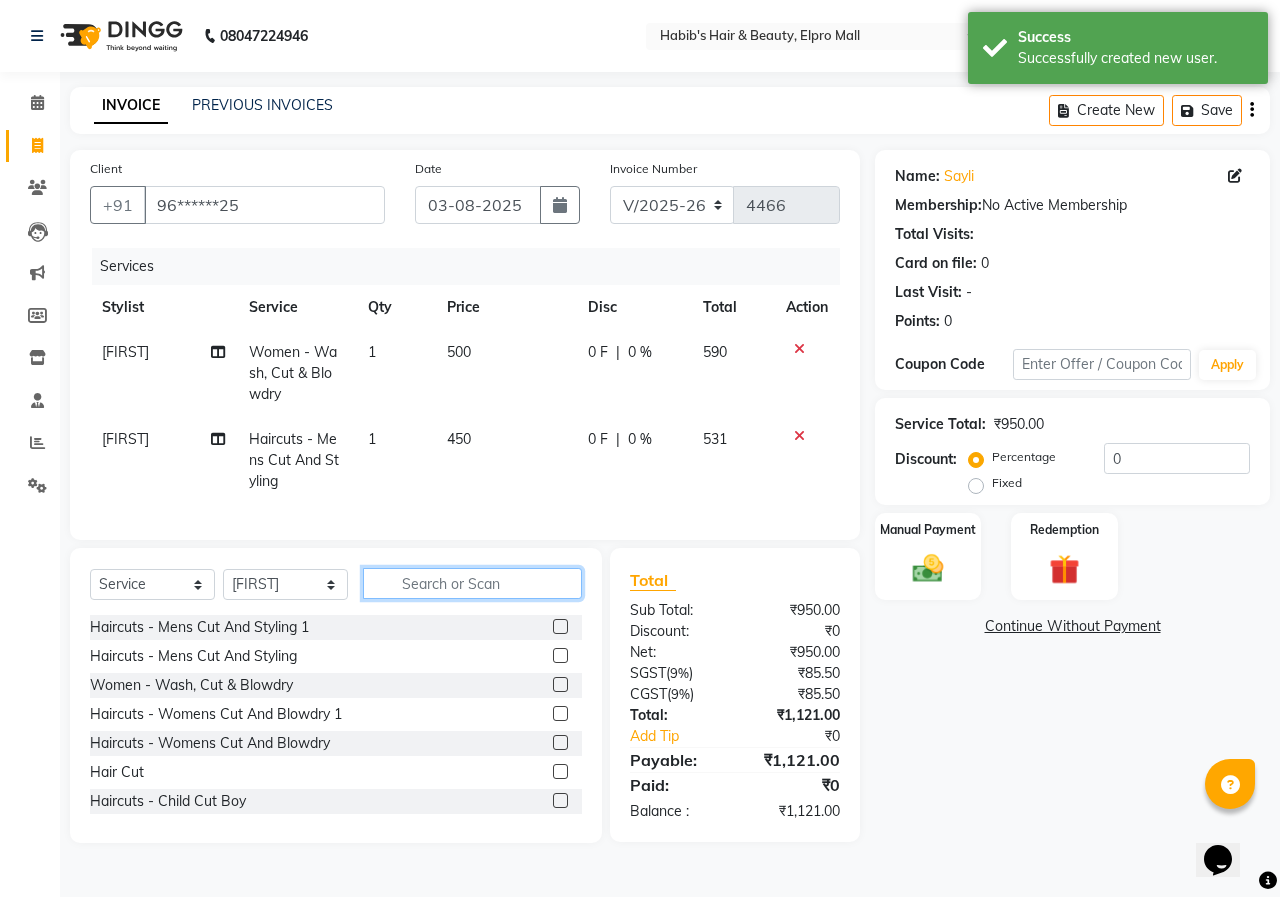 click 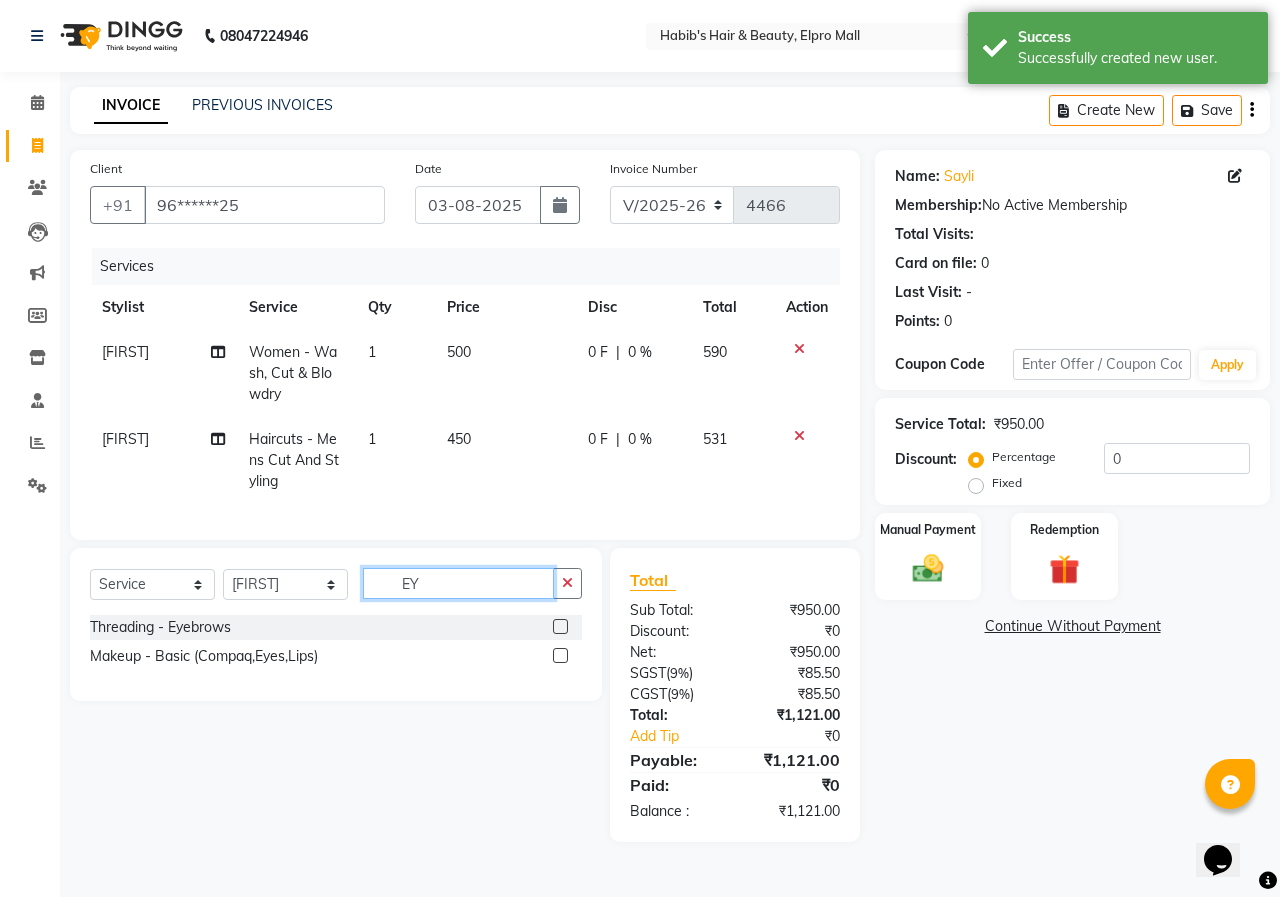type on "EY" 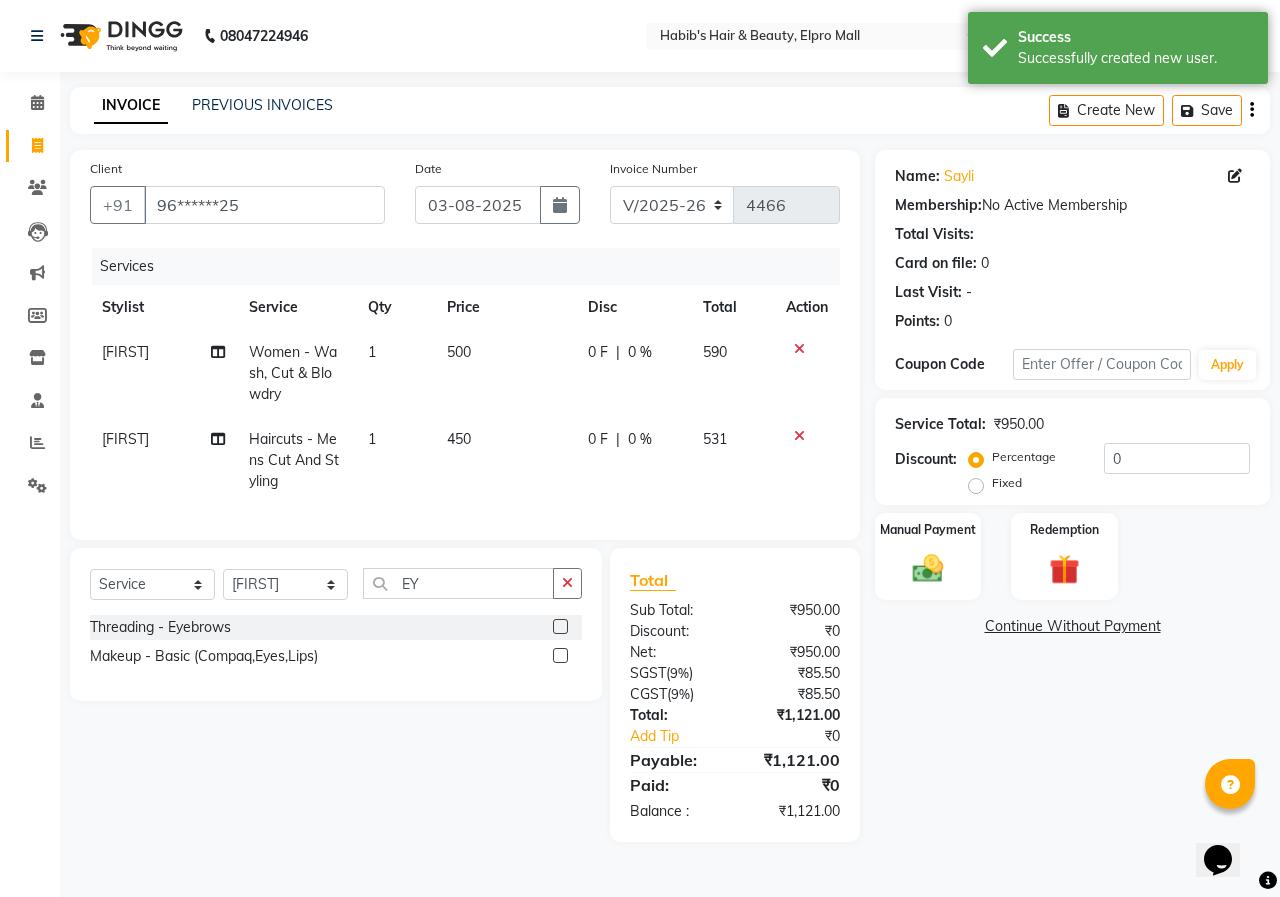 click 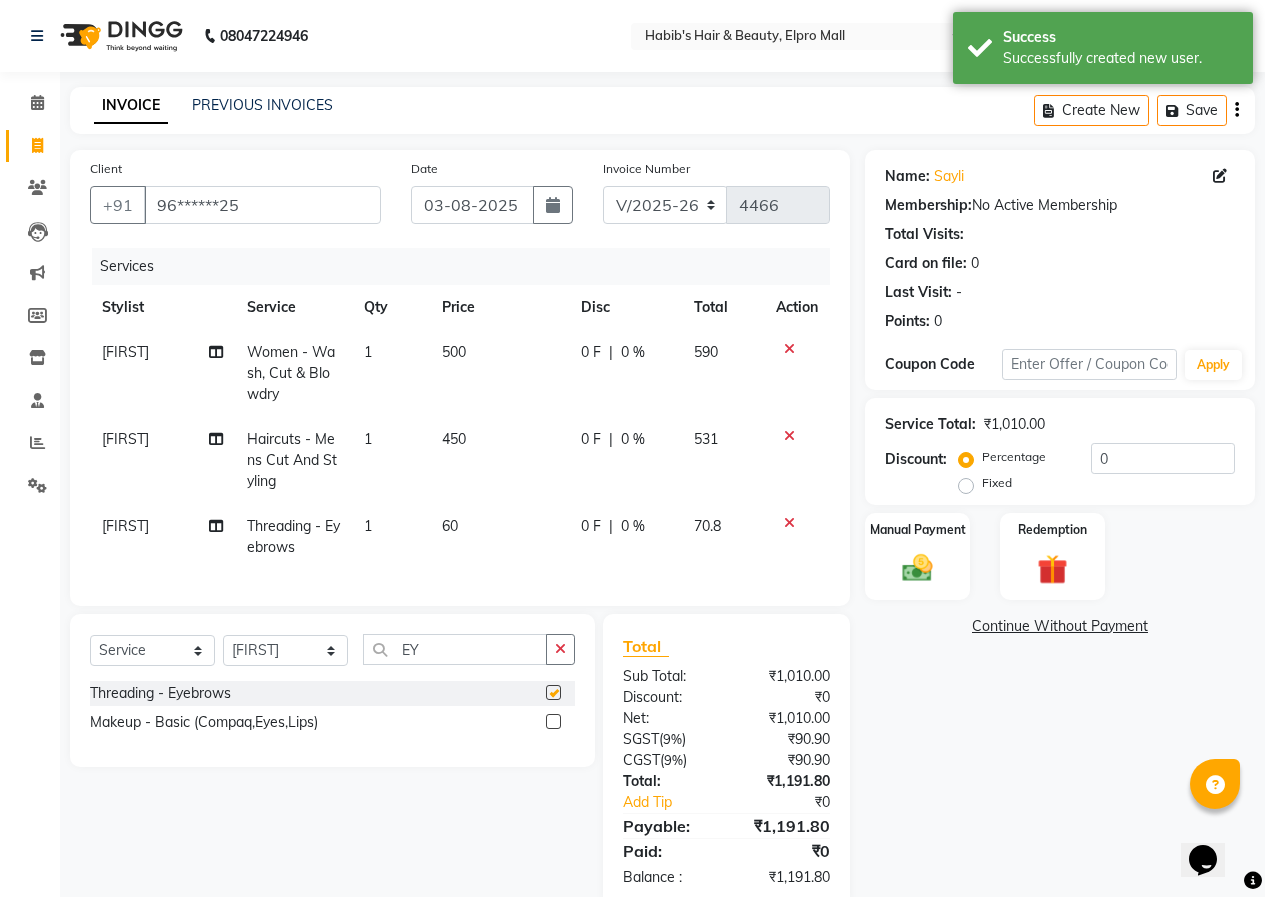 checkbox on "false" 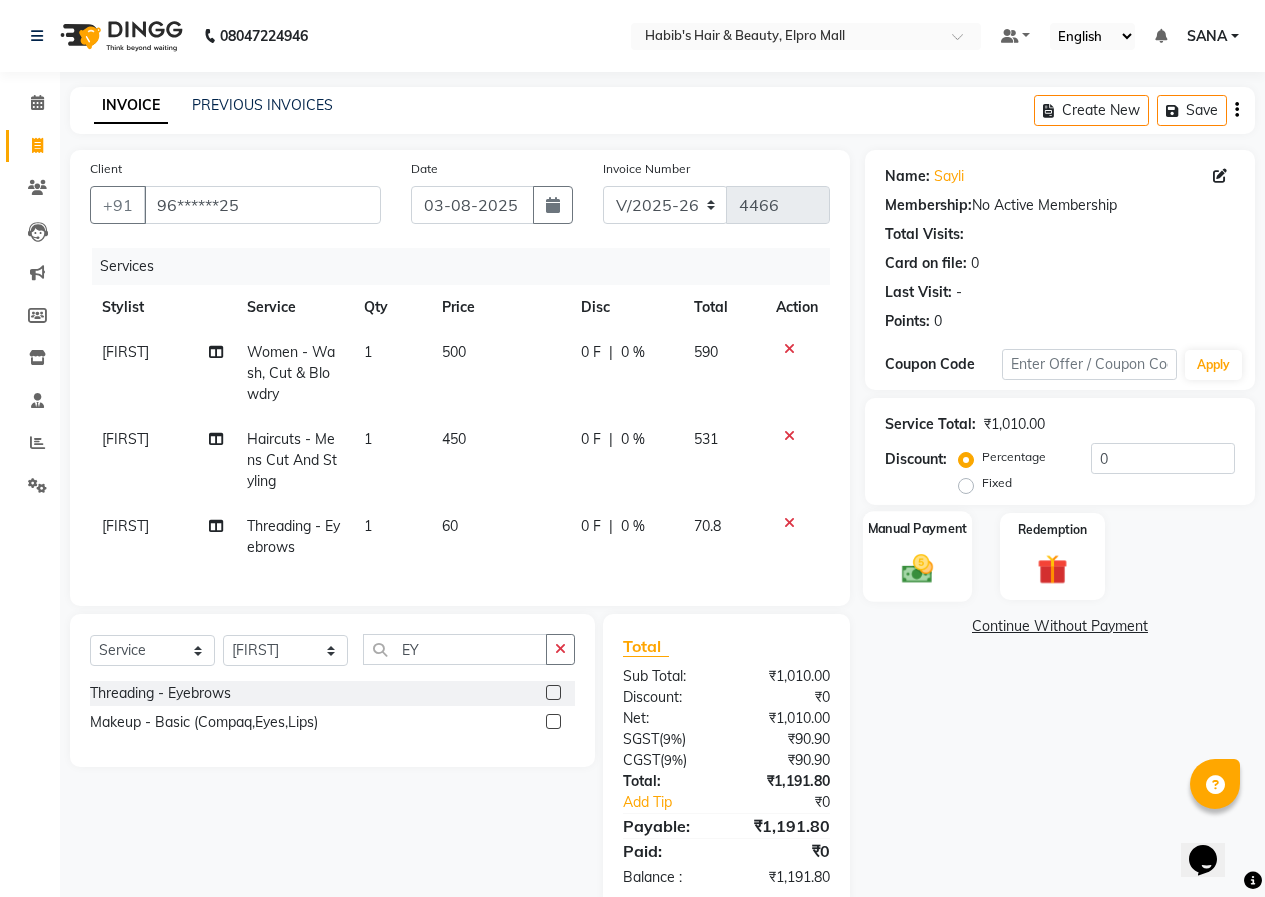 click on "Manual Payment" 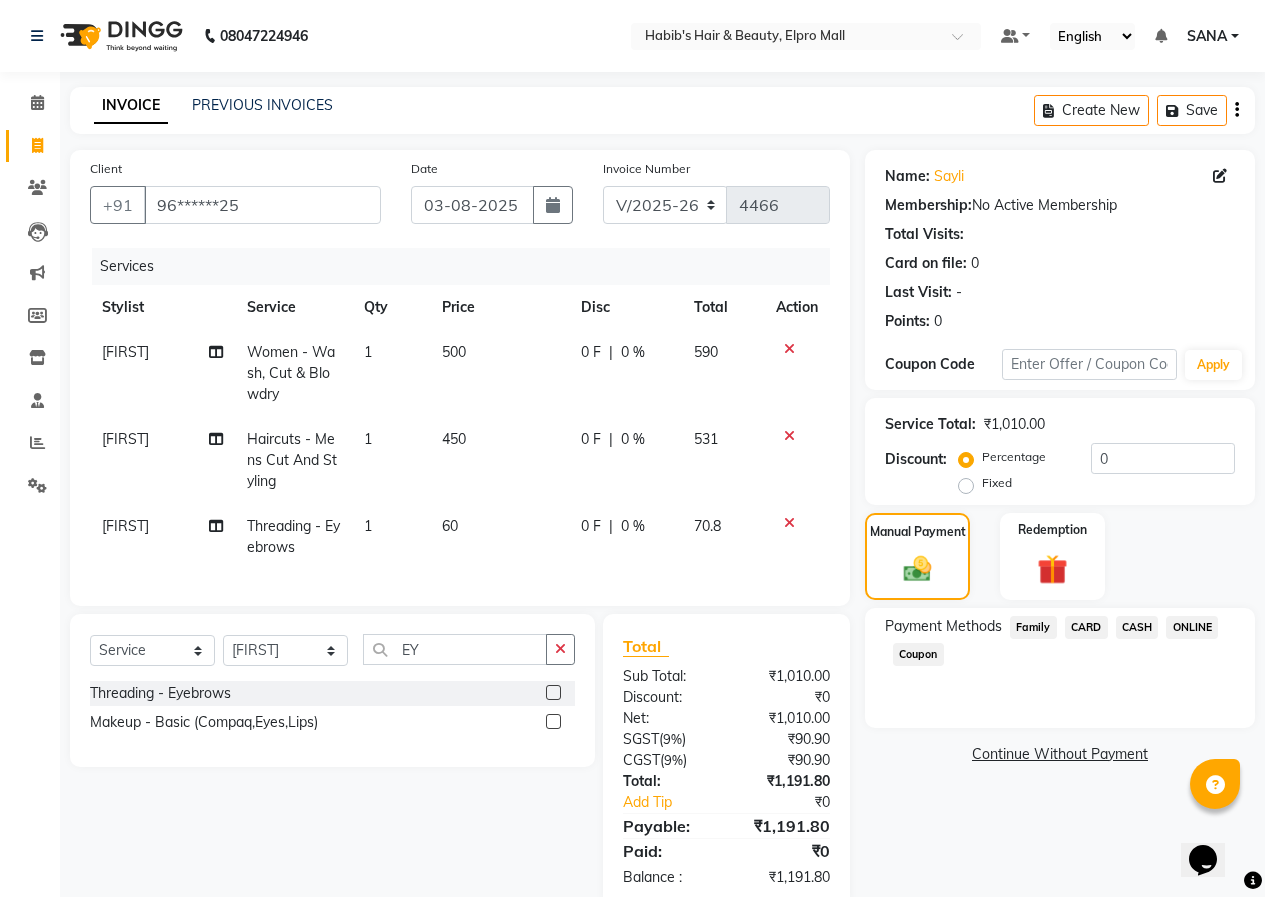 click on "ONLINE" 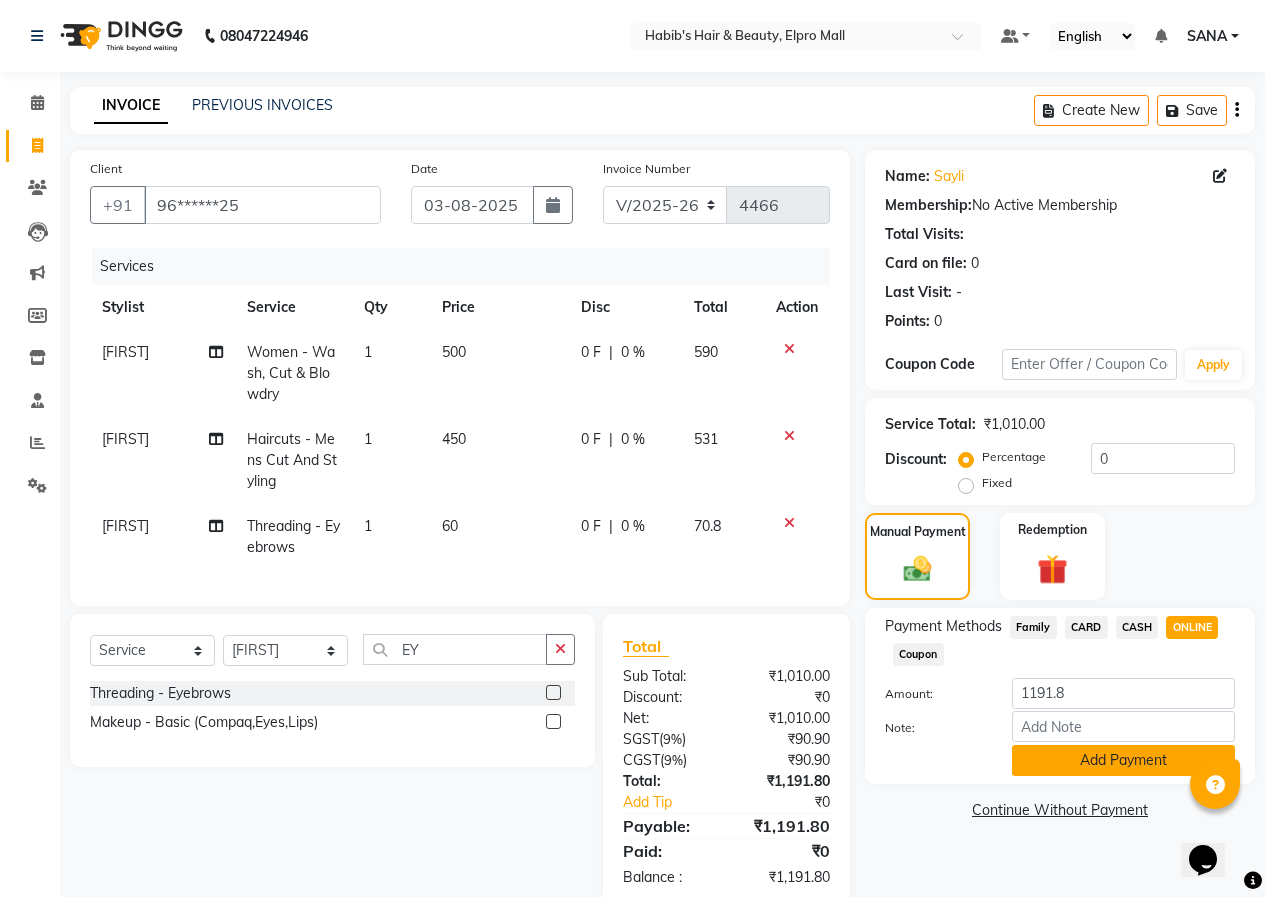 click on "Add Payment" 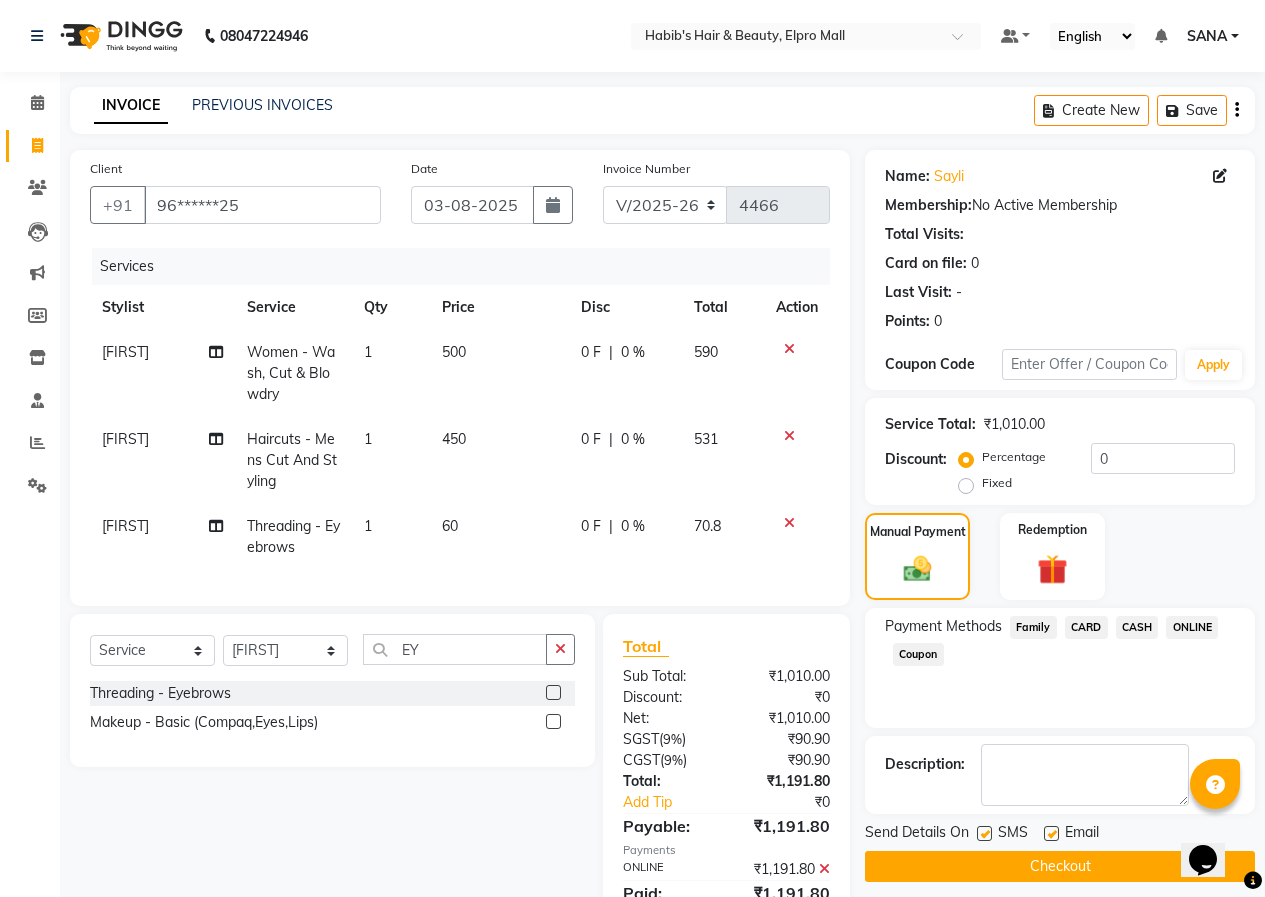 click on "Checkout" 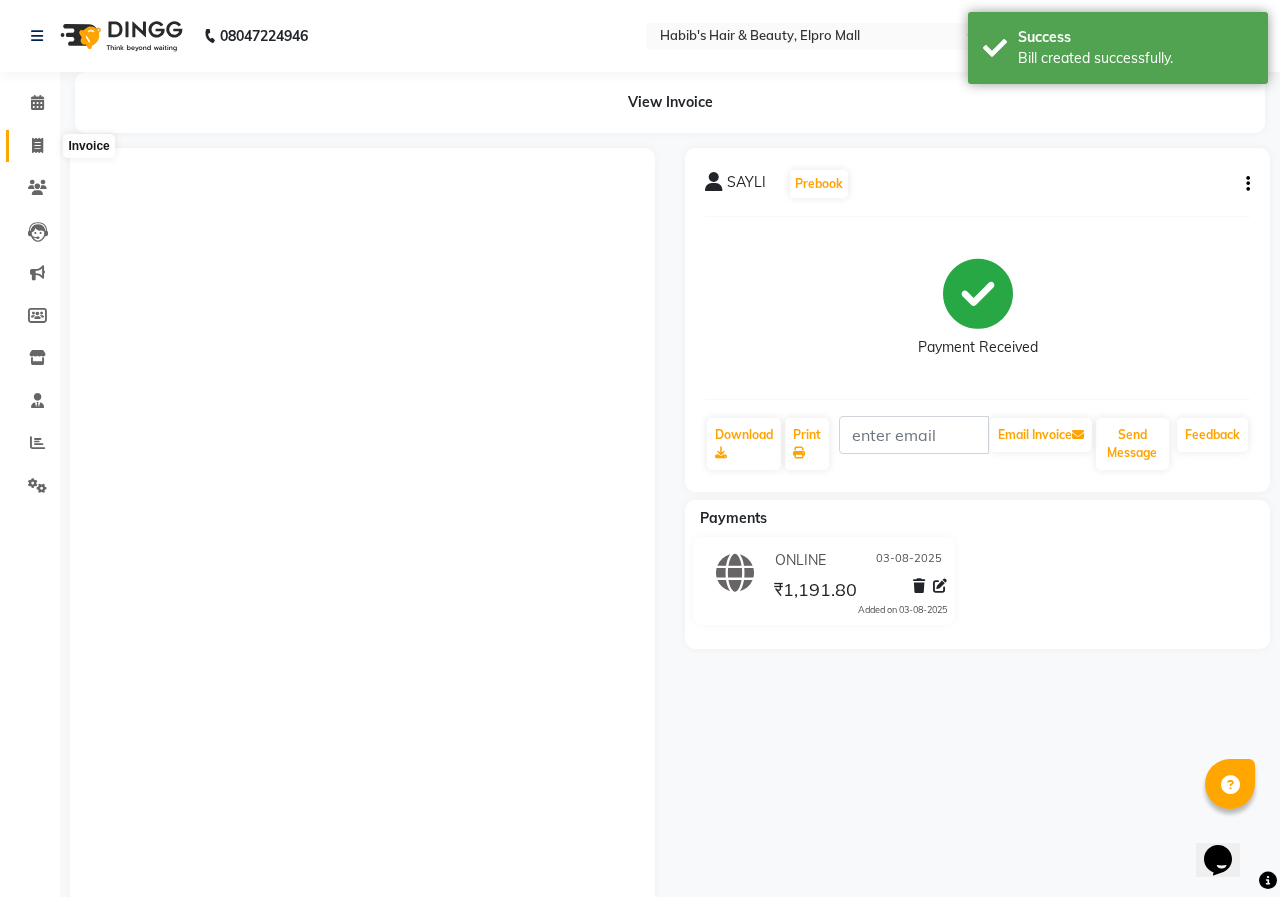 click 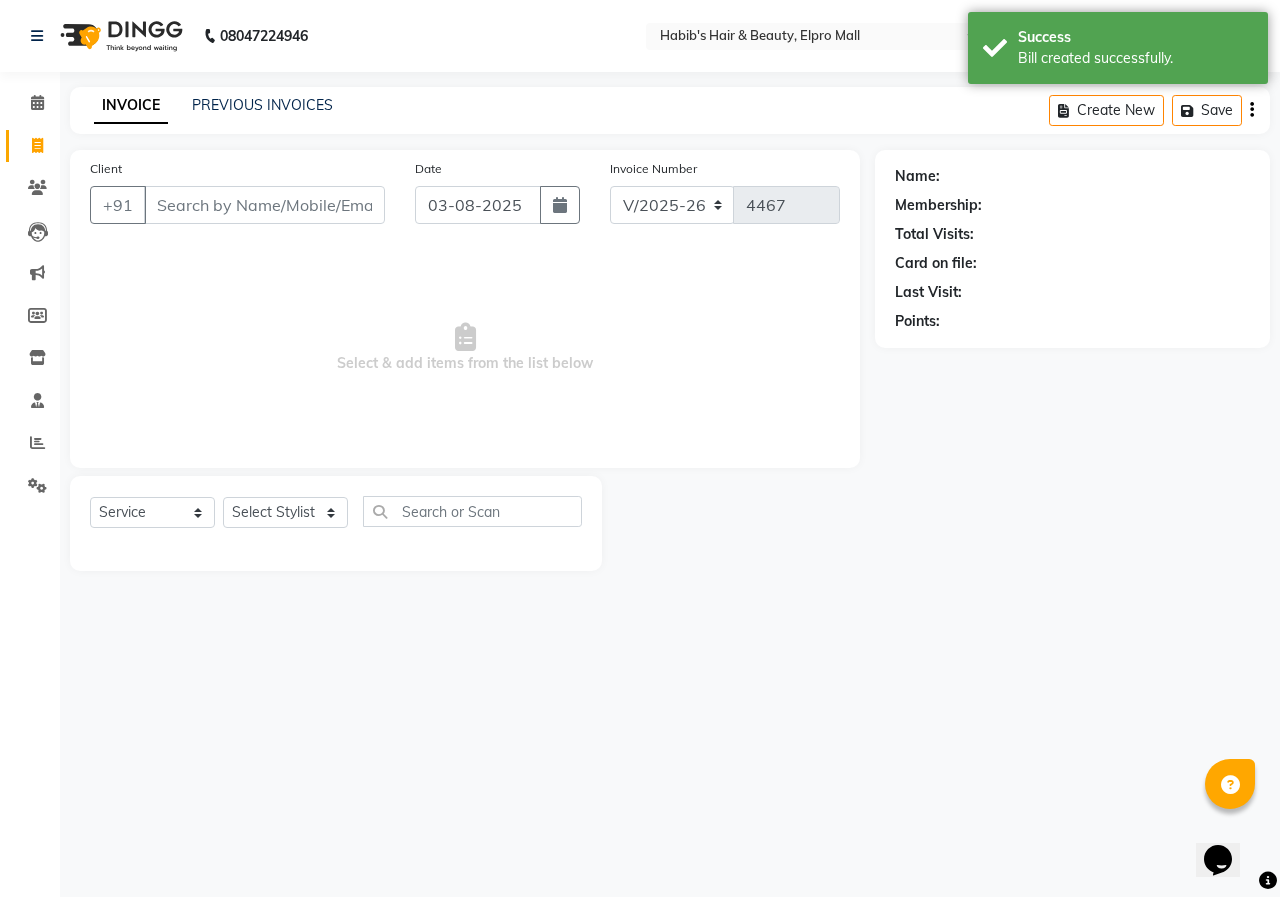 type on "4" 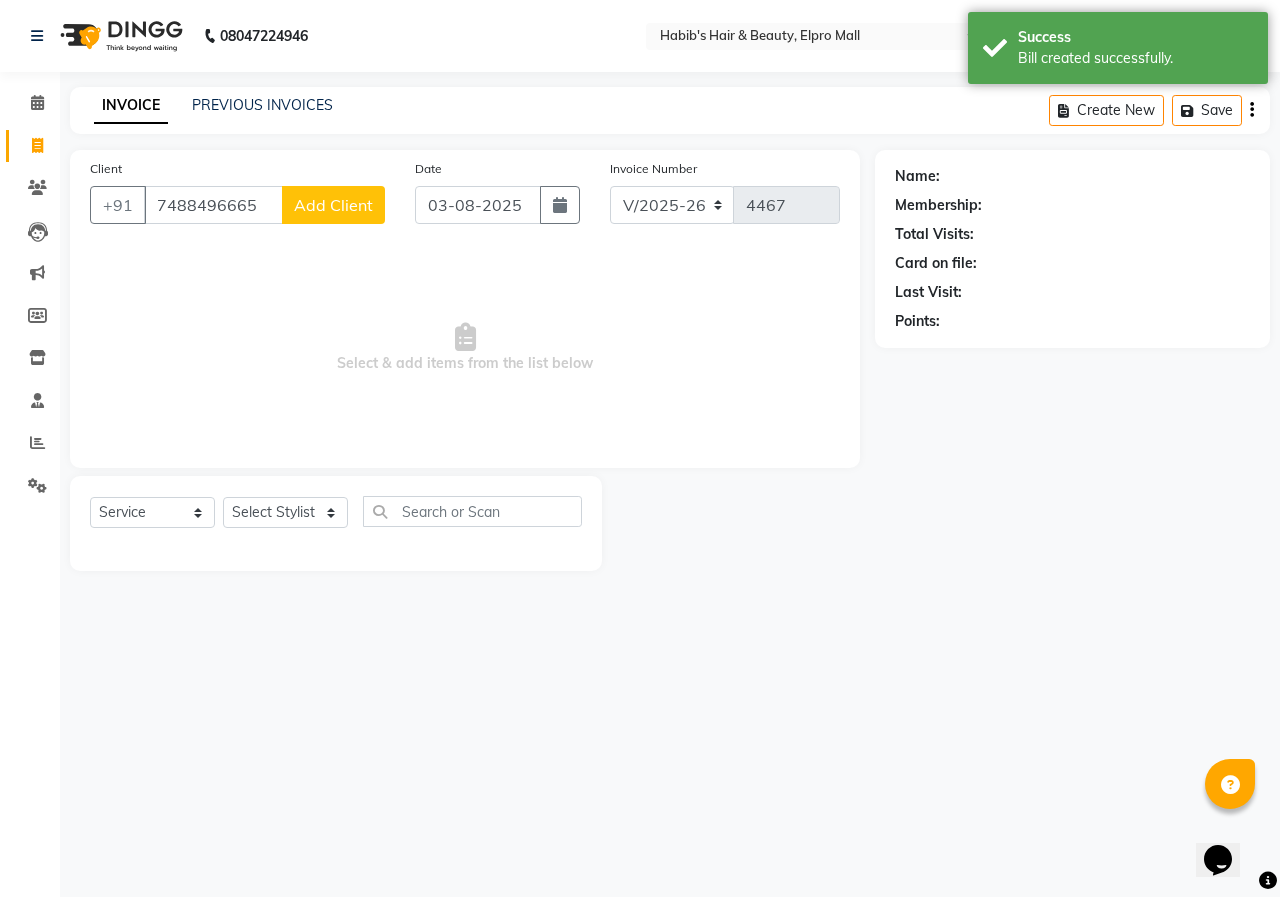 type on "7488496665" 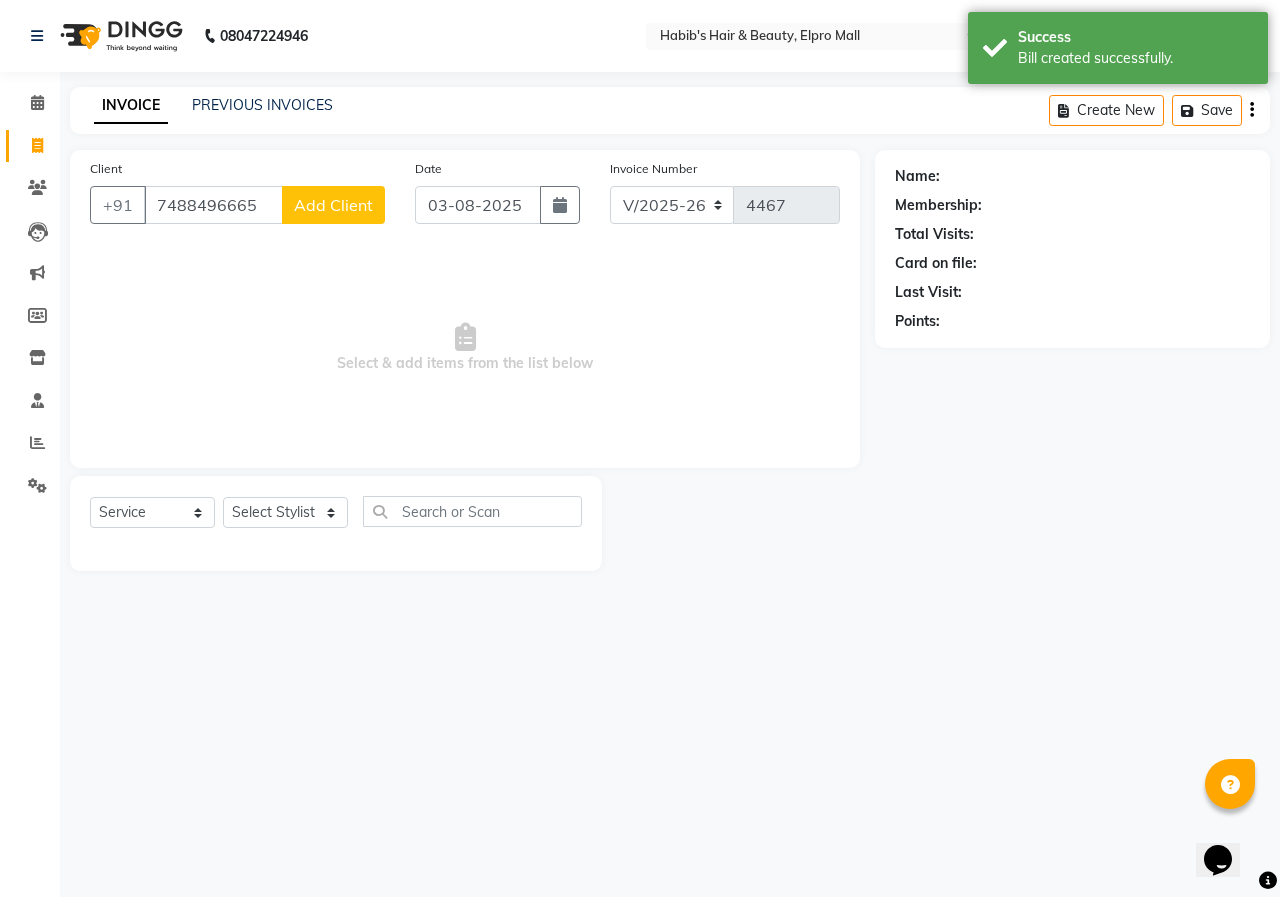 select on "22" 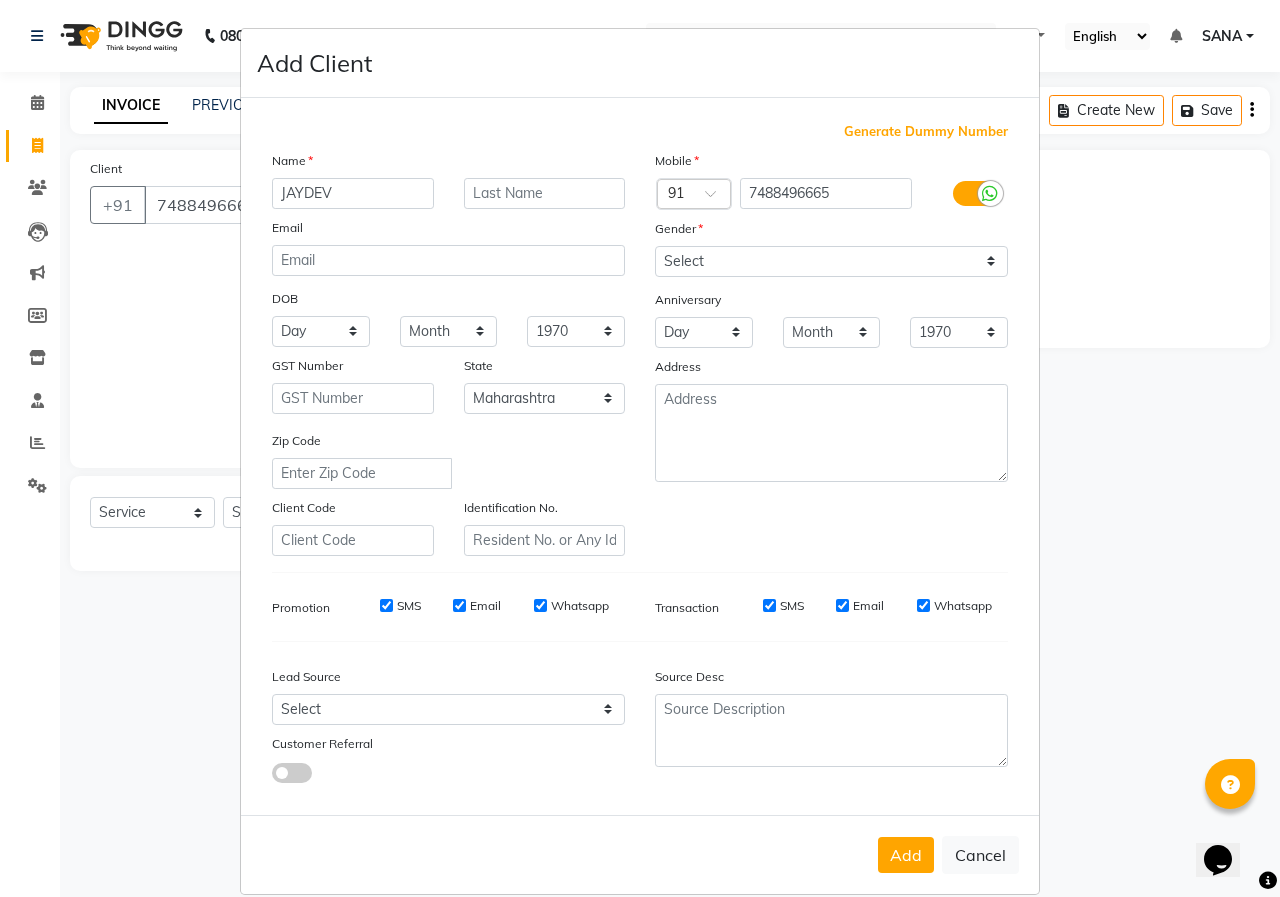 type on "JAYDEV" 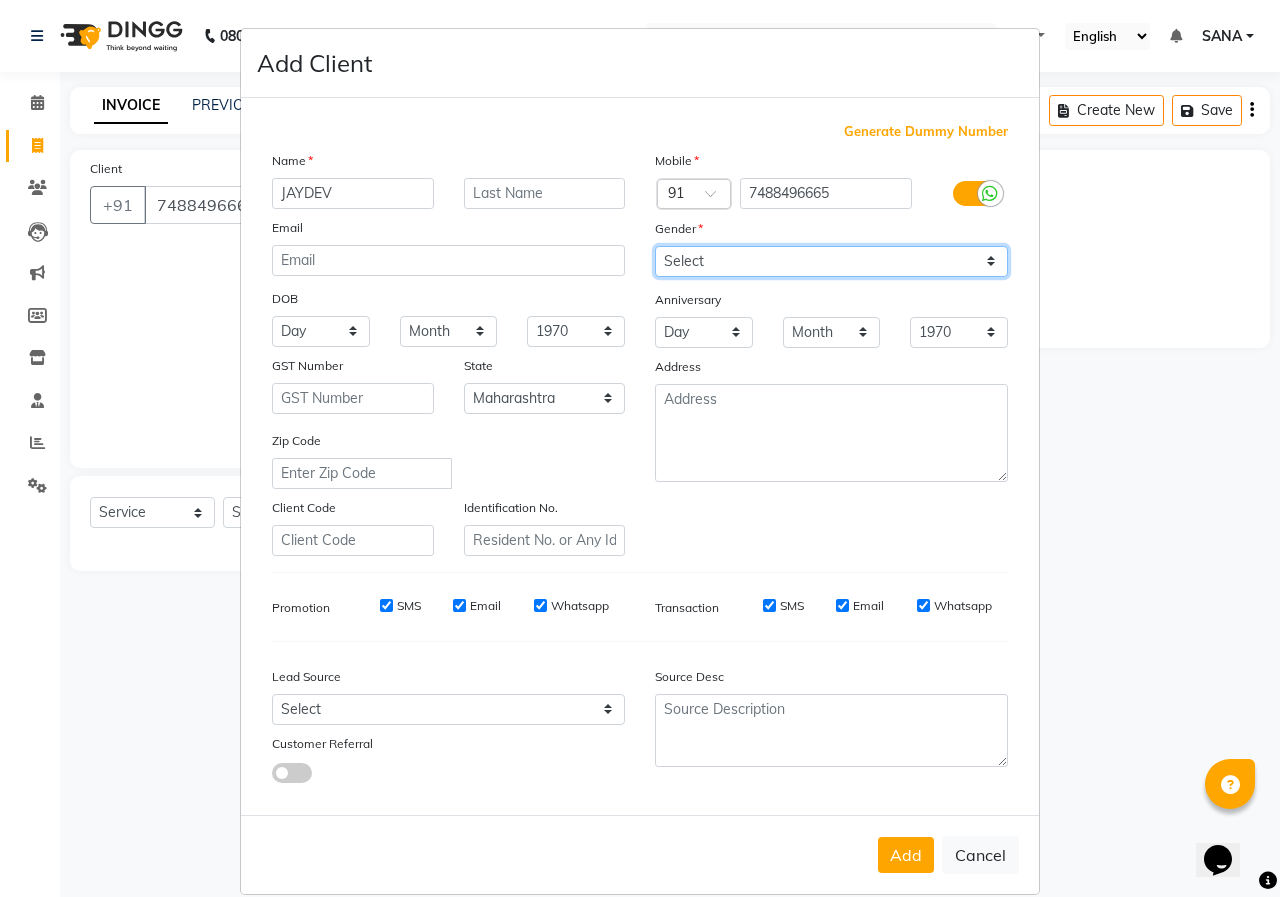 drag, startPoint x: 730, startPoint y: 246, endPoint x: 730, endPoint y: 271, distance: 25 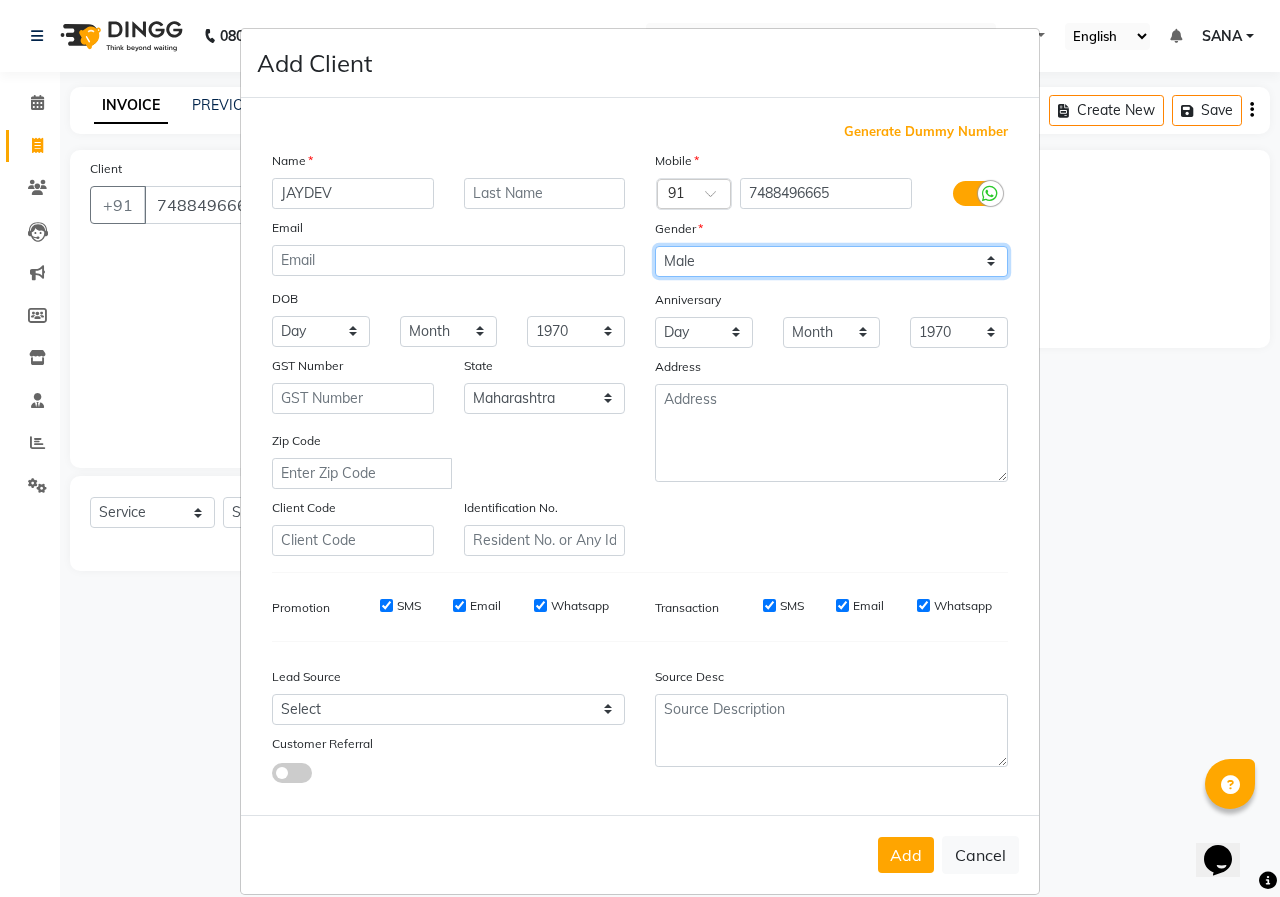 click on "Select Male Female Other Prefer Not To Say" at bounding box center [831, 261] 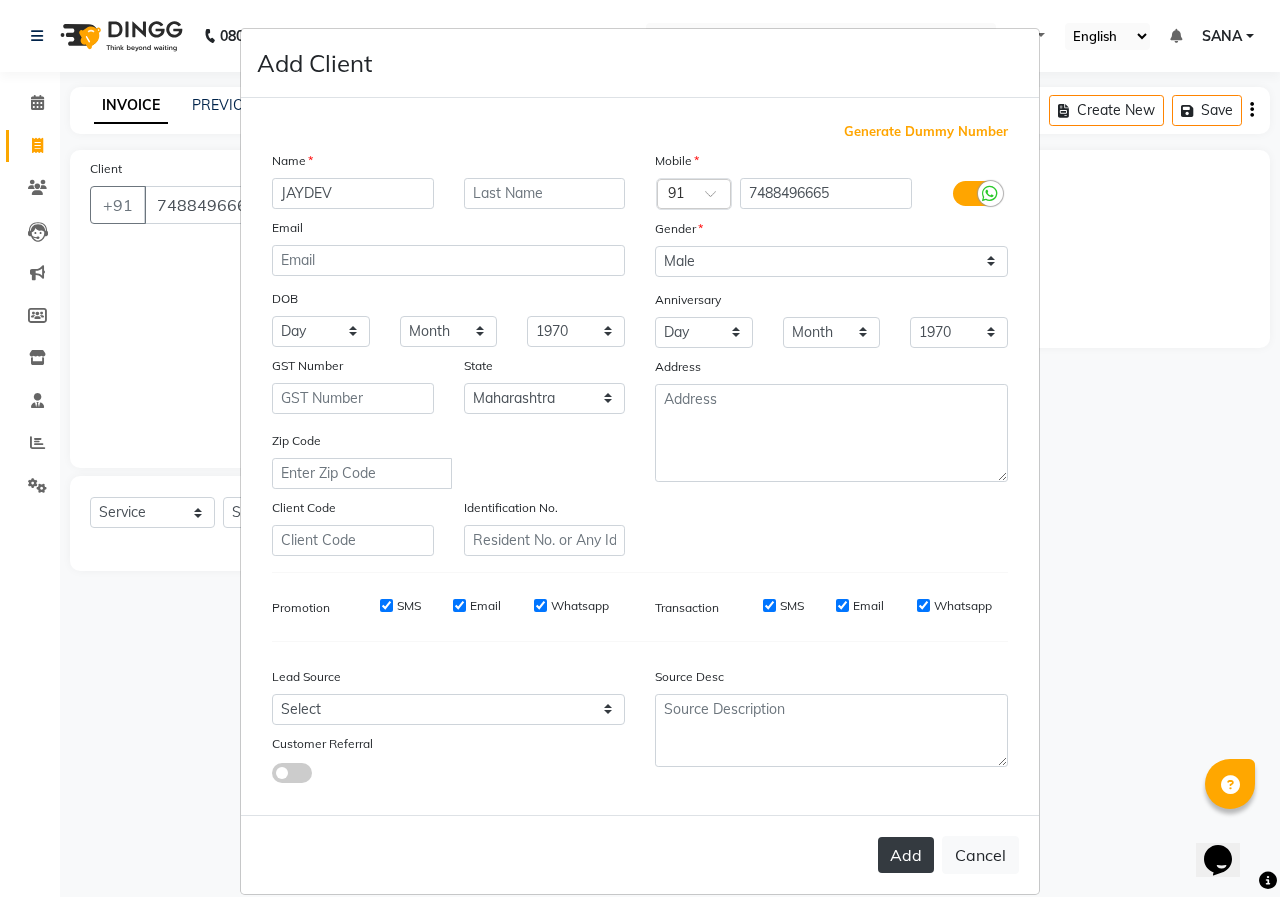 click on "Add" at bounding box center [906, 855] 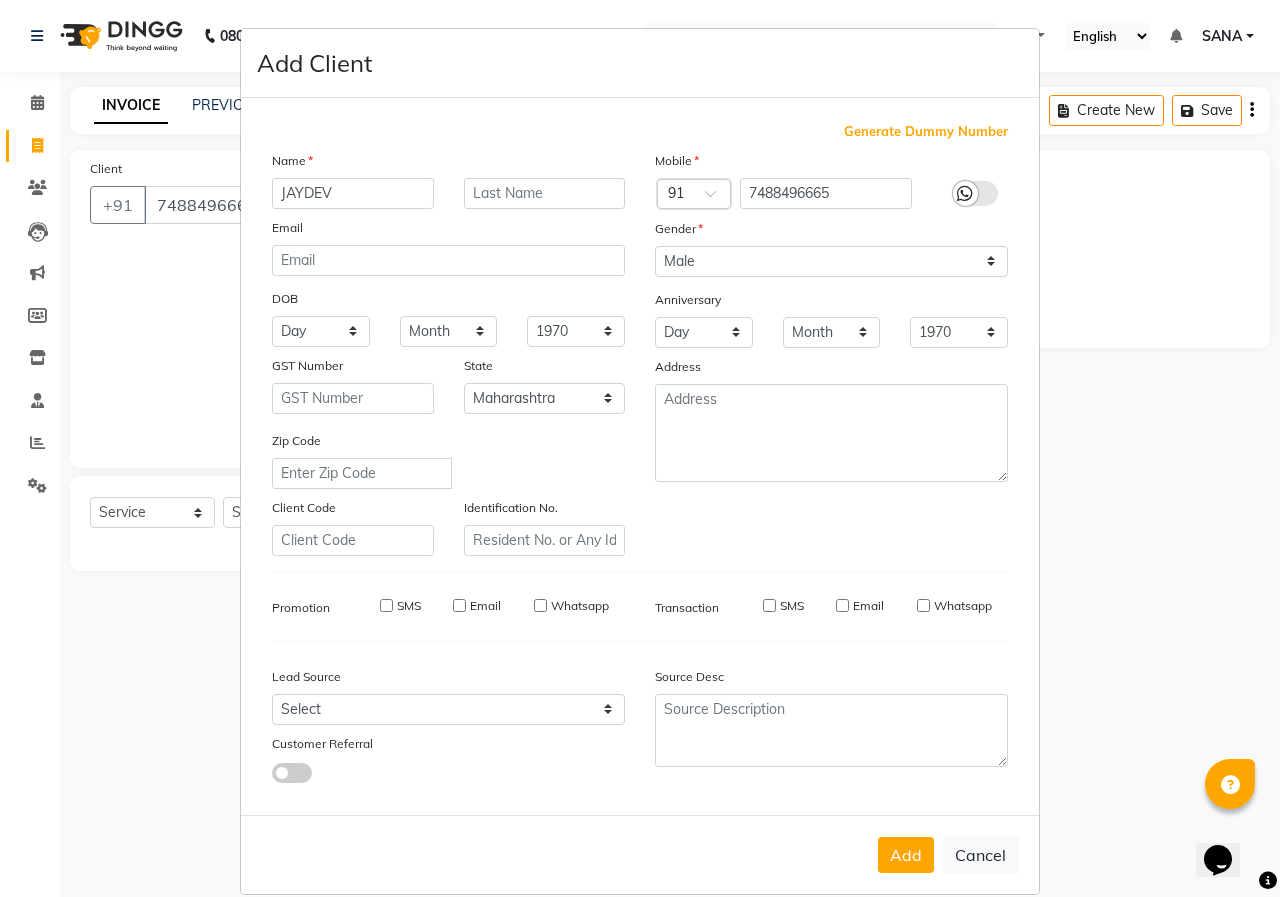 type on "74******65" 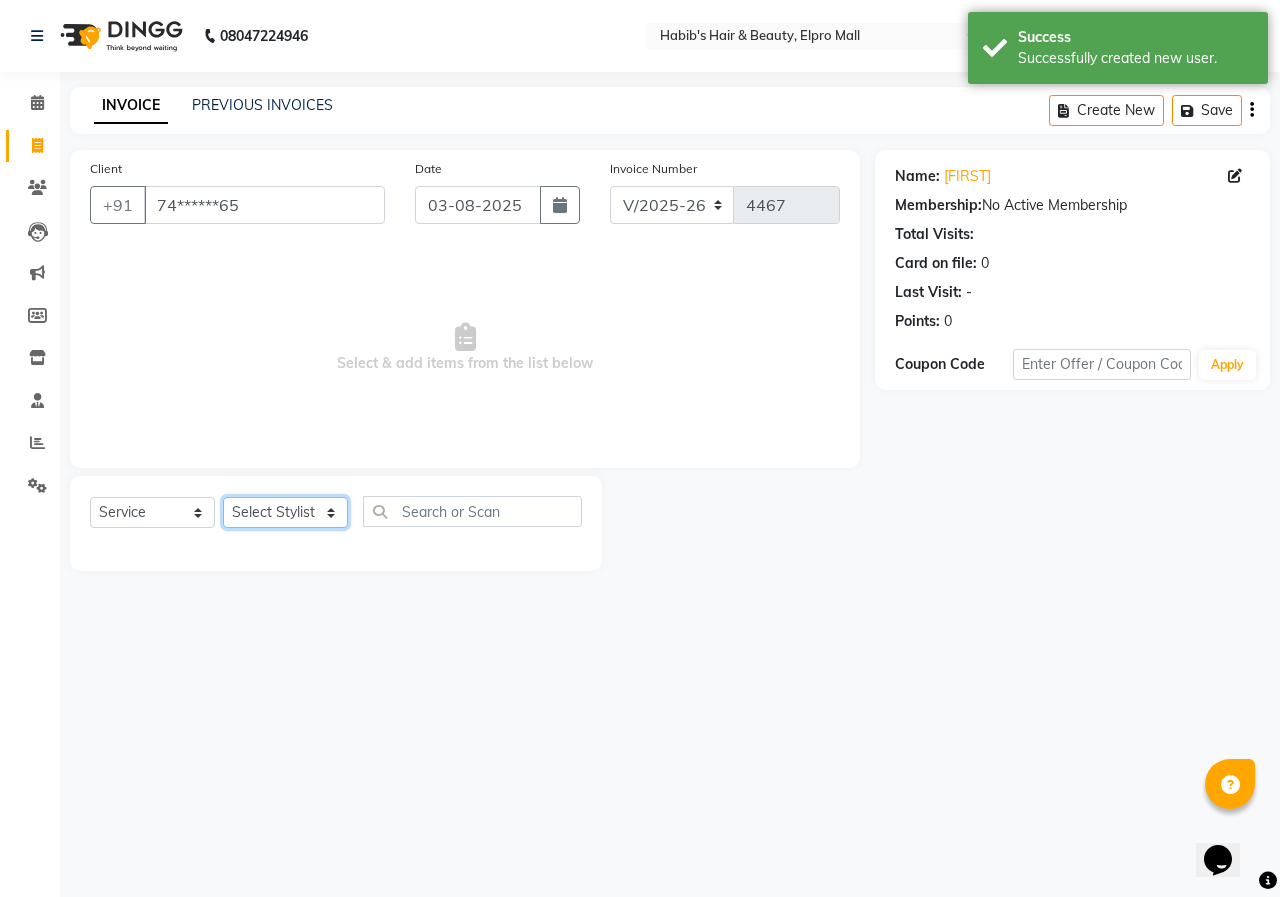 click on "Select Stylist ANUSHKA GAURI GUDDU Keshav Maushi Mhaske  priya  Rahul Ravi  Roshan Sagar SANA Sangam Sanika shabnam SONALI  subhan" 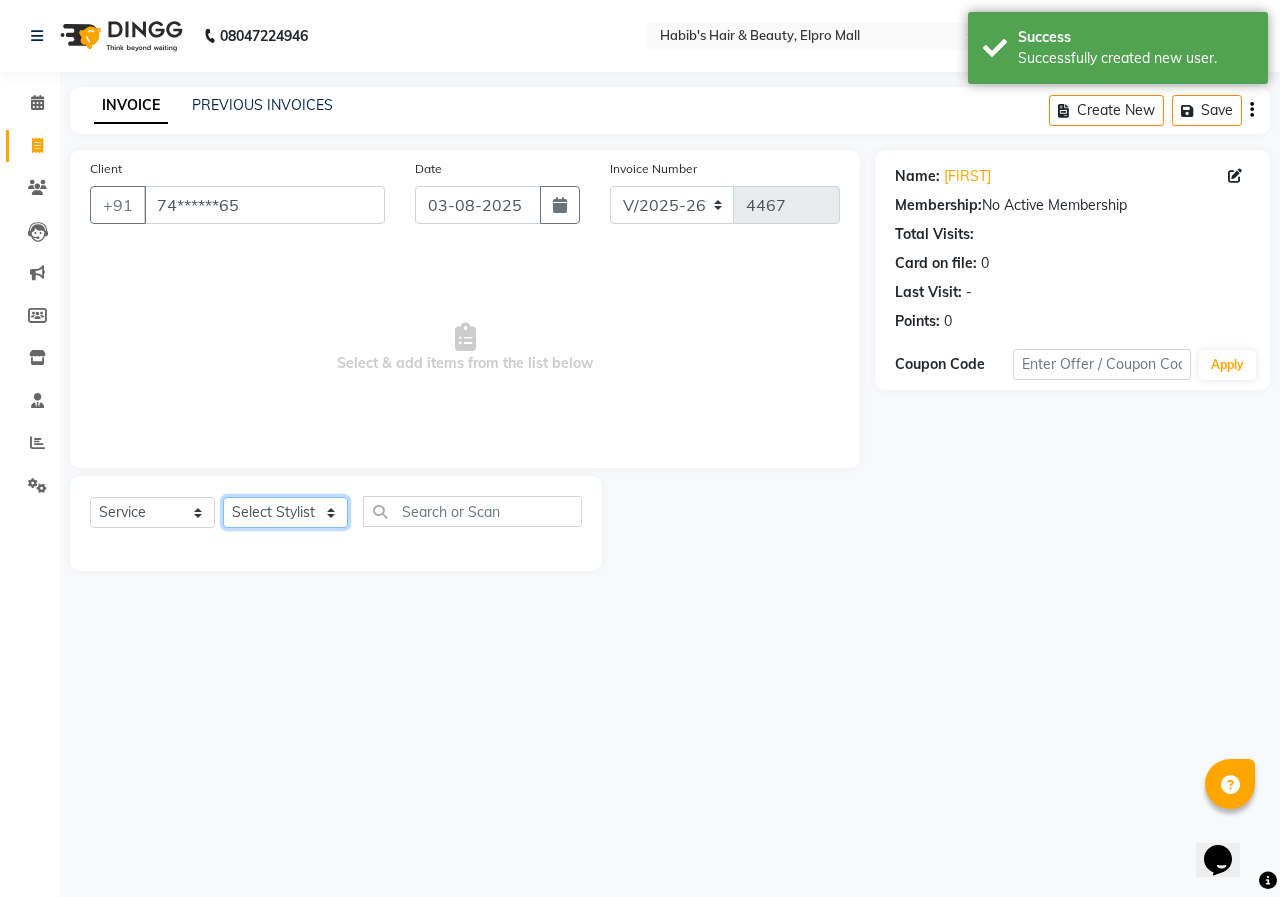 select on "21062" 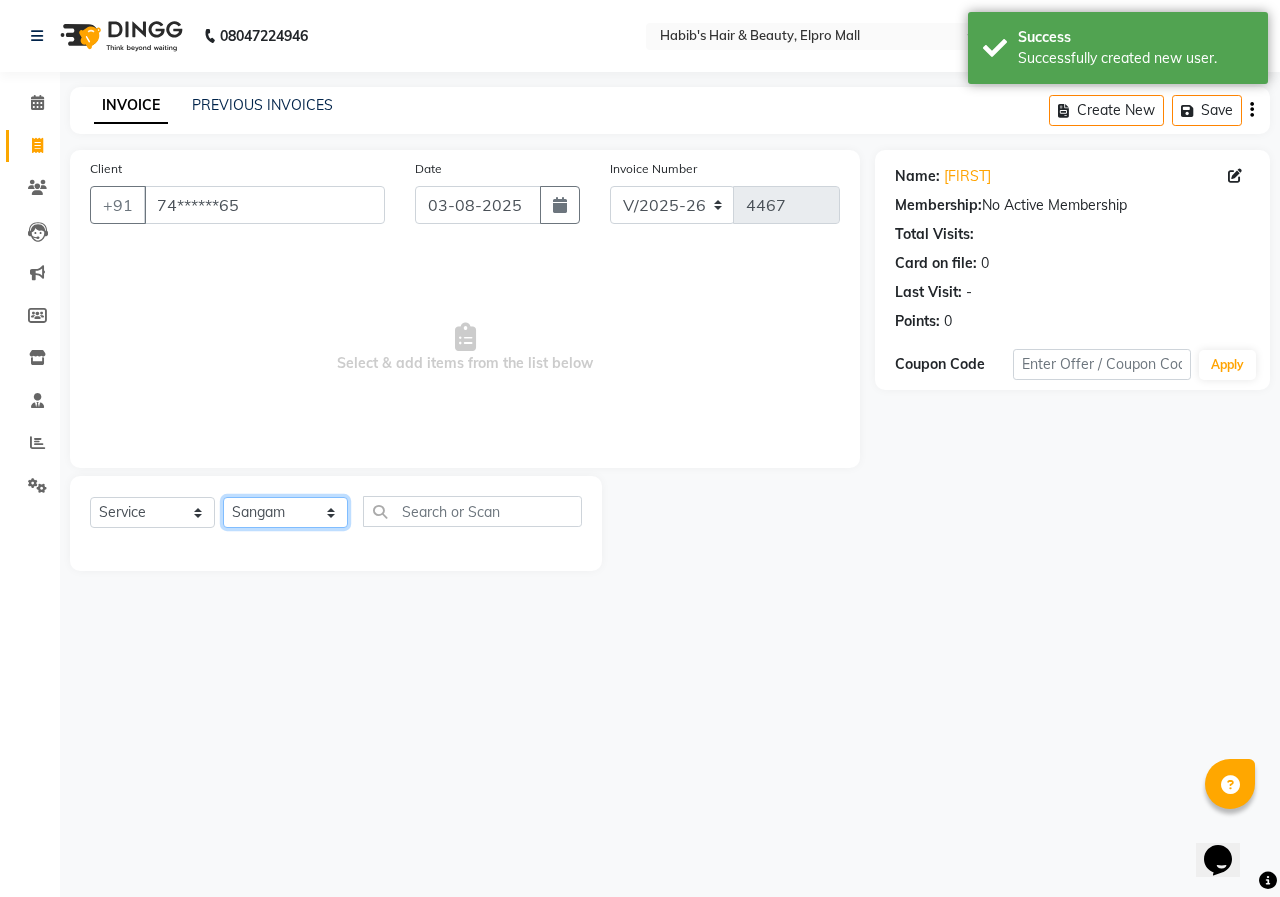 click on "Select Stylist ANUSHKA GAURI GUDDU Keshav Maushi Mhaske  priya  Rahul Ravi  Roshan Sagar SANA Sangam Sanika shabnam SONALI  subhan" 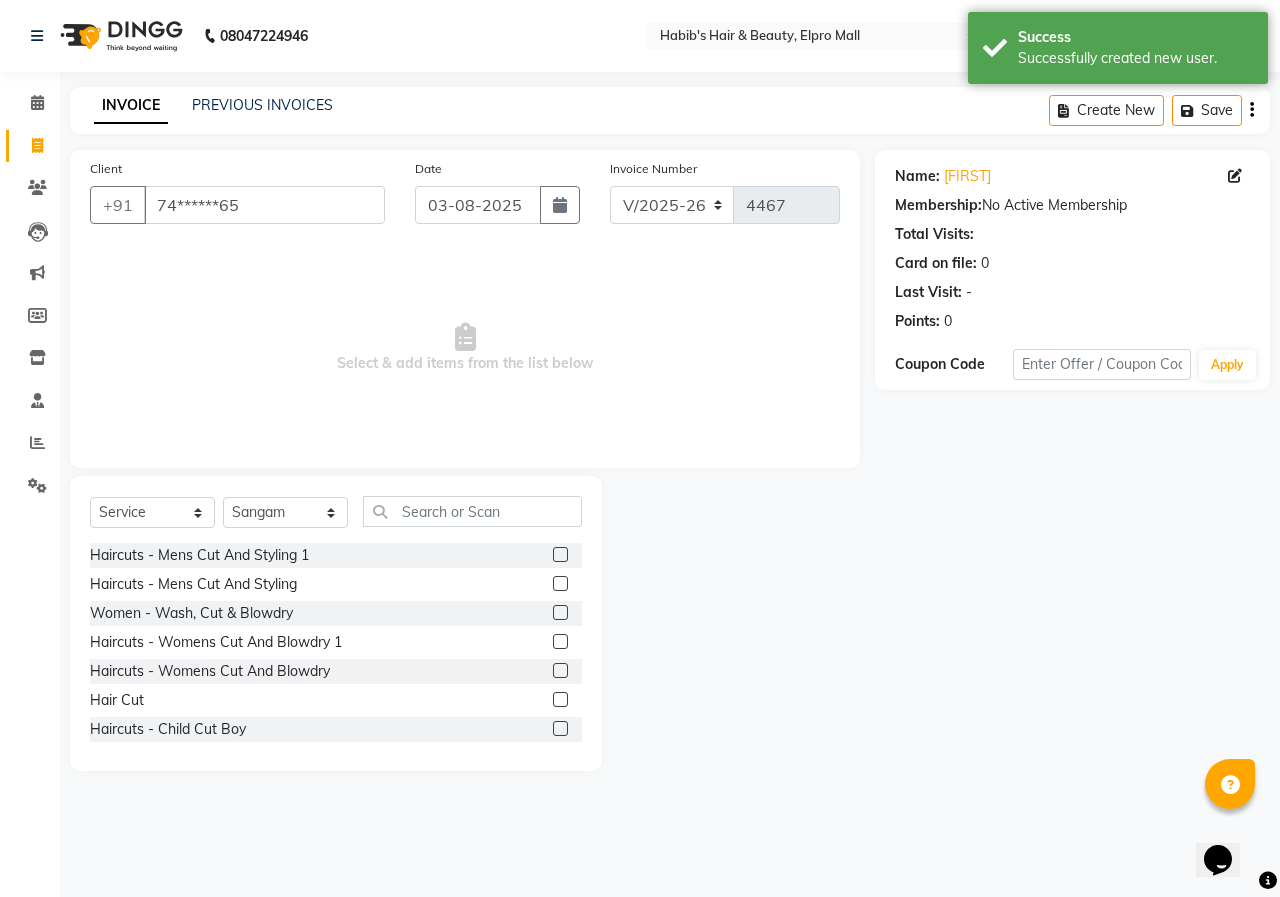 click 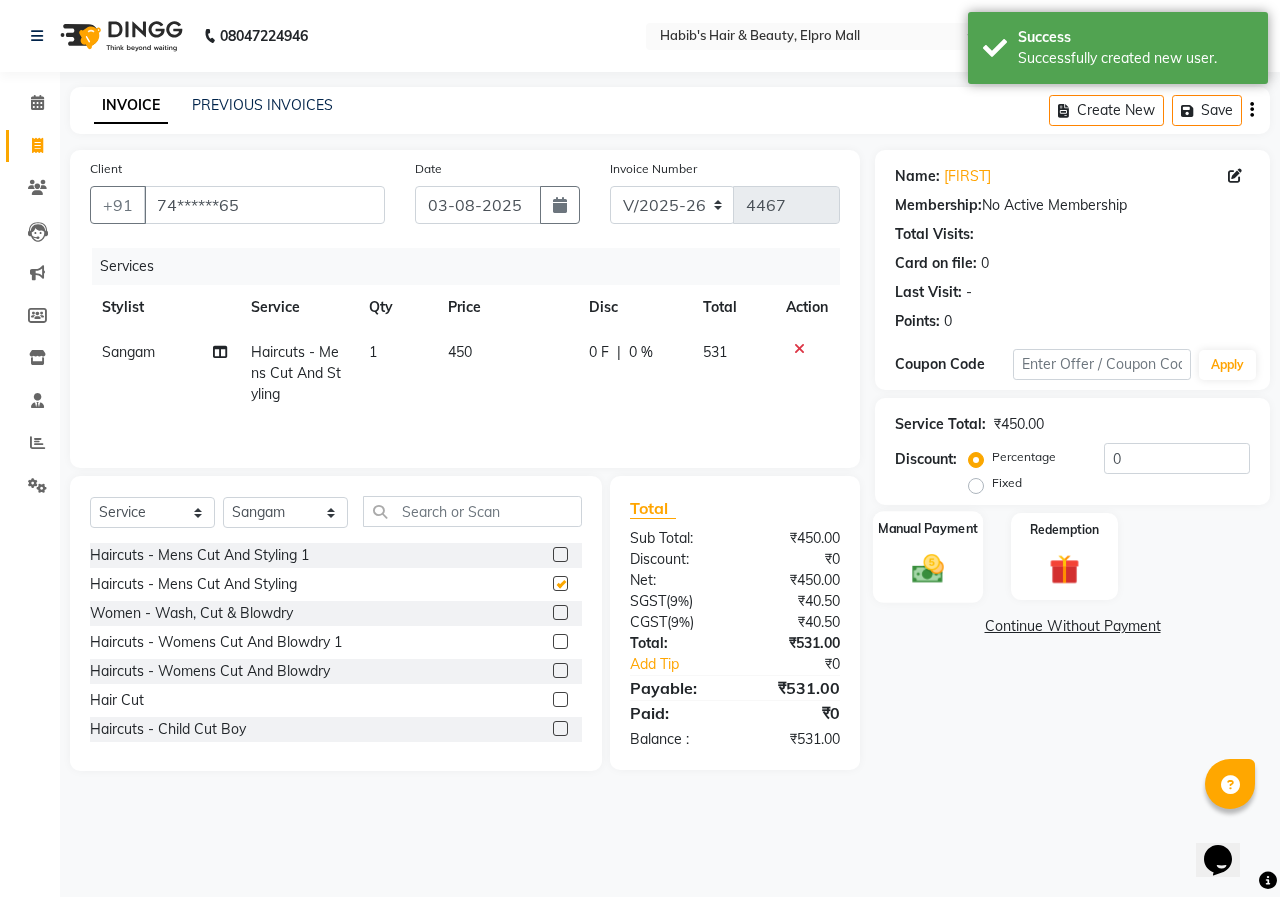 checkbox on "false" 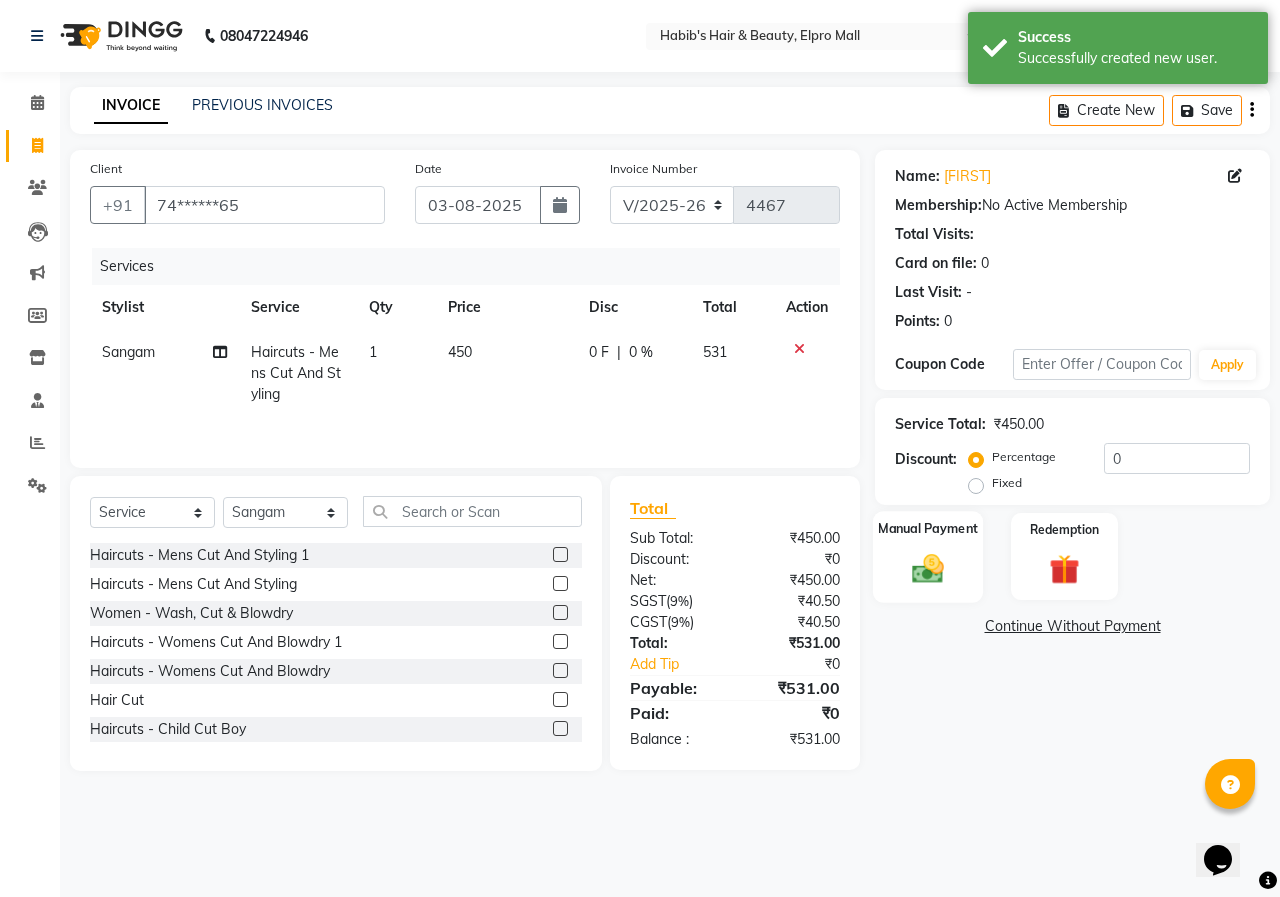 click on "Manual Payment" 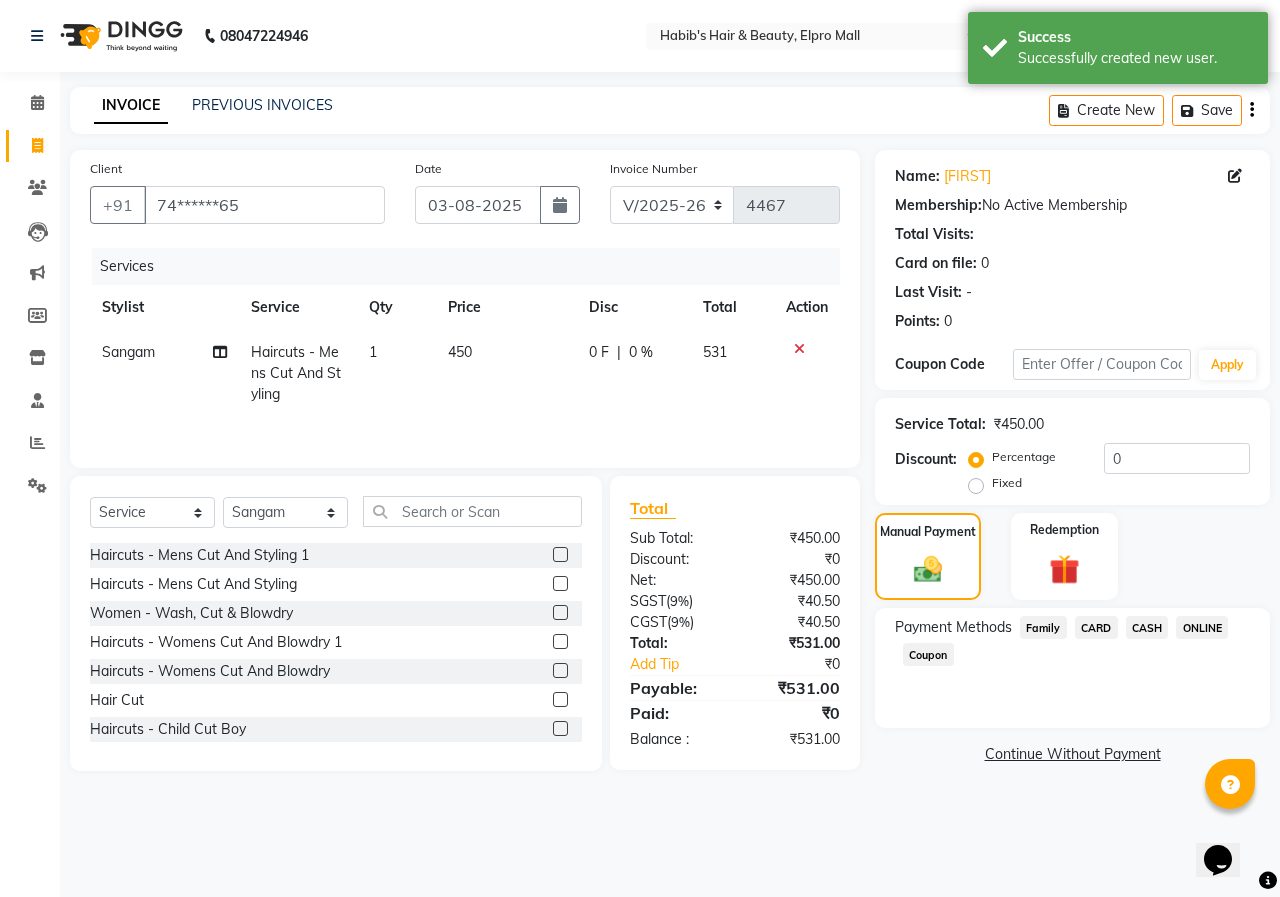 click on "ONLINE" 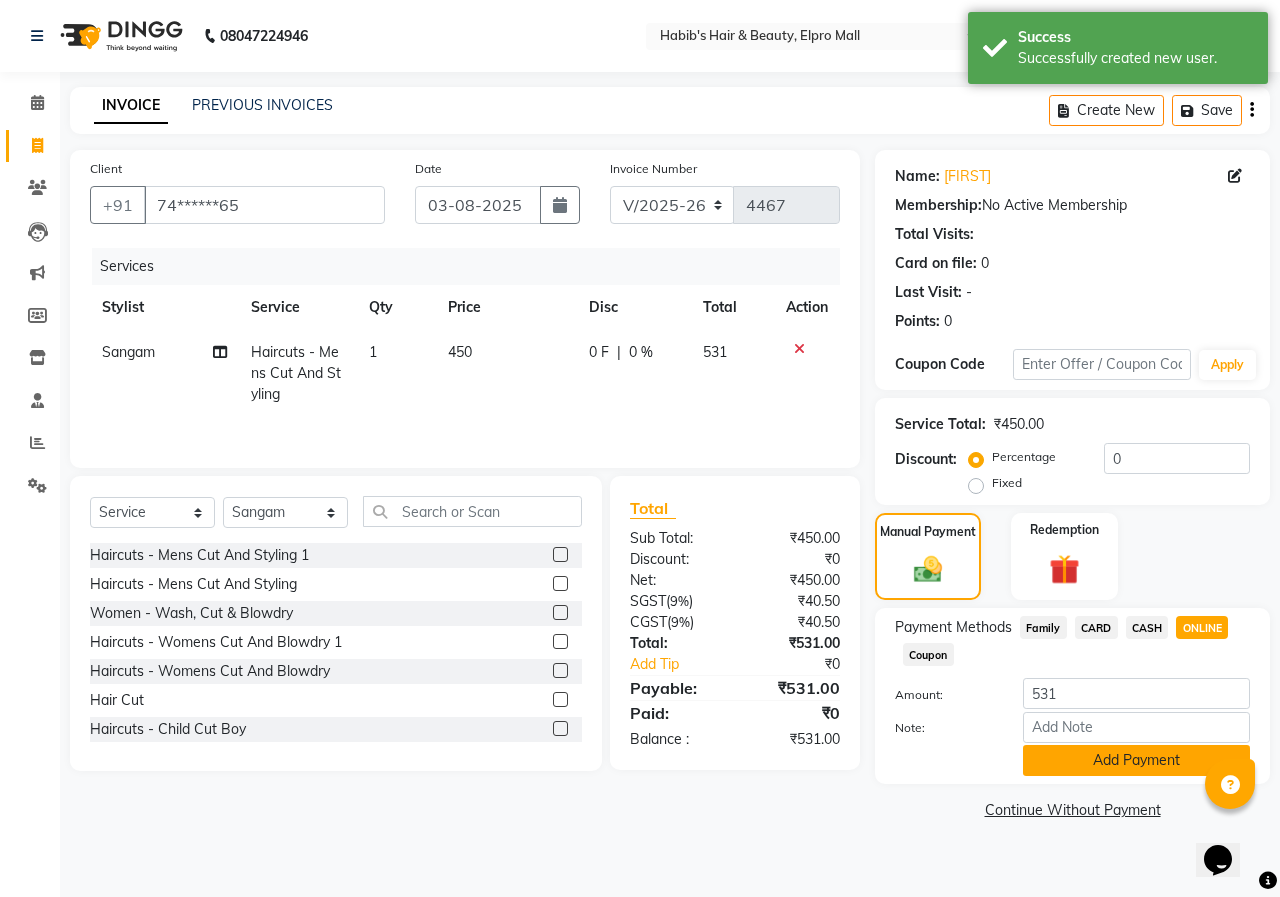 click on "Add Payment" 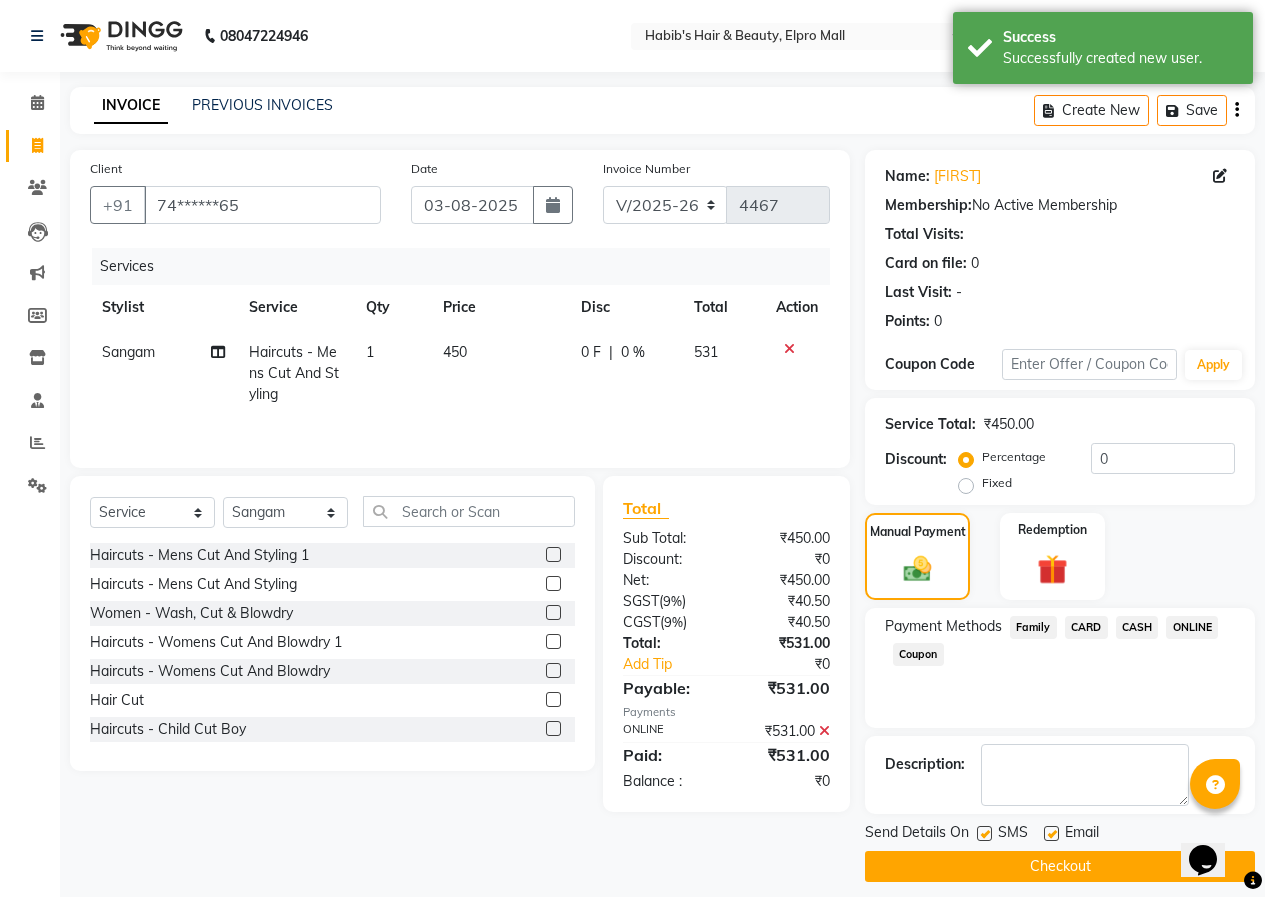 click on "Checkout" 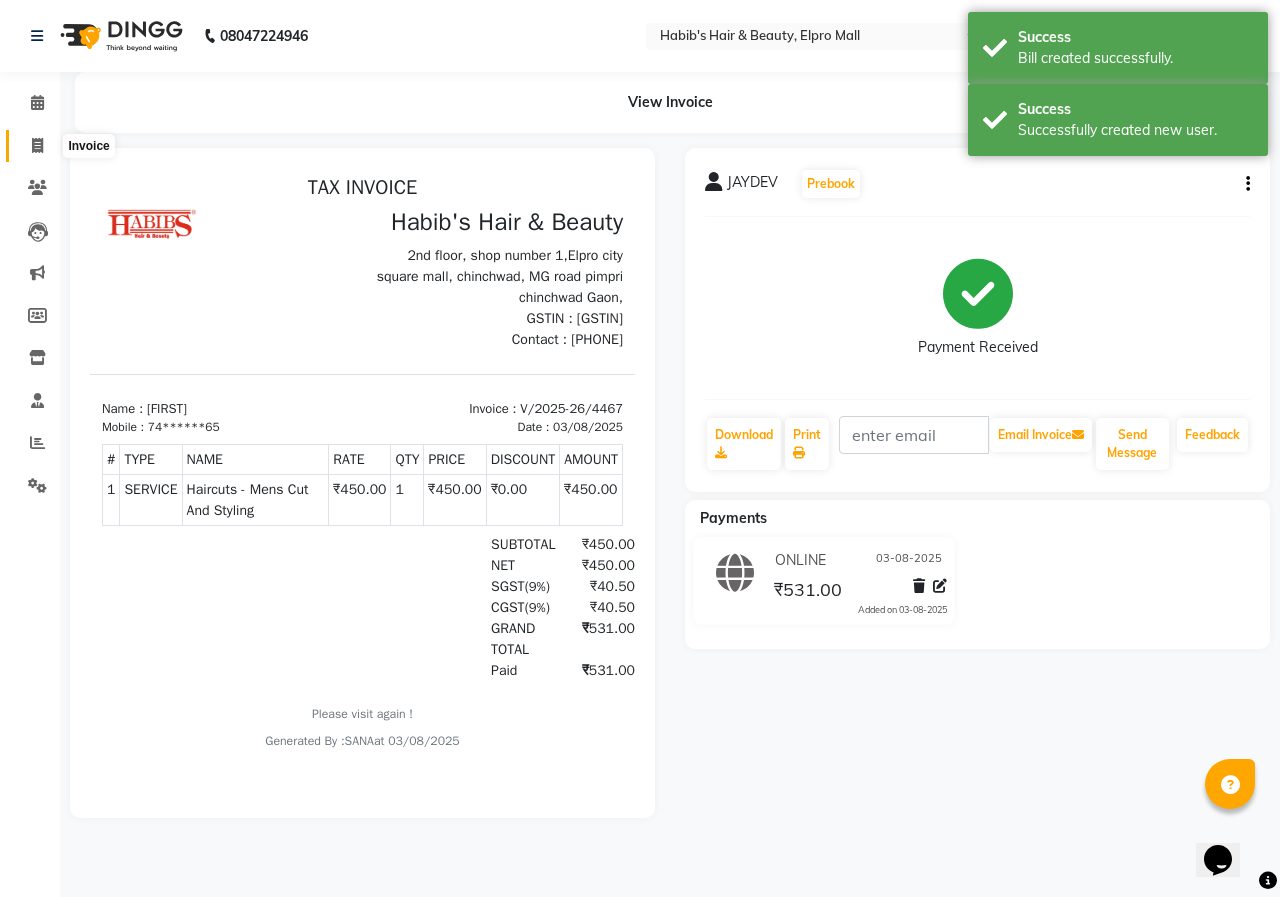 click 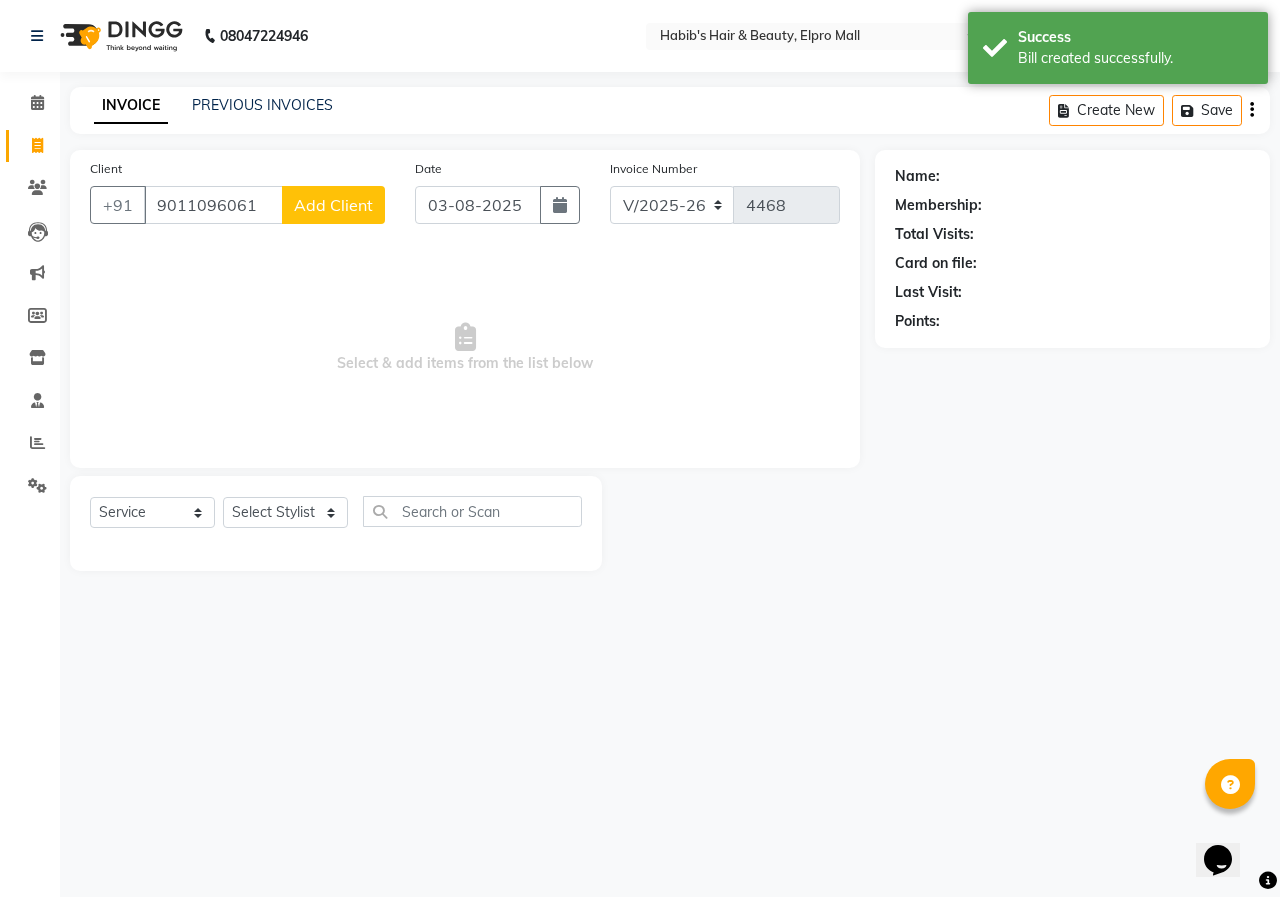 type on "9011096061" 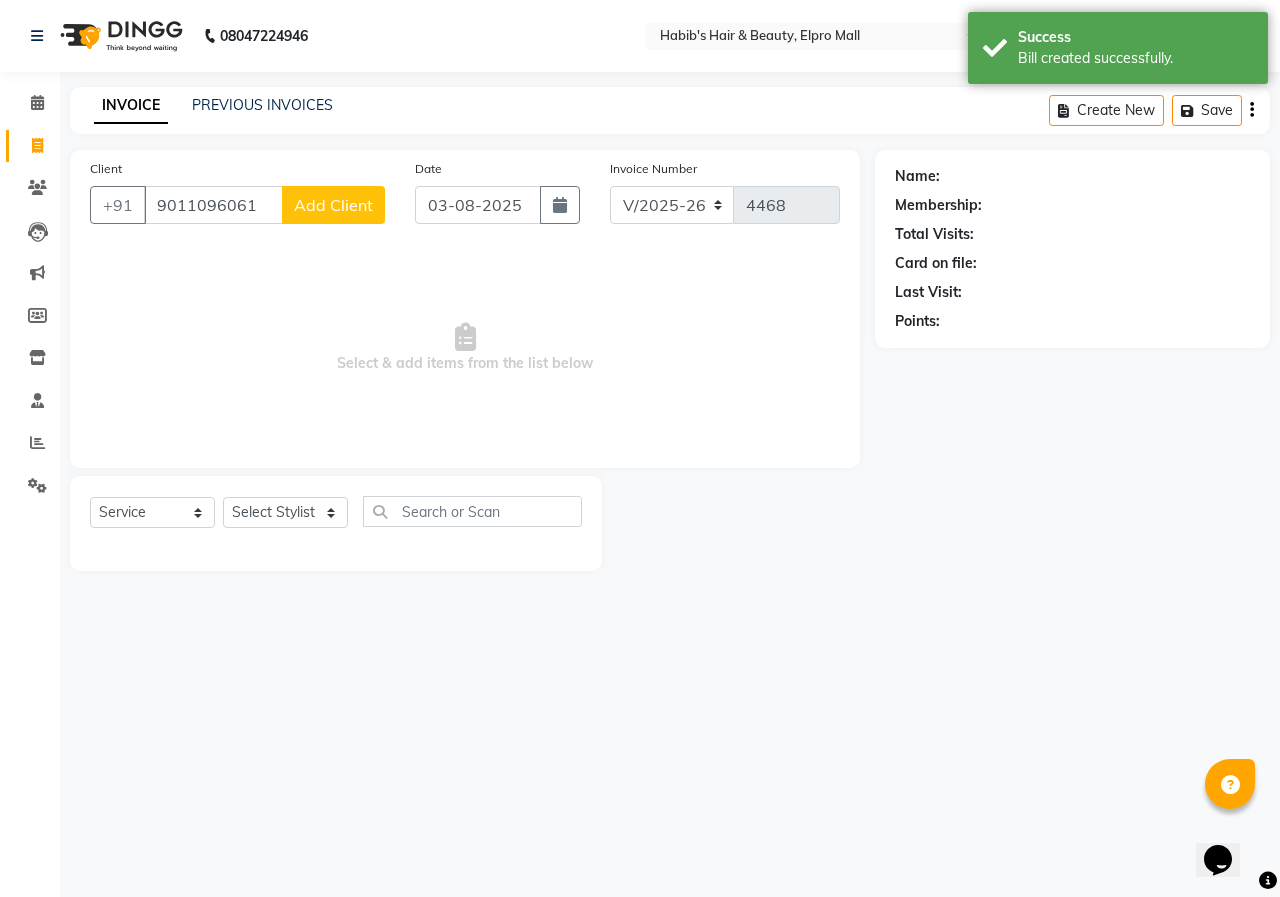 select on "22" 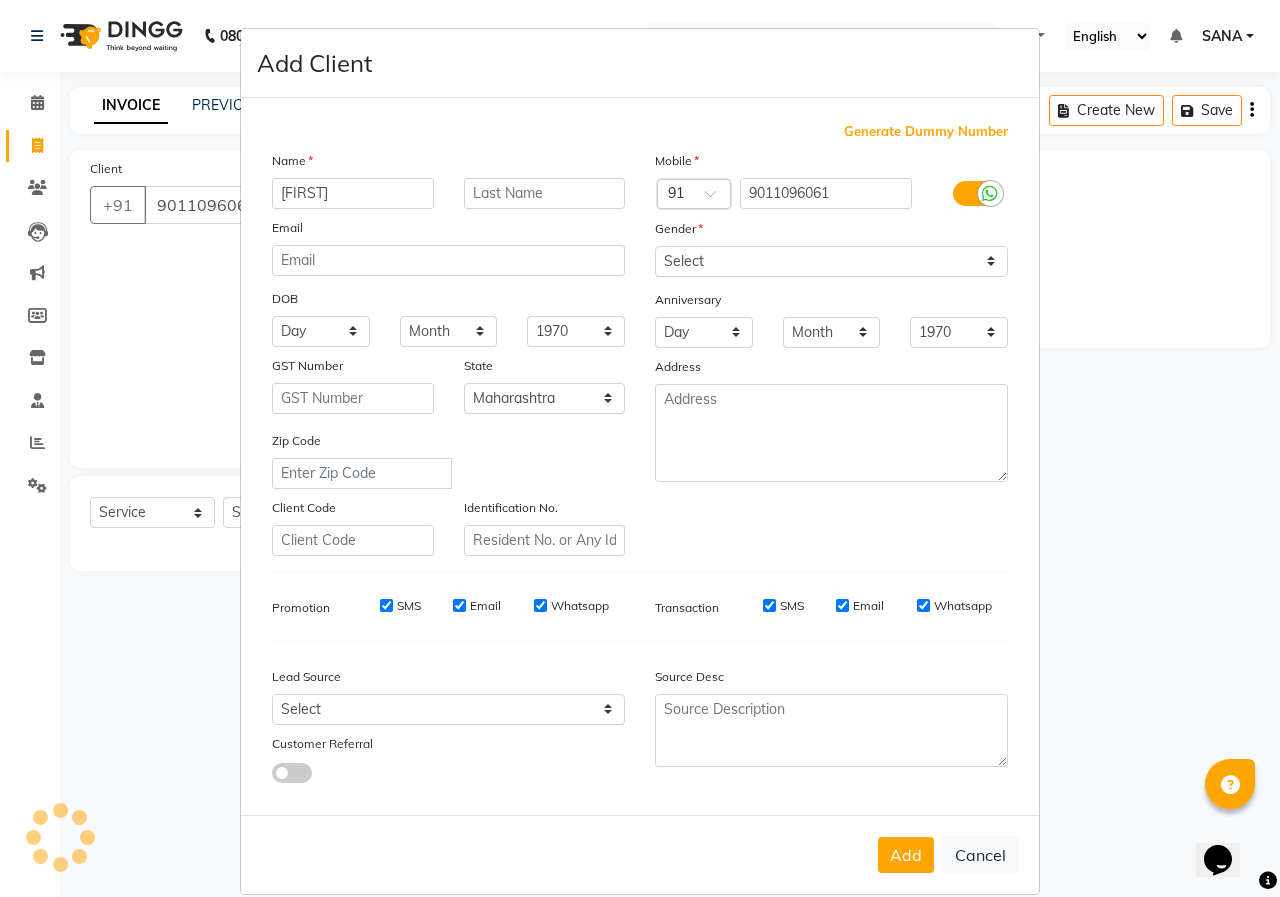 type on "[FIRST]" 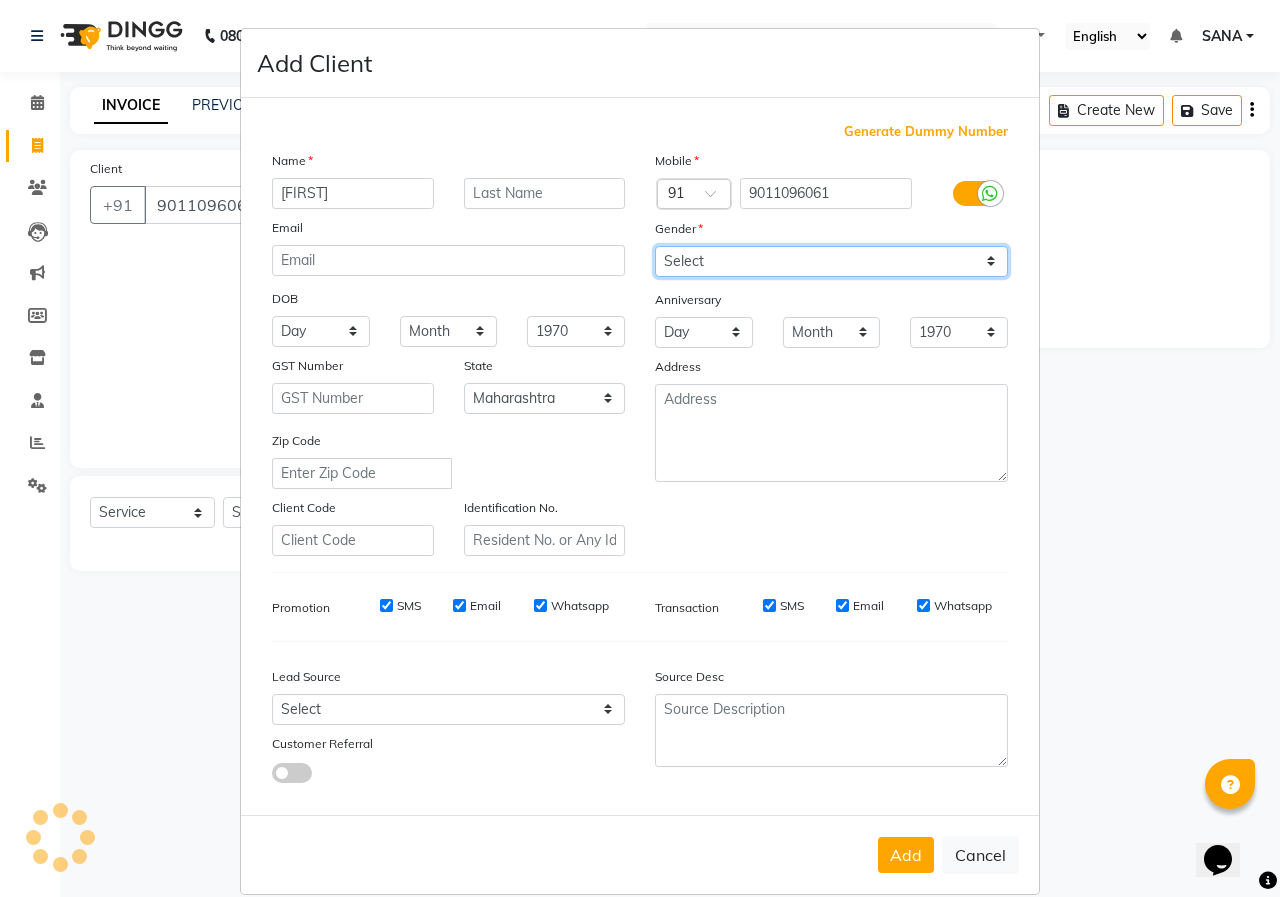 click on "Select Male Female Other Prefer Not To Say" at bounding box center [831, 261] 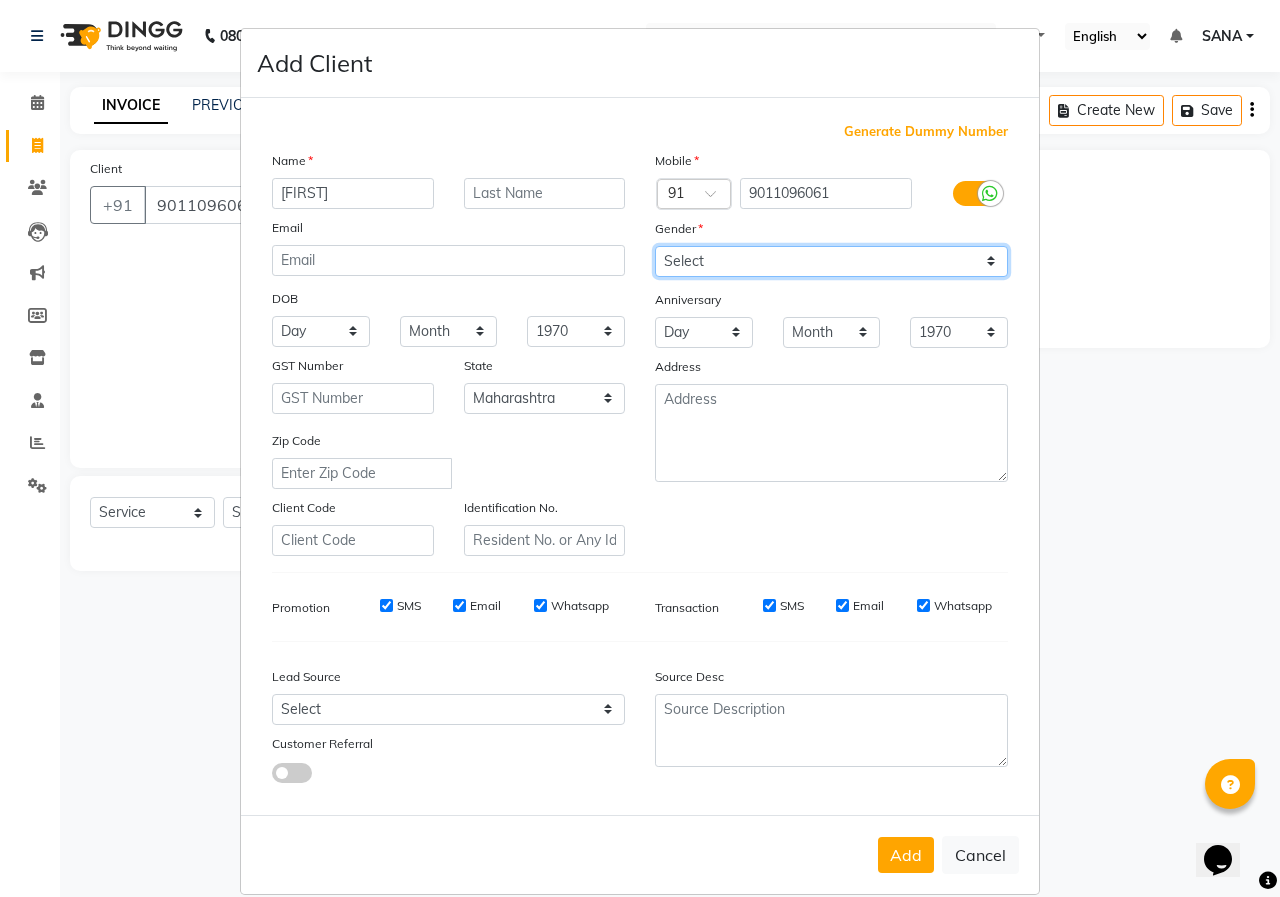 select on "female" 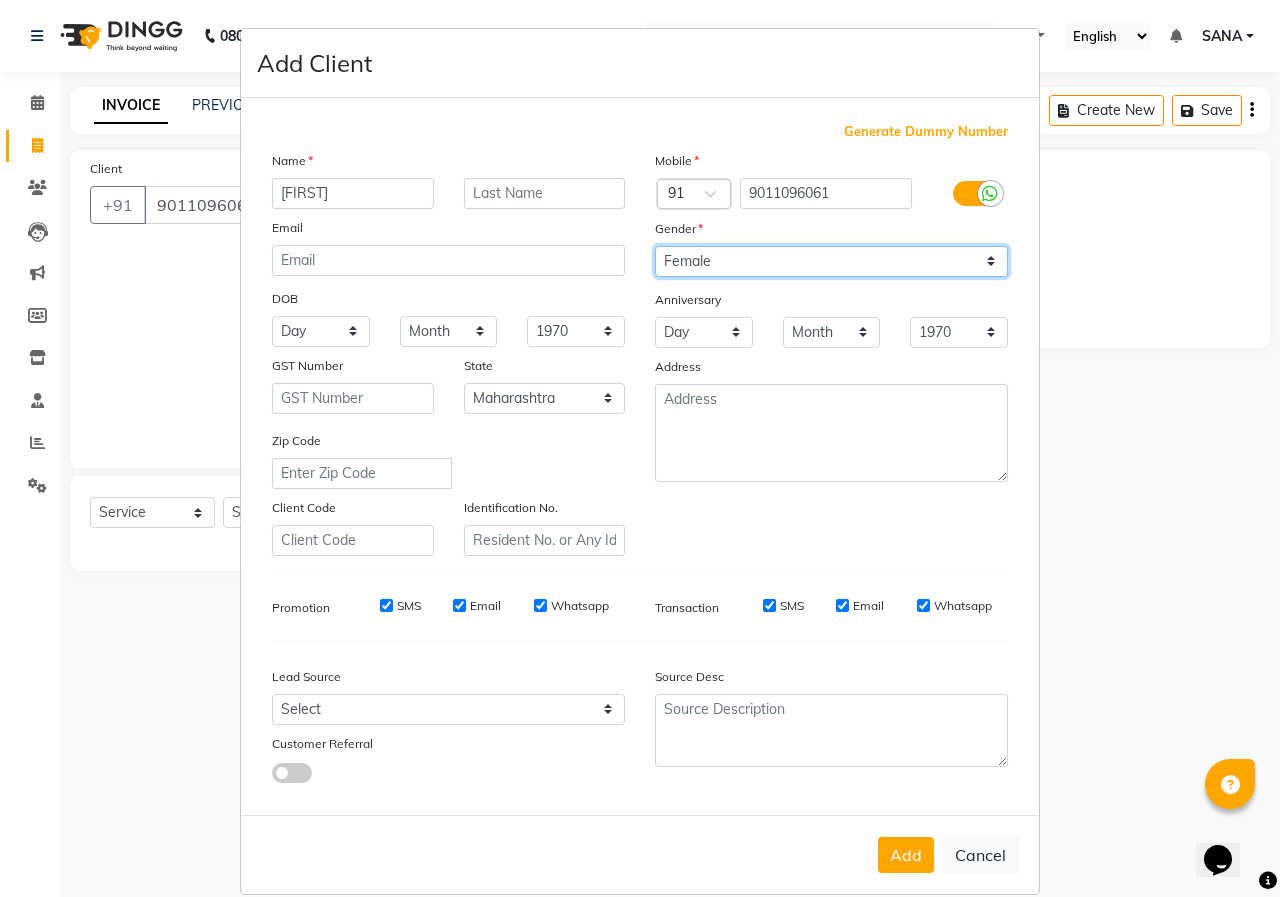 click on "Select Male Female Other Prefer Not To Say" at bounding box center [831, 261] 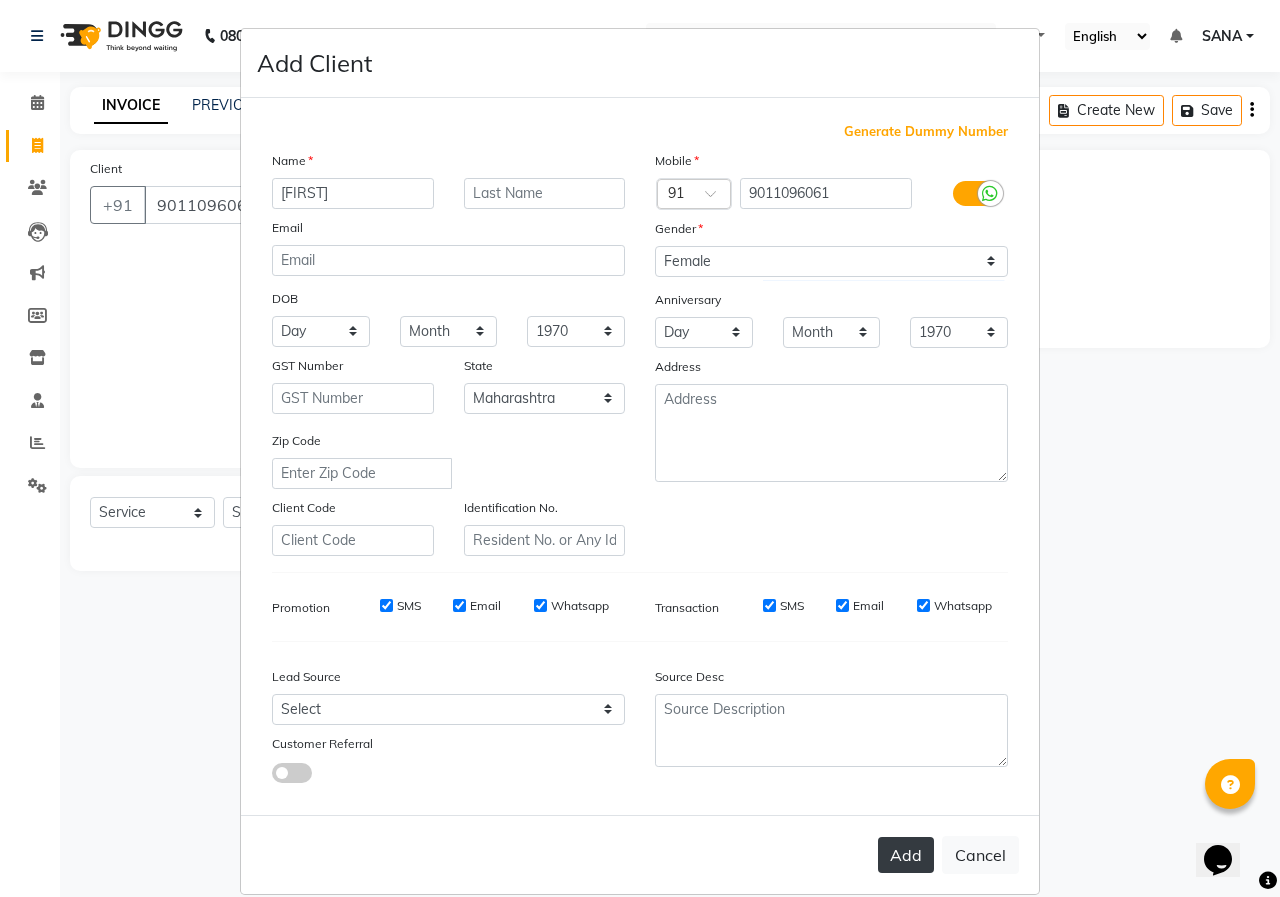 click on "Add" at bounding box center [906, 855] 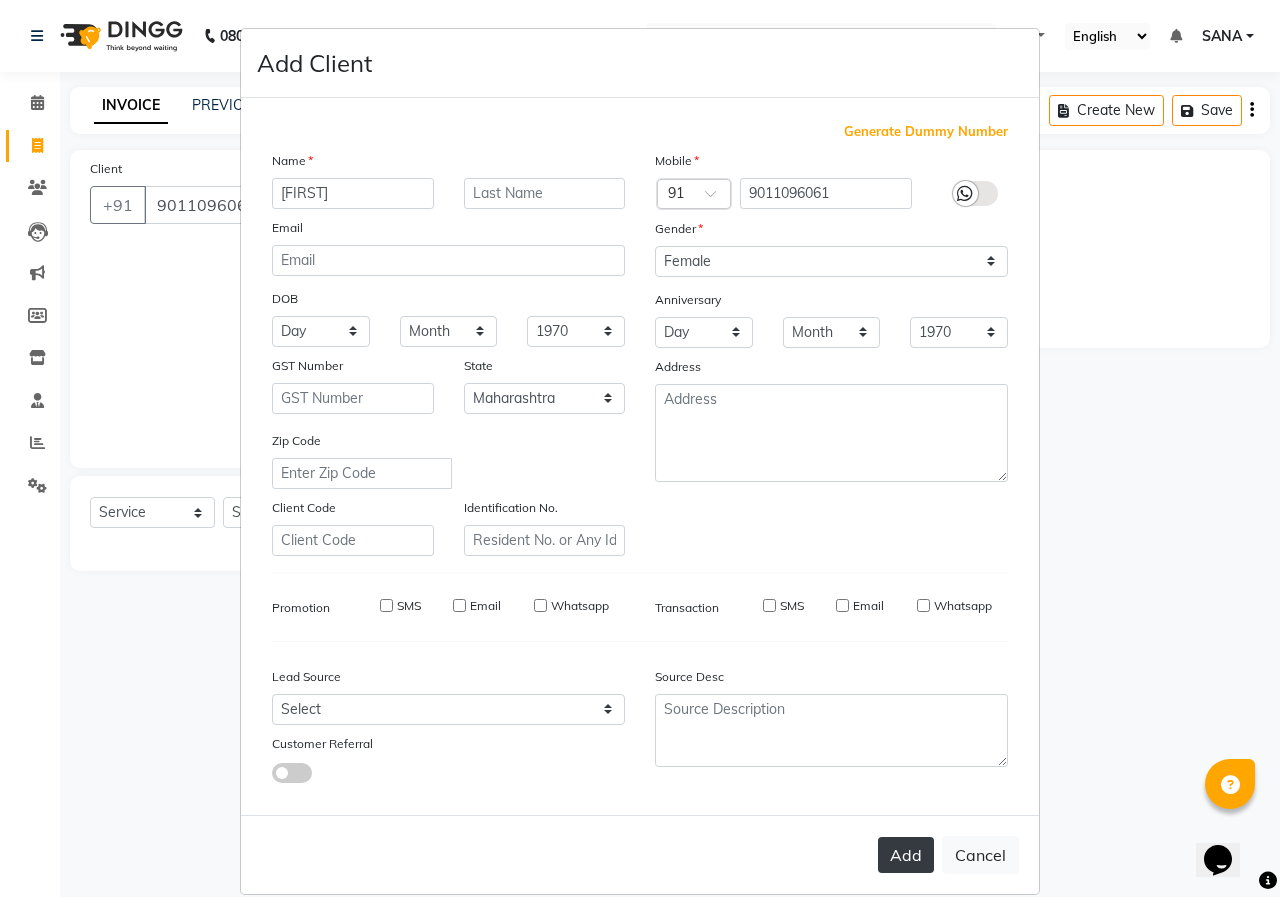 type on "90******61" 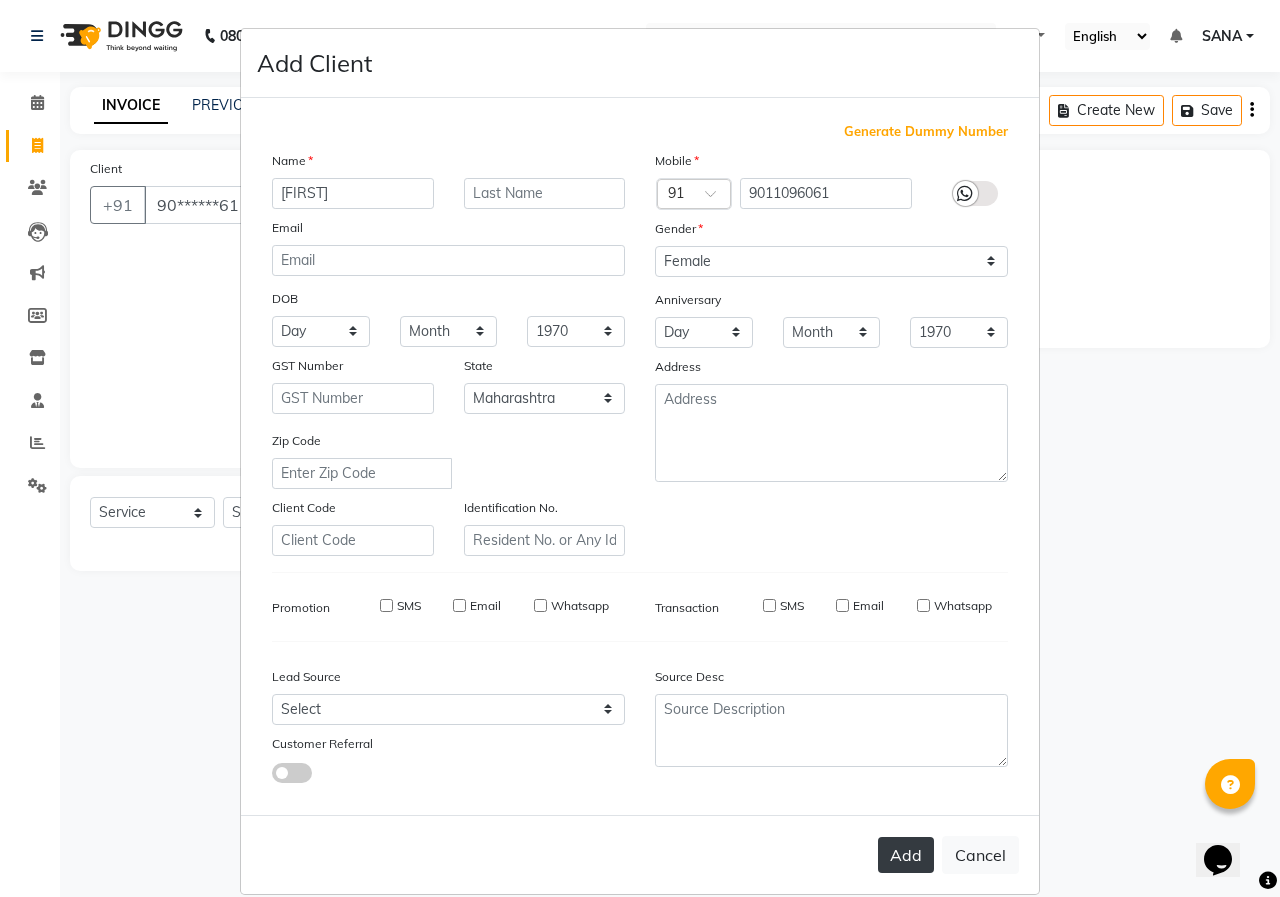 type 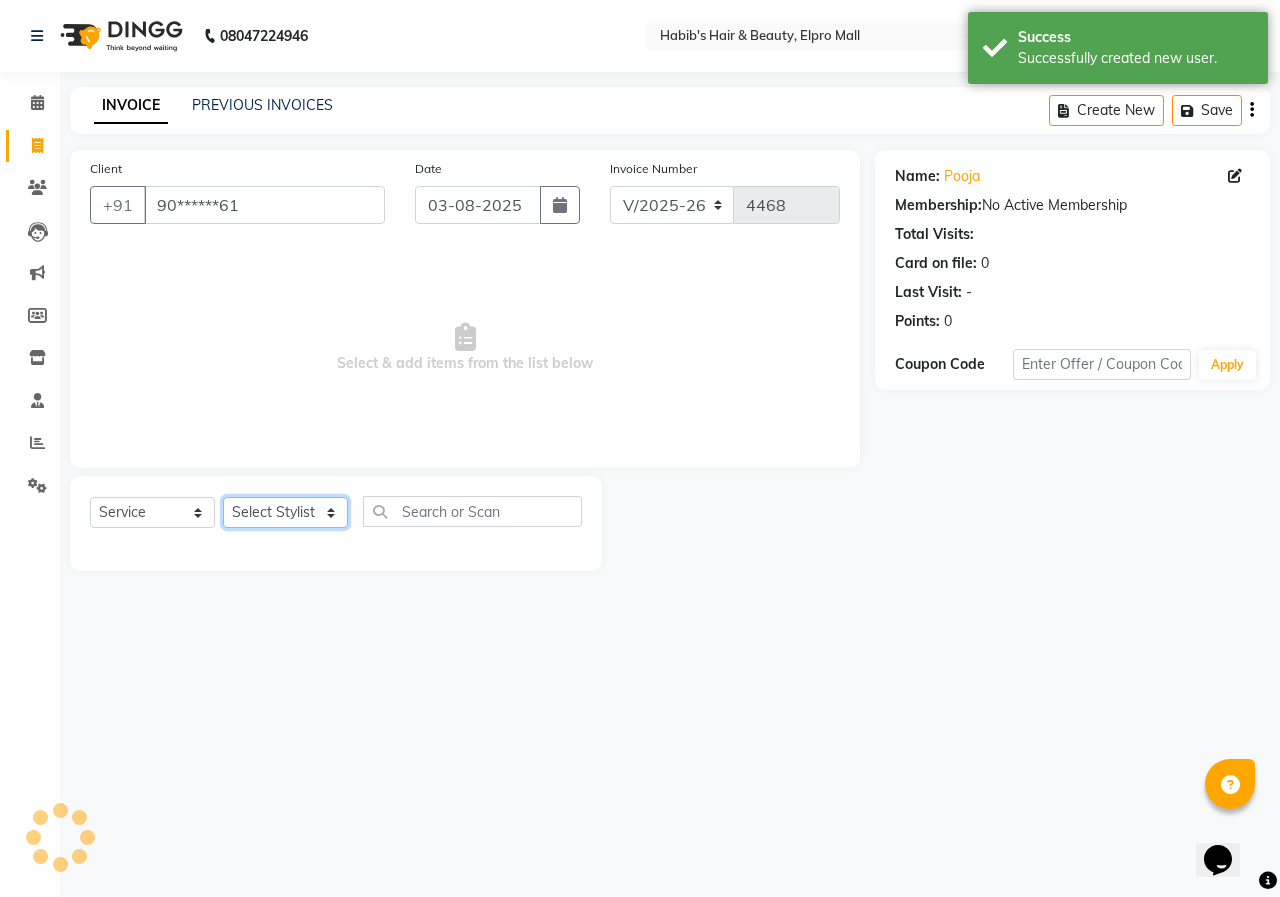 click on "Select Stylist ANUSHKA GAURI GUDDU Keshav Maushi Mhaske  priya  Rahul Ravi  Roshan Sagar SANA Sangam Sanika shabnam SONALI  subhan" 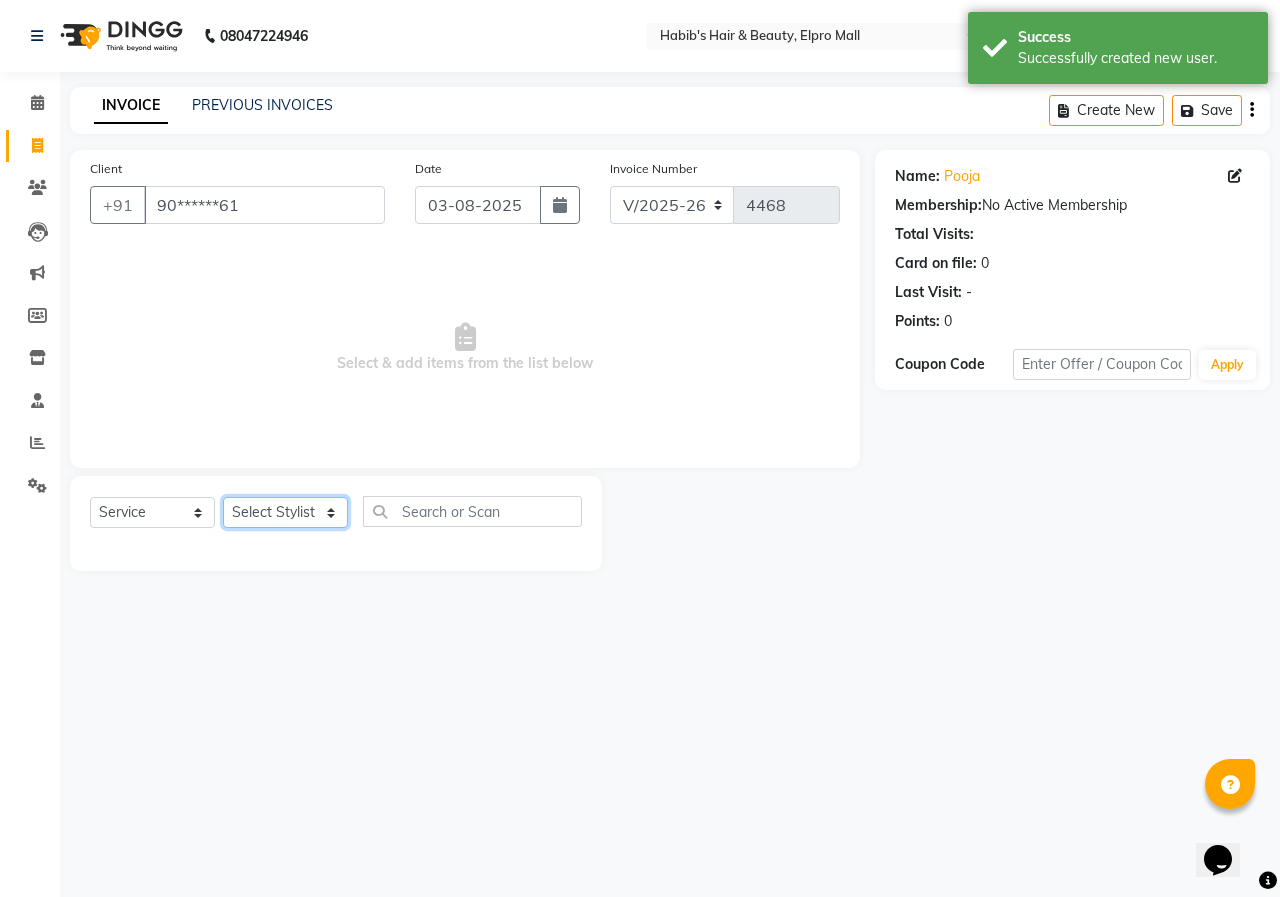 select on "19814" 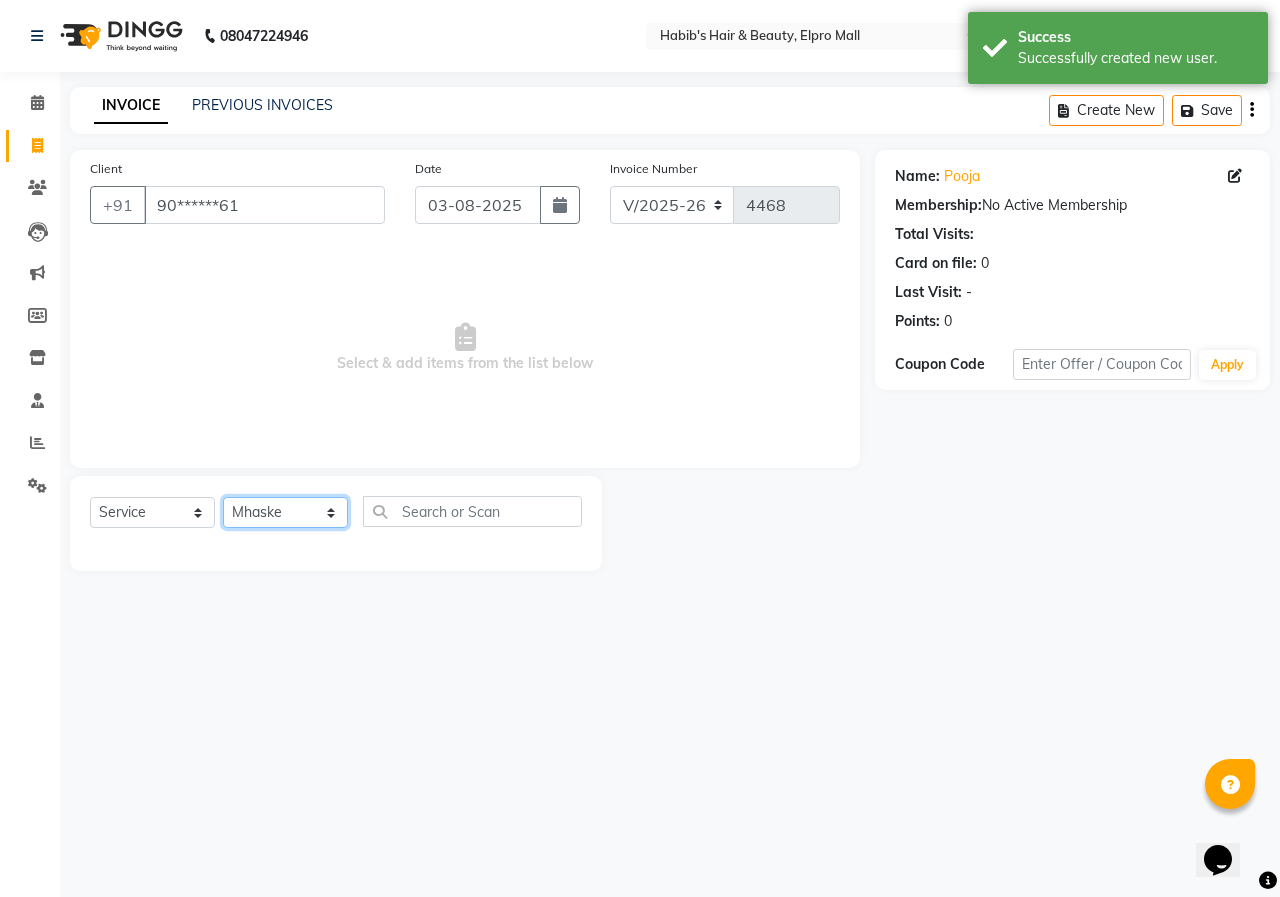 click on "Select Stylist ANUSHKA GAURI GUDDU Keshav Maushi Mhaske  priya  Rahul Ravi  Roshan Sagar SANA Sangam Sanika shabnam SONALI  subhan" 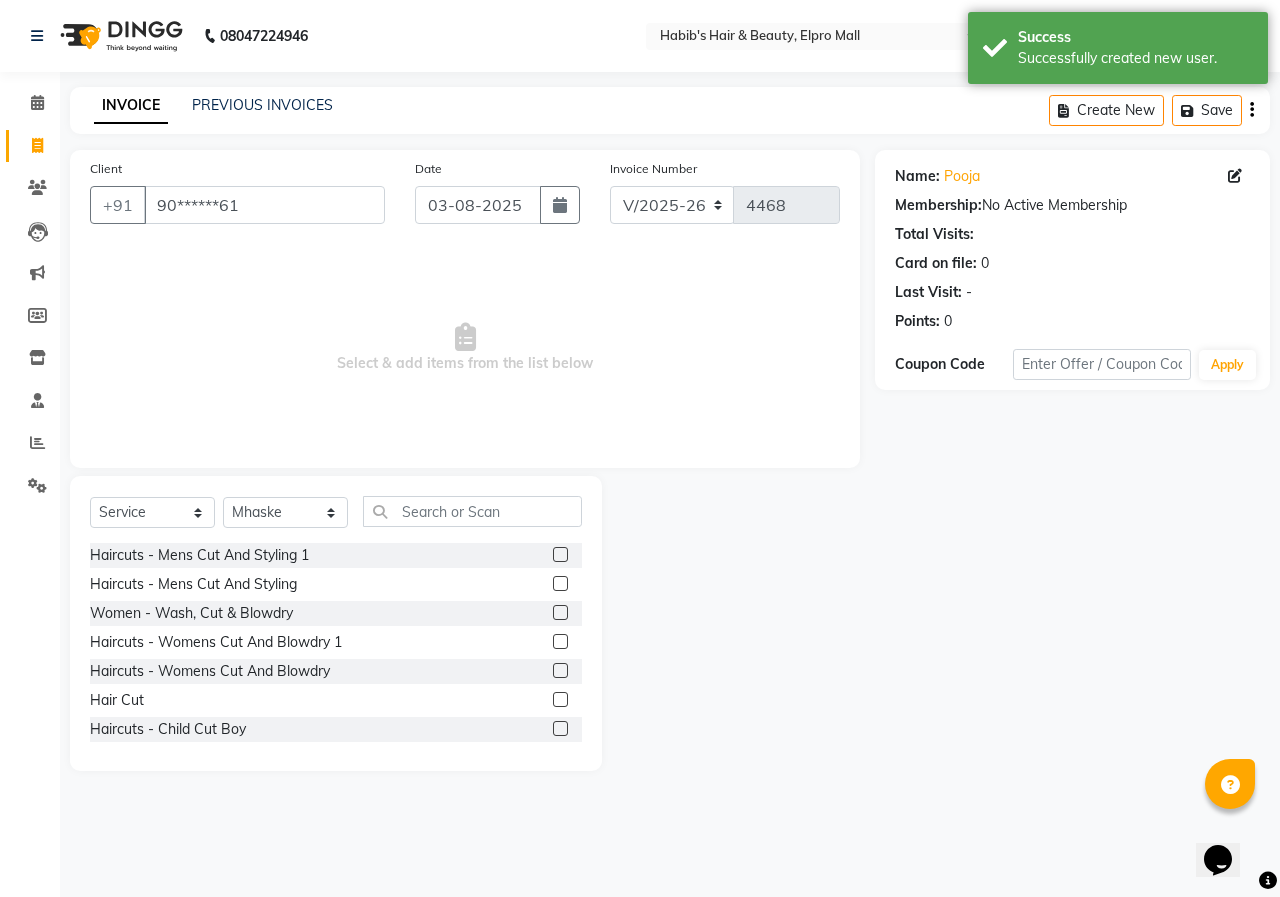 click 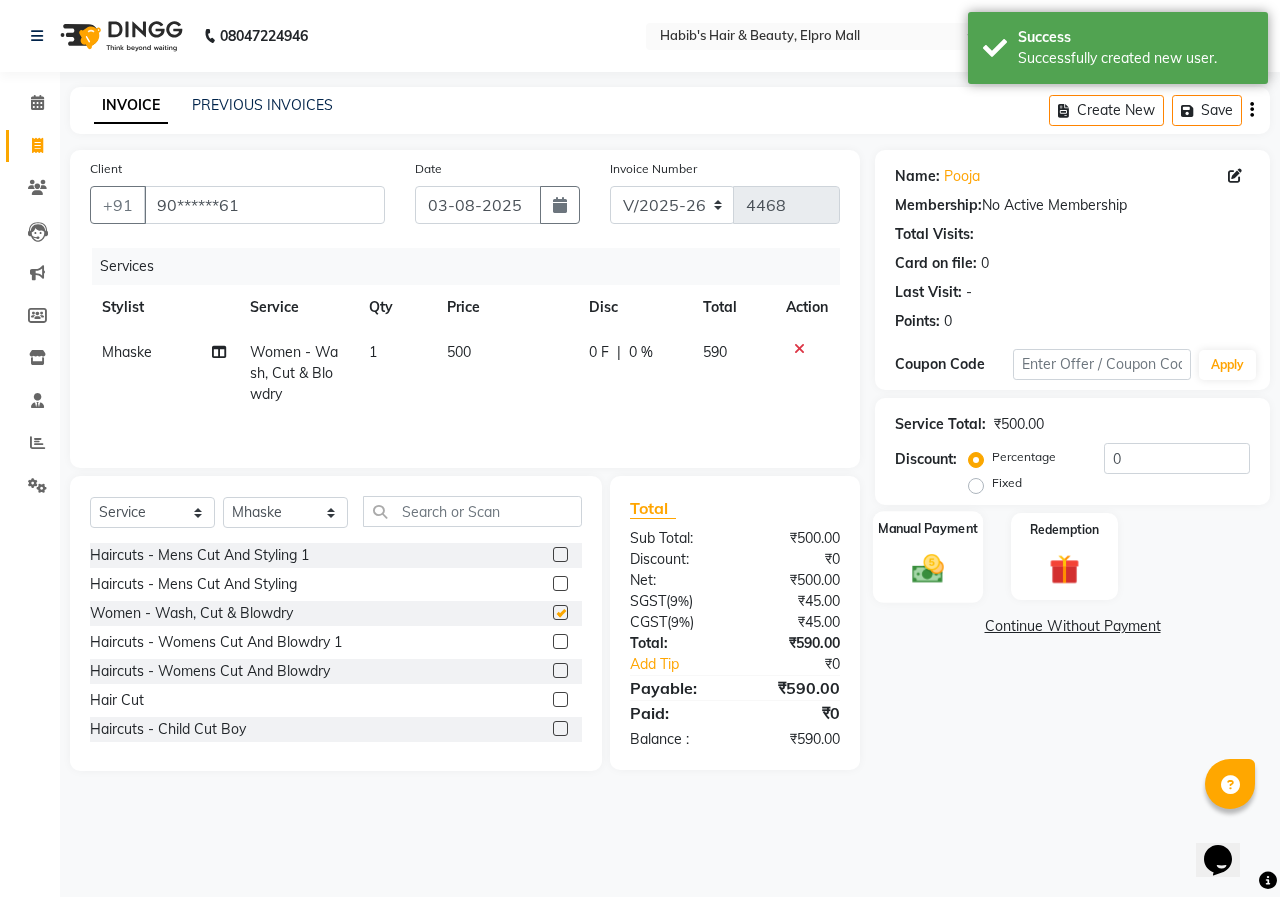 click 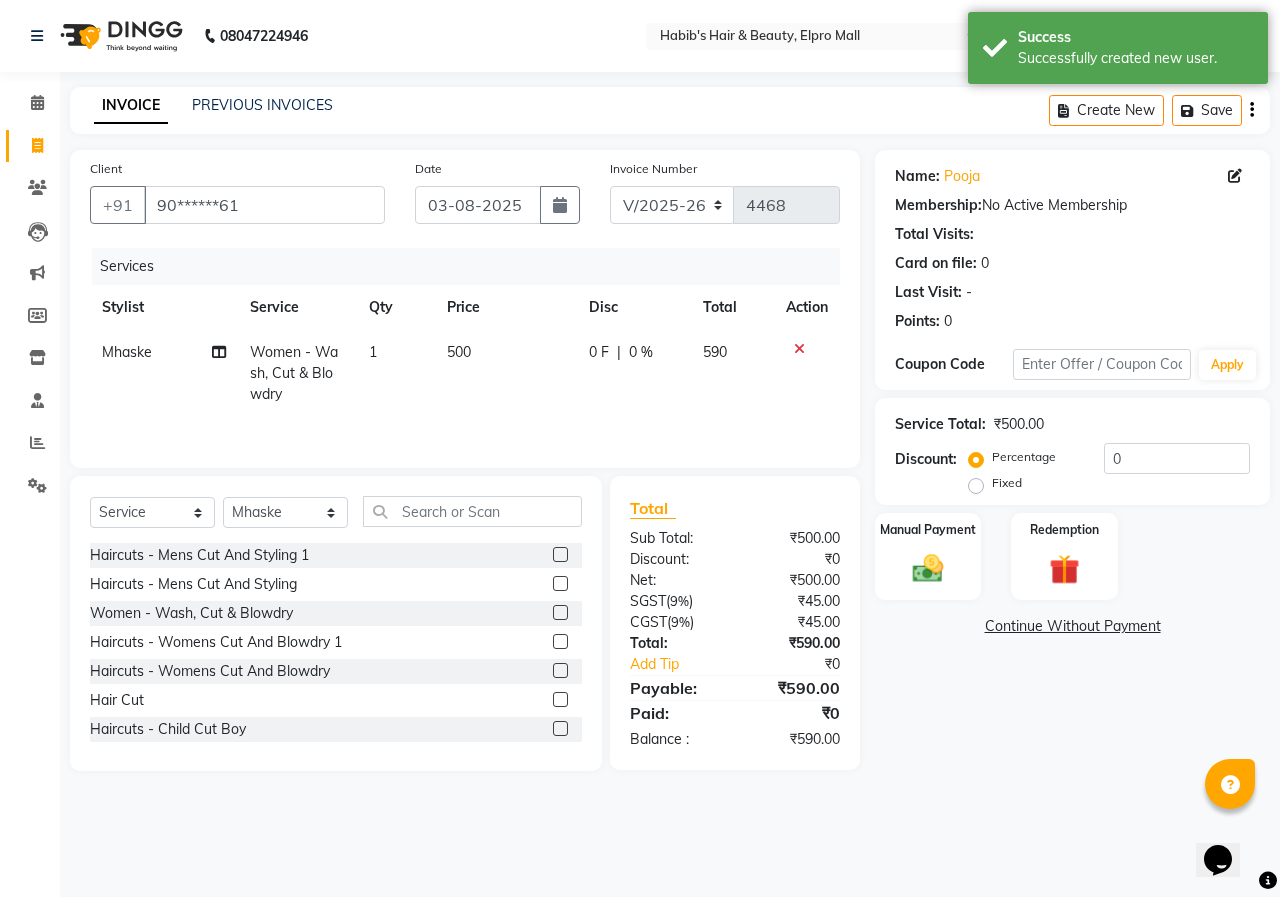 checkbox on "false" 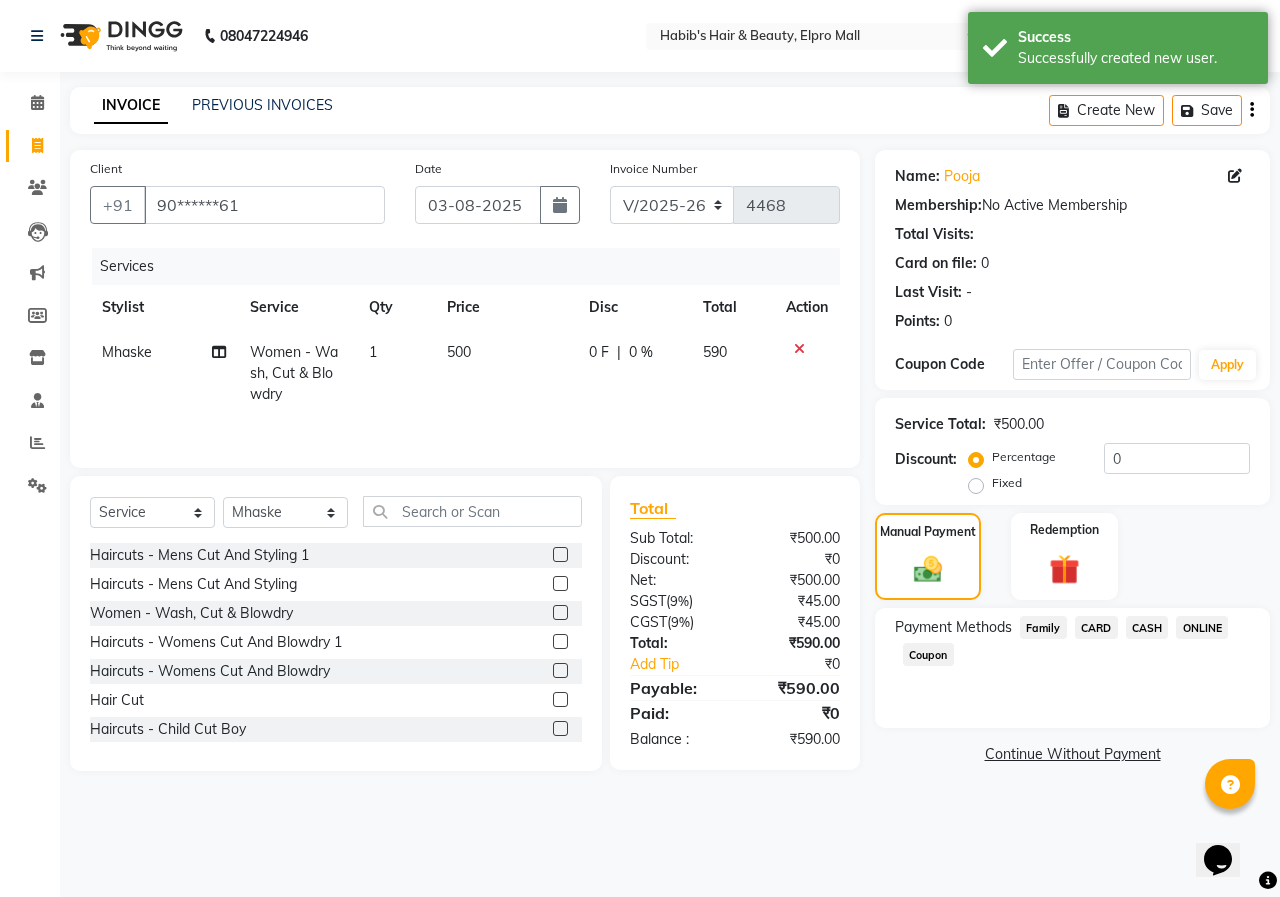 click on "ONLINE" 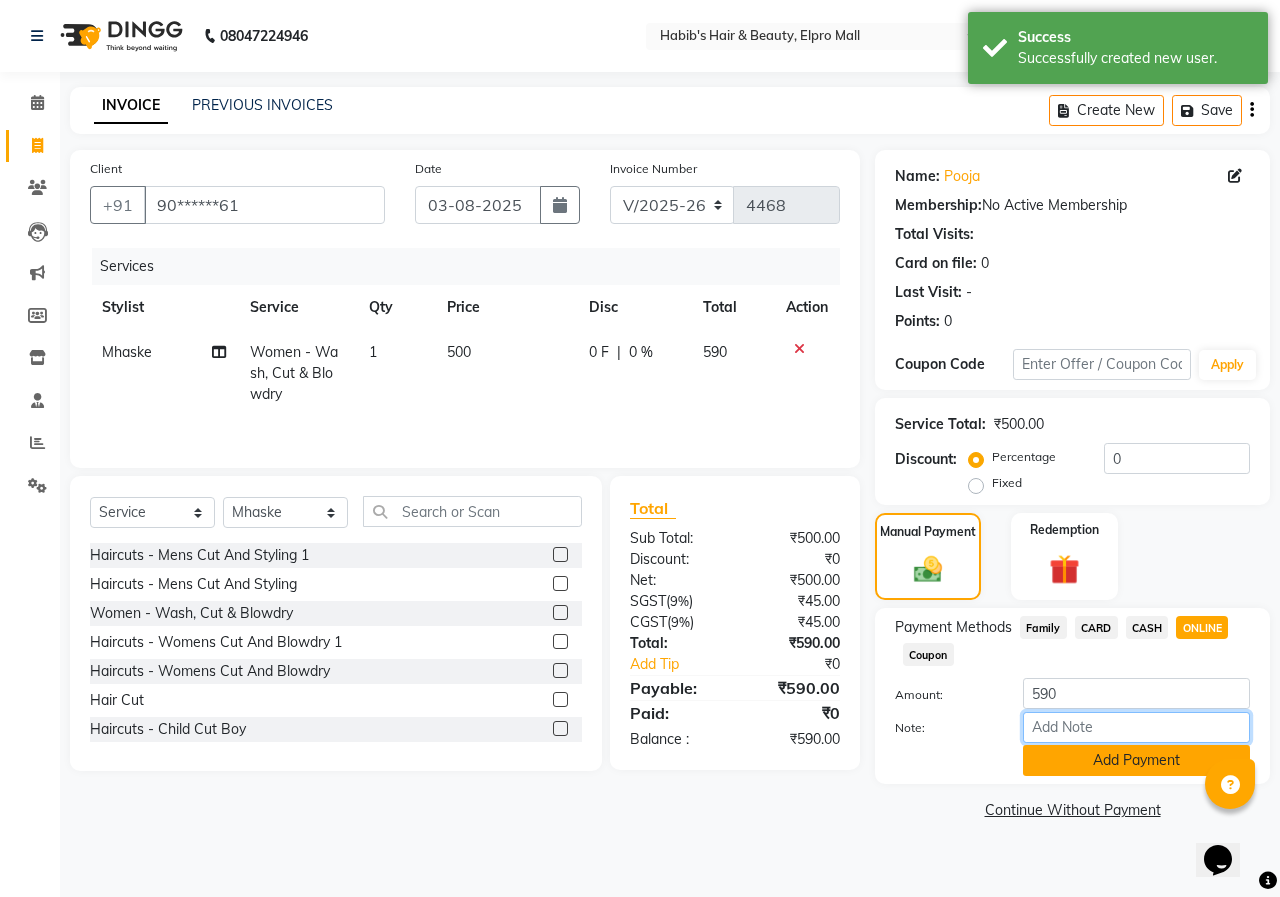 drag, startPoint x: 1122, startPoint y: 741, endPoint x: 1119, endPoint y: 752, distance: 11.401754 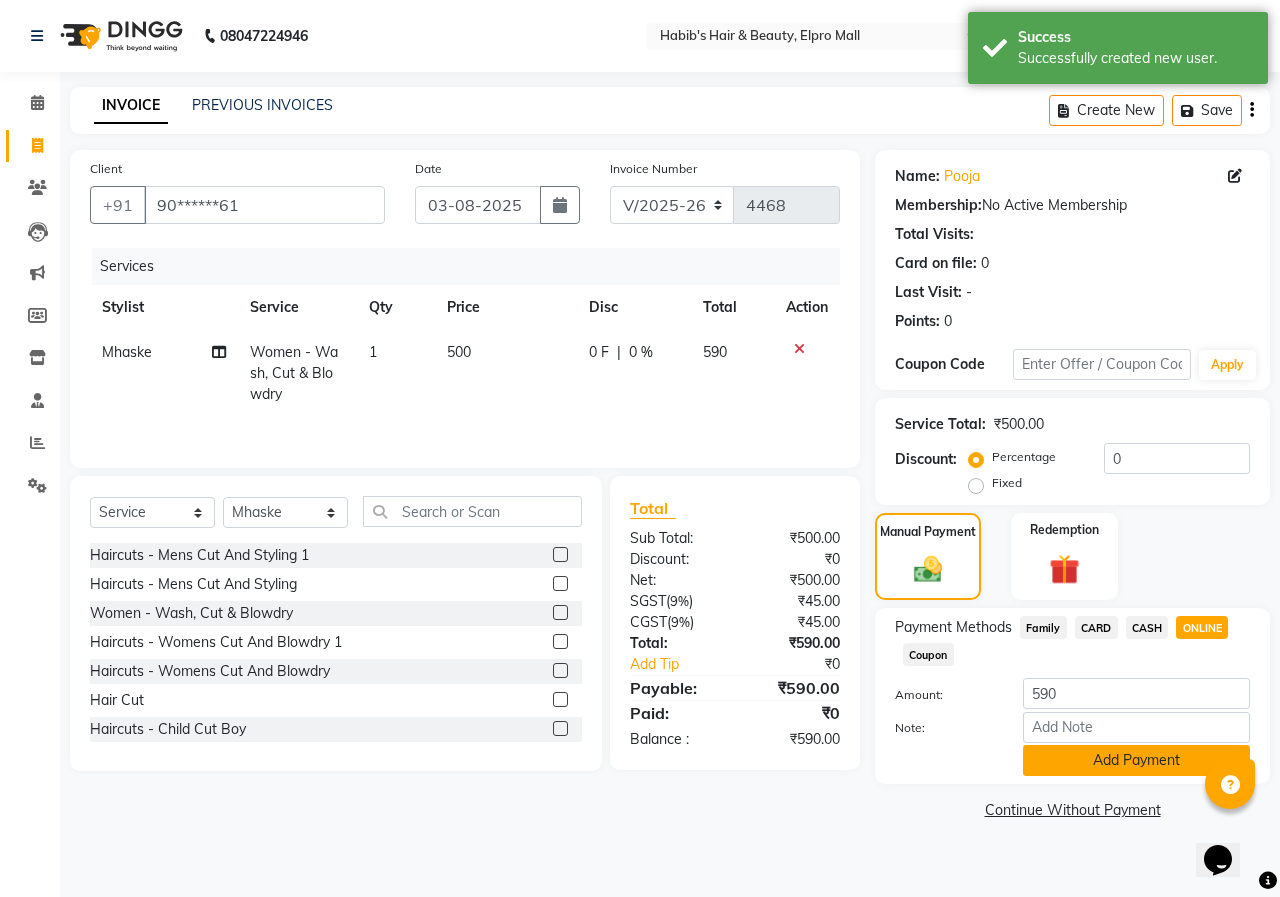 click on "Add Payment" 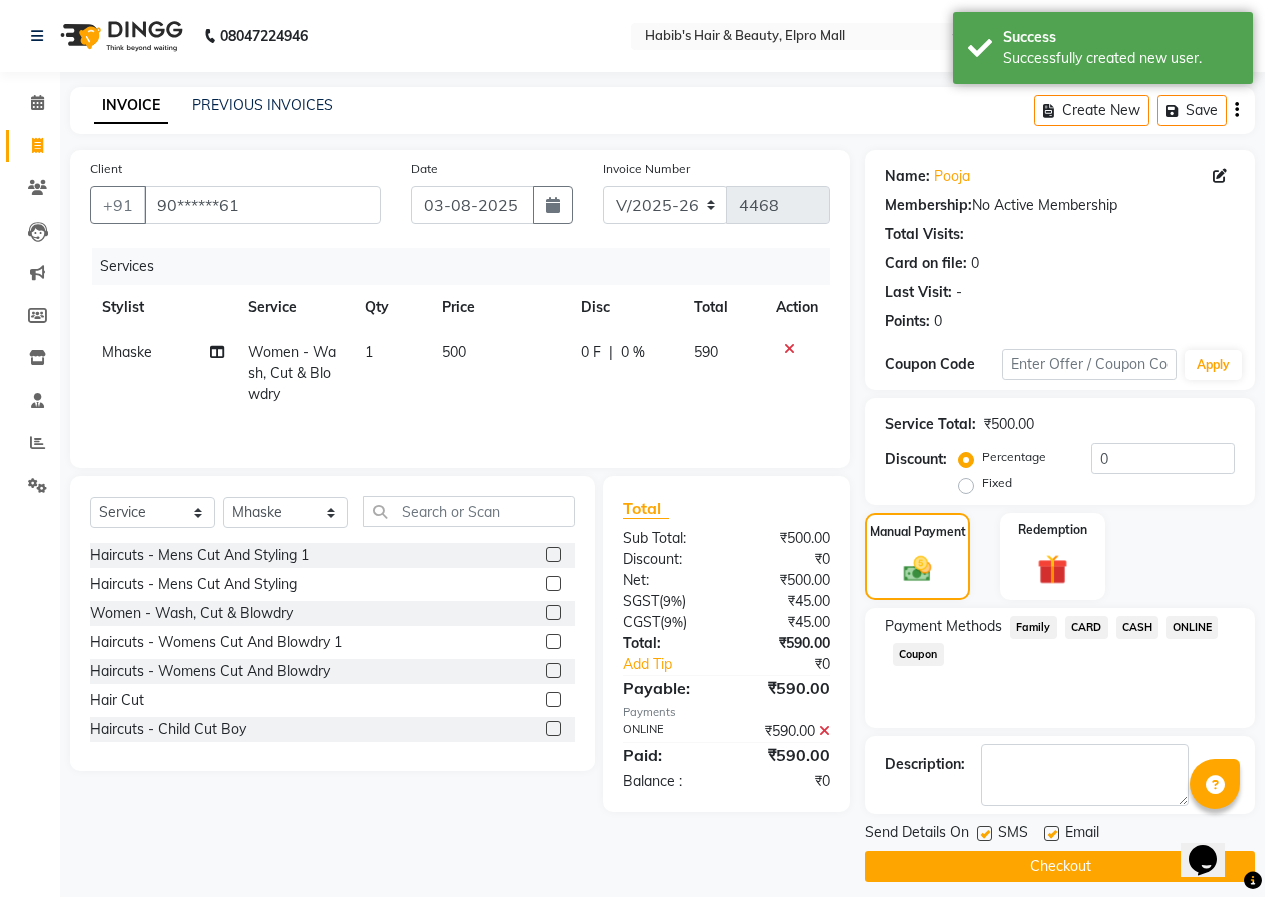 click on "Checkout" 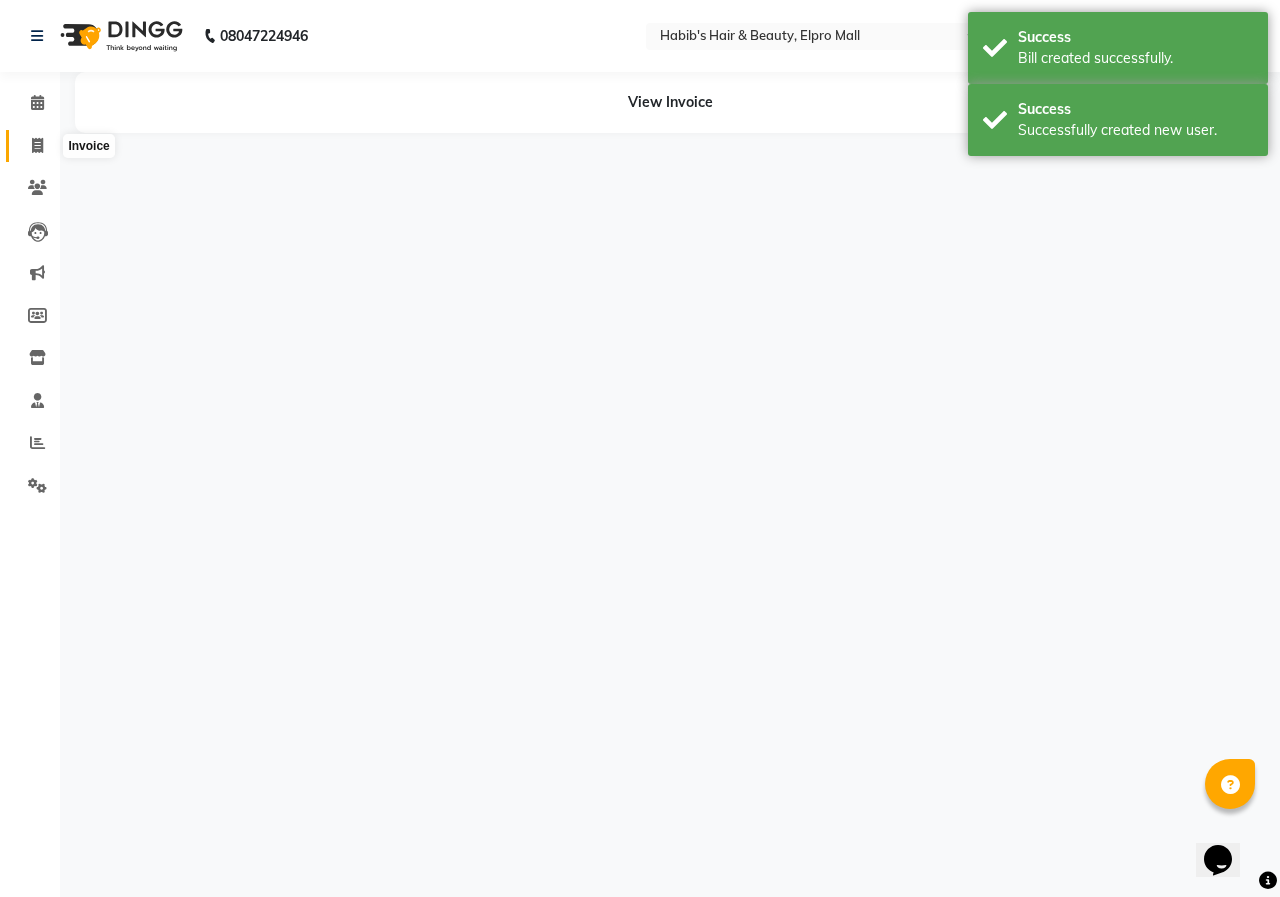 click 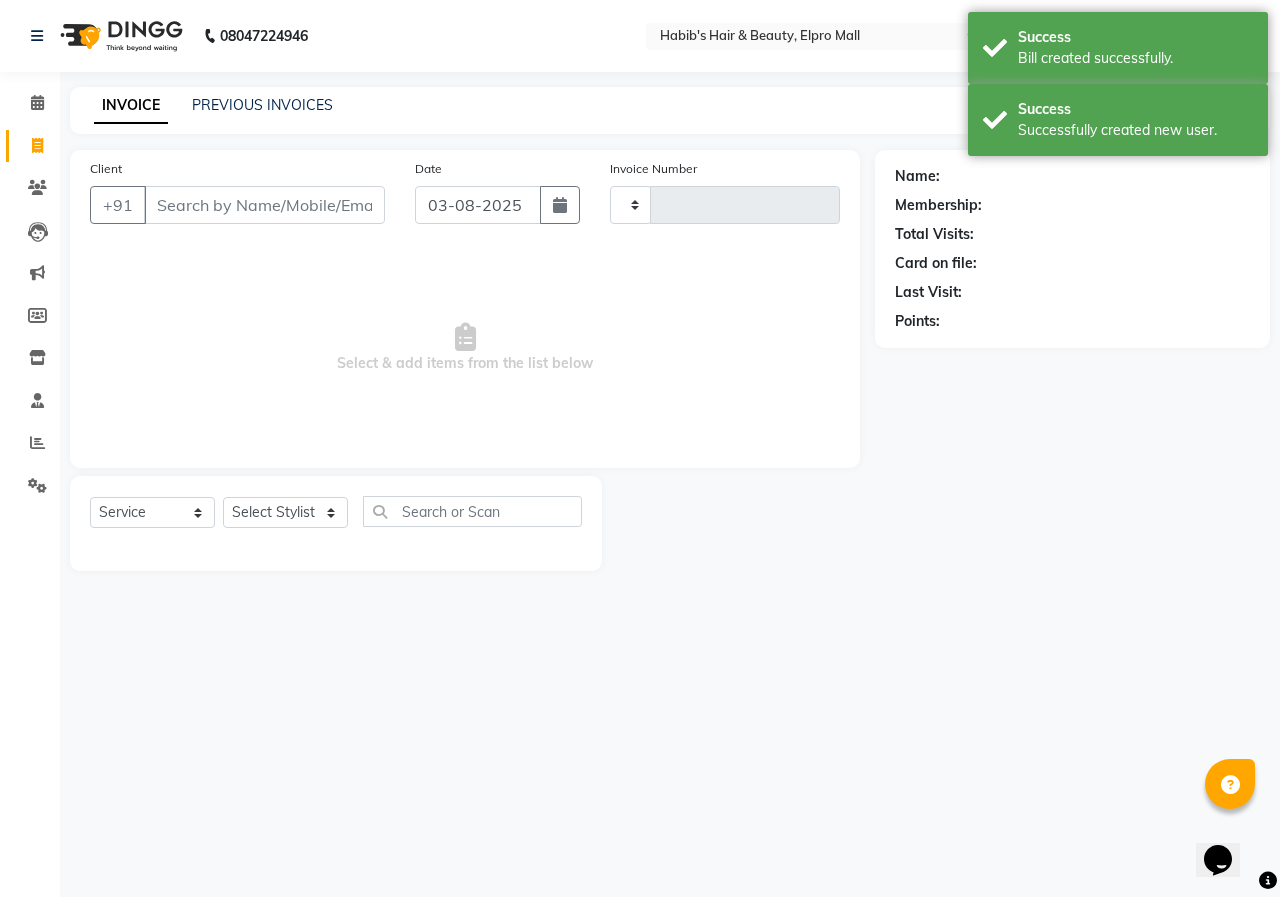 type on "4469" 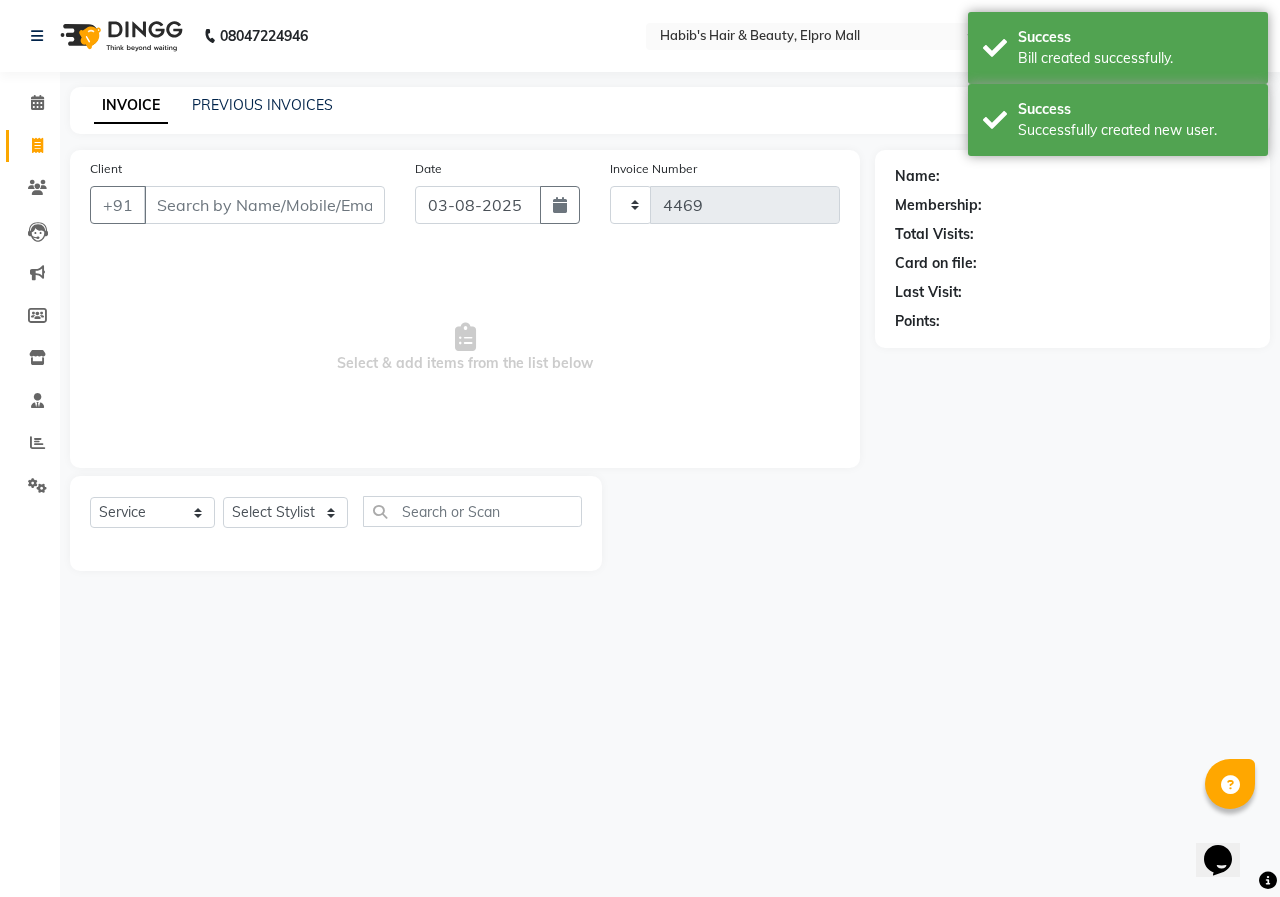 select on "3952" 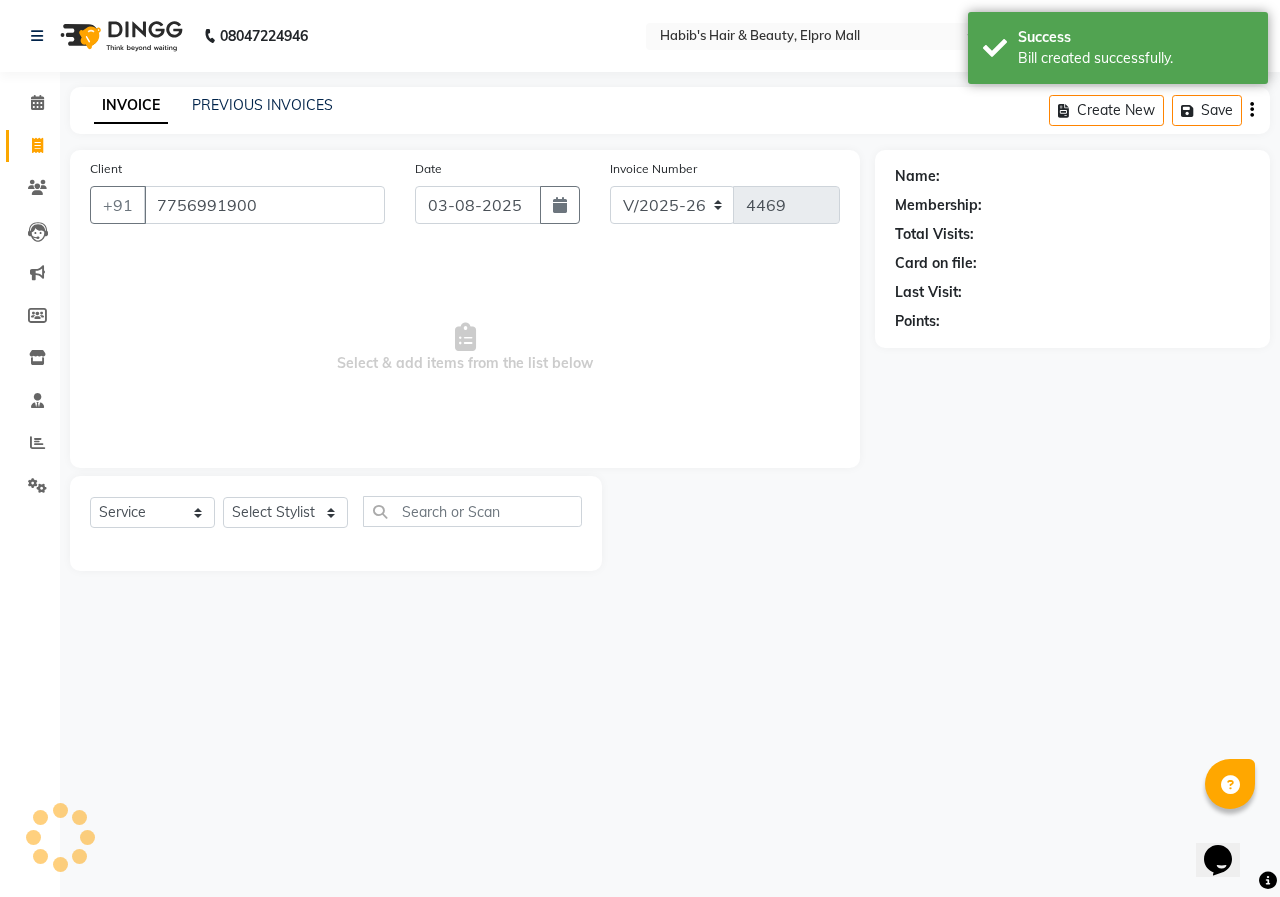 type on "7756991900" 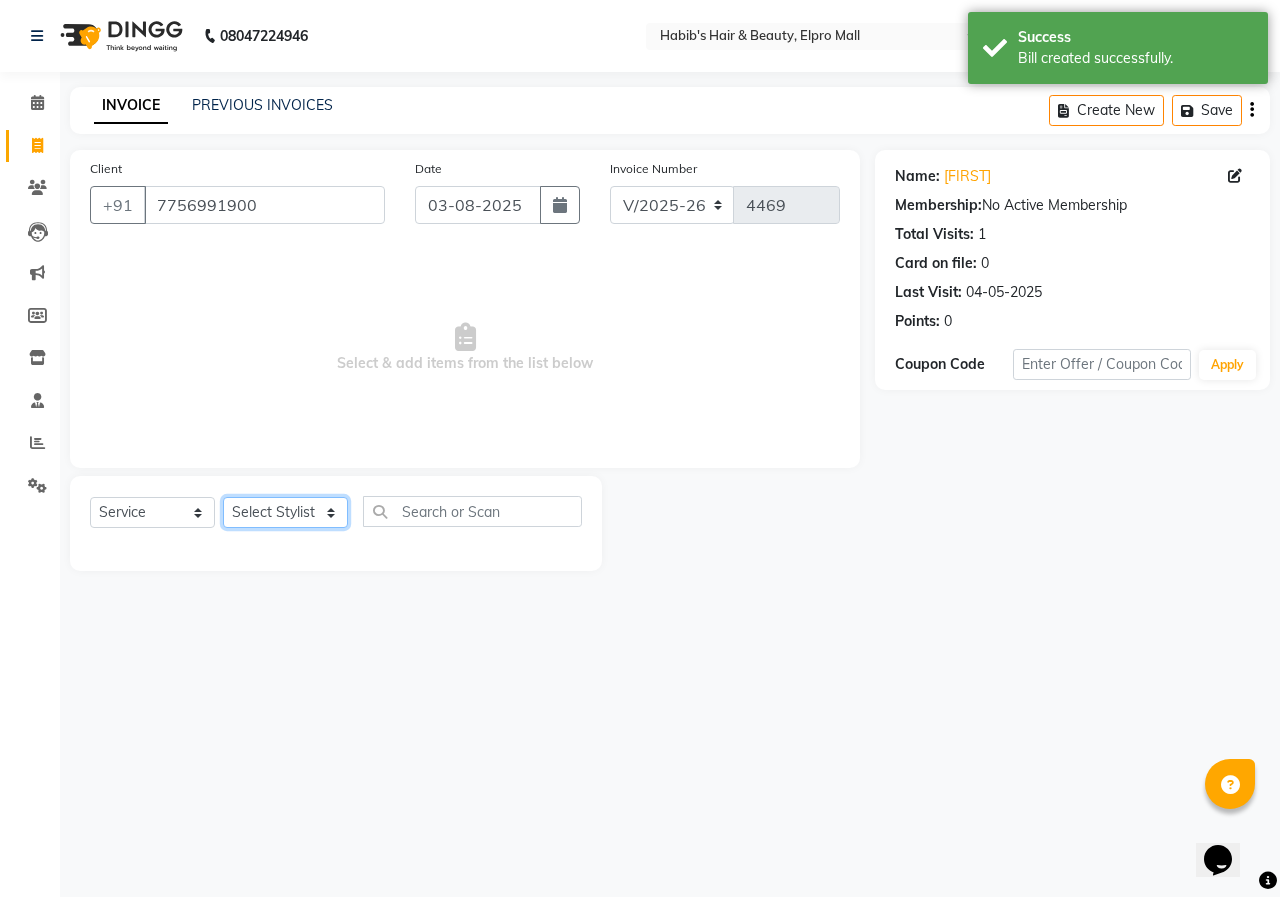 click on "Select Stylist ANUSHKA GAURI GUDDU Keshav Maushi Mhaske  priya  Rahul Ravi  Roshan Sagar SANA Sangam Sanika shabnam SONALI  subhan" 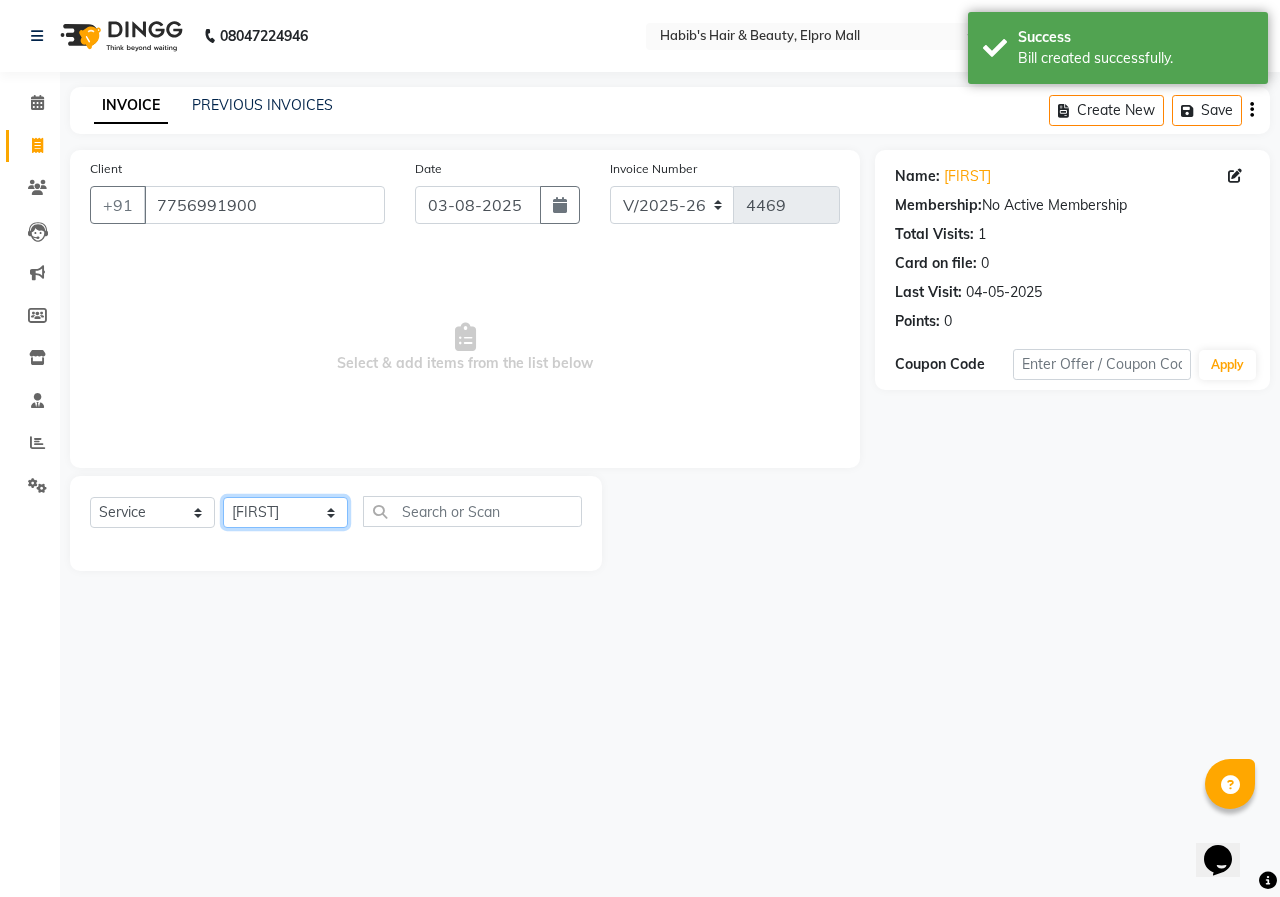 click on "Select Stylist ANUSHKA GAURI GUDDU Keshav Maushi Mhaske  priya  Rahul Ravi  Roshan Sagar SANA Sangam Sanika shabnam SONALI  subhan" 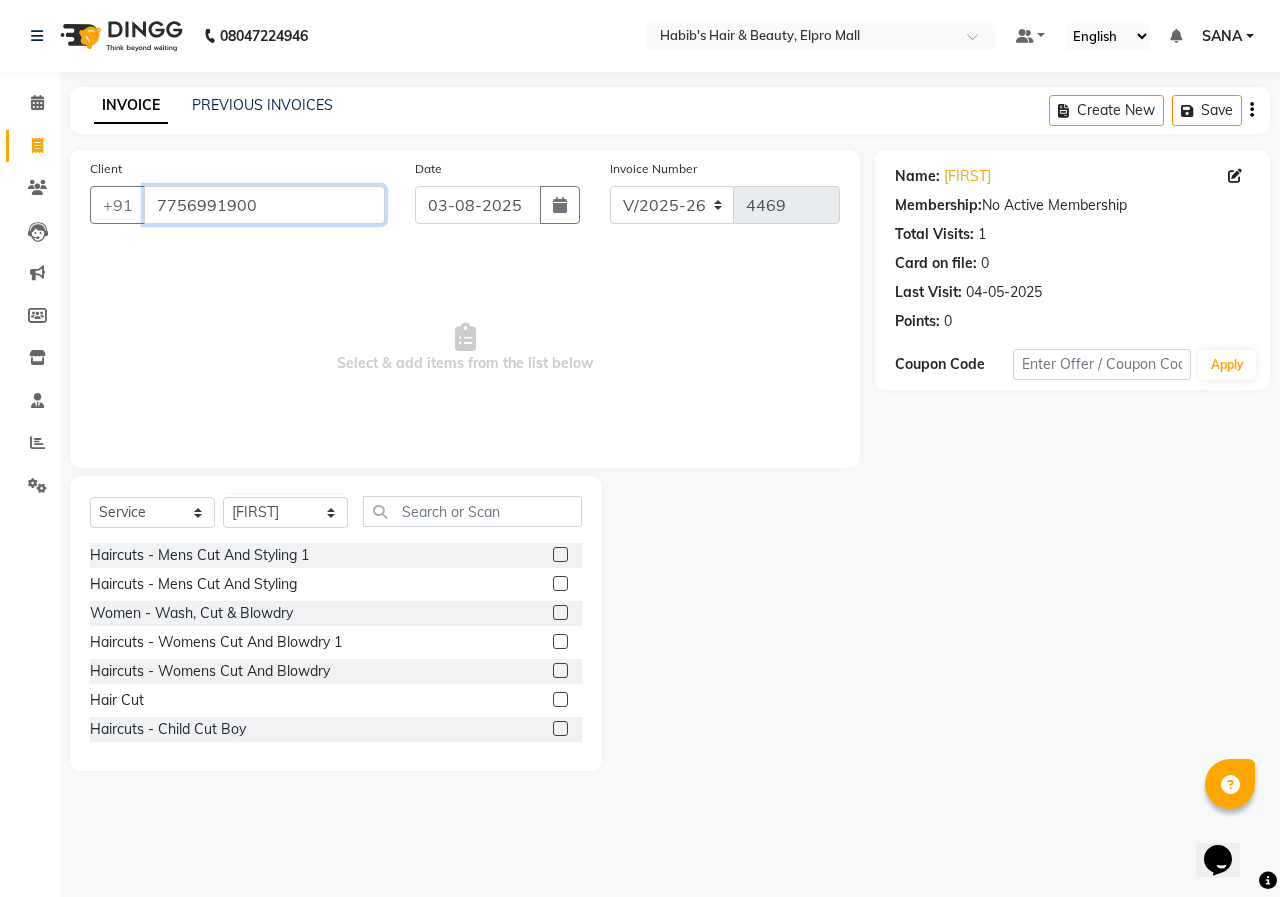 click on "7756991900" at bounding box center (264, 205) 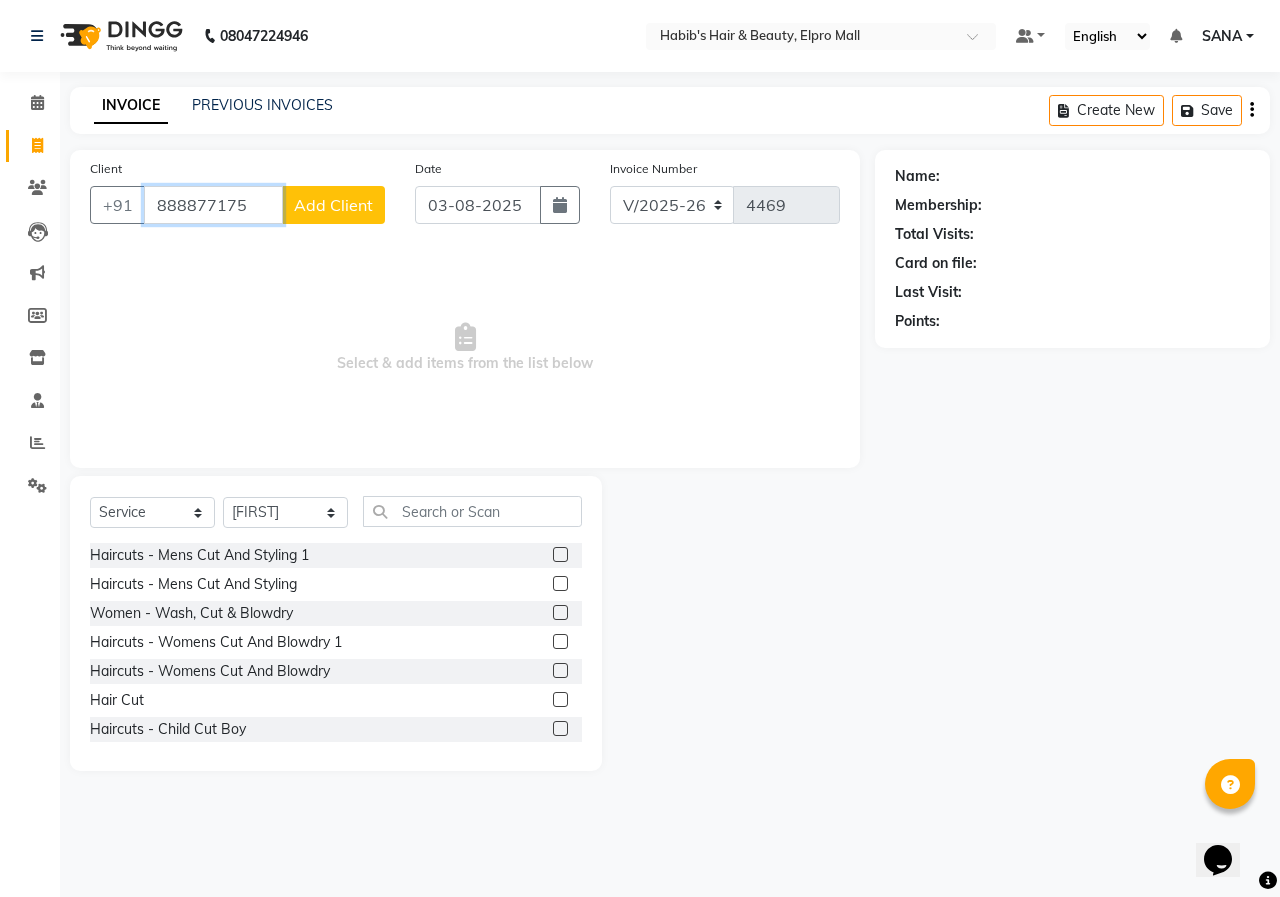type on "888877175" 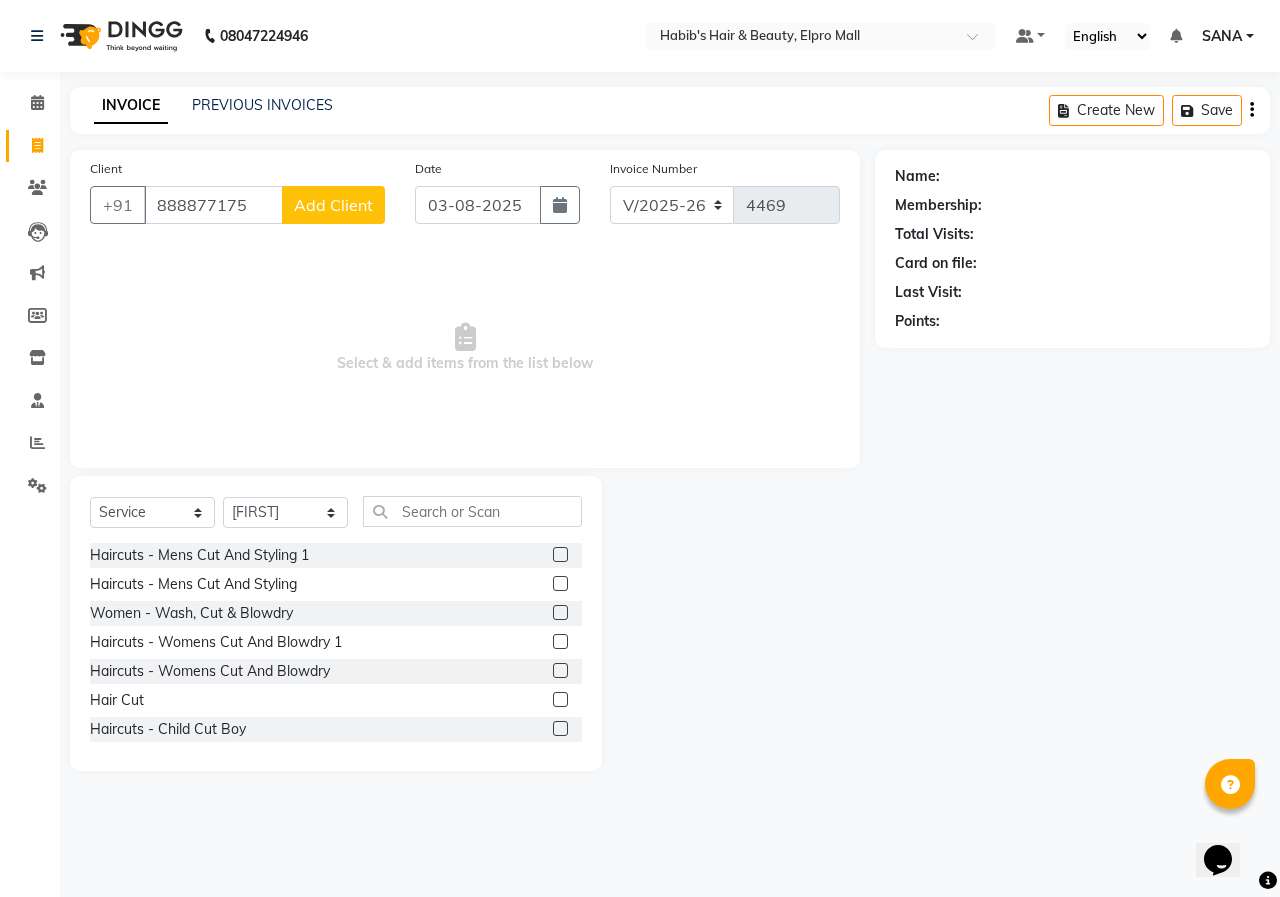 click on "Add Client" 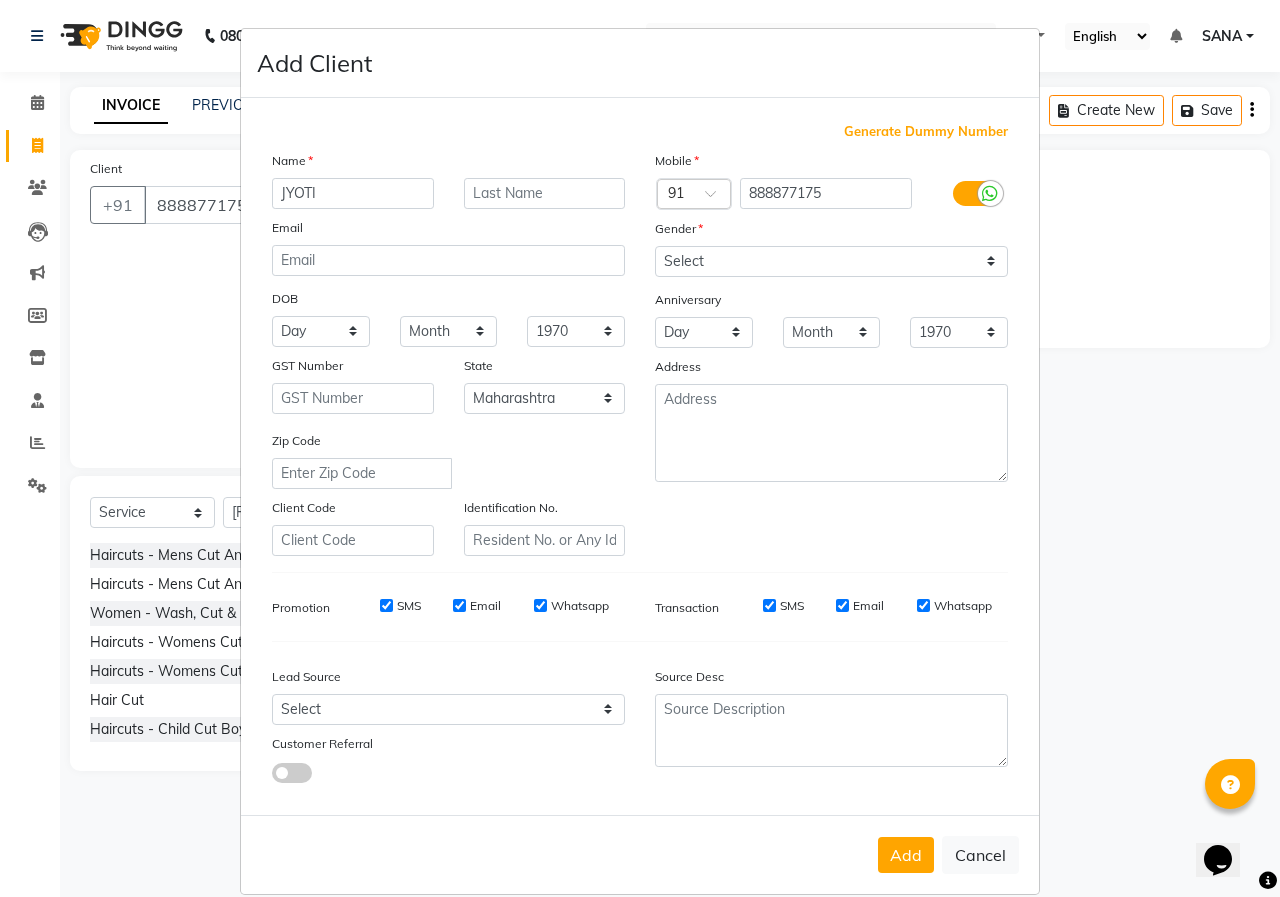 type on "JYOTI" 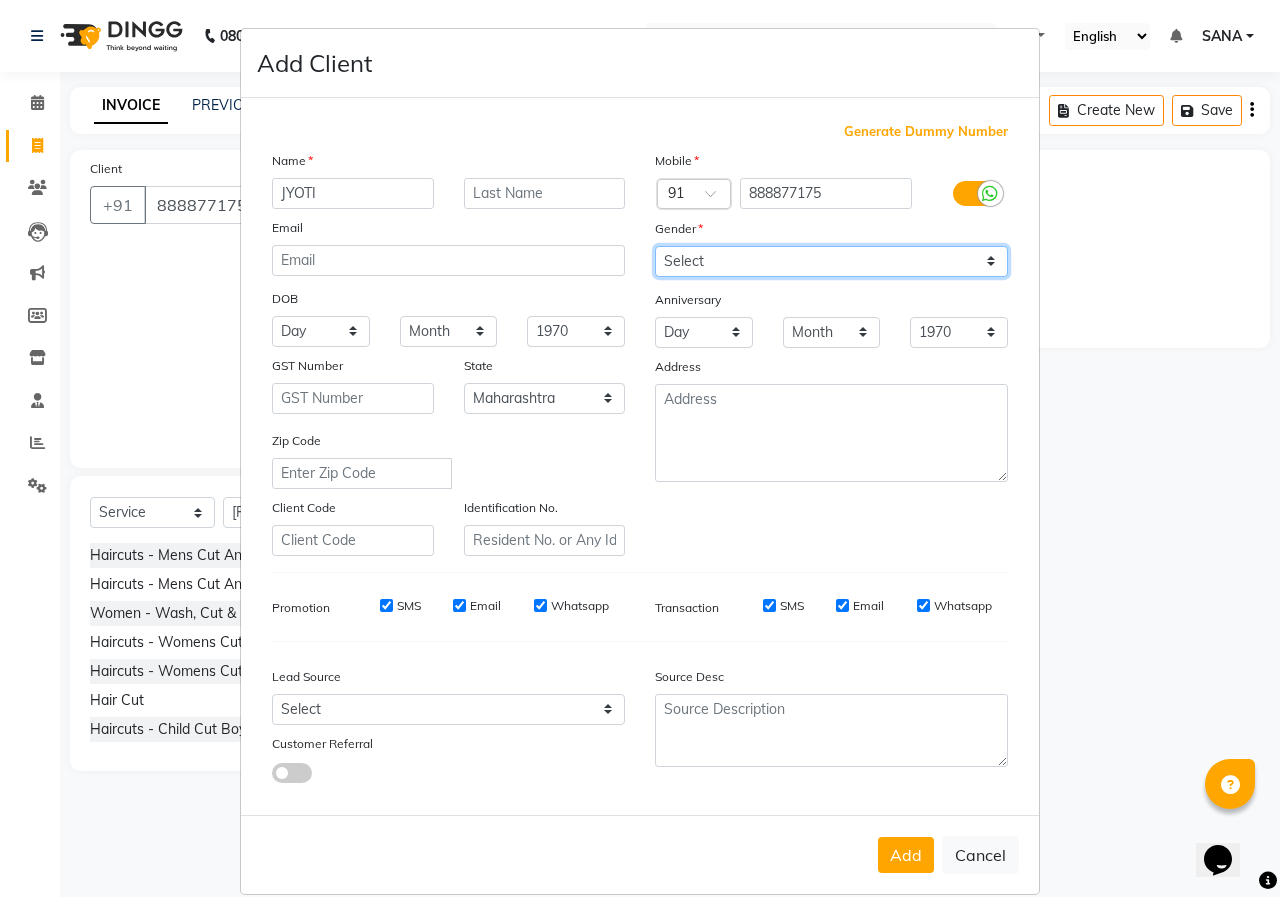 click on "Select Male Female Other Prefer Not To Say" at bounding box center [831, 261] 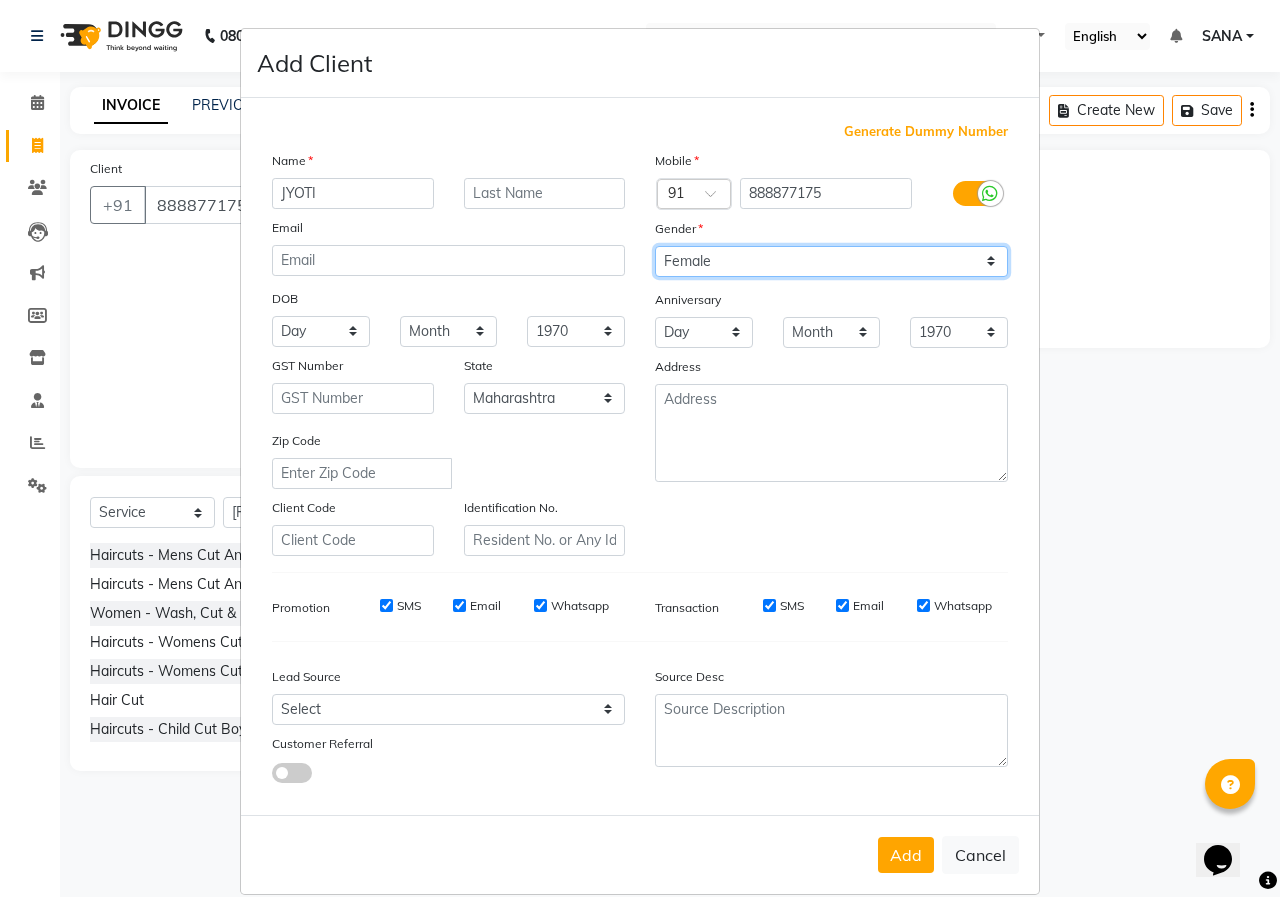 click on "Select Male Female Other Prefer Not To Say" at bounding box center (831, 261) 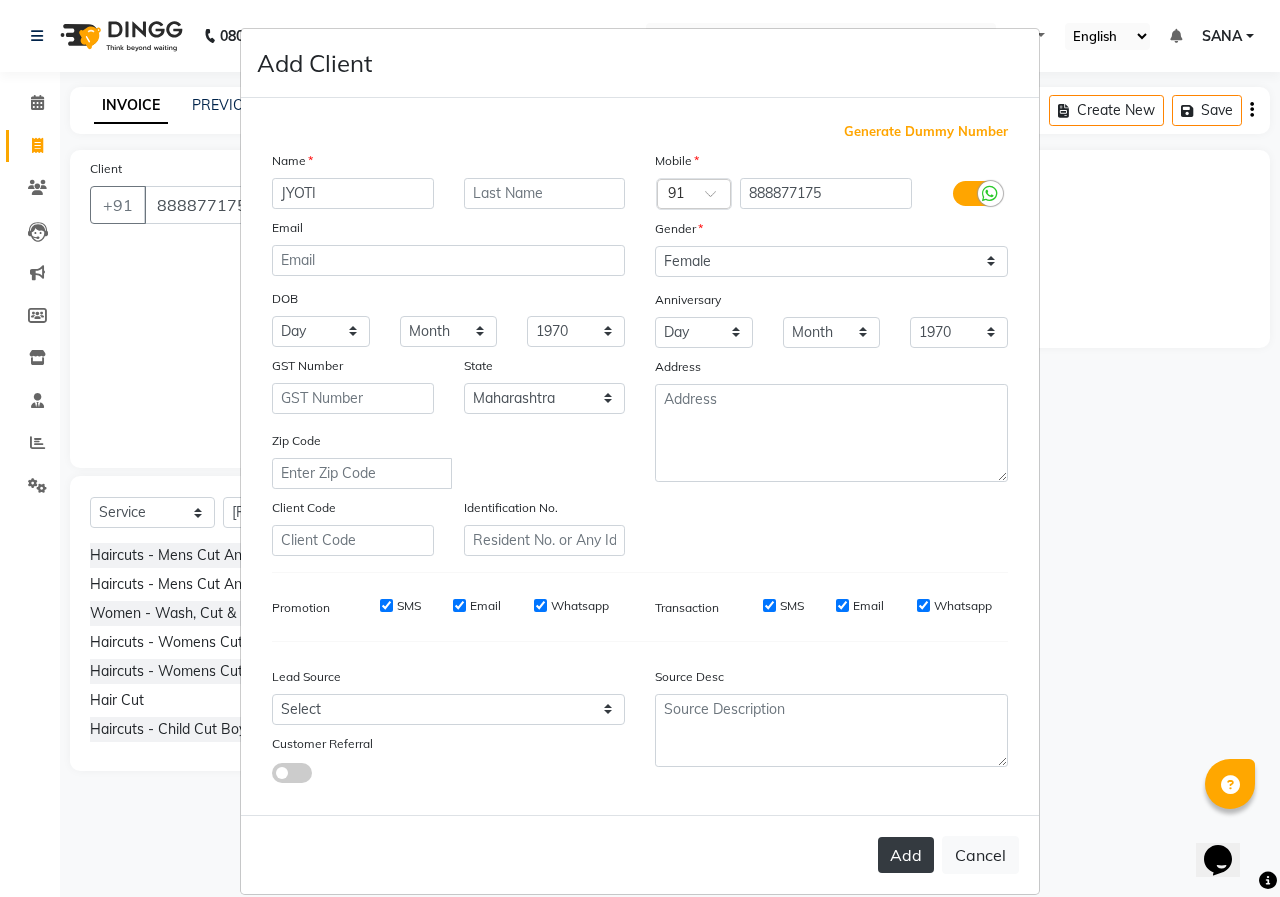 click on "Add" at bounding box center (906, 855) 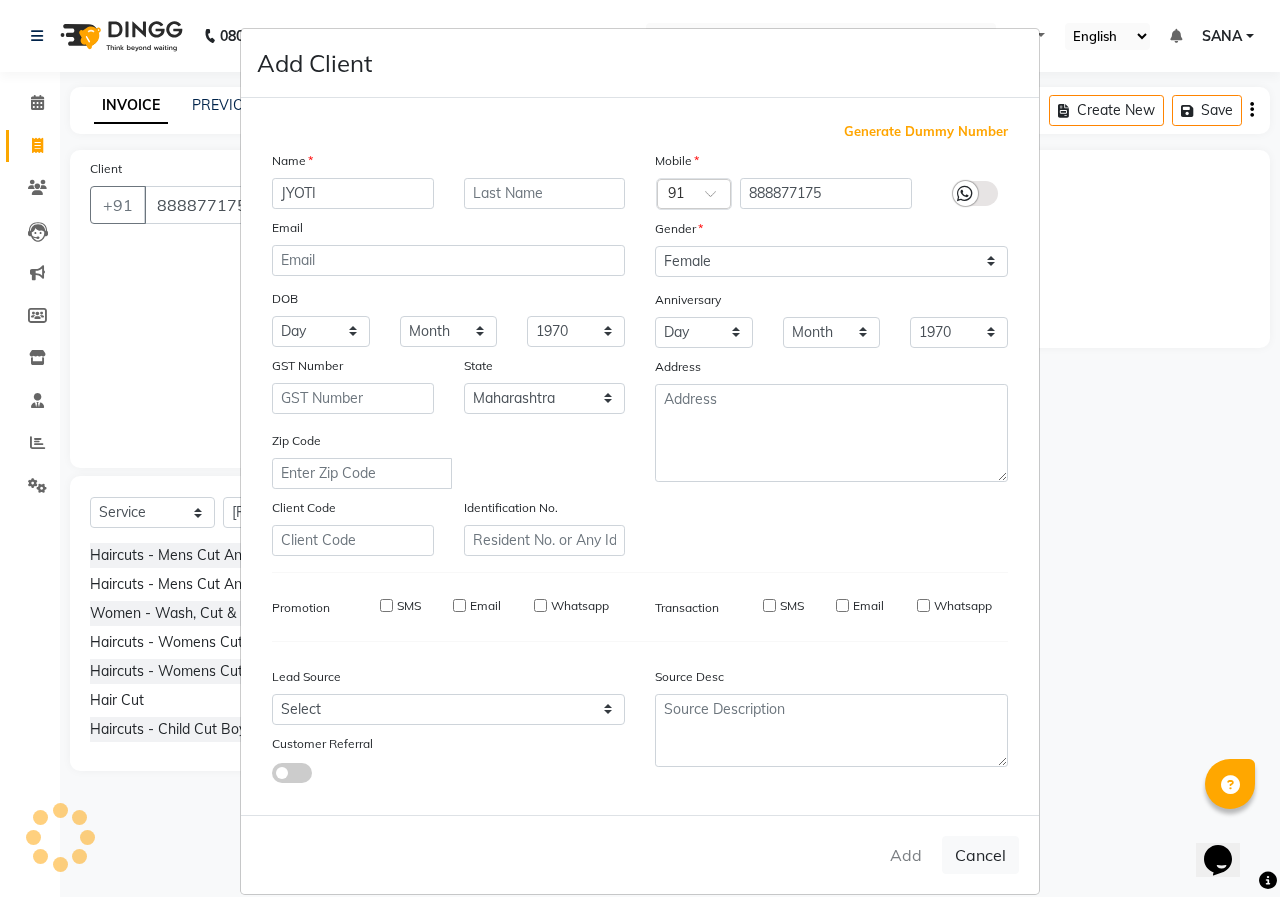 type on "******[LAST_FOUR_DIGITS]" 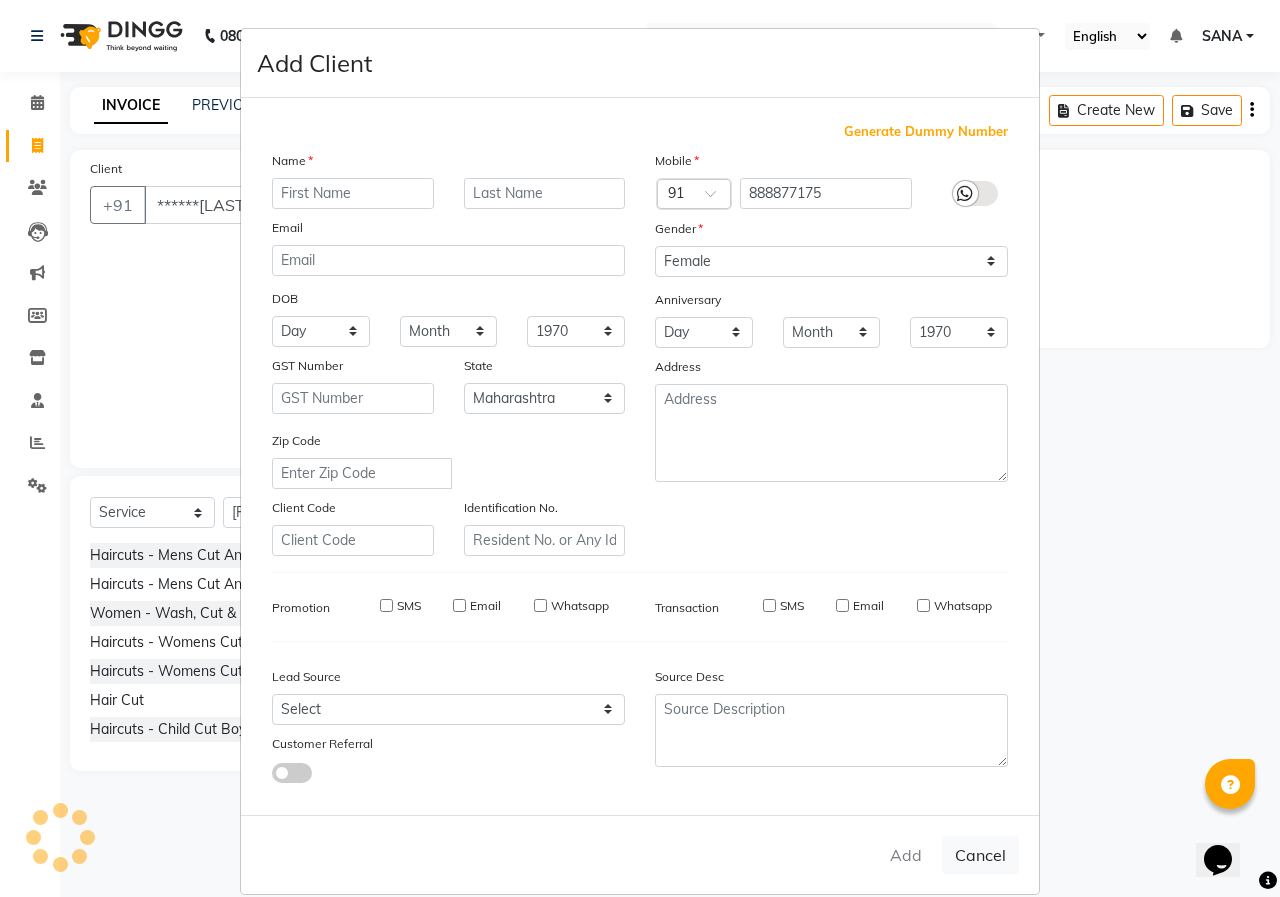 select 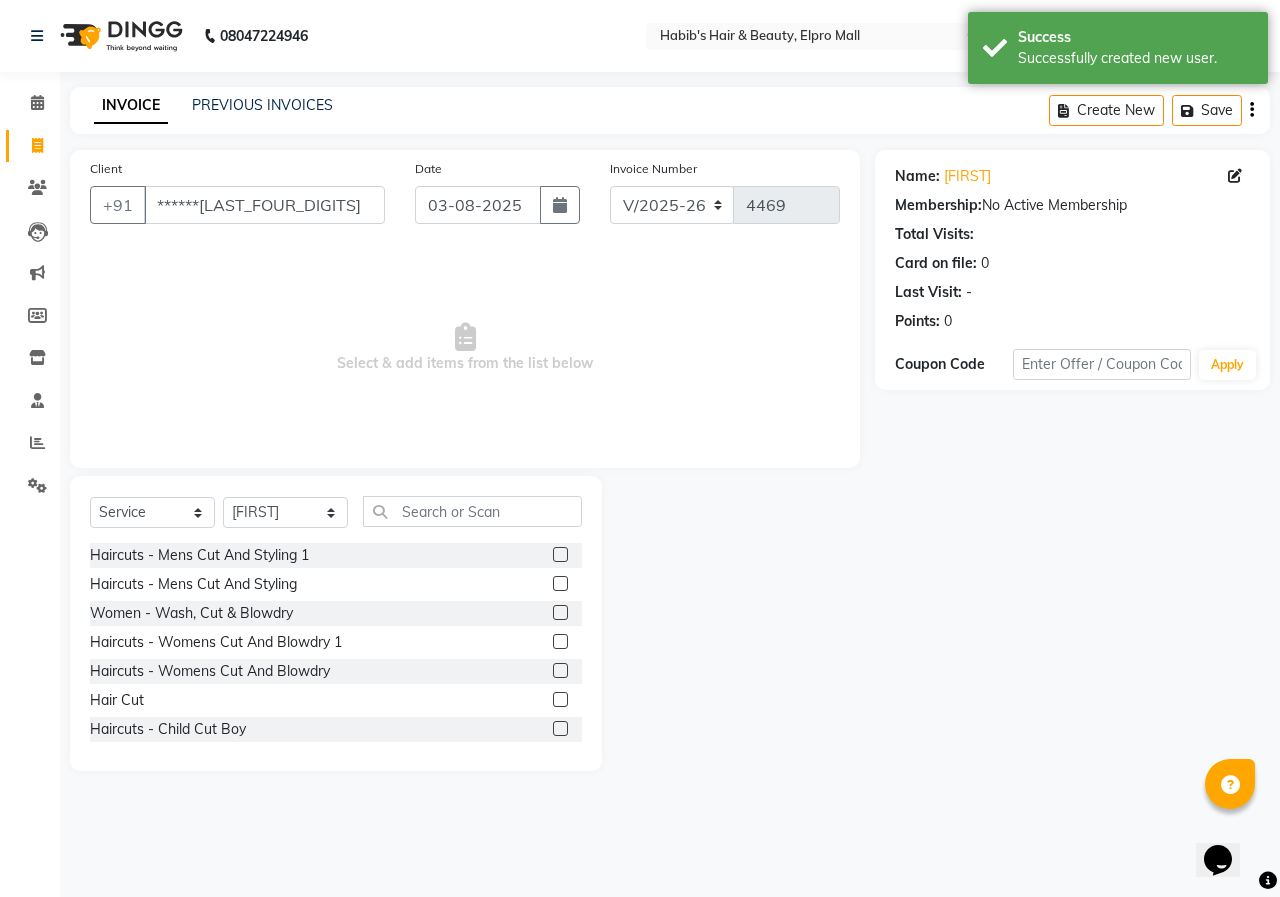 click 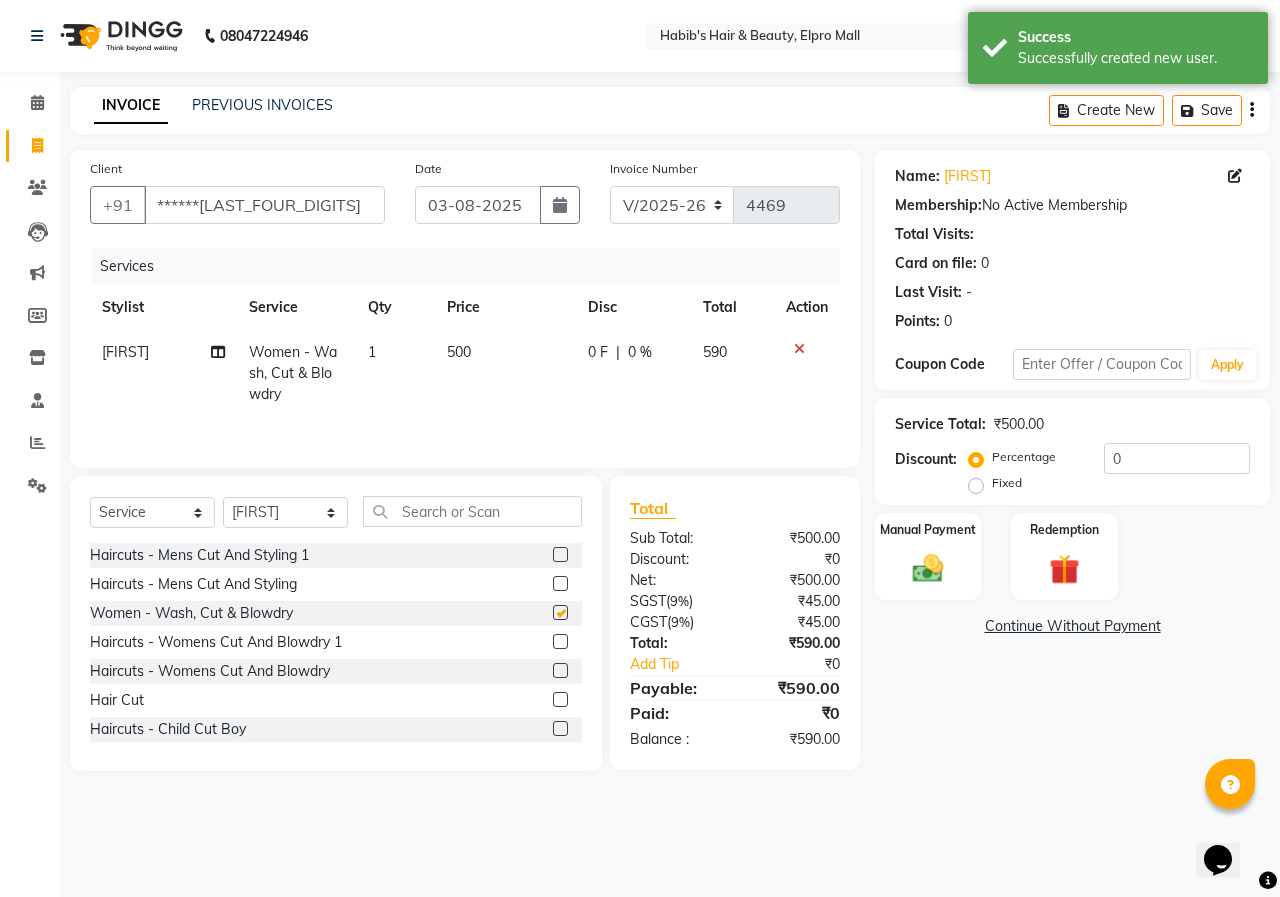 checkbox on "false" 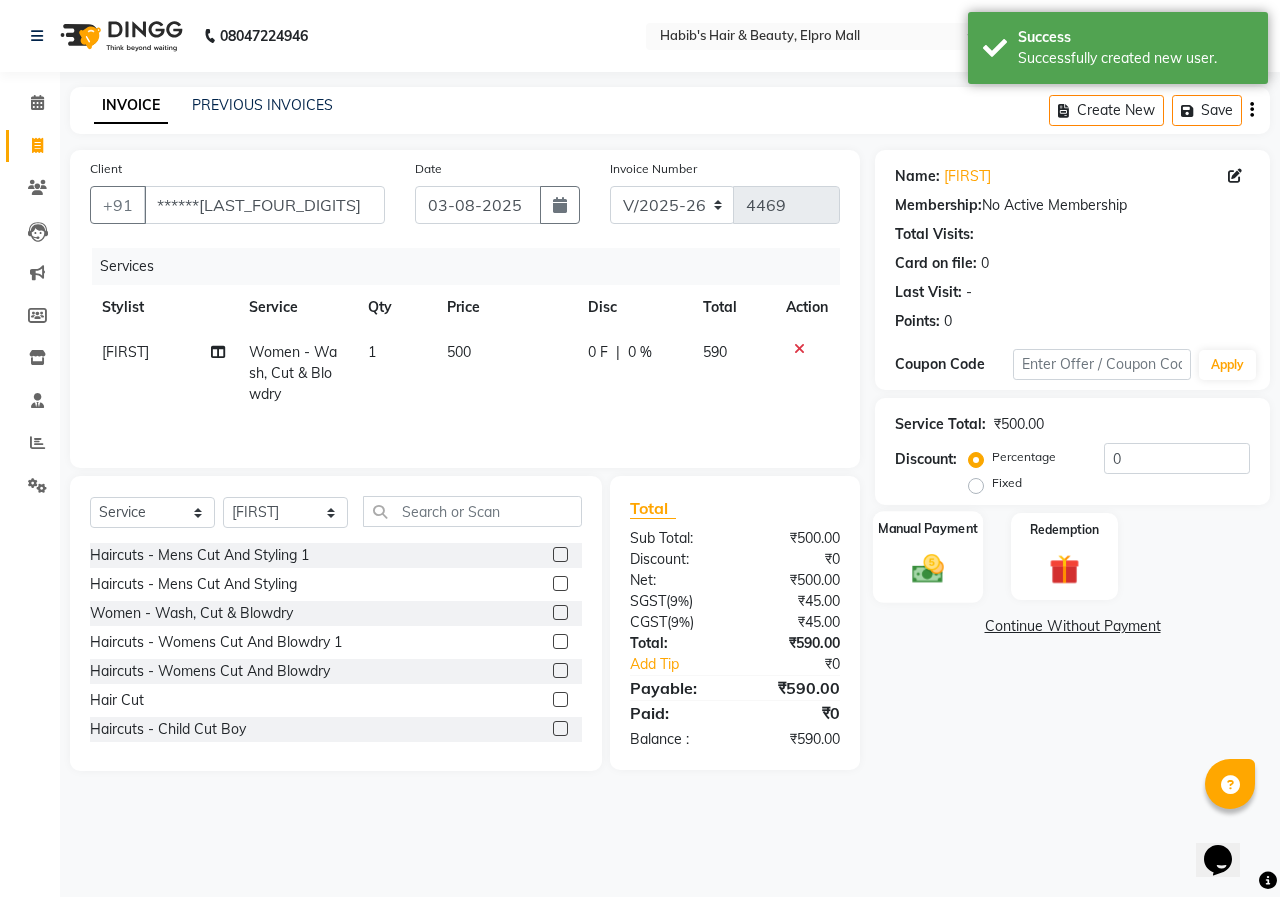click 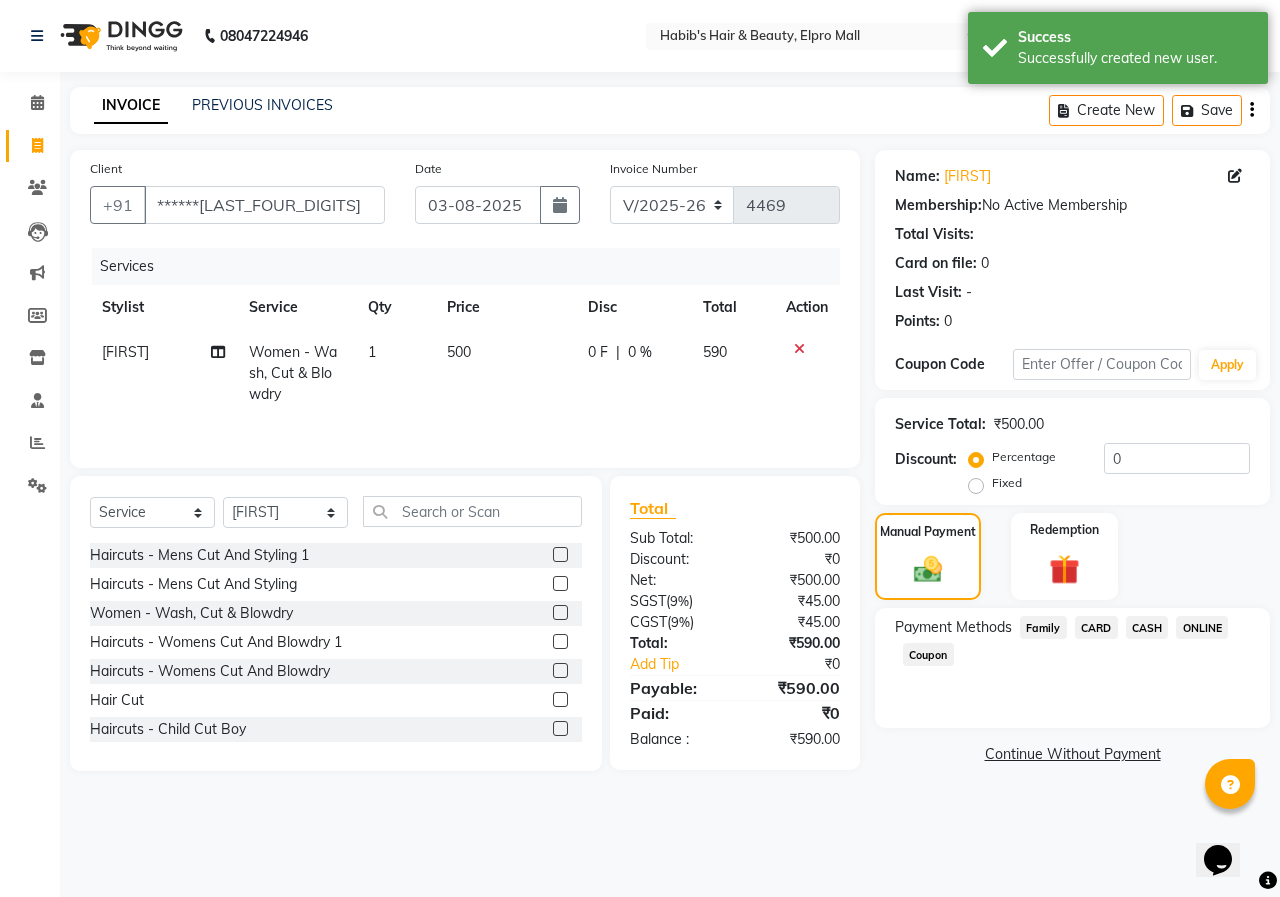 click on "ONLINE" 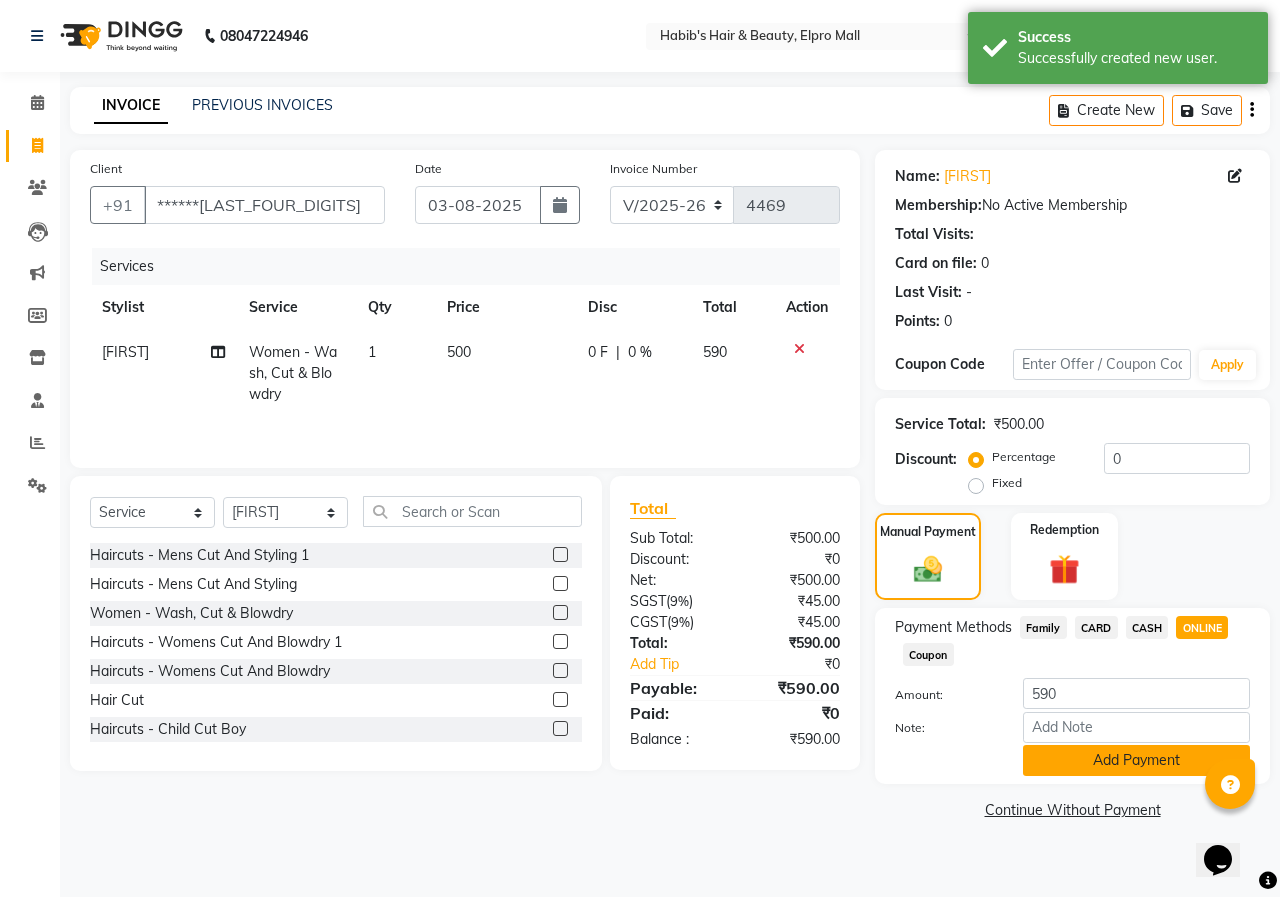 click on "Add Payment" 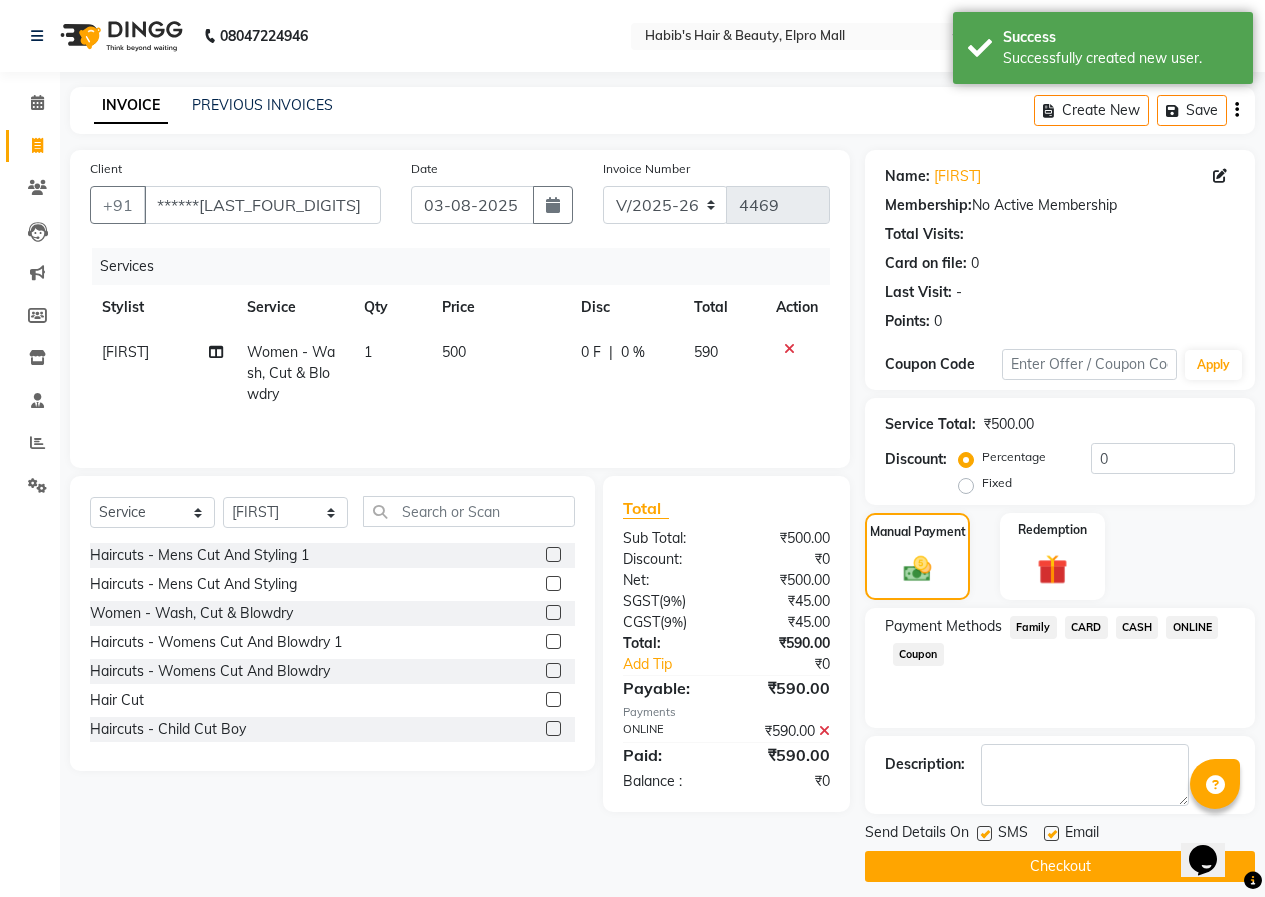 drag, startPoint x: 1080, startPoint y: 876, endPoint x: 281, endPoint y: 542, distance: 866.00055 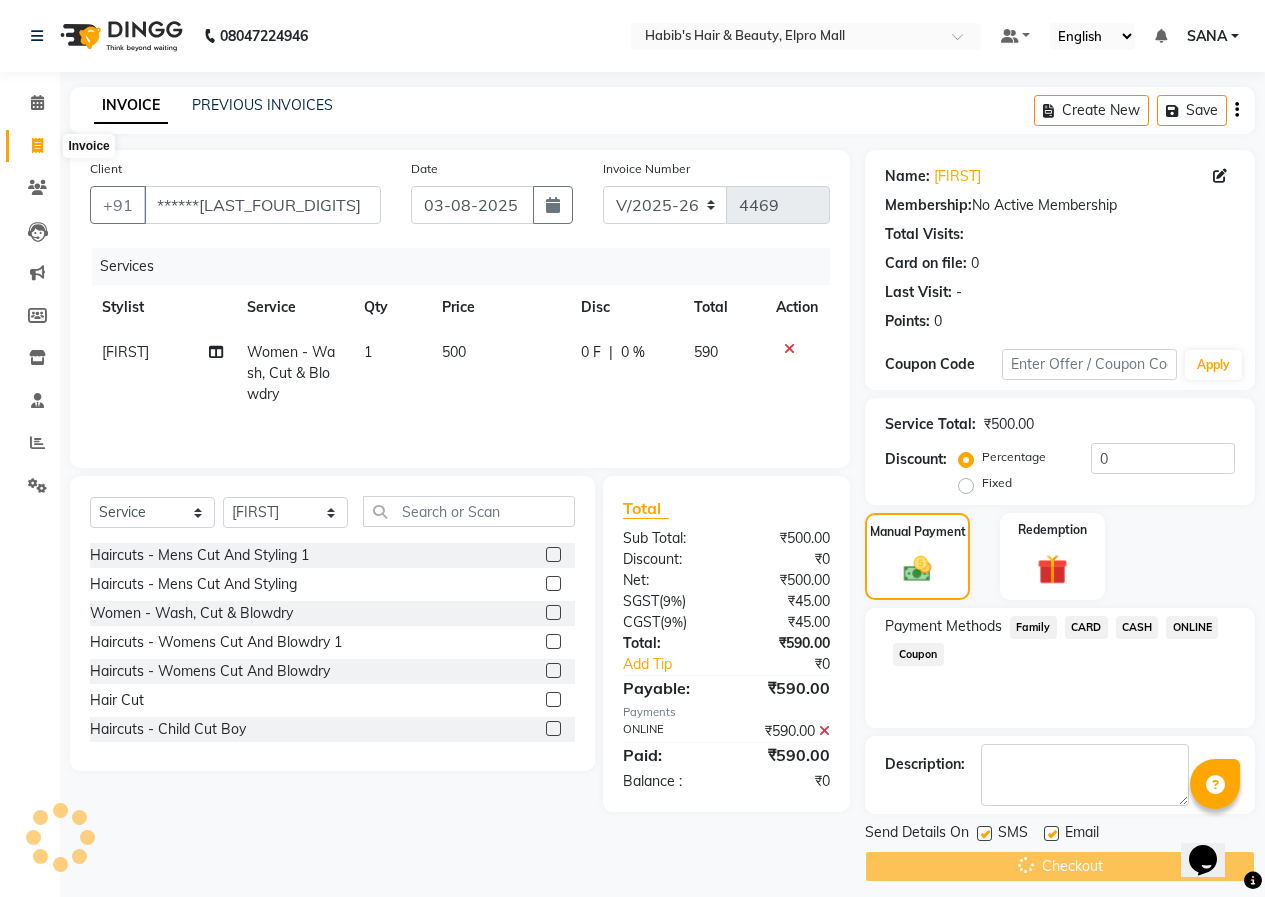 click 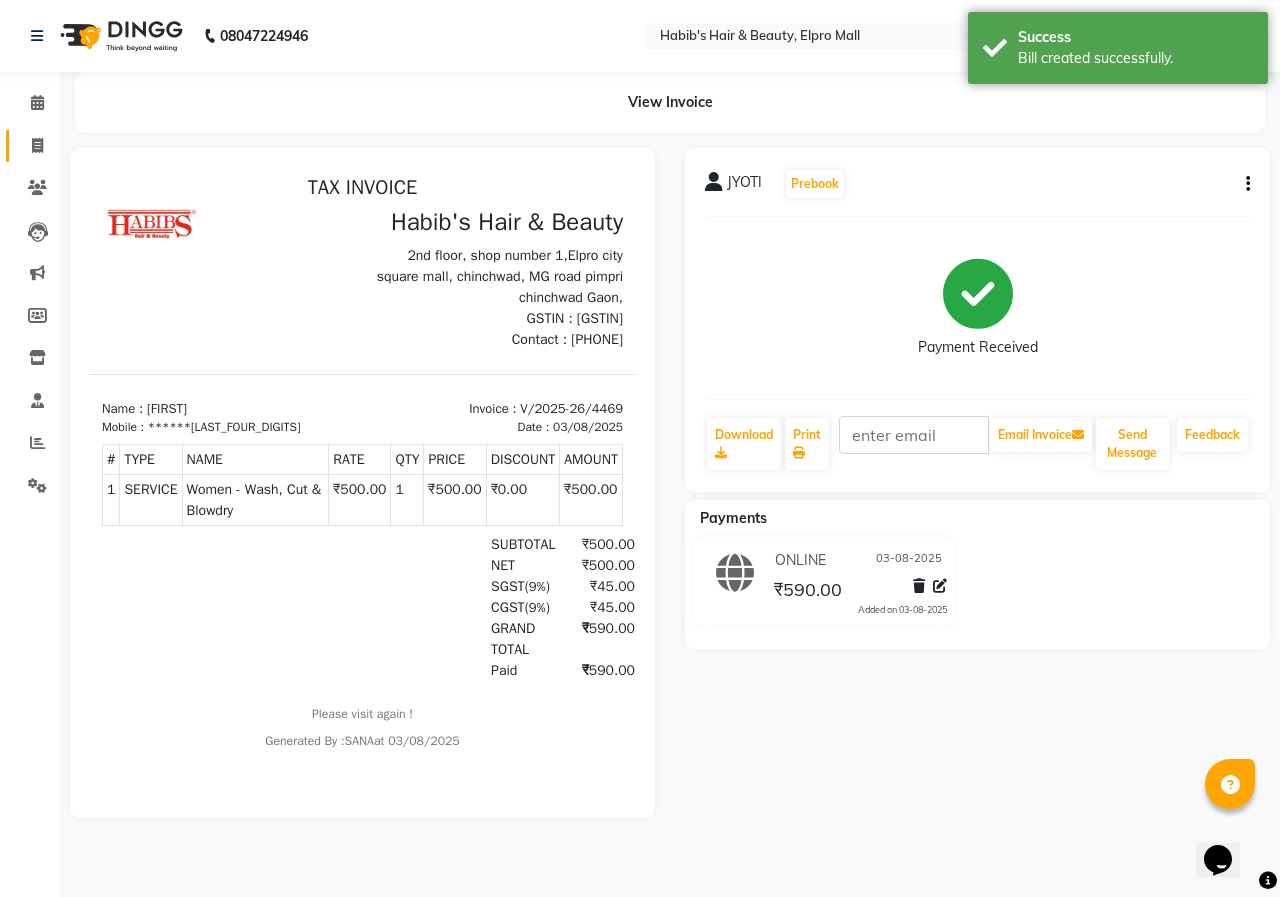 scroll, scrollTop: 0, scrollLeft: 0, axis: both 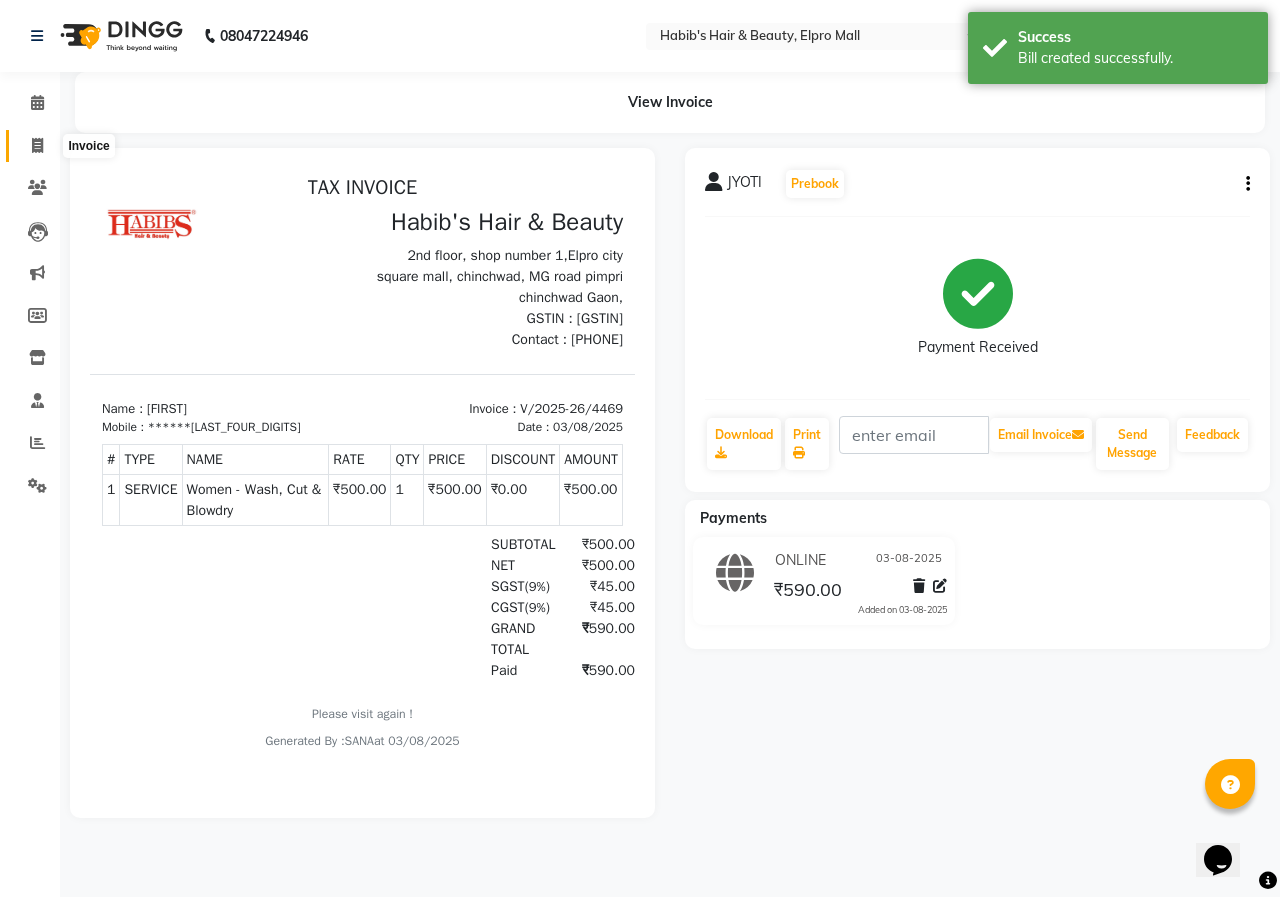 click 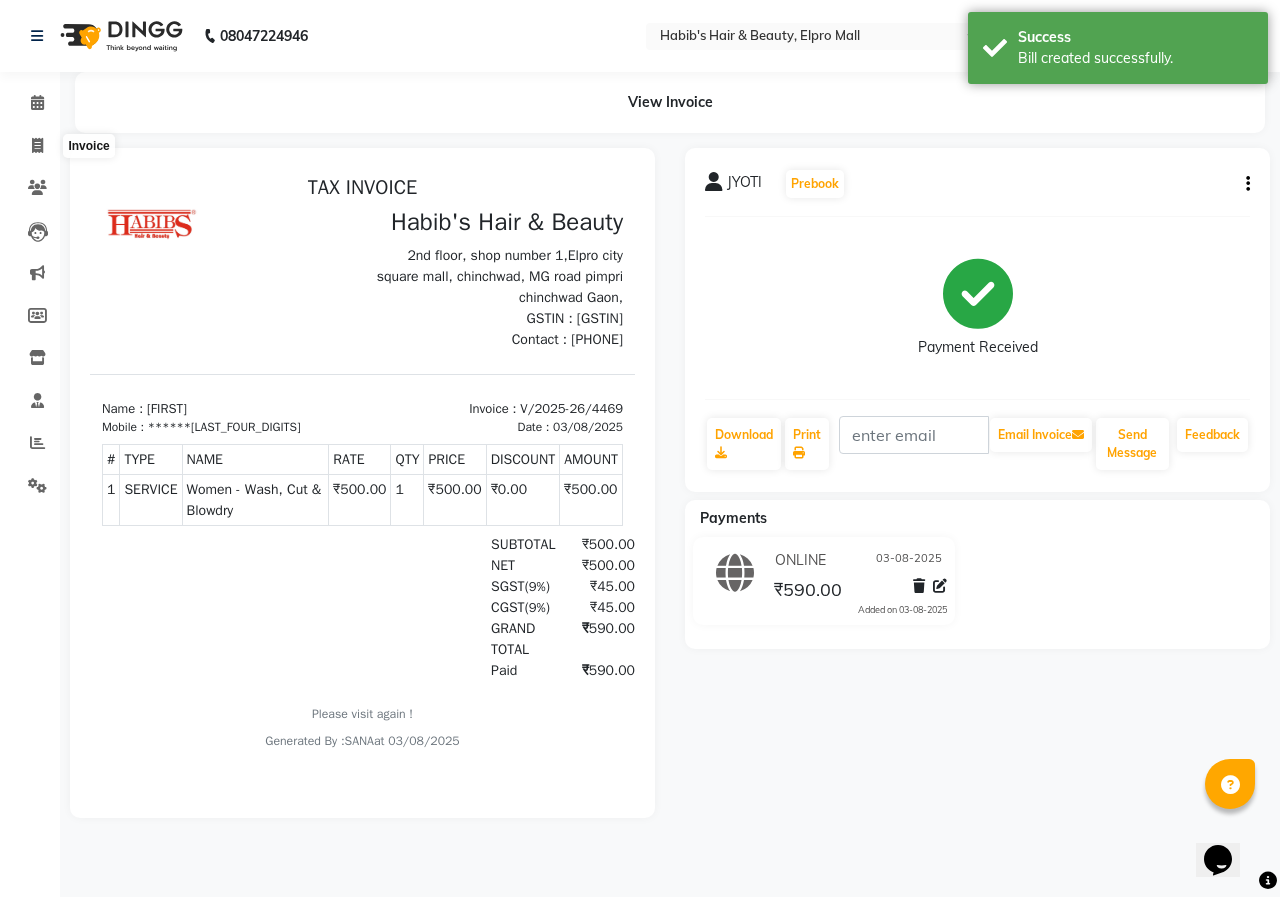 select on "service" 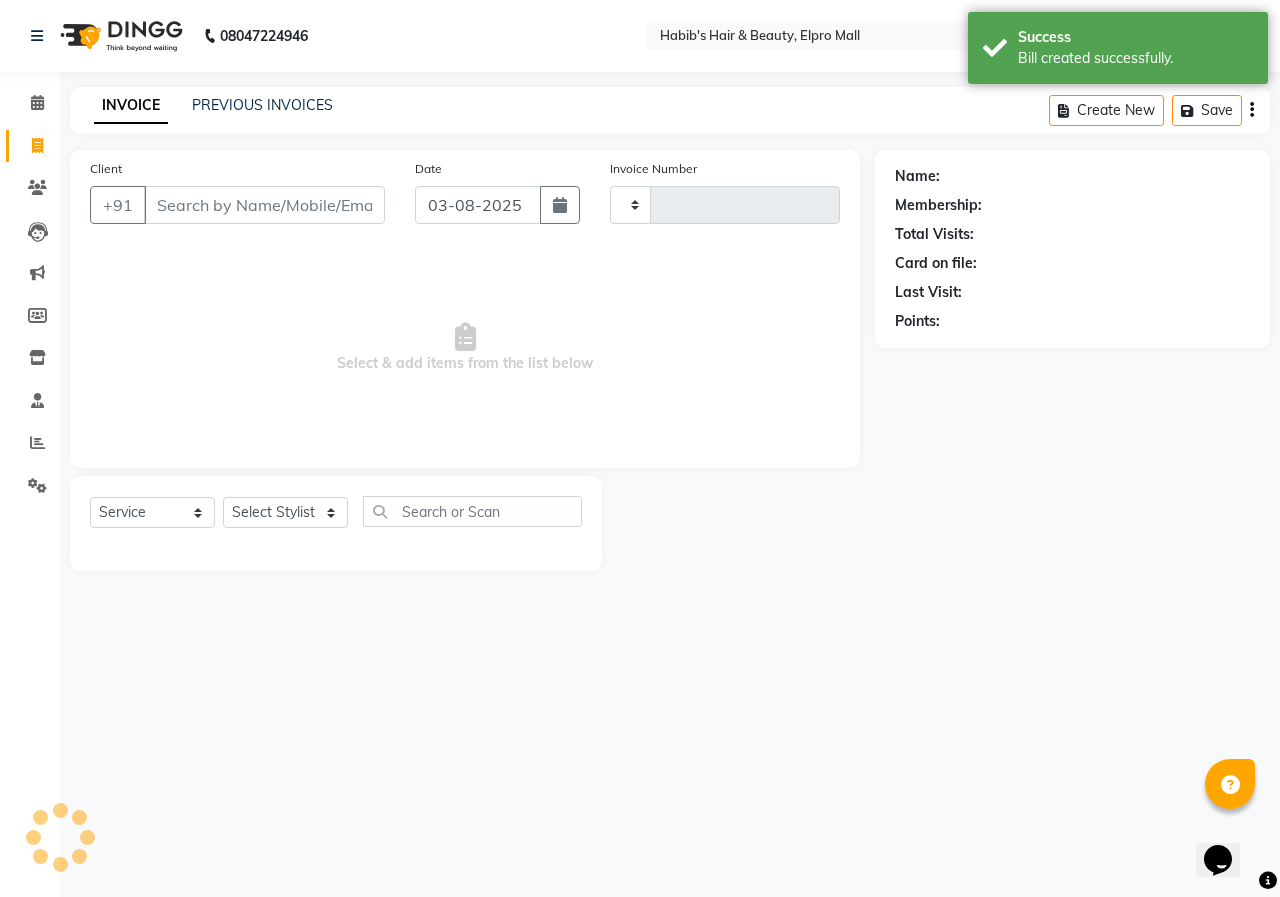 type on "4470" 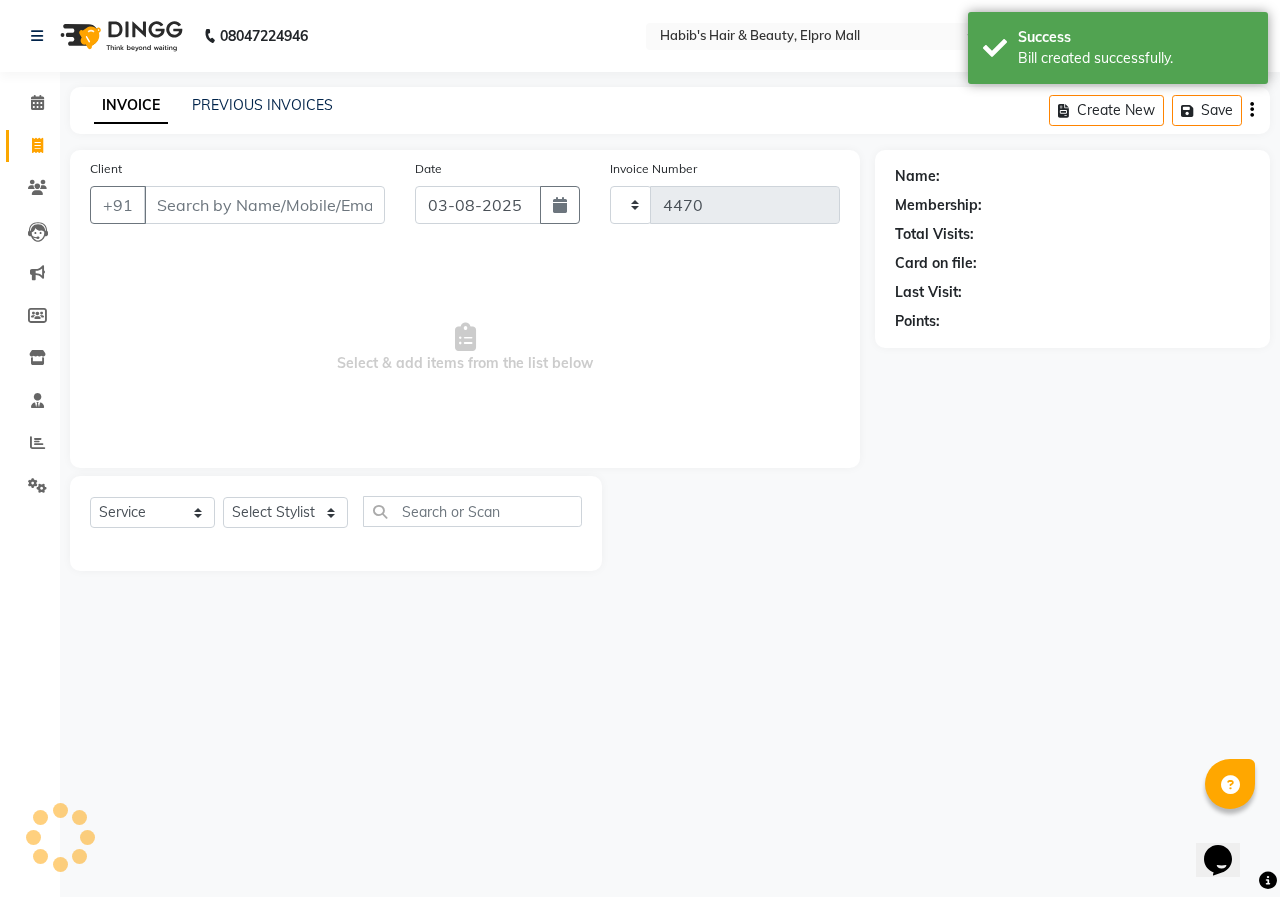 select on "3952" 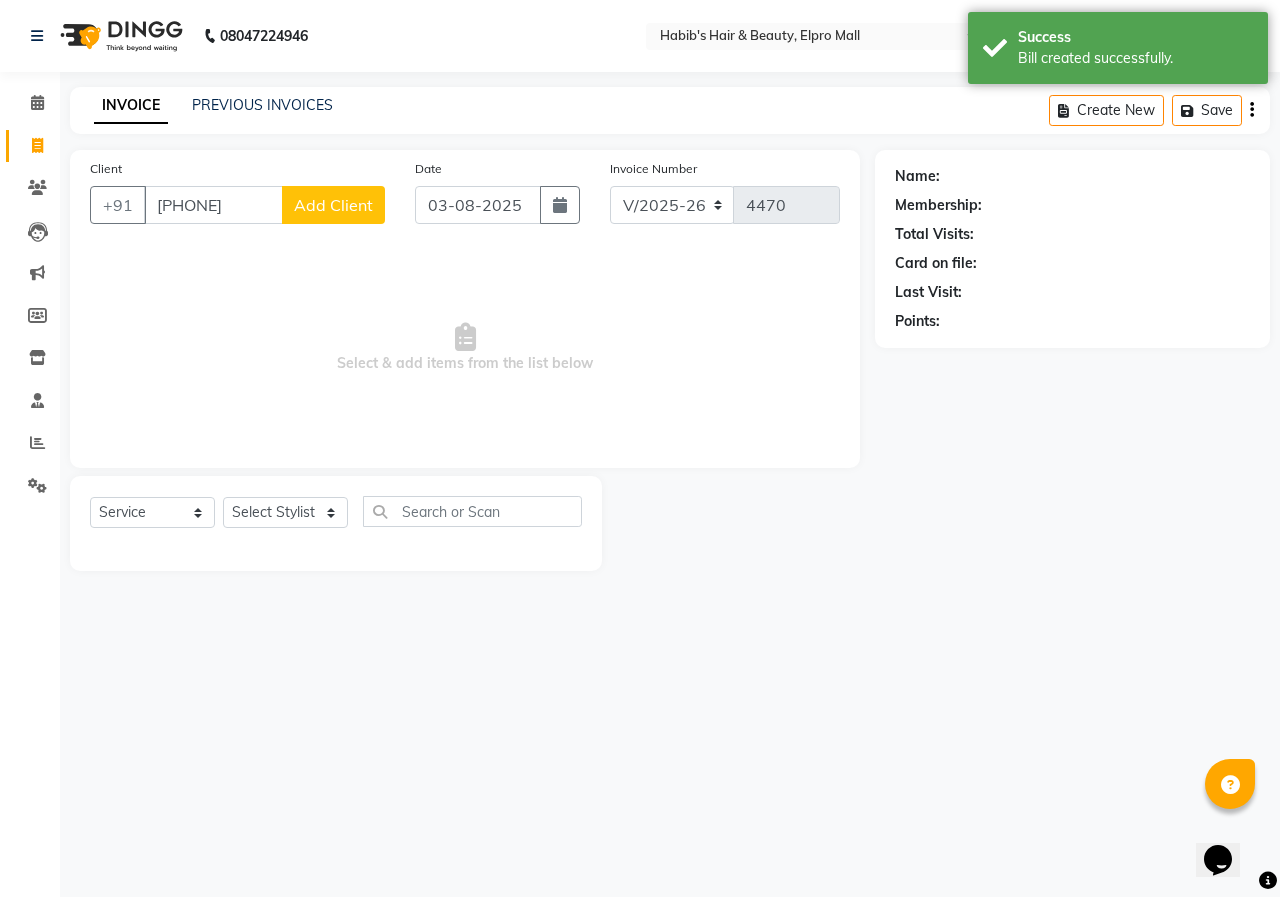 type on "[PHONE]" 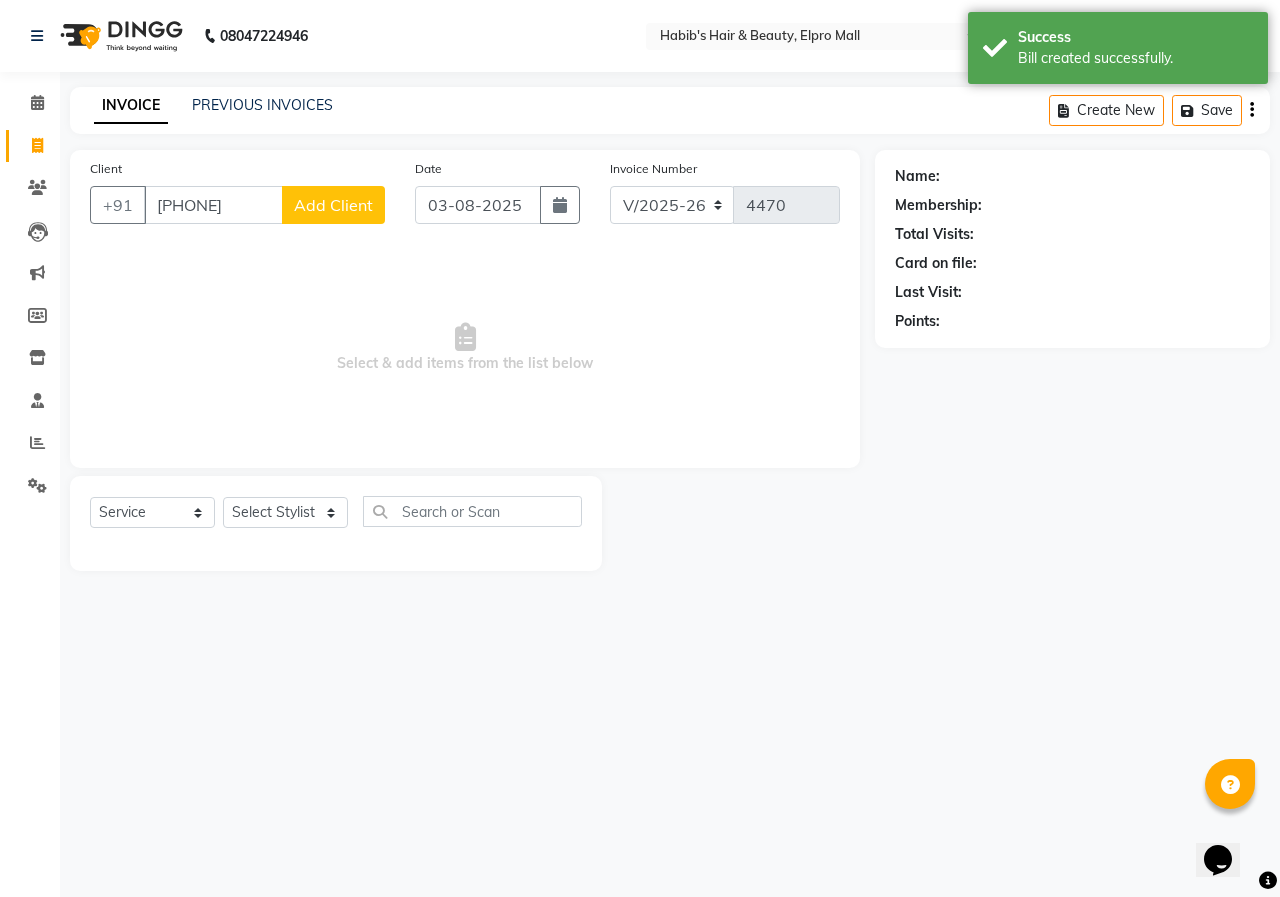select on "22" 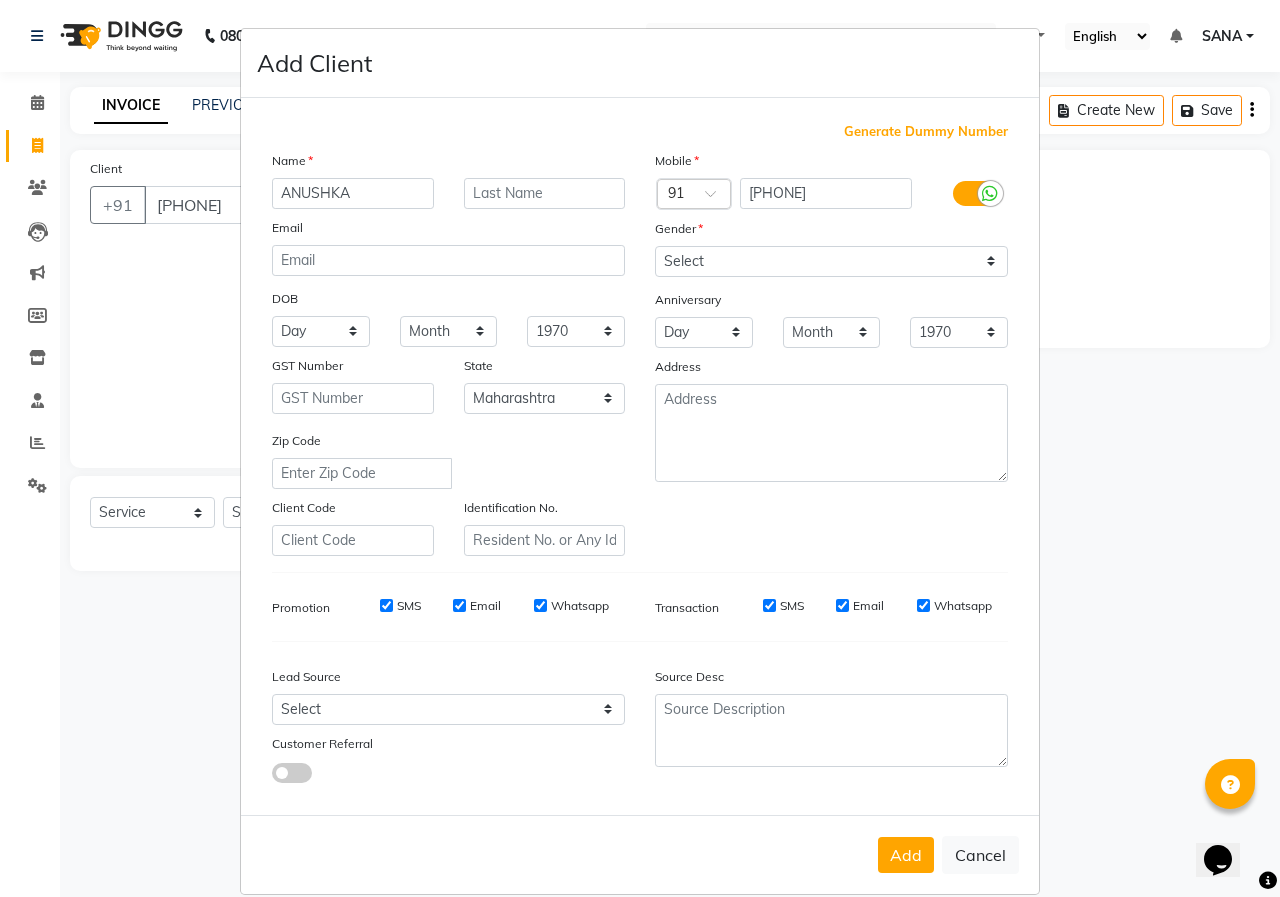 type on "ANUSHKA" 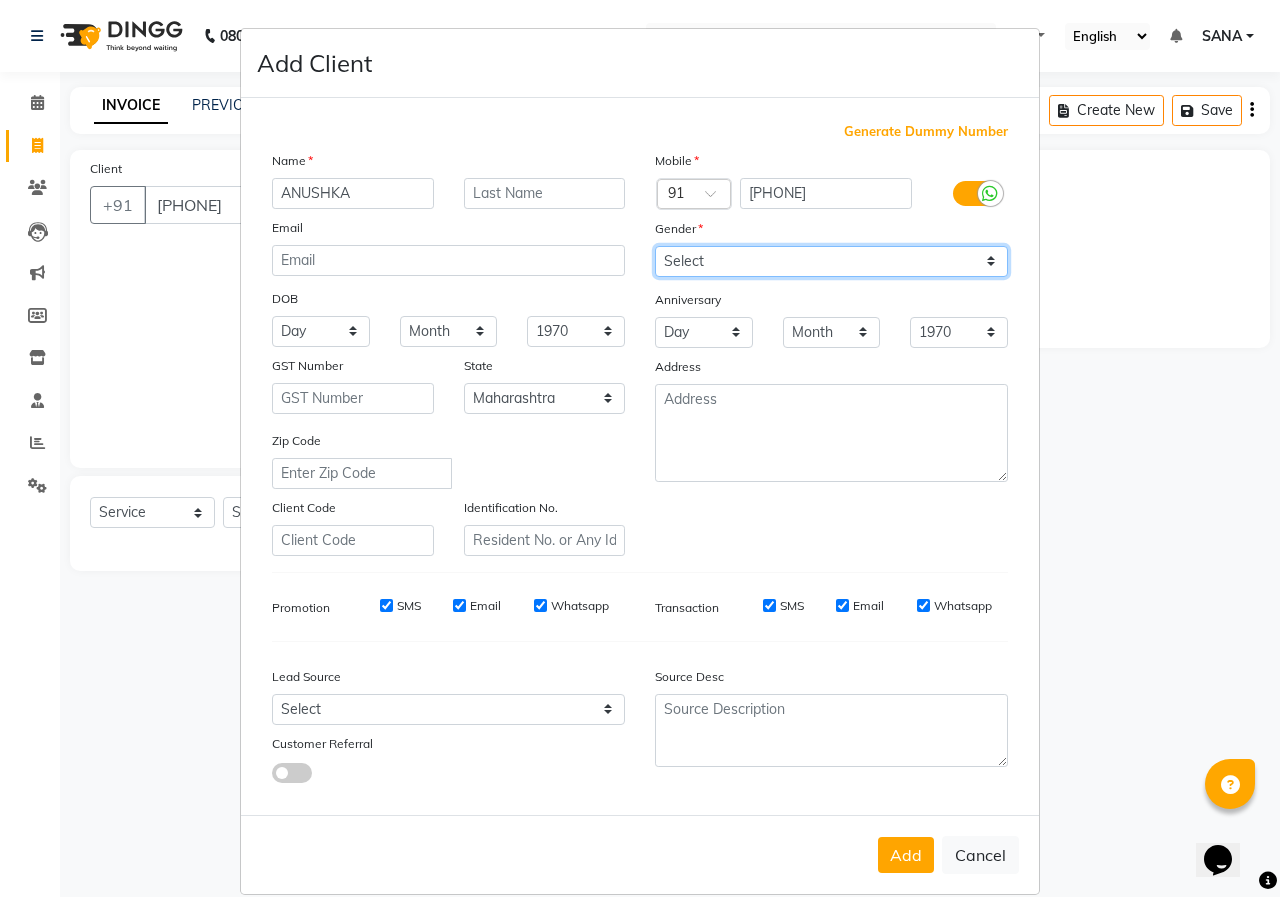 click on "Select Male Female Other Prefer Not To Say" at bounding box center [831, 261] 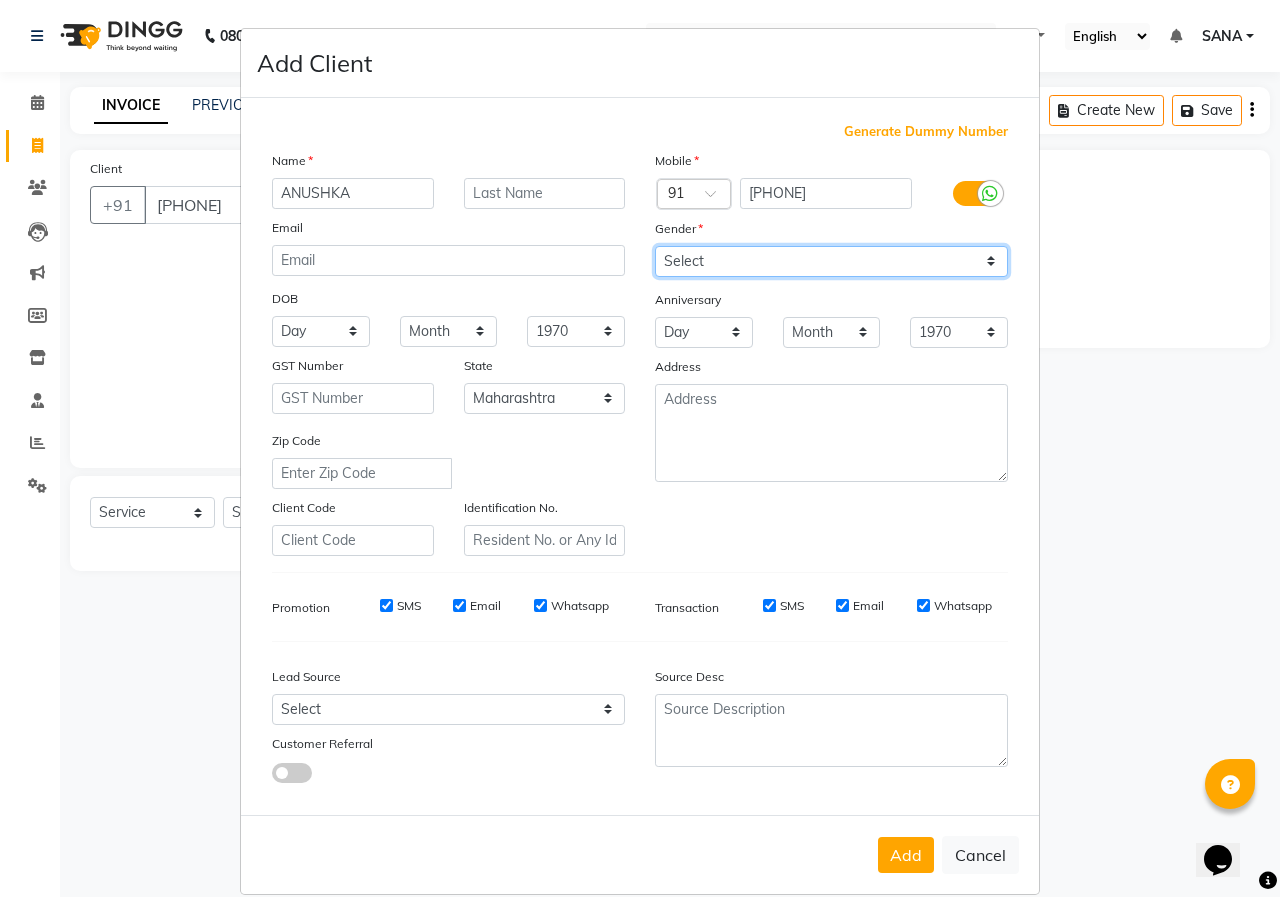 select on "female" 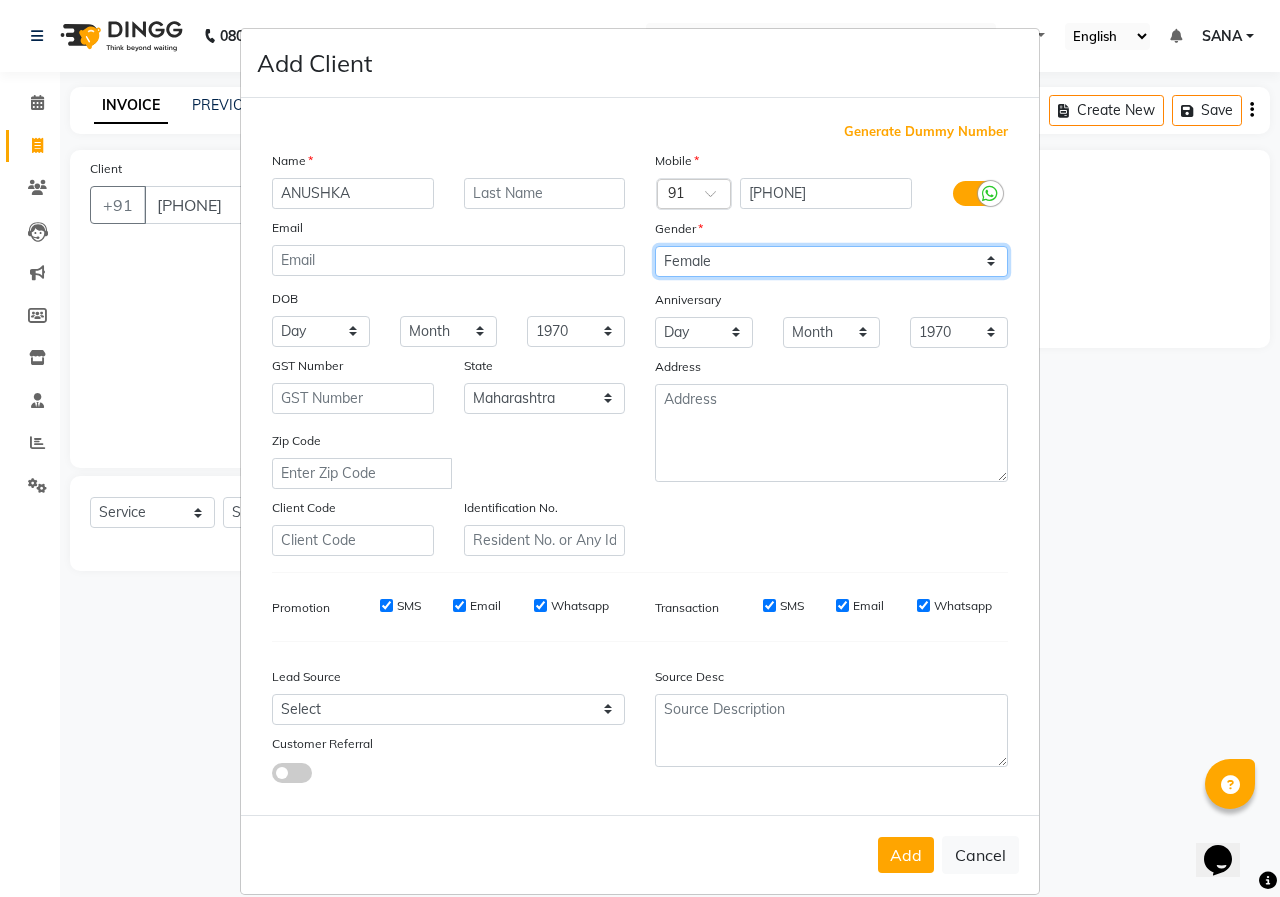 click on "Select Male Female Other Prefer Not To Say" at bounding box center [831, 261] 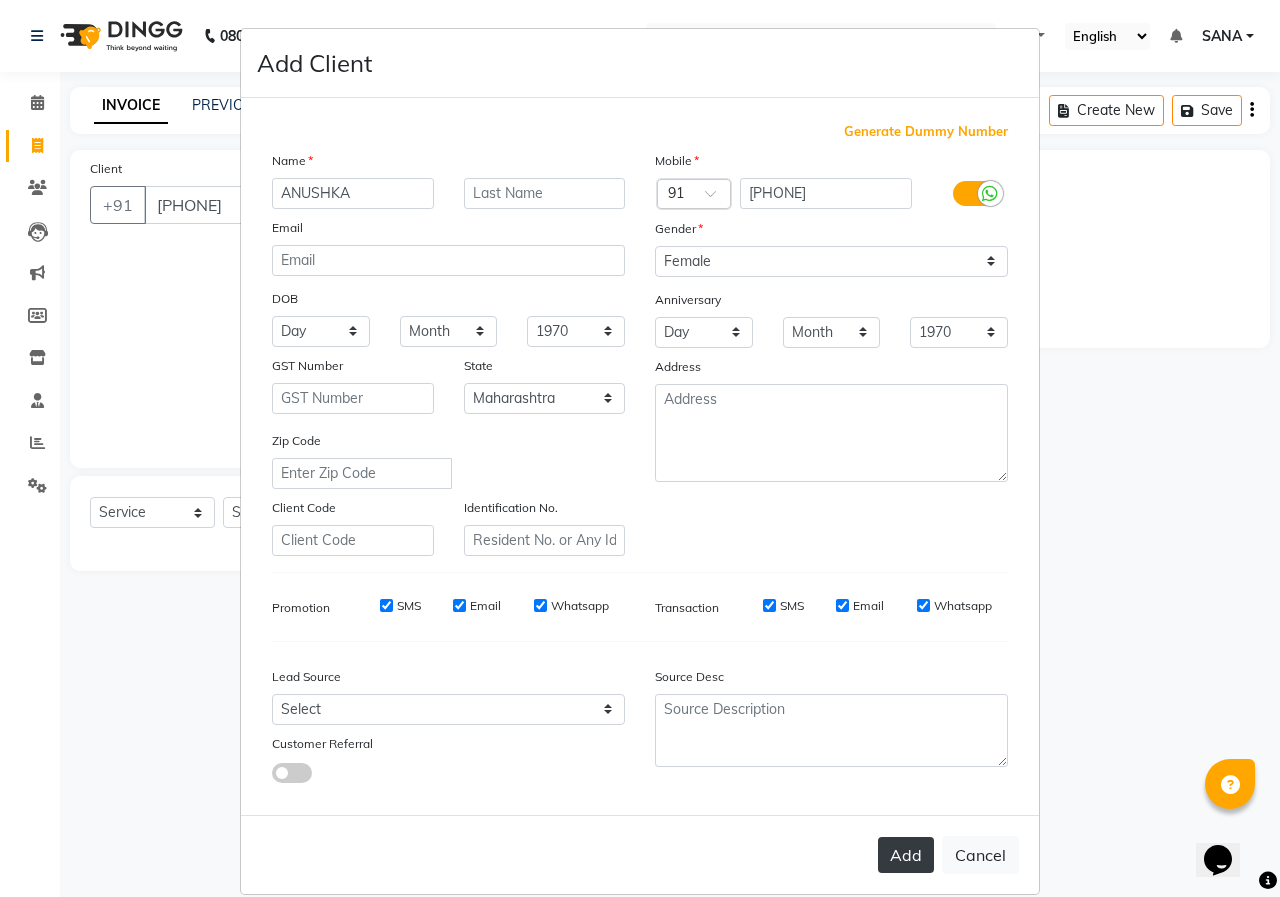 click on "Add" at bounding box center [906, 855] 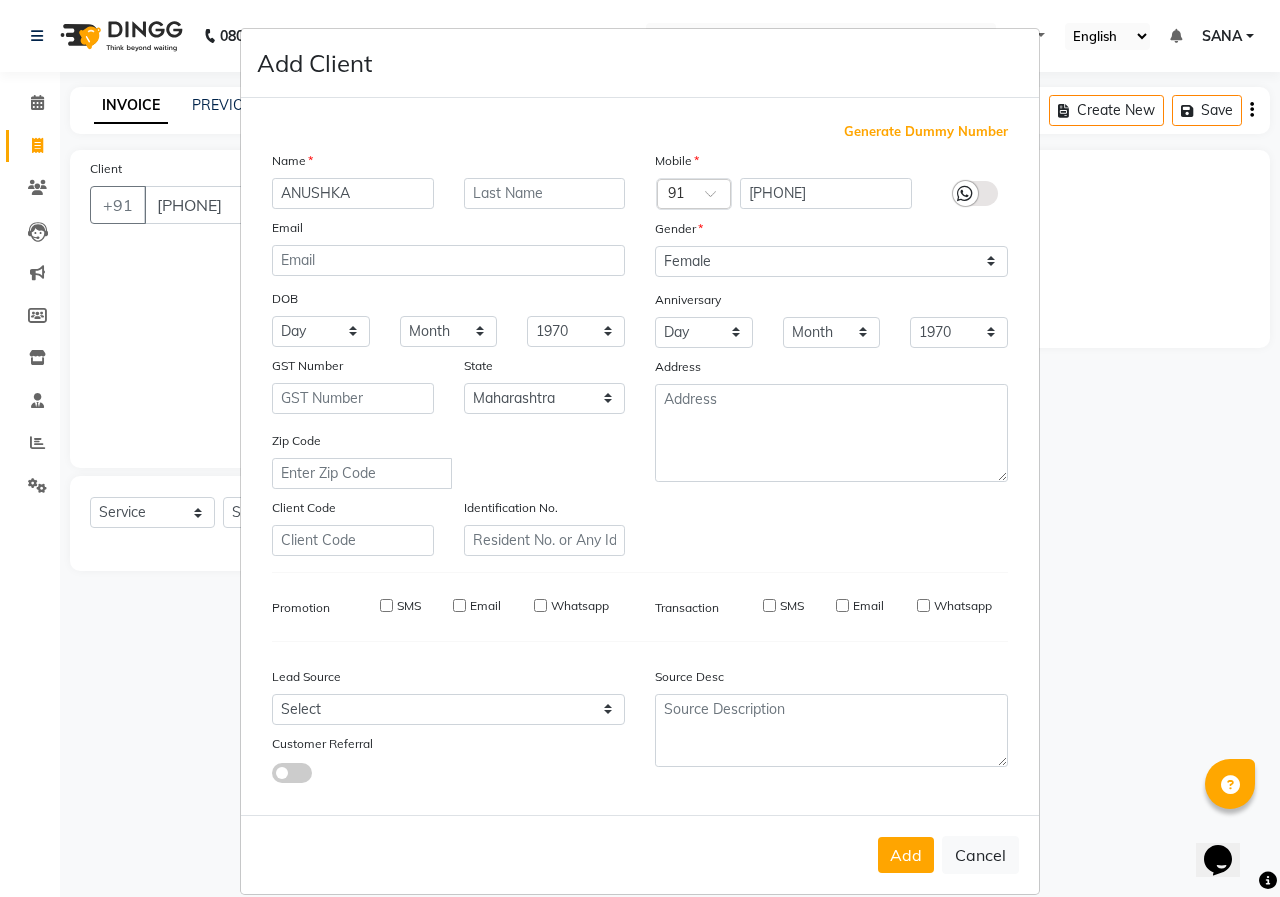 type on "87******45" 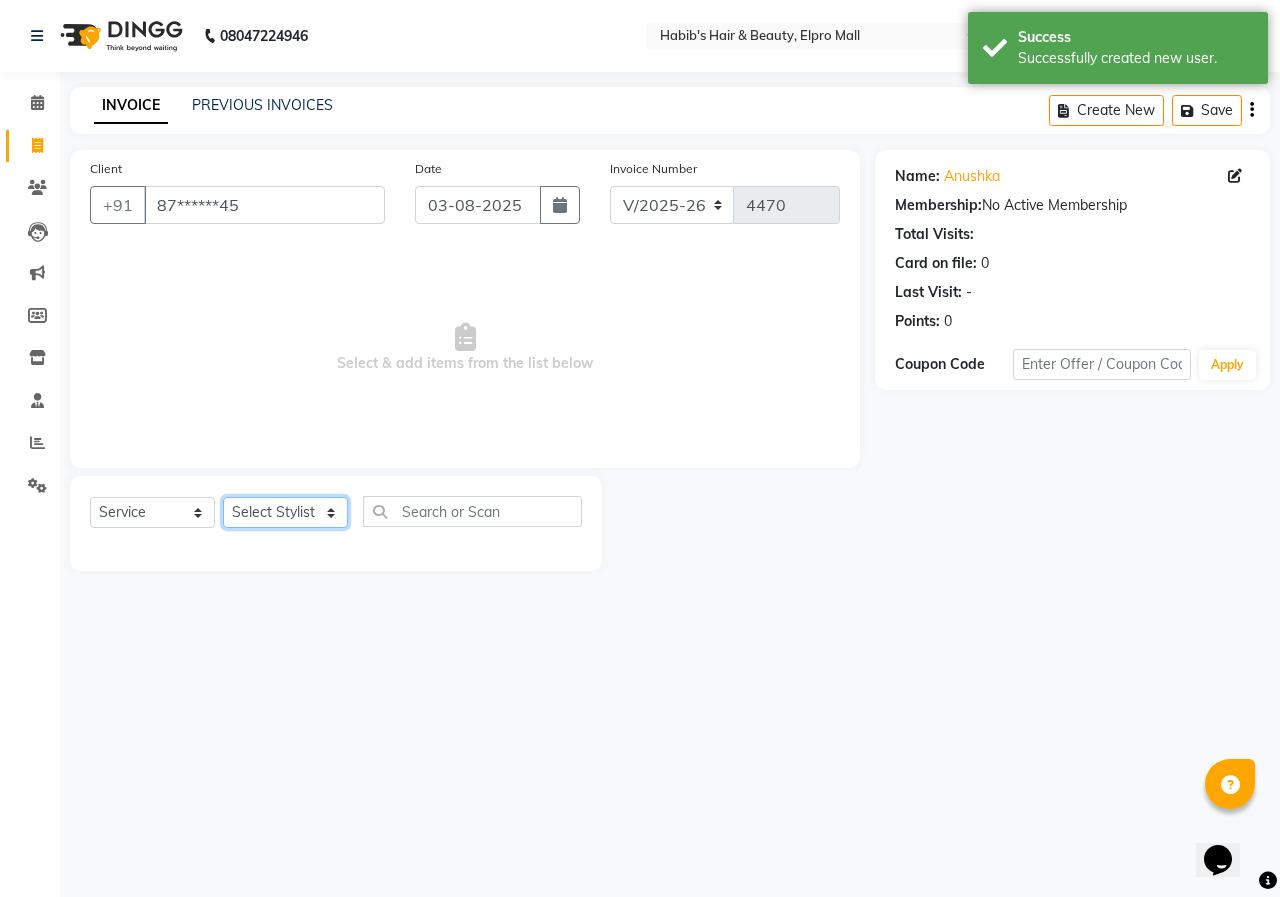 click on "Select Stylist ANUSHKA GAURI GUDDU Keshav Maushi Mhaske  priya  Rahul Ravi  Roshan Sagar SANA Sangam Sanika shabnam SONALI  subhan" 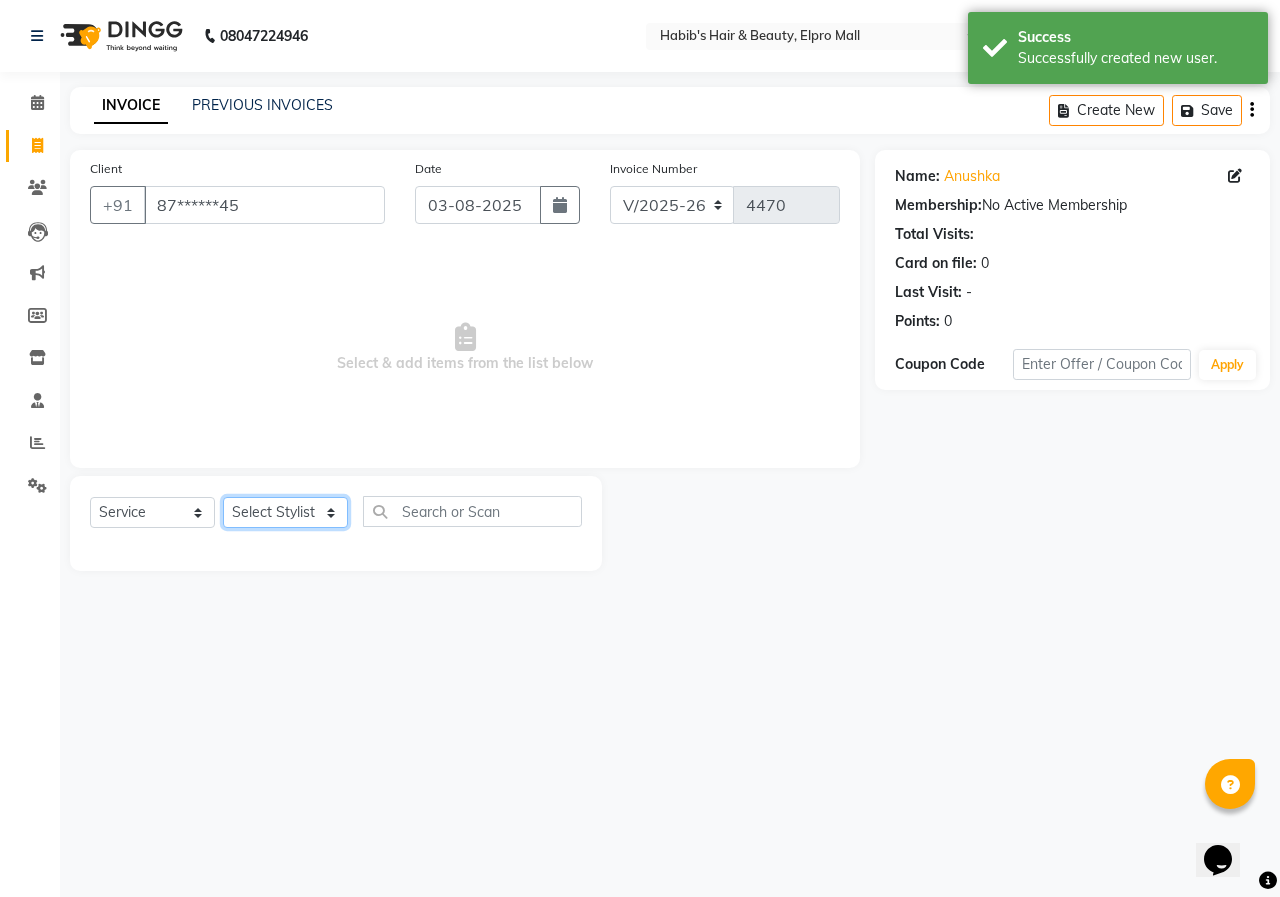 select on "21062" 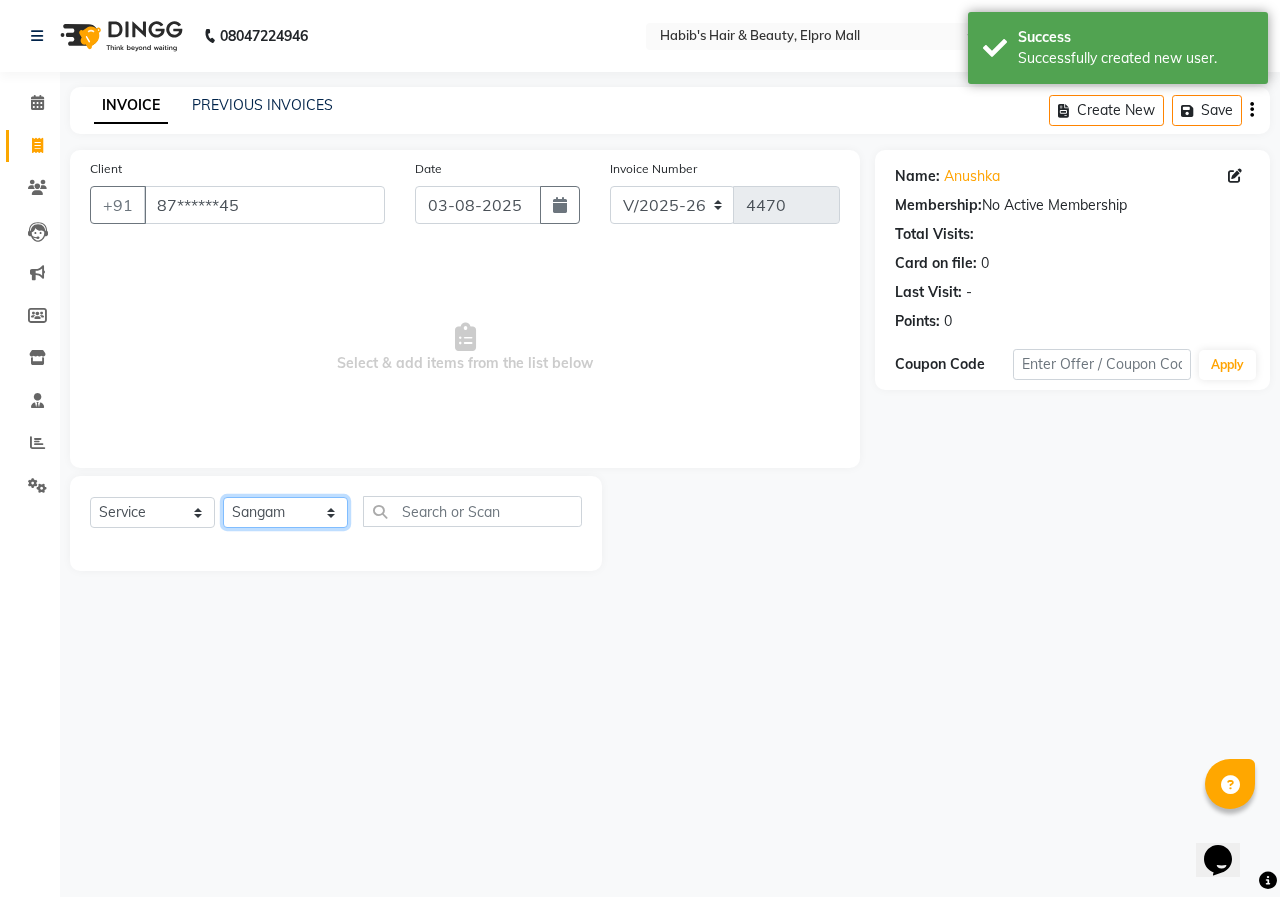 click on "Select Stylist ANUSHKA GAURI GUDDU Keshav Maushi Mhaske  priya  Rahul Ravi  Roshan Sagar SANA Sangam Sanika shabnam SONALI  subhan" 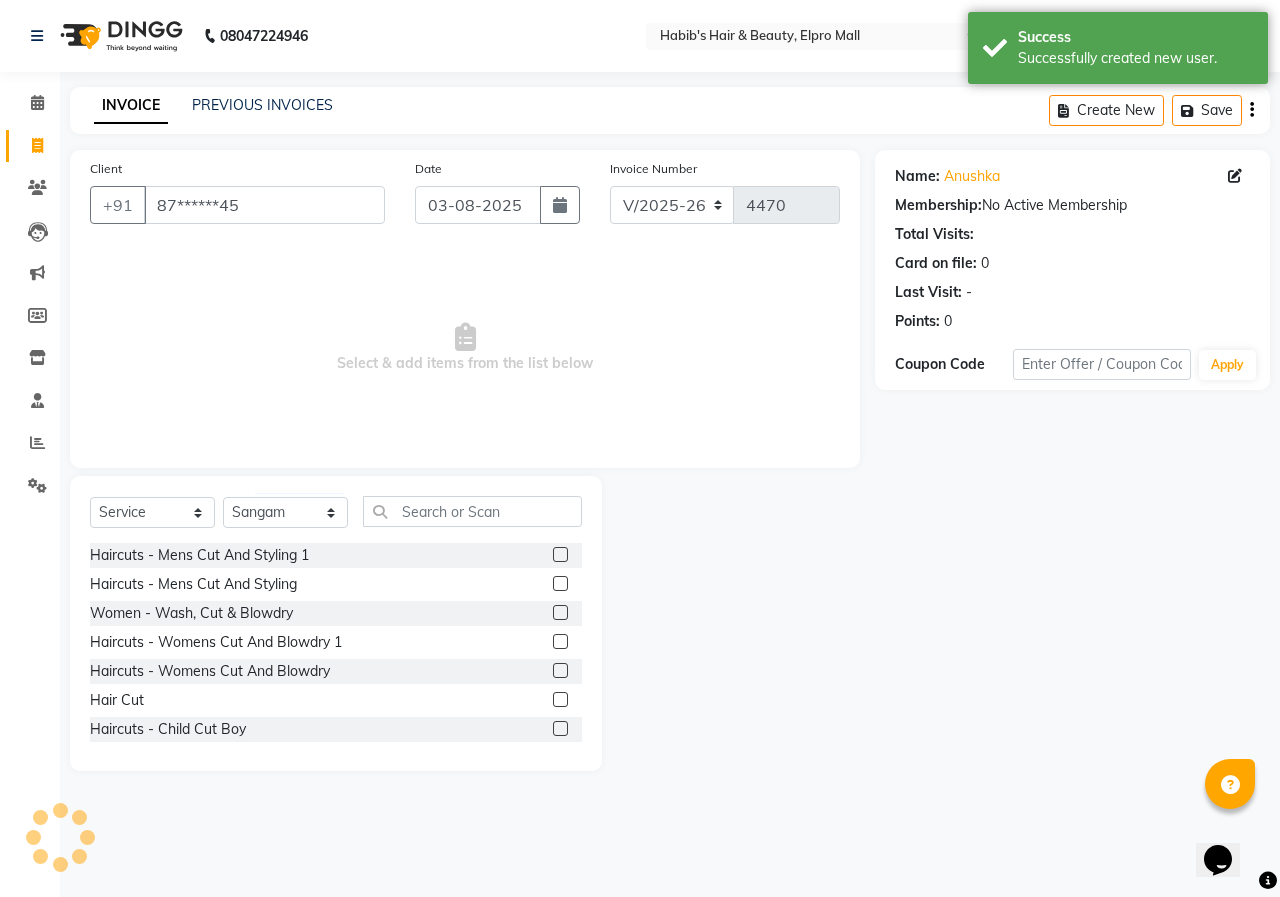 click 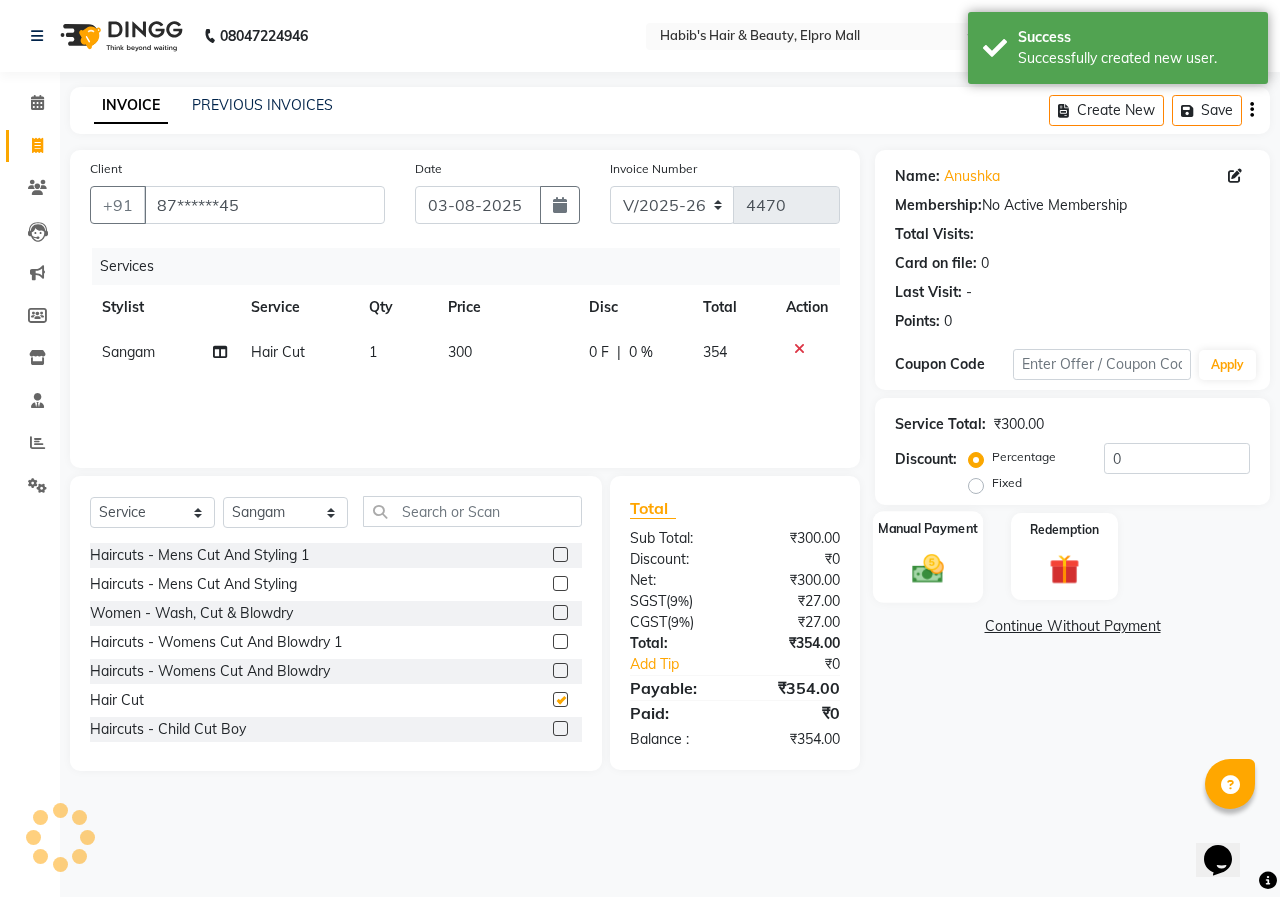 checkbox on "false" 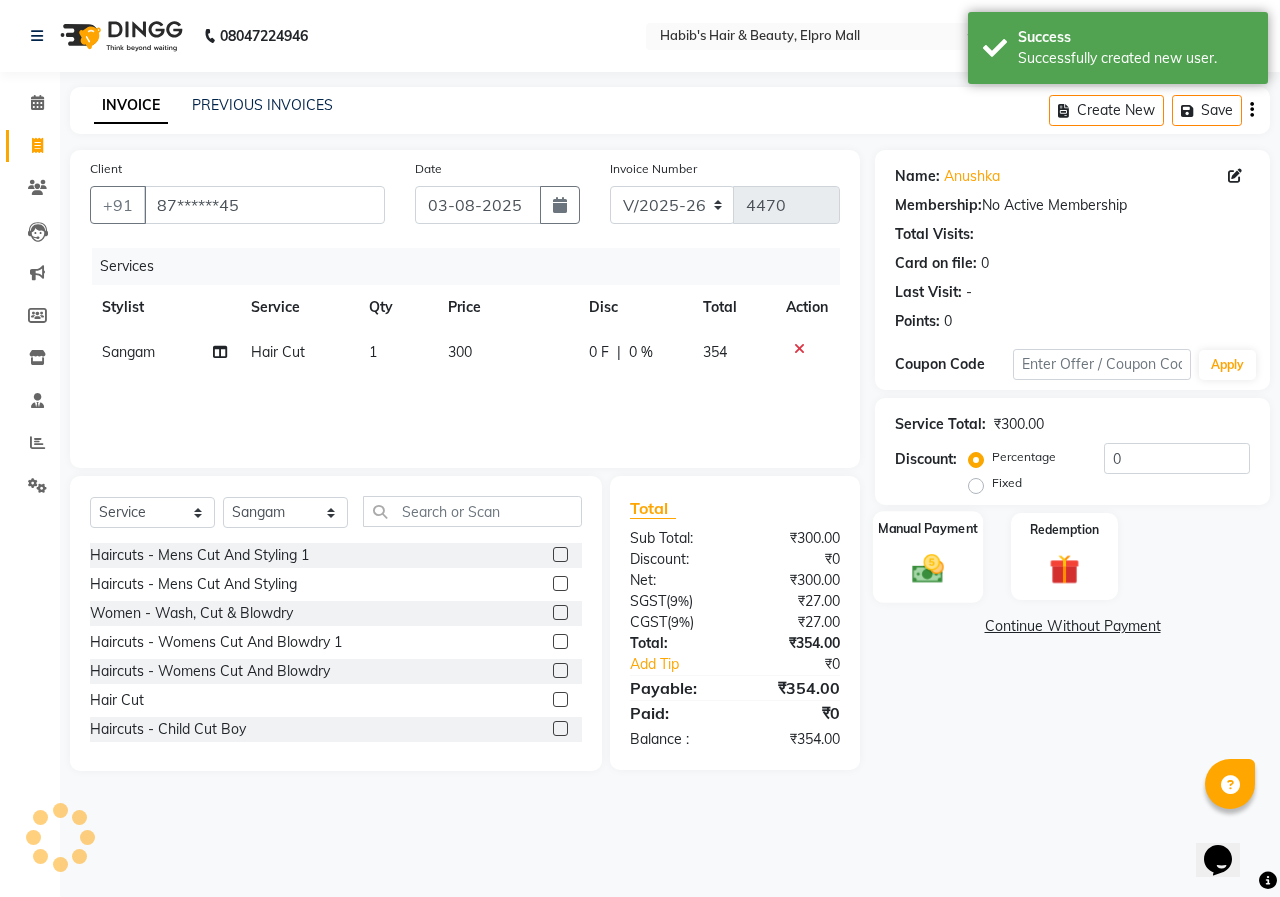 click on "Manual Payment" 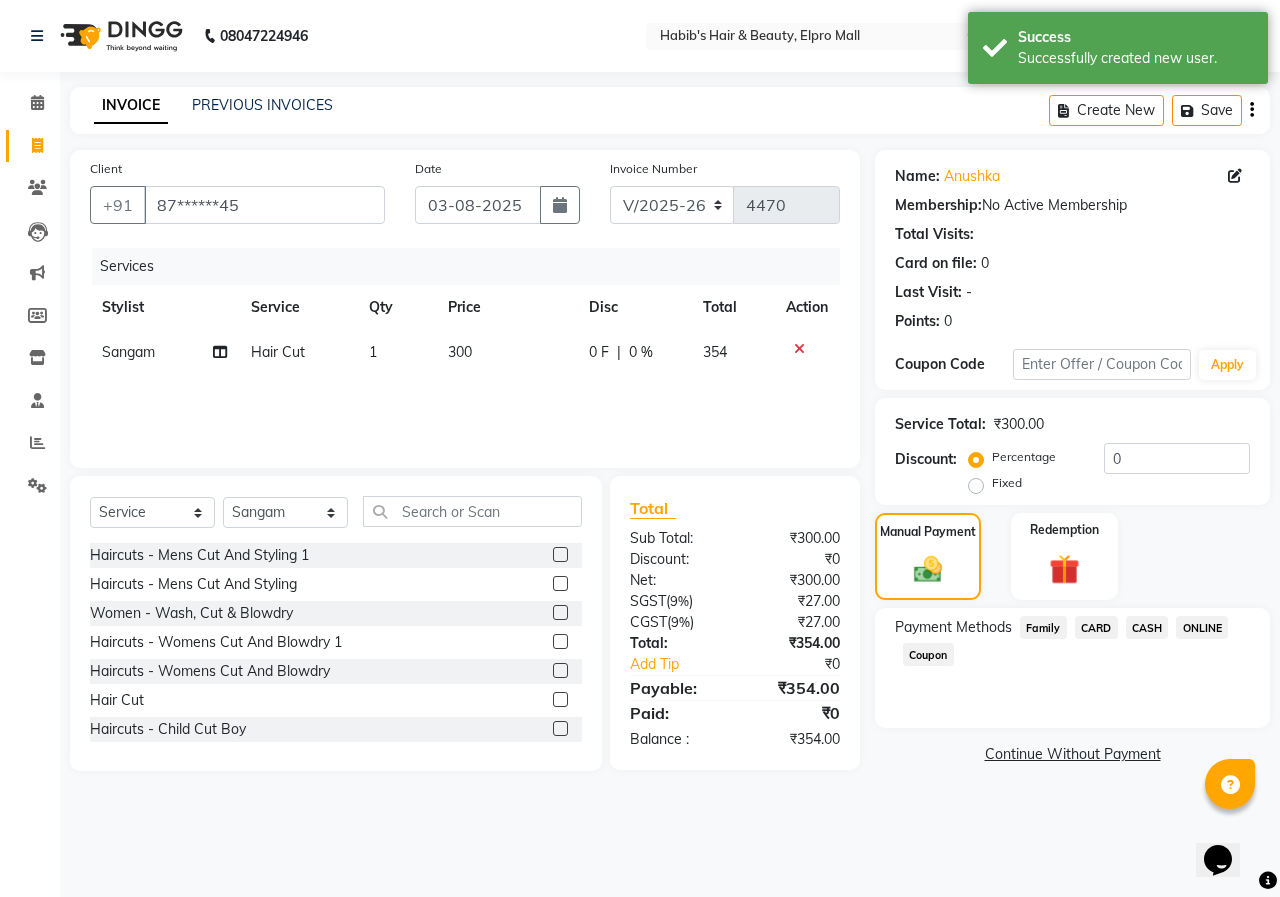 click on "ONLINE" 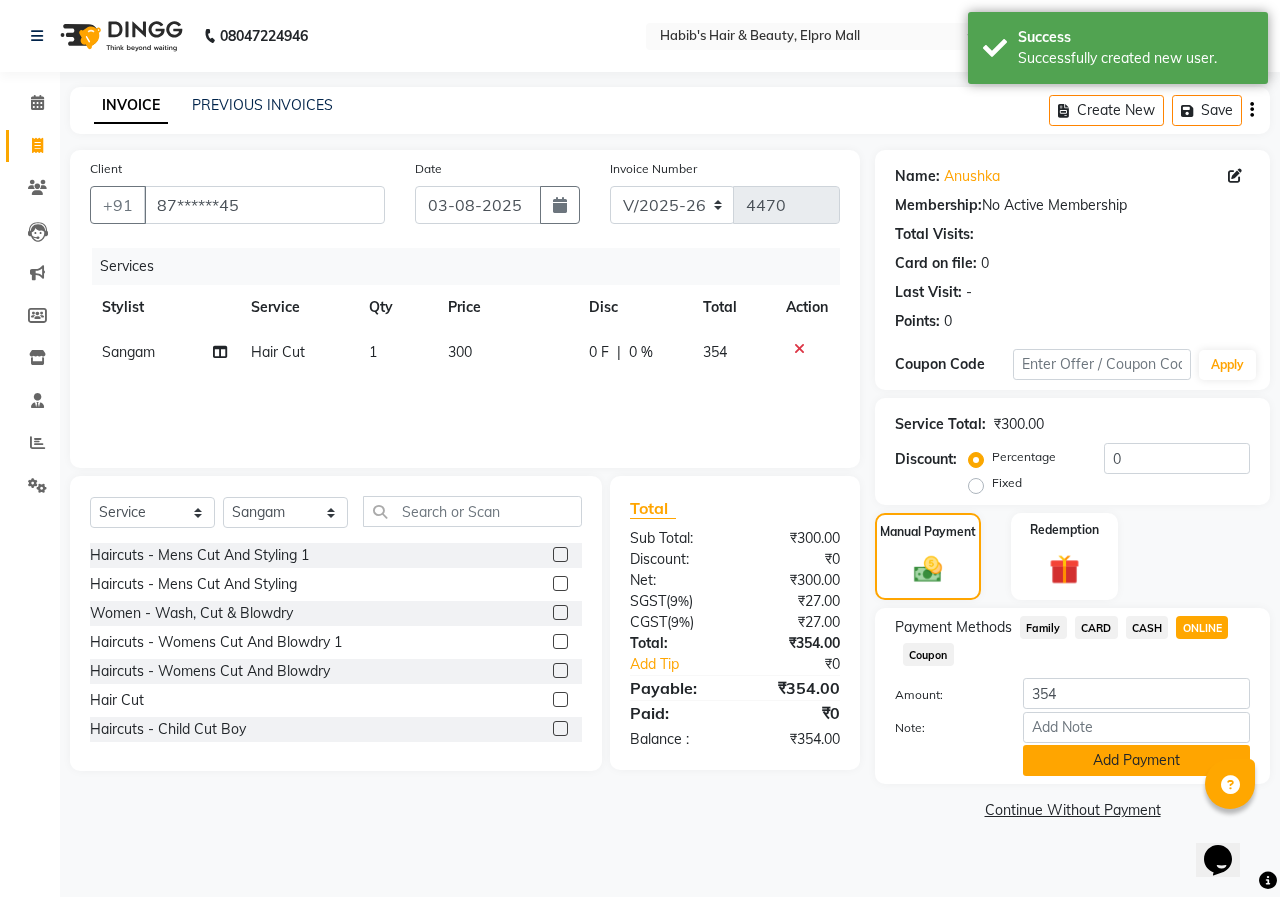 click on "Add Payment" 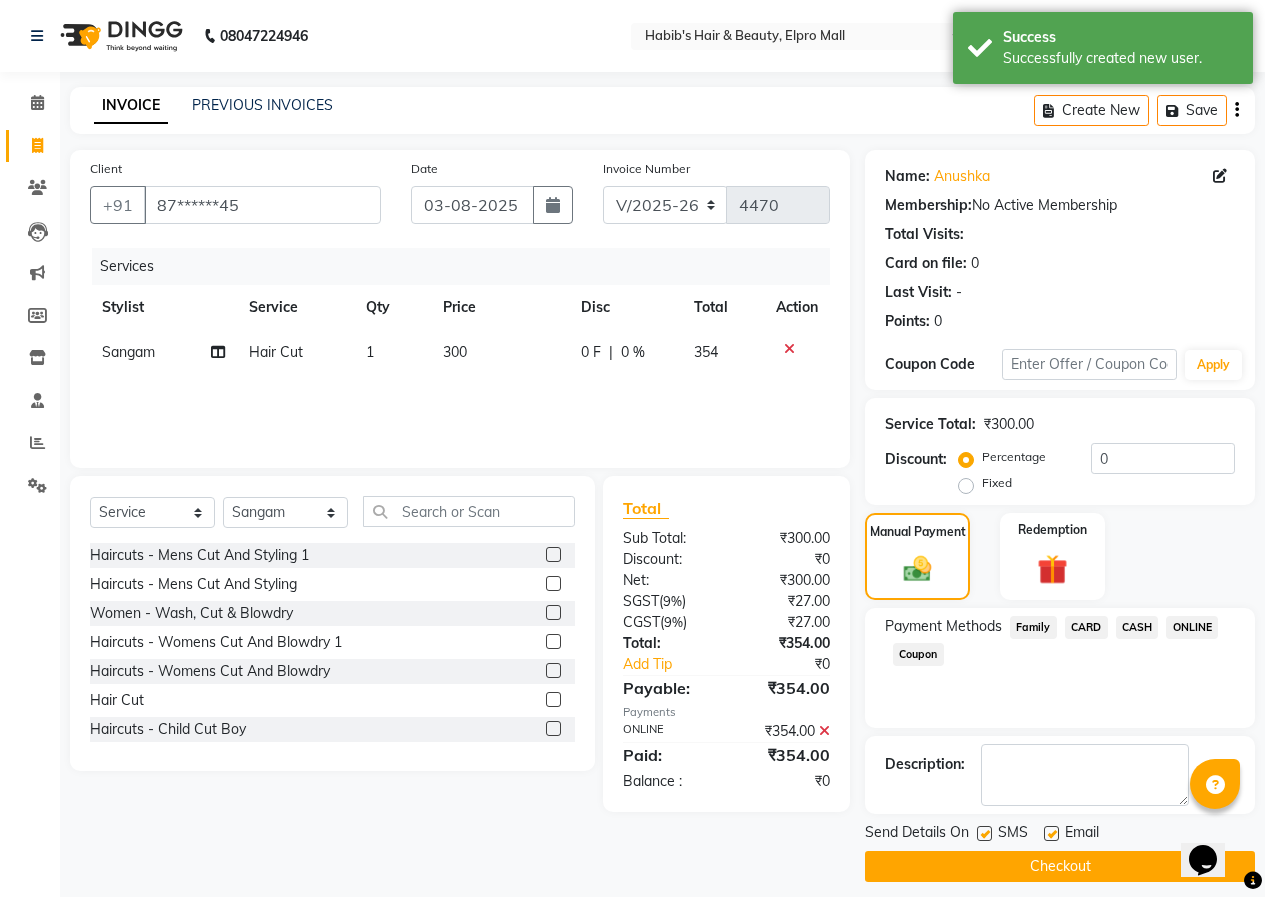 click on "INVOICE PREVIOUS INVOICES Create New   Save  Client +91 [PHONE] Date 03-08-2025 Invoice Number V/2025 V/2025-26 4470 Services Stylist Service Qty Price Disc Total Action [FIRST] Hair Cut 1 300 0 F | 0 % 354 Select  Service  Product  Membership  Package Voucher Prepaid Gift Card  Select Stylist ANUSHKA GAURI GUDDU Keshav Maushi Mhaske  [FIRST]  [FIRST] Ravi  Roshan Sagar SANA Sangam Sanika shabnam SONALI  subhan Haircuts -  Mens Cut And Styling 1  Haircuts -  Mens Cut And Styling  Women - Wash, Cut \u0026 Blowdry  Haircuts -  Womens Cut And Blowdry 1  Haircuts -  Womens Cut And Blowdry  Hair Cut  Haircuts -  Child Cut Boy  Haircuts -  Child Cut Girl  Demo  rica full front  rica buttocks wax  hydra facial  HAIR CUT WASH WOMENS  body polish  BALAYAGE COLOR  add on mask  NAIL CUT $ NAIL PAMIT  beauty pakges  nanoplastia  casmra facial  Chemical Pakage  WAX - Full Face  wax - upperlips  nail arts  Blowdry  -  Wash And Blast Dry  Blowdry  -  Shoulder Length  Blowdry  -  Below Shoulder  Blowdry  -  Up to waist Shoulder   (" 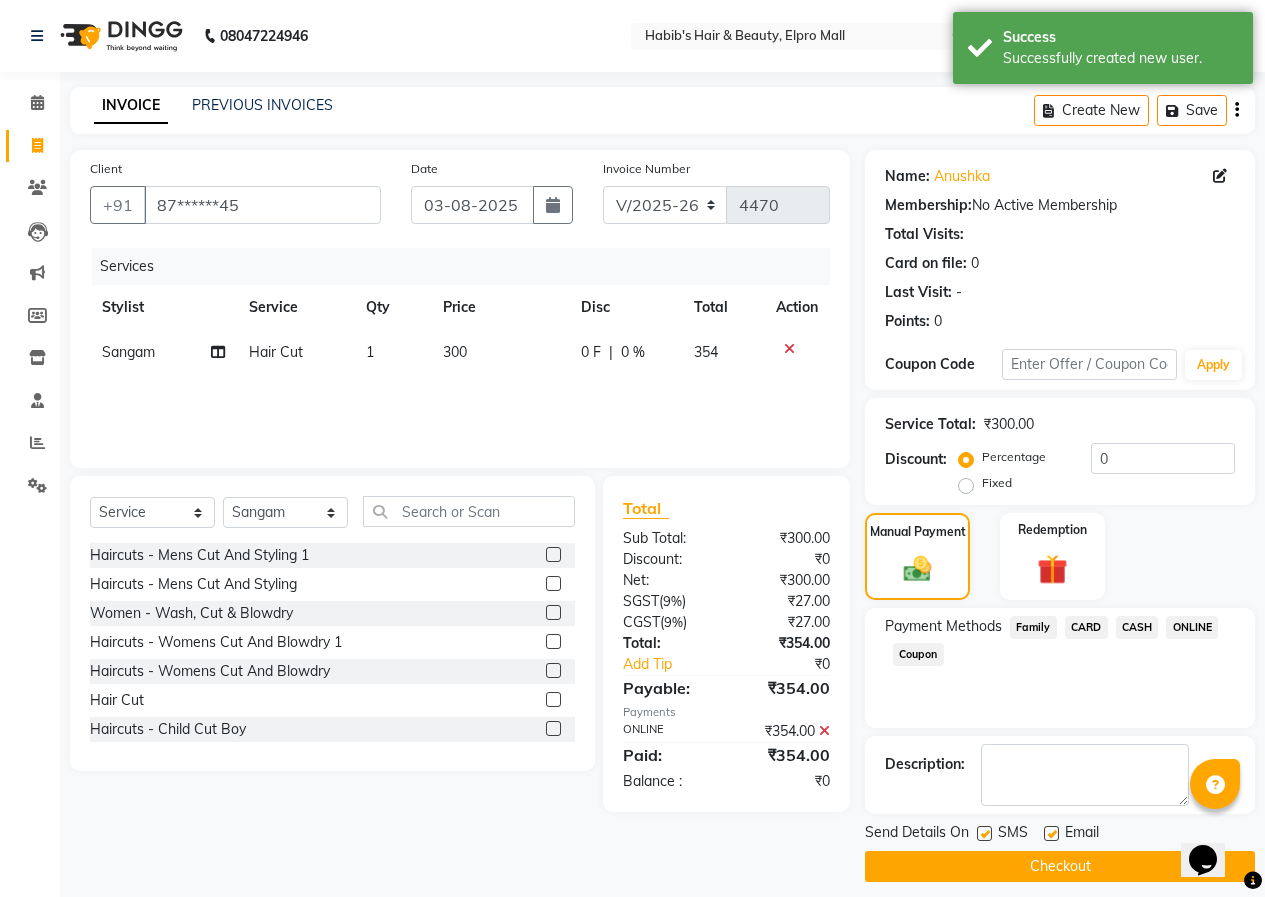 click on "Checkout" 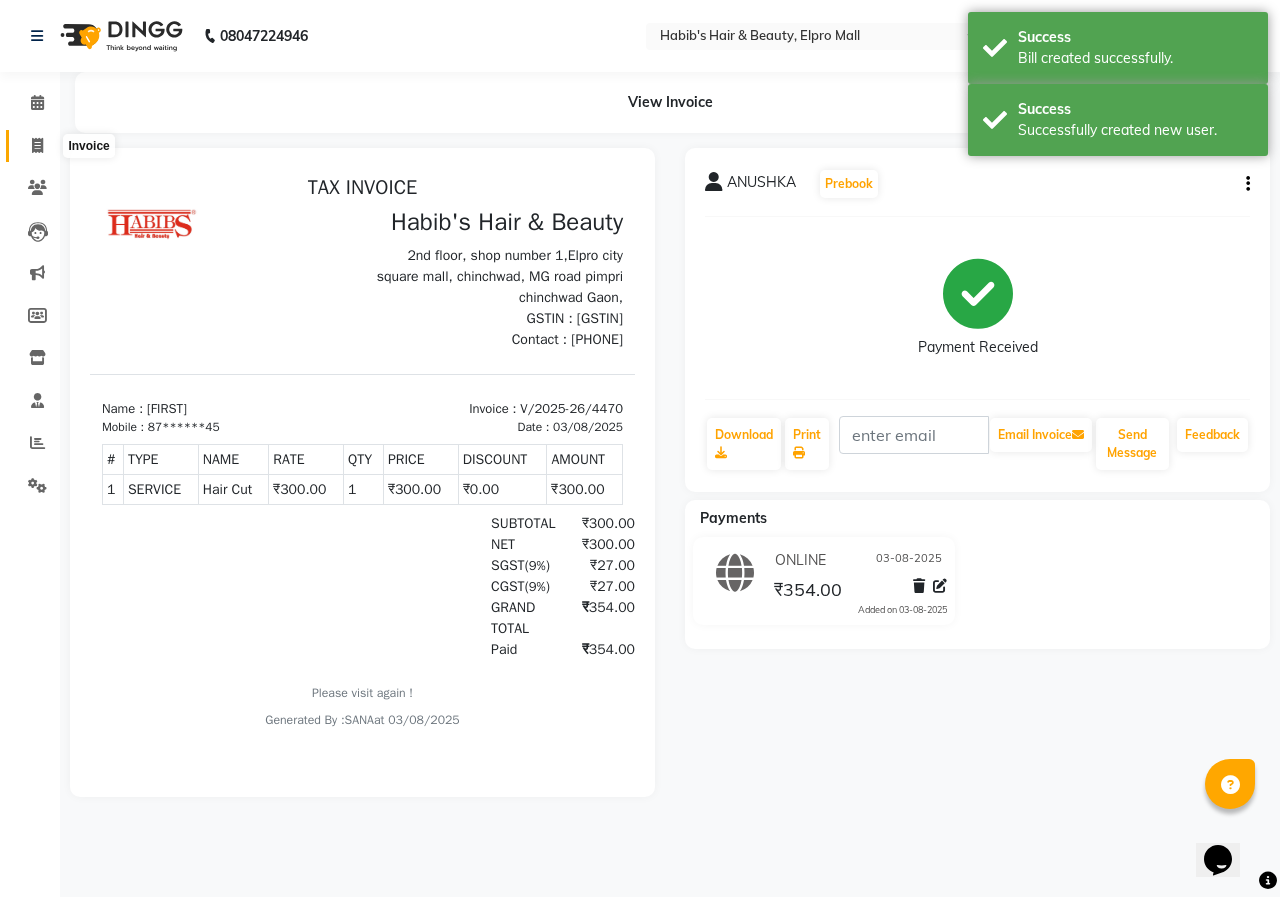 scroll, scrollTop: 0, scrollLeft: 0, axis: both 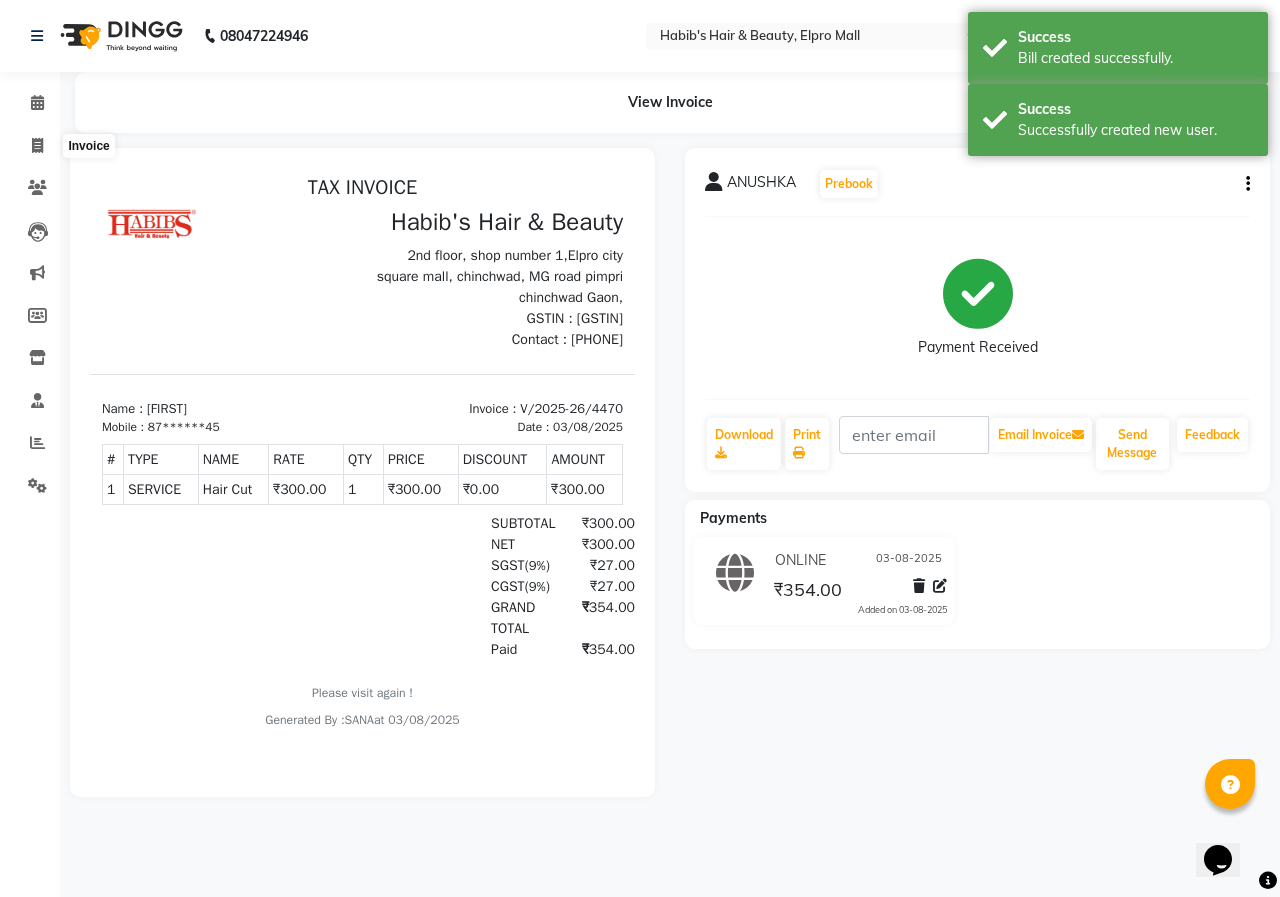 select on "service" 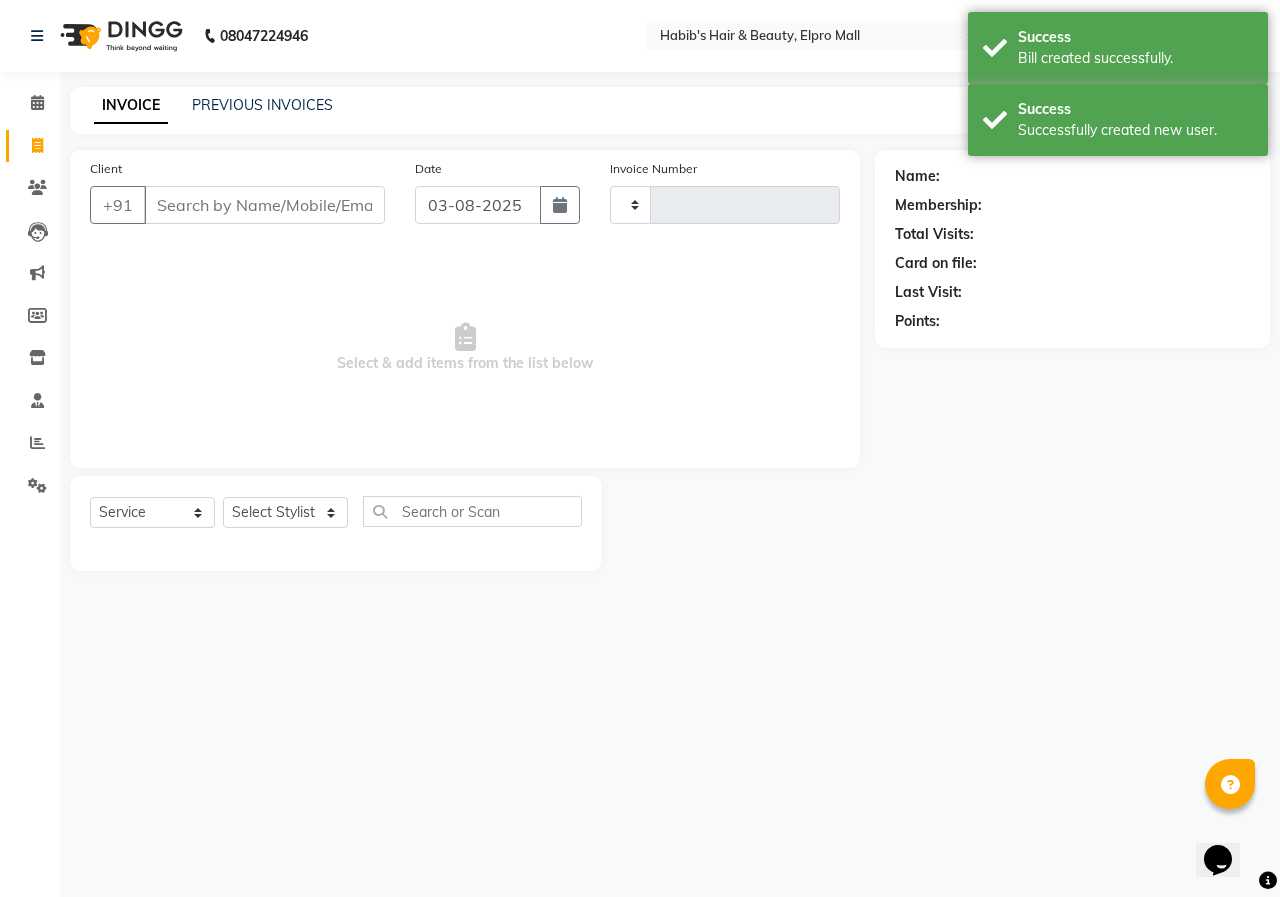 type on "4471" 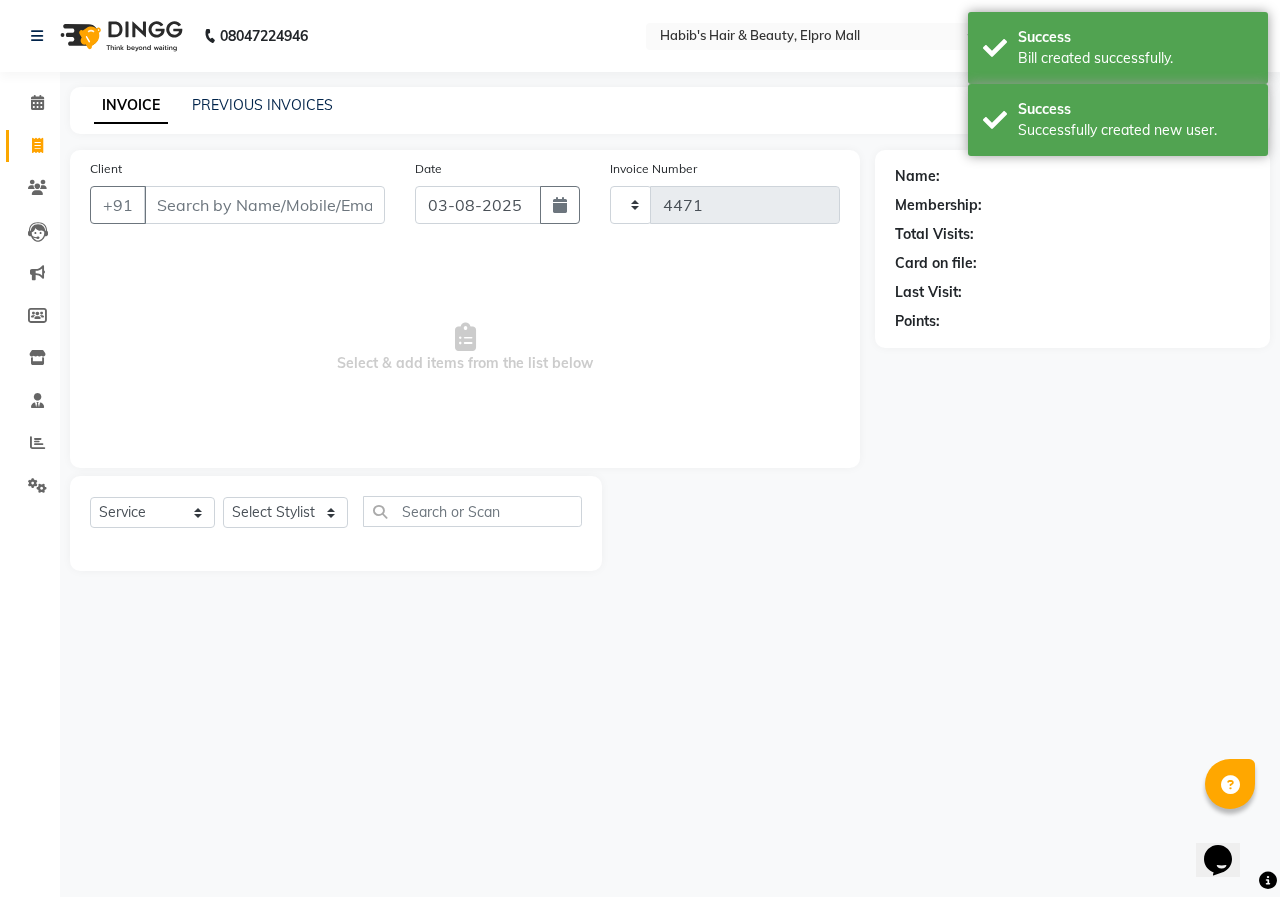 select on "3952" 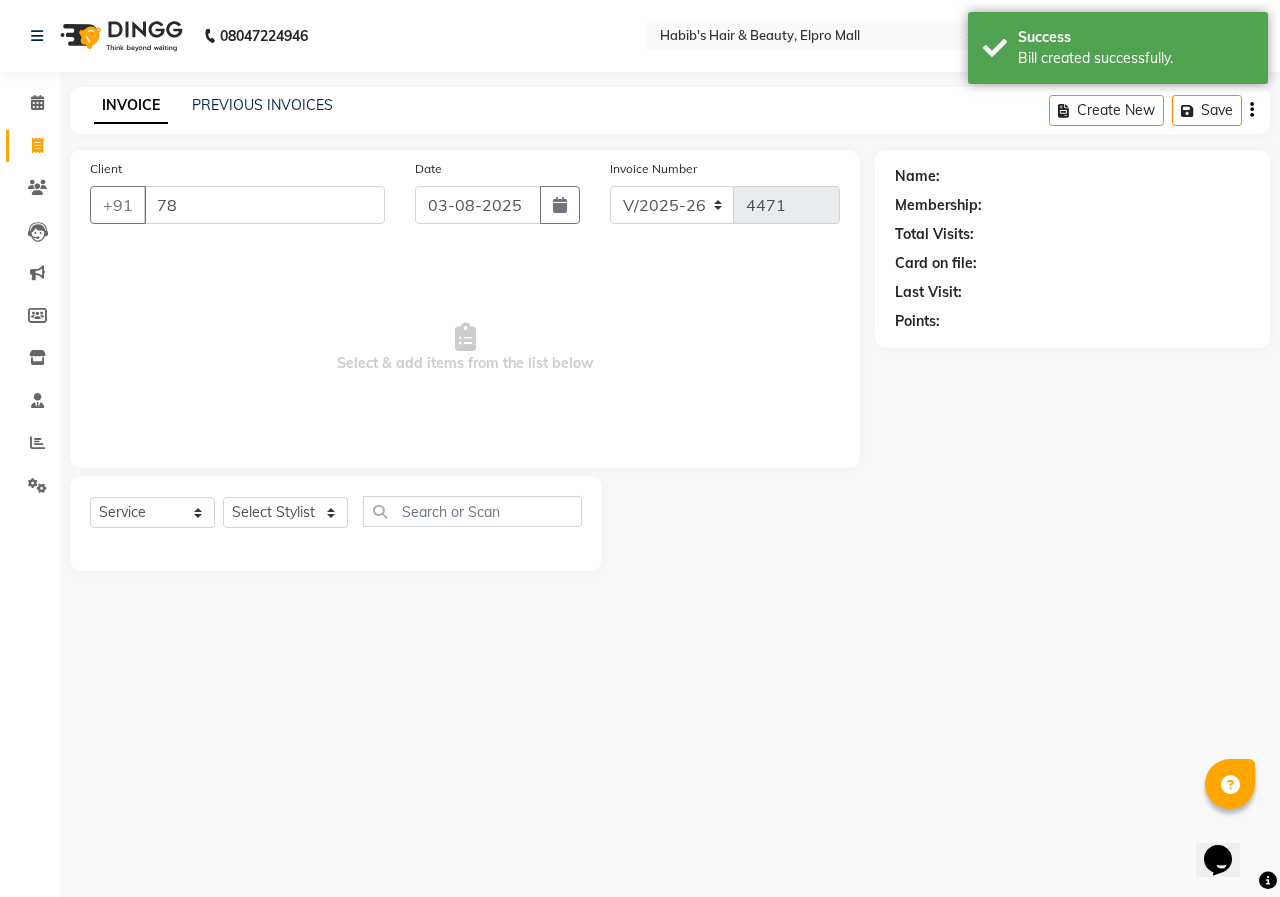 type on "7" 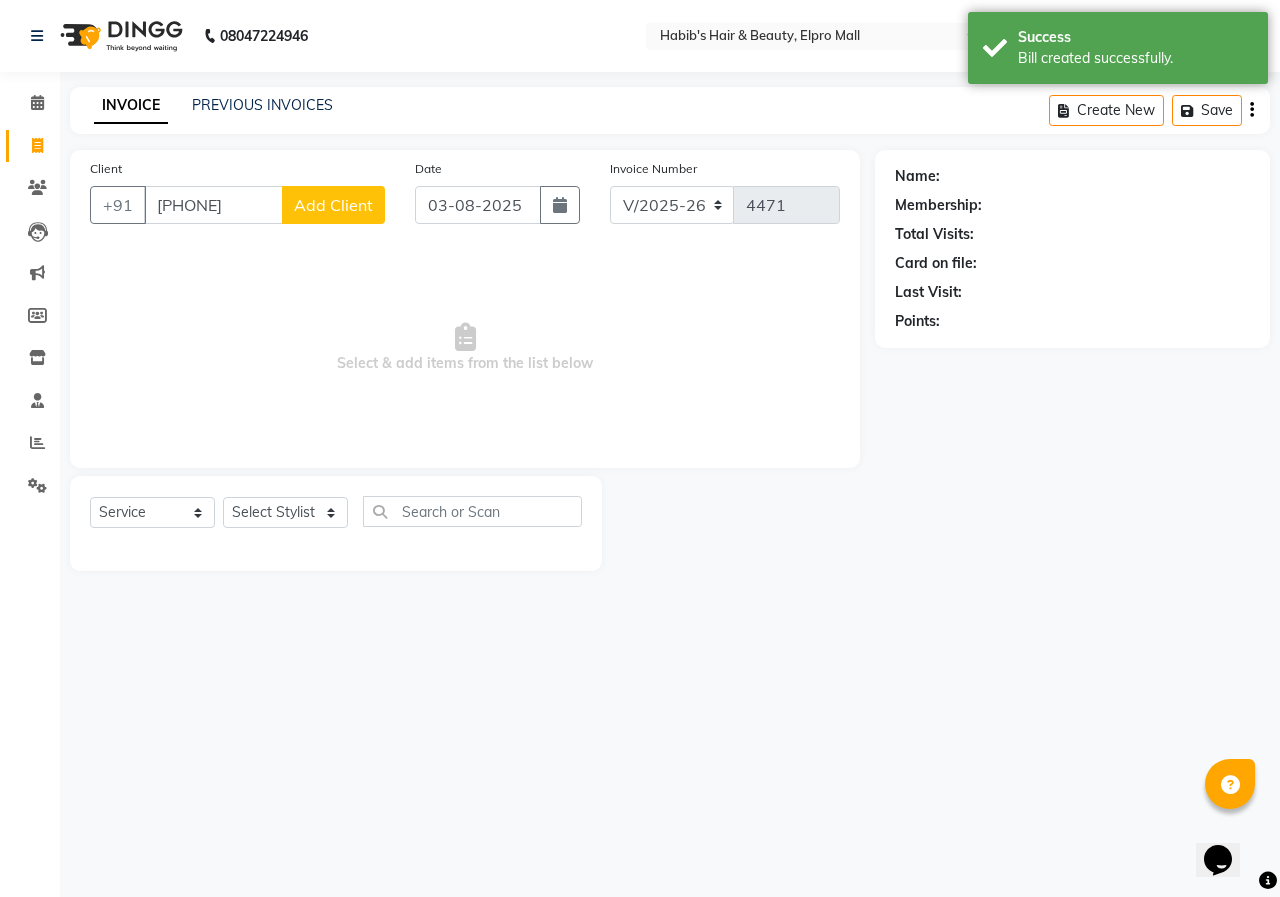 type on "[PHONE]" 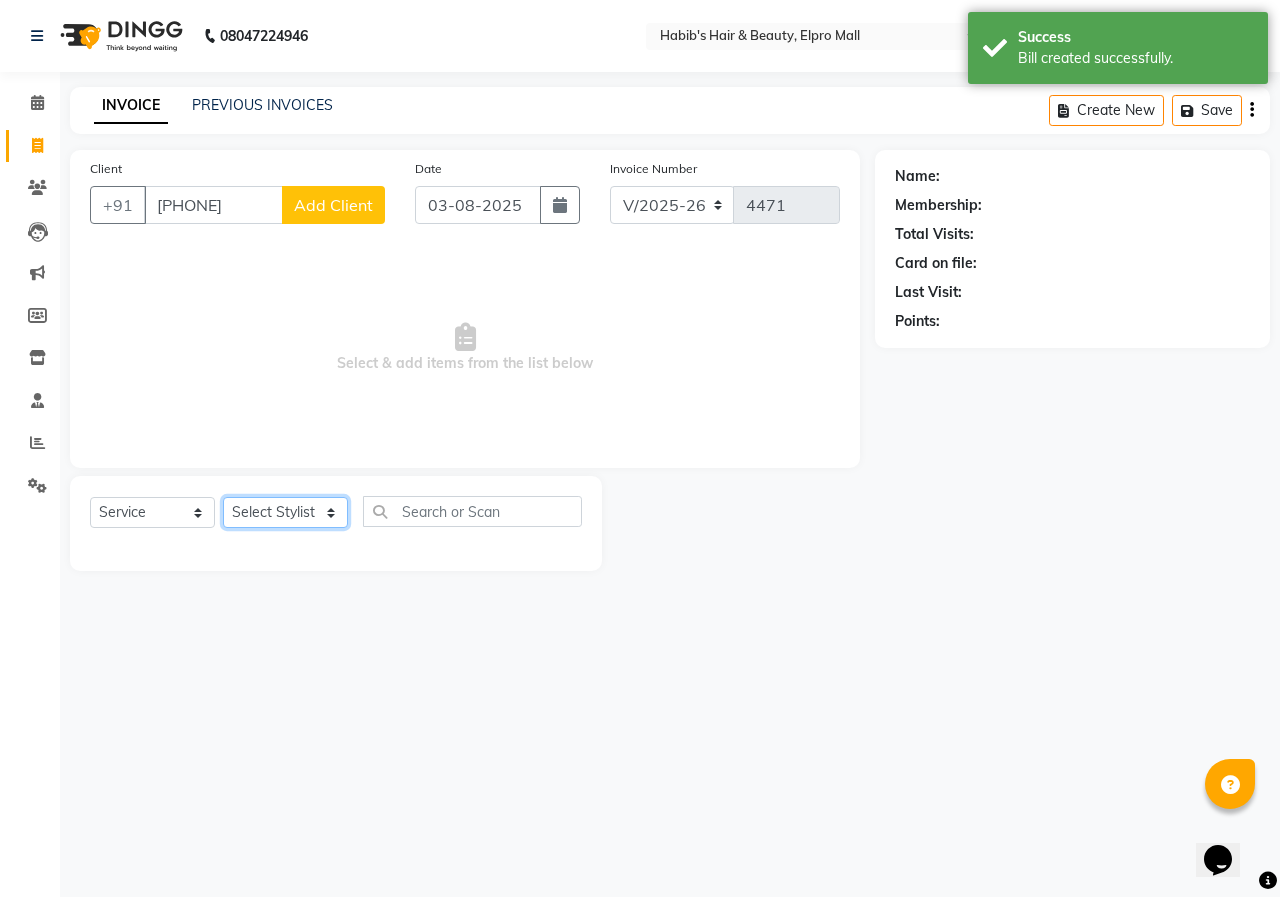 click on "Select Stylist ANUSHKA GAURI GUDDU Keshav Maushi Mhaske  priya  Rahul Ravi  Roshan Sagar SANA Sangam Sanika shabnam SONALI  subhan" 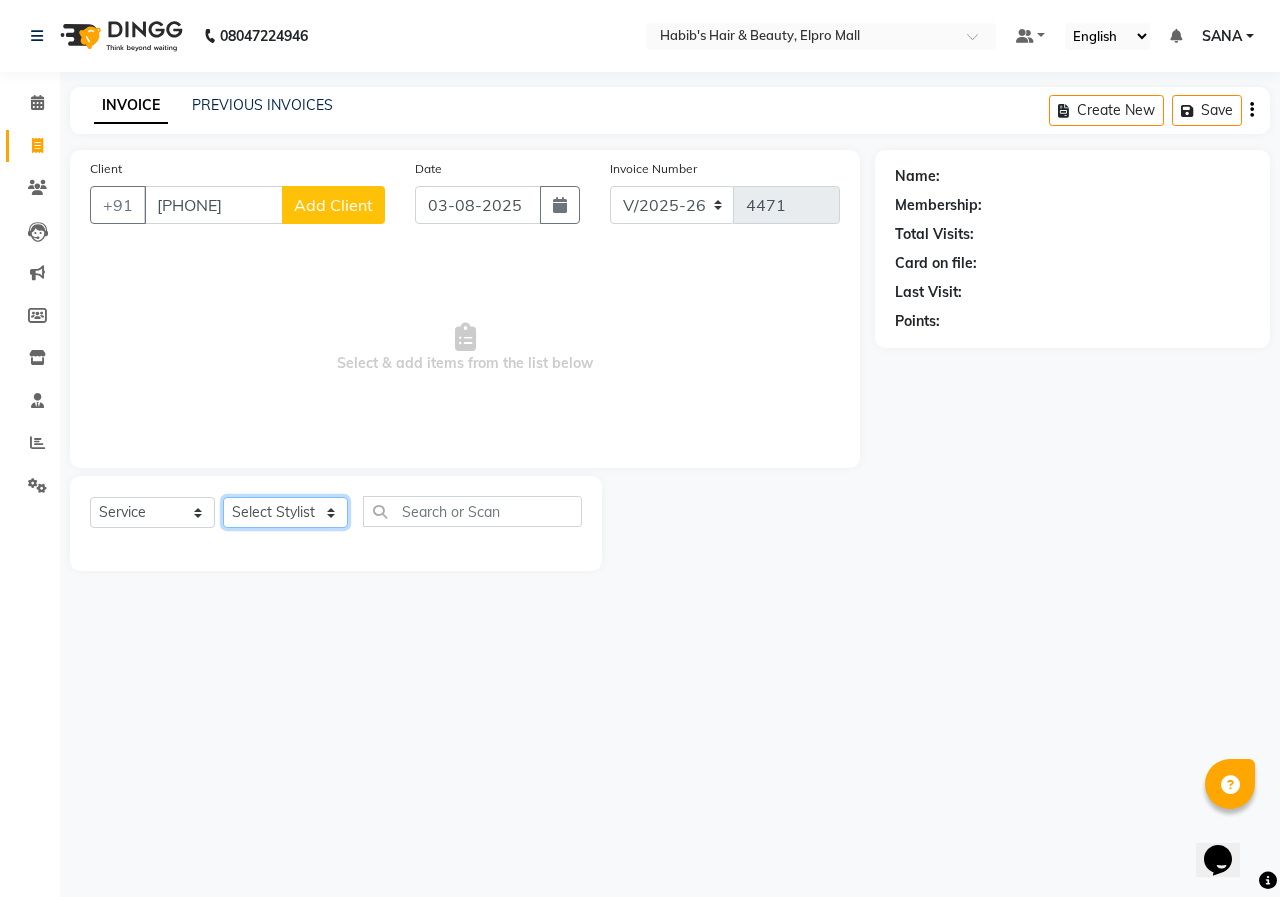 click on "Select Stylist ANUSHKA GAURI GUDDU Keshav Maushi Mhaske  priya  Rahul Ravi  Roshan Sagar SANA Sangam Sanika shabnam SONALI  subhan" 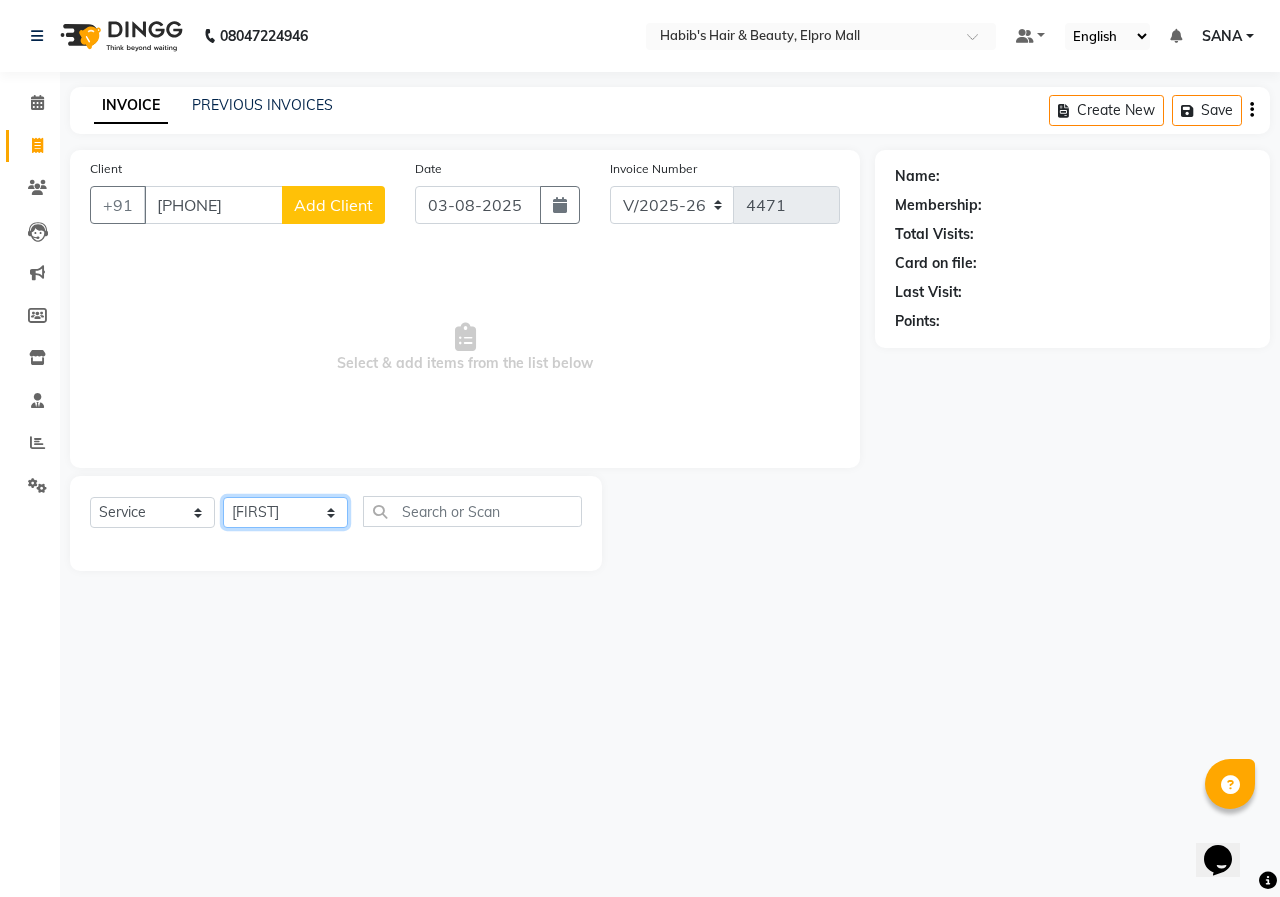 click on "Select Stylist ANUSHKA GAURI GUDDU Keshav Maushi Mhaske  priya  Rahul Ravi  Roshan Sagar SANA Sangam Sanika shabnam SONALI  subhan" 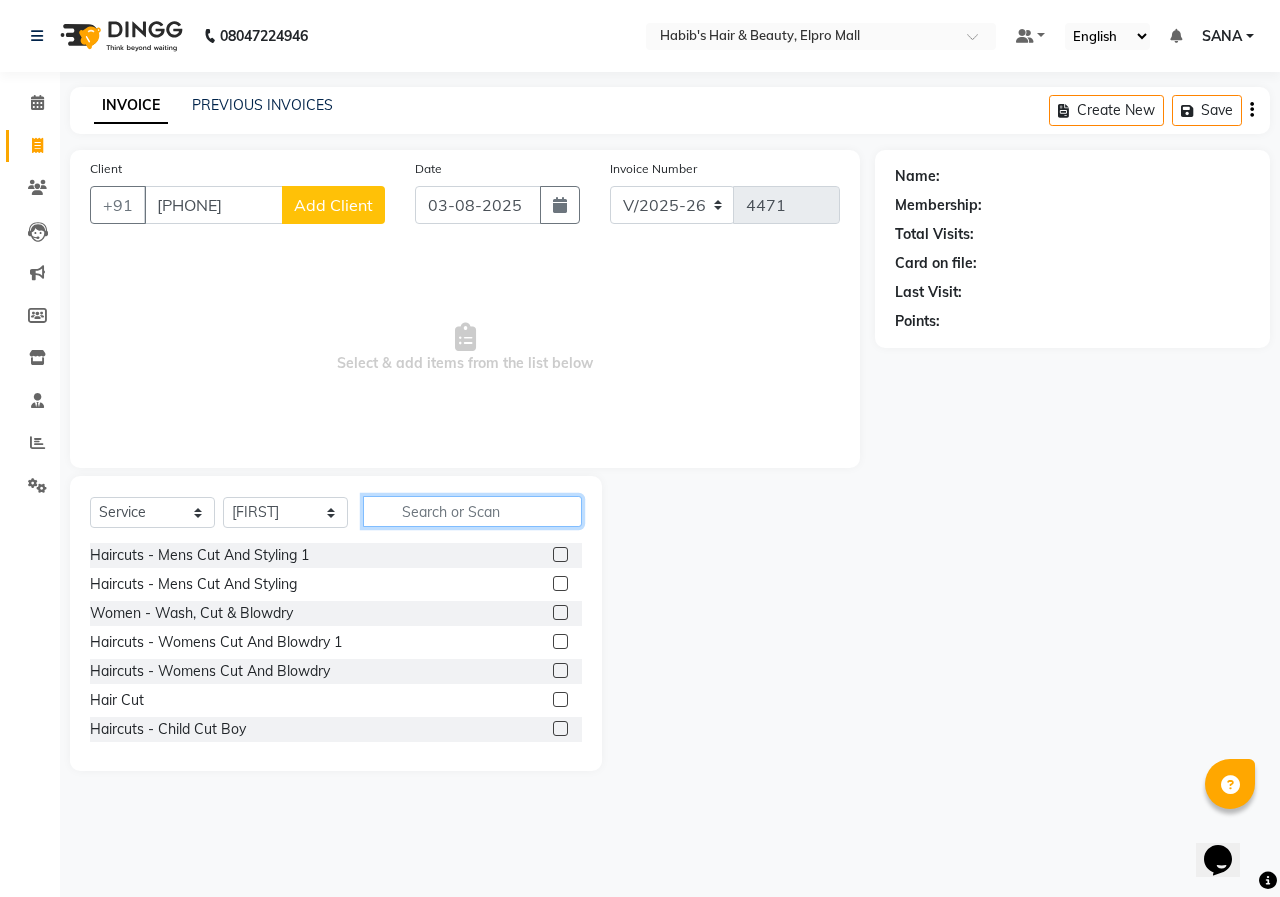 click 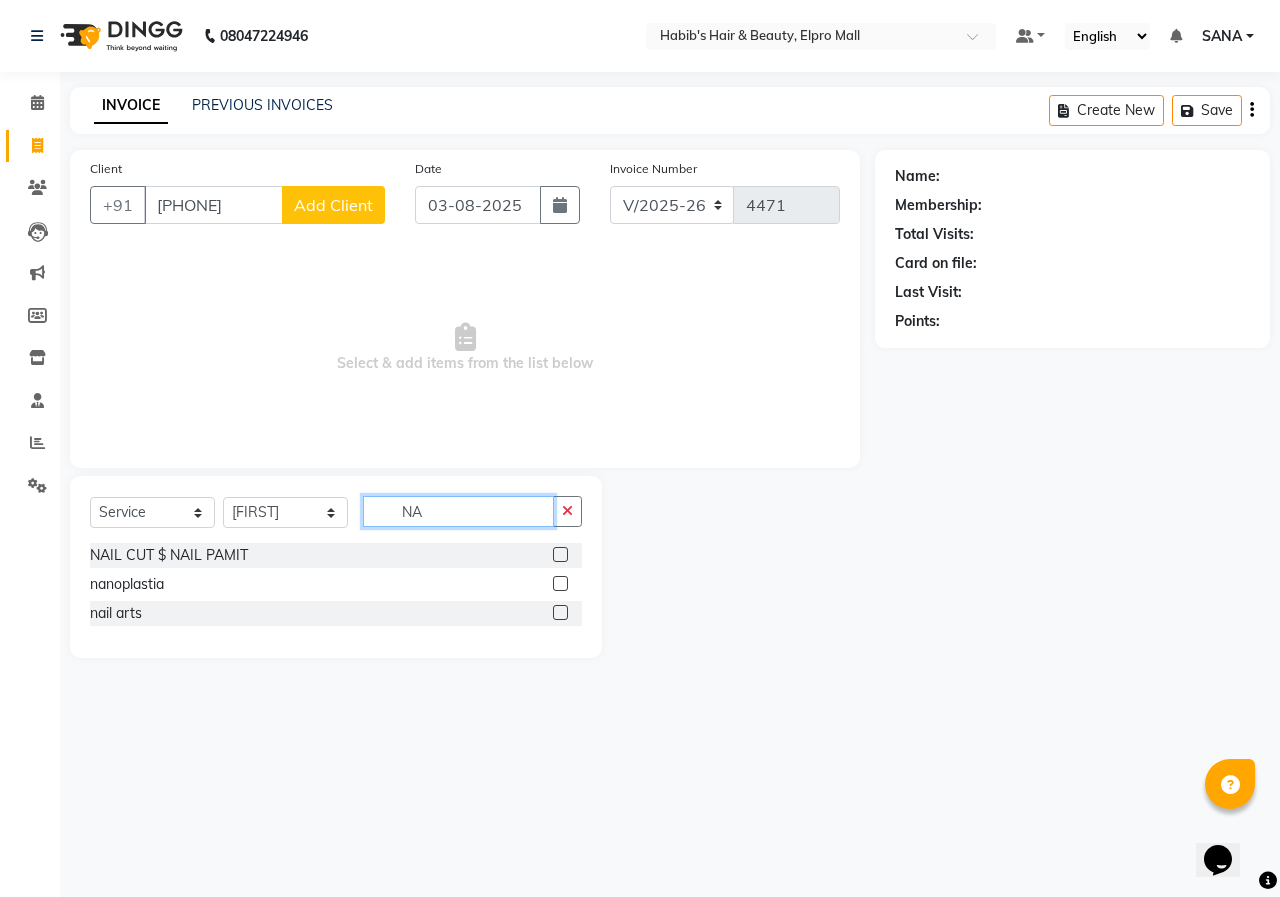 type on "NA" 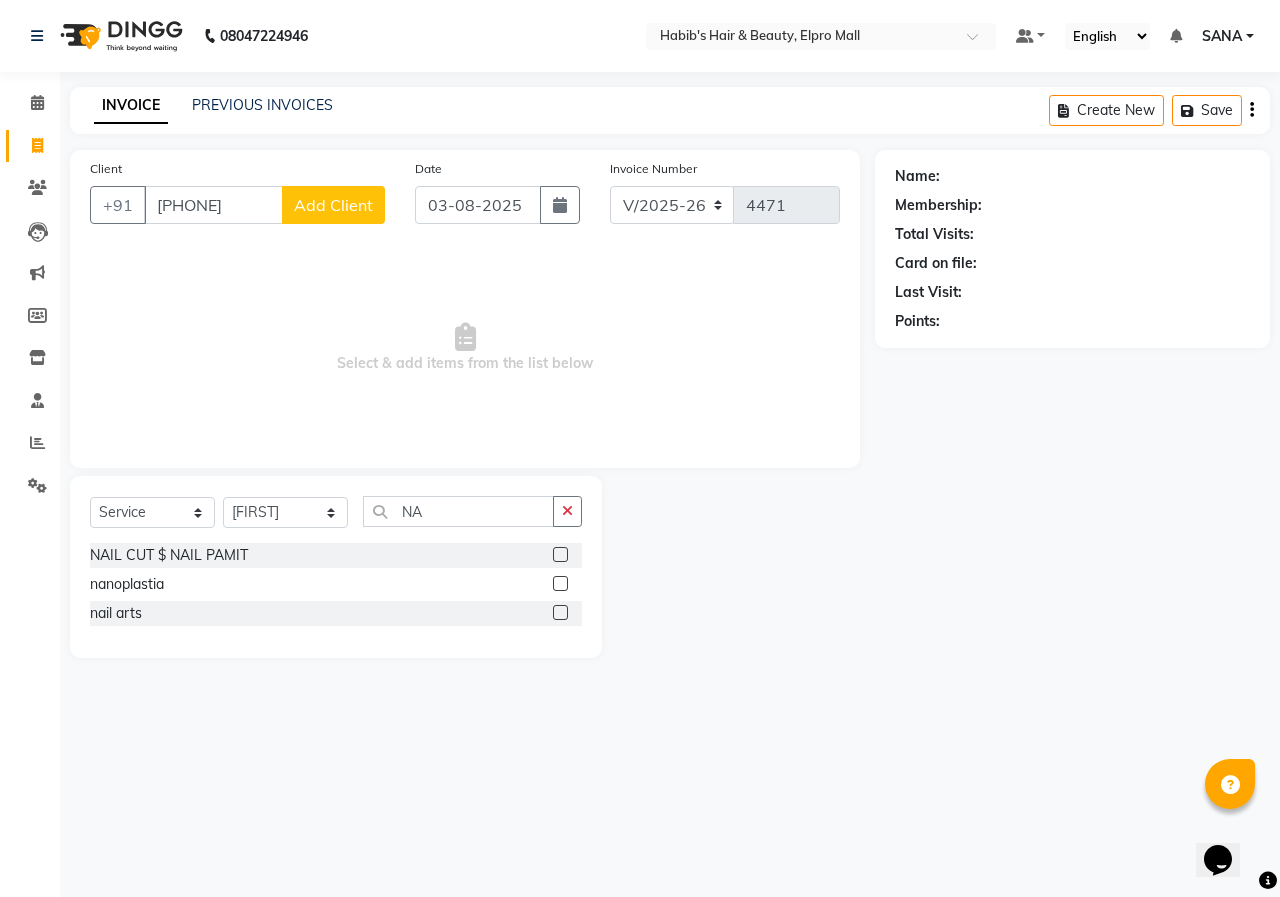 click 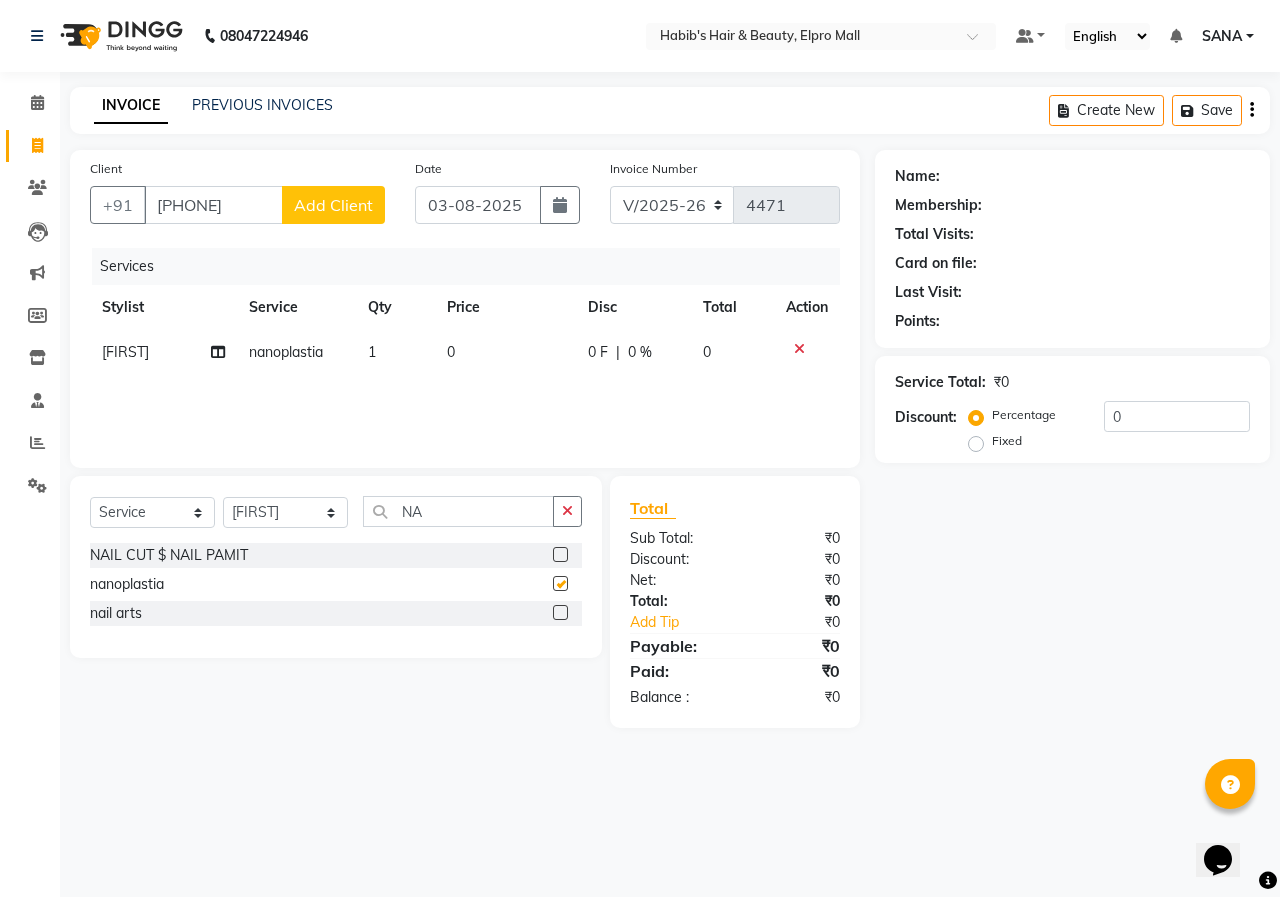 checkbox on "false" 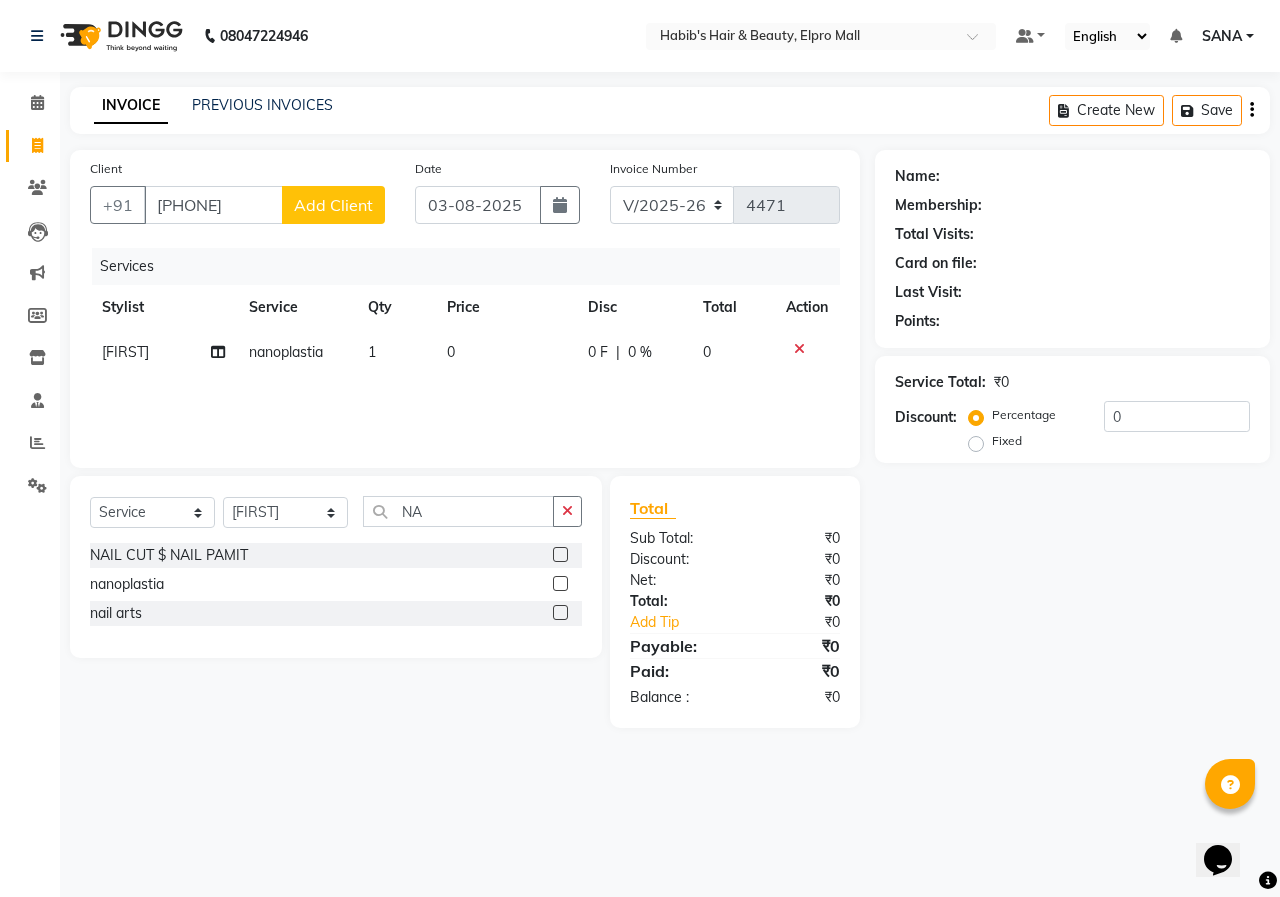 click on "0" 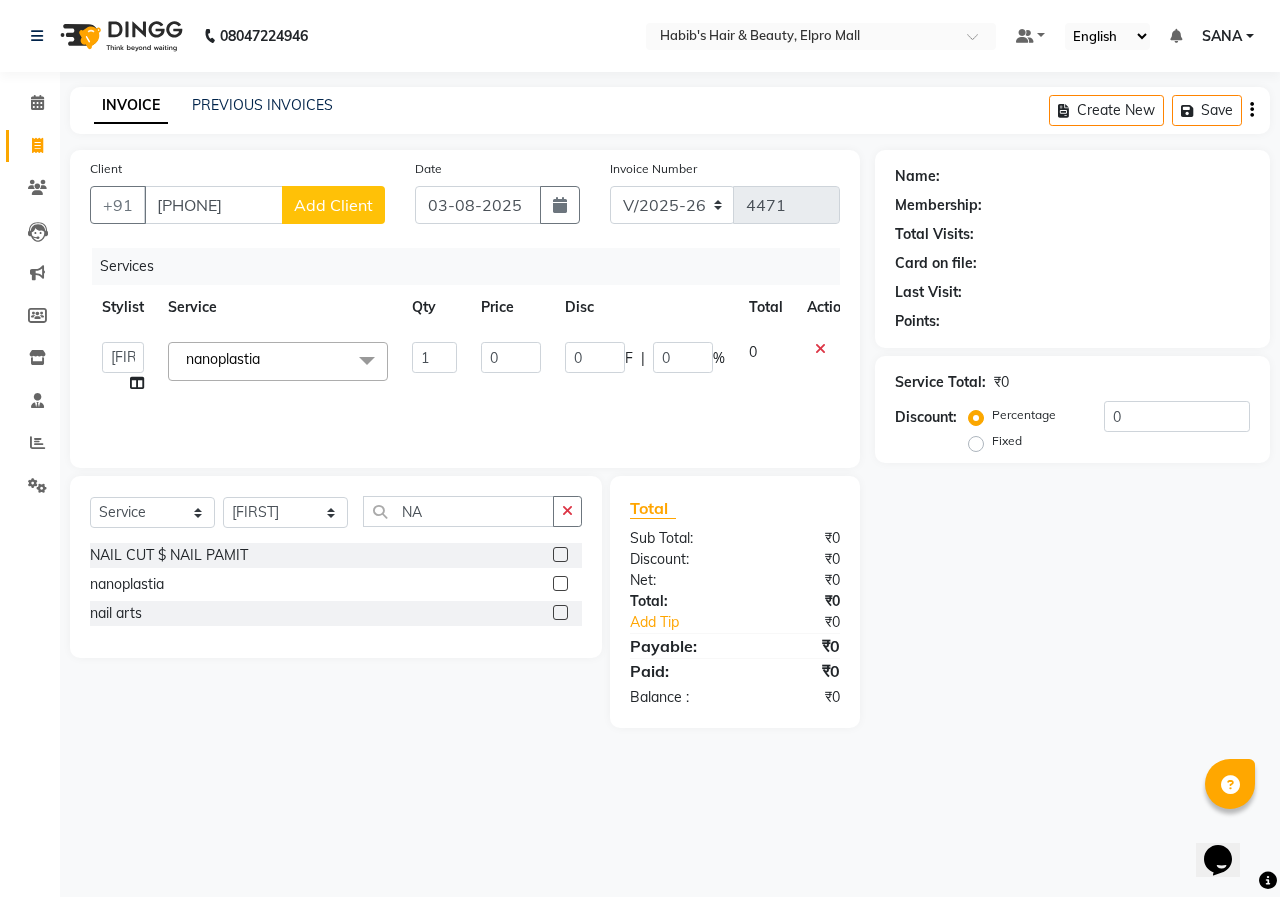 click on "0" 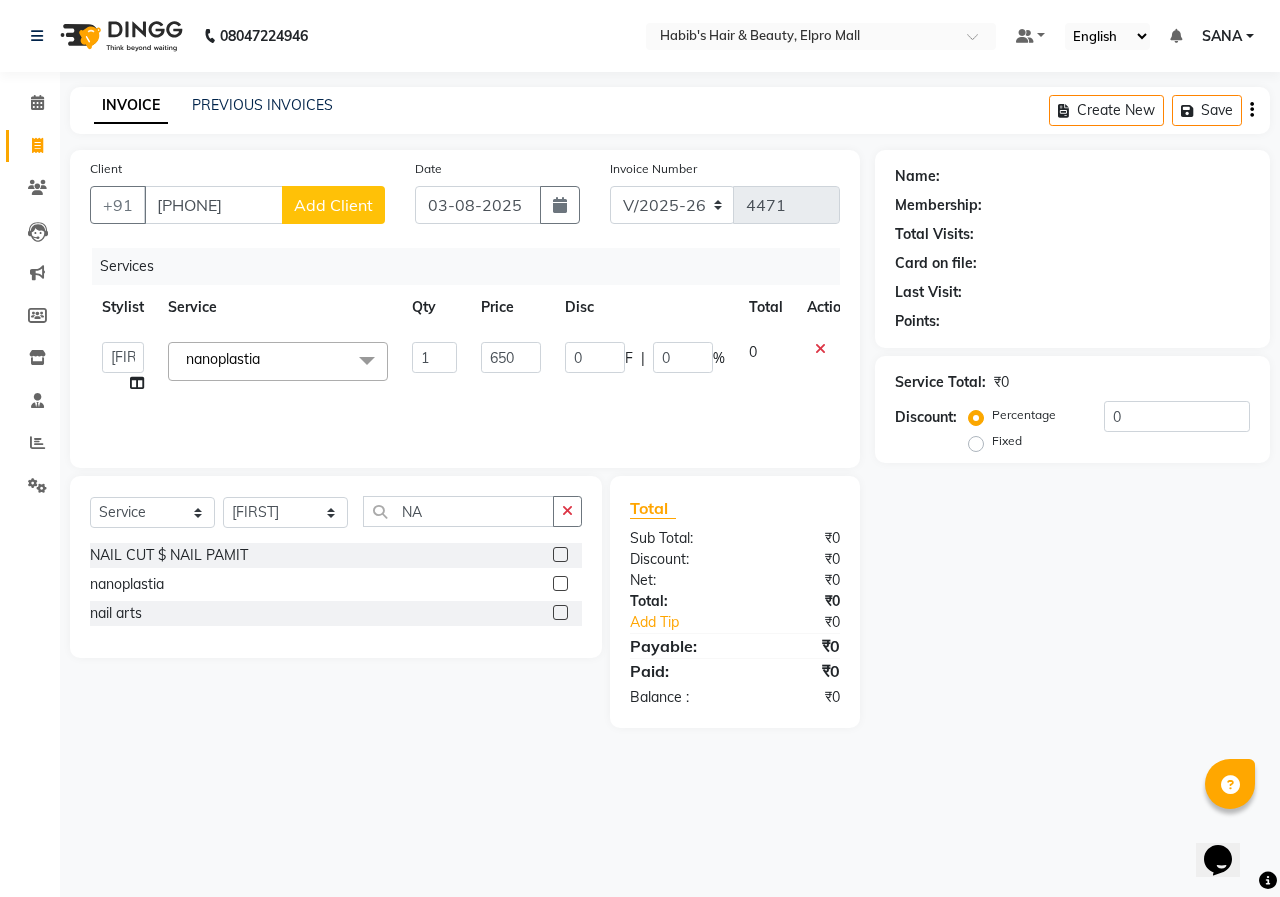 type on "6500" 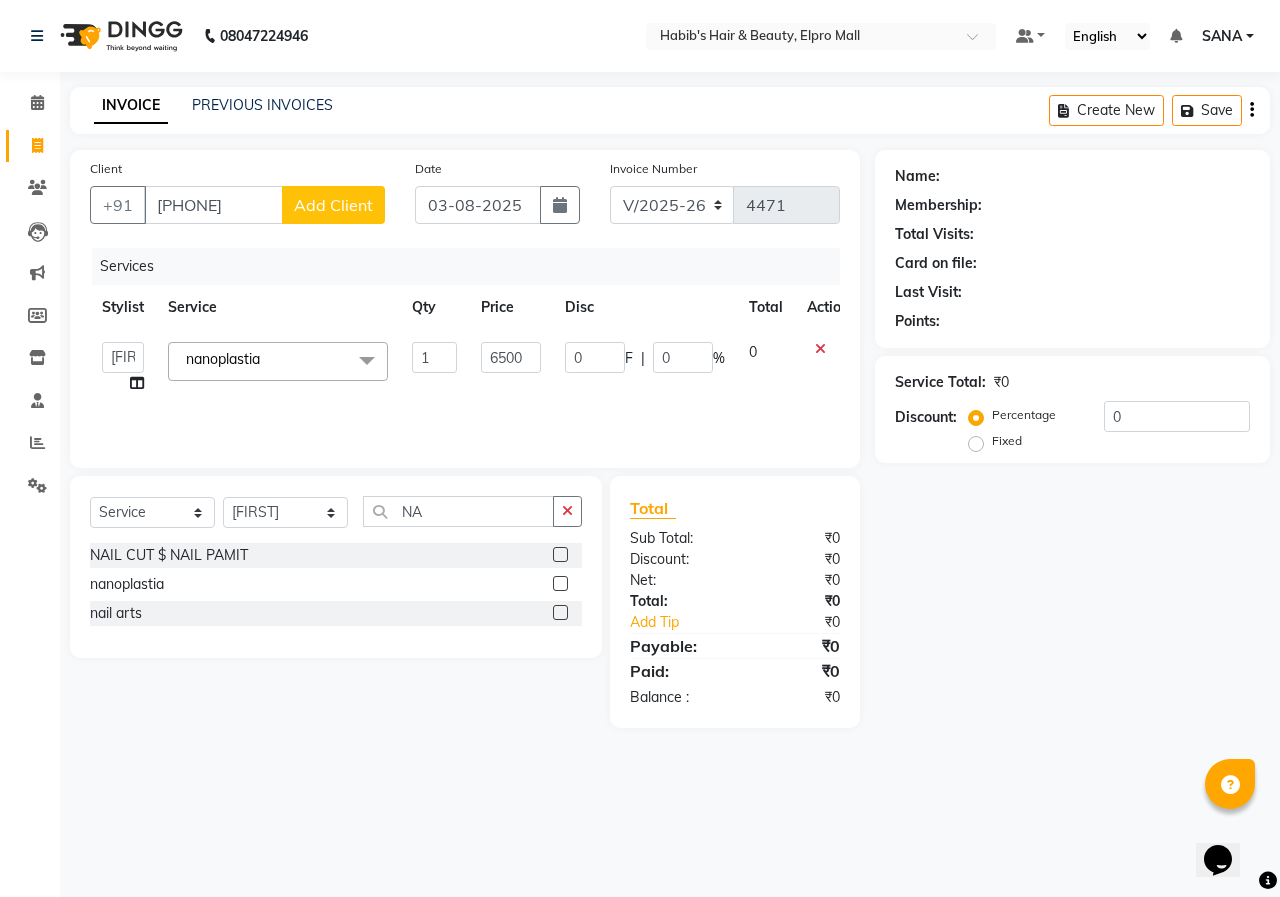 click on "Client +91 [PHONE] Add Client" 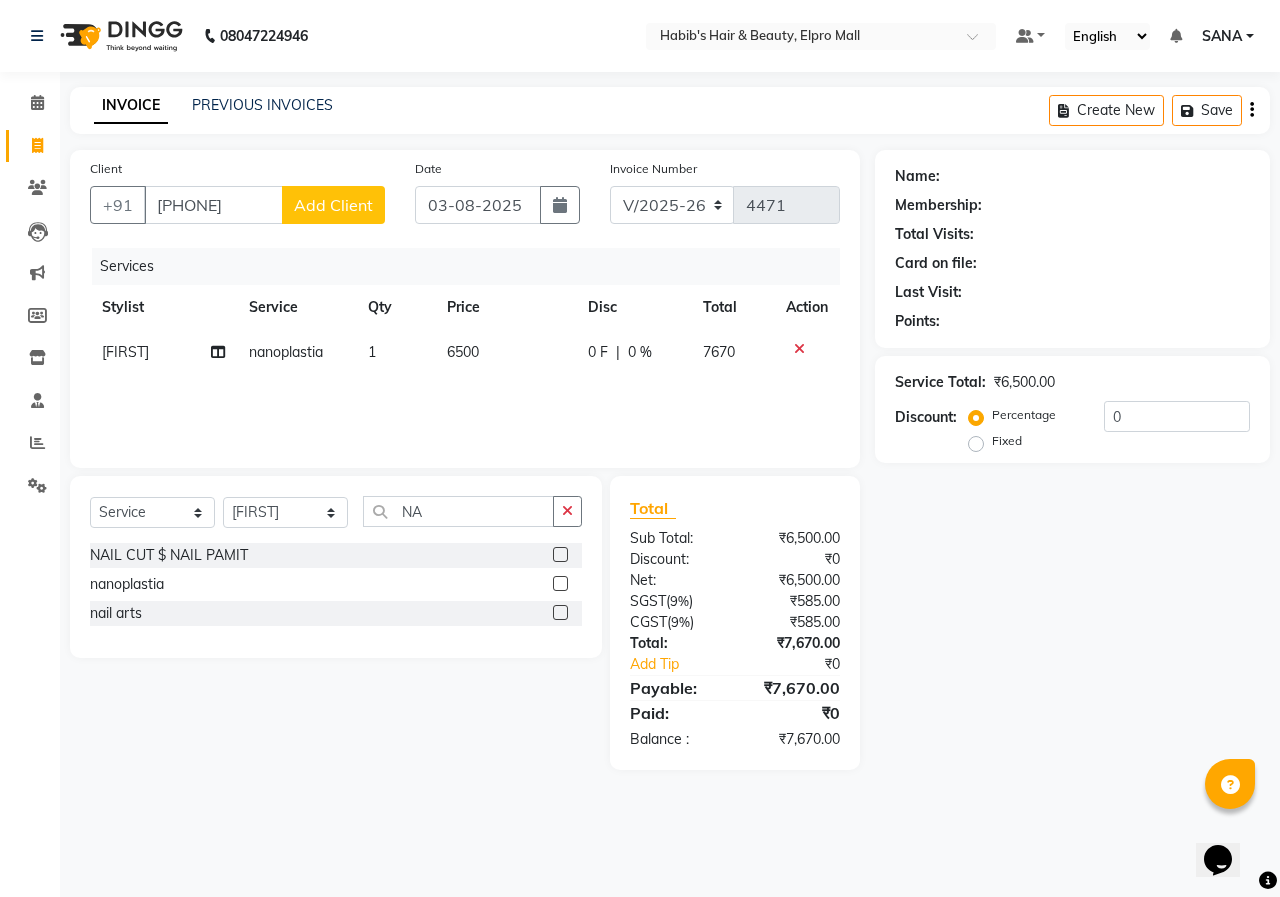click on "Add Client" 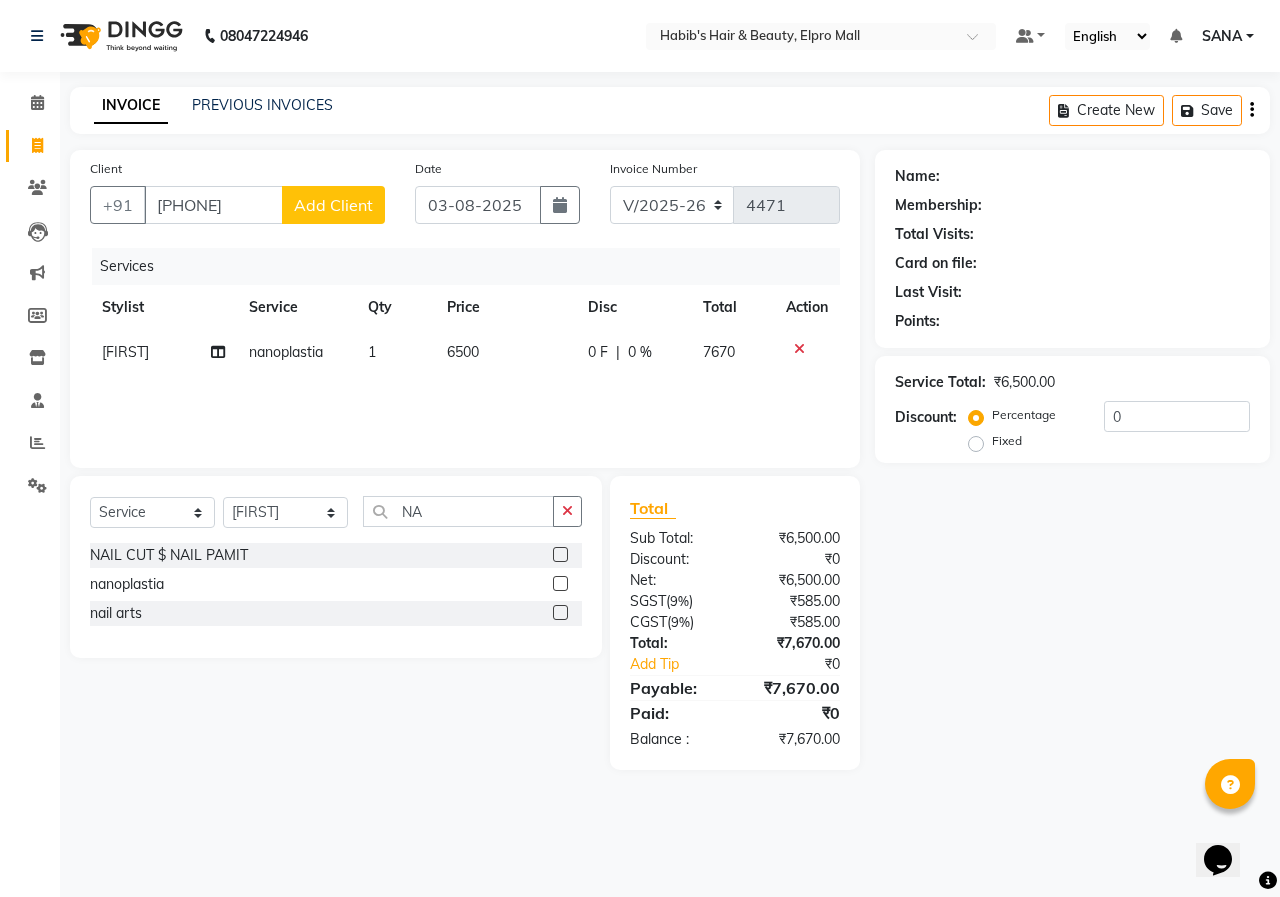select on "22" 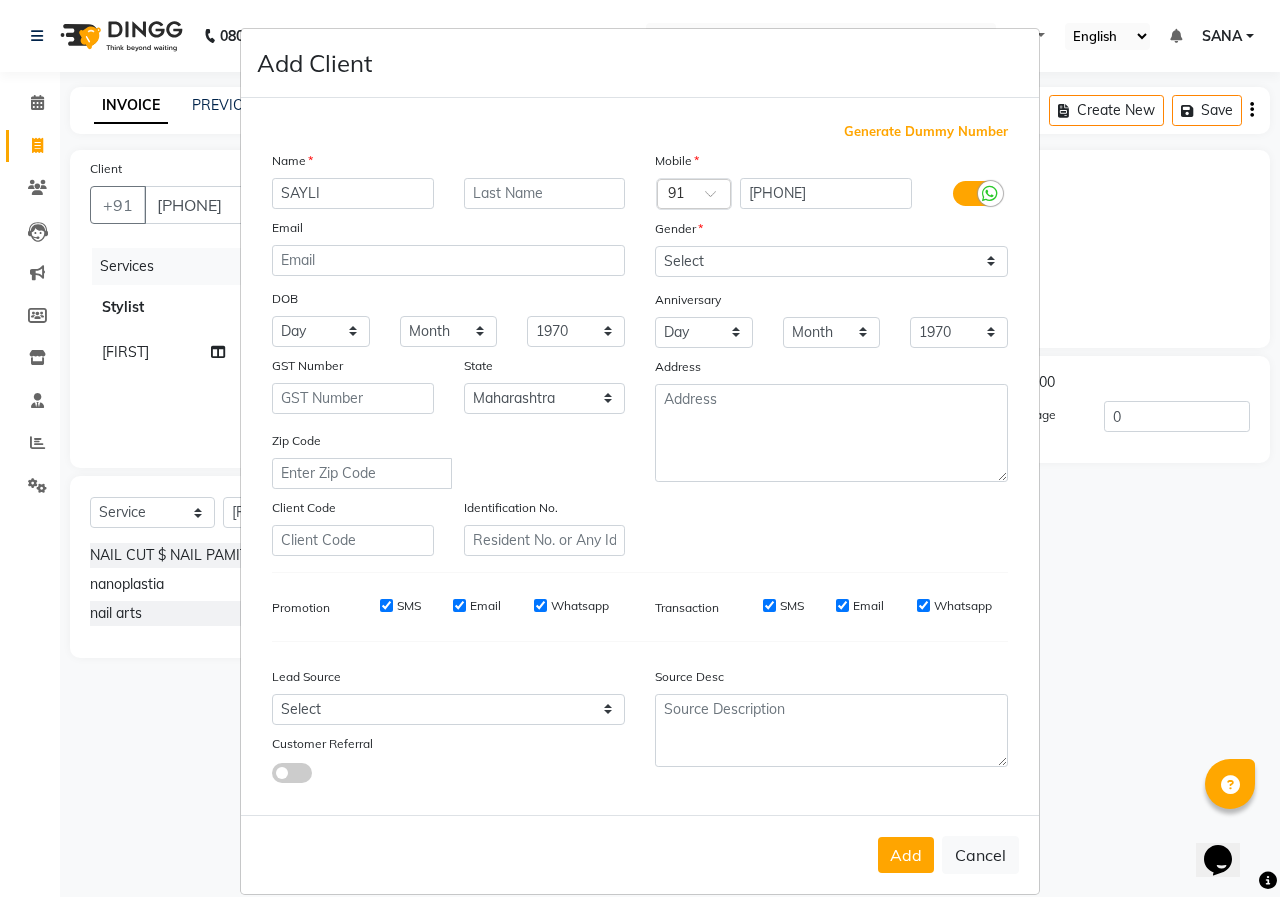 type on "SAYLI" 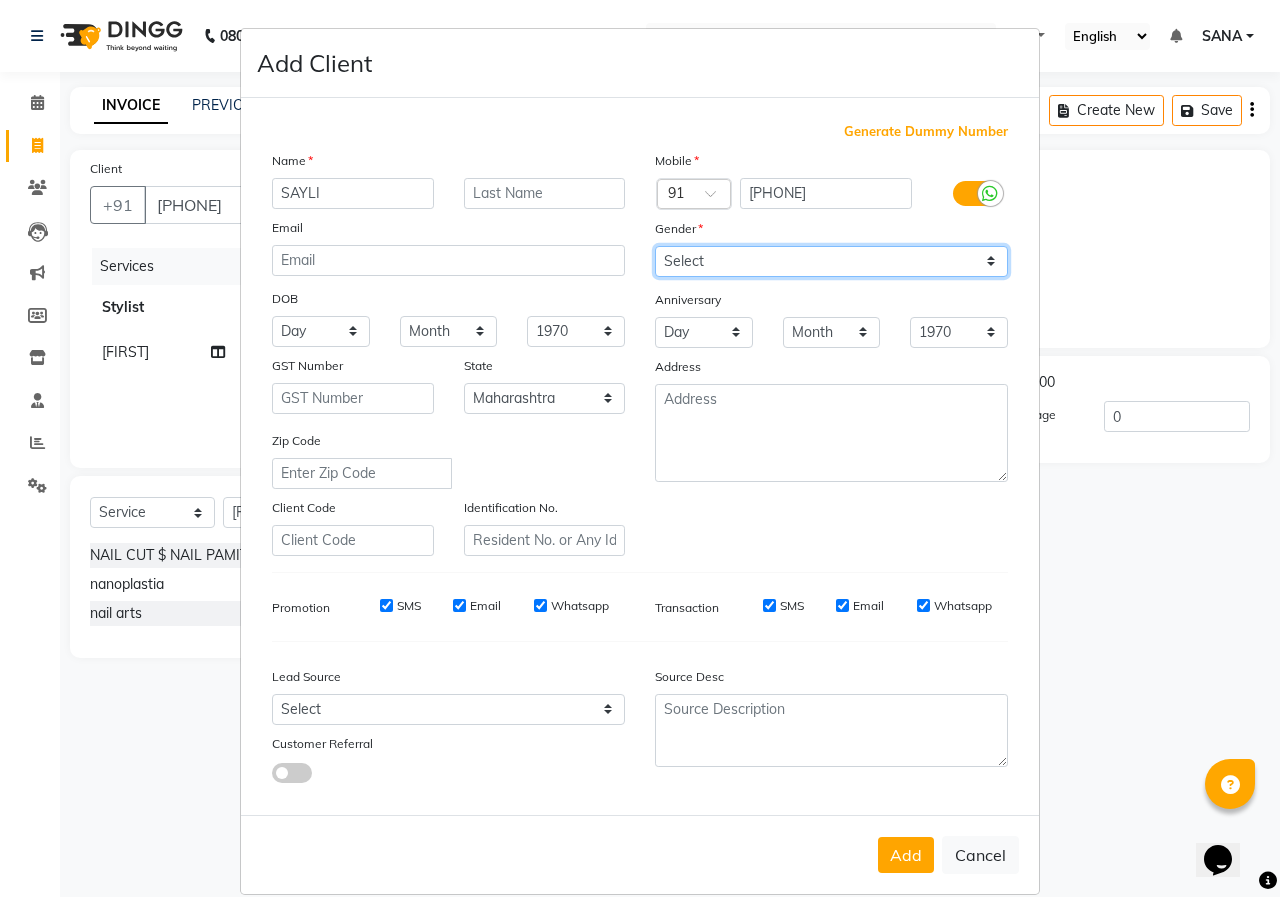 click on "Select Male Female Other Prefer Not To Say" at bounding box center (831, 261) 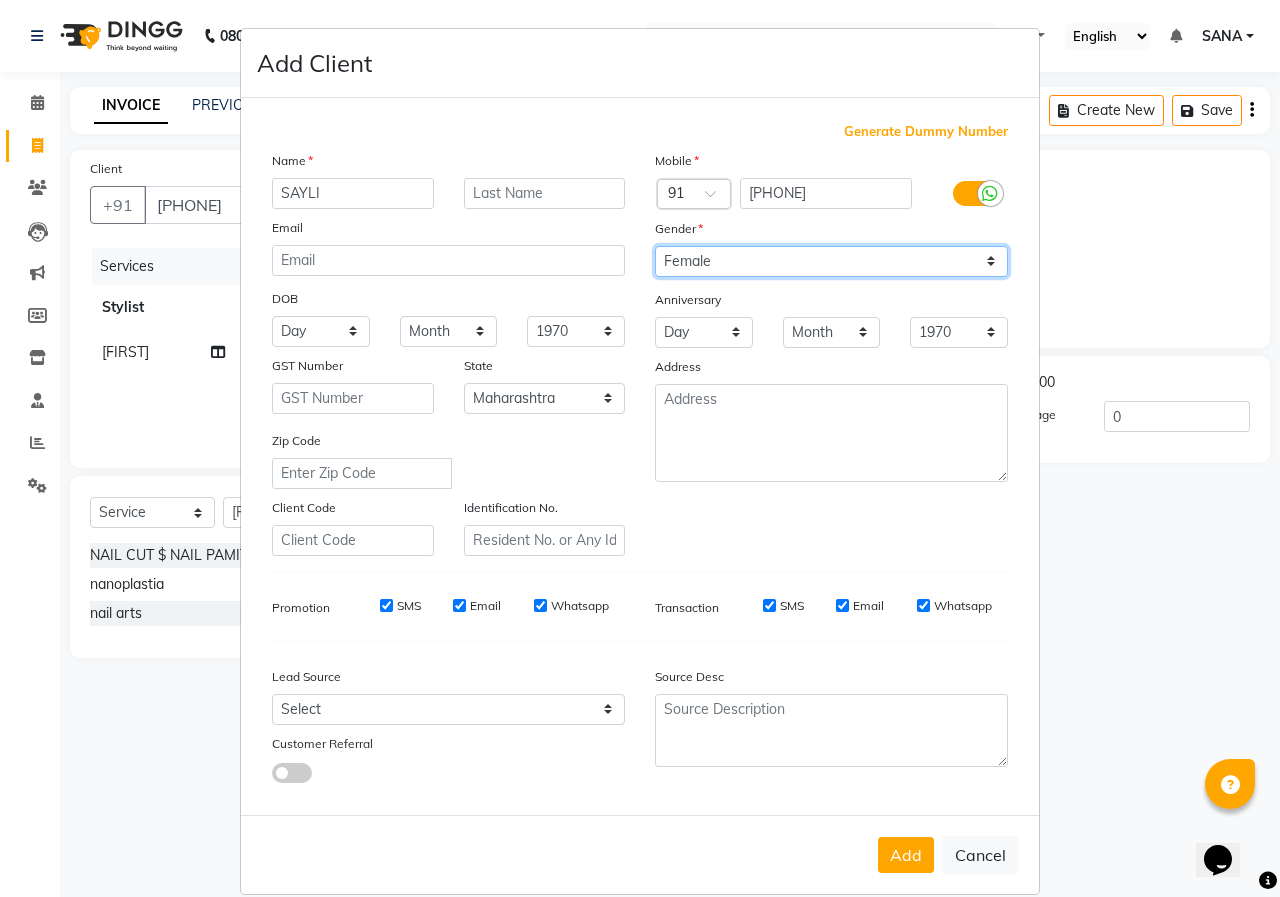 click on "Select Male Female Other Prefer Not To Say" at bounding box center (831, 261) 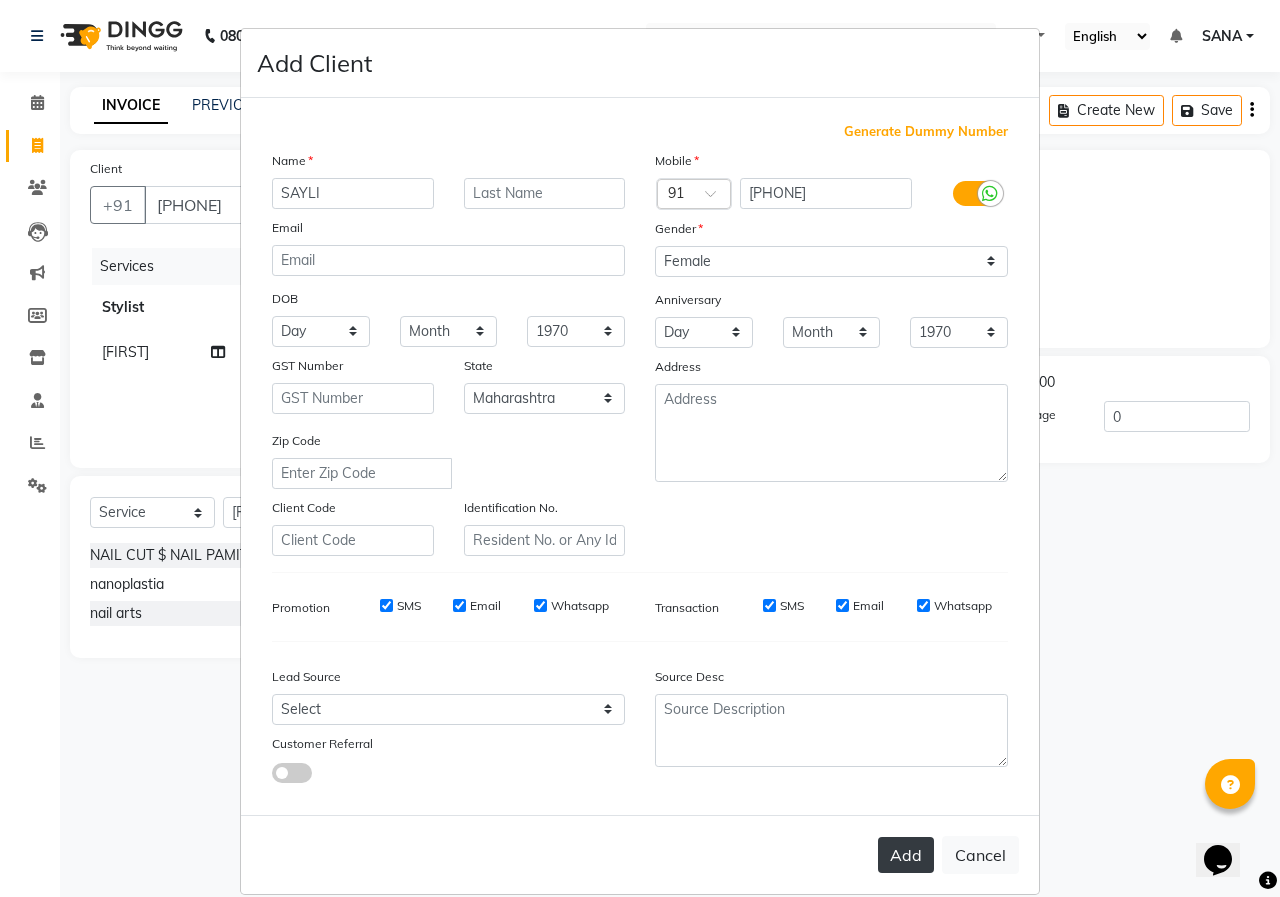 click on "Add" at bounding box center [906, 855] 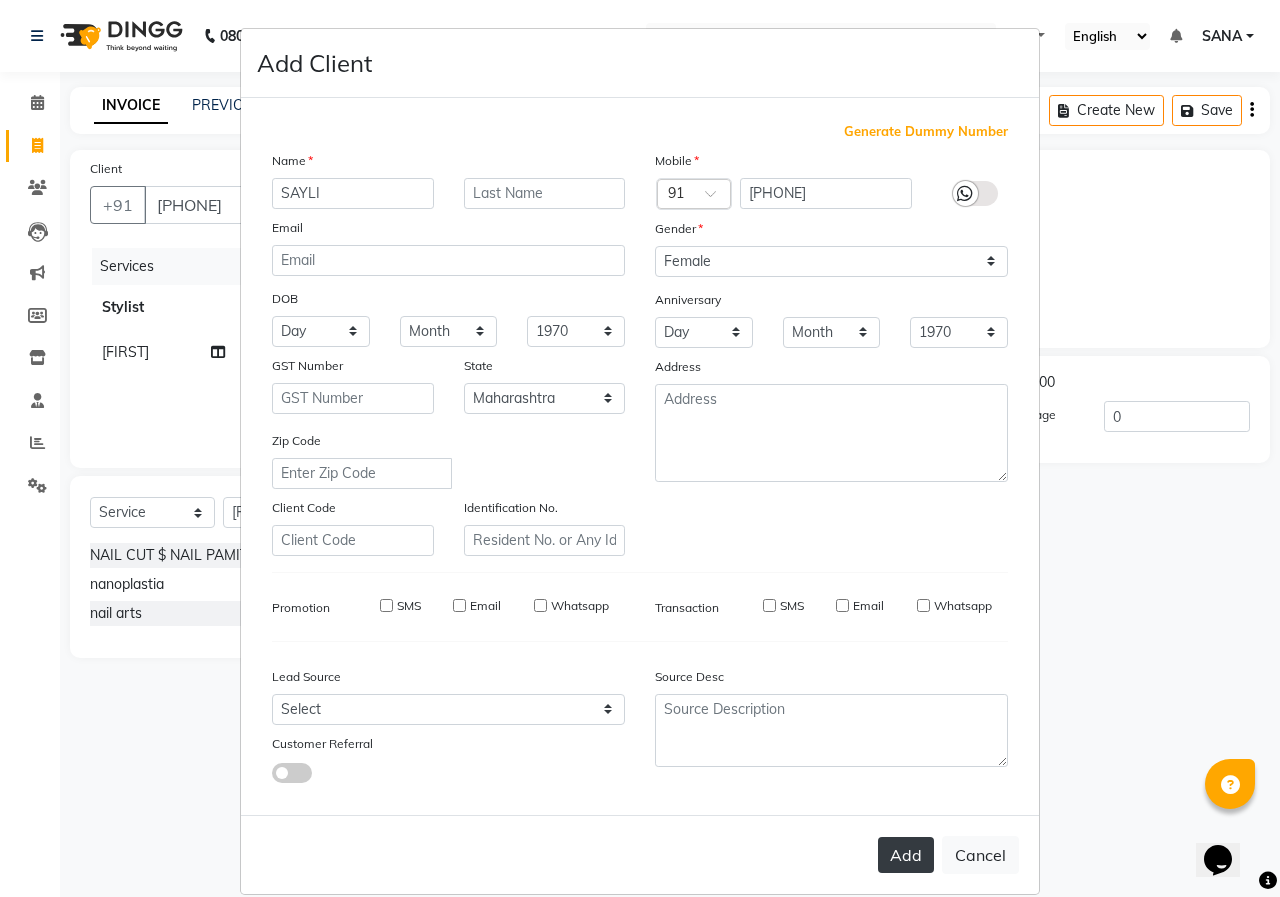 type on "84******70" 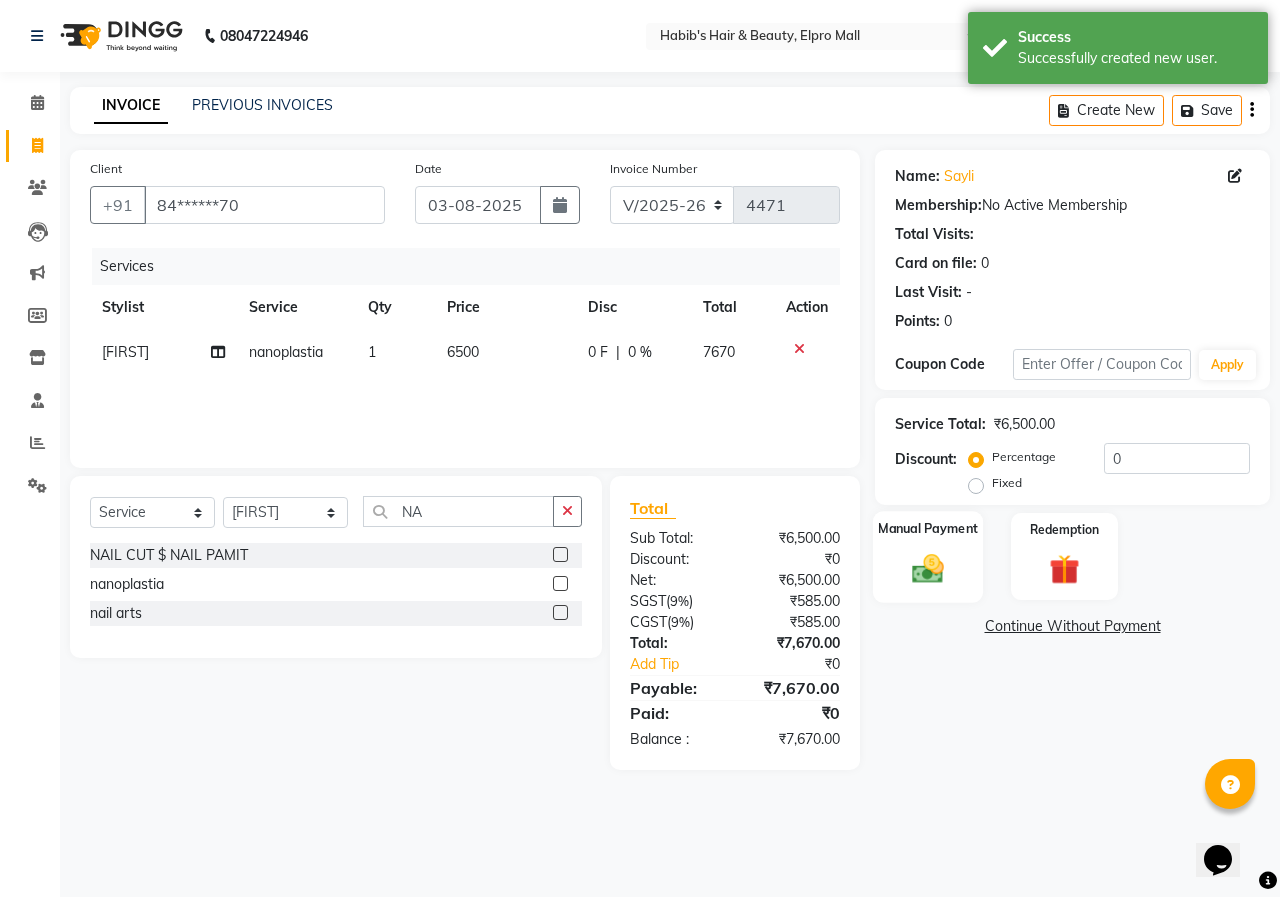 click 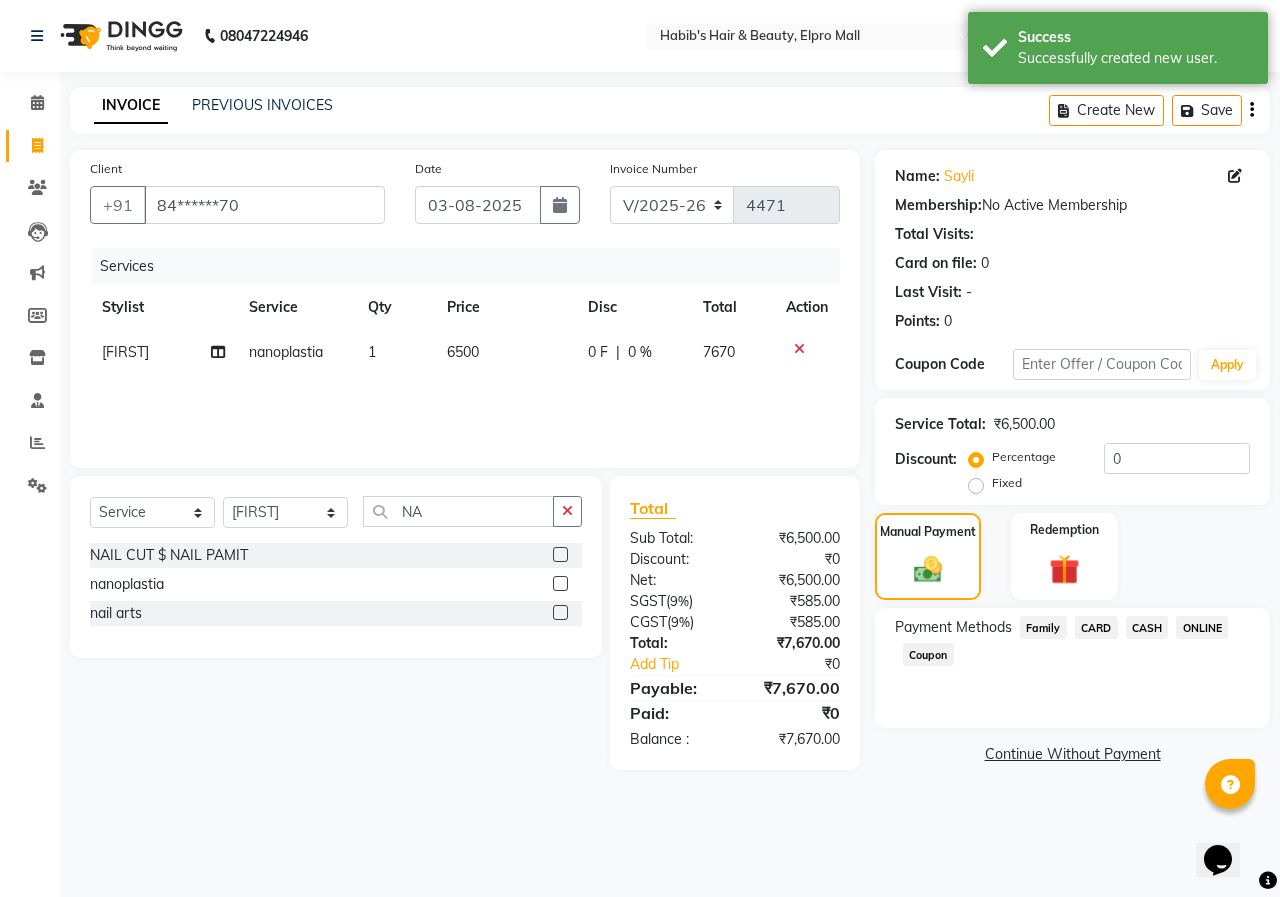 click on "ONLINE" 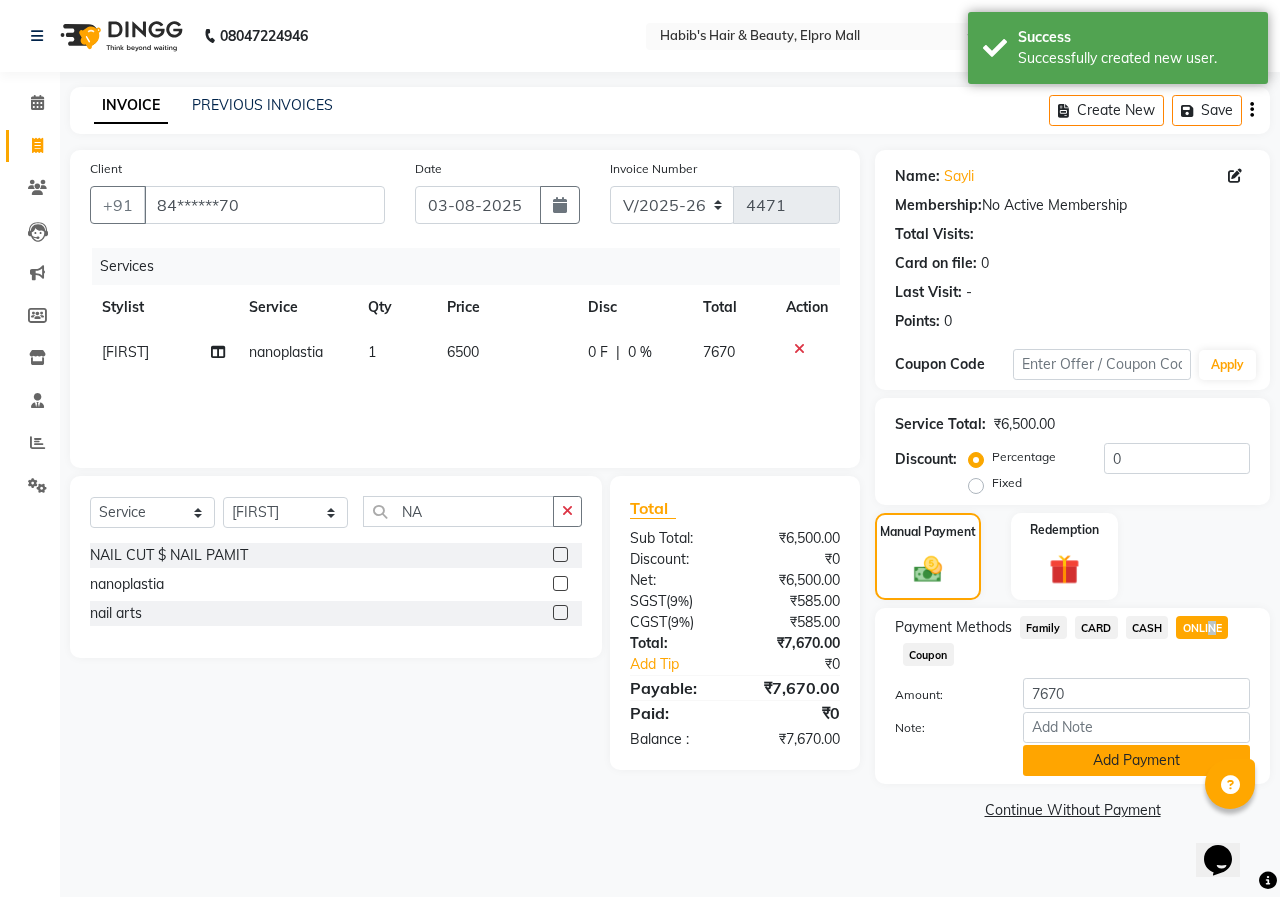 click on "Add Payment" 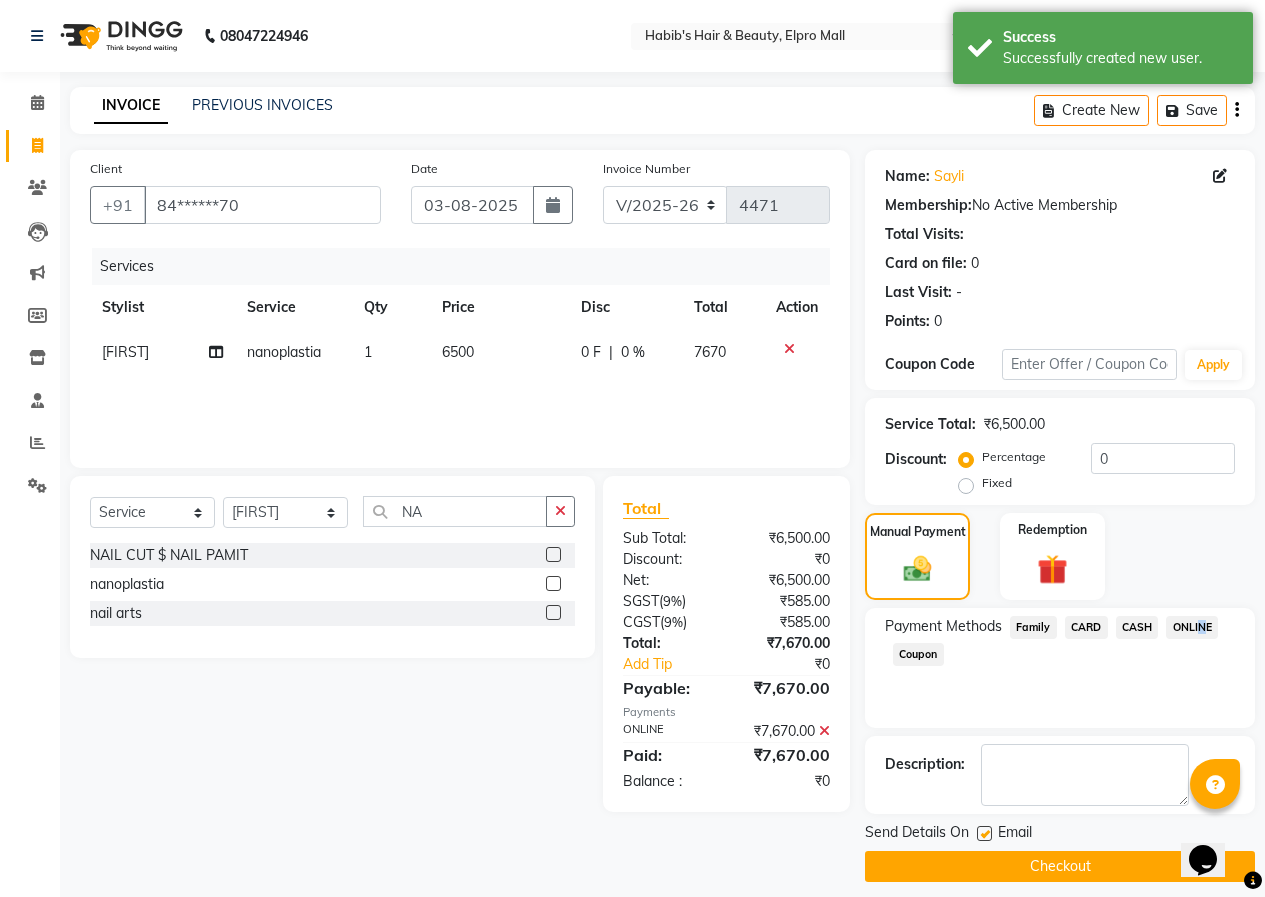 click on "Checkout" 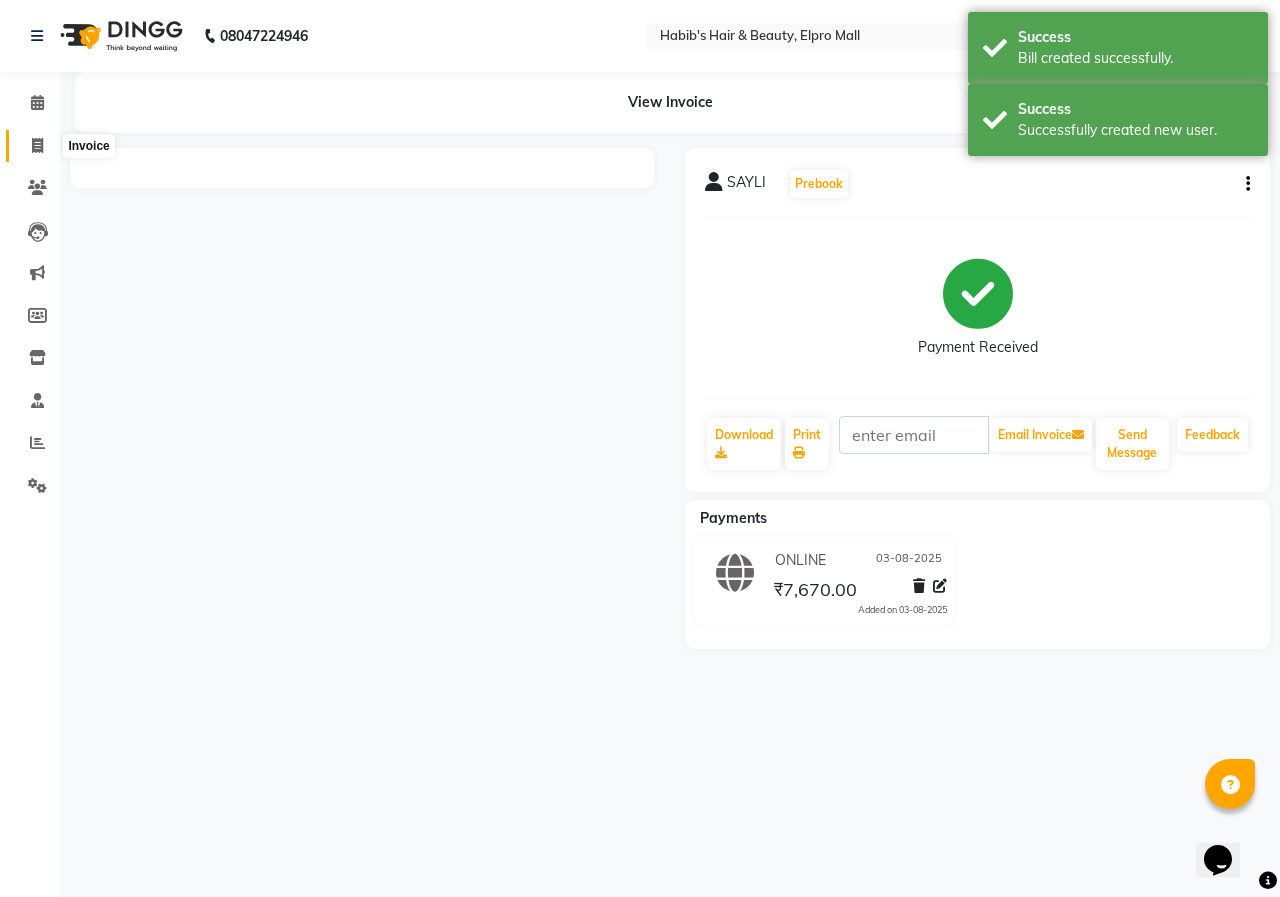 click 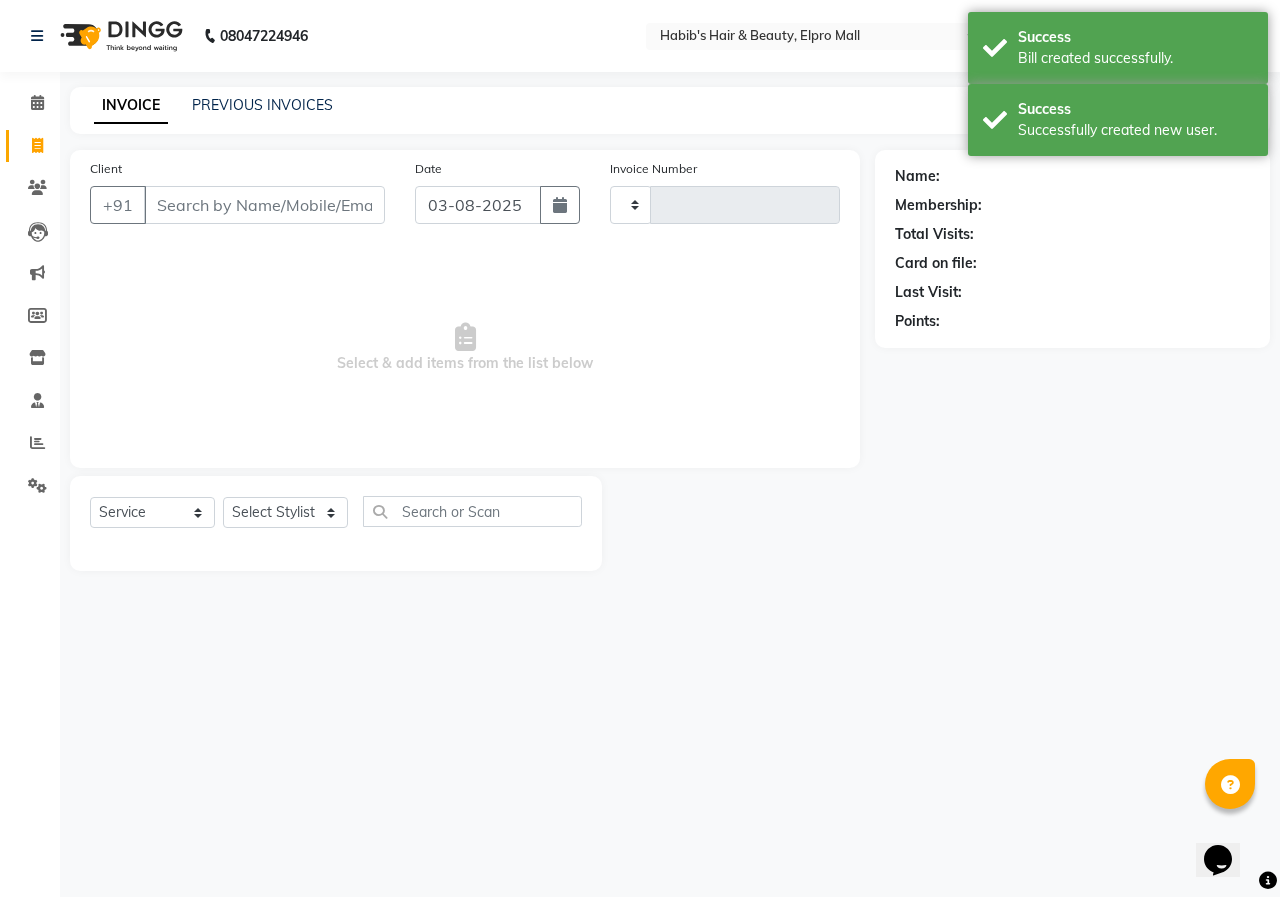 type on "4472" 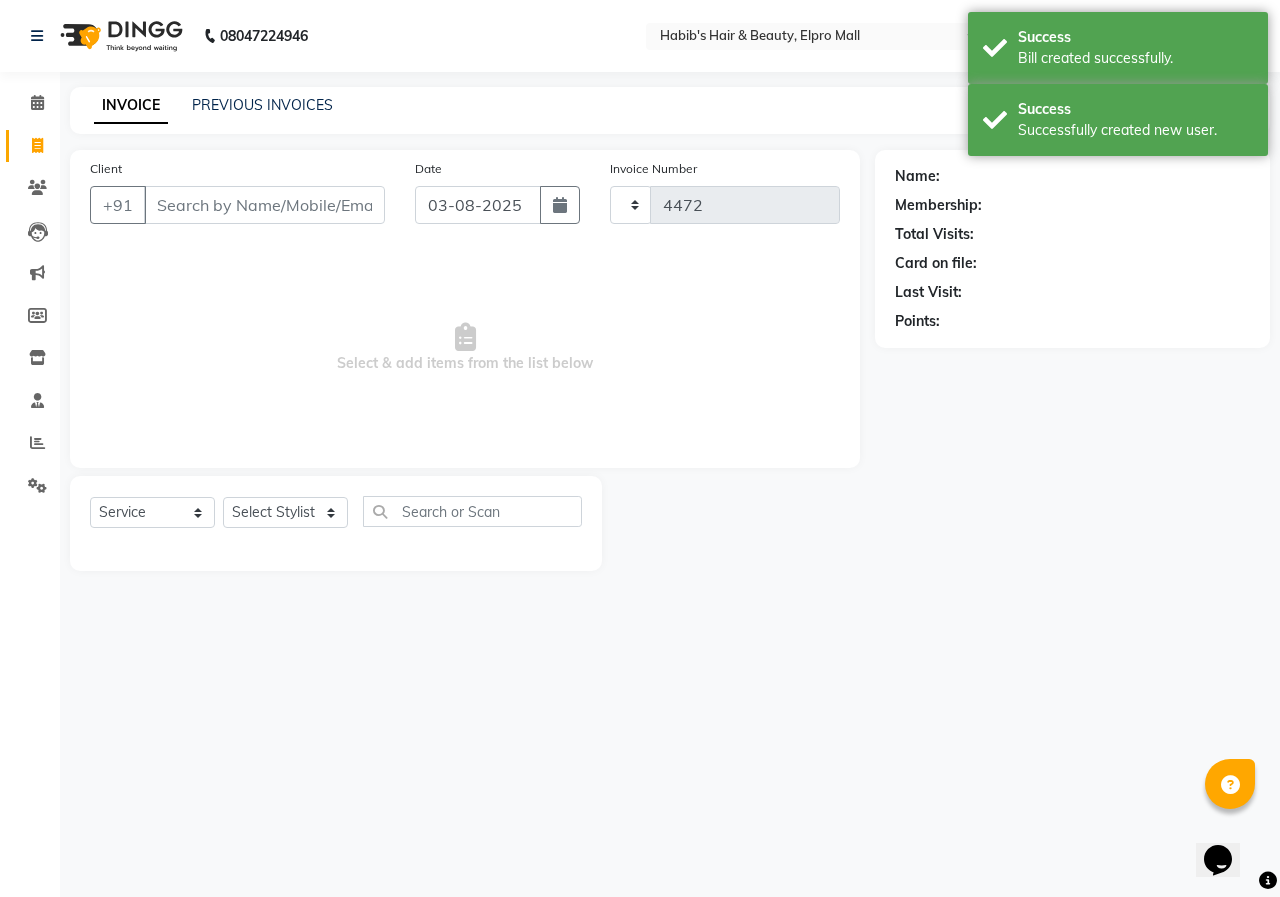 select on "3952" 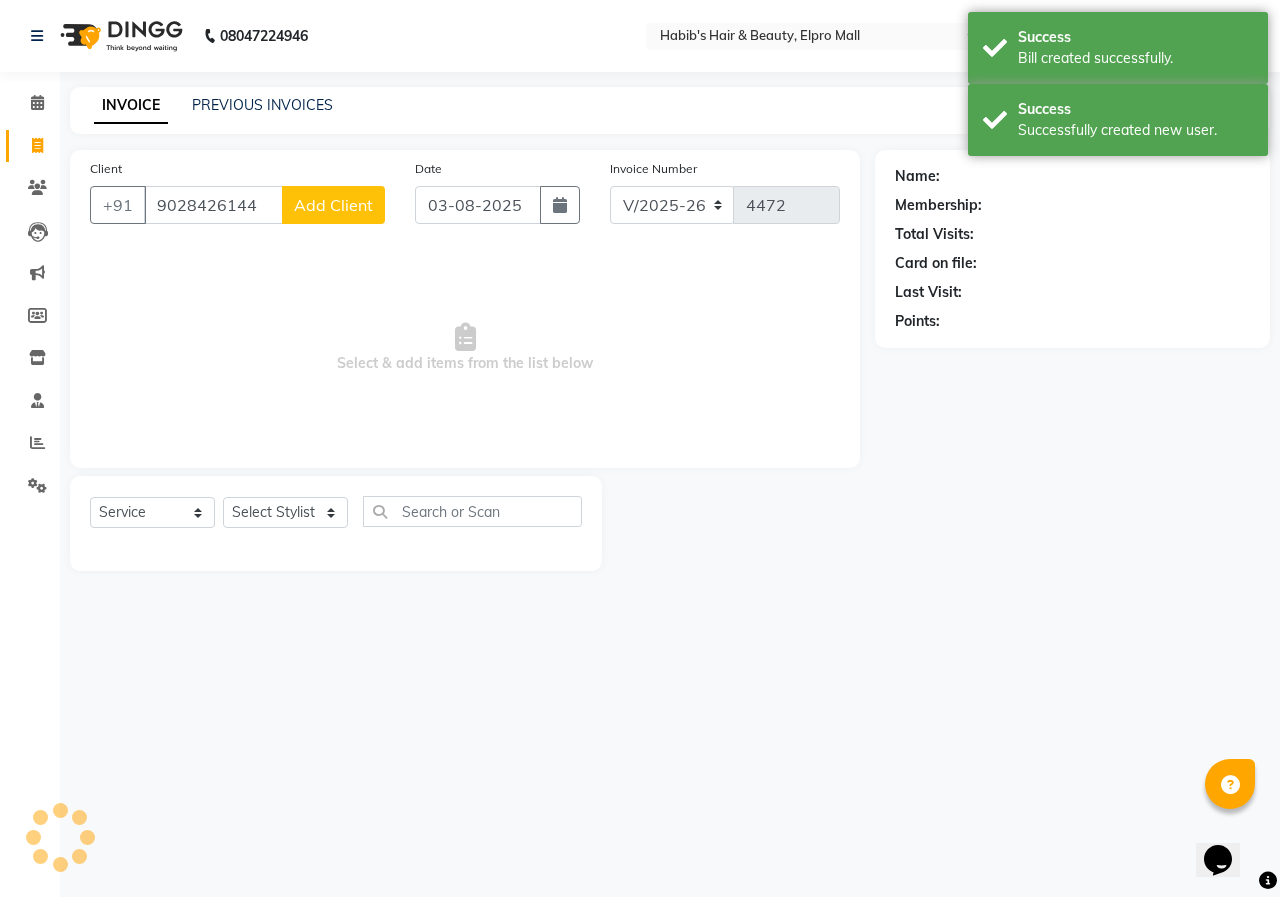 type on "9028426144" 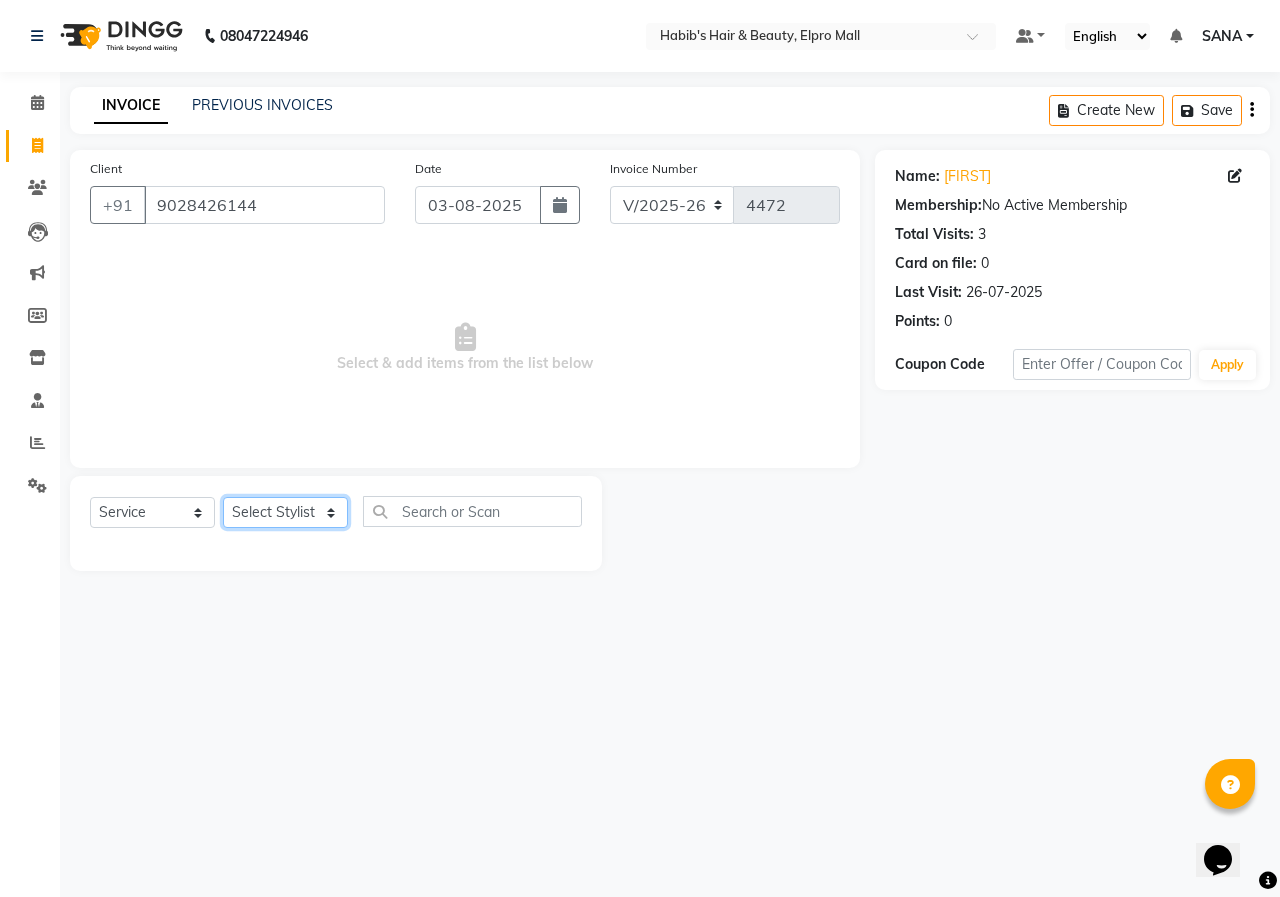 click on "Select Stylist ANUSHKA GAURI GUDDU Keshav Maushi Mhaske  priya  Rahul Ravi  Roshan Sagar SANA Sangam Sanika shabnam SONALI  subhan" 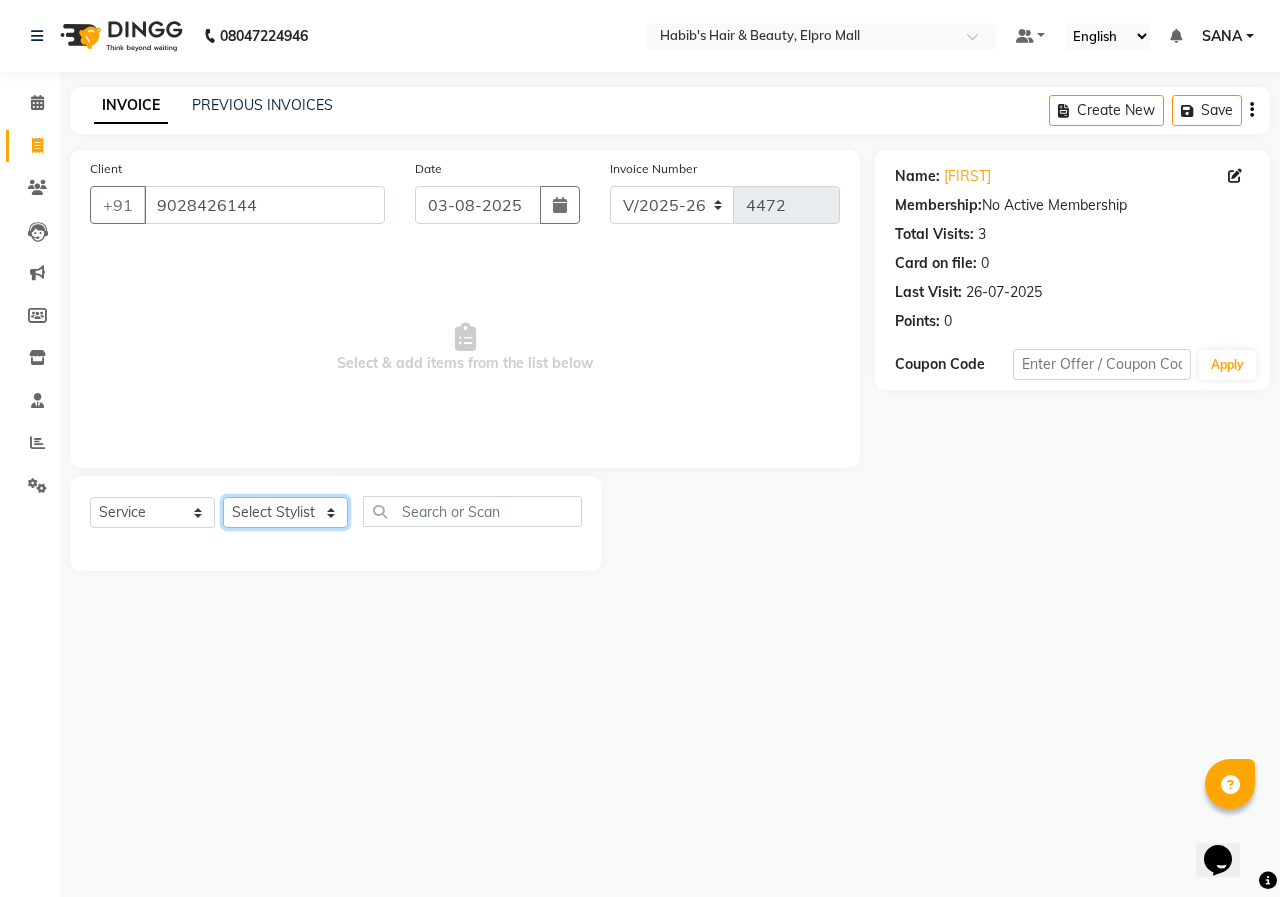 select on "87152" 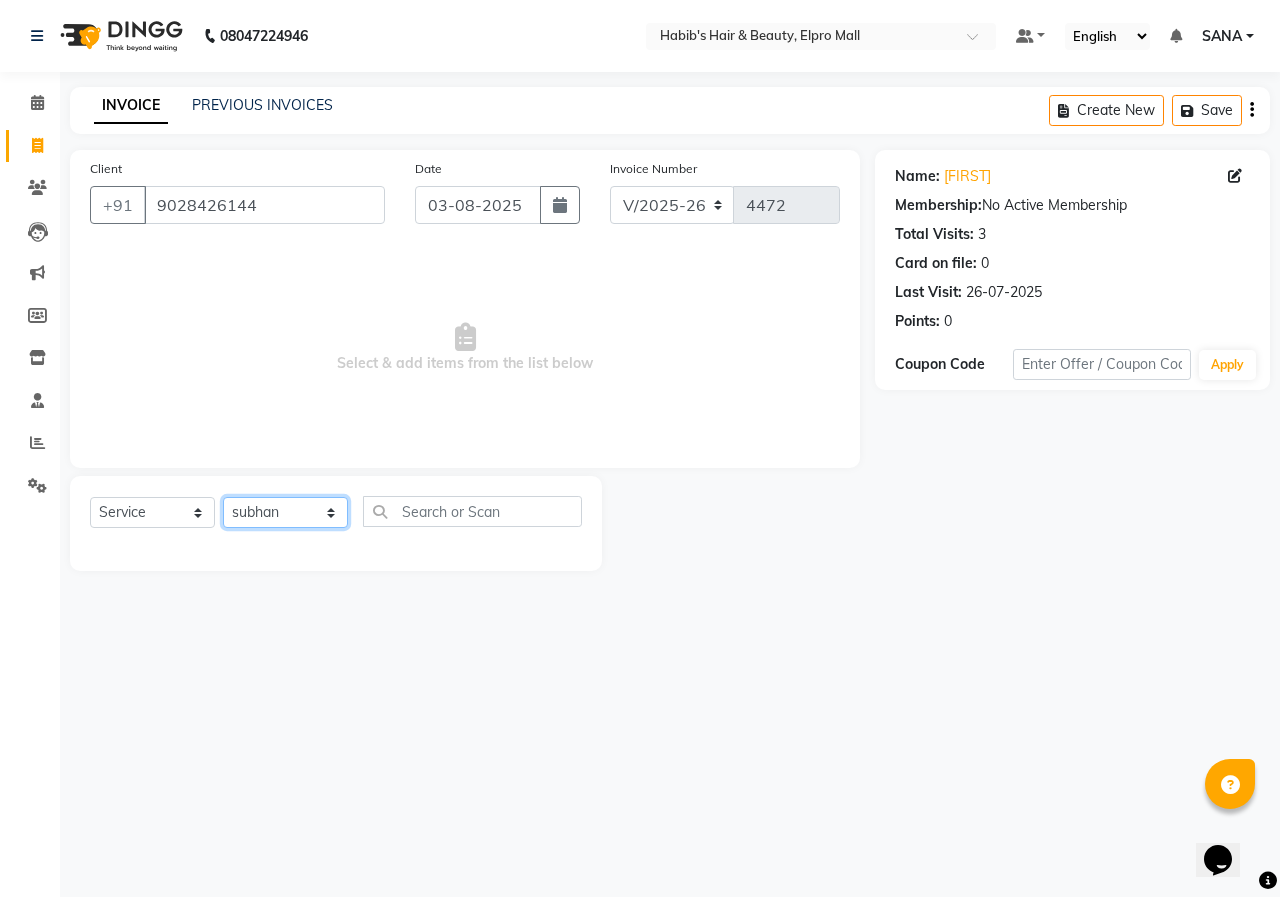 click on "Select Stylist ANUSHKA GAURI GUDDU Keshav Maushi Mhaske  priya  Rahul Ravi  Roshan Sagar SANA Sangam Sanika shabnam SONALI  subhan" 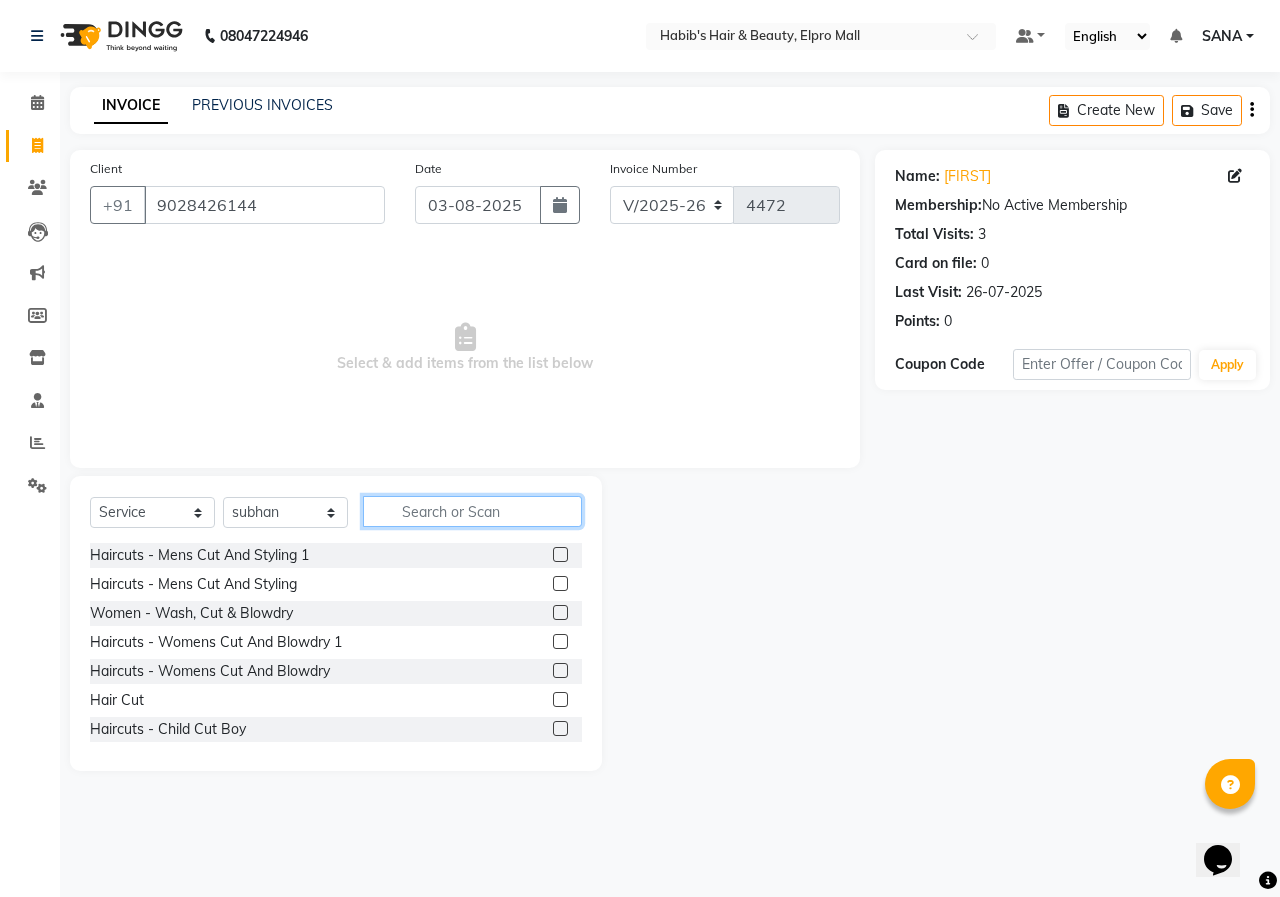 click 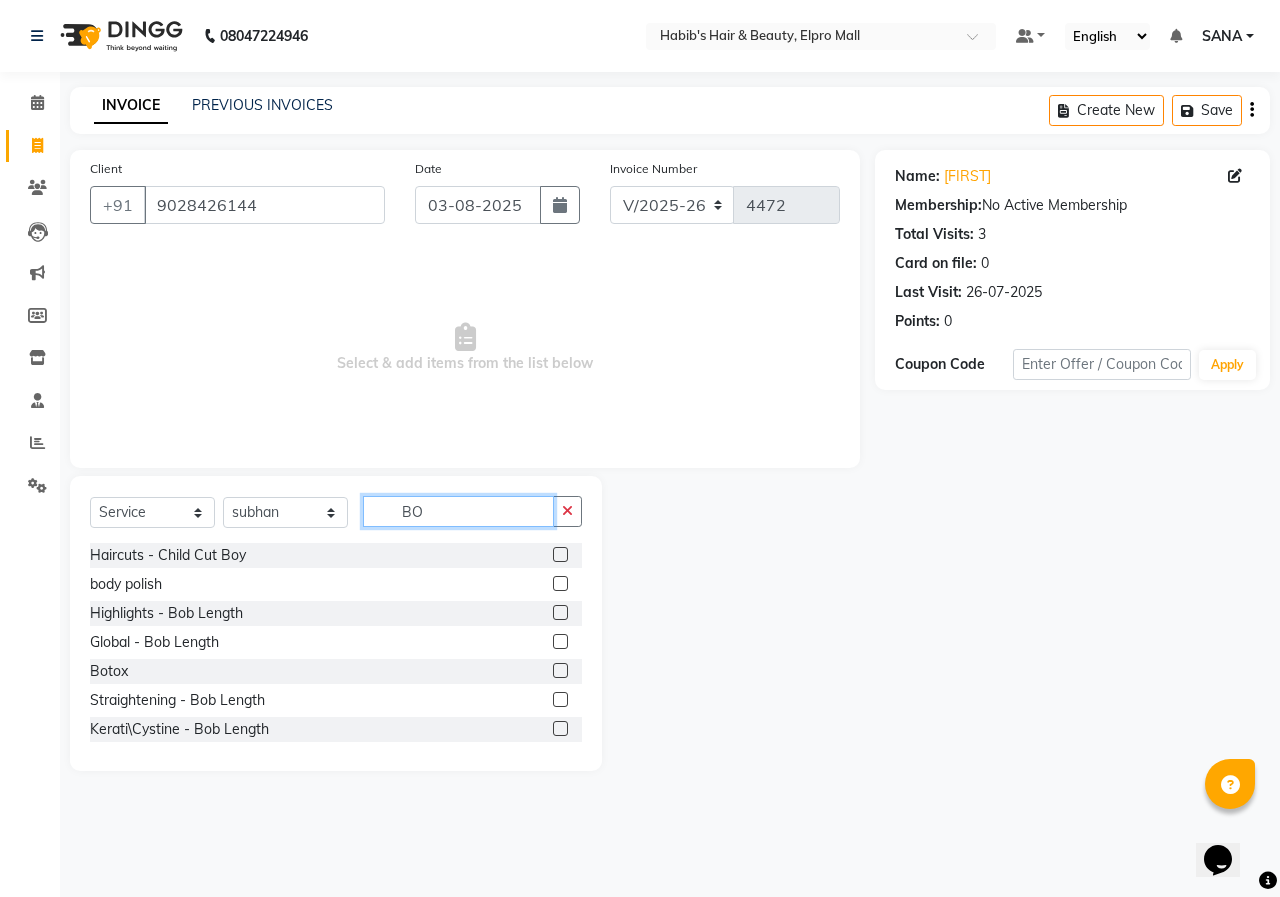 type on "BO" 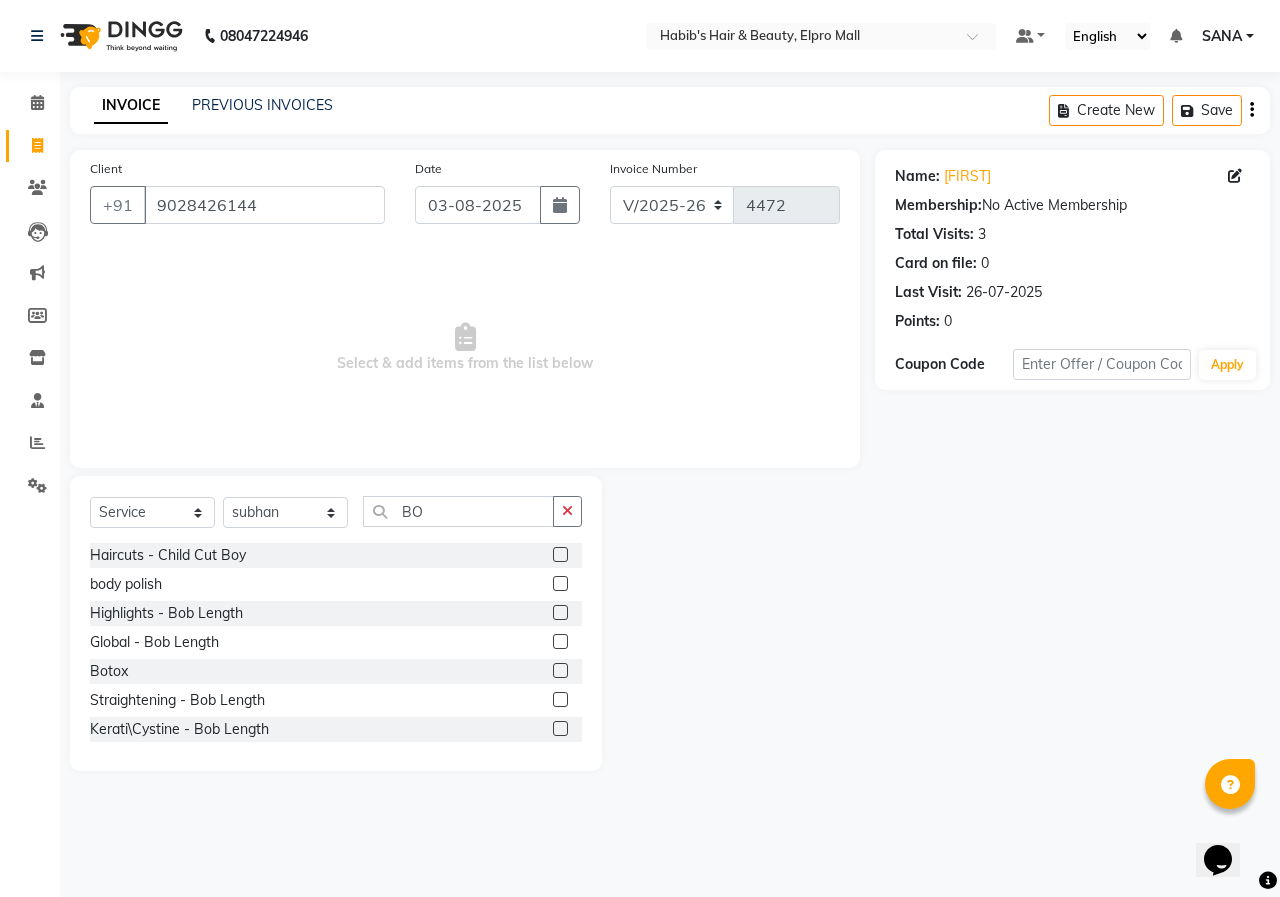 click 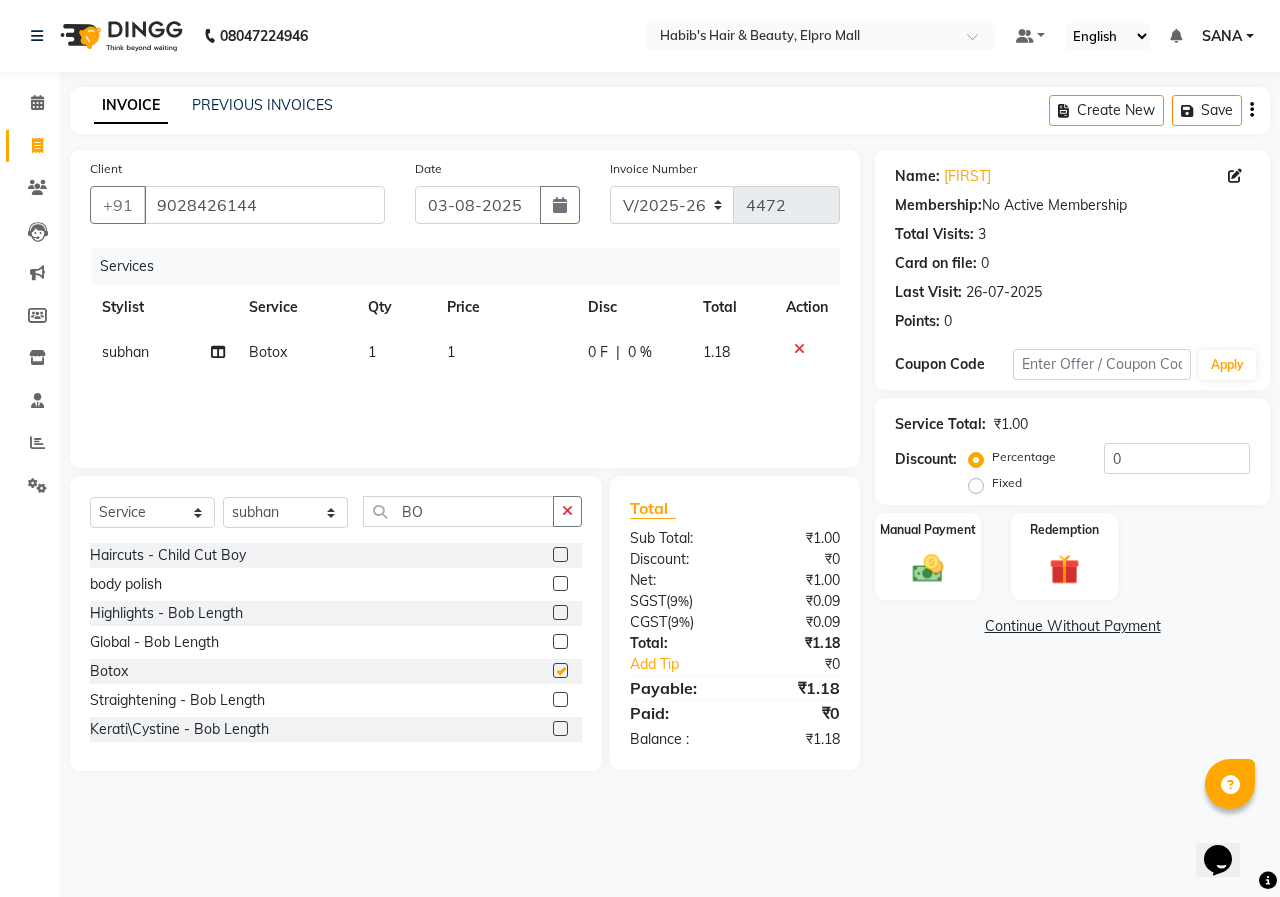 checkbox on "false" 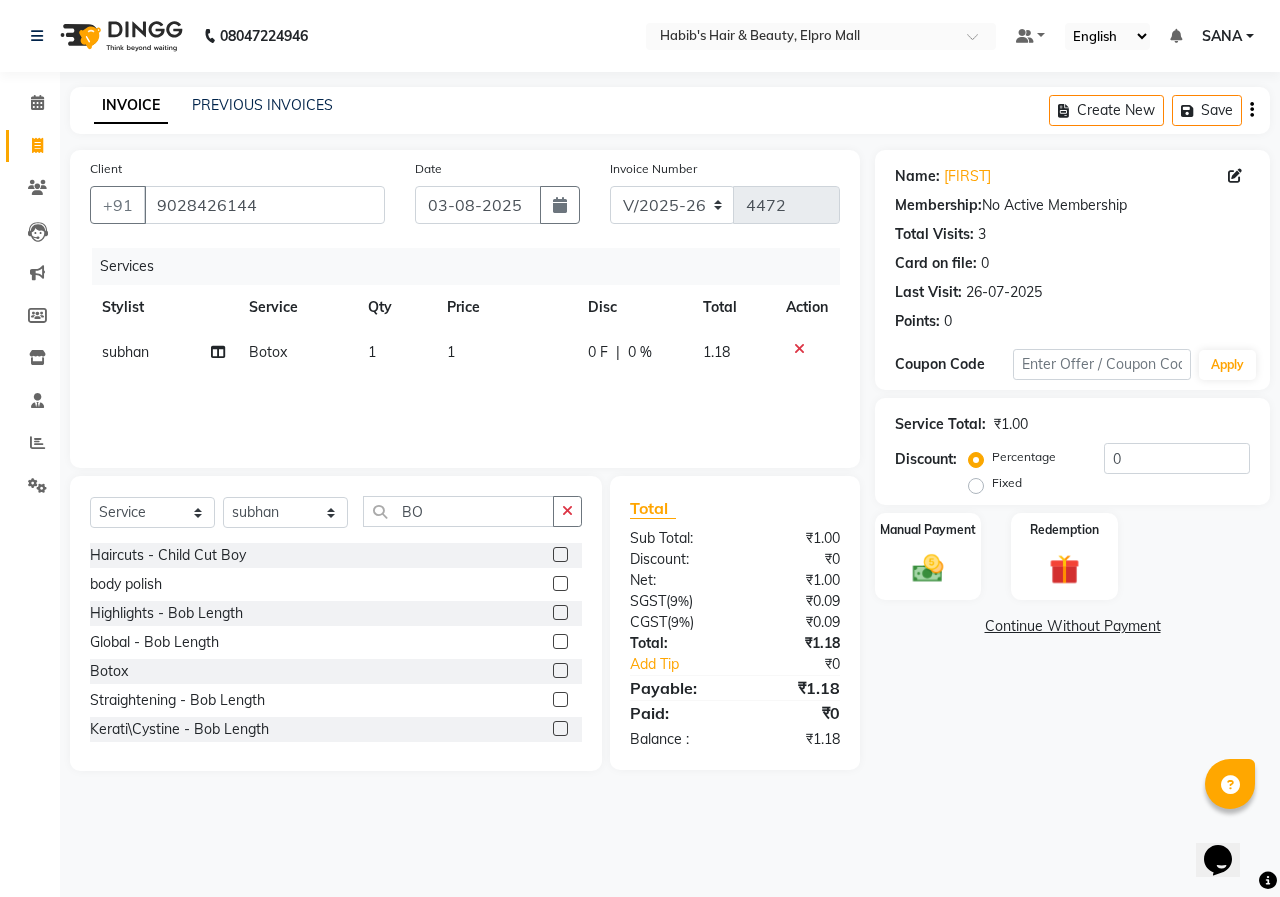 click on "1" 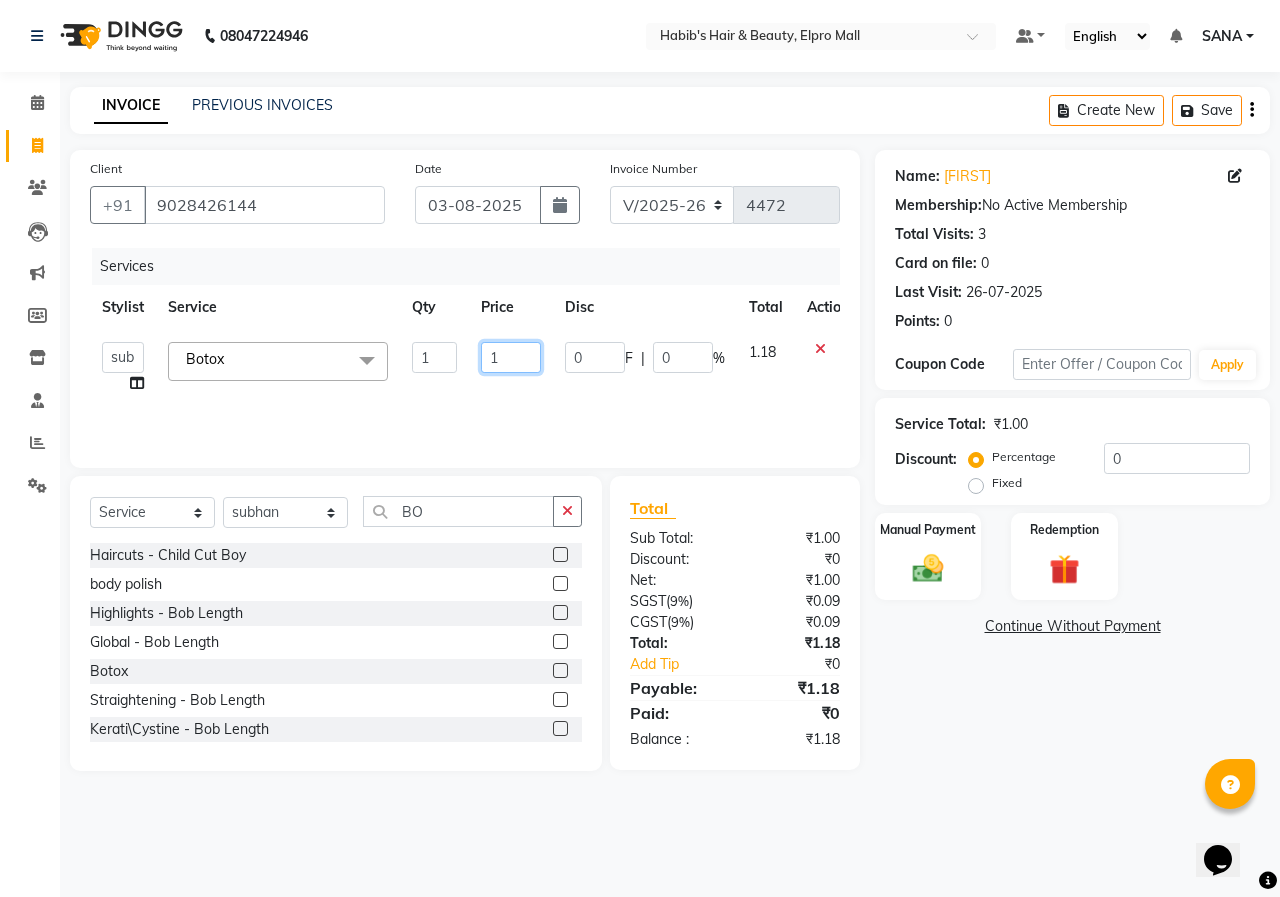 click on "1" 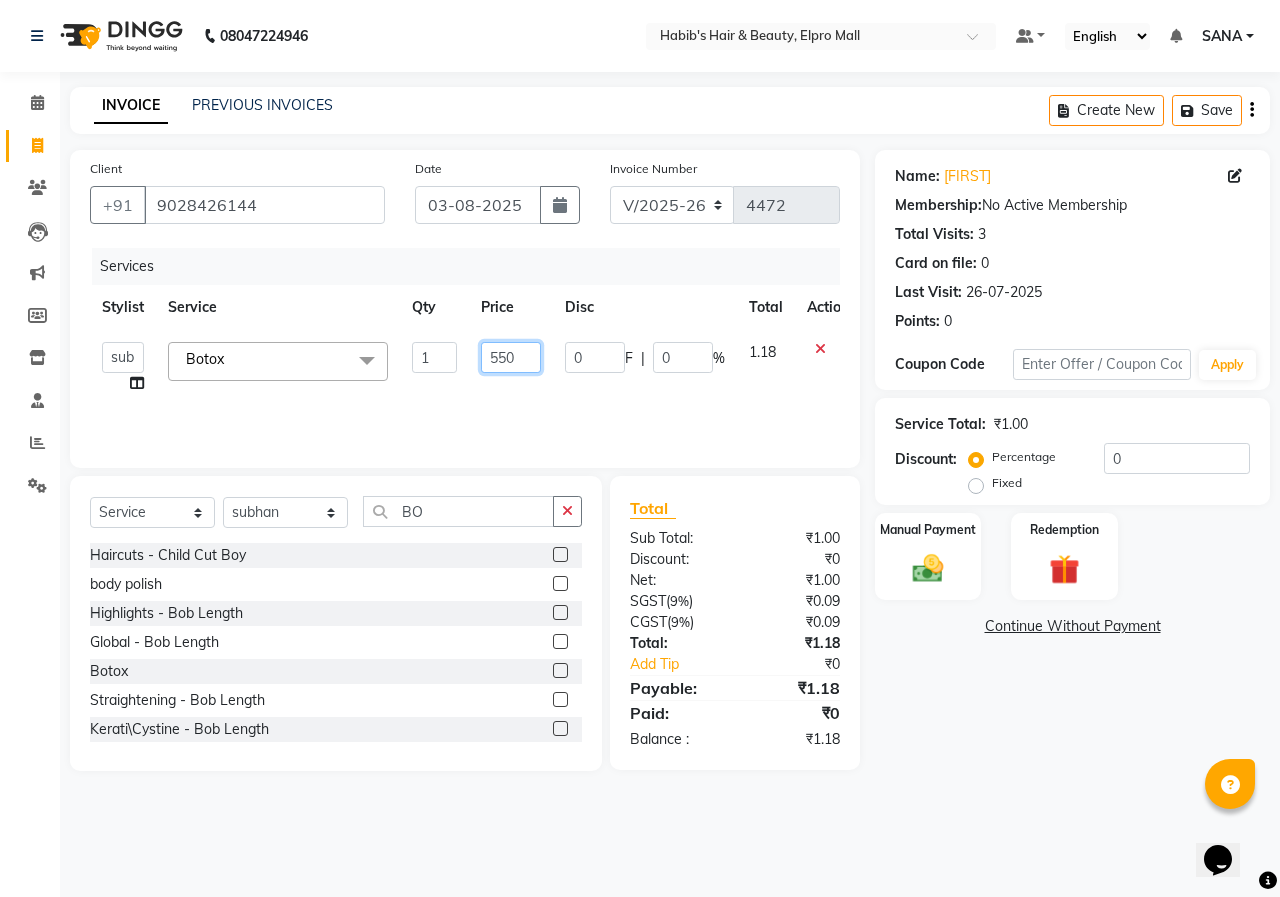 type on "5500" 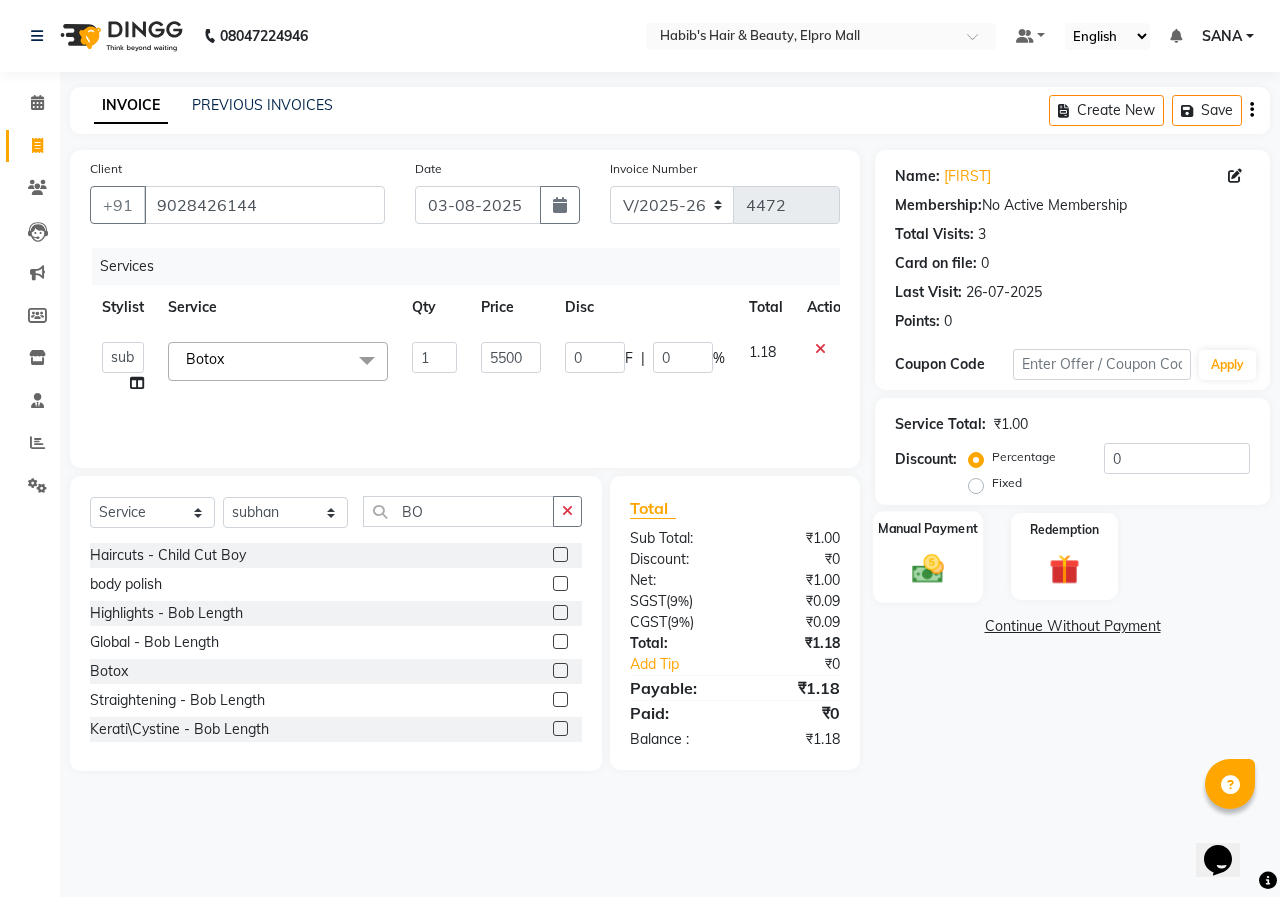 click on "Manual Payment" 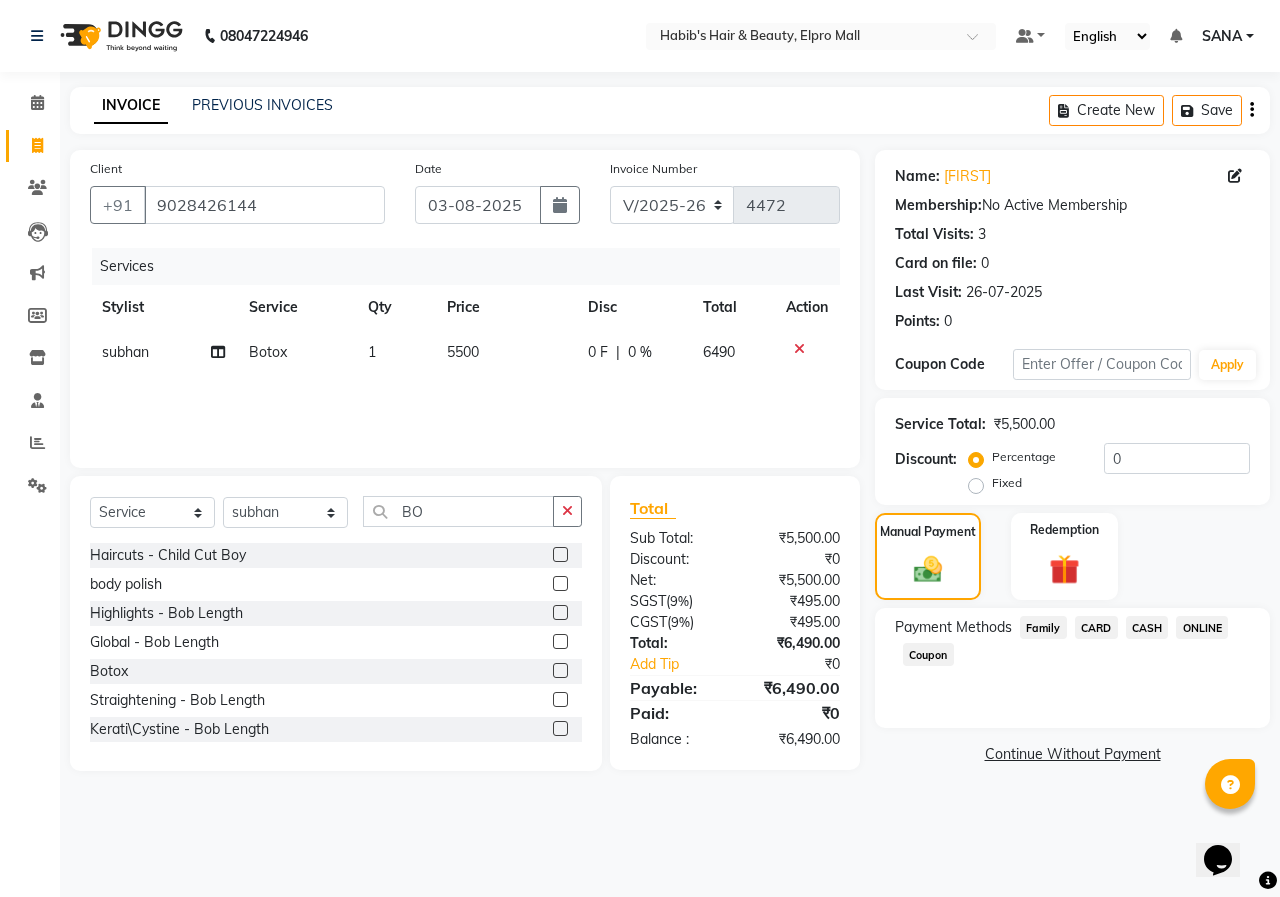 drag, startPoint x: 1192, startPoint y: 640, endPoint x: 1175, endPoint y: 698, distance: 60.440052 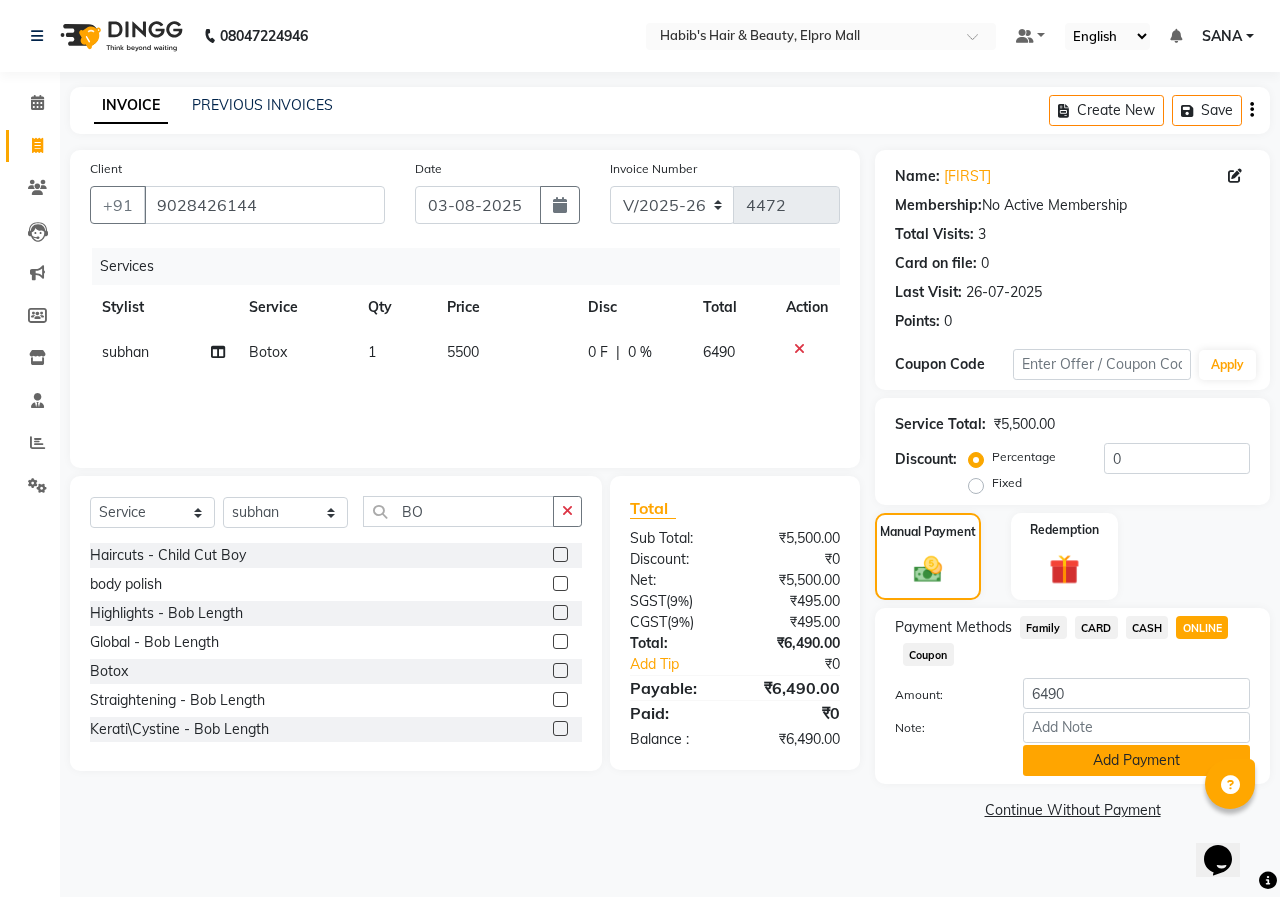 click on "Add Payment" 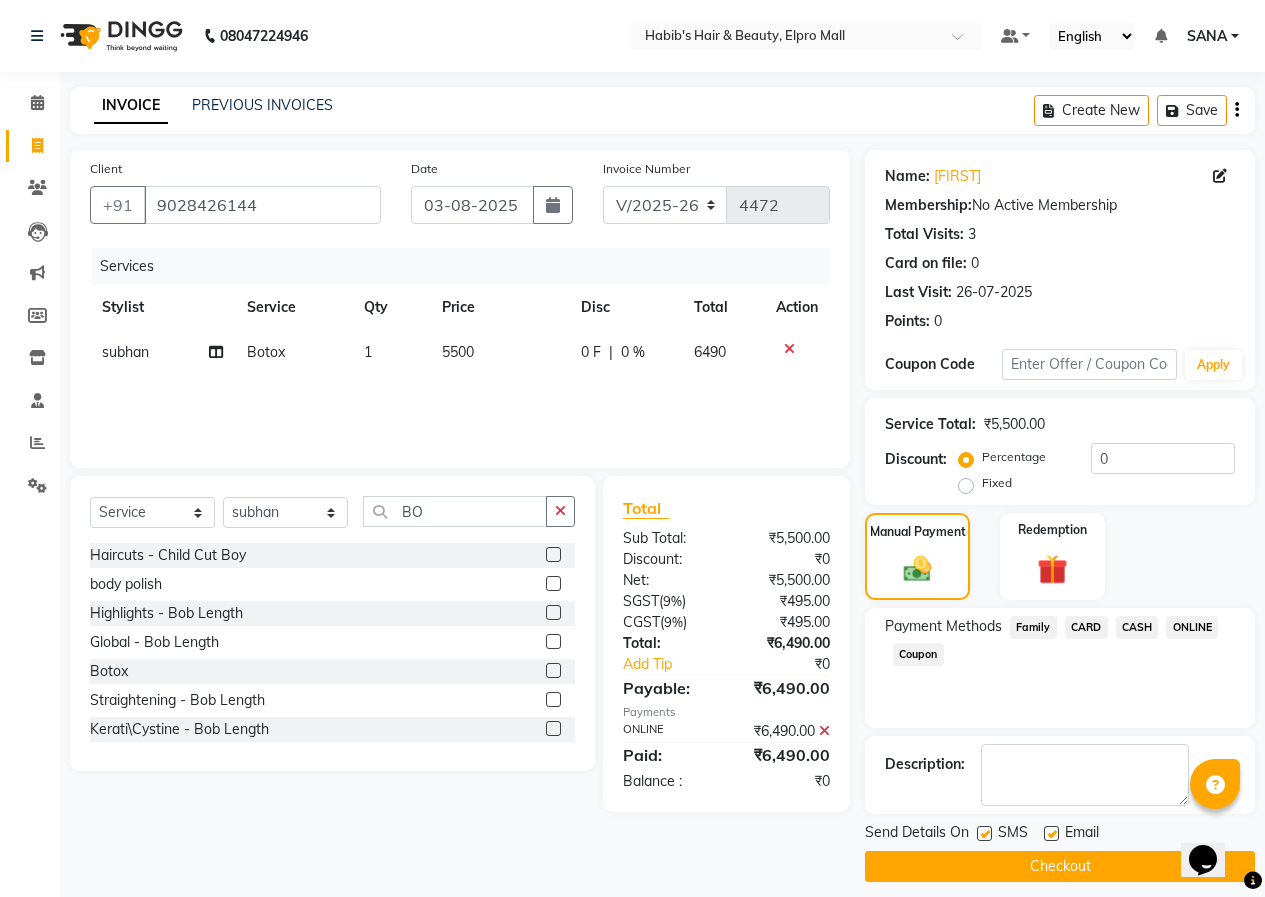 click on "Checkout" 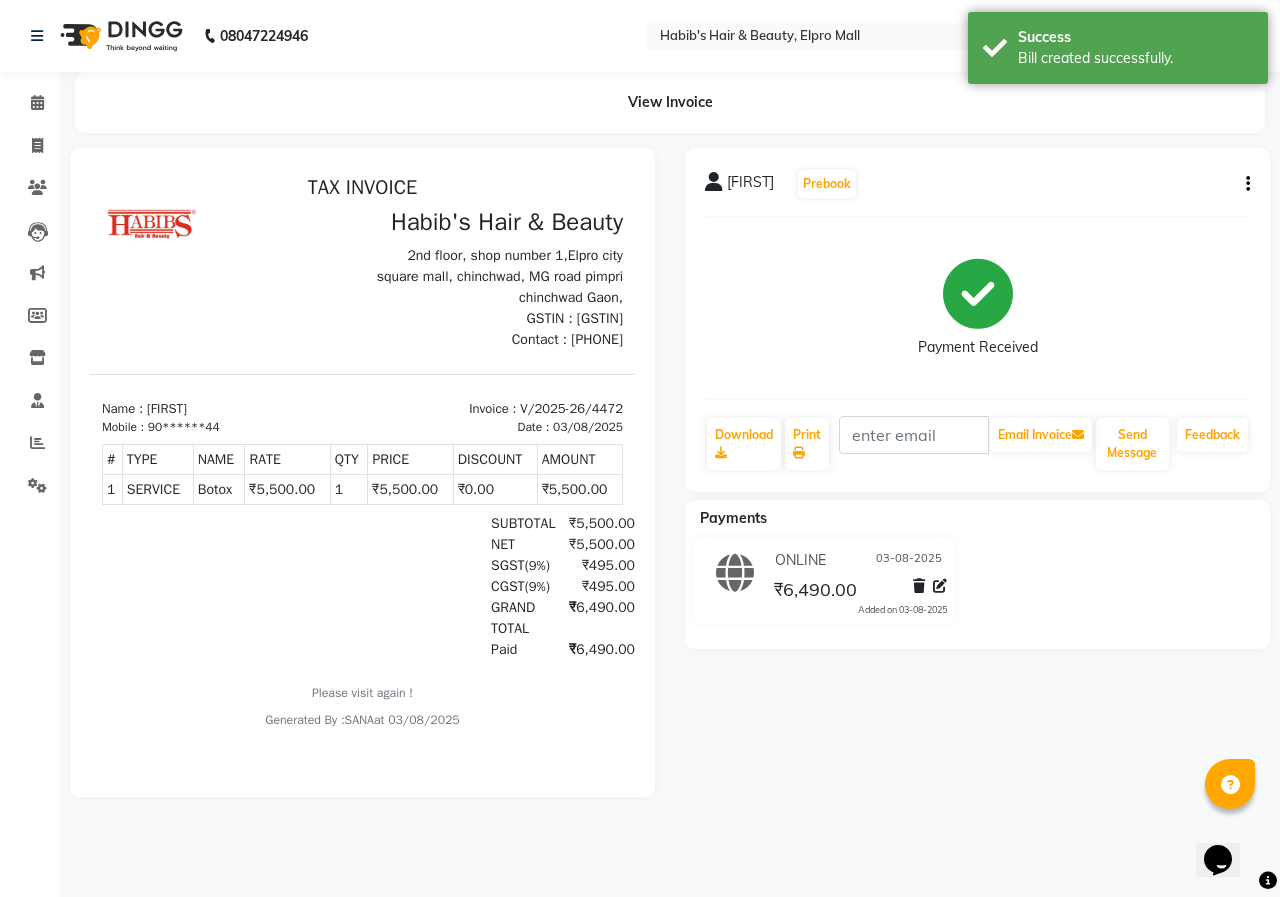 scroll, scrollTop: 0, scrollLeft: 0, axis: both 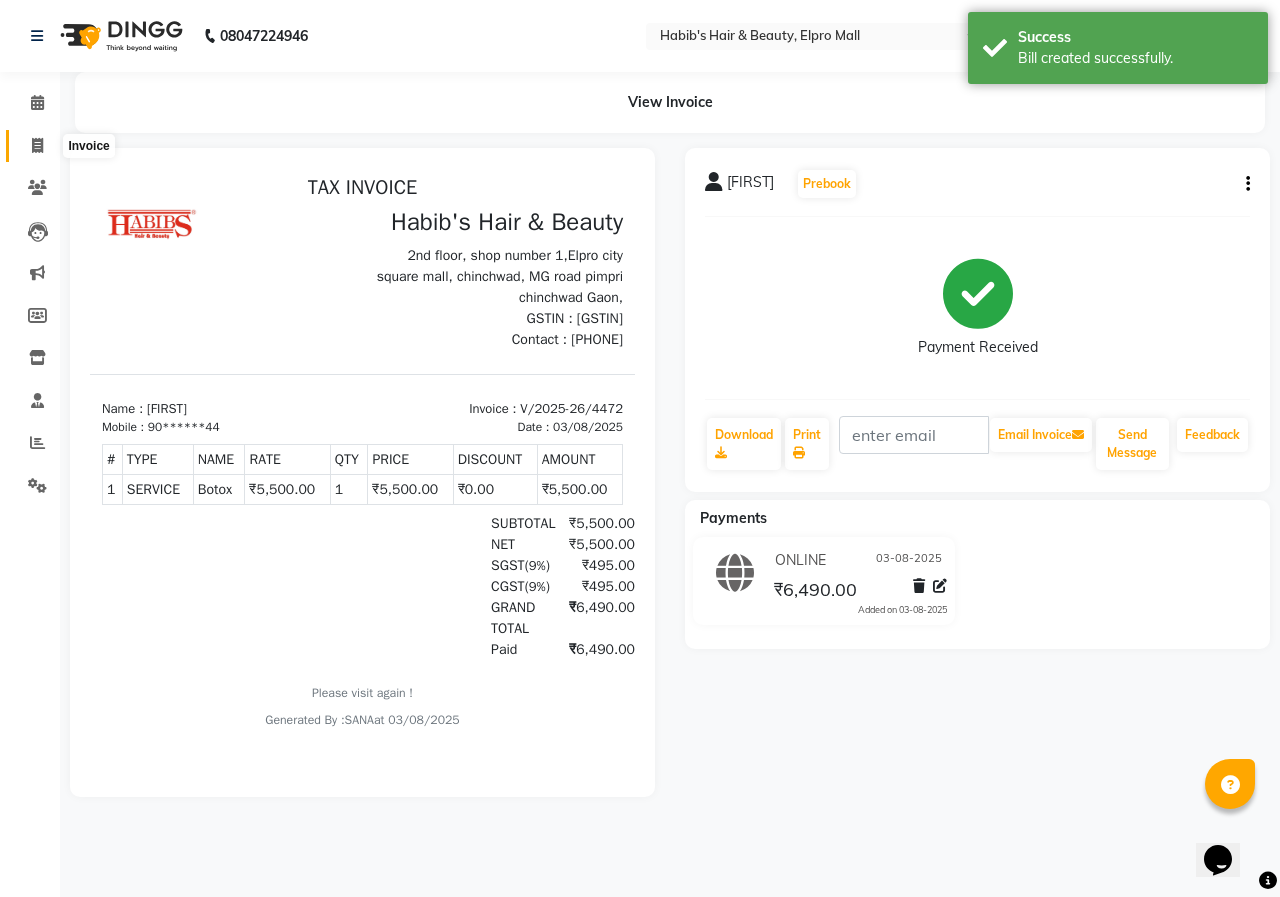 click 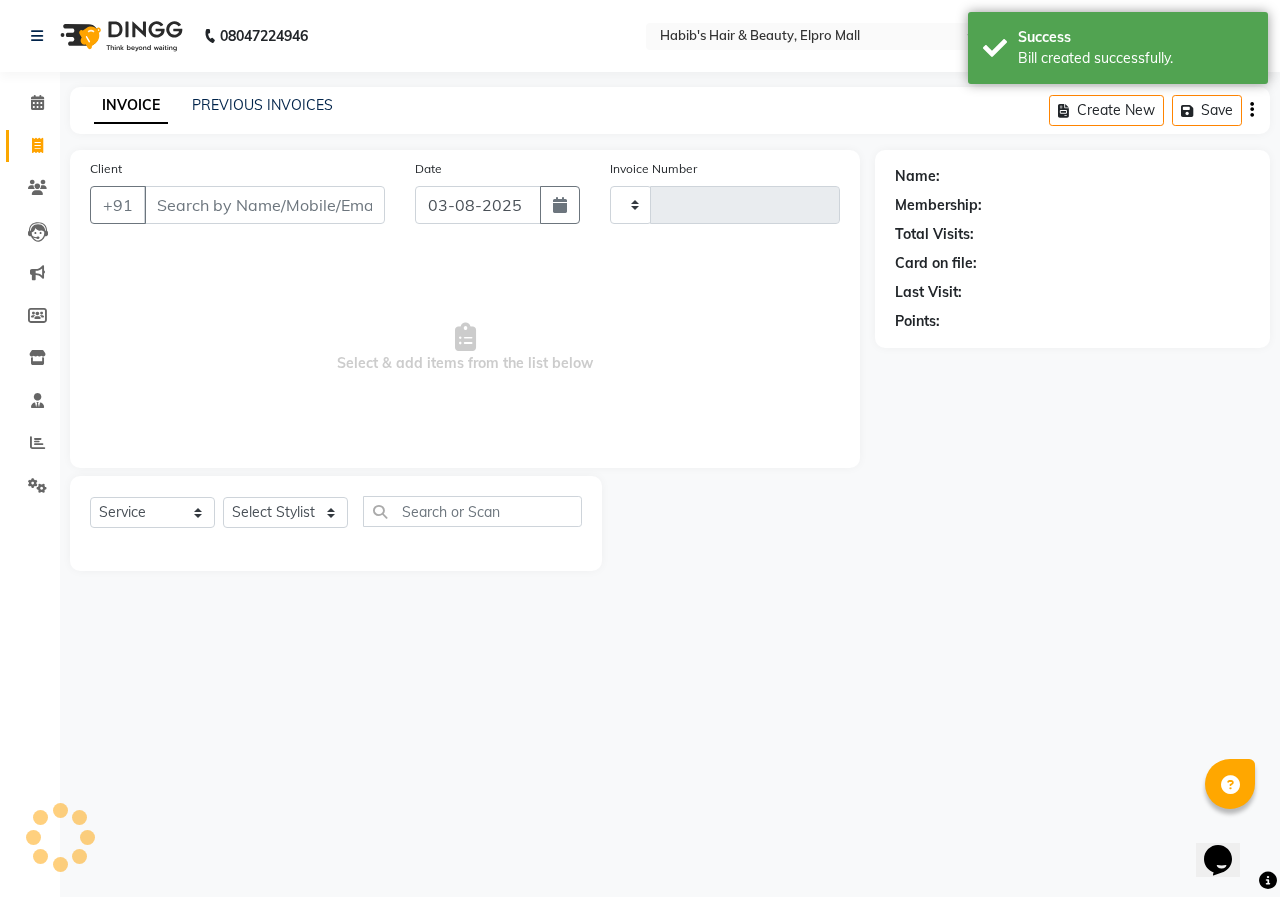 type on "4473" 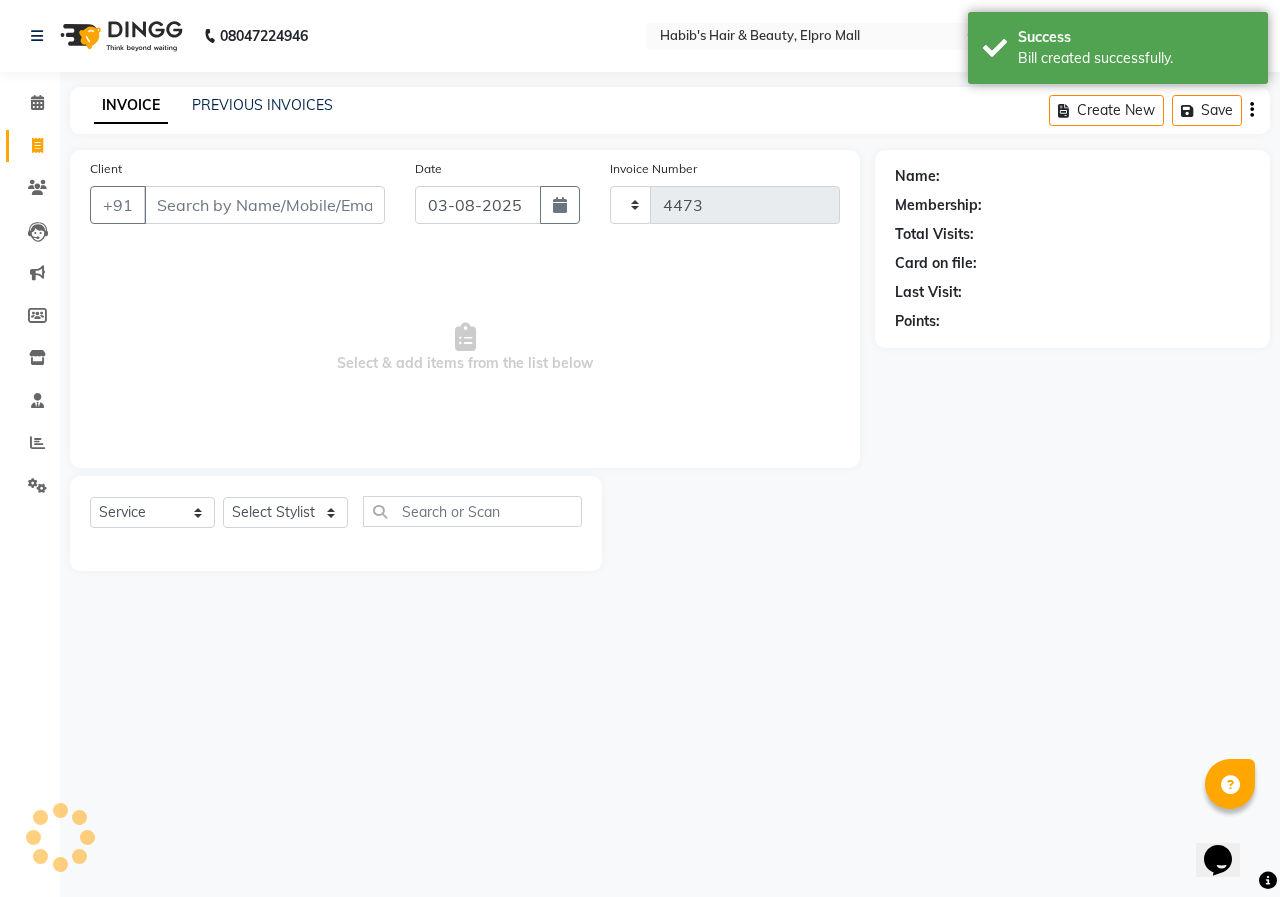 select on "3952" 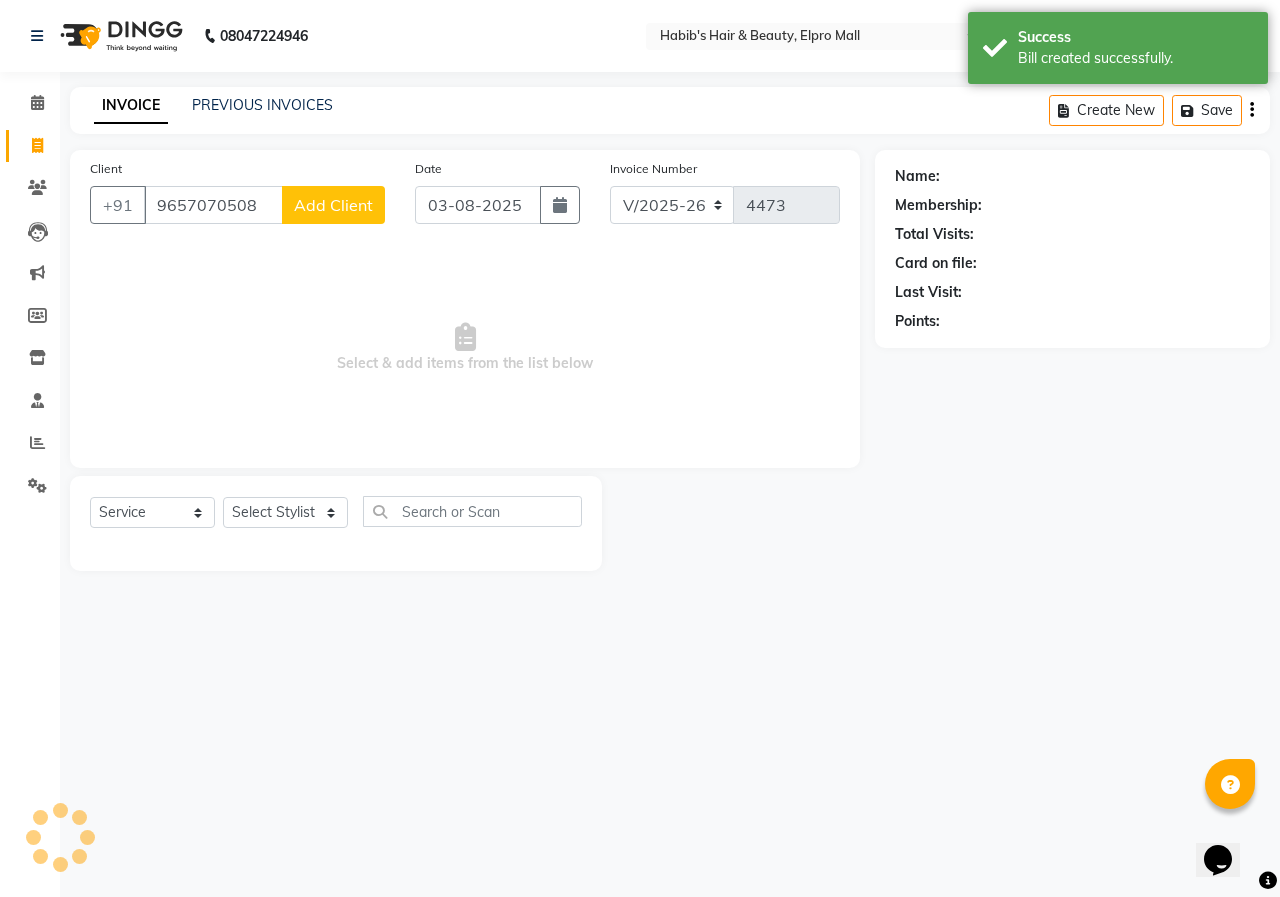 type on "9657070508" 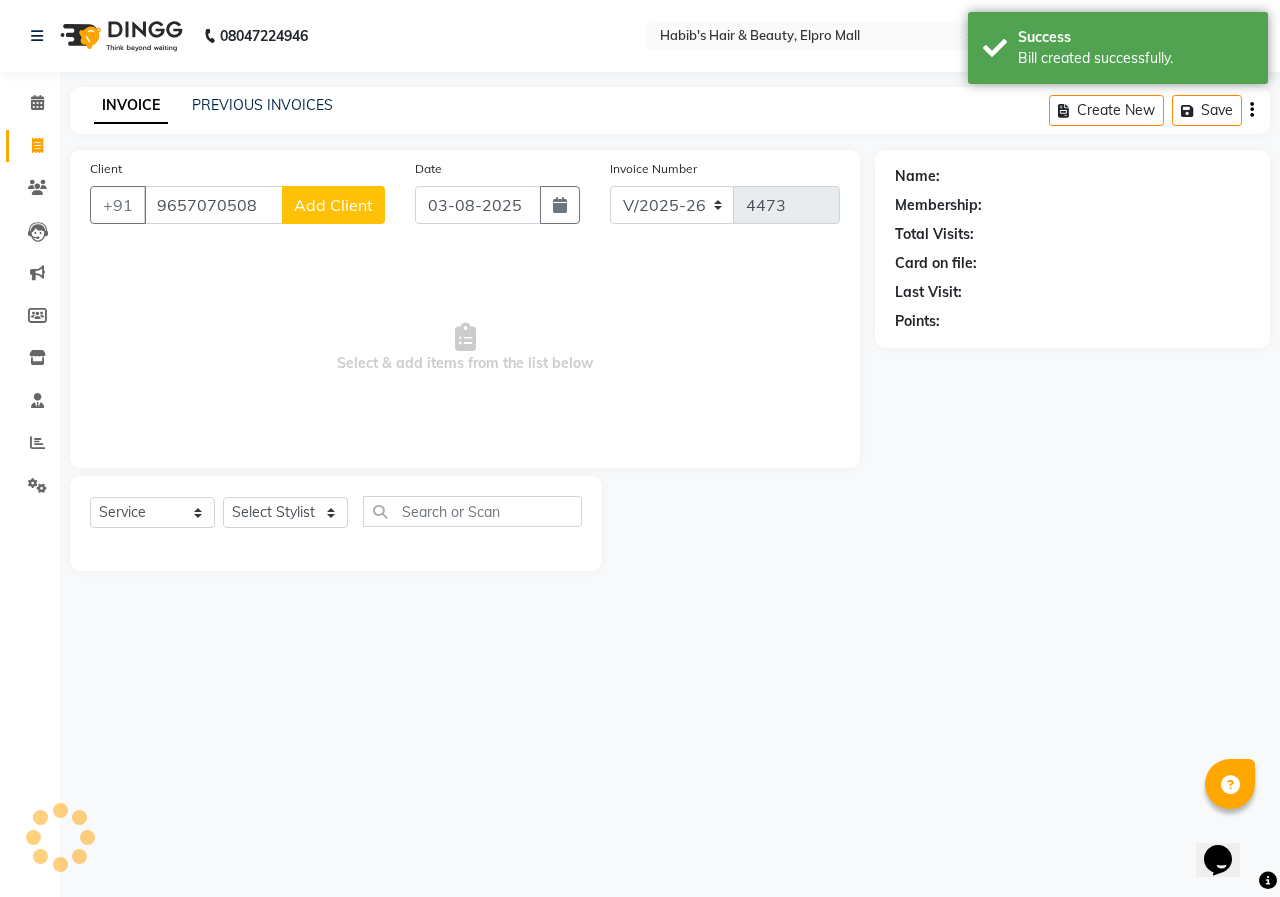 select on "22" 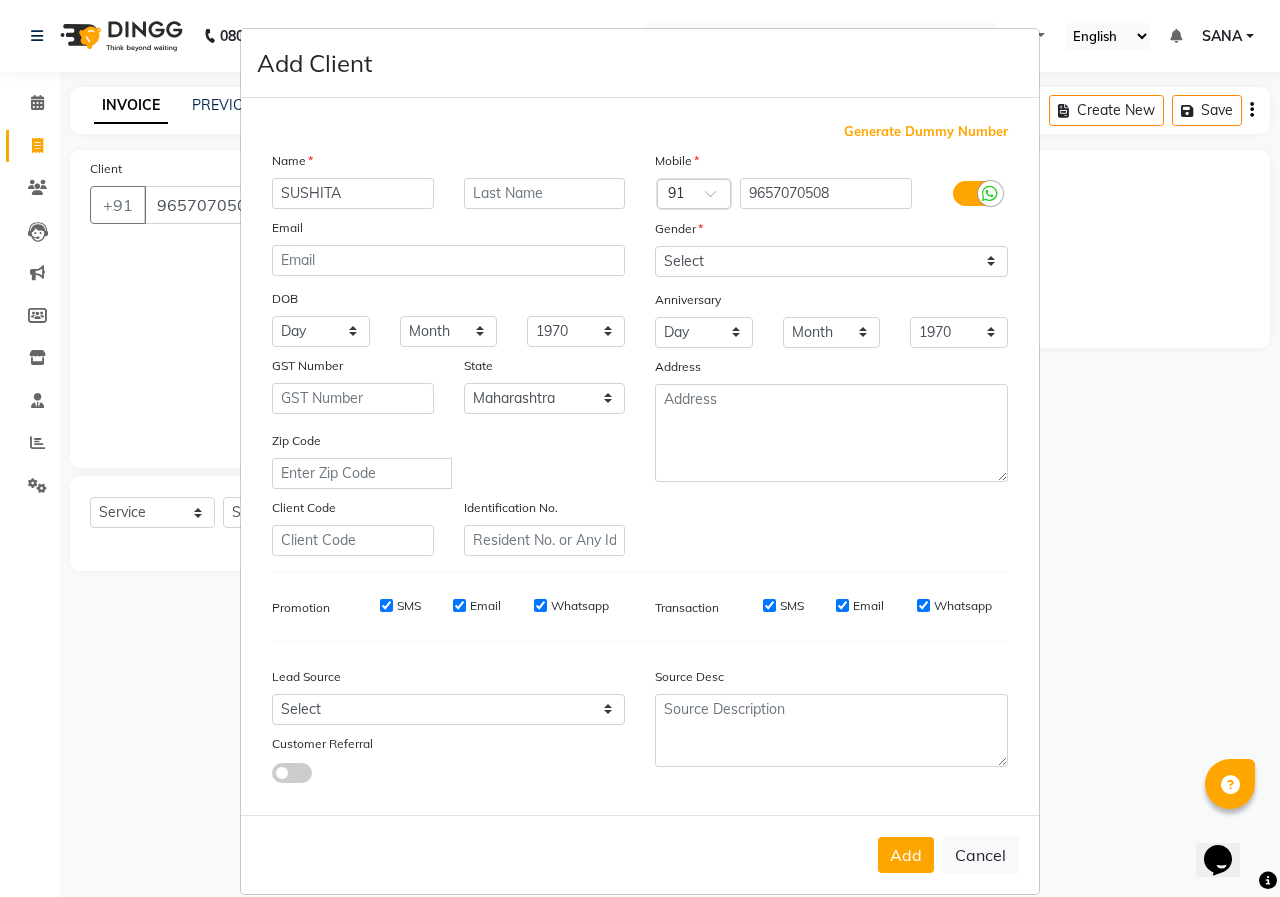 type on "SUSHITA" 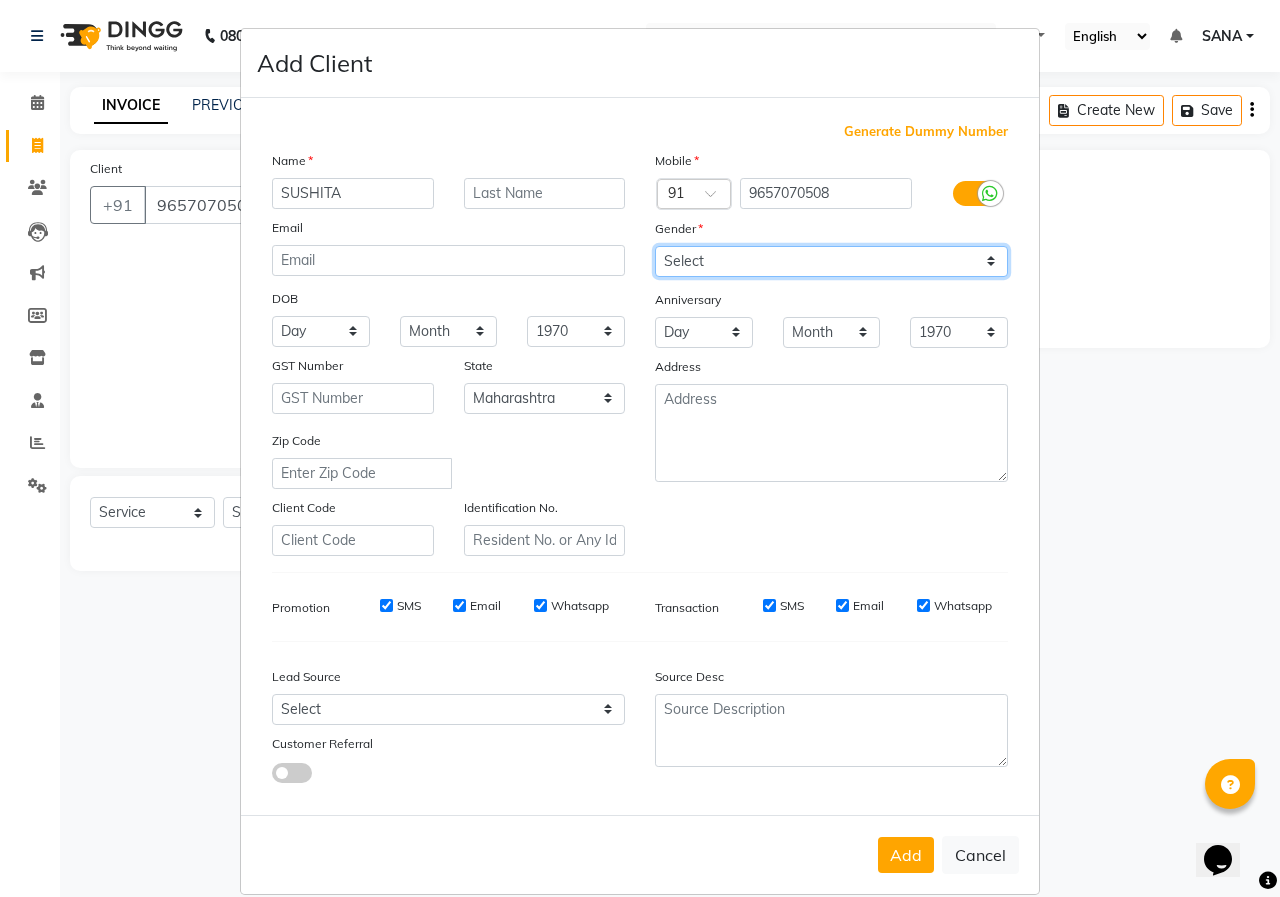 click on "Select Male Female Other Prefer Not To Say" at bounding box center [831, 261] 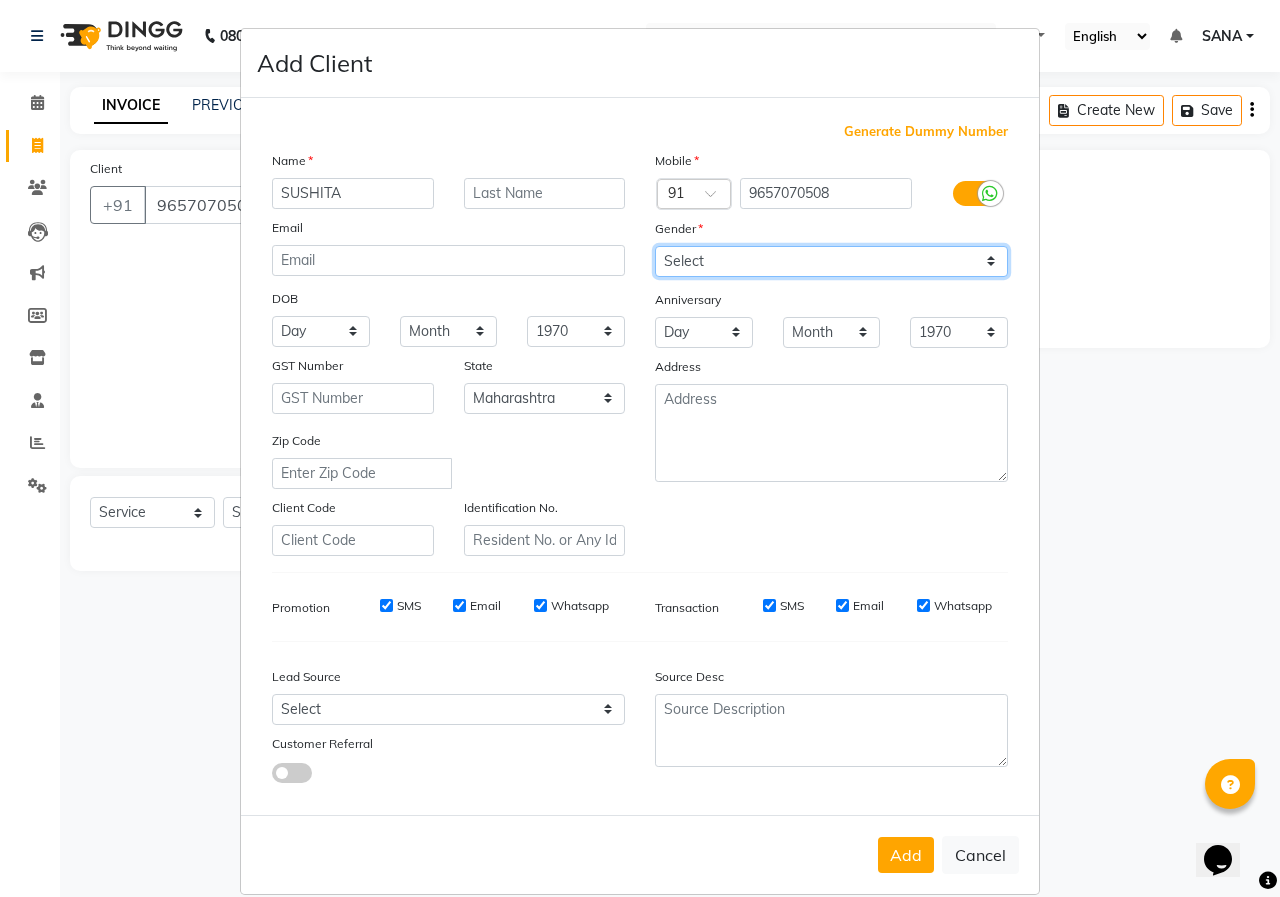 select on "female" 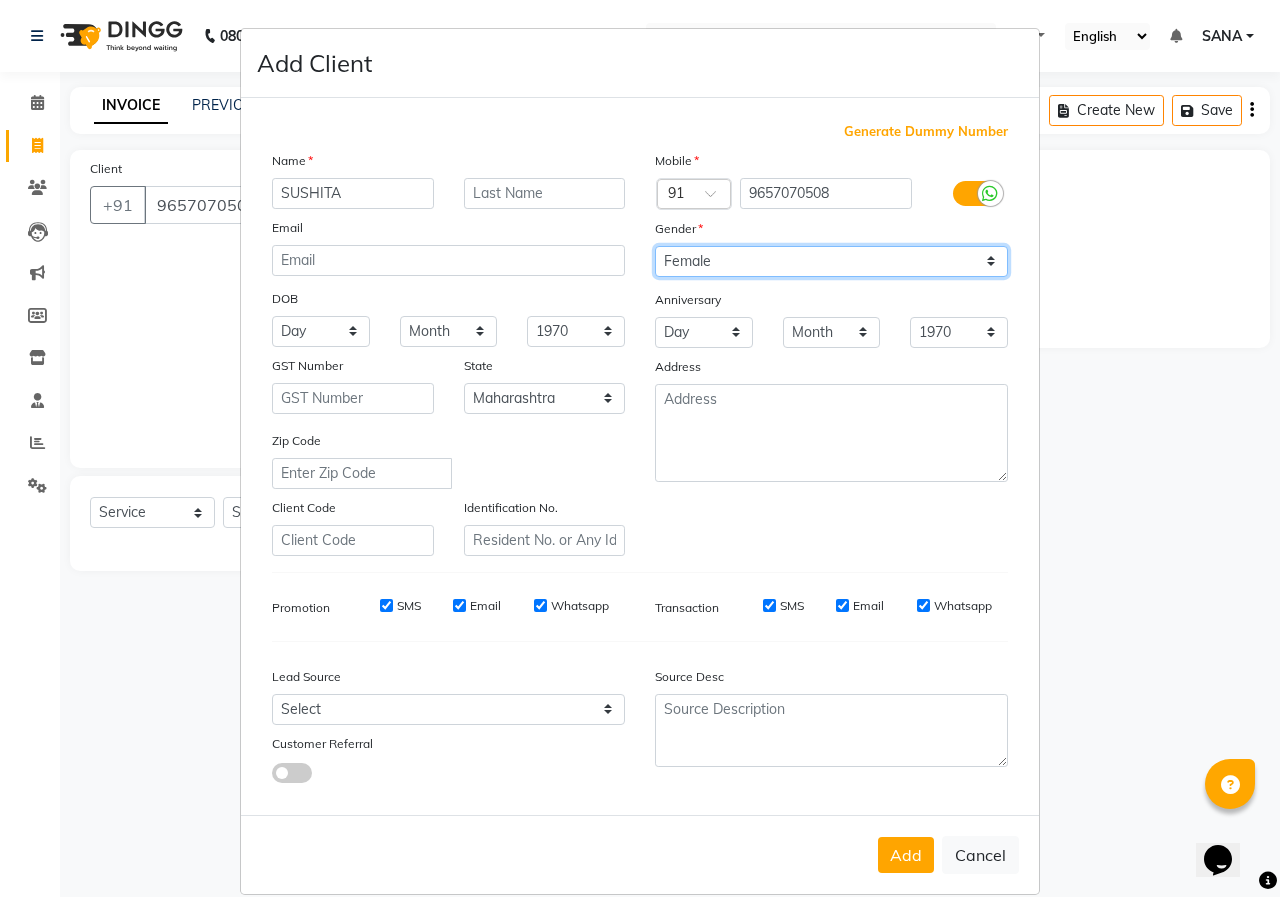 click on "Select Male Female Other Prefer Not To Say" at bounding box center (831, 261) 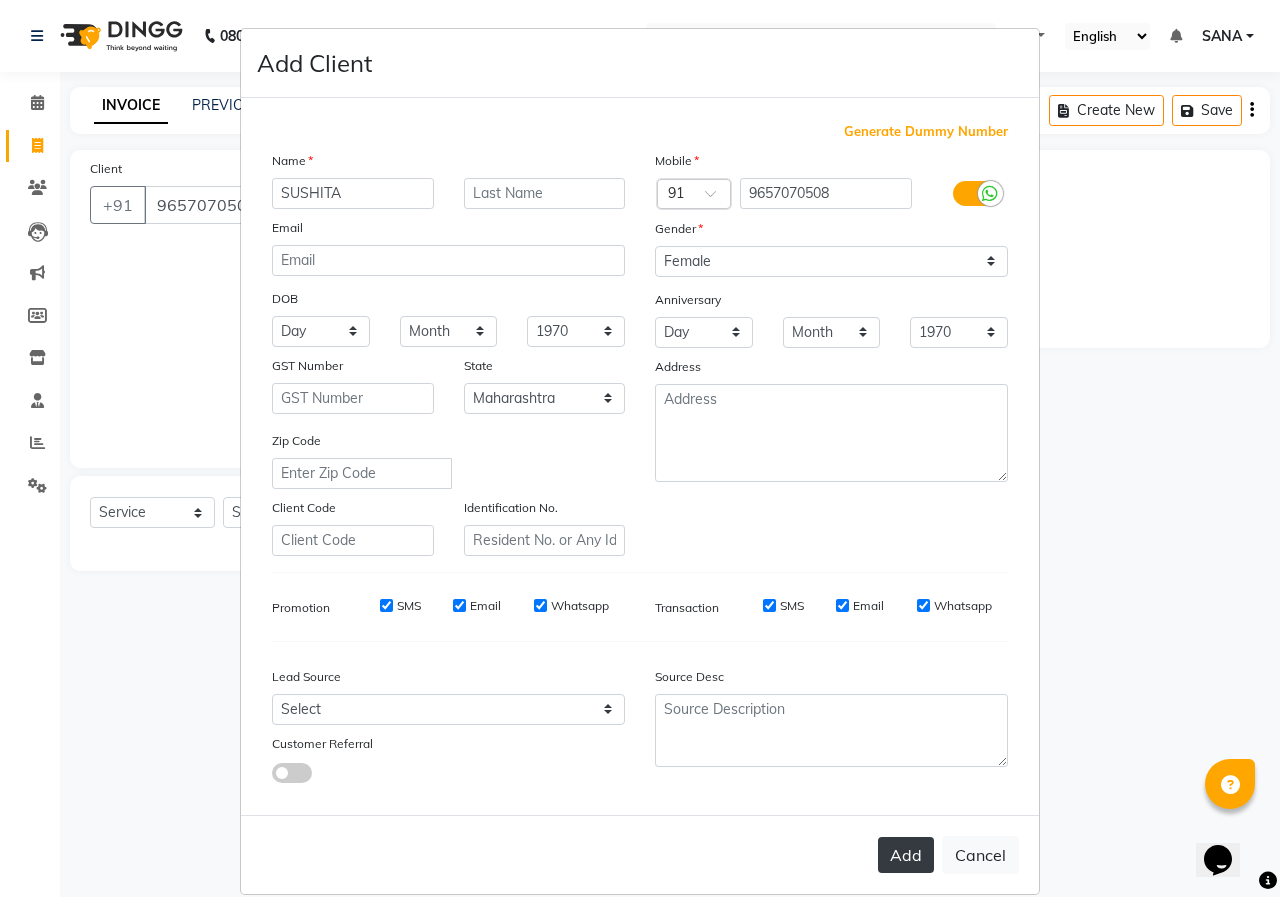 click on "Add" at bounding box center (906, 855) 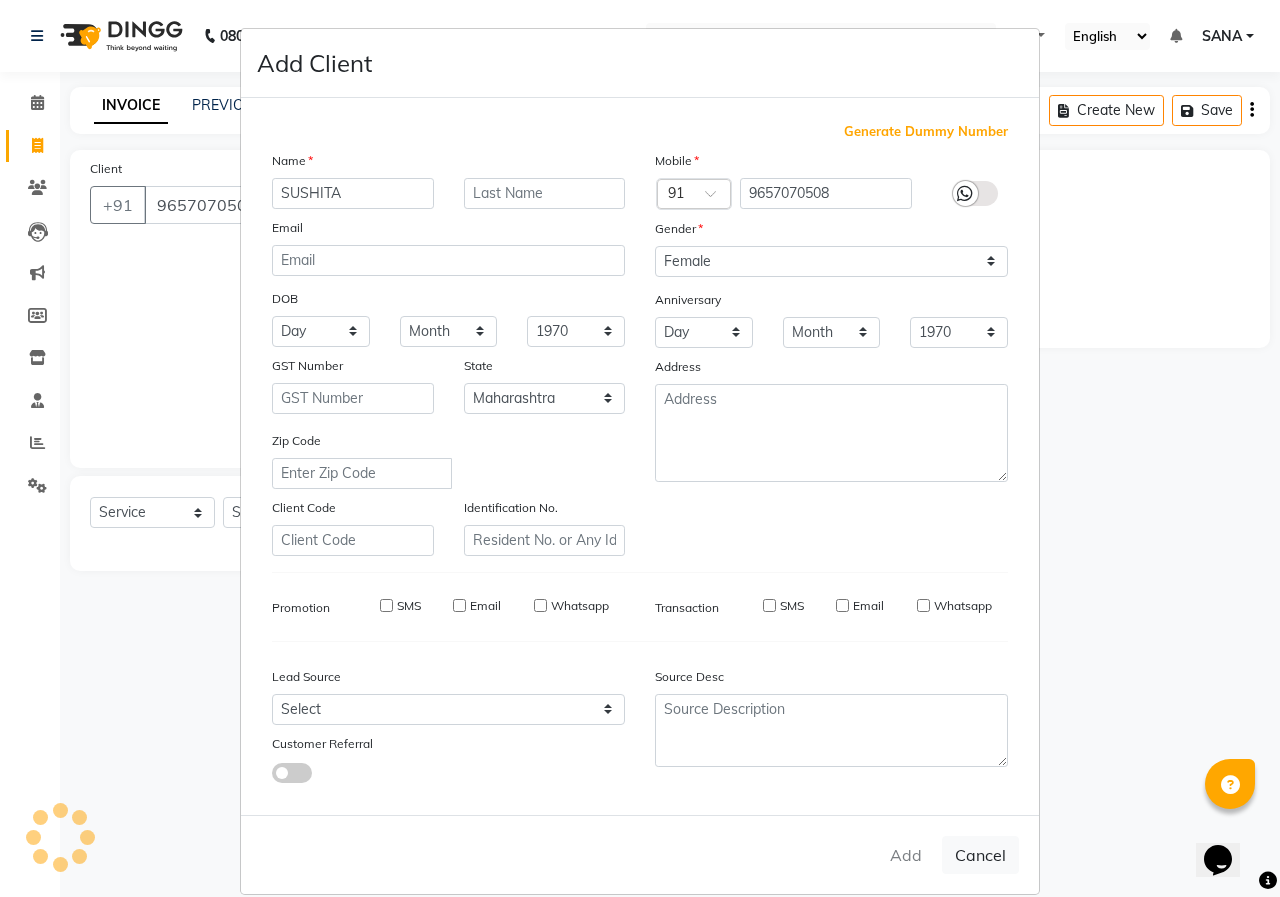 type on "96******08" 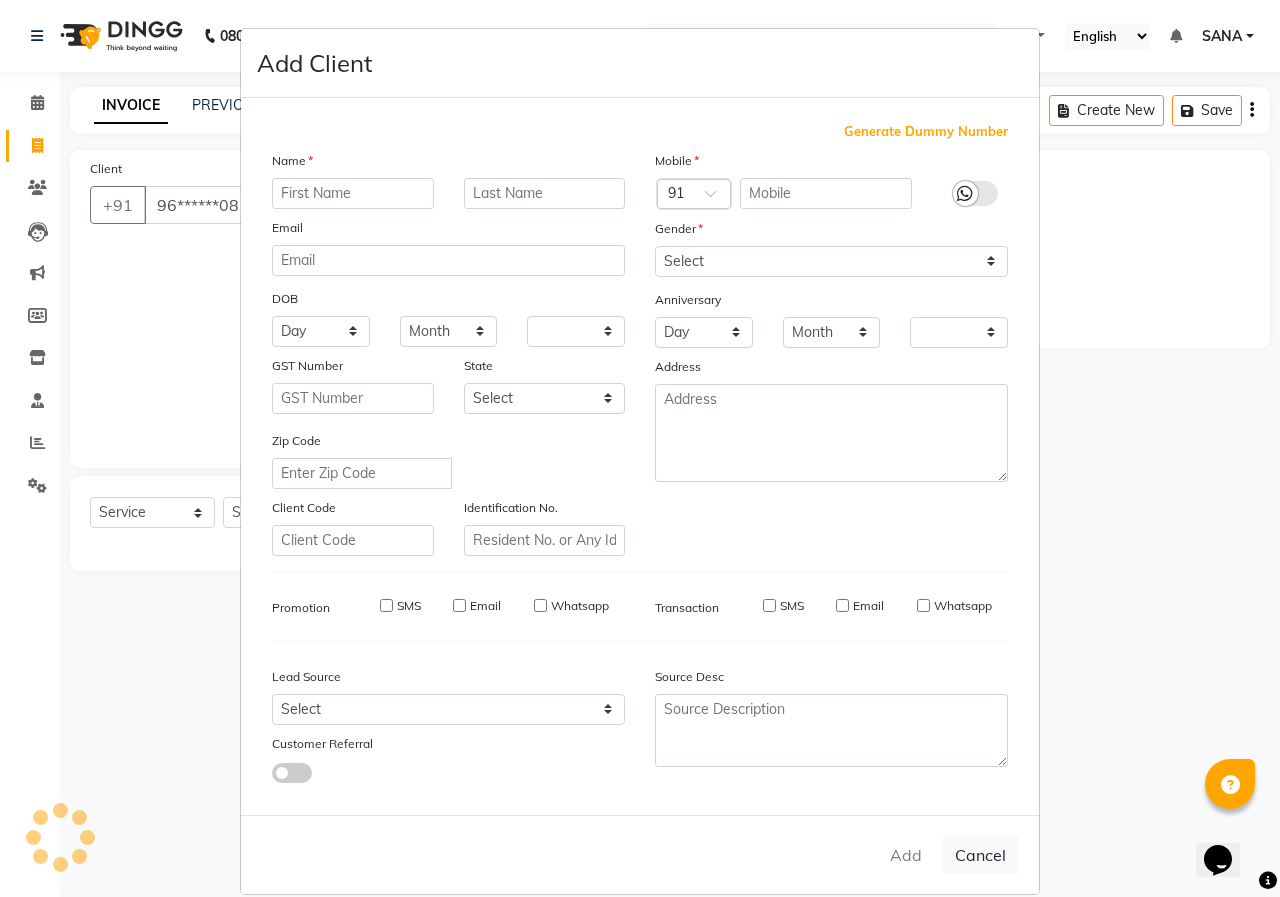 checkbox on "false" 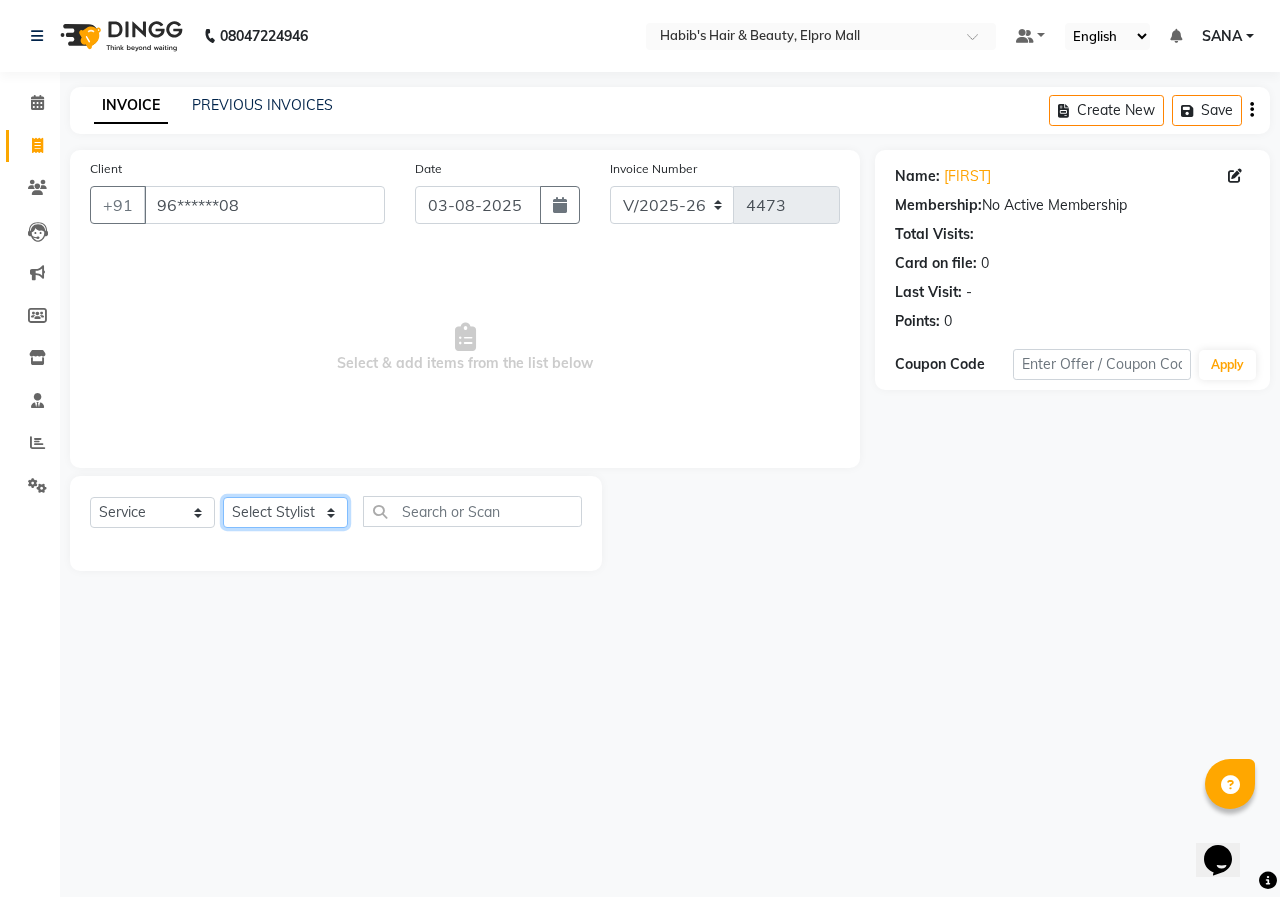 click on "Select Stylist ANUSHKA GAURI GUDDU Keshav Maushi Mhaske  priya  Rahul Ravi  Roshan Sagar SANA Sangam Sanika shabnam SONALI  subhan" 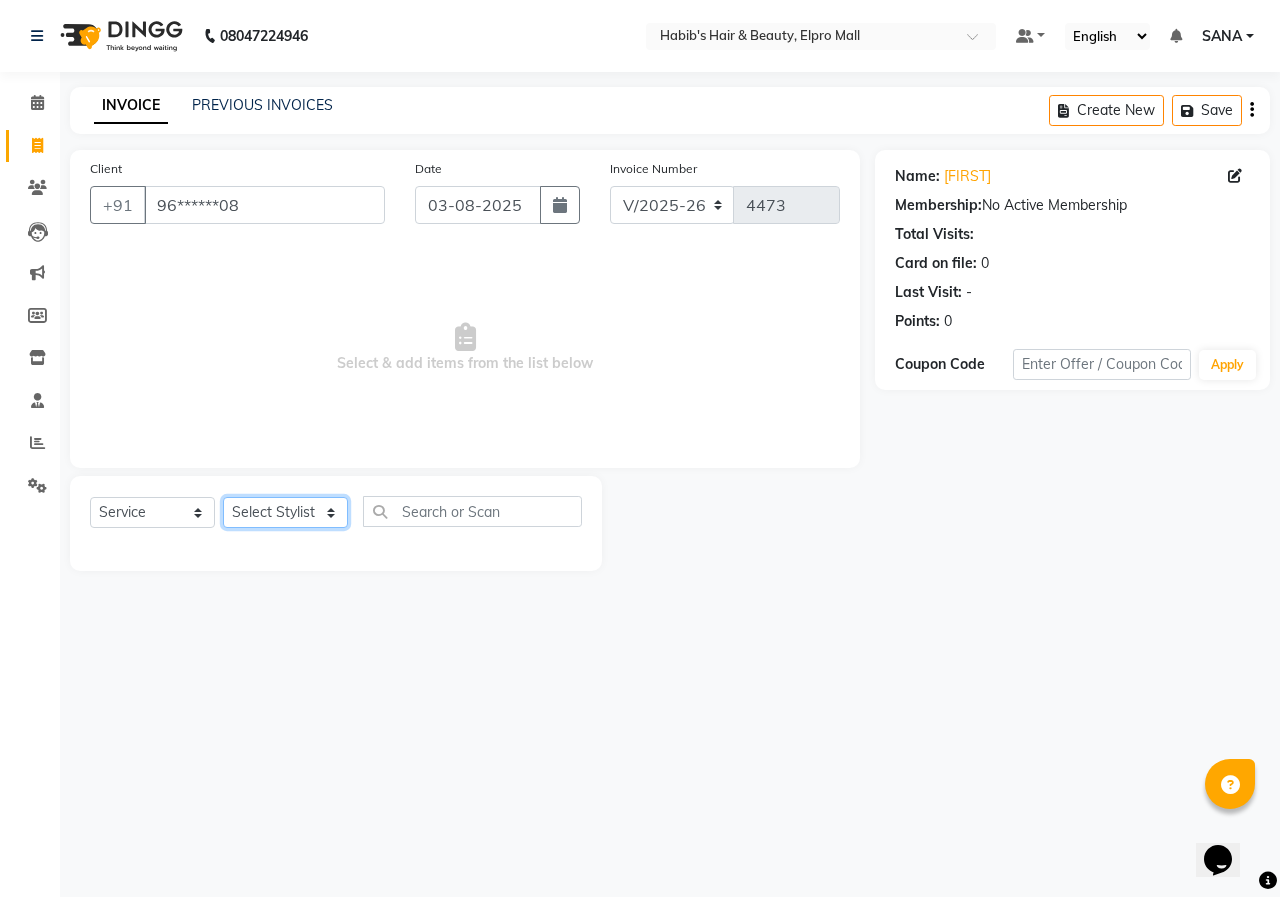 select on "87152" 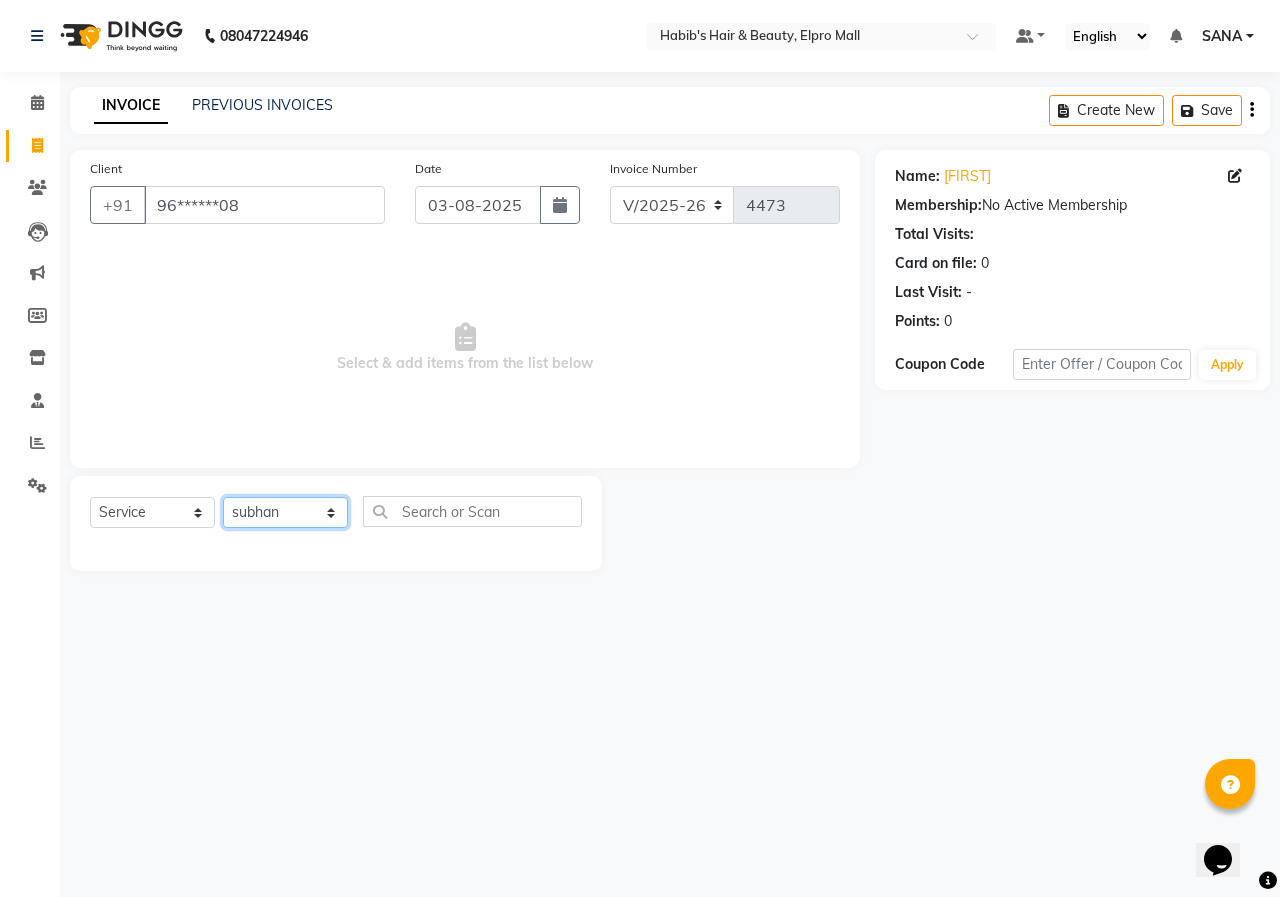 click on "Select Stylist ANUSHKA GAURI GUDDU Keshav Maushi Mhaske  priya  Rahul Ravi  Roshan Sagar SANA Sangam Sanika shabnam SONALI  subhan" 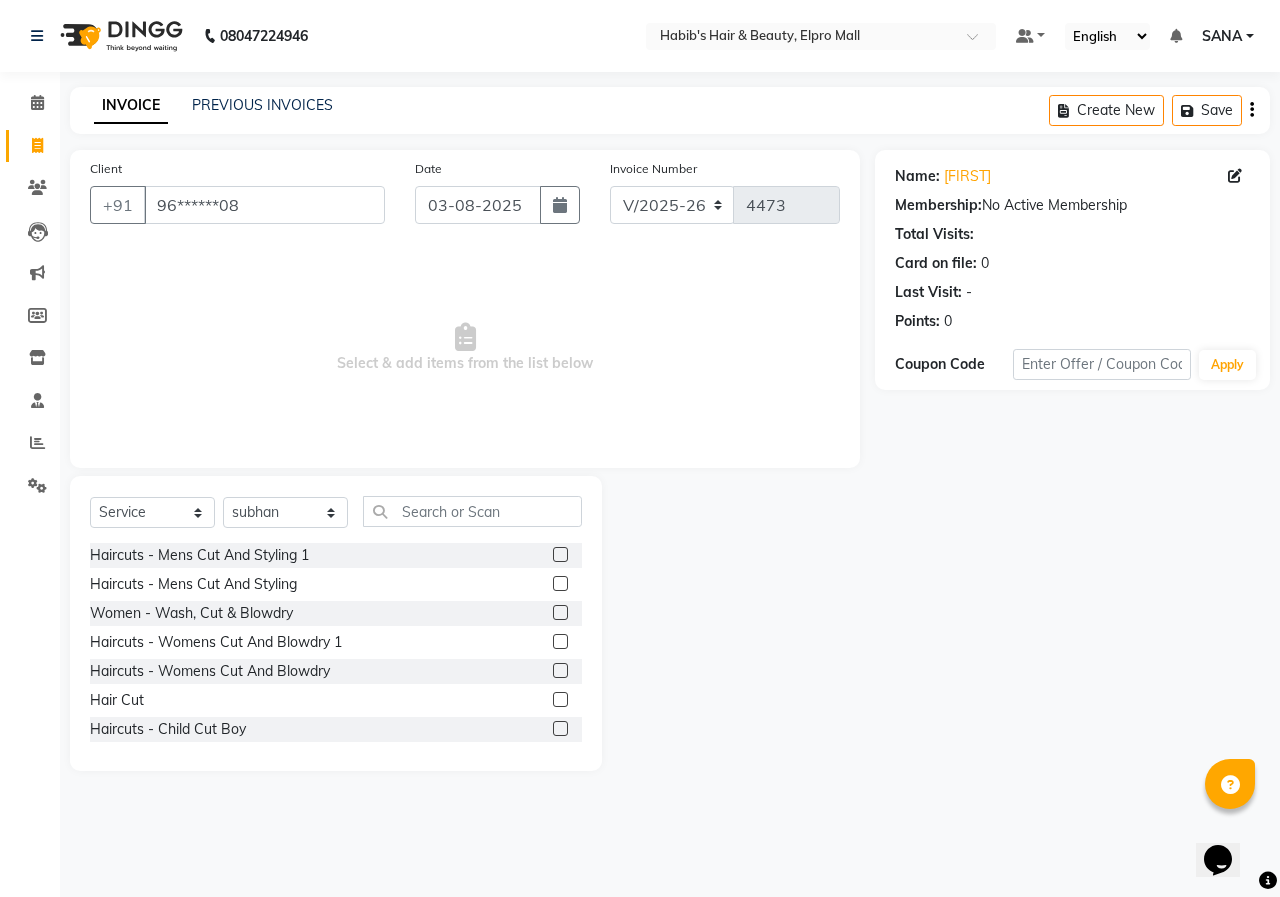 click 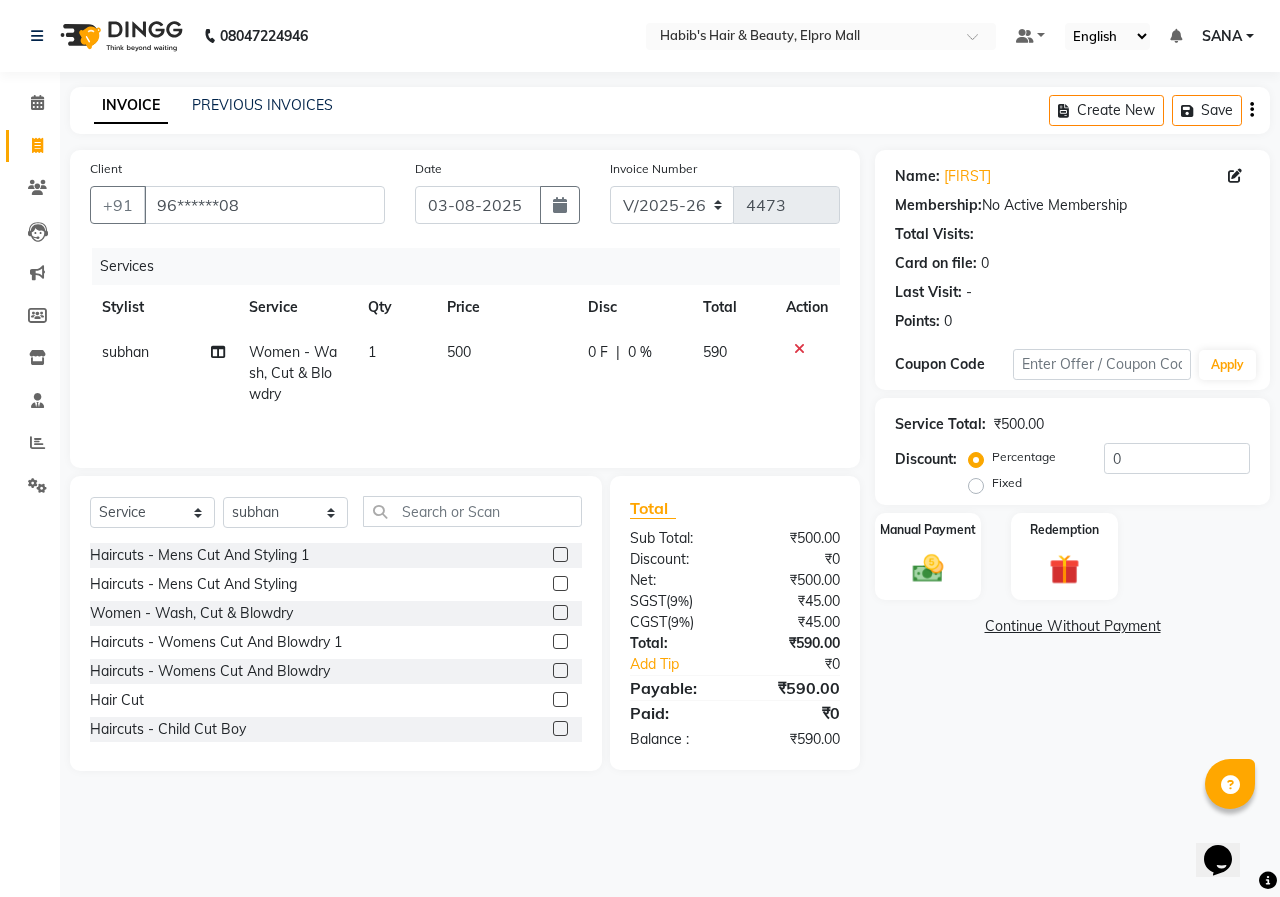 click 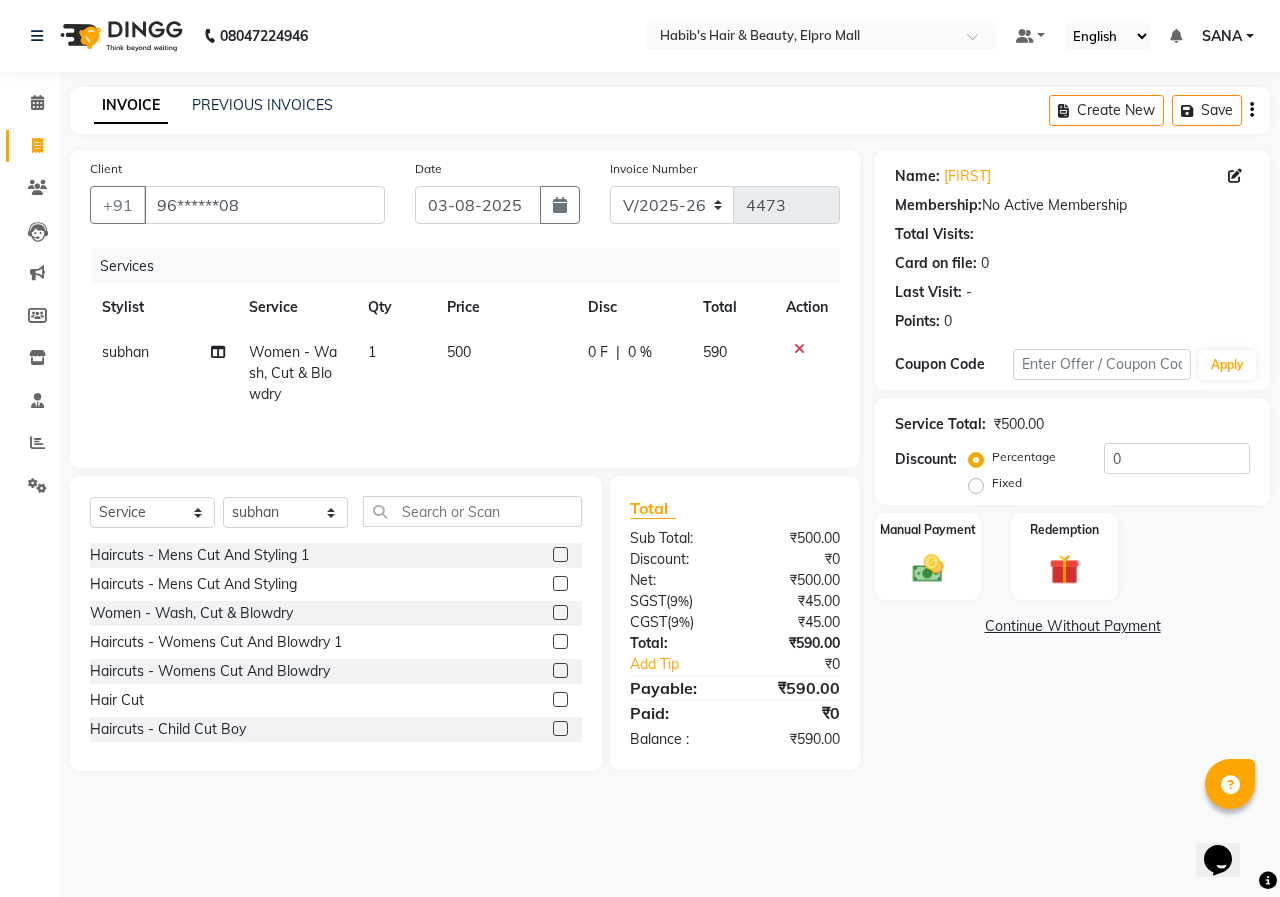 click at bounding box center (559, 613) 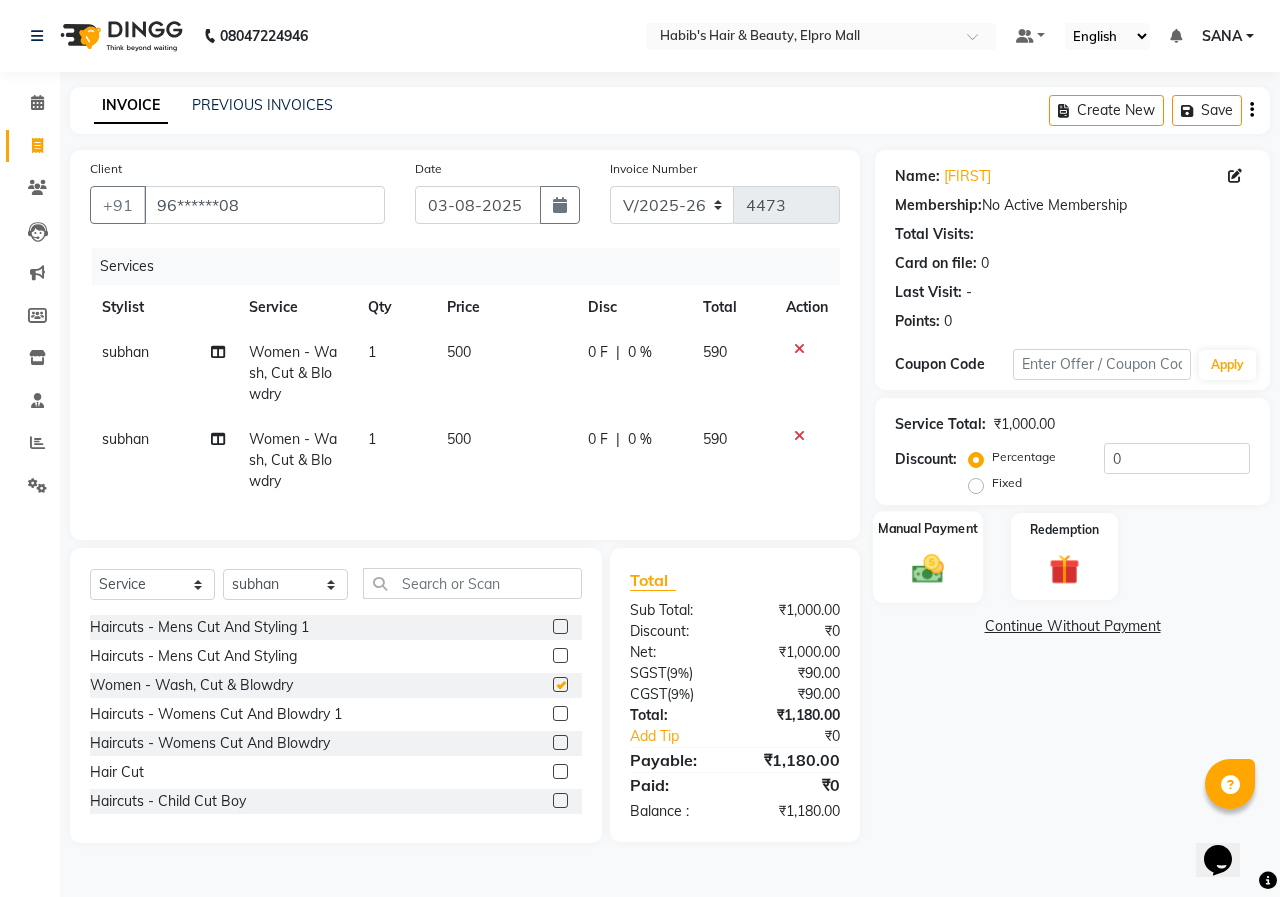 checkbox on "false" 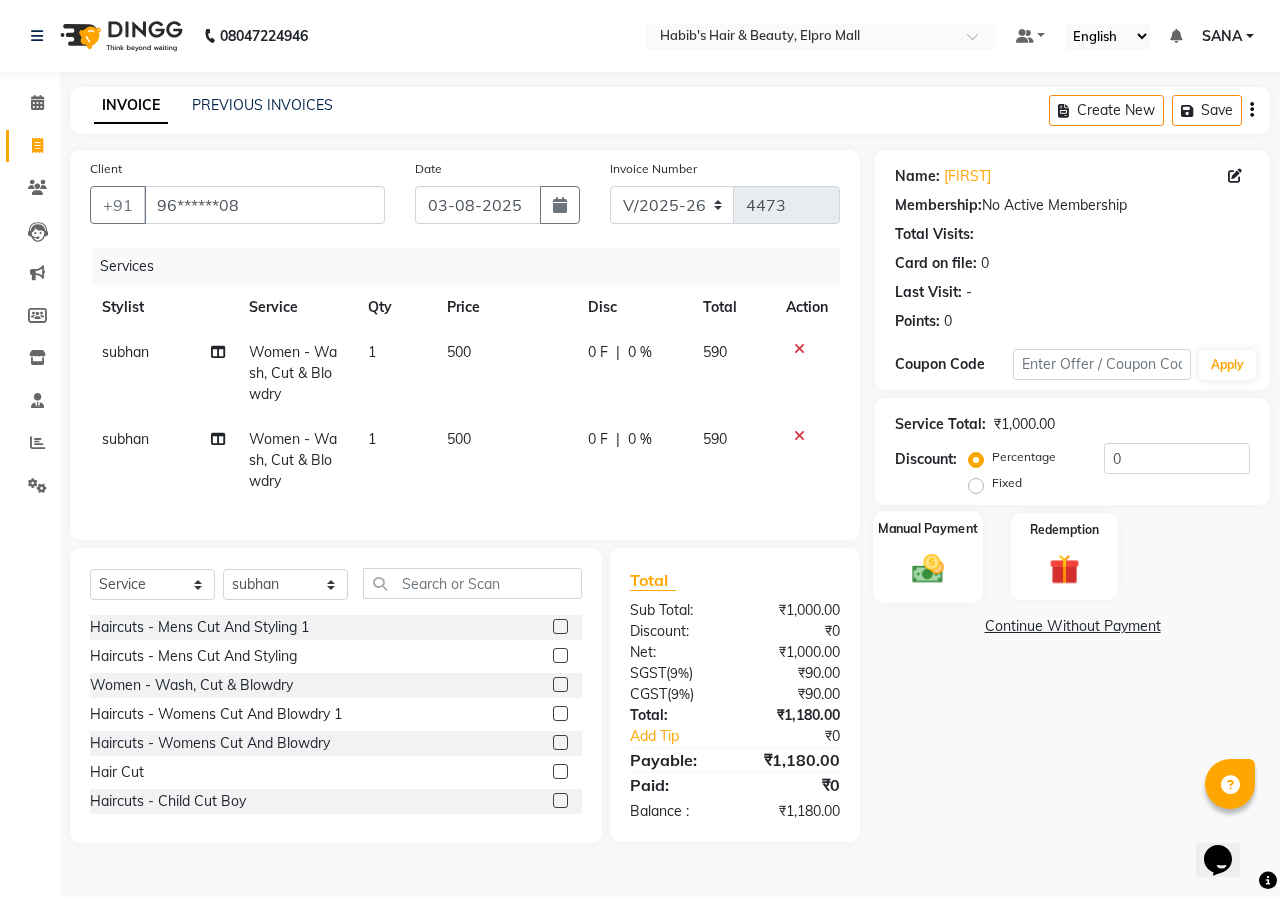click 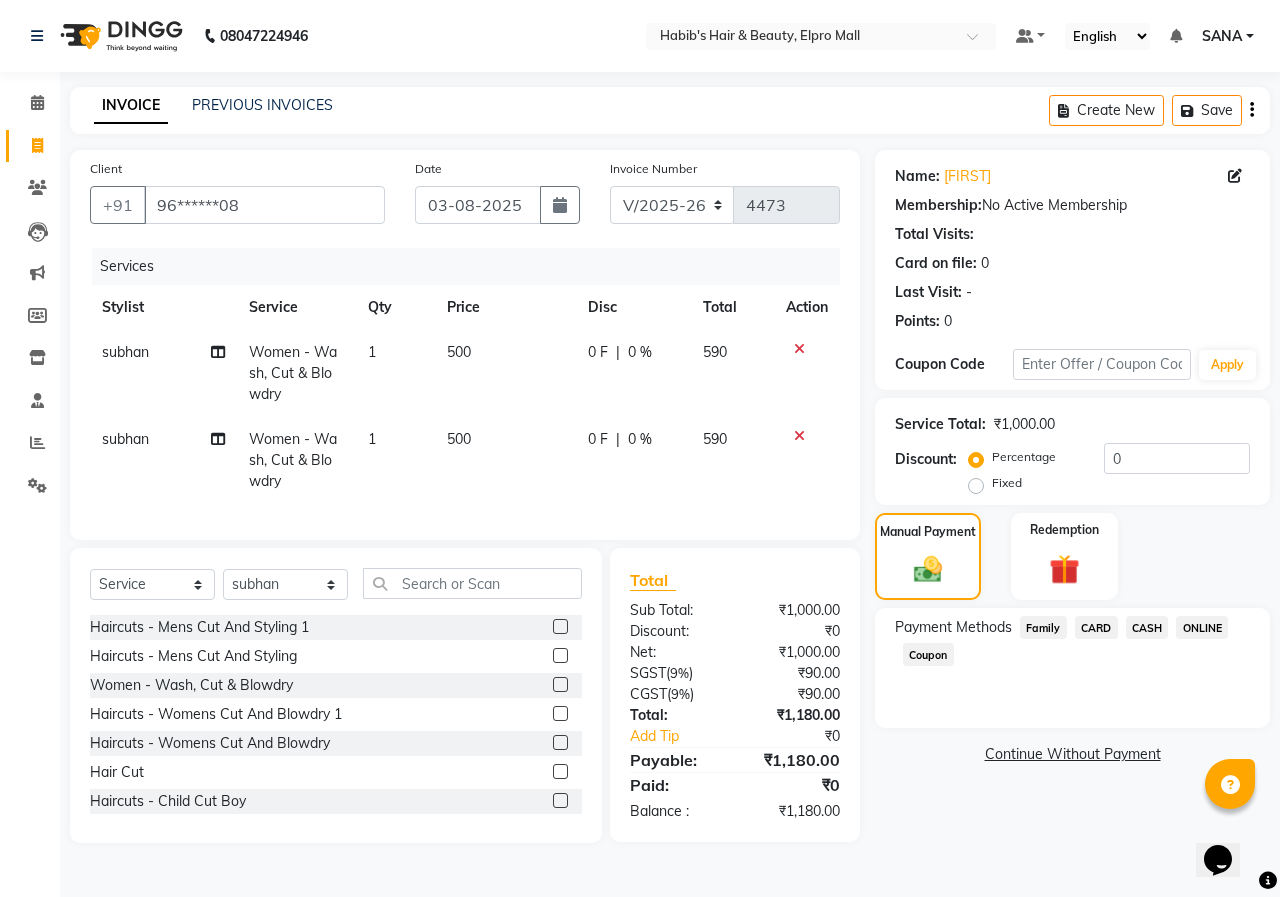 click on "ONLINE" 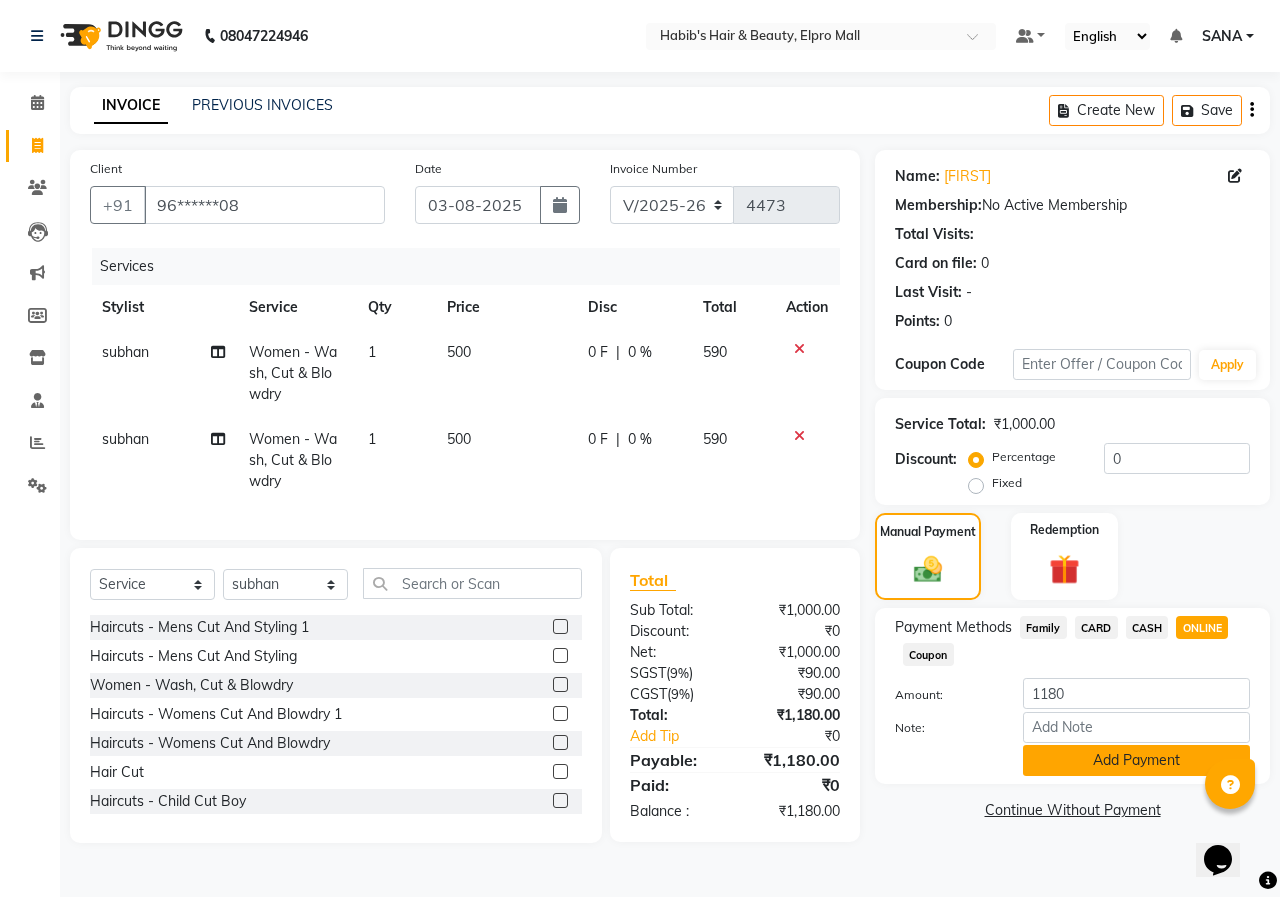 click on "Add Payment" 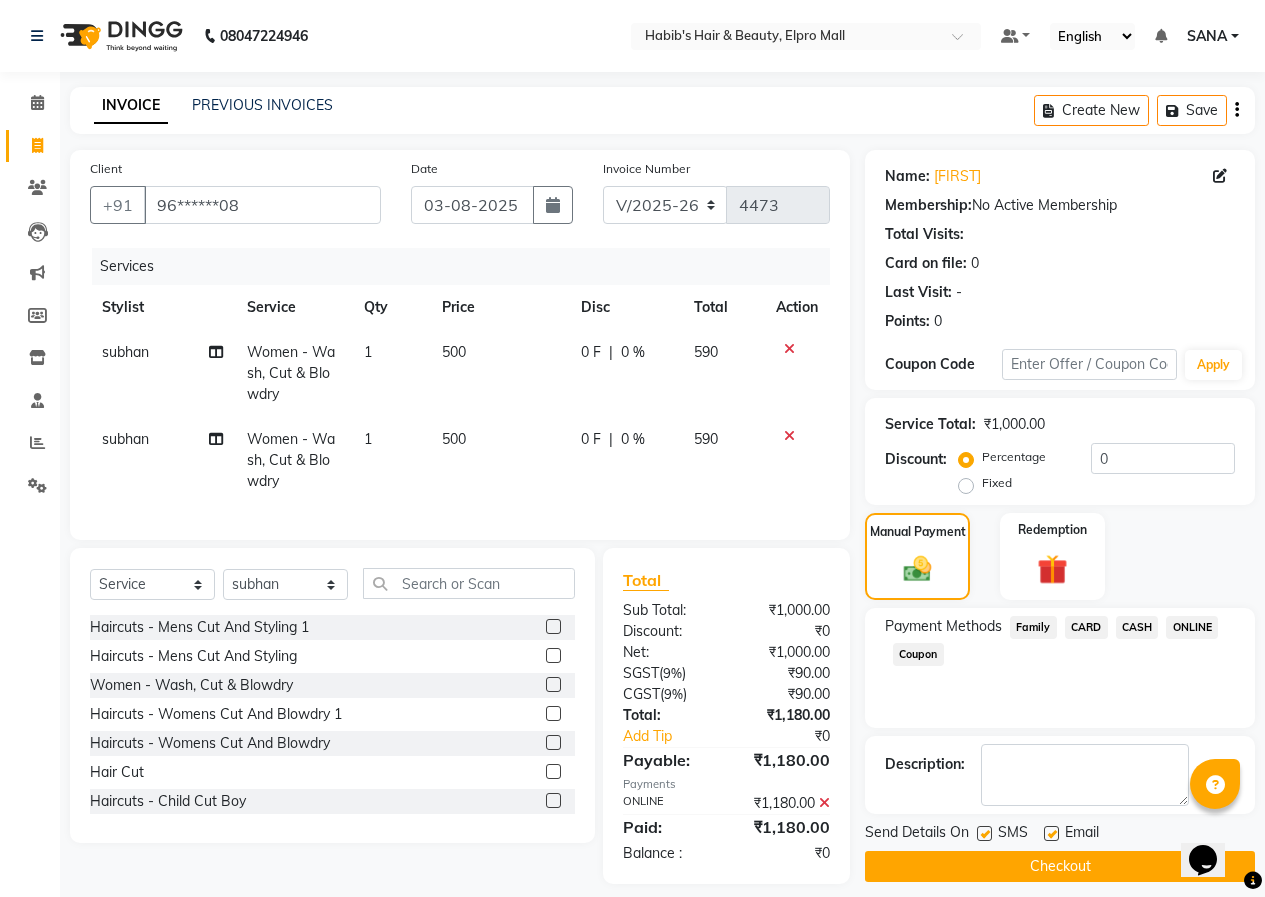 click on "Checkout" 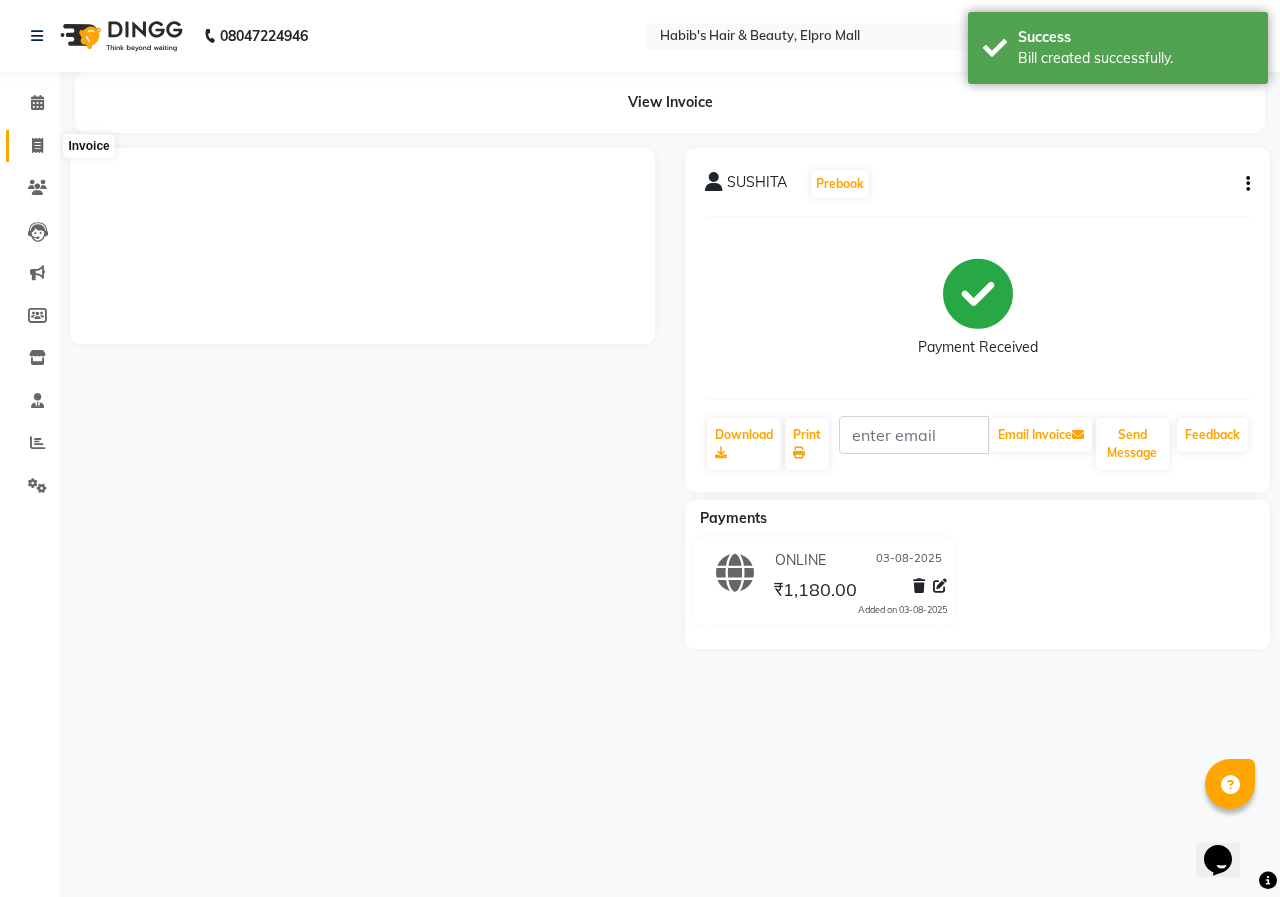 click 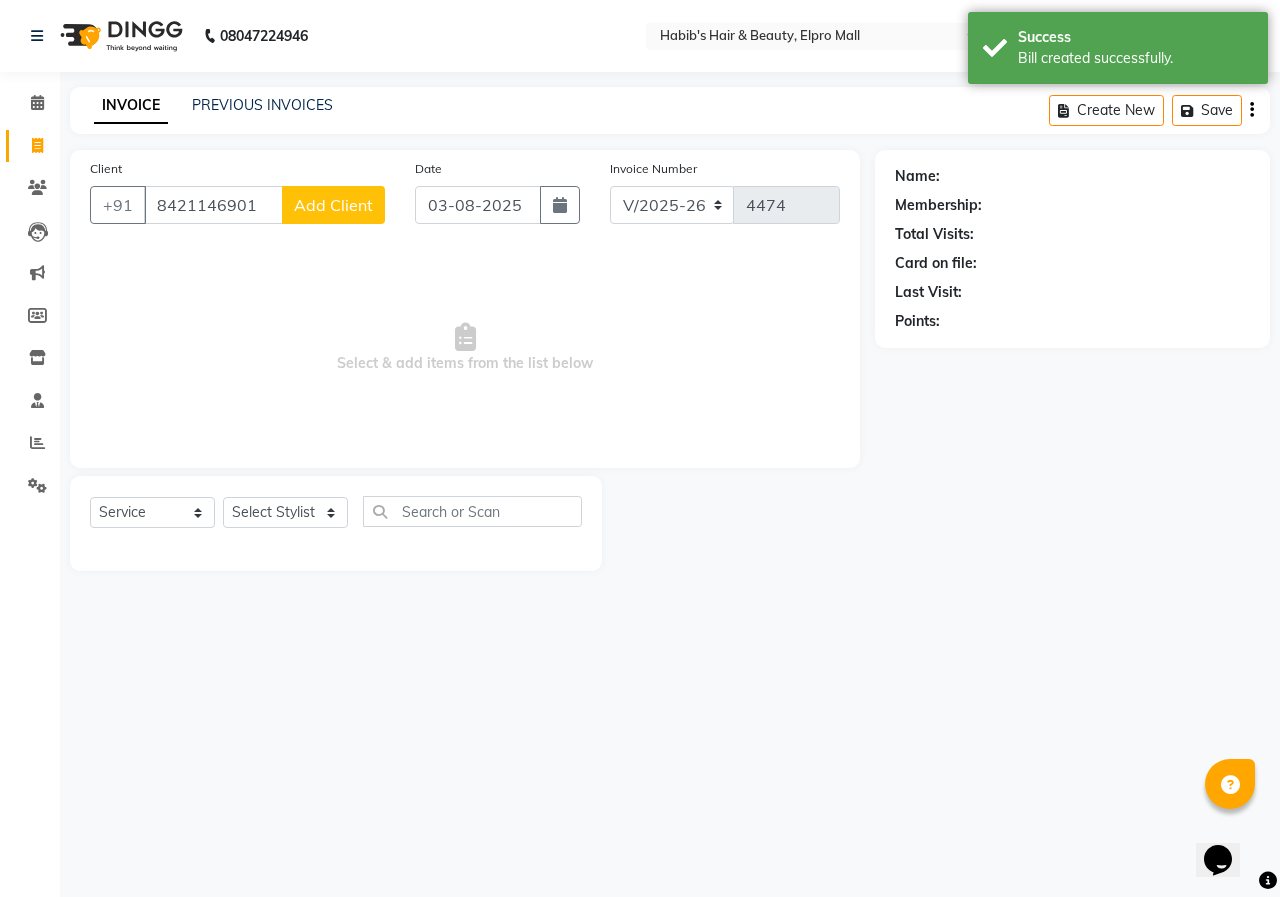 type on "8421146901" 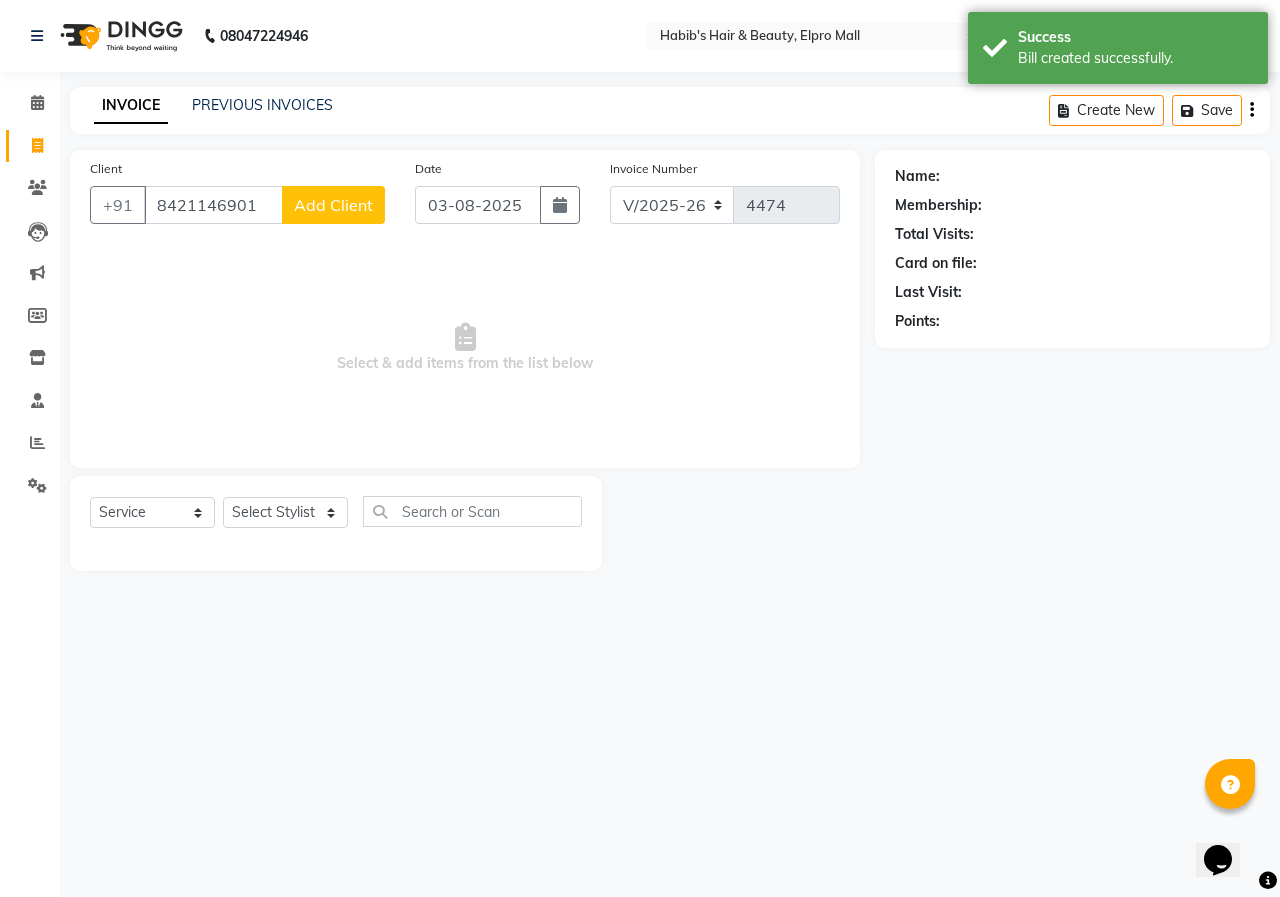 select on "22" 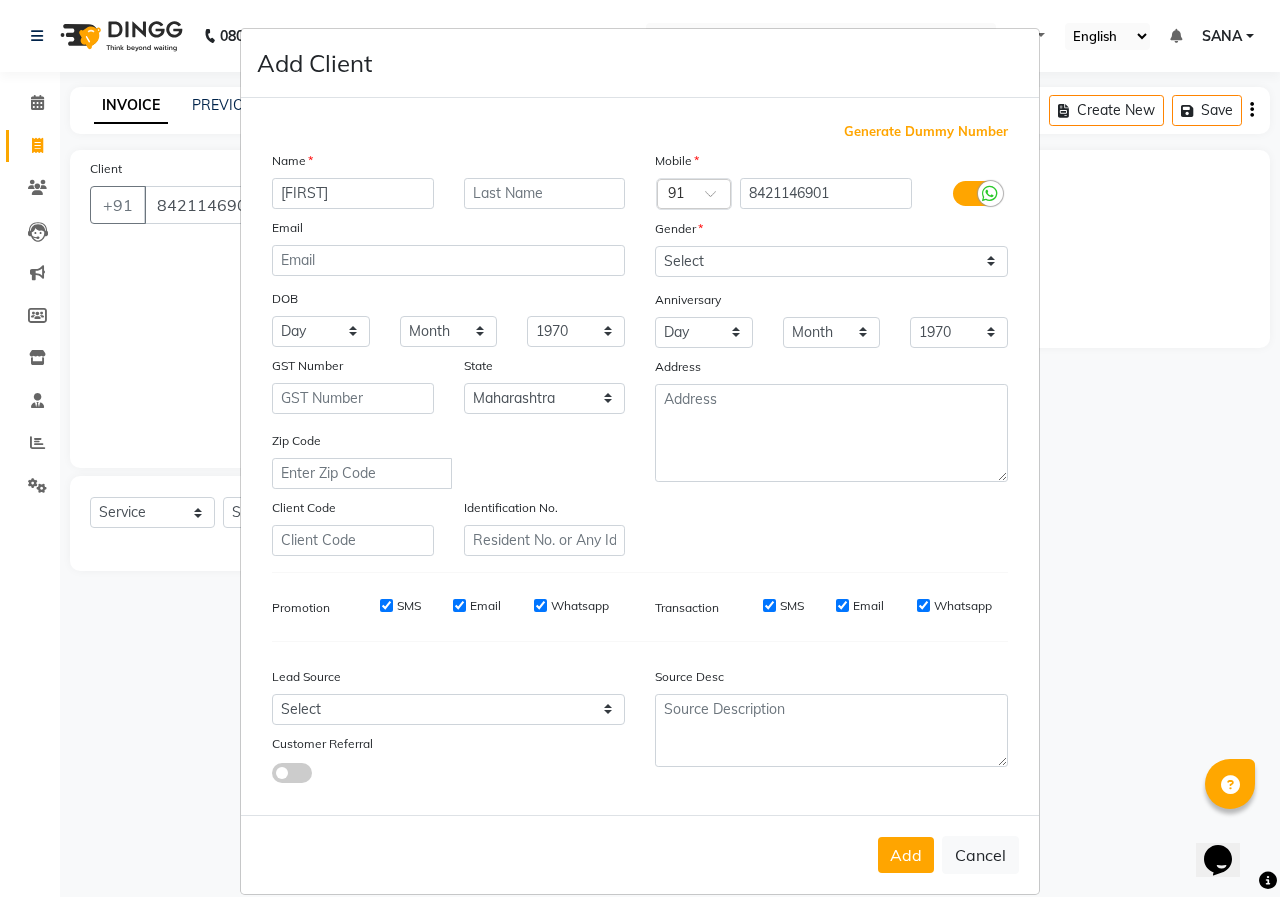 type on "[FIRST]" 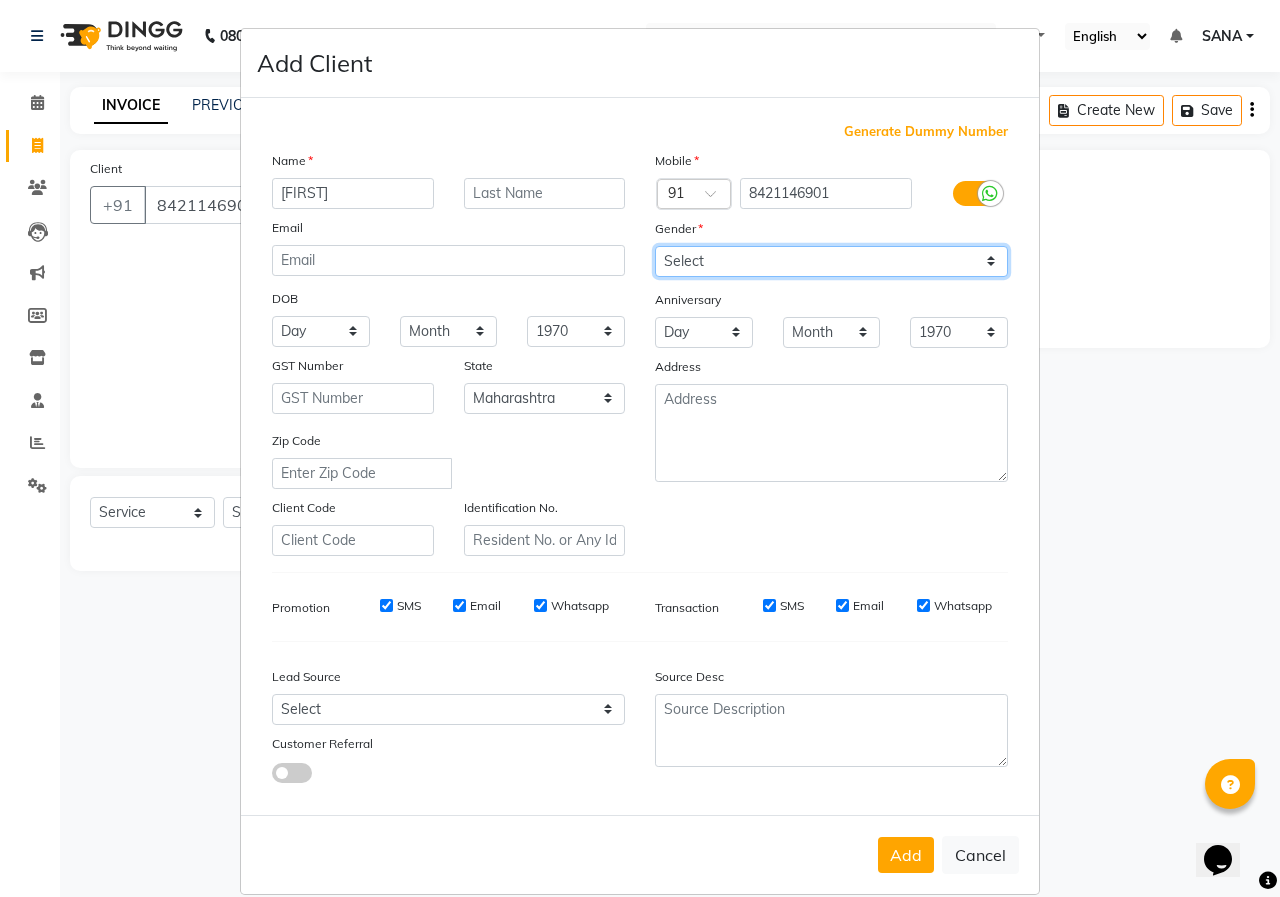 drag, startPoint x: 744, startPoint y: 263, endPoint x: 746, endPoint y: 275, distance: 12.165525 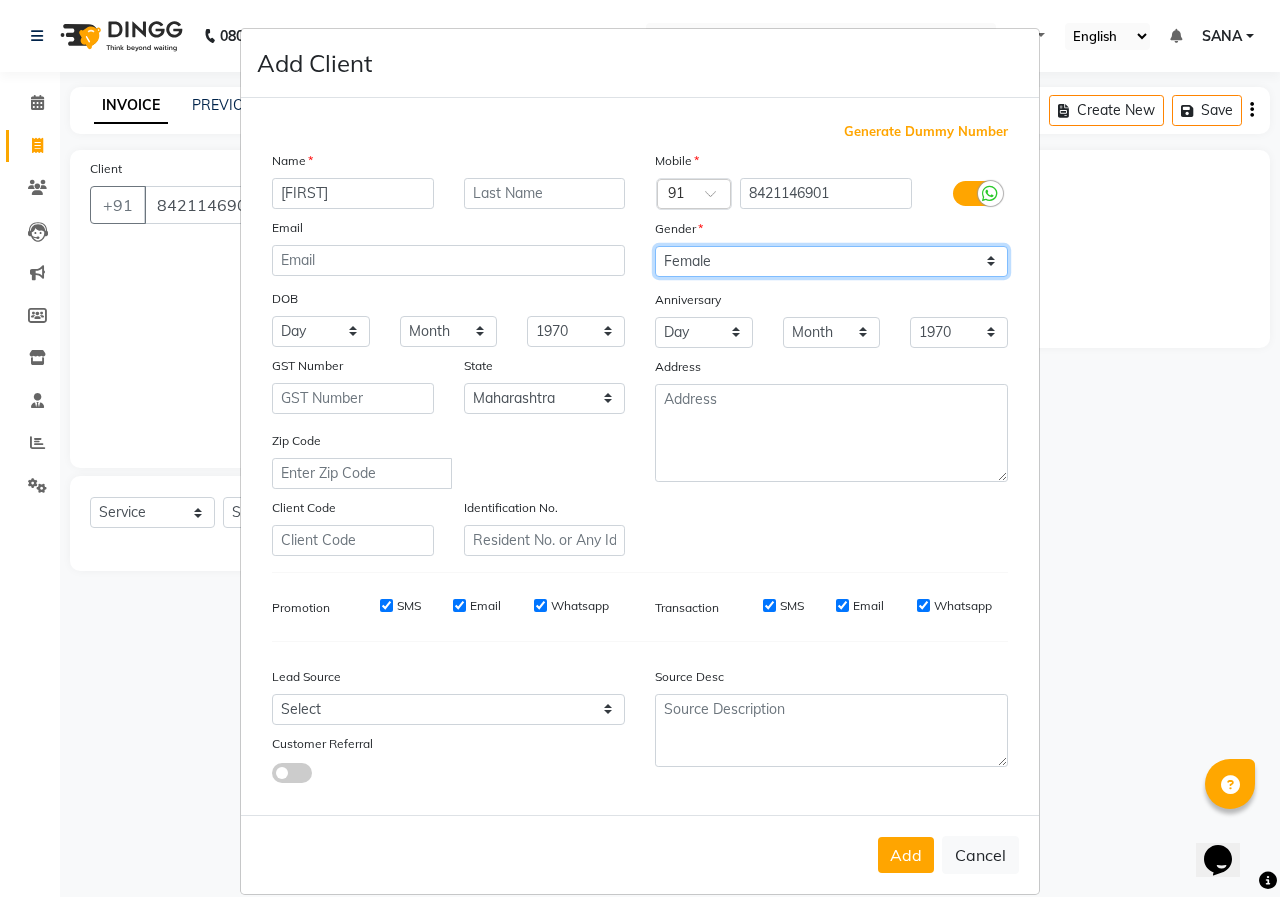 click on "Select Male Female Other Prefer Not To Say" at bounding box center (831, 261) 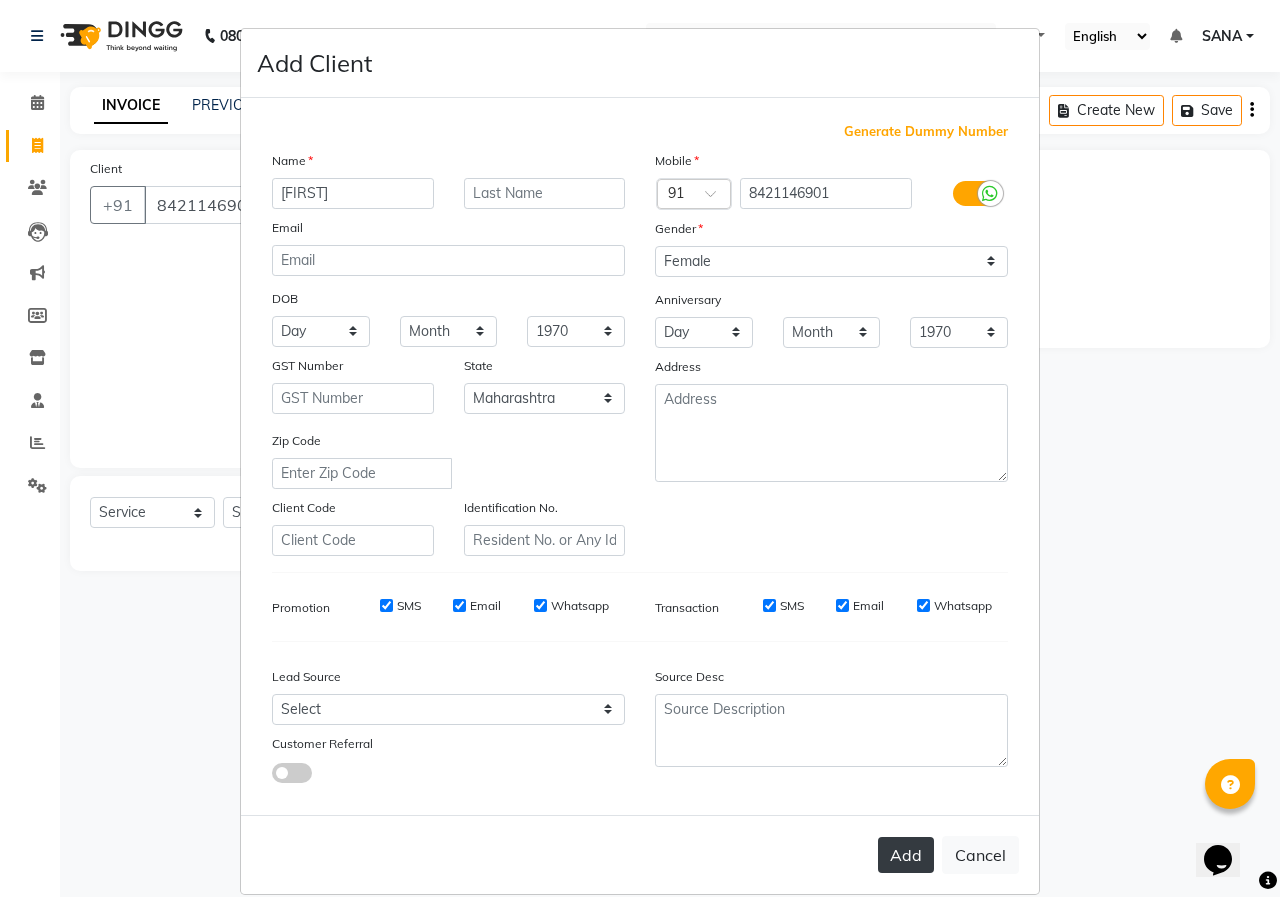 click on "Add" at bounding box center [906, 855] 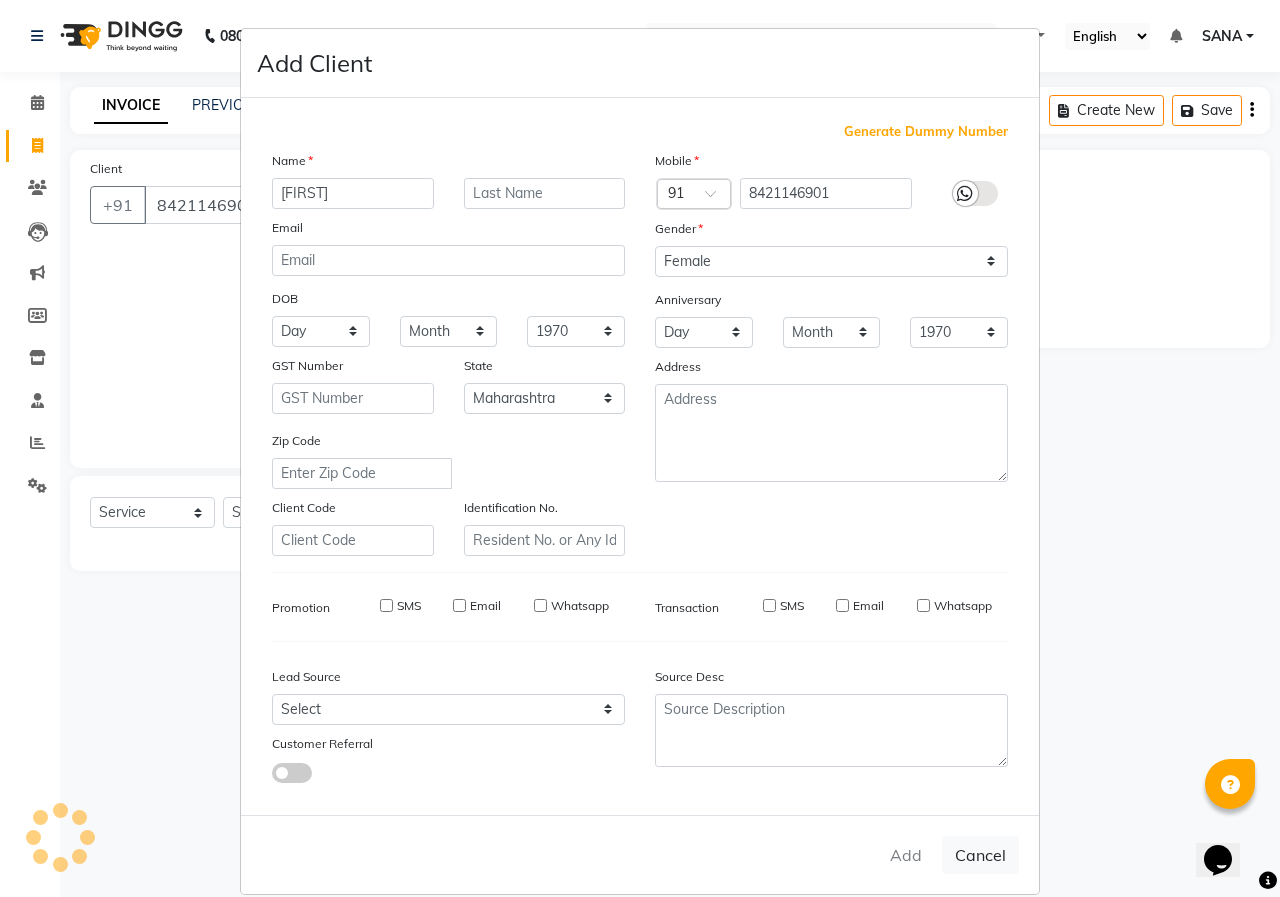 type on "84******01" 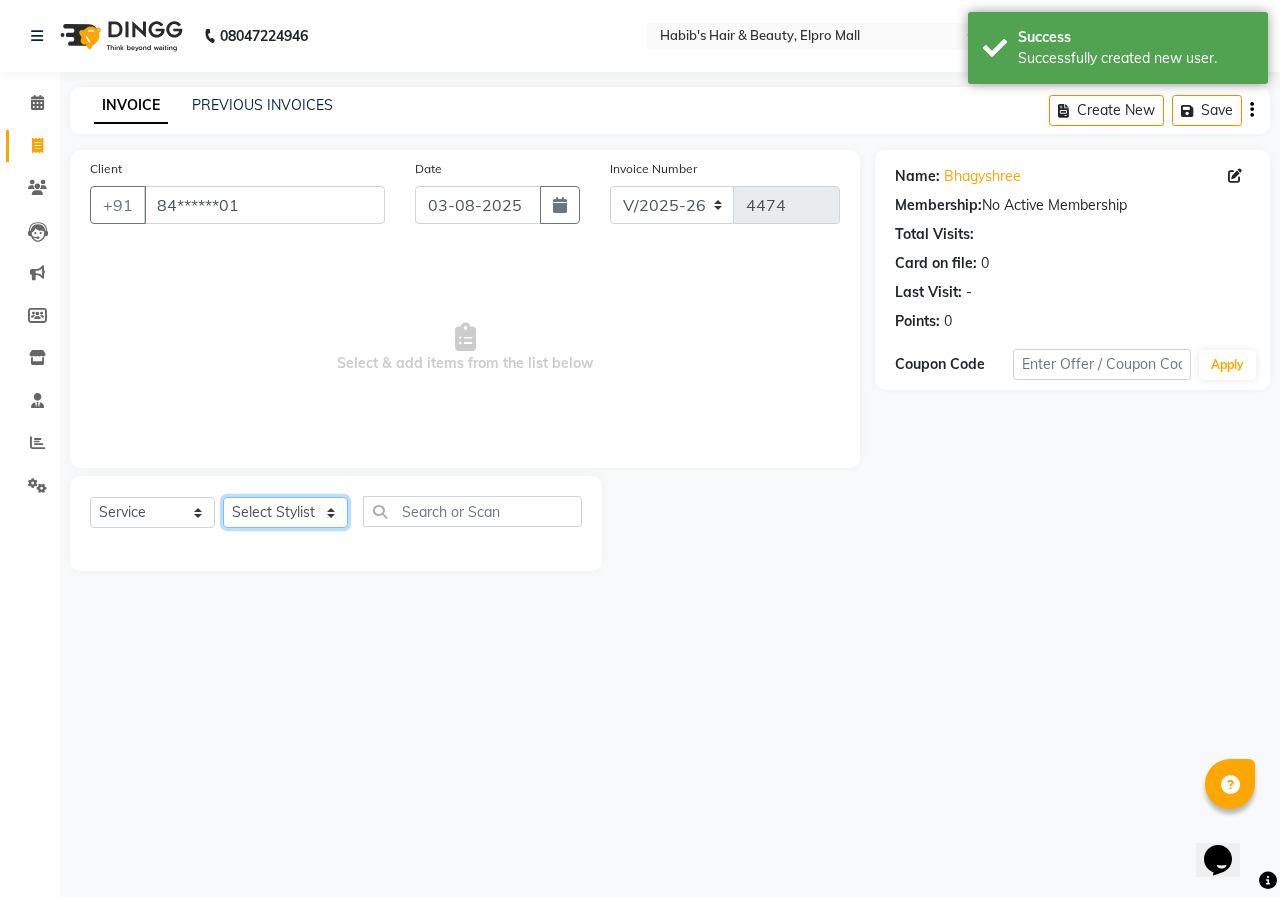 click on "Select Stylist ANUSHKA GAURI GUDDU Keshav Maushi Mhaske  priya  Rahul Ravi  Roshan Sagar SANA Sangam Sanika shabnam SONALI  subhan" 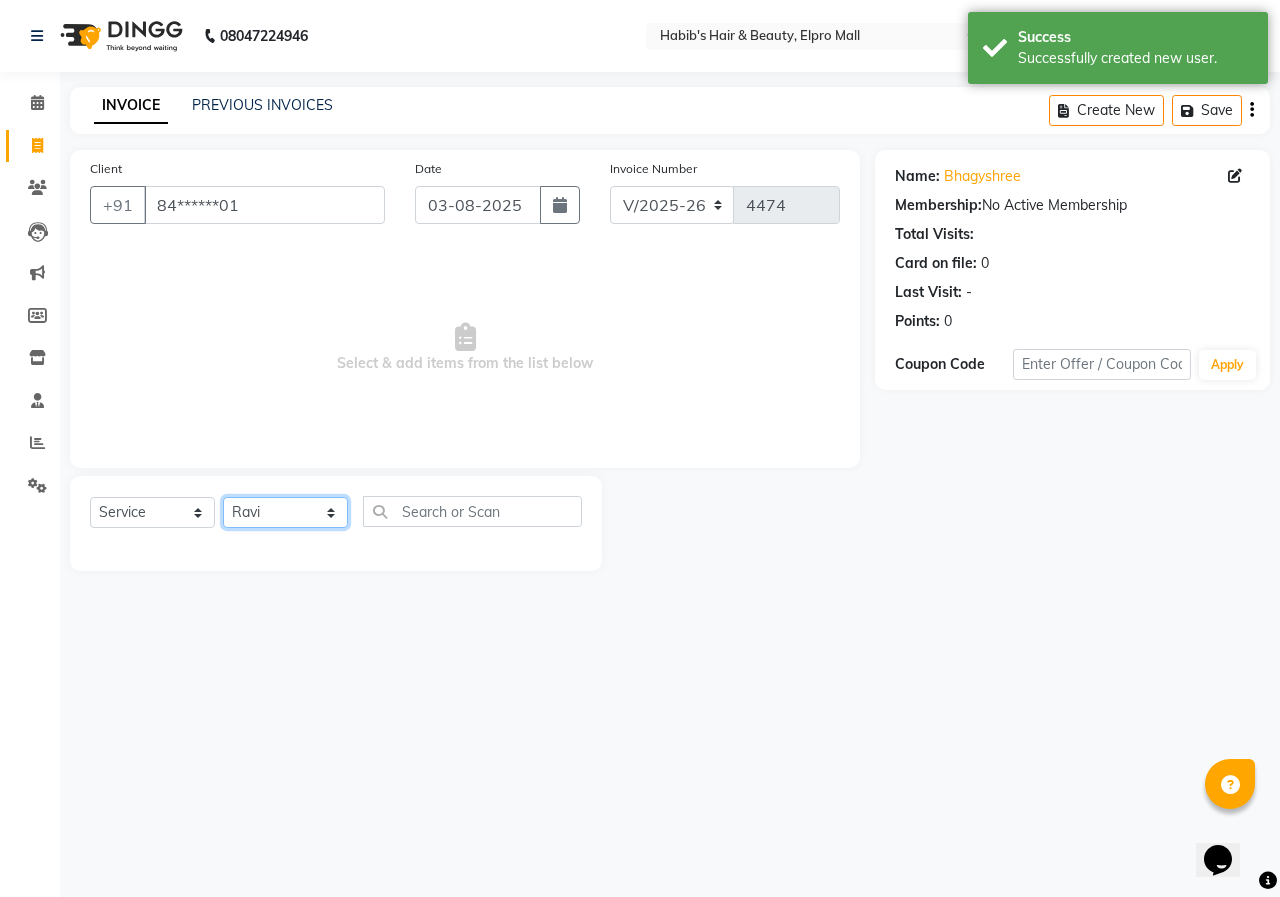 click on "Select Stylist ANUSHKA GAURI GUDDU Keshav Maushi Mhaske  priya  Rahul Ravi  Roshan Sagar SANA Sangam Sanika shabnam SONALI  subhan" 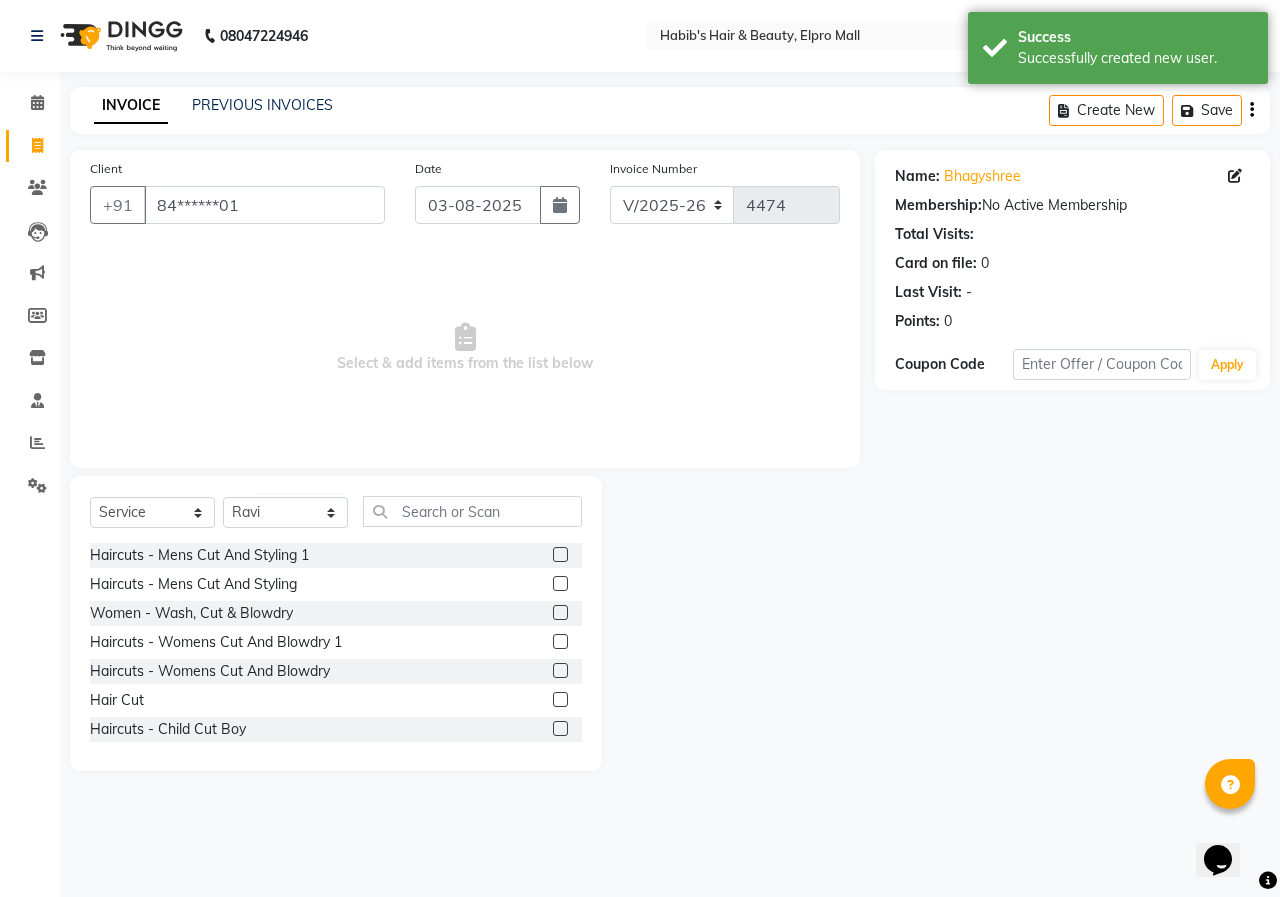 click 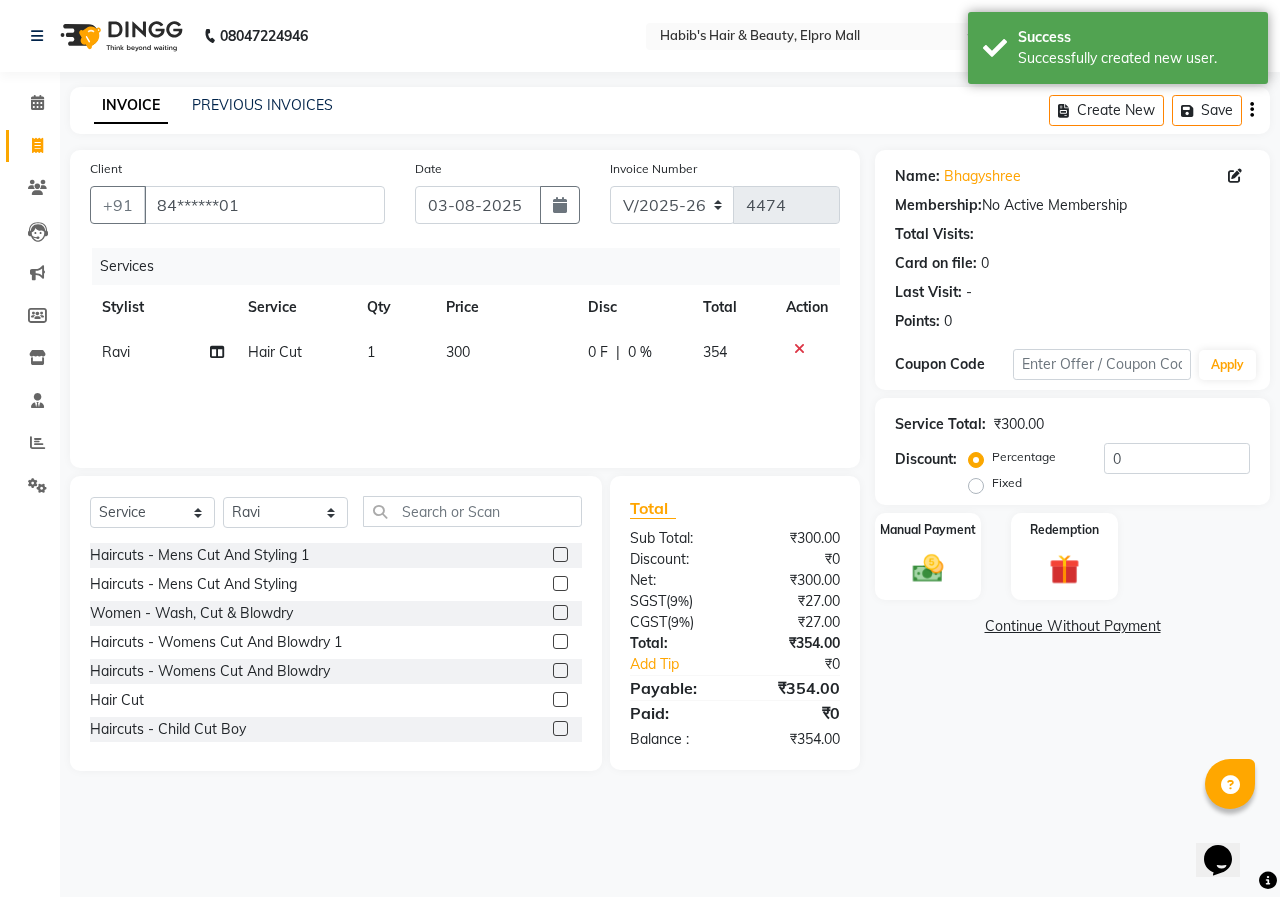click 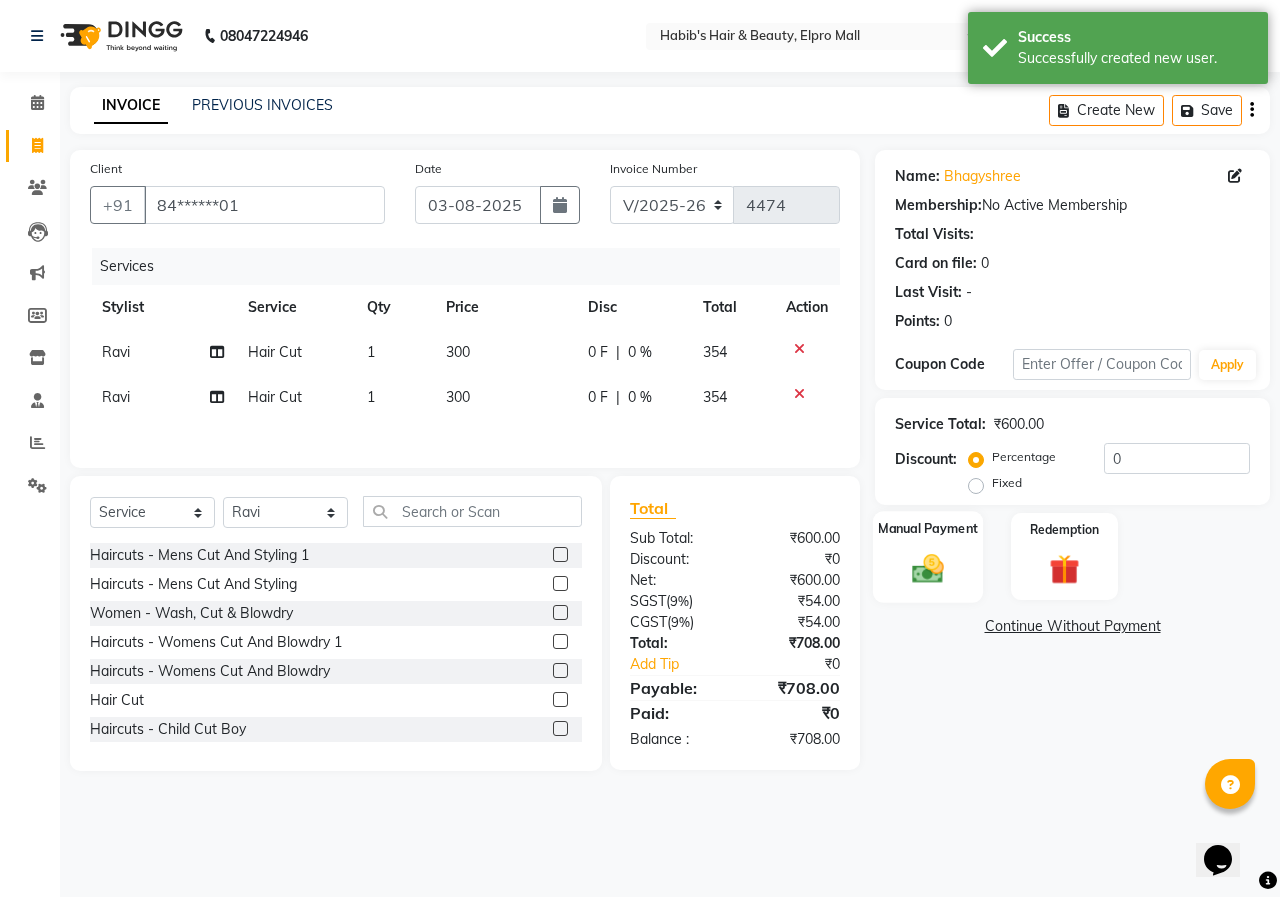 click 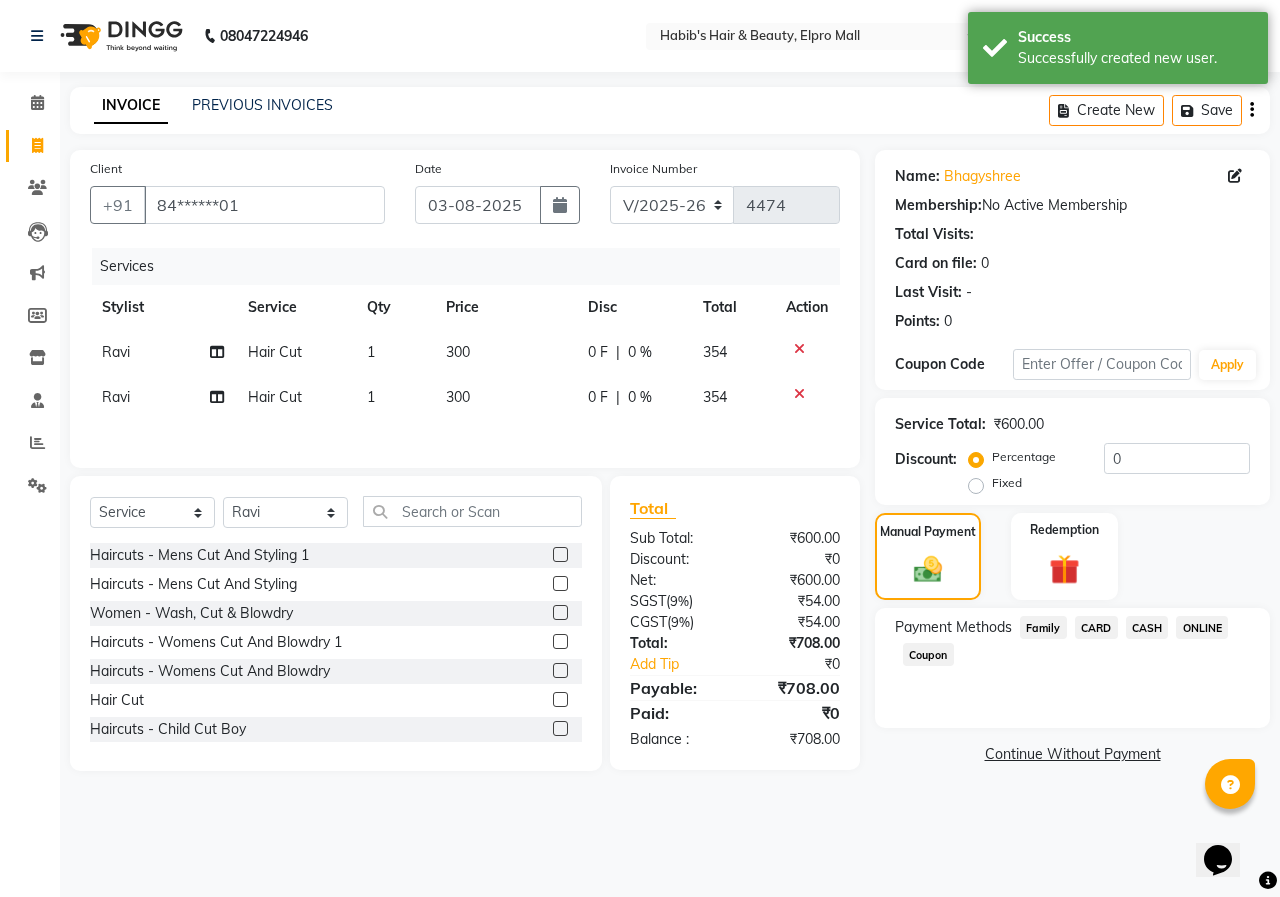 click on "ONLINE" 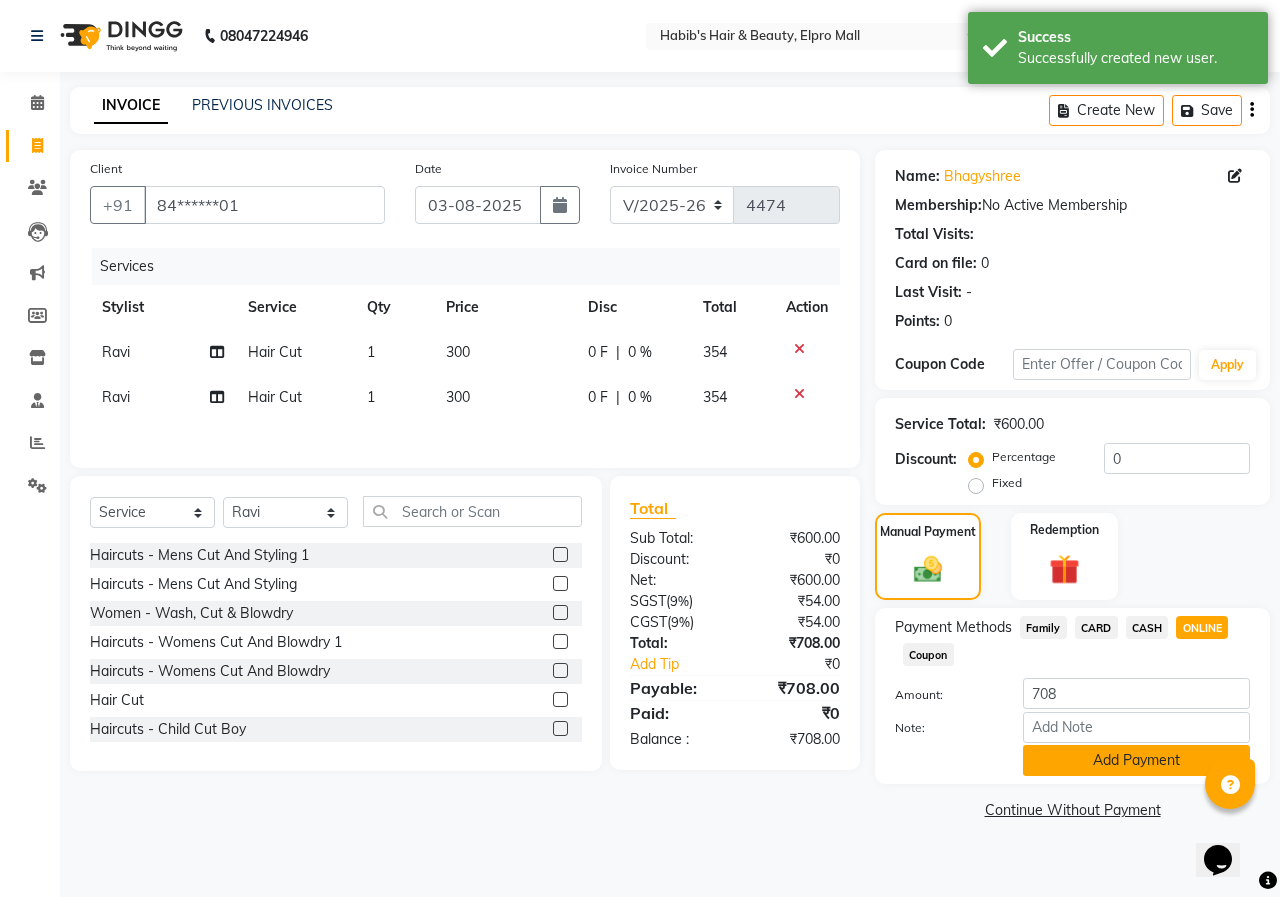 click on "Add Payment" 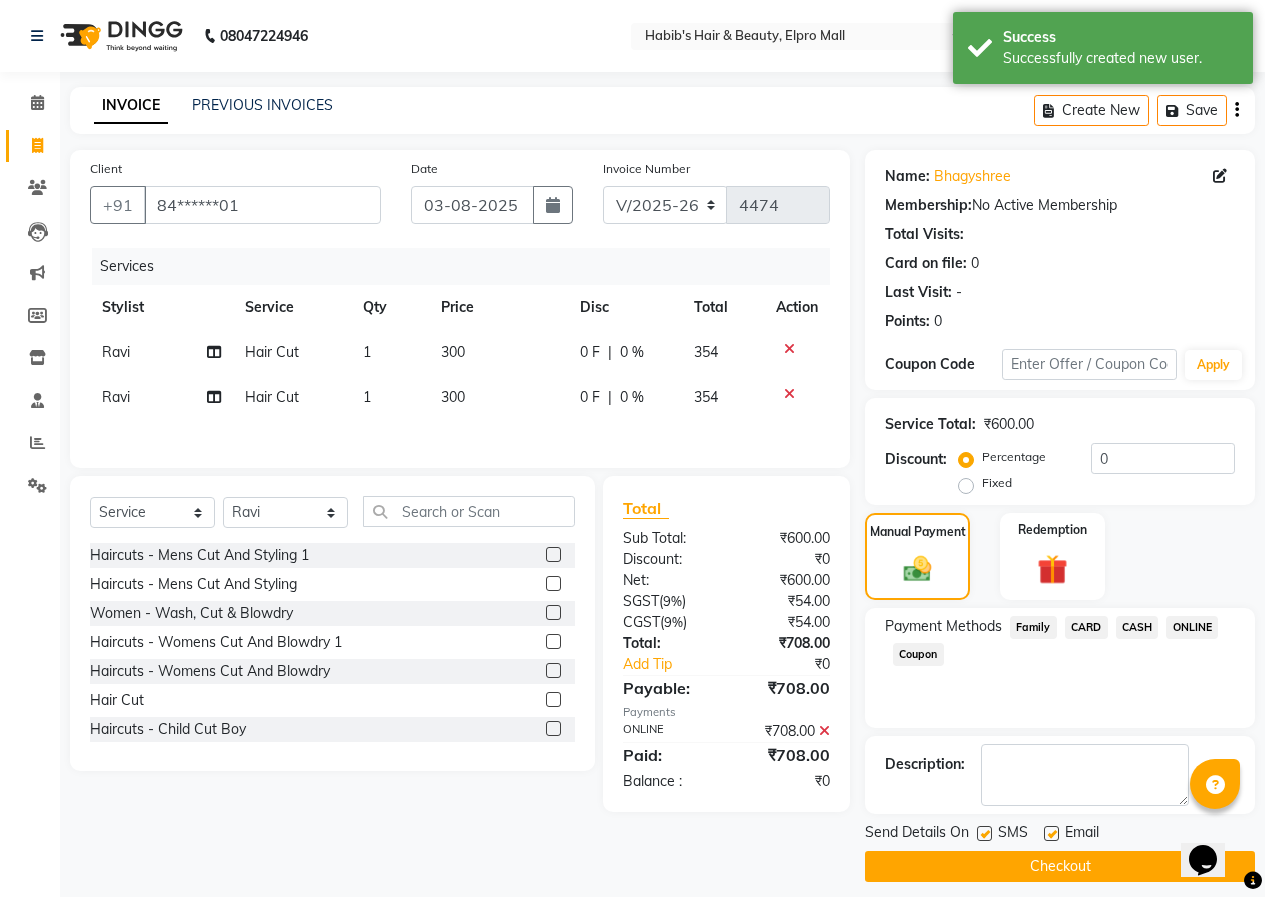 click on "Checkout" 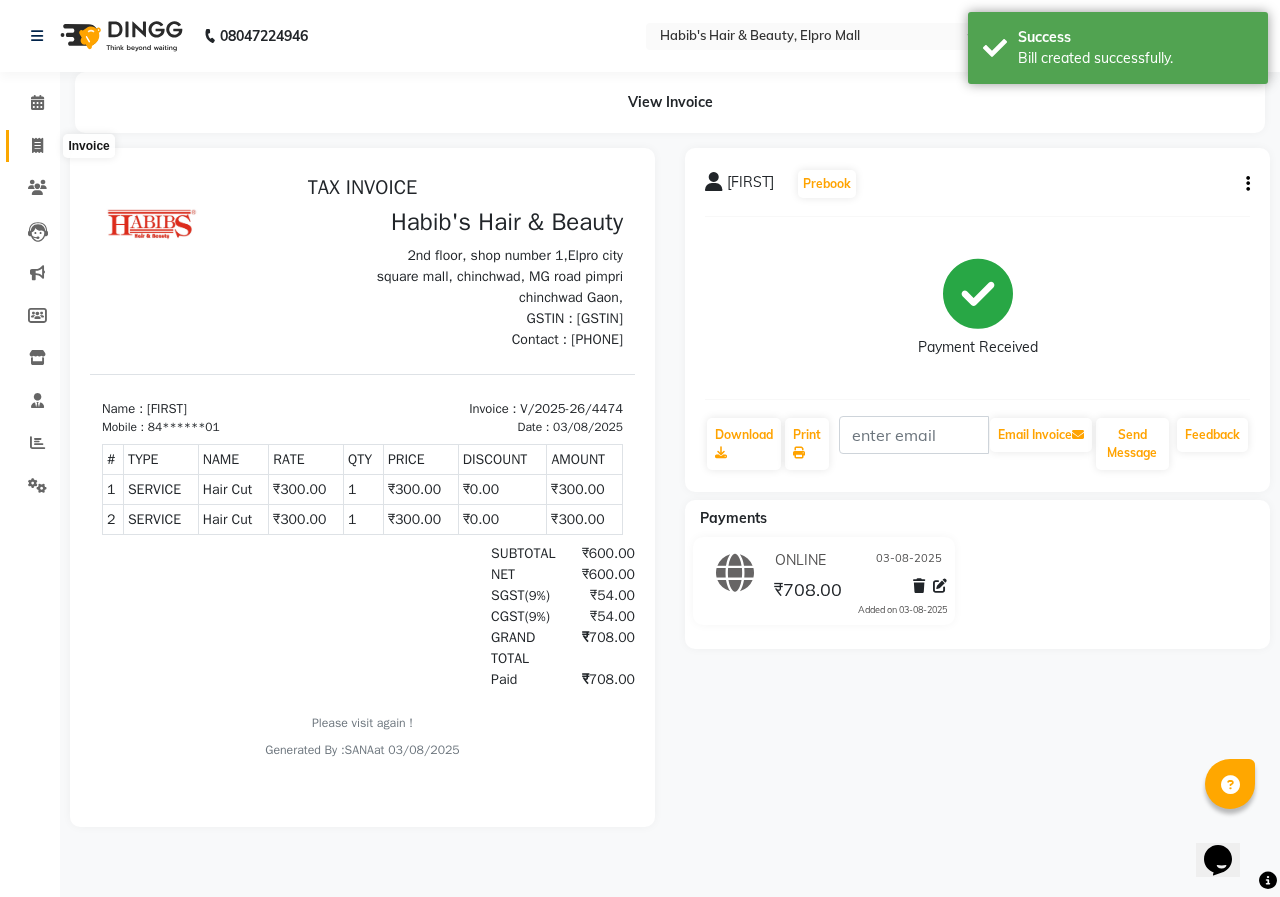 scroll, scrollTop: 0, scrollLeft: 0, axis: both 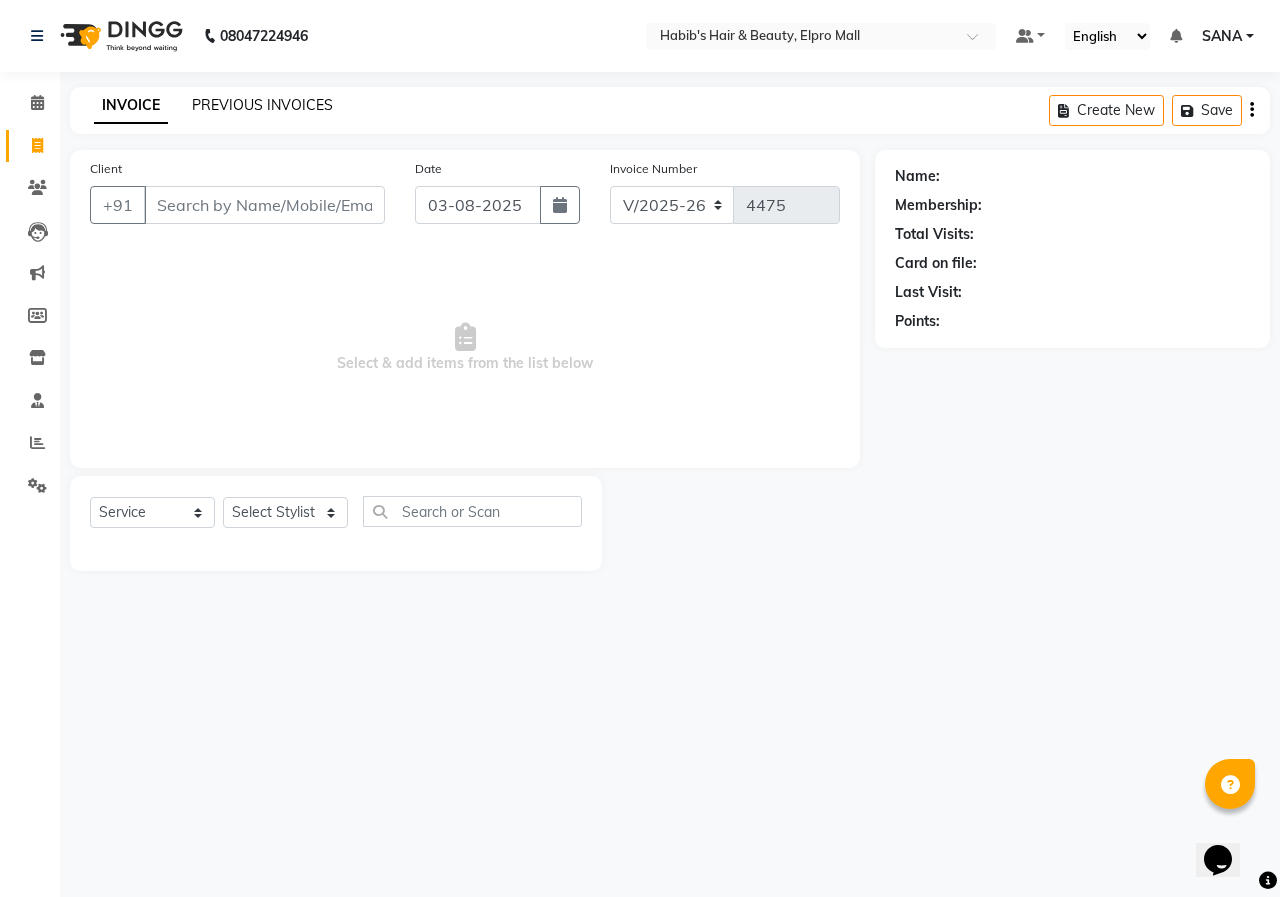 click on "PREVIOUS INVOICES" 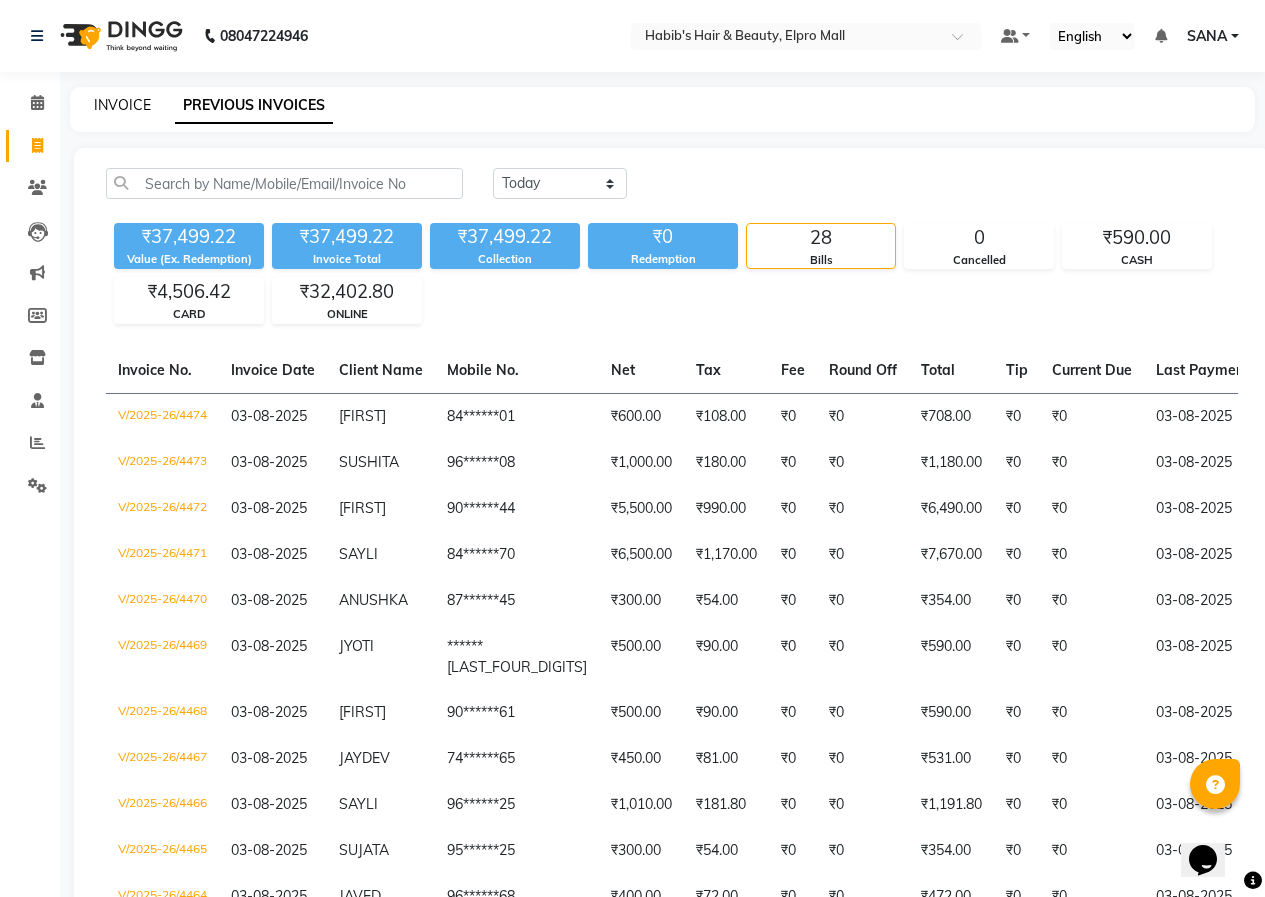 click on "INVOICE" 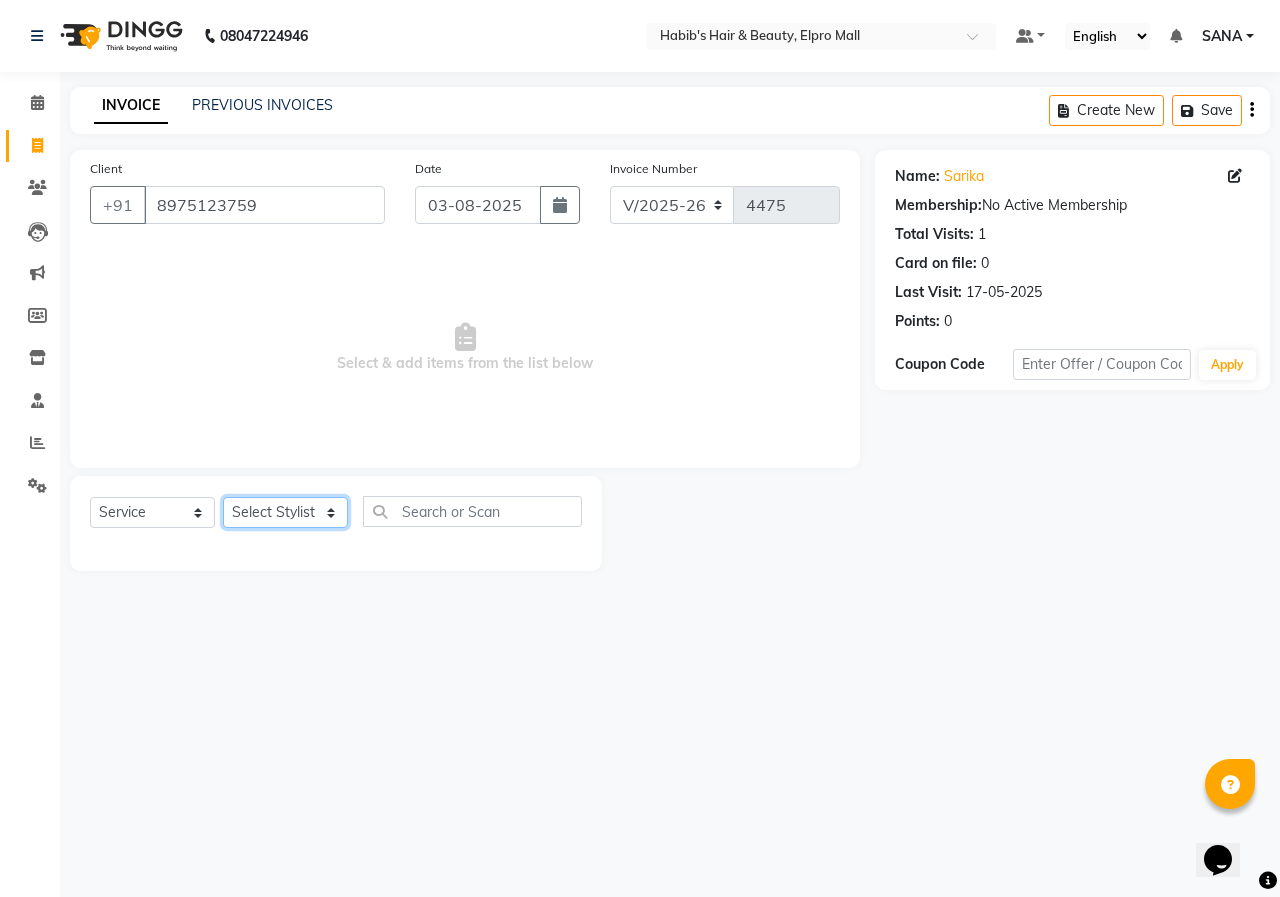click on "Select Stylist ANUSHKA GAURI GUDDU Keshav Maushi Mhaske  priya  Rahul Ravi  Roshan Sagar SANA Sangam Sanika shabnam SONALI  subhan" 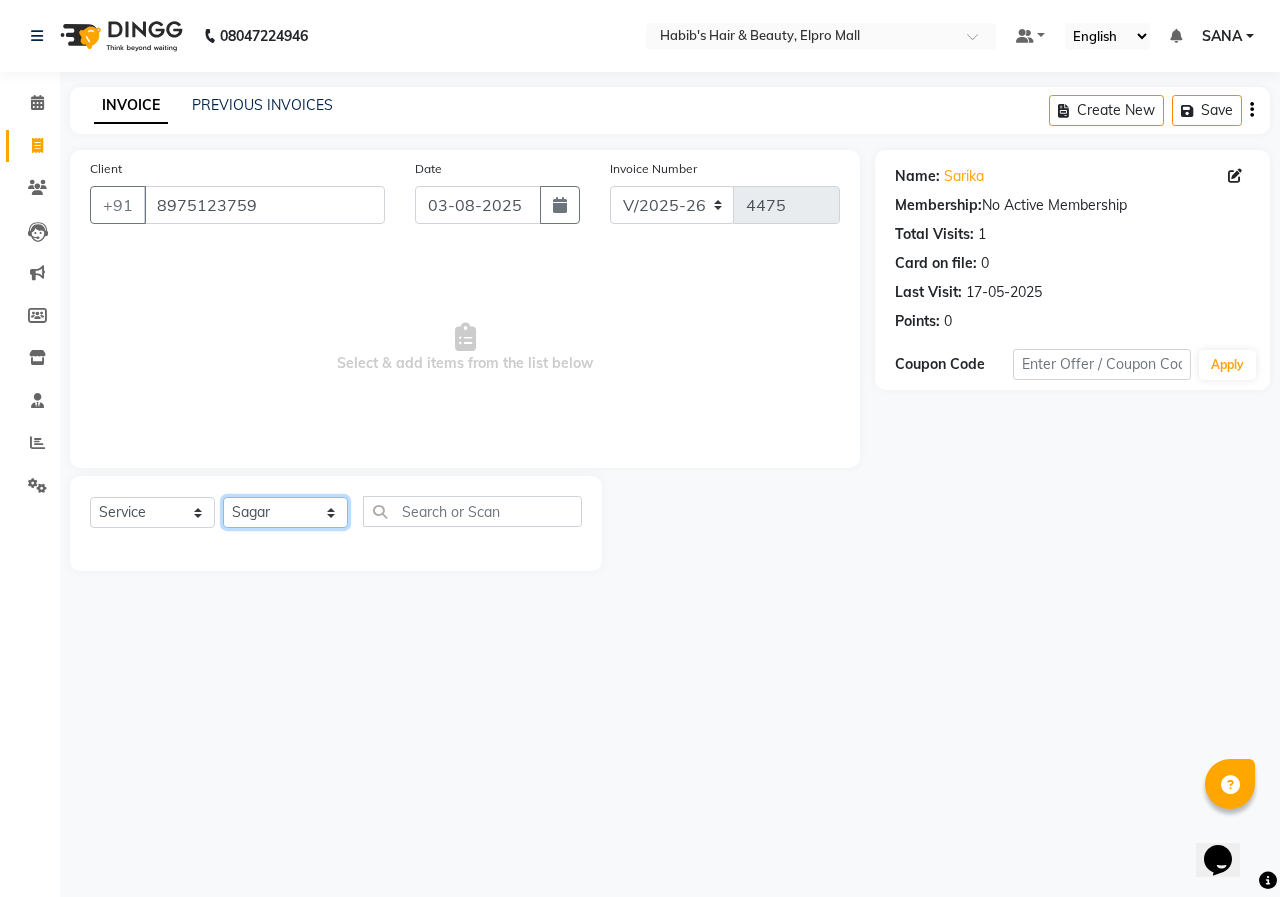 click on "Select Stylist ANUSHKA GAURI GUDDU Keshav Maushi Mhaske  priya  Rahul Ravi  Roshan Sagar SANA Sangam Sanika shabnam SONALI  subhan" 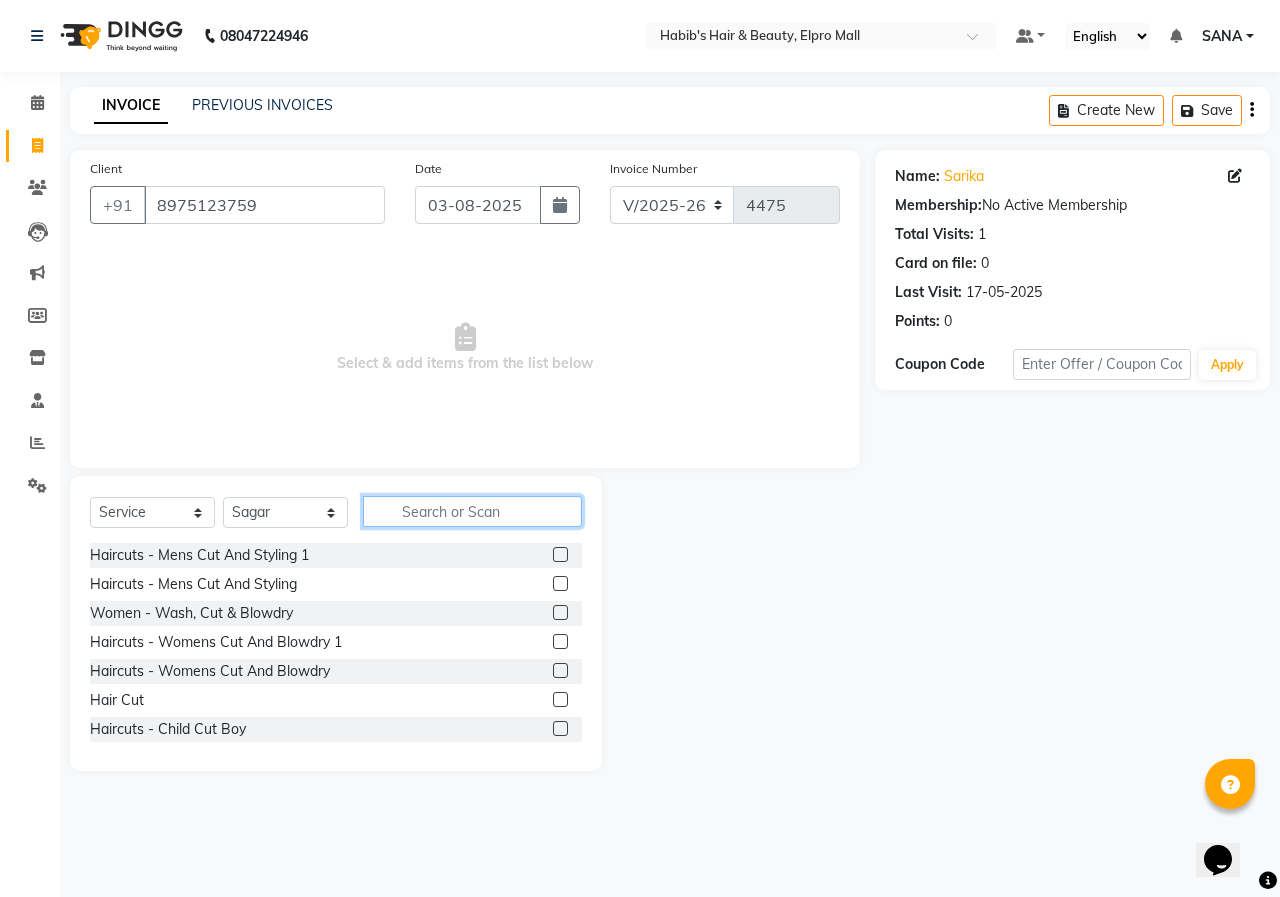click 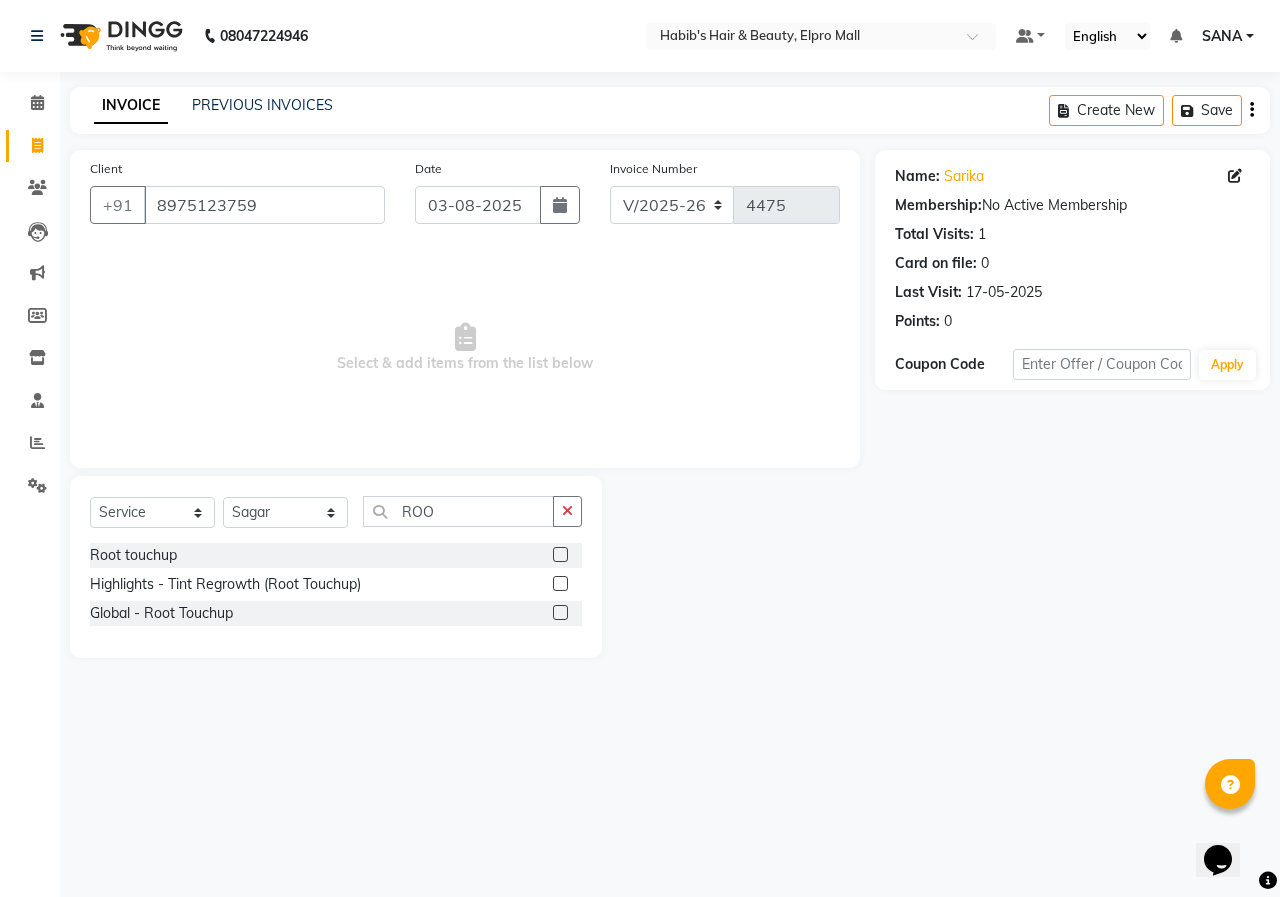 click 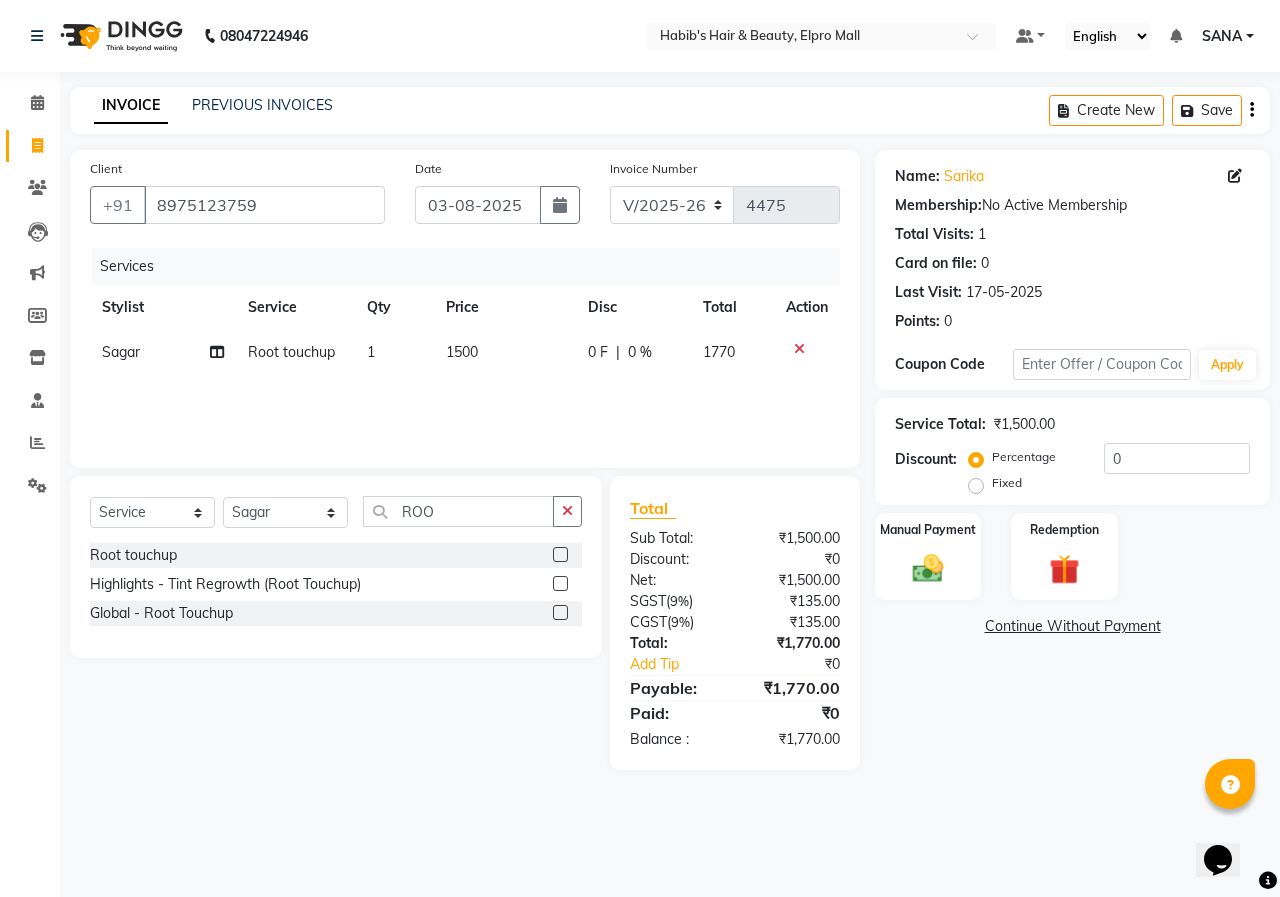 click on "1500" 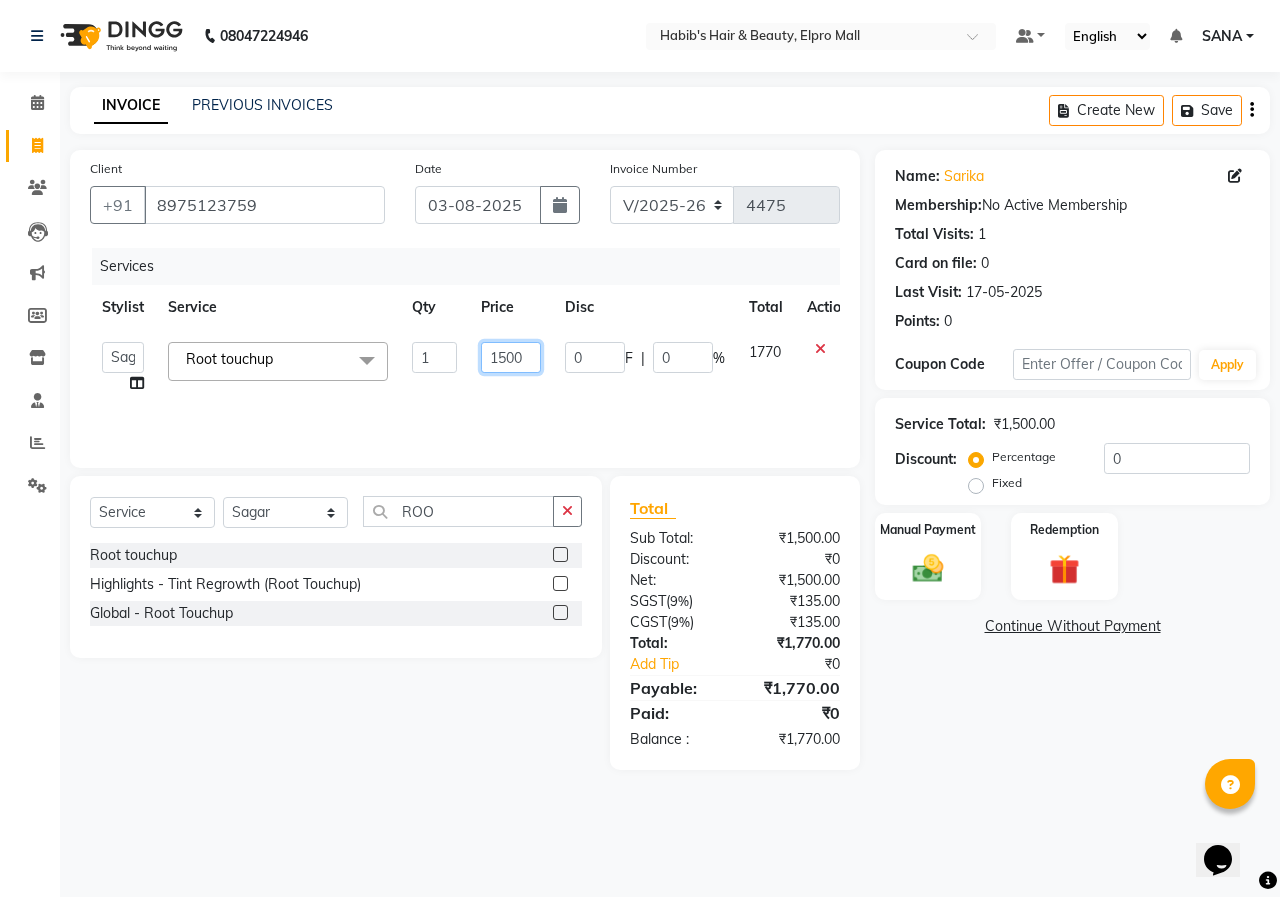 click on "1500" 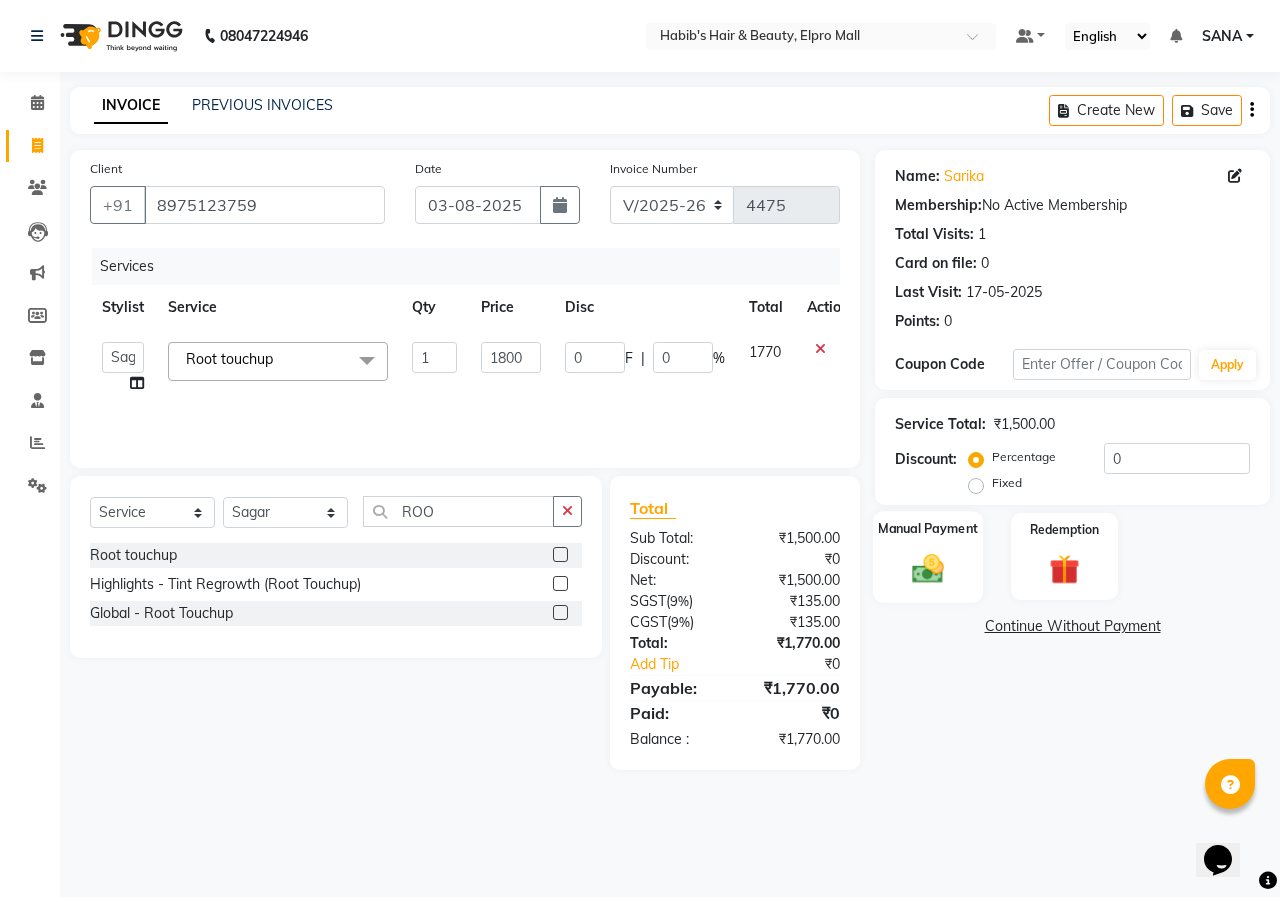 click 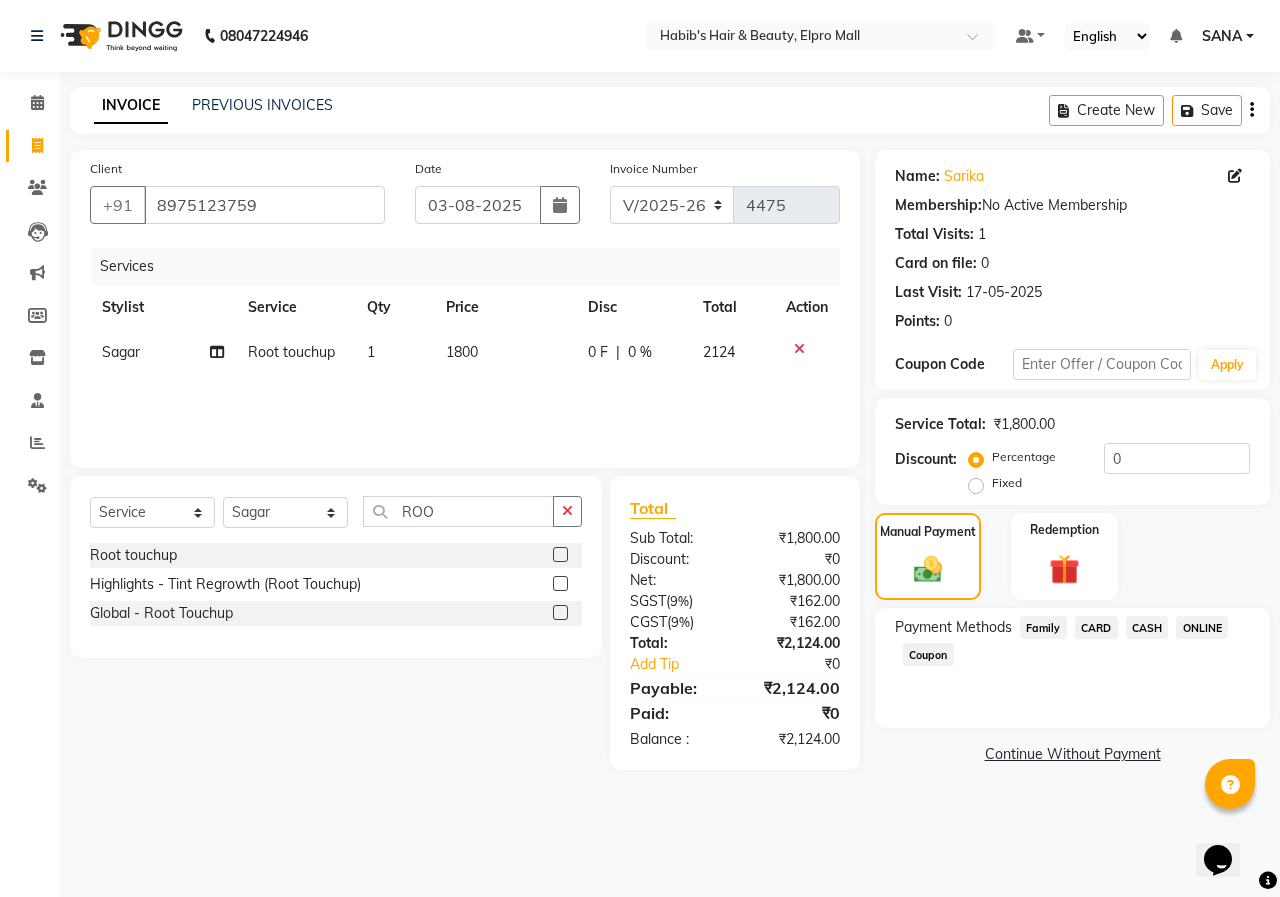 click on "ONLINE" 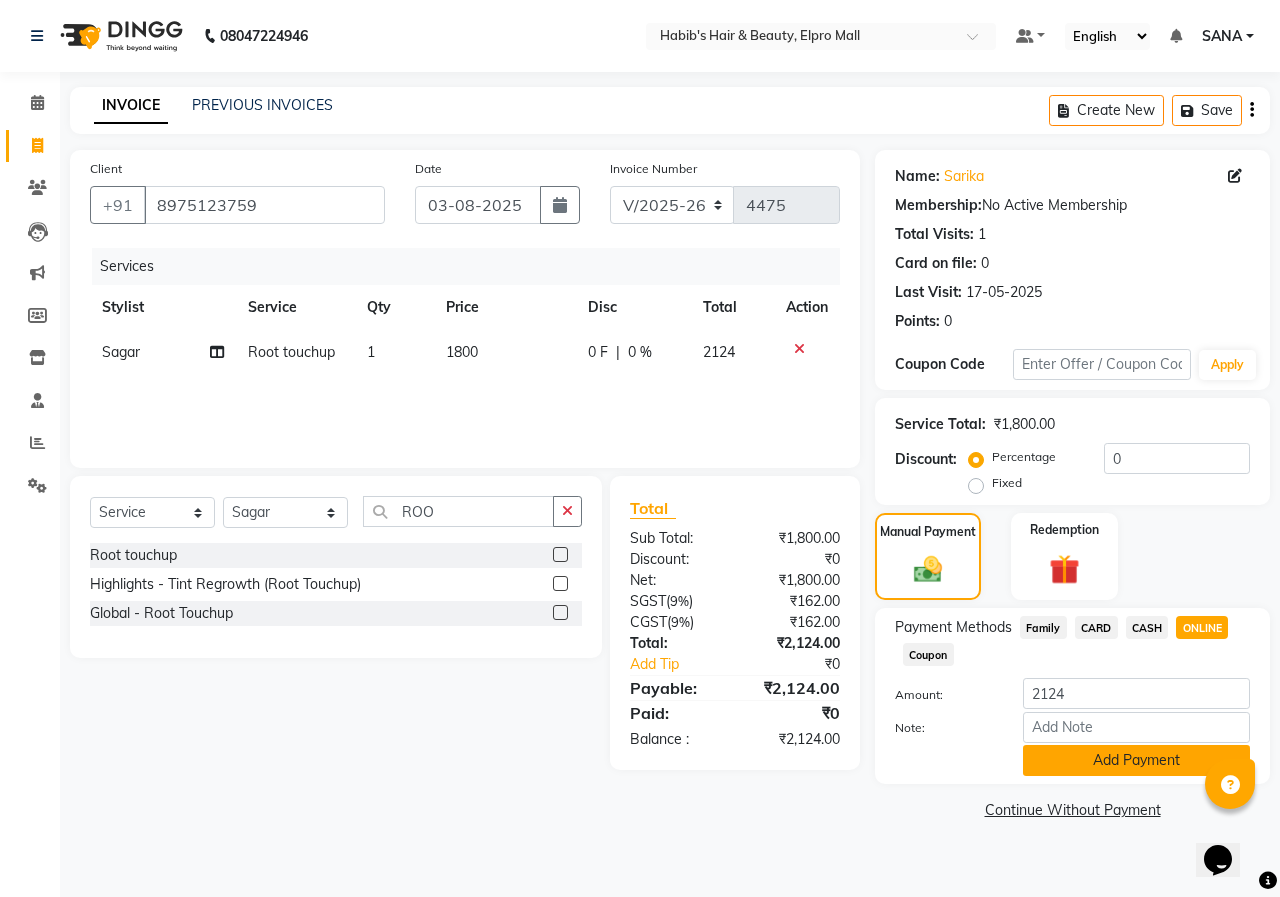 click on "Add Payment" 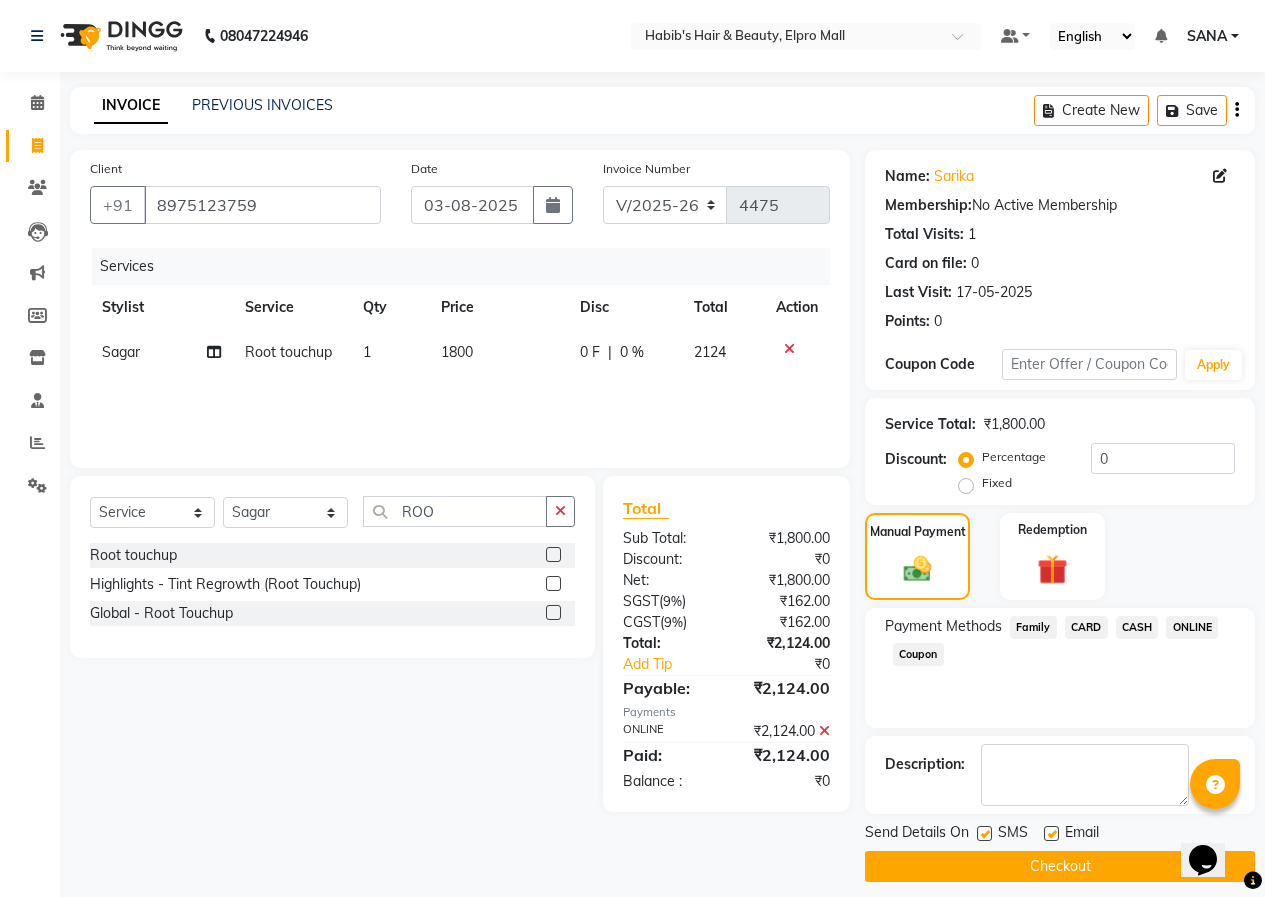 click on "Checkout" 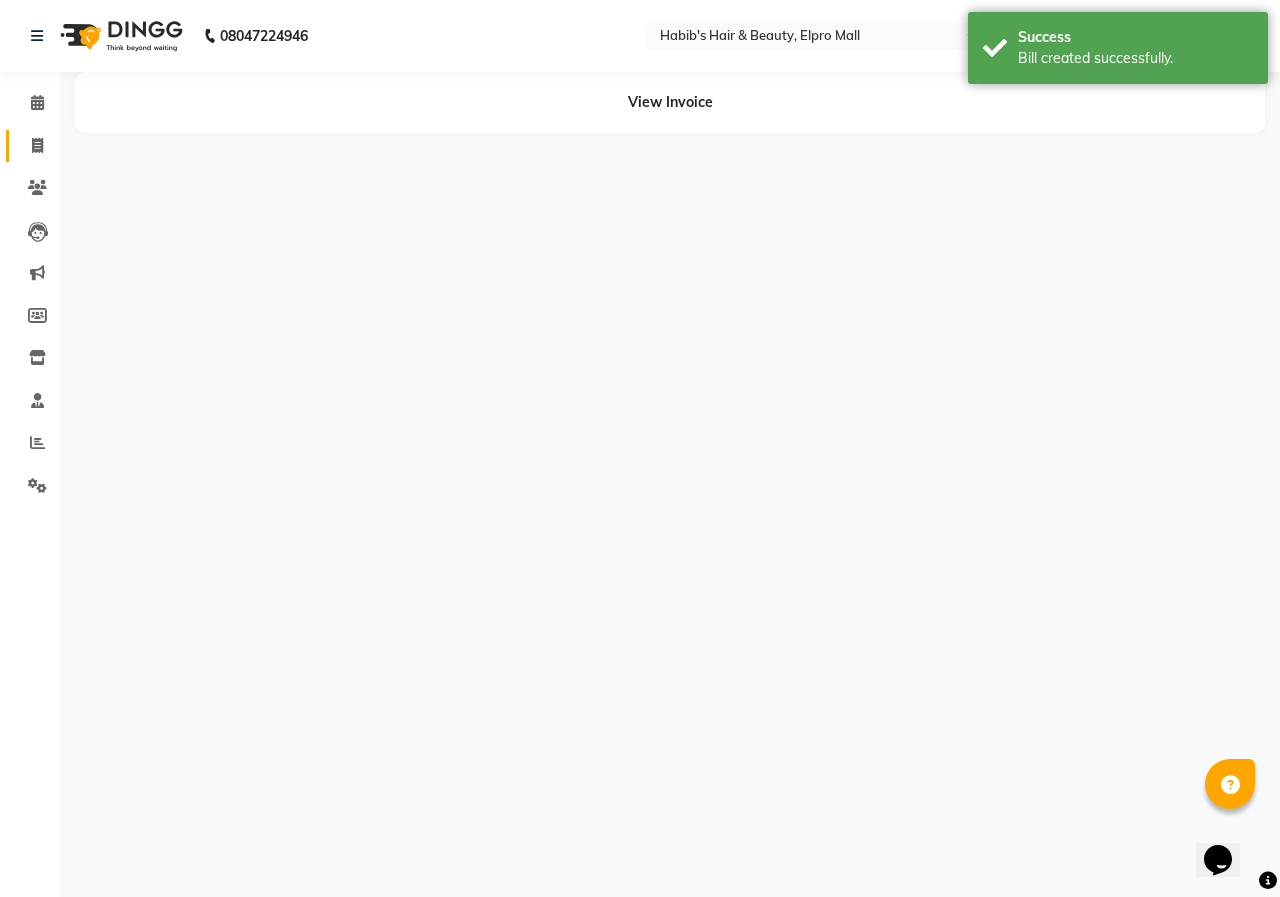 click 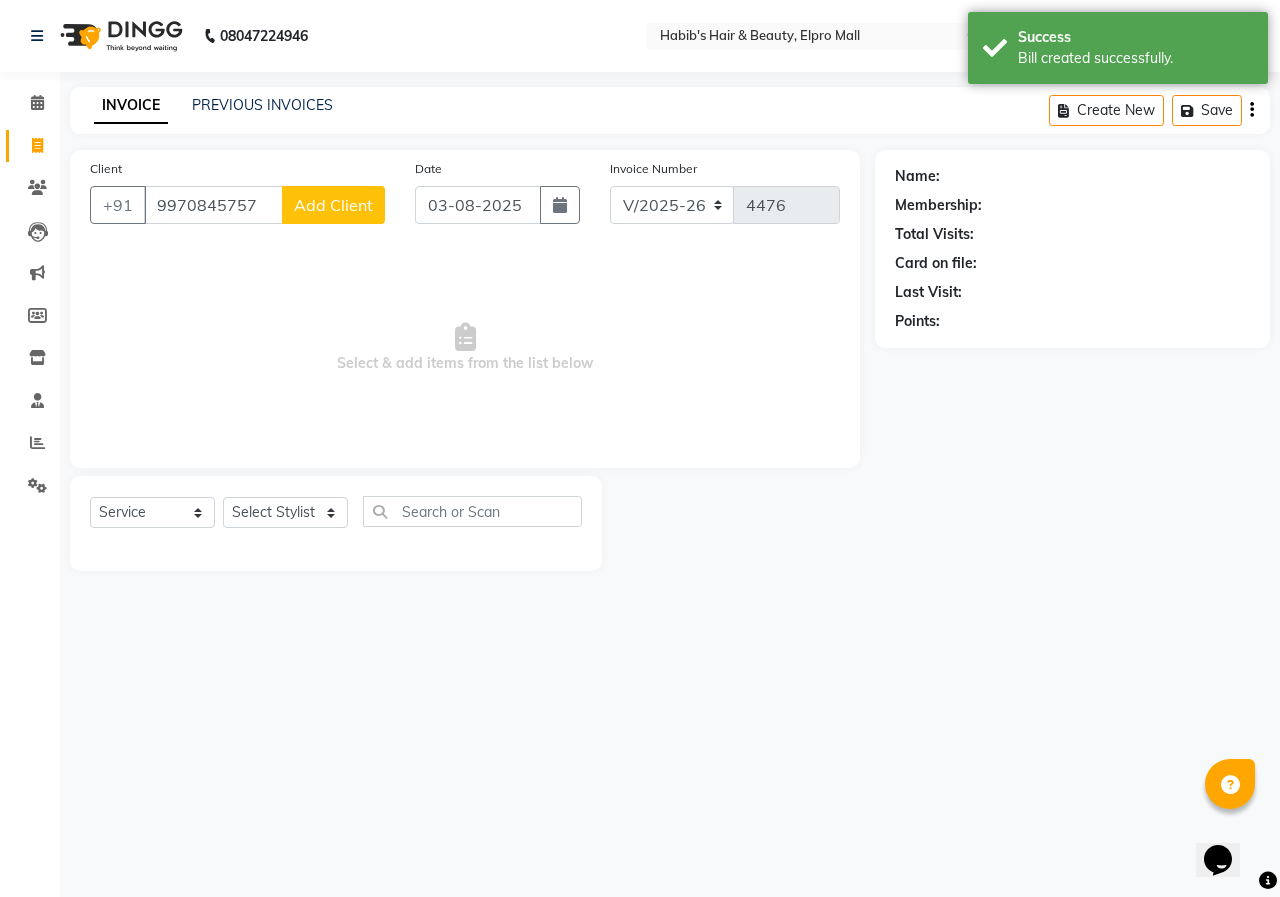 click on "Add Client" 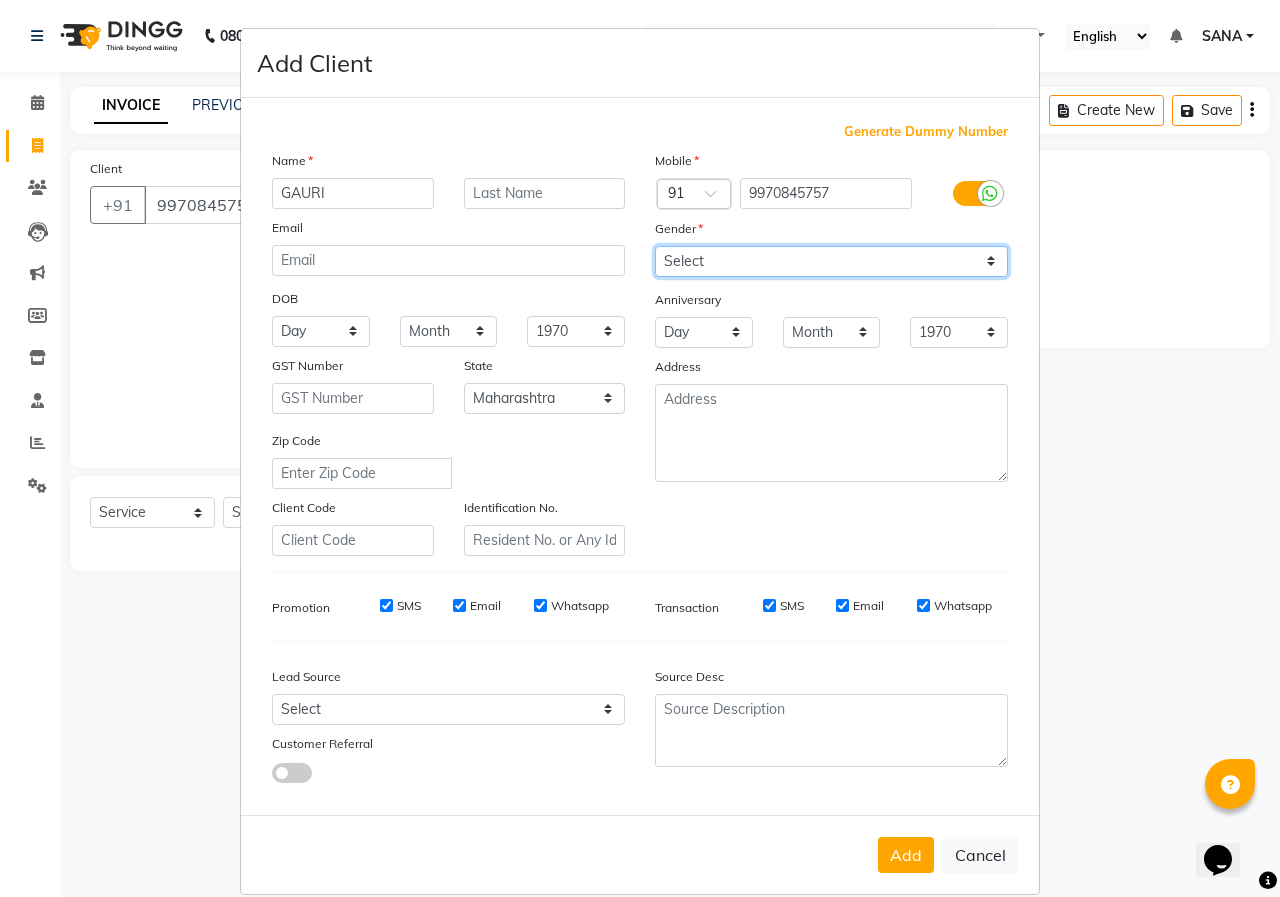 drag, startPoint x: 750, startPoint y: 259, endPoint x: 756, endPoint y: 276, distance: 18.027756 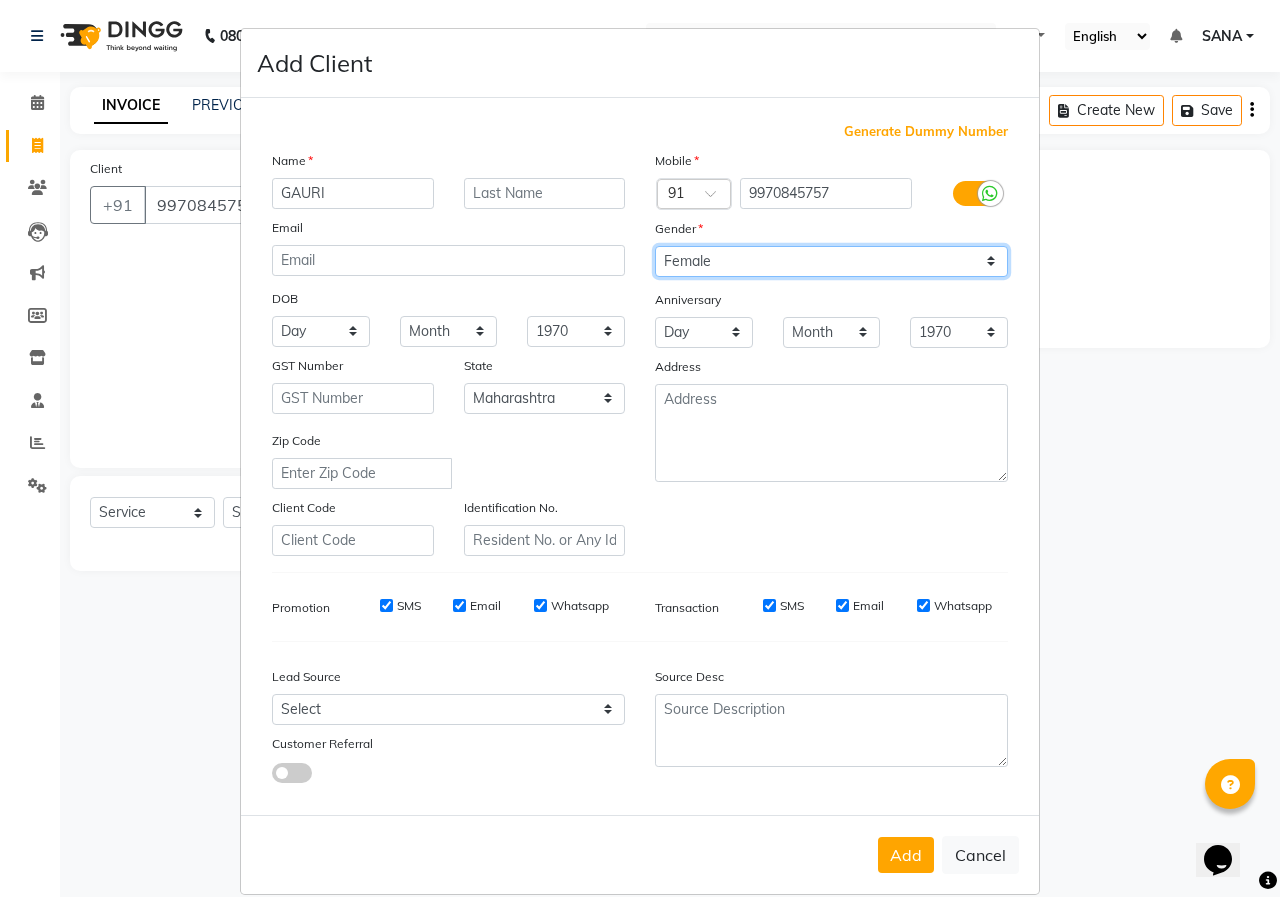 click on "Select Male Female Other Prefer Not To Say" at bounding box center (831, 261) 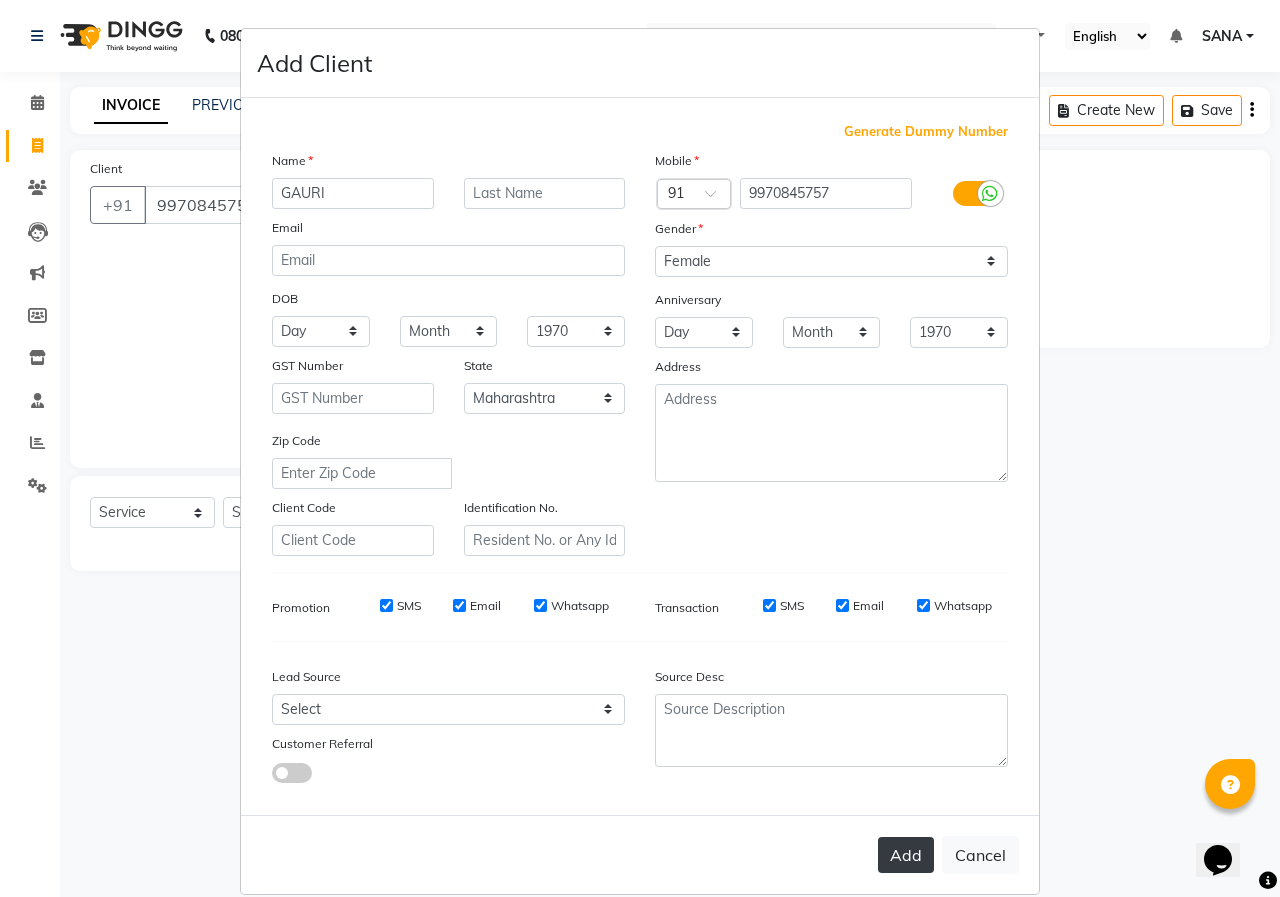 click on "Add" at bounding box center (906, 855) 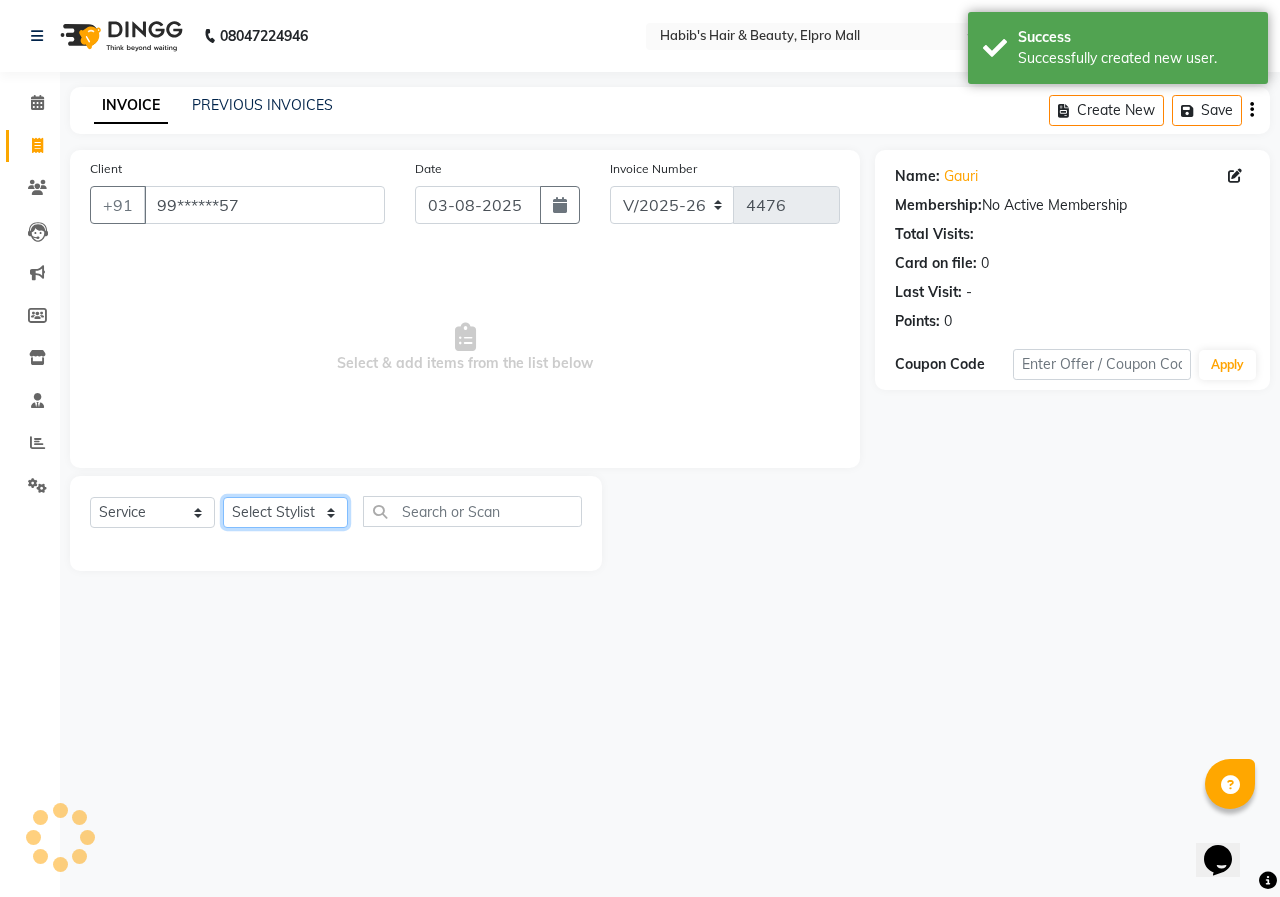 click on "Select Stylist ANUSHKA GAURI GUDDU Keshav Maushi Mhaske  priya  Rahul Ravi  Roshan Sagar SANA Sangam Sanika shabnam SONALI  subhan" 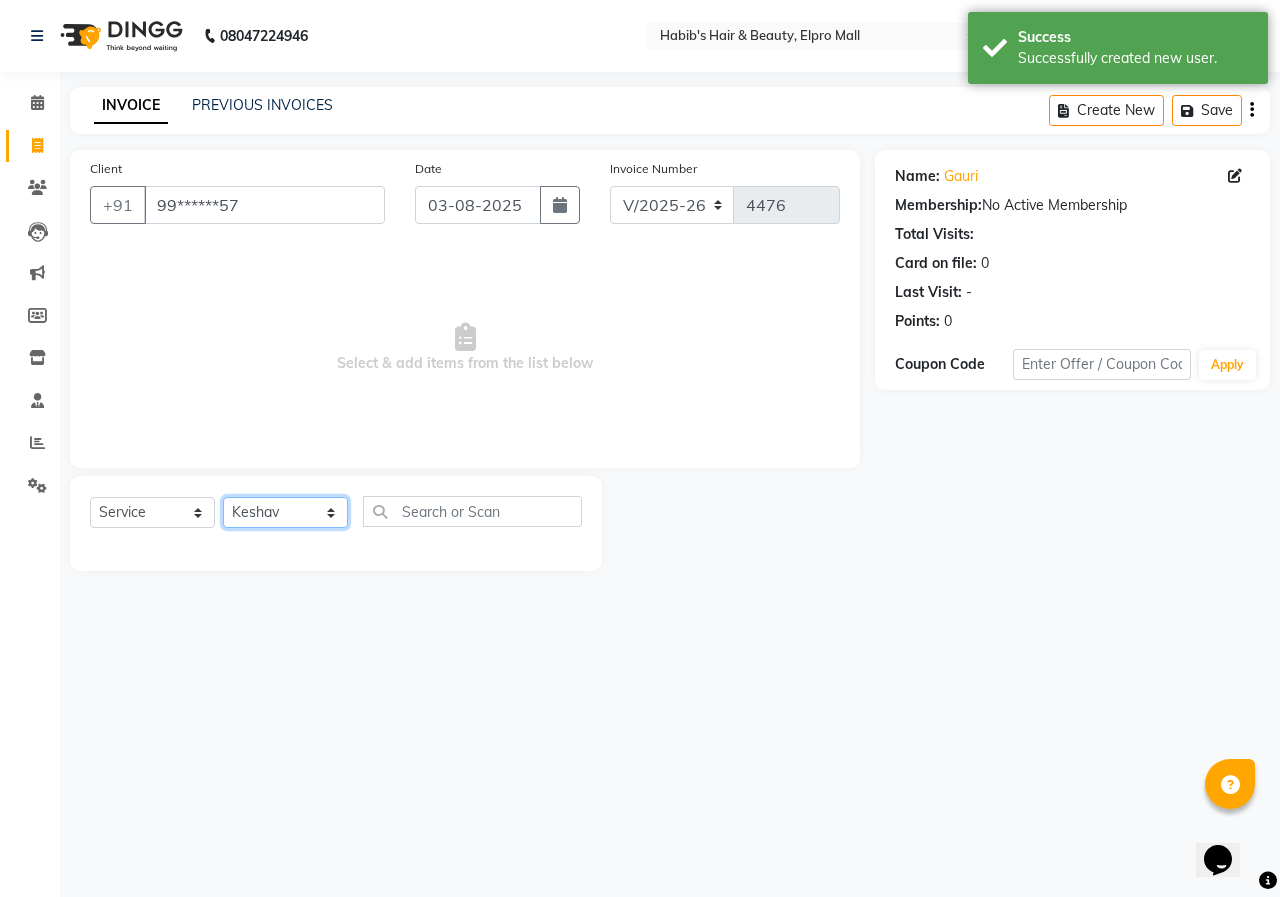 click on "Select Stylist ANUSHKA GAURI GUDDU Keshav Maushi Mhaske  priya  Rahul Ravi  Roshan Sagar SANA Sangam Sanika shabnam SONALI  subhan" 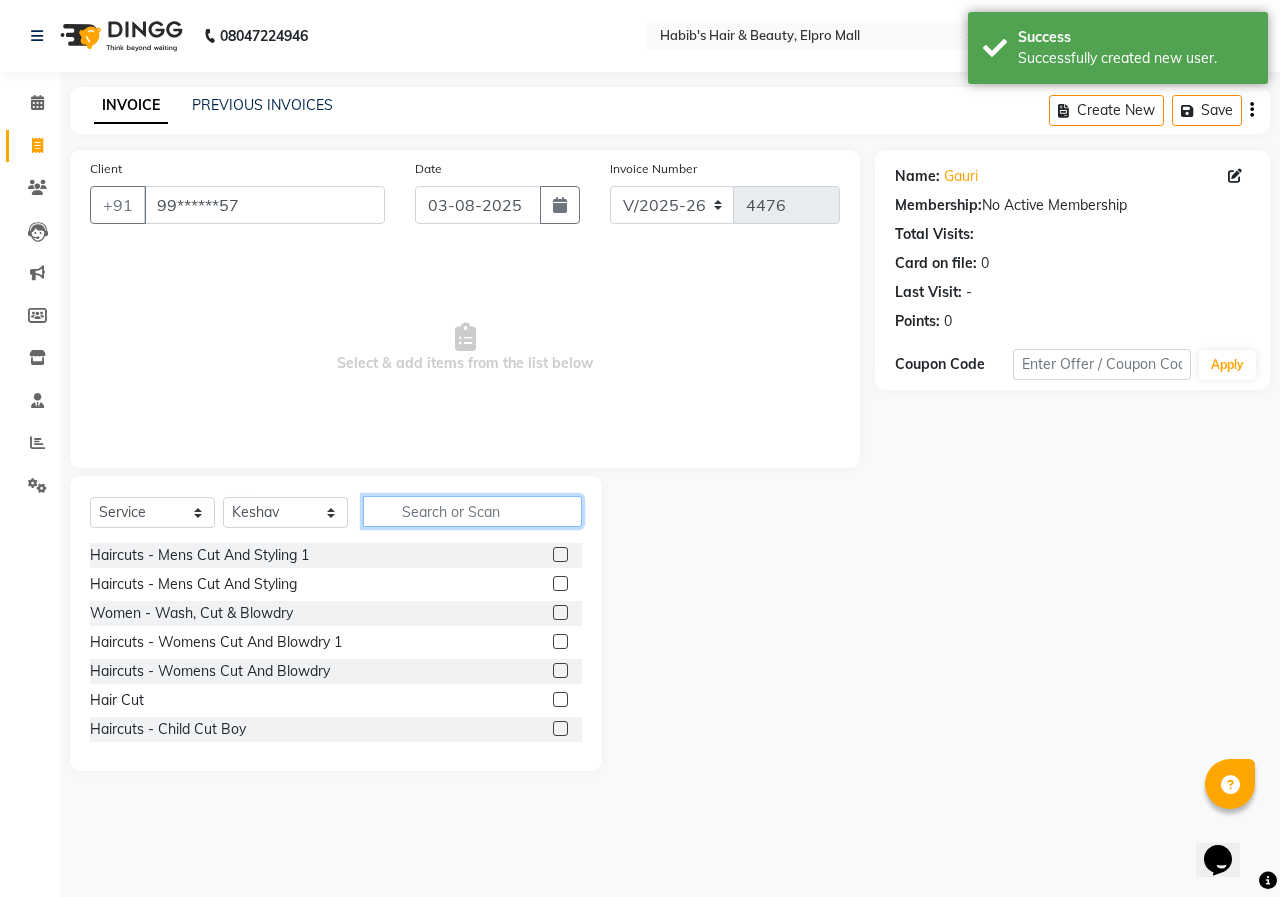 drag, startPoint x: 409, startPoint y: 514, endPoint x: 444, endPoint y: 558, distance: 56.22277 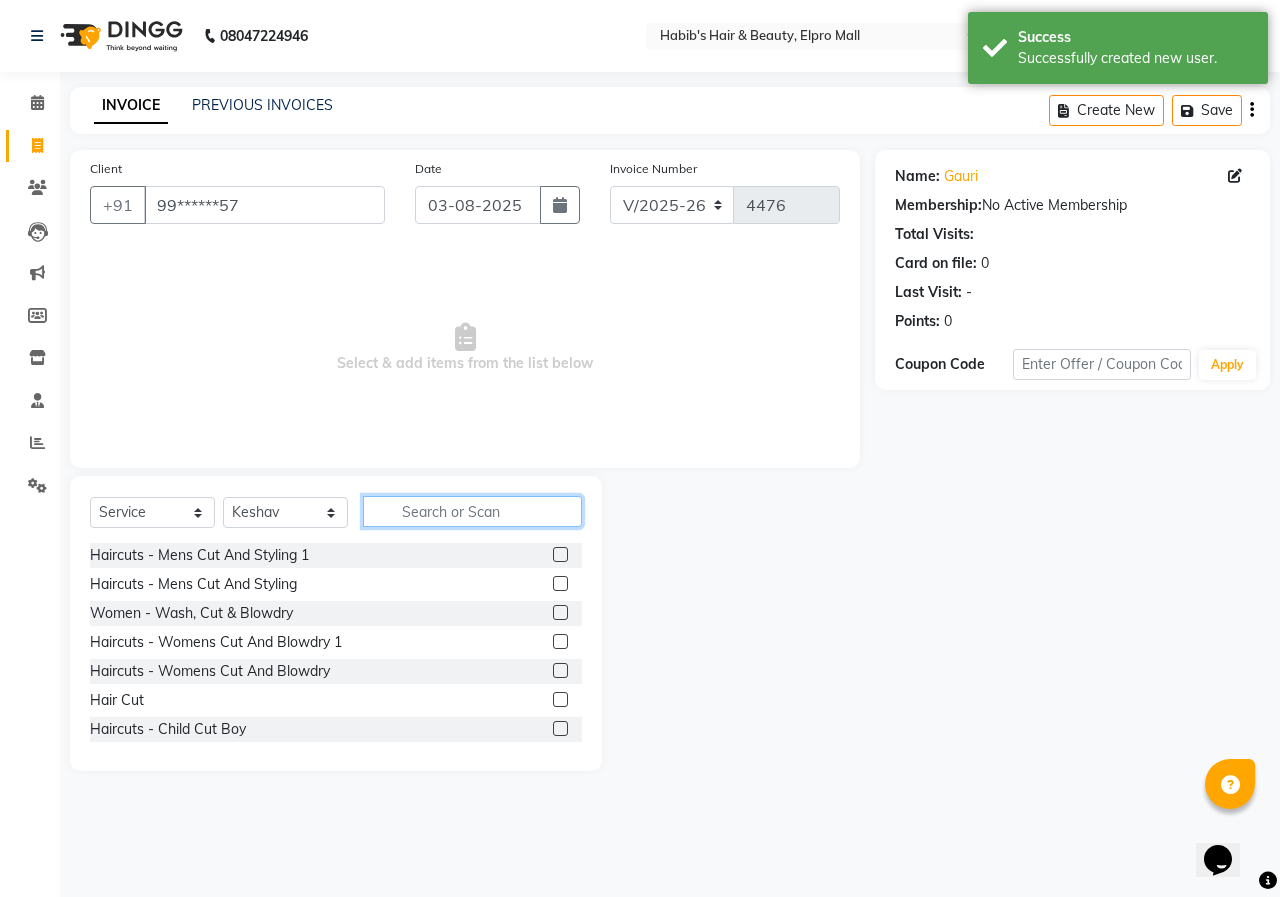 click 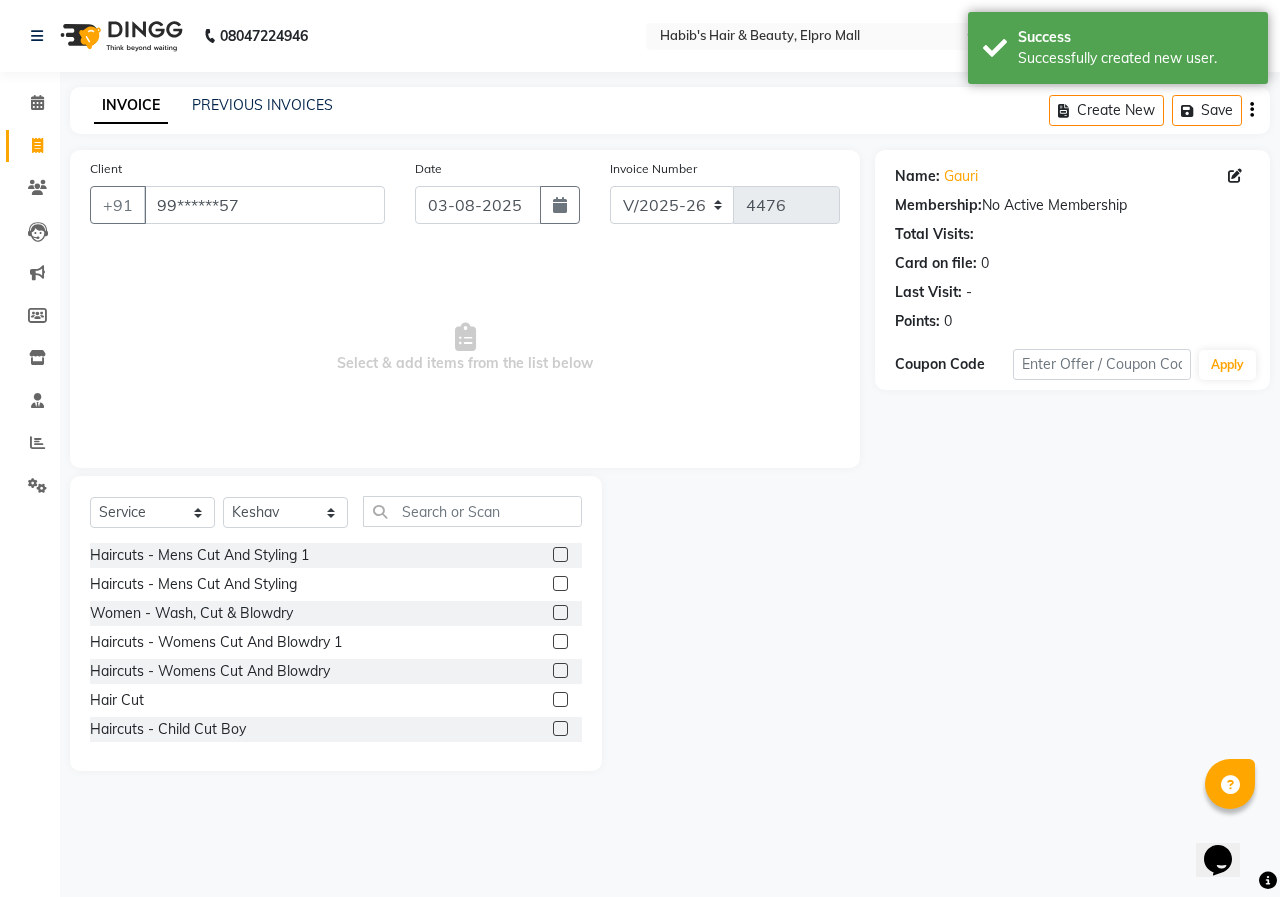 click 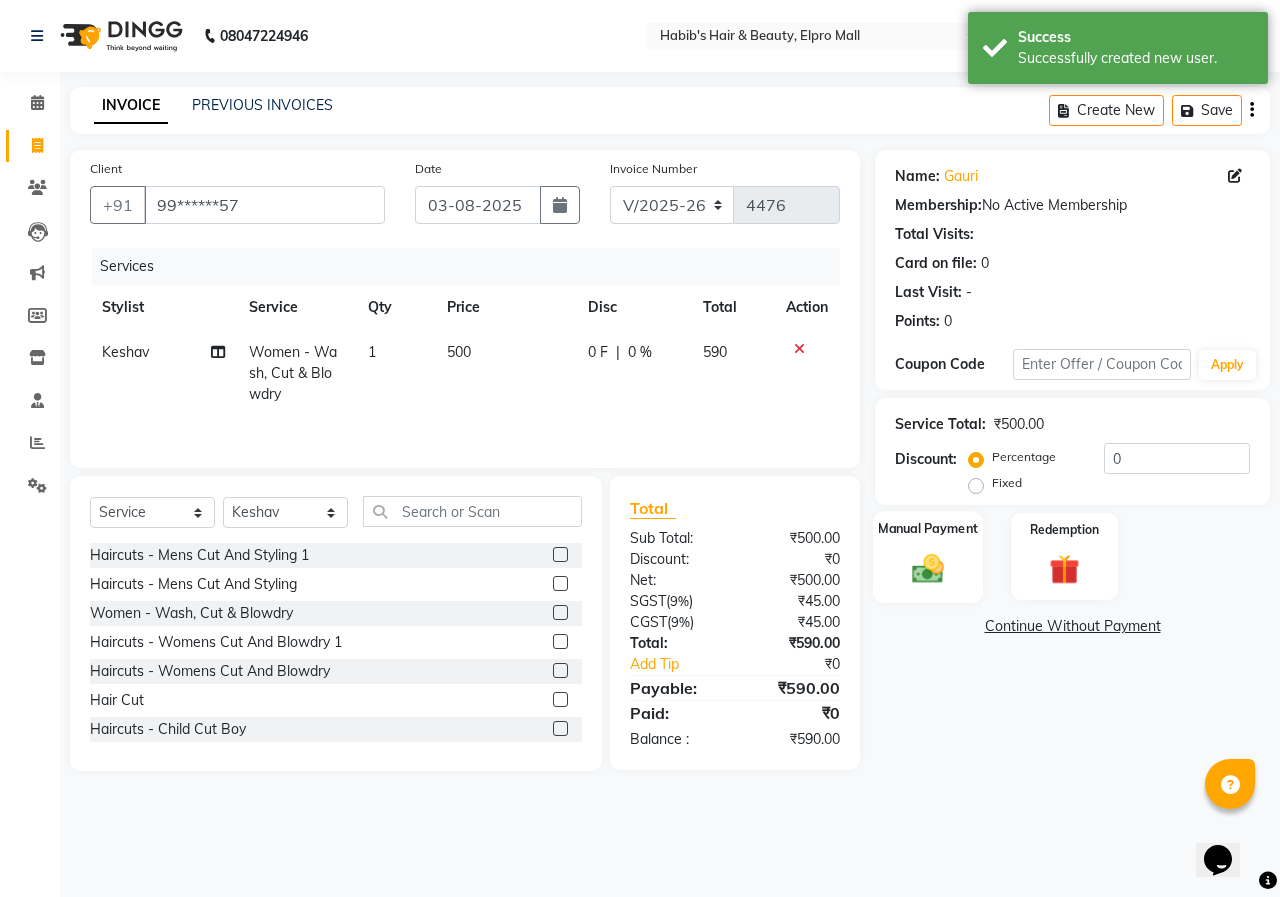 click on "Manual Payment" 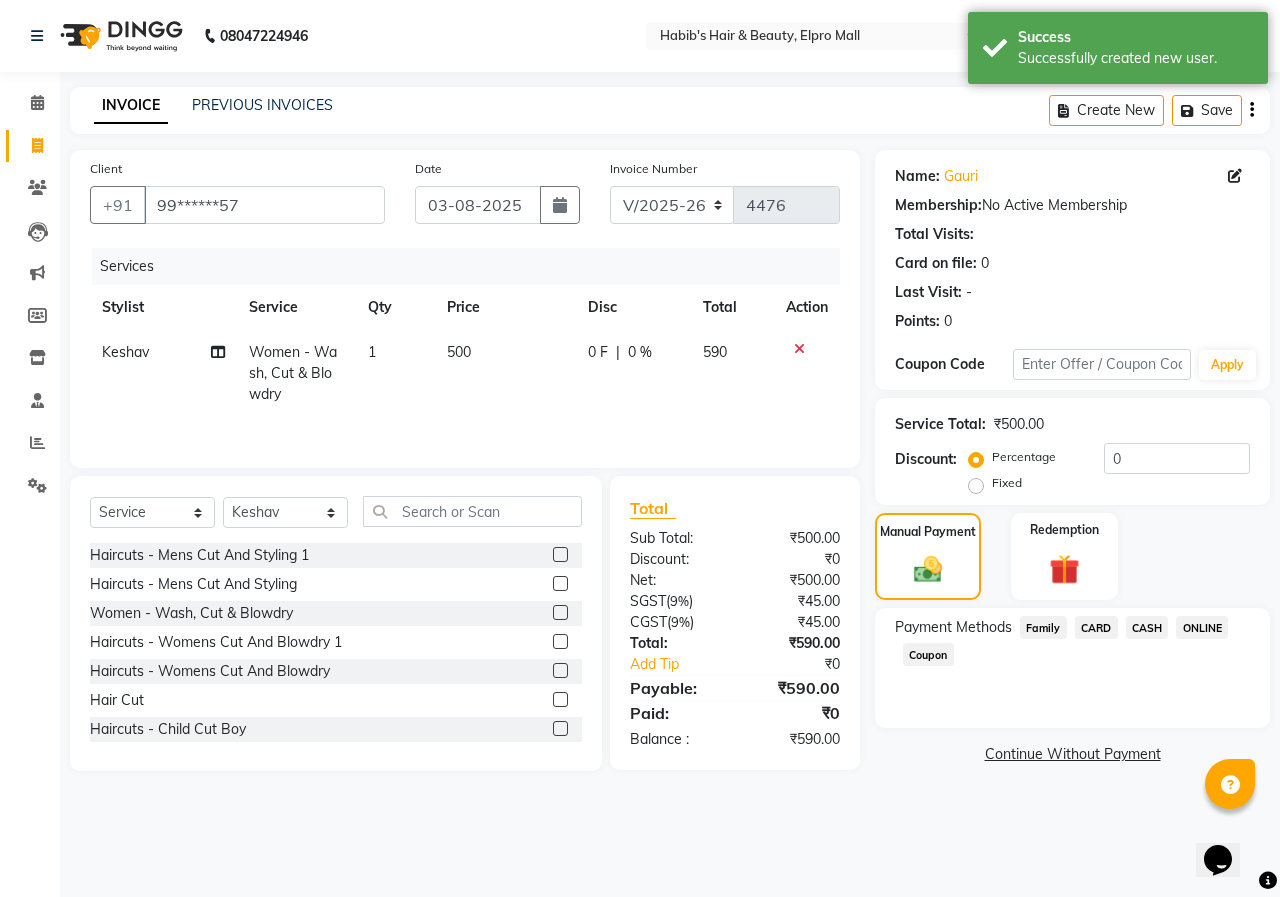 click on "ONLINE" 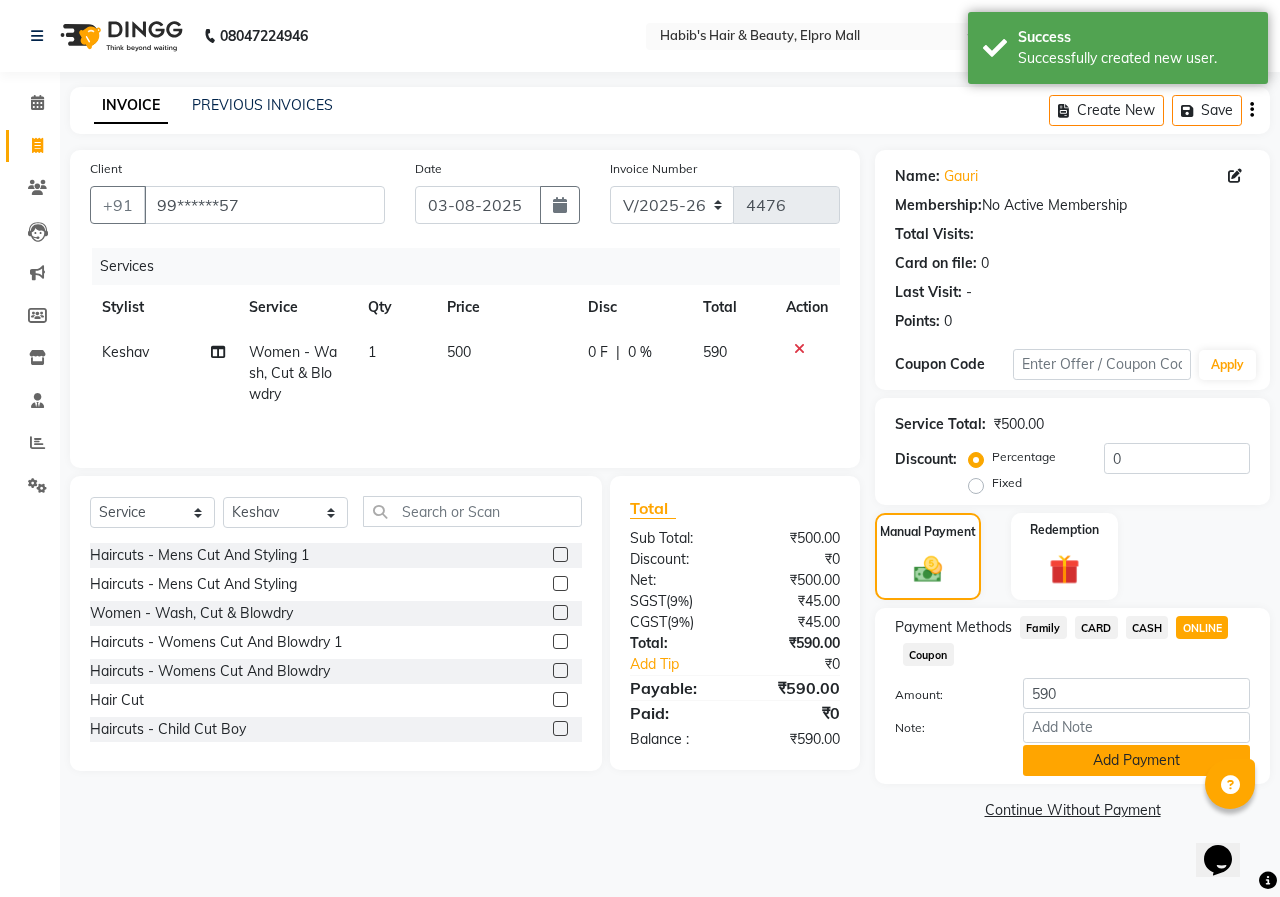 click on "Add Payment" 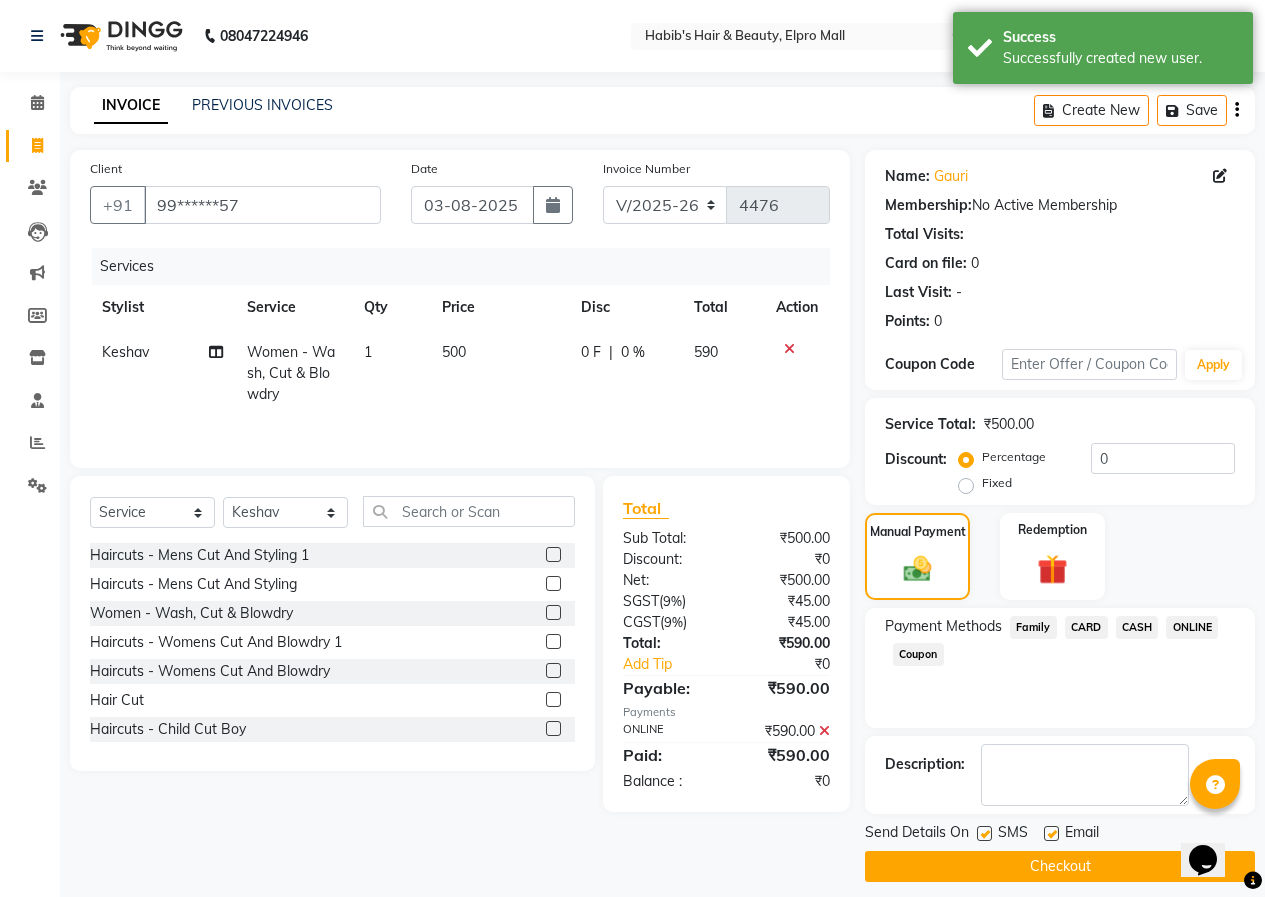 click on "Checkout" 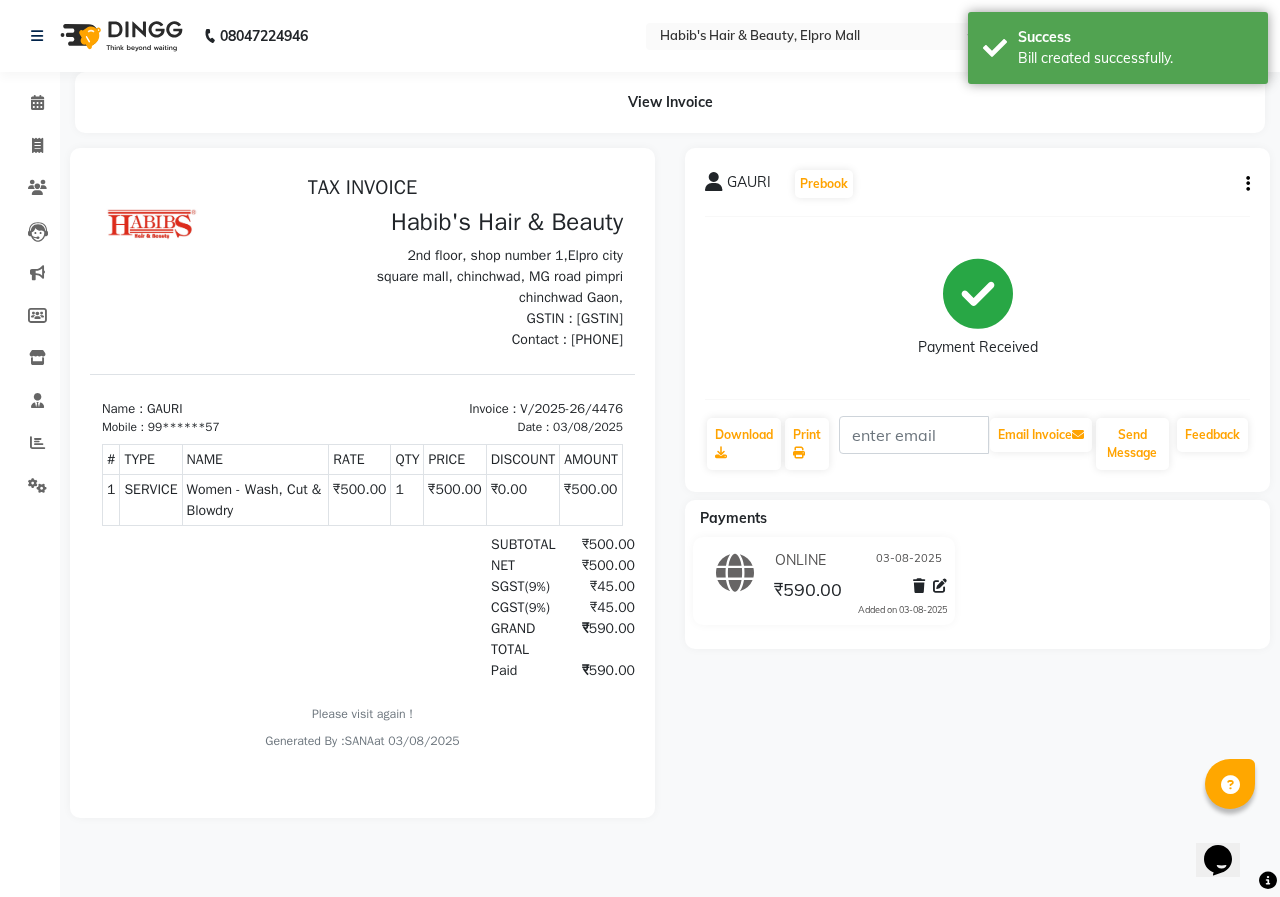 scroll, scrollTop: 0, scrollLeft: 0, axis: both 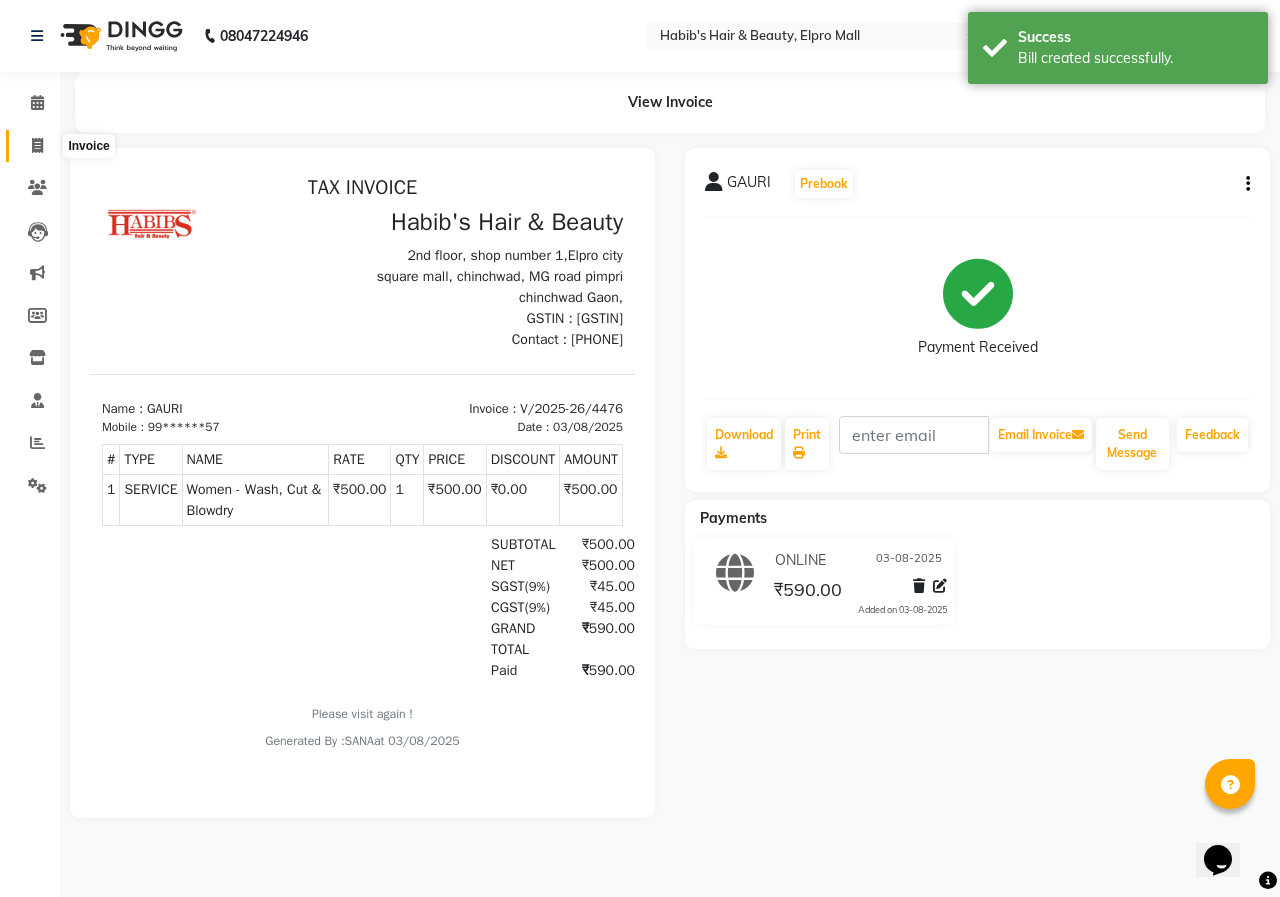 click 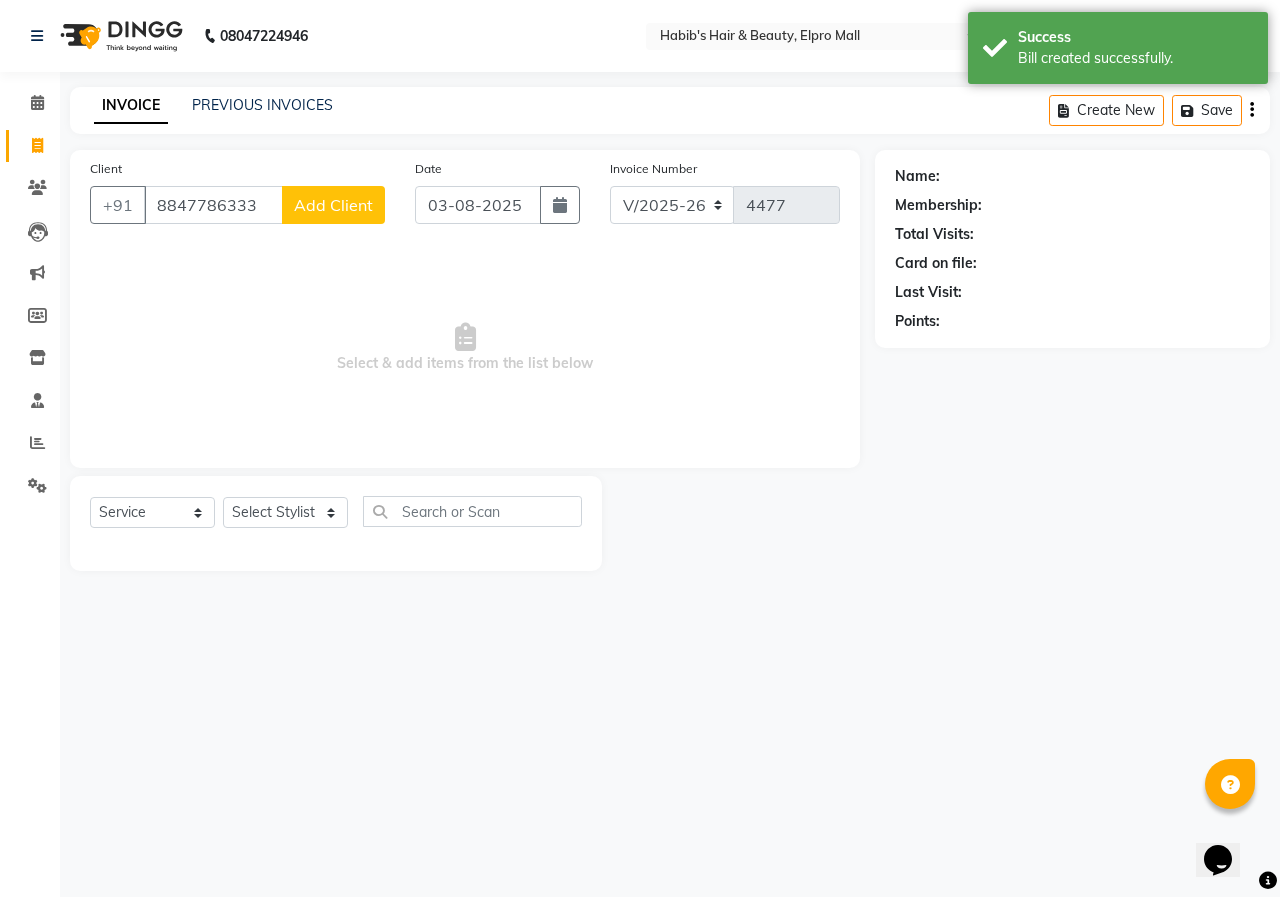click on "Add Client" 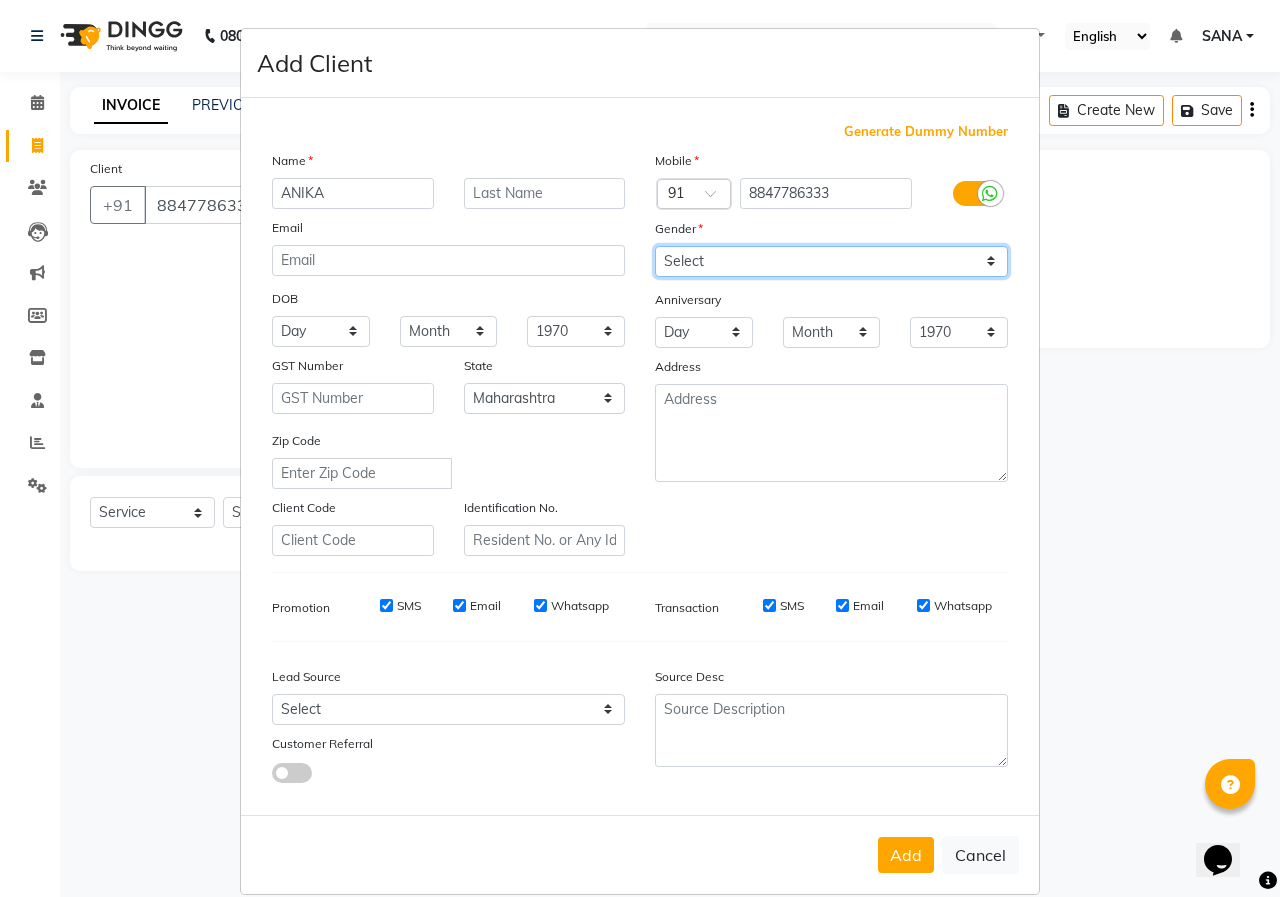click on "Select Male Female Other Prefer Not To Say" at bounding box center [831, 261] 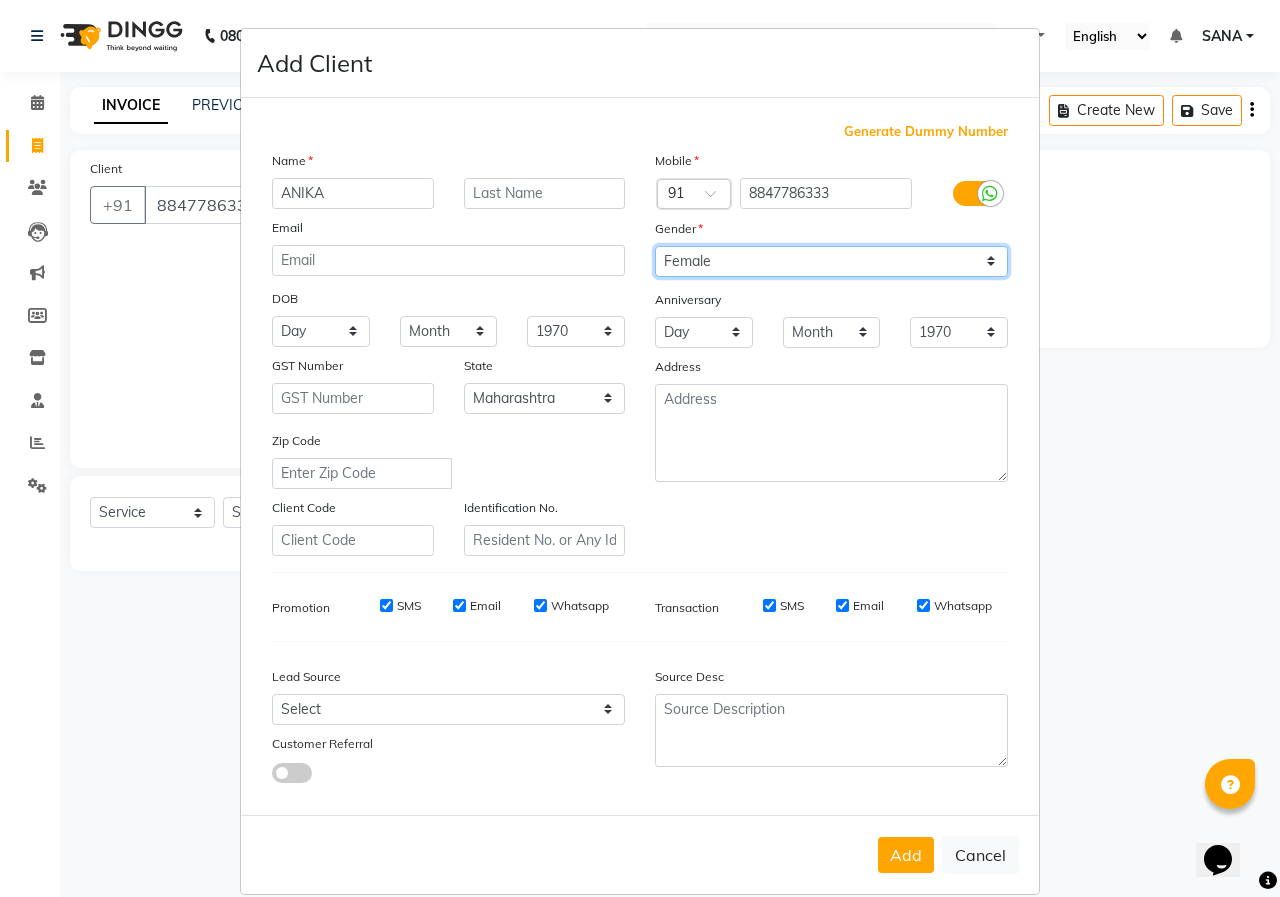 click on "Select Male Female Other Prefer Not To Say" at bounding box center [831, 261] 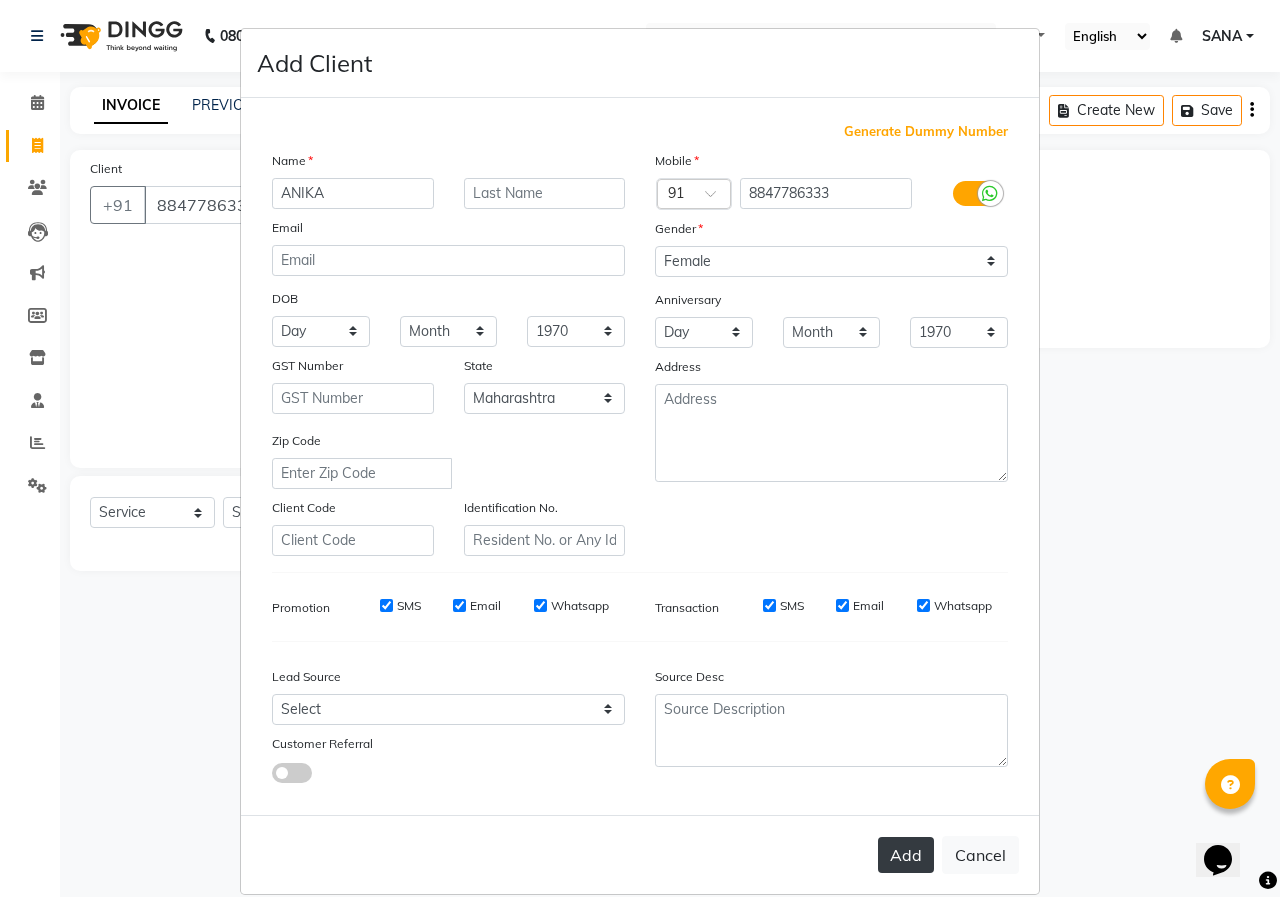 click on "Add" at bounding box center [906, 855] 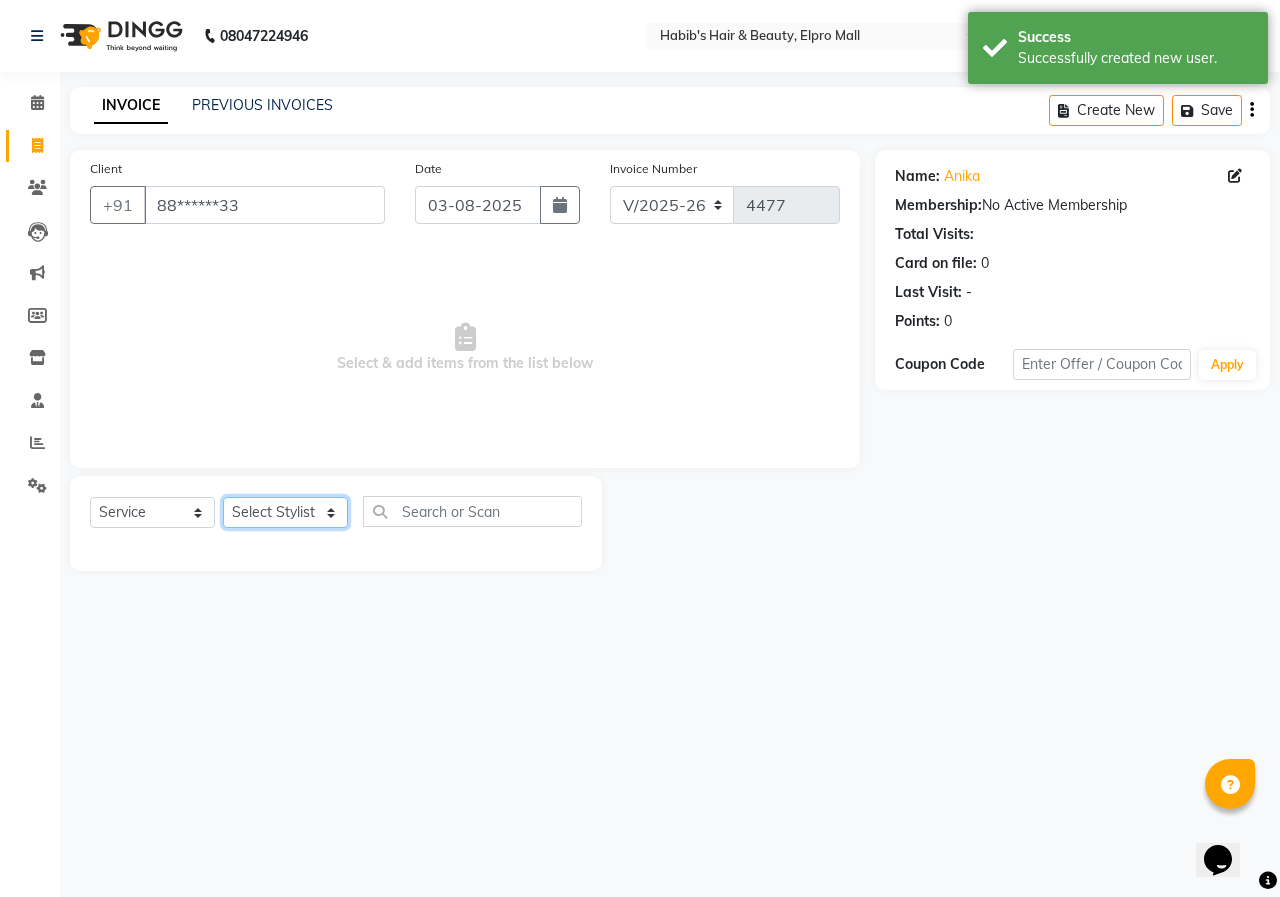 click on "Select Stylist ANUSHKA GAURI GUDDU Keshav Maushi Mhaske  priya  Rahul Ravi  Roshan Sagar SANA Sangam Sanika shabnam SONALI  subhan" 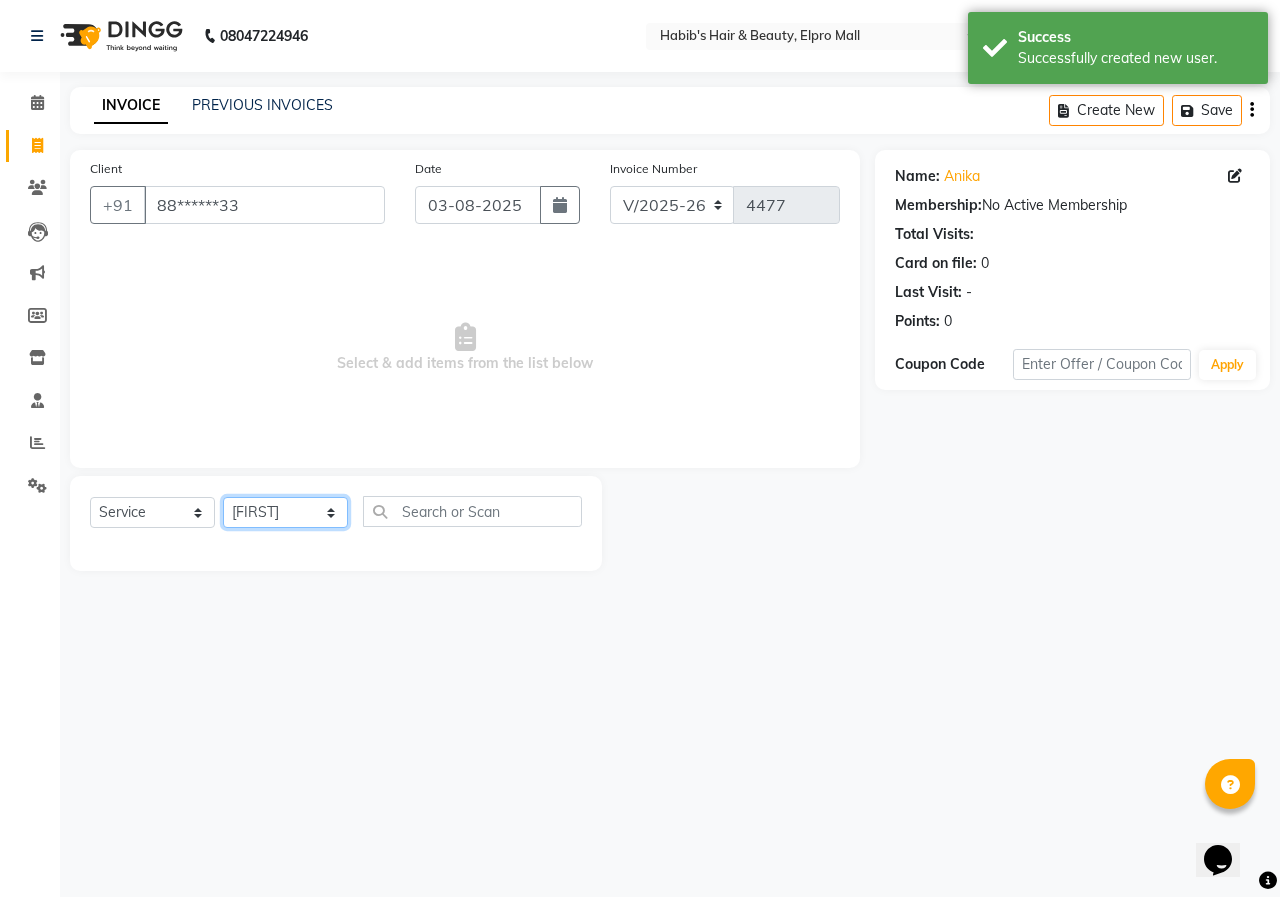 click on "Select Stylist ANUSHKA GAURI GUDDU Keshav Maushi Mhaske  priya  Rahul Ravi  Roshan Sagar SANA Sangam Sanika shabnam SONALI  subhan" 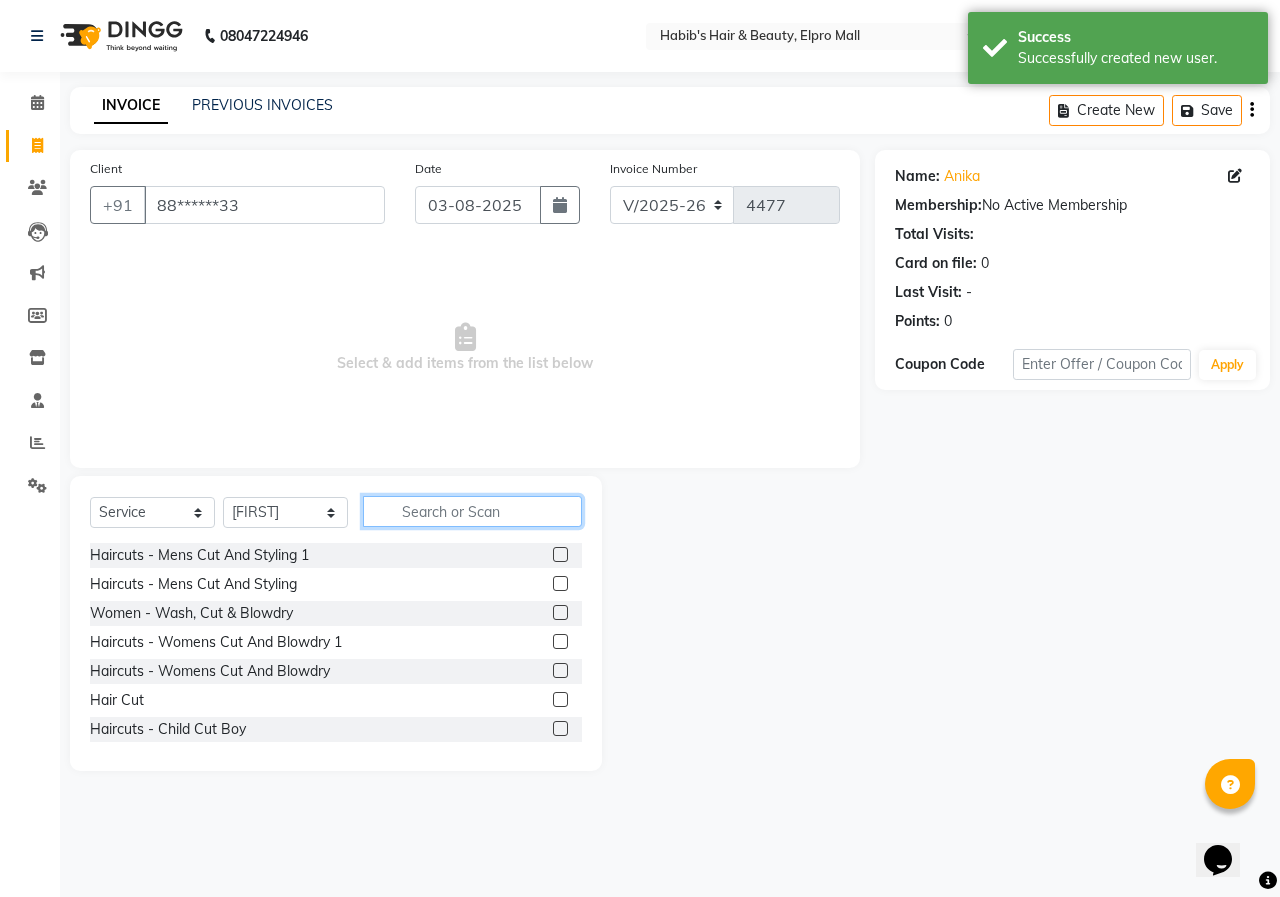 click 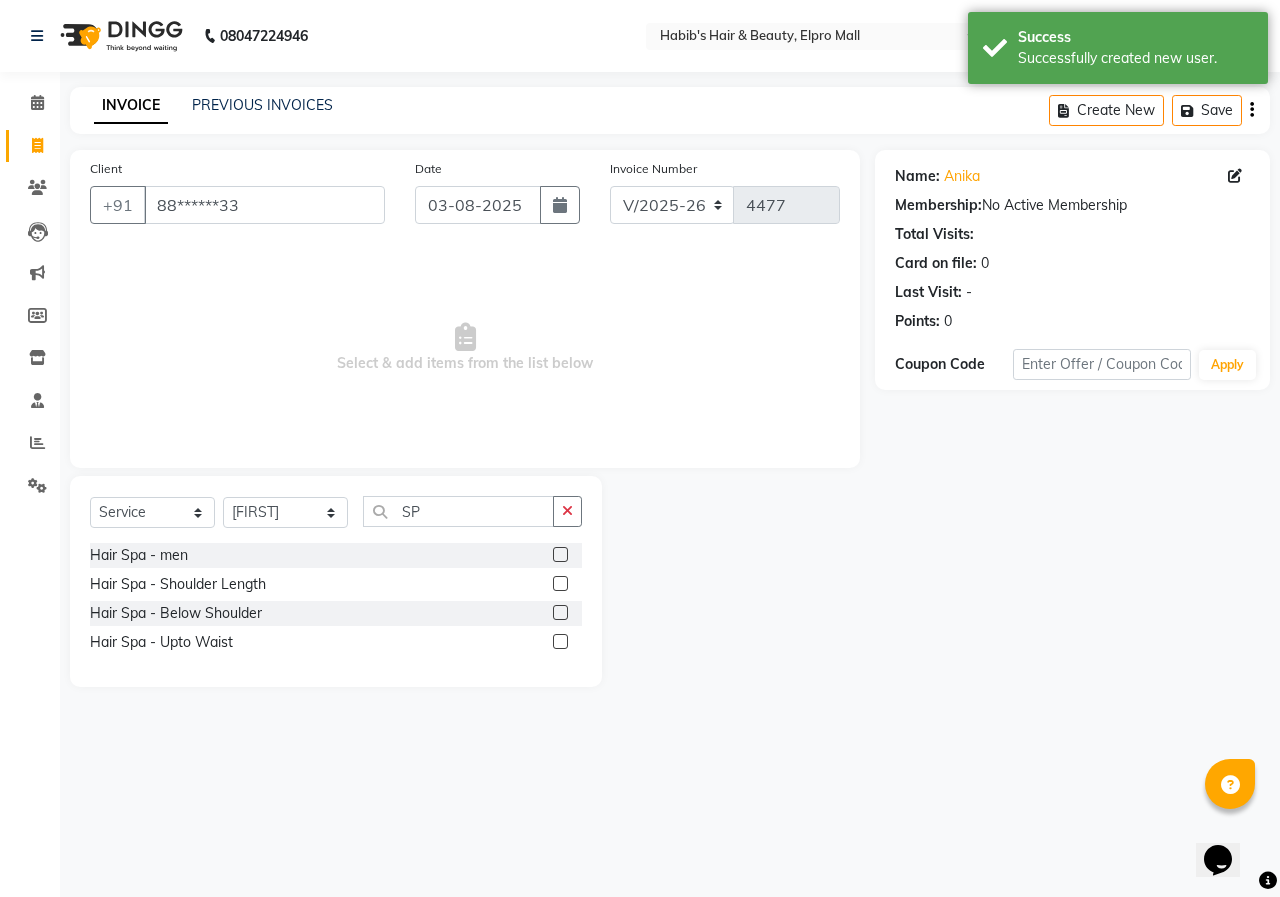 click 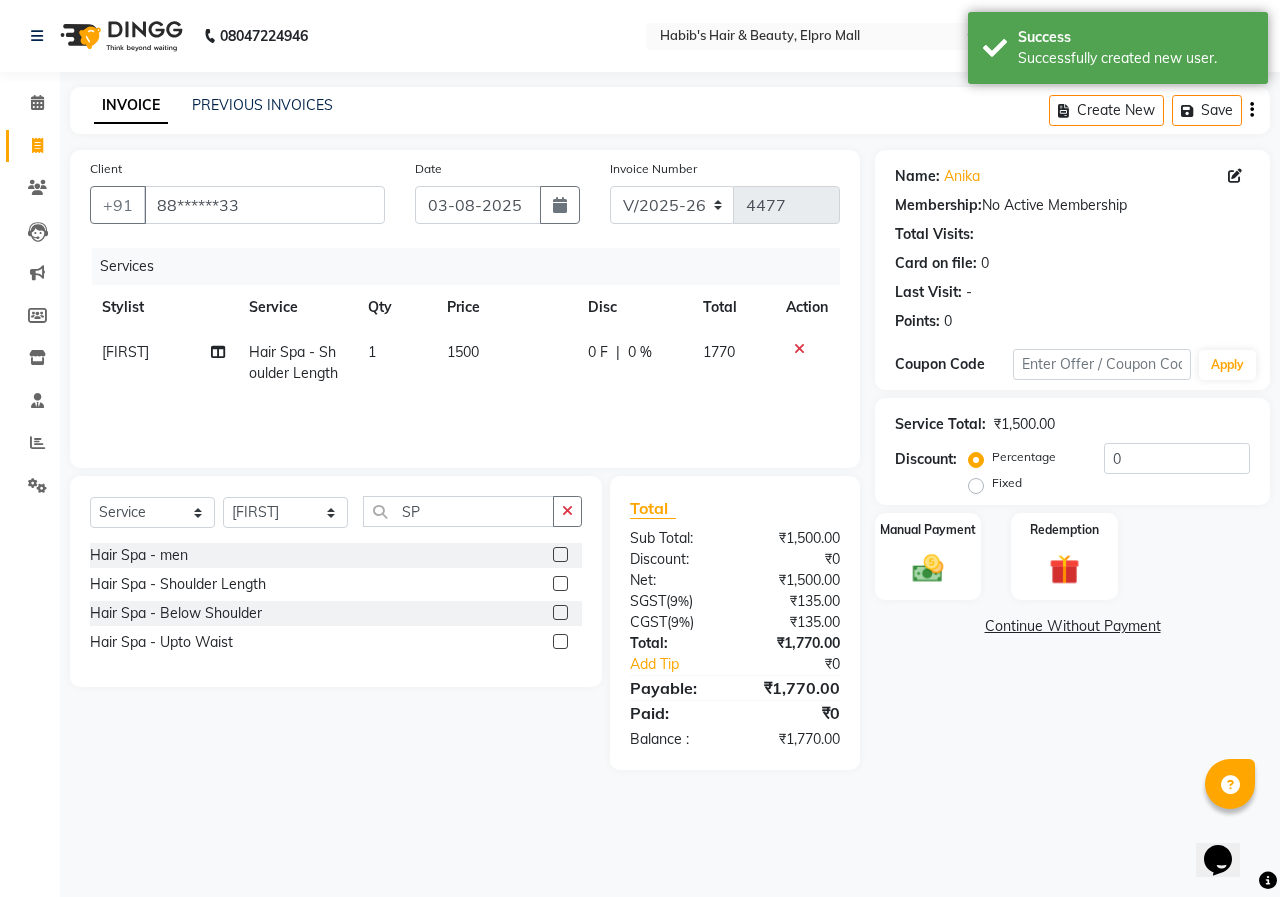 click on "1500" 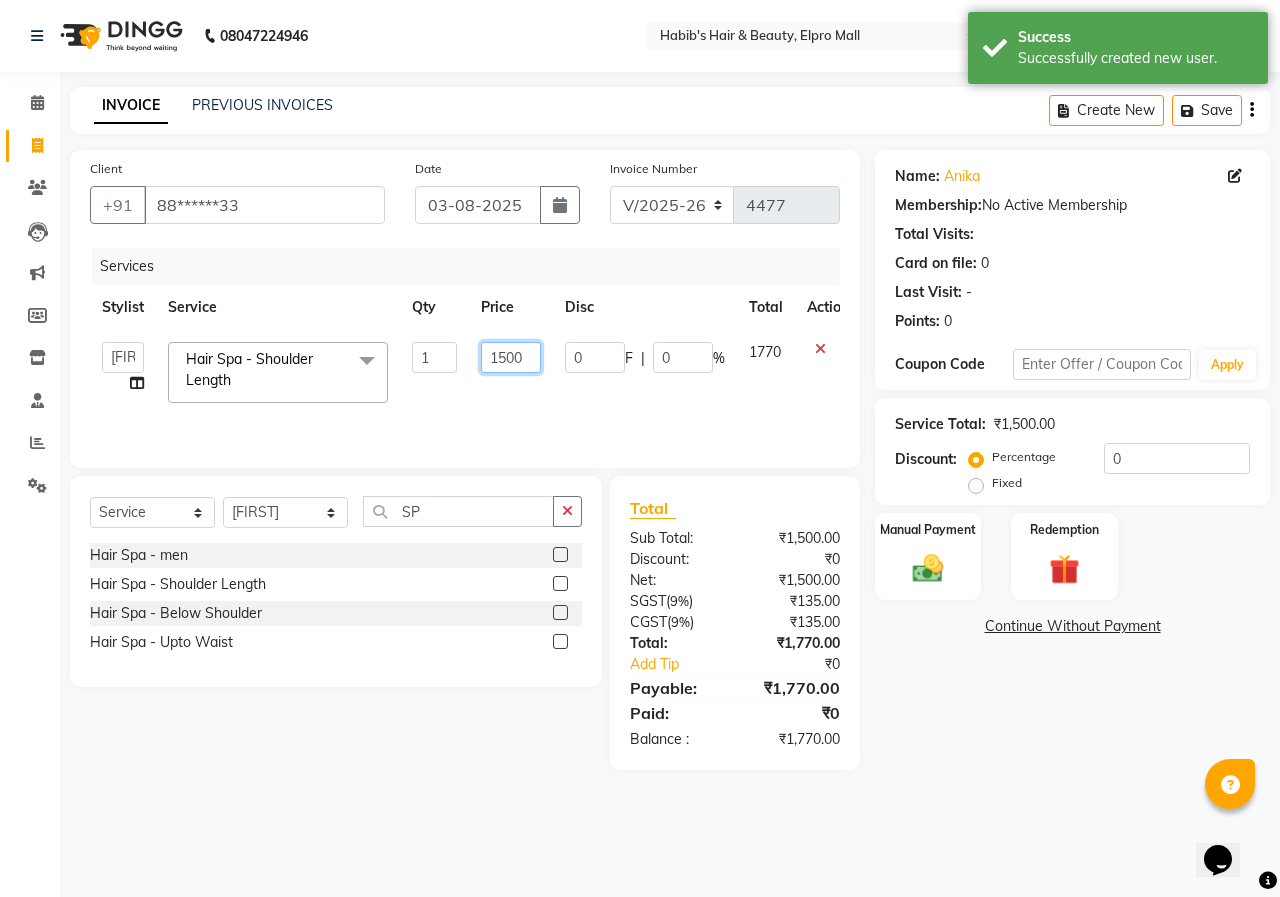 click on "1500" 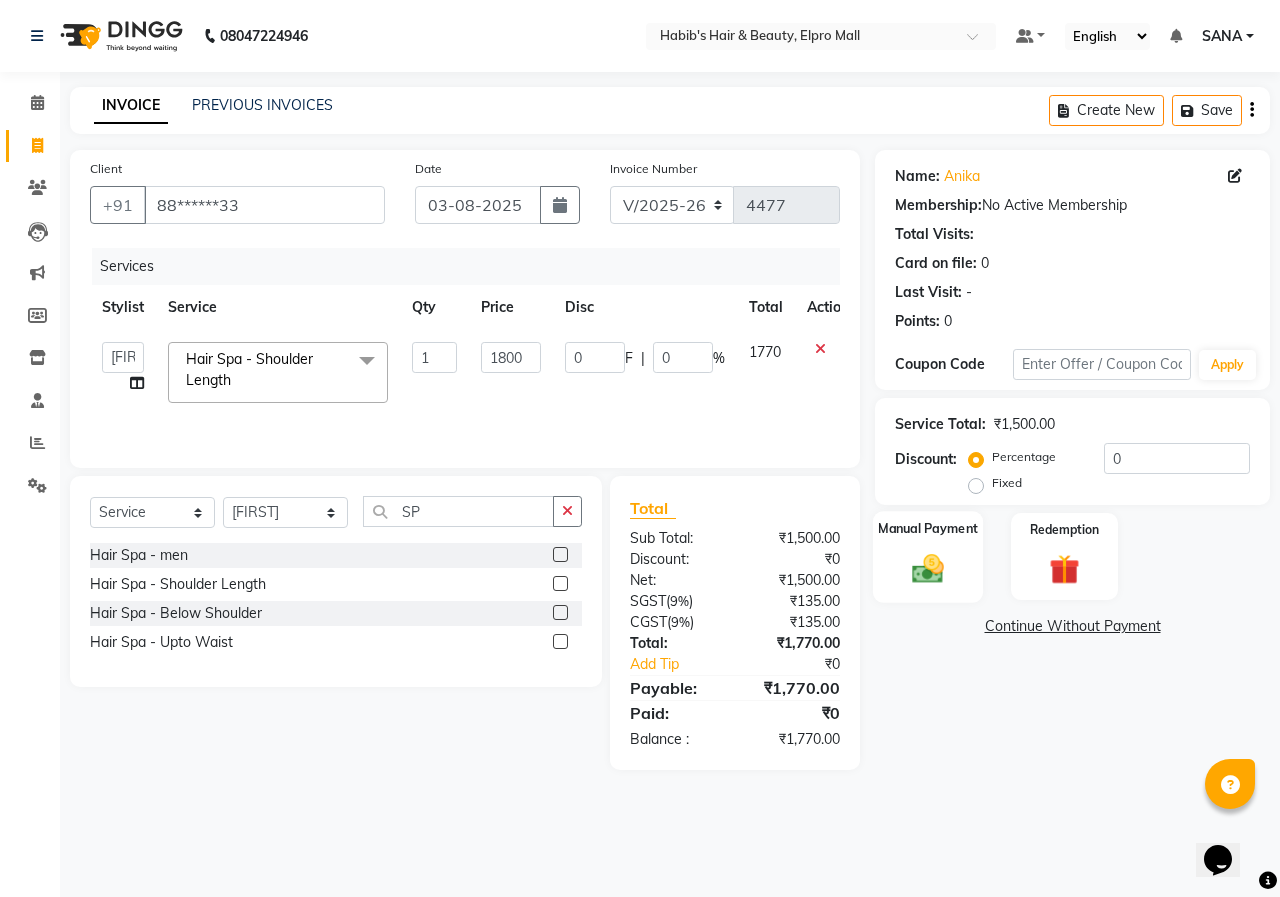 click 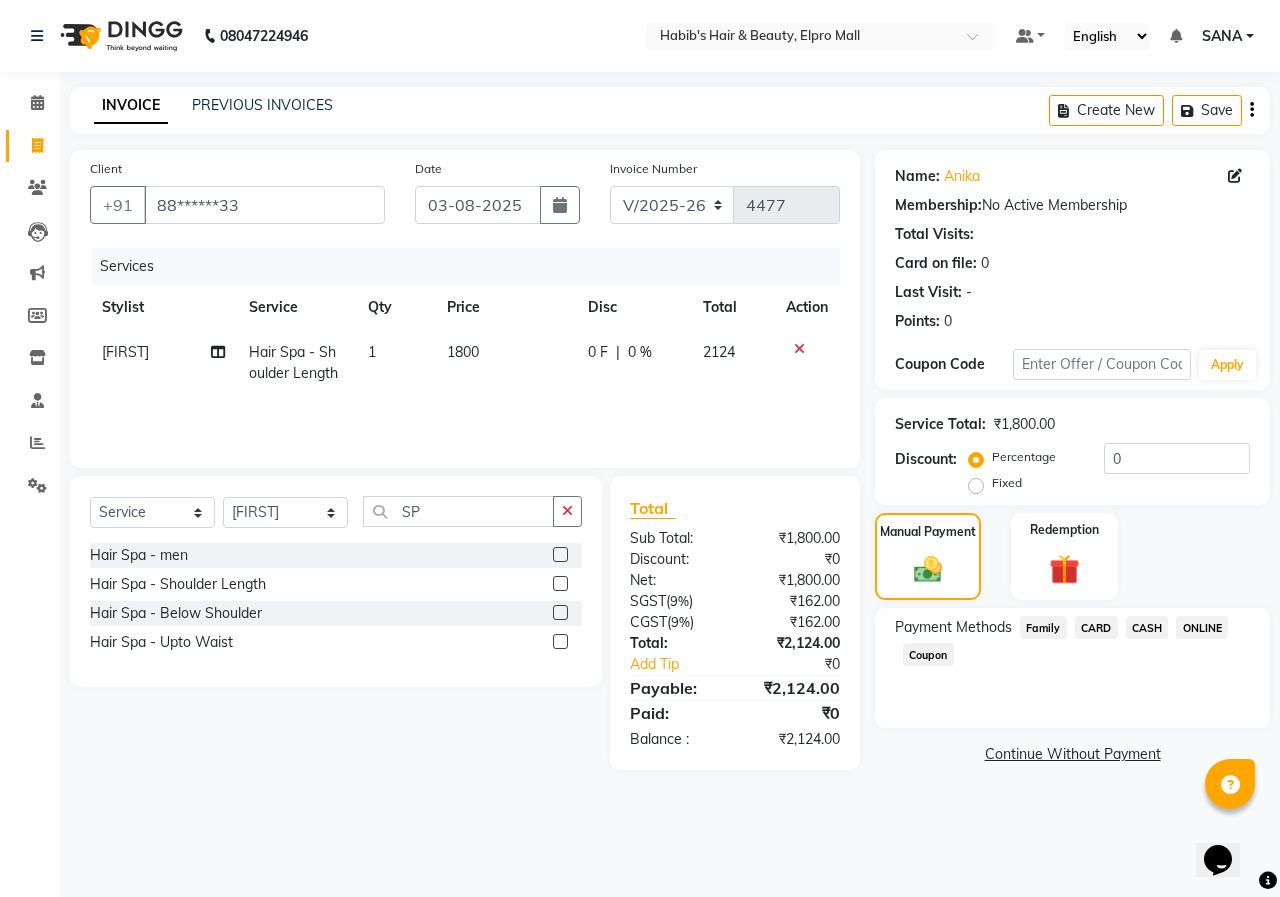 click on "ONLINE" 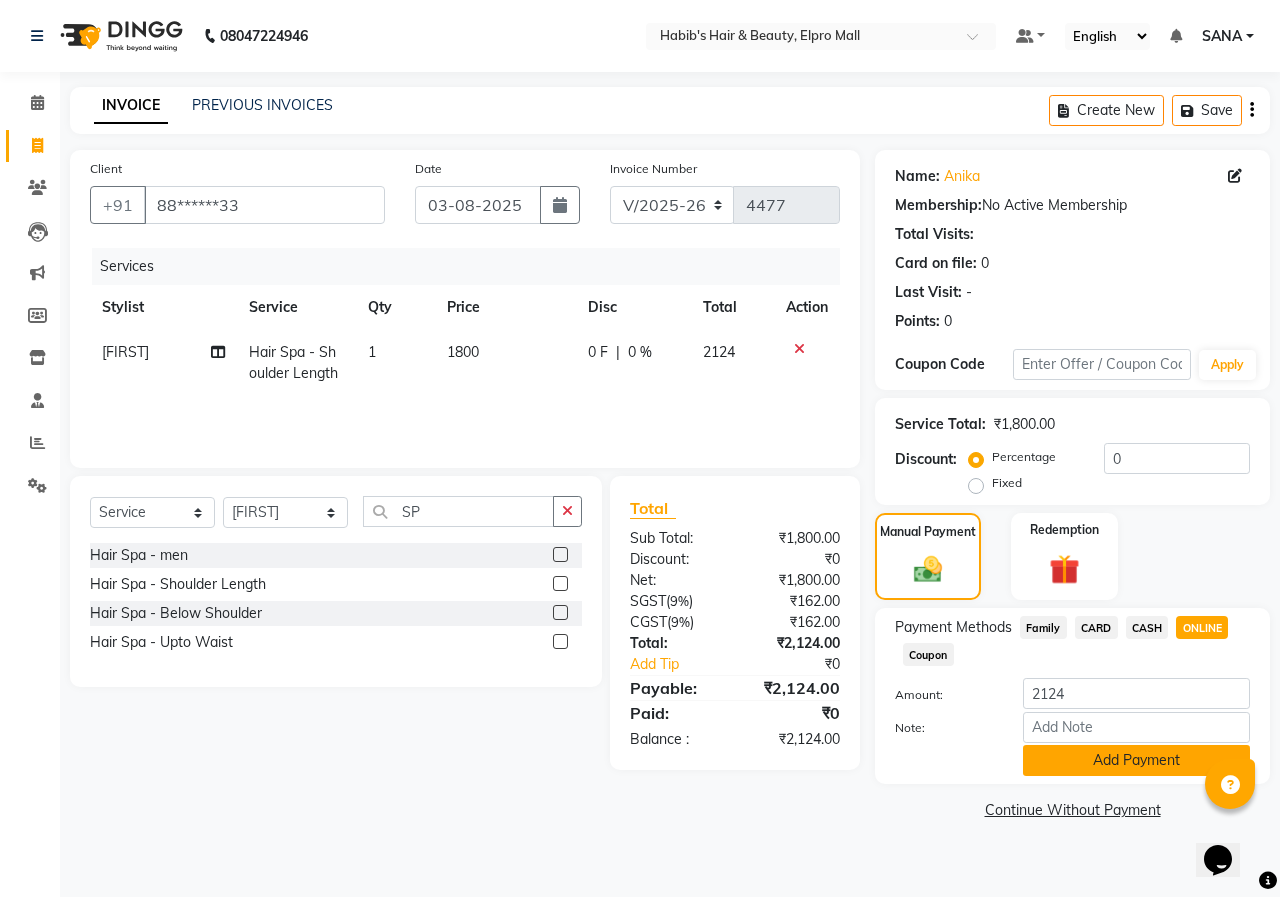 click on "Add Payment" 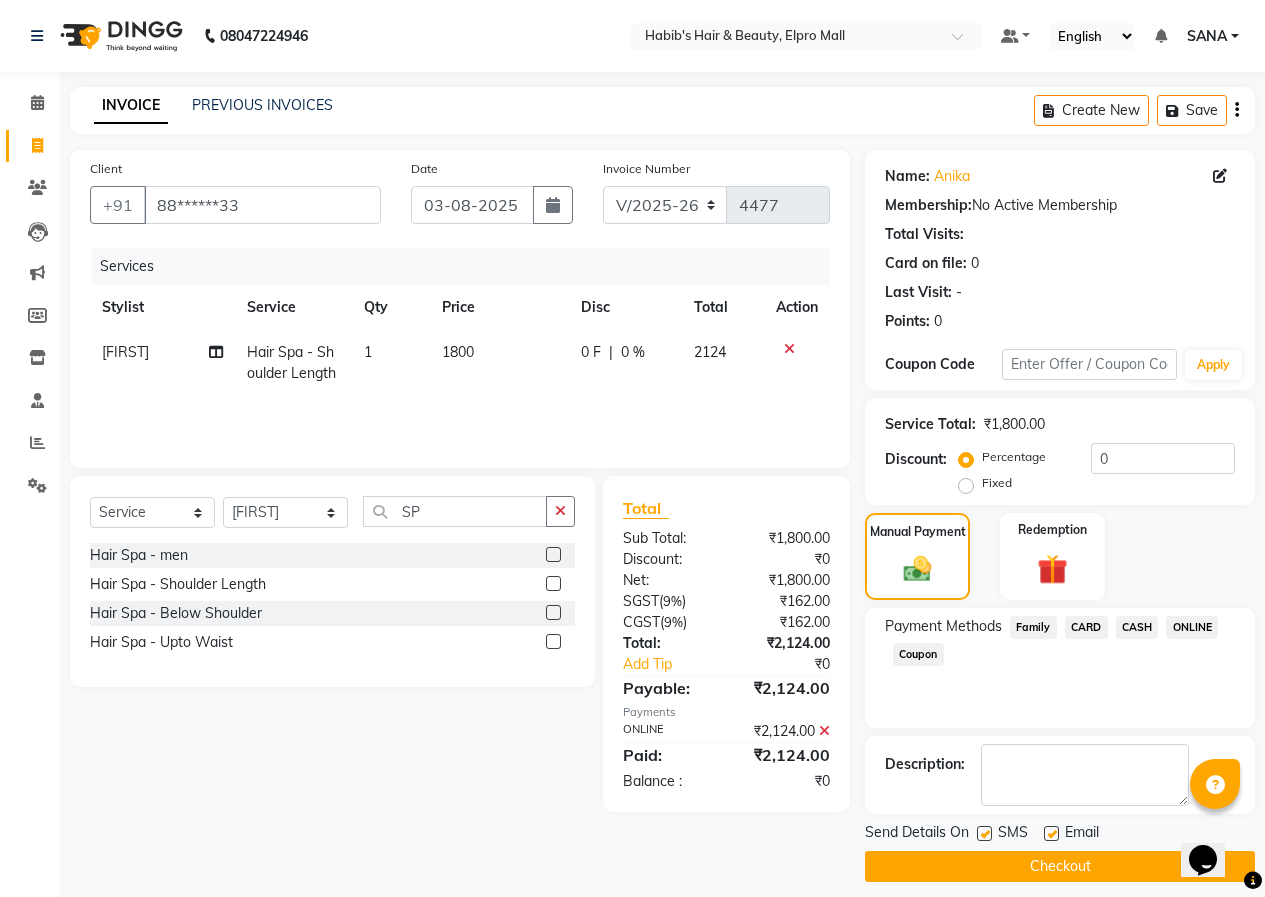 click on "Checkout" 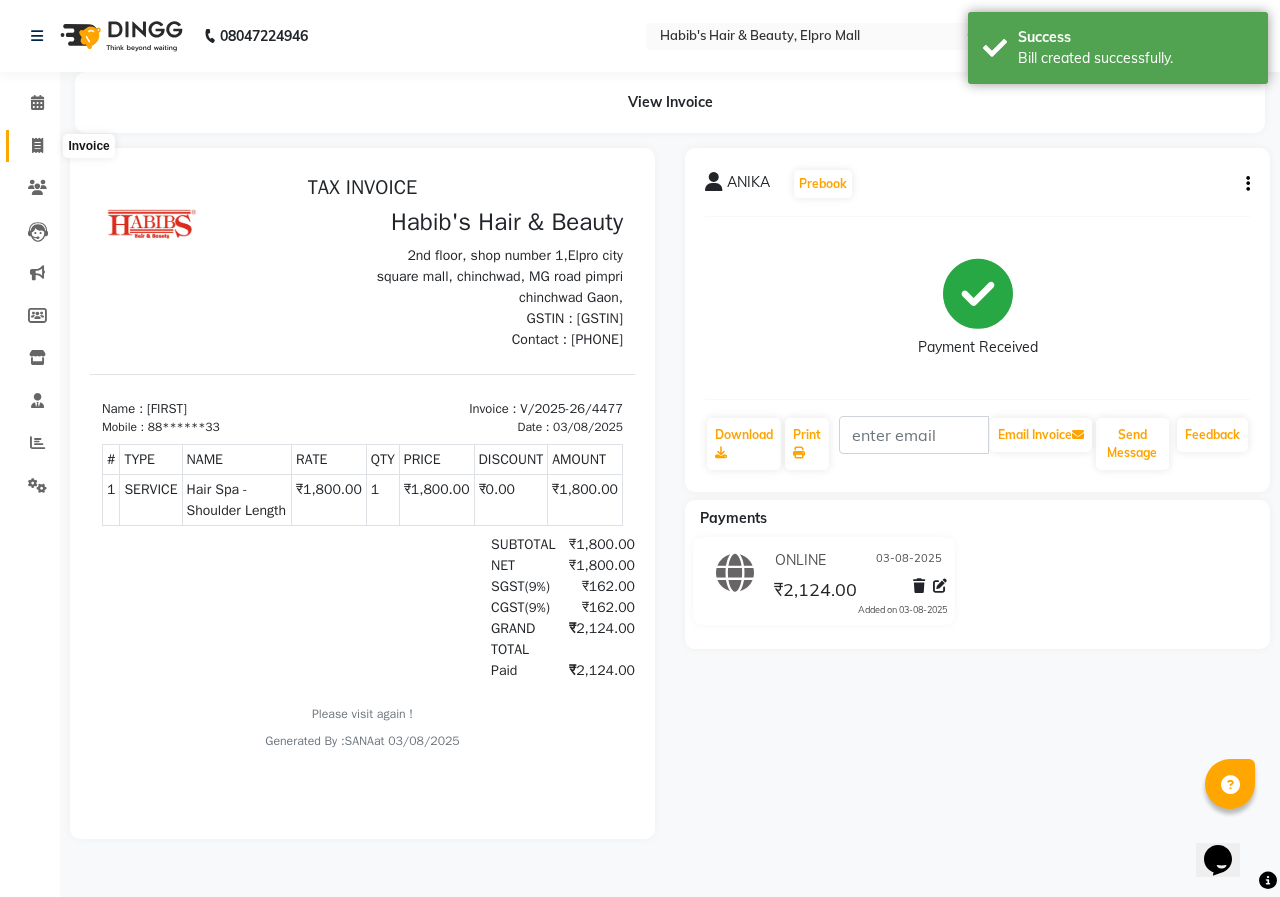 scroll, scrollTop: 0, scrollLeft: 0, axis: both 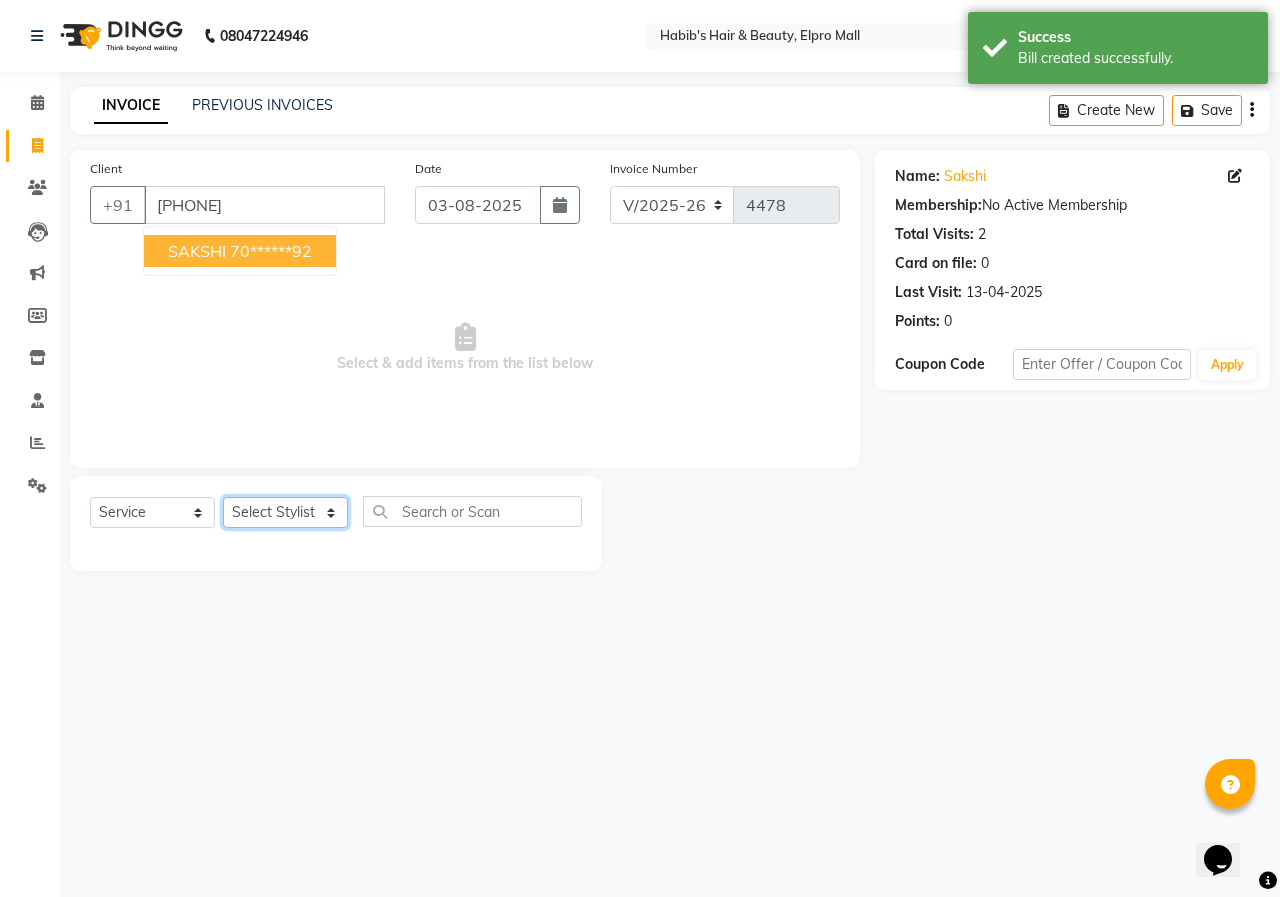 click on "Select Stylist ANUSHKA GAURI GUDDU Keshav Maushi Mhaske  priya  Rahul Ravi  Roshan Sagar SANA Sangam Sanika shabnam SONALI  subhan" 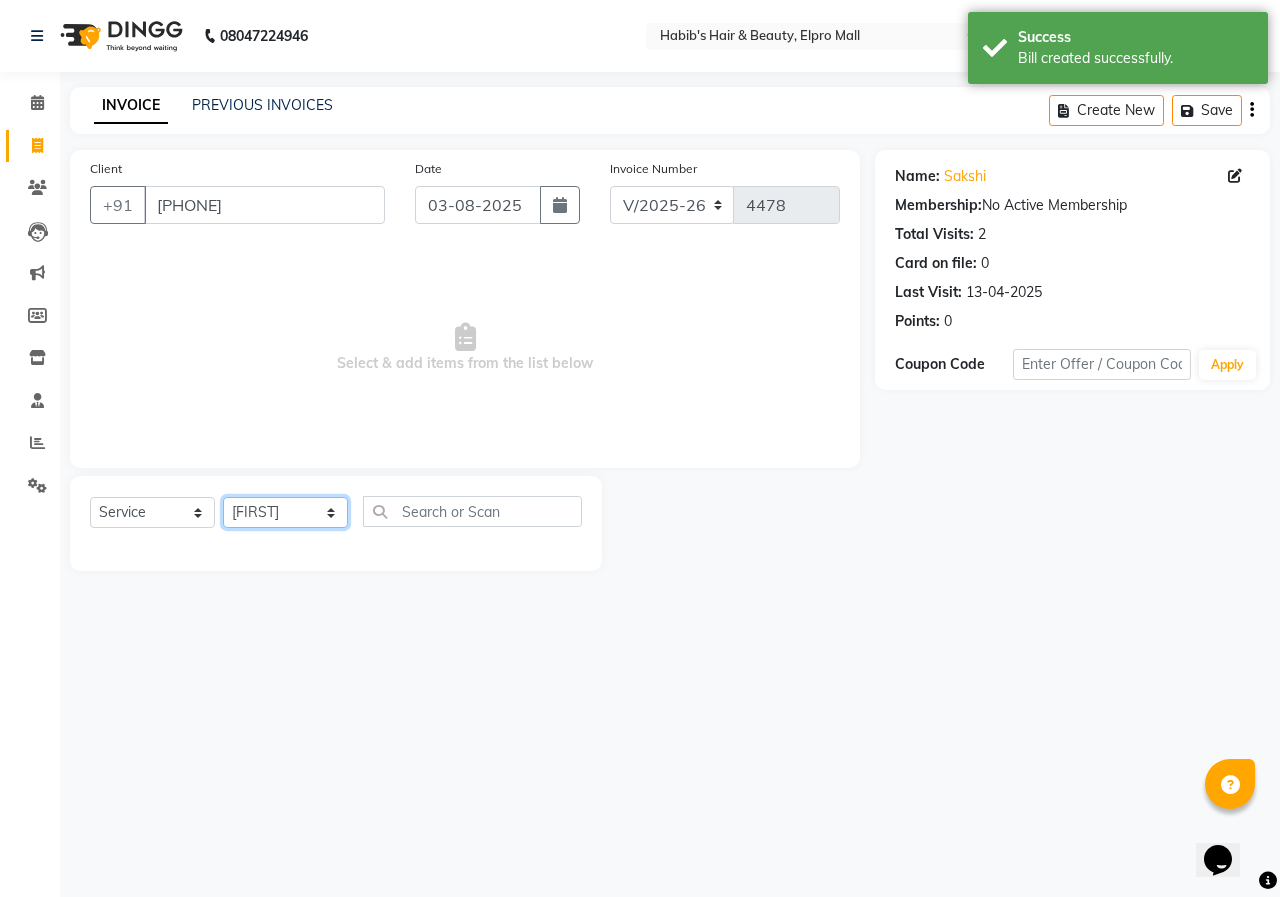 click on "Select Stylist ANUSHKA GAURI GUDDU Keshav Maushi Mhaske  priya  Rahul Ravi  Roshan Sagar SANA Sangam Sanika shabnam SONALI  subhan" 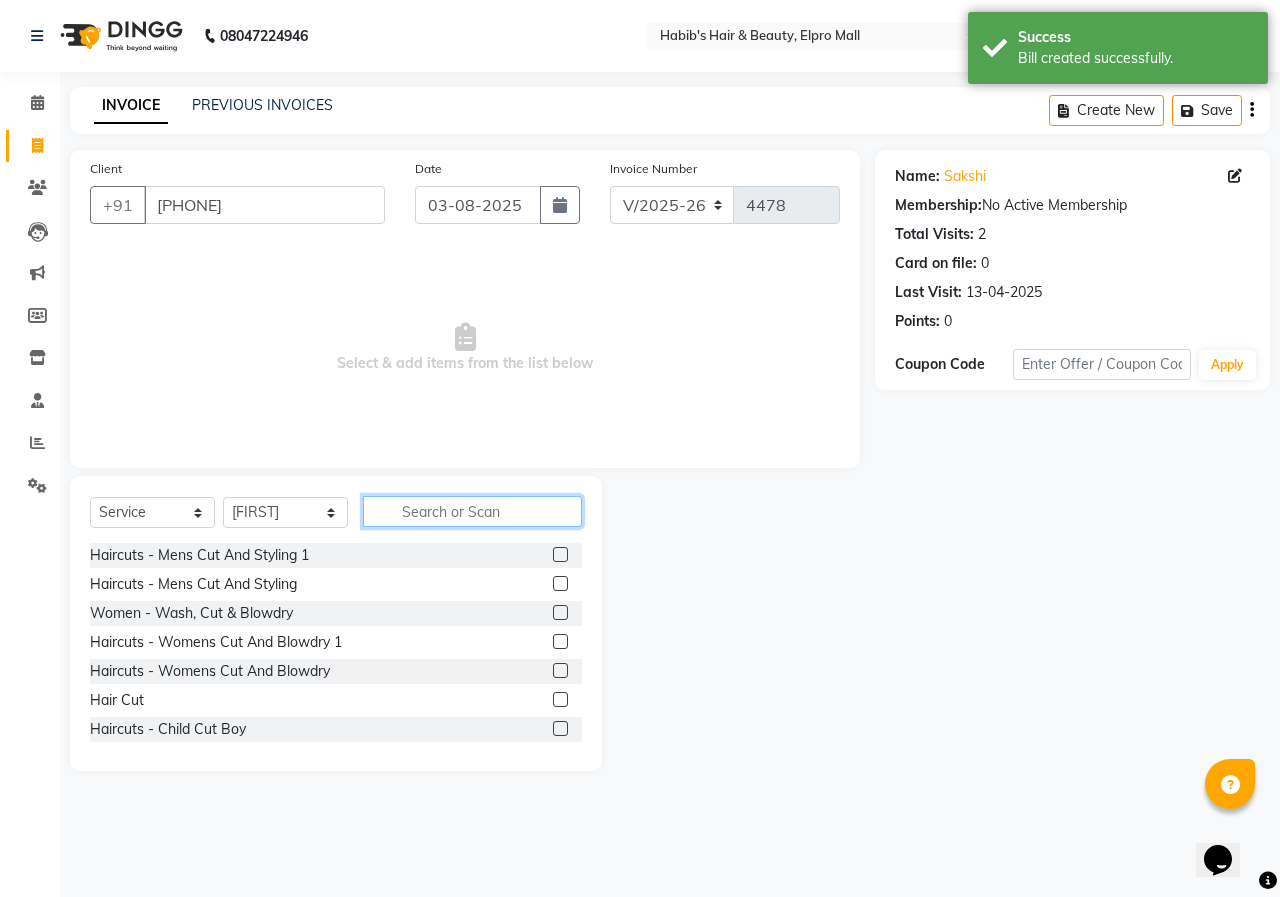 click 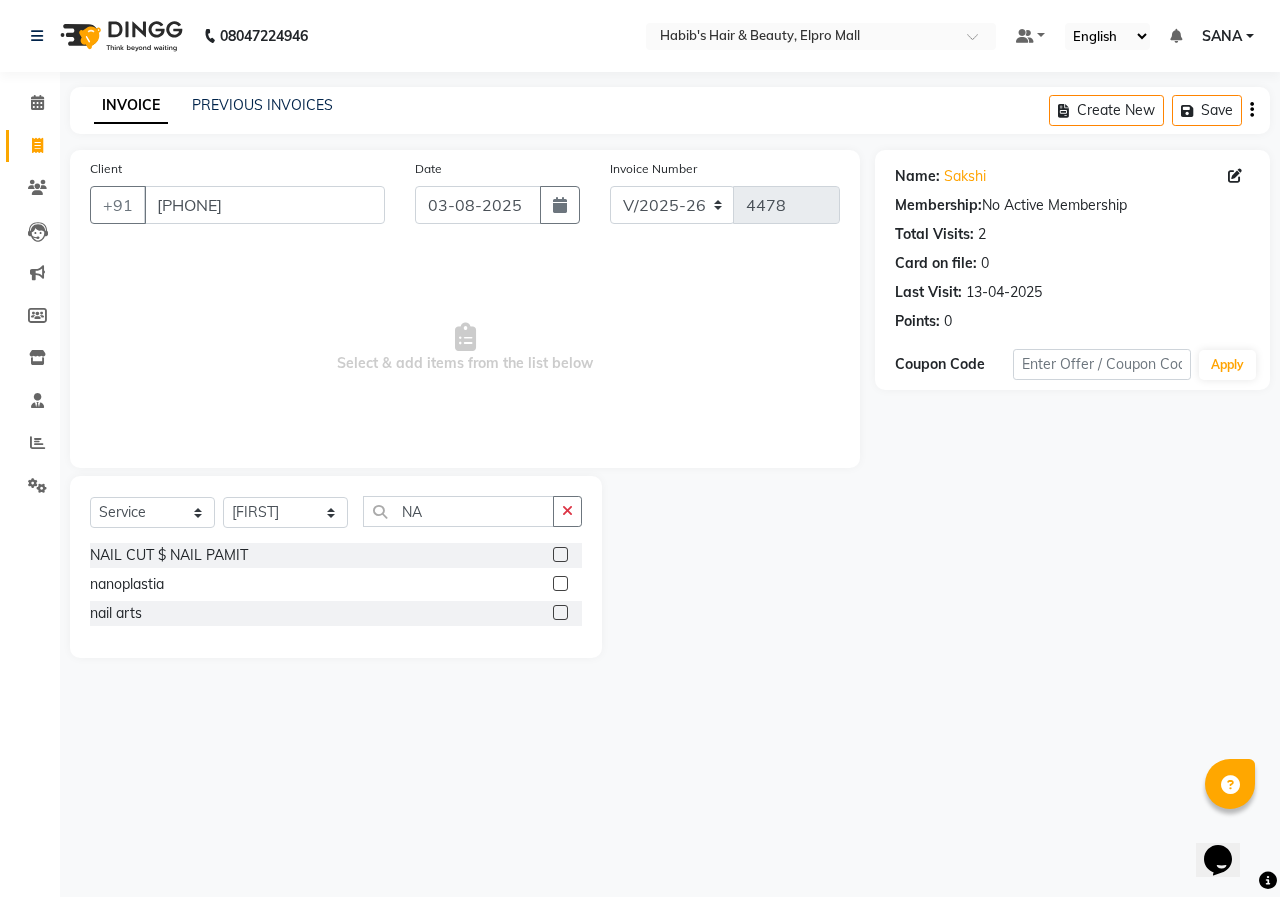click 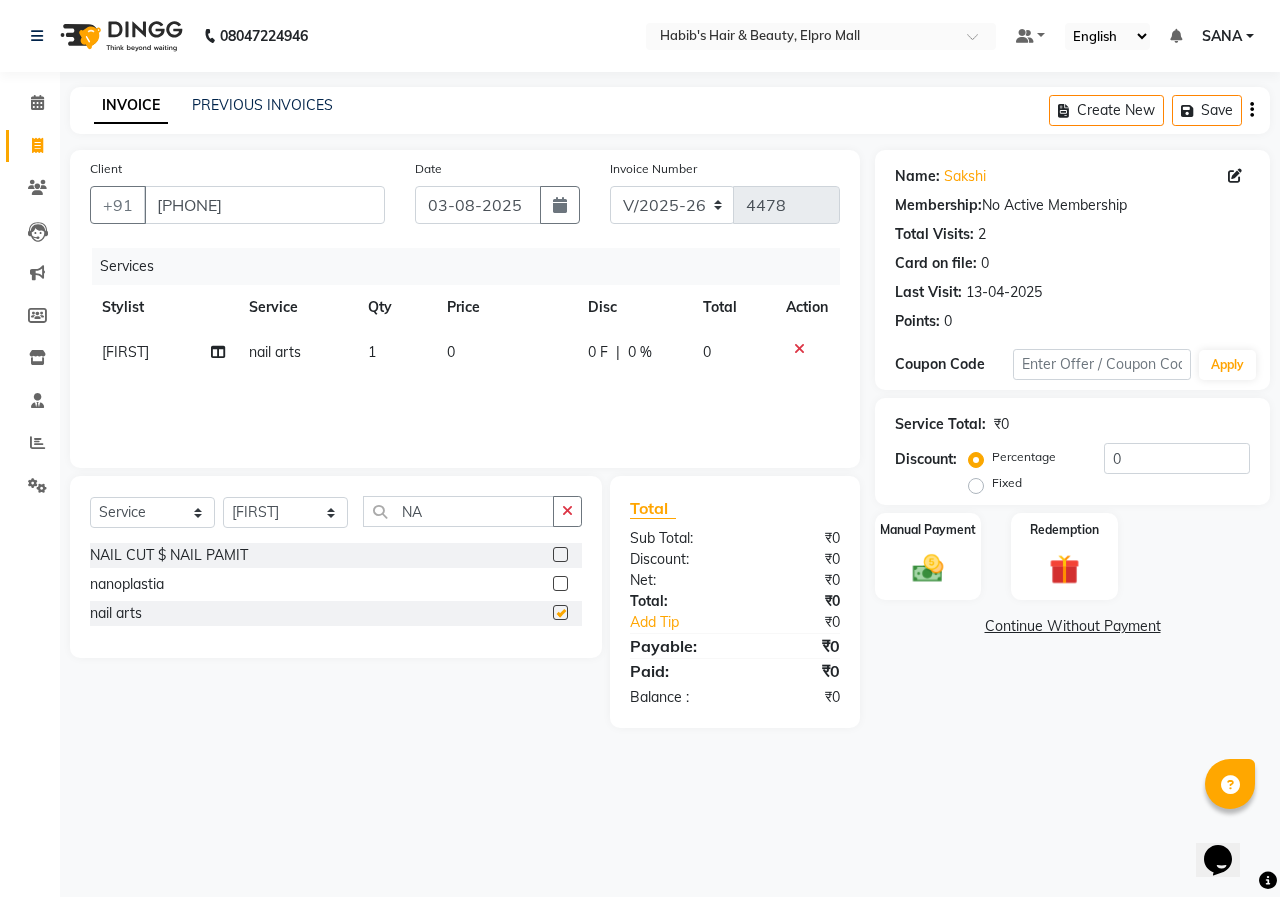 drag, startPoint x: 506, startPoint y: 376, endPoint x: 501, endPoint y: 349, distance: 27.45906 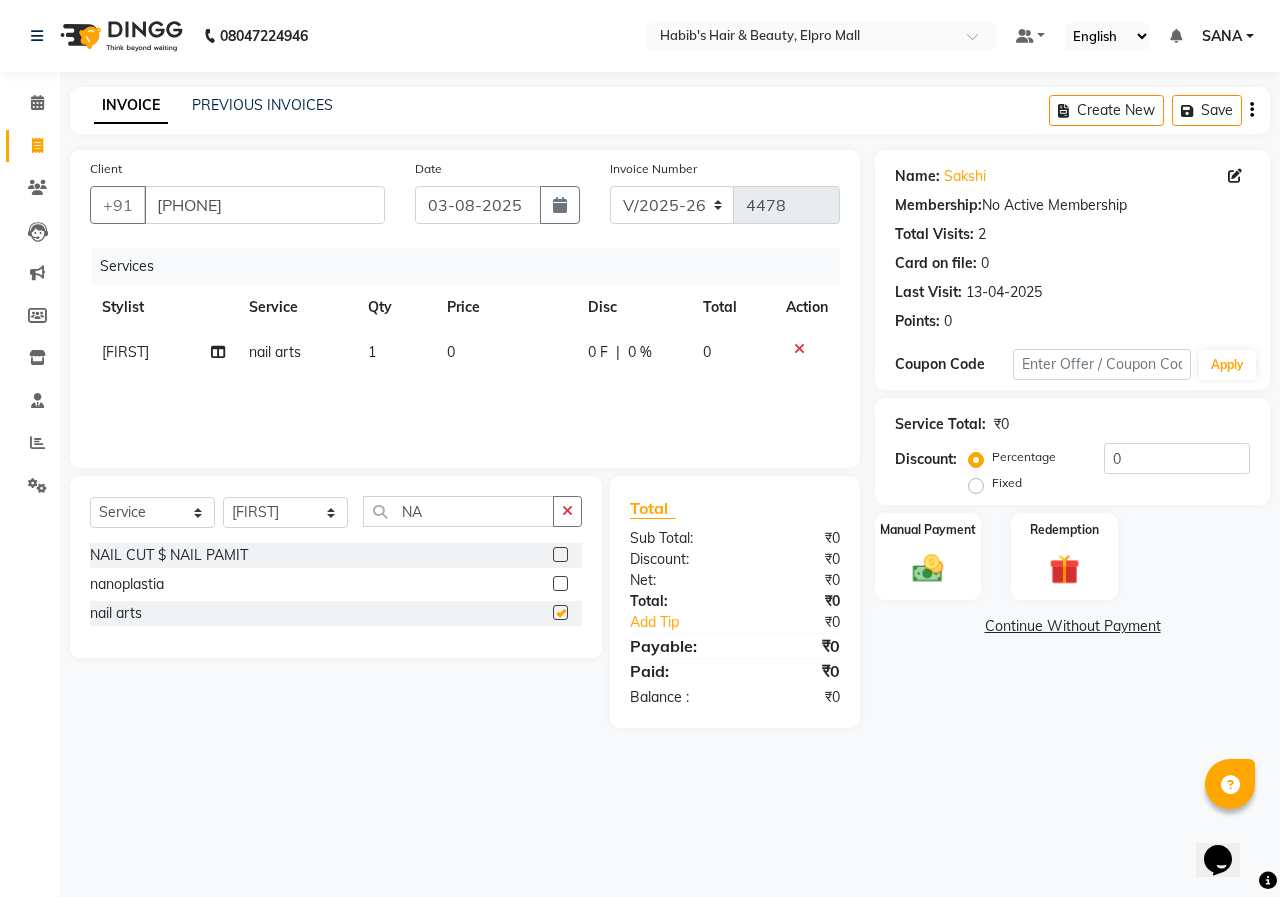 click on "0" 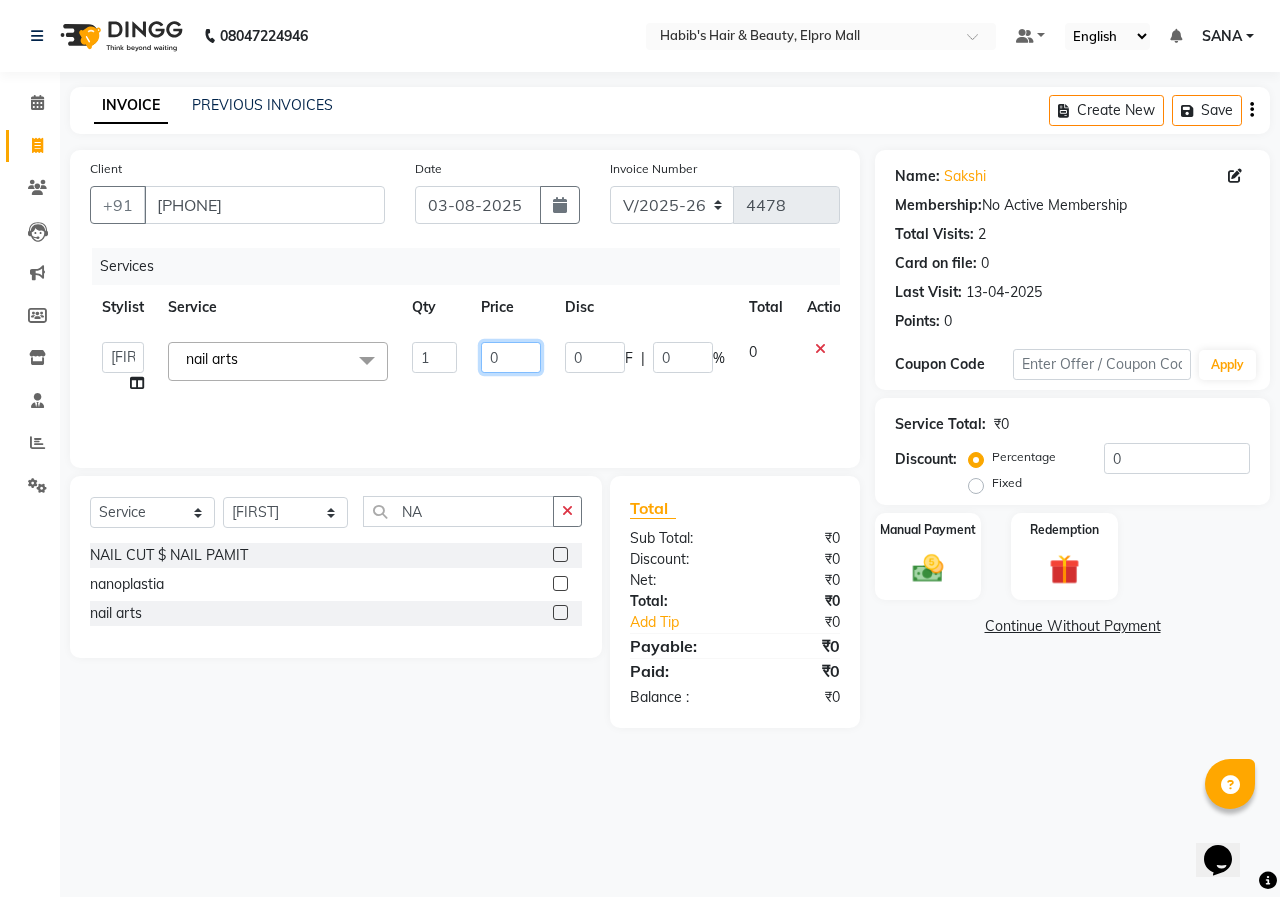 click on "0" 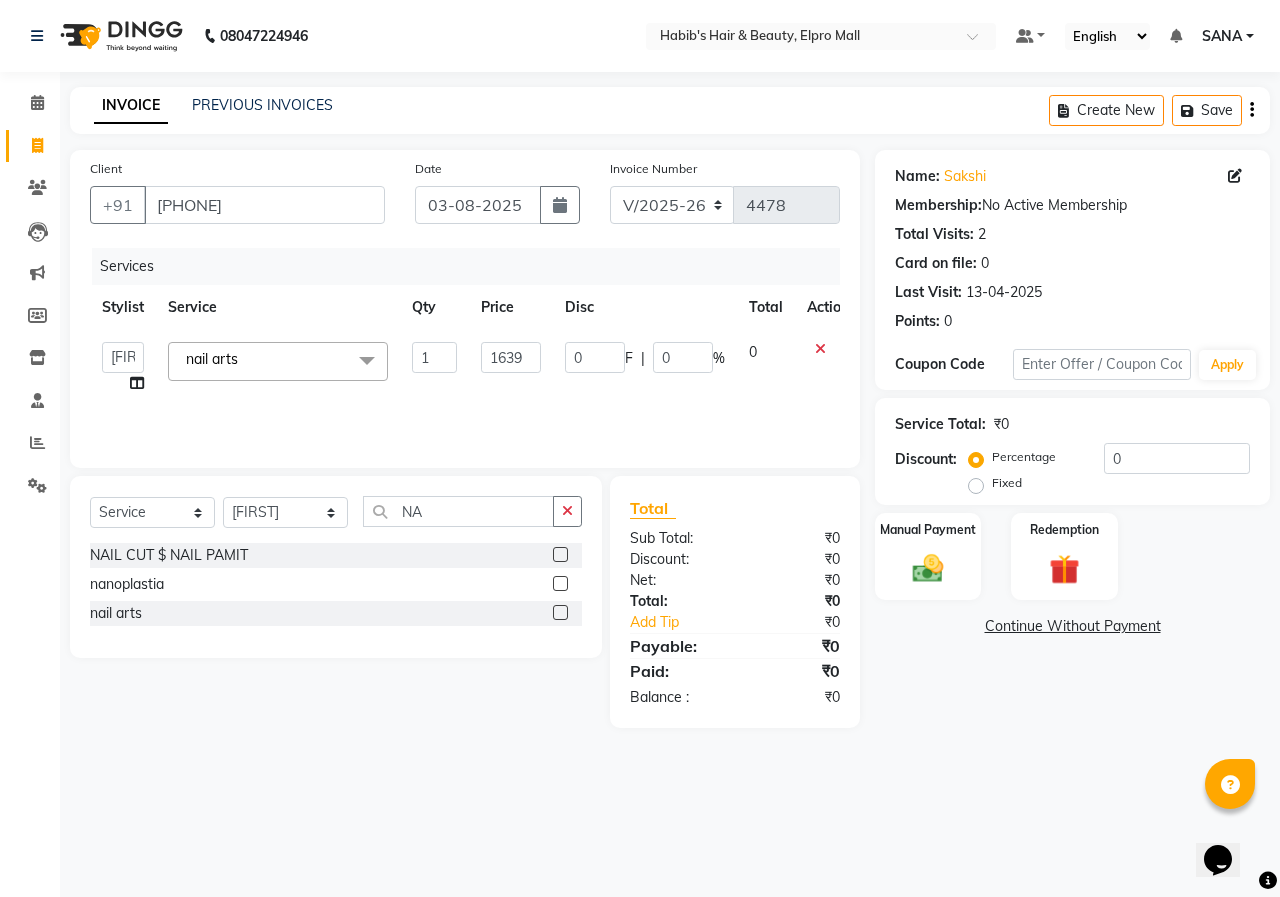 drag, startPoint x: 361, startPoint y: 892, endPoint x: 497, endPoint y: 651, distance: 276.7255 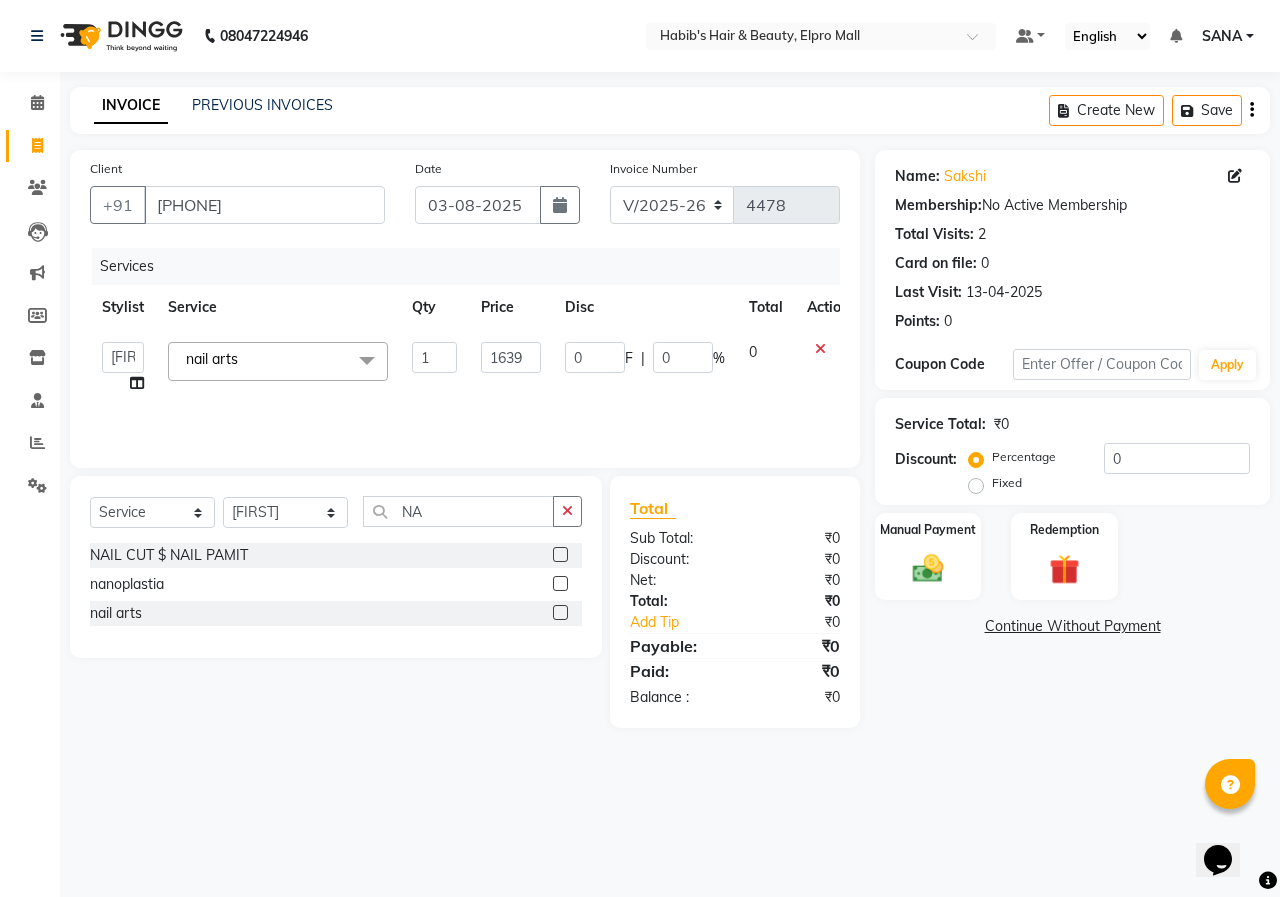 click on "Habib's Hair \u0026 Beauty, Elpro Mall   Calendar  Invoice  Clients  Leads   Marketing  Members  Inventory  Staff  Reports  Settings Completed InProgress Upcoming Dropped Tentative Check-In Confirm Bookings Generate Report Segments Page Builder INVOICE PREVIOUS INVOICES Create New   Save  Client +91 [PHONE] Date 03-08-2025 Invoice Number V/2025 V/2025-26 4478 Services Stylist Service Qty Price Disc Total Action  ANUSHKA   GAURI   GUDDU   Keshav   Maushi   Mhaske    [FIRST]    [FIRST]   Ravi    Roshan   Sagar   SANA   Sangam   Sanika   shabnam   SONALI    subhan  nail arts  x Haircuts -  Mens Cut And Styling 1 Haircuts -  Mens Cut And Styling Women - Wash, Cut \u0026 Blowdry Haircuts -  Womens Cut And Blowdry 1 Demo" at bounding box center (640, 448) 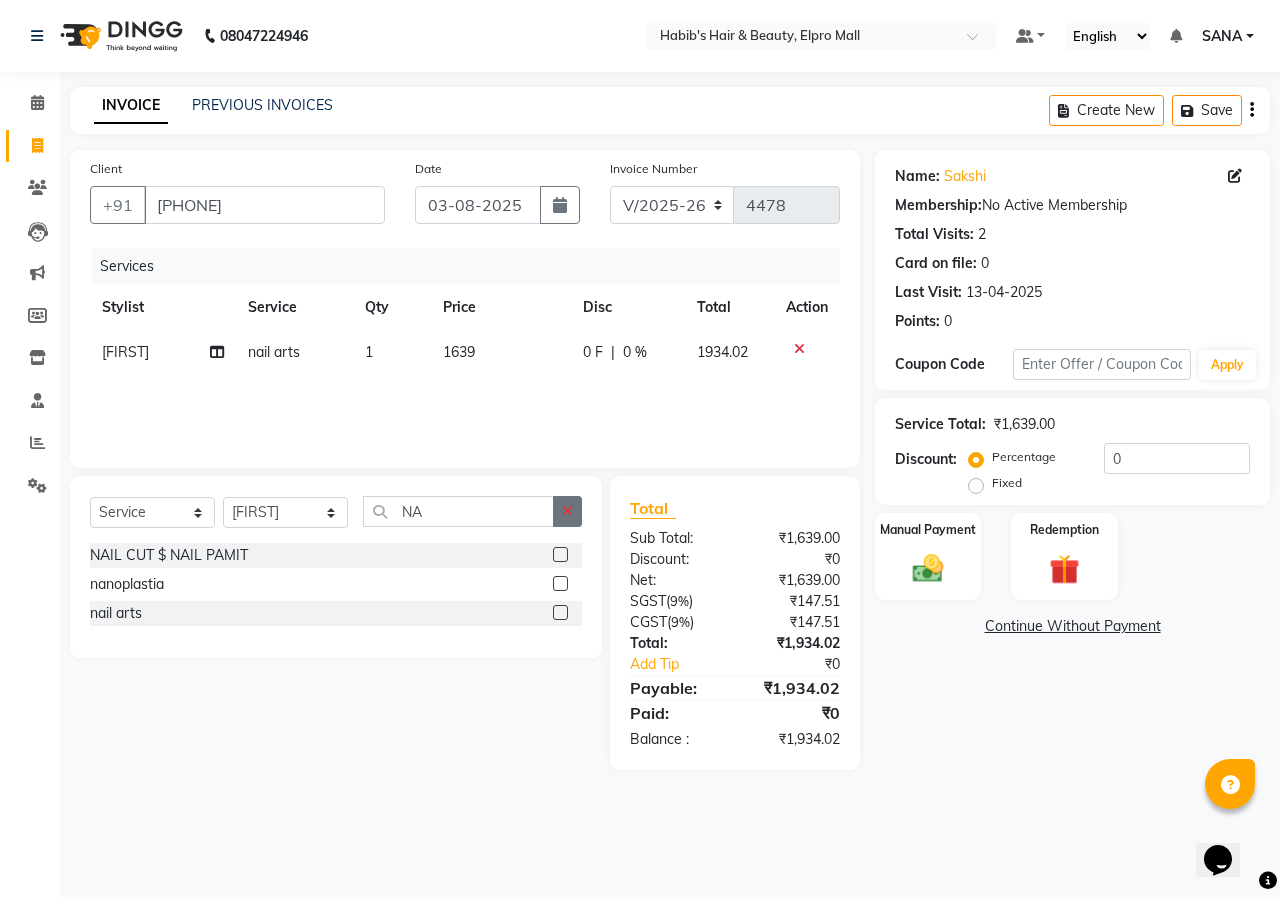 click 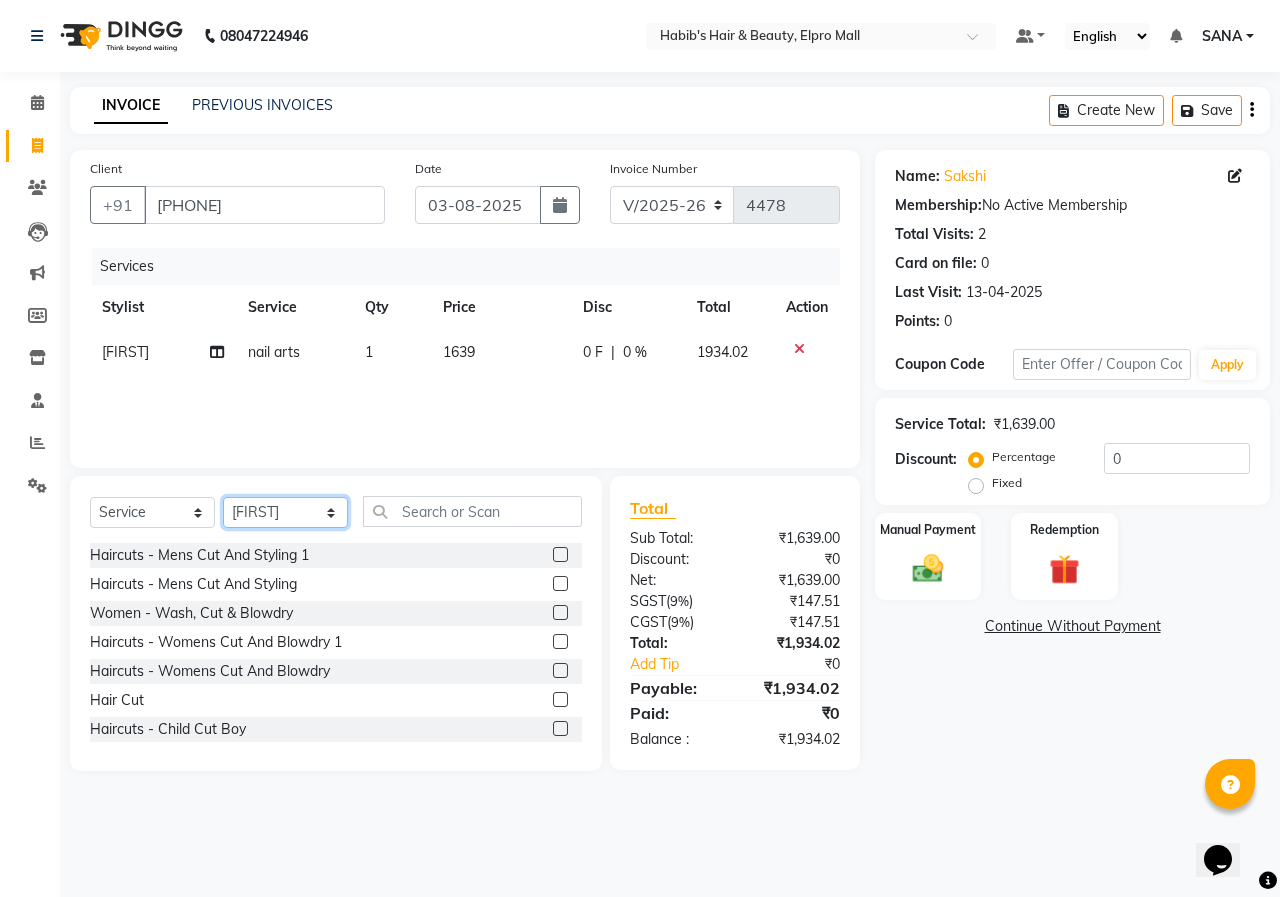 click on "Select Stylist ANUSHKA GAURI GUDDU Keshav Maushi Mhaske  priya  Rahul Ravi  Roshan Sagar SANA Sangam Sanika shabnam SONALI  subhan" 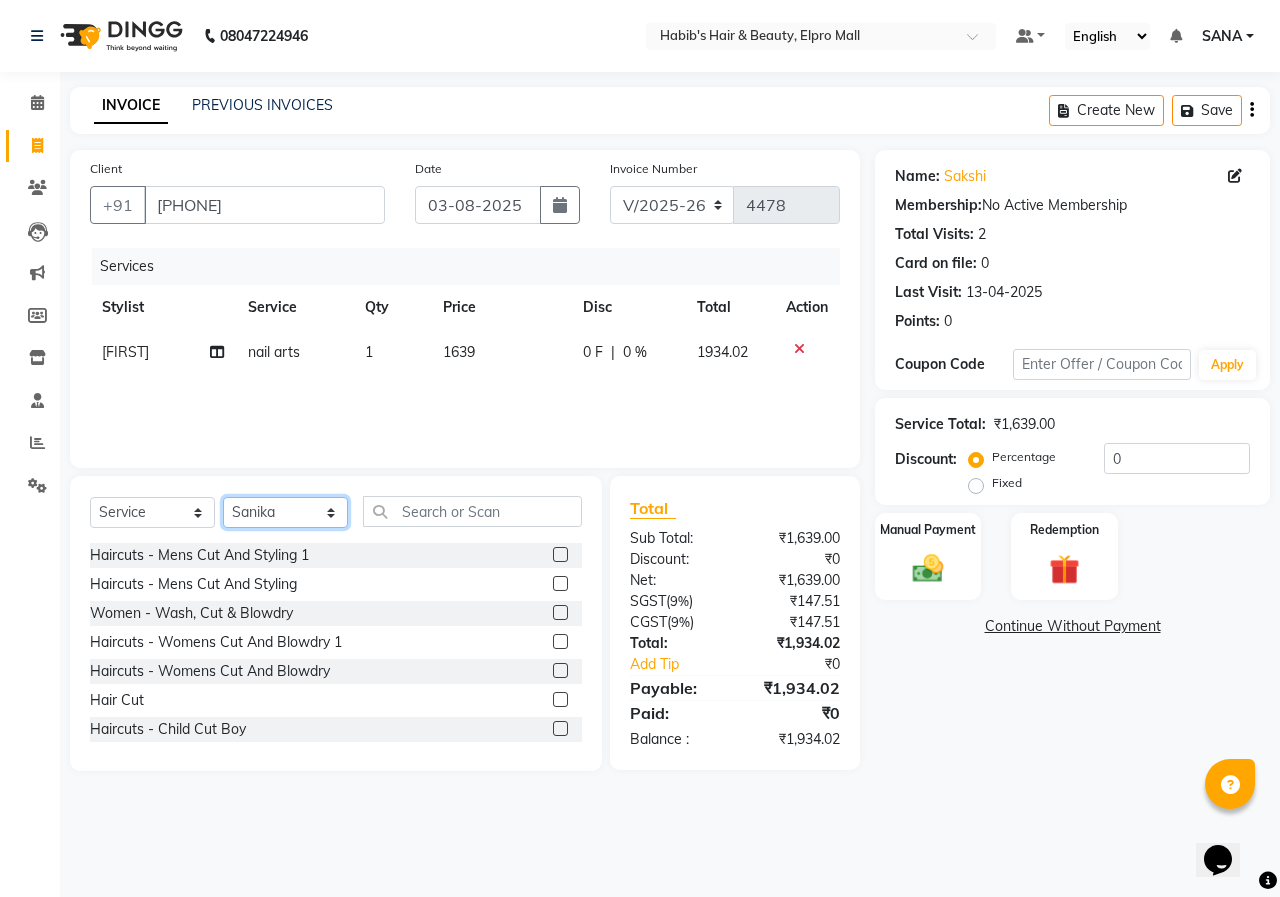 click on "Select Stylist ANUSHKA GAURI GUDDU Keshav Maushi Mhaske  priya  Rahul Ravi  Roshan Sagar SANA Sangam Sanika shabnam SONALI  subhan" 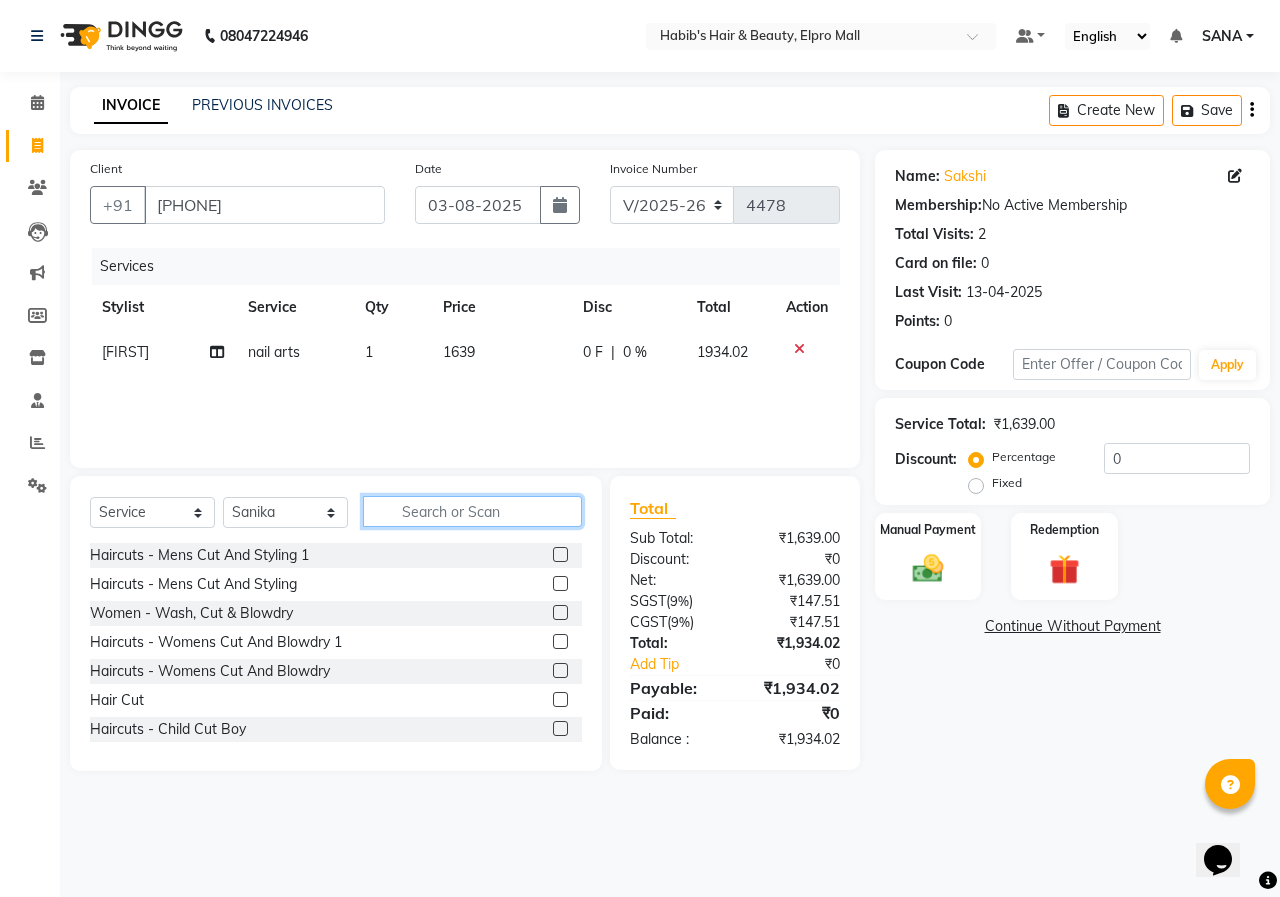 click 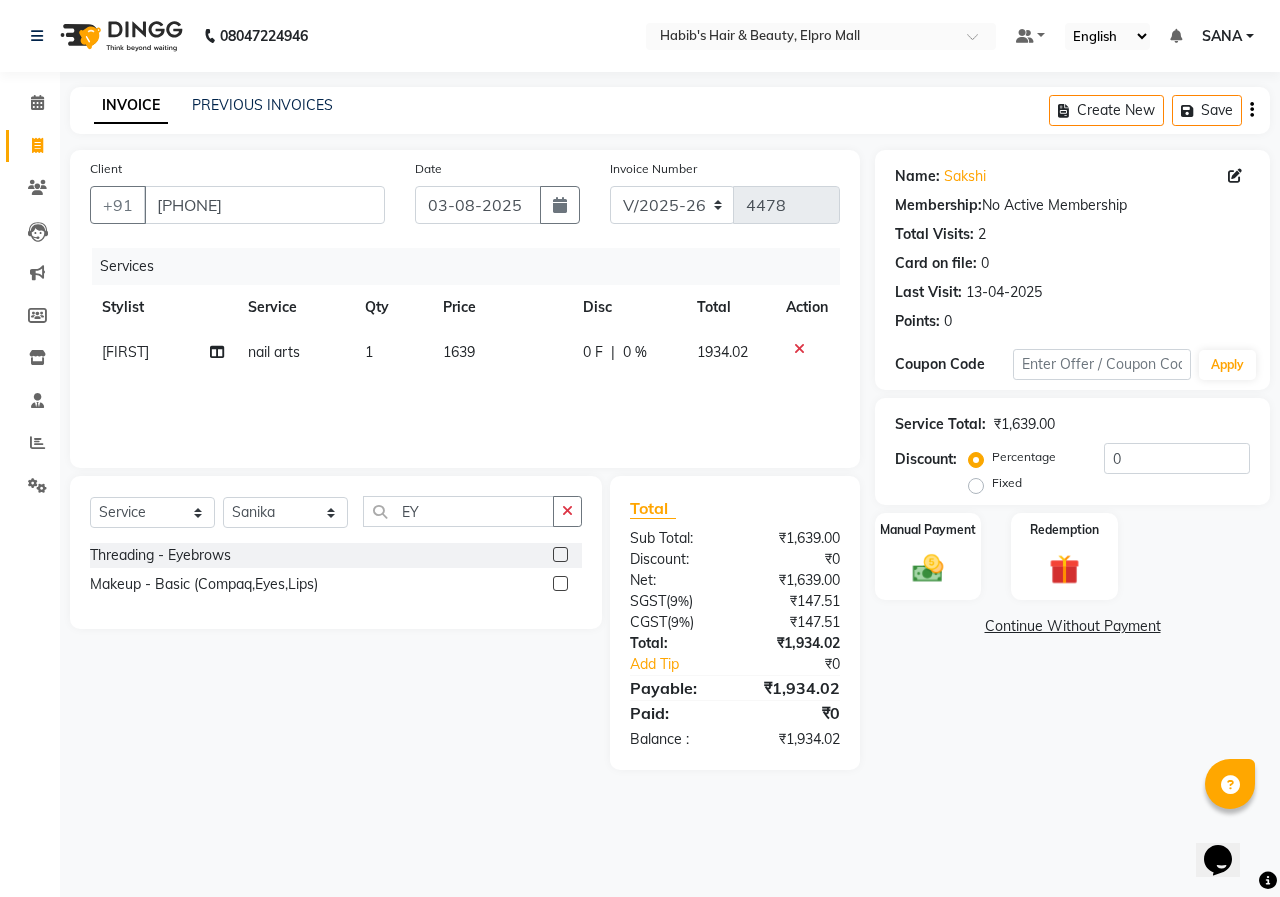 click 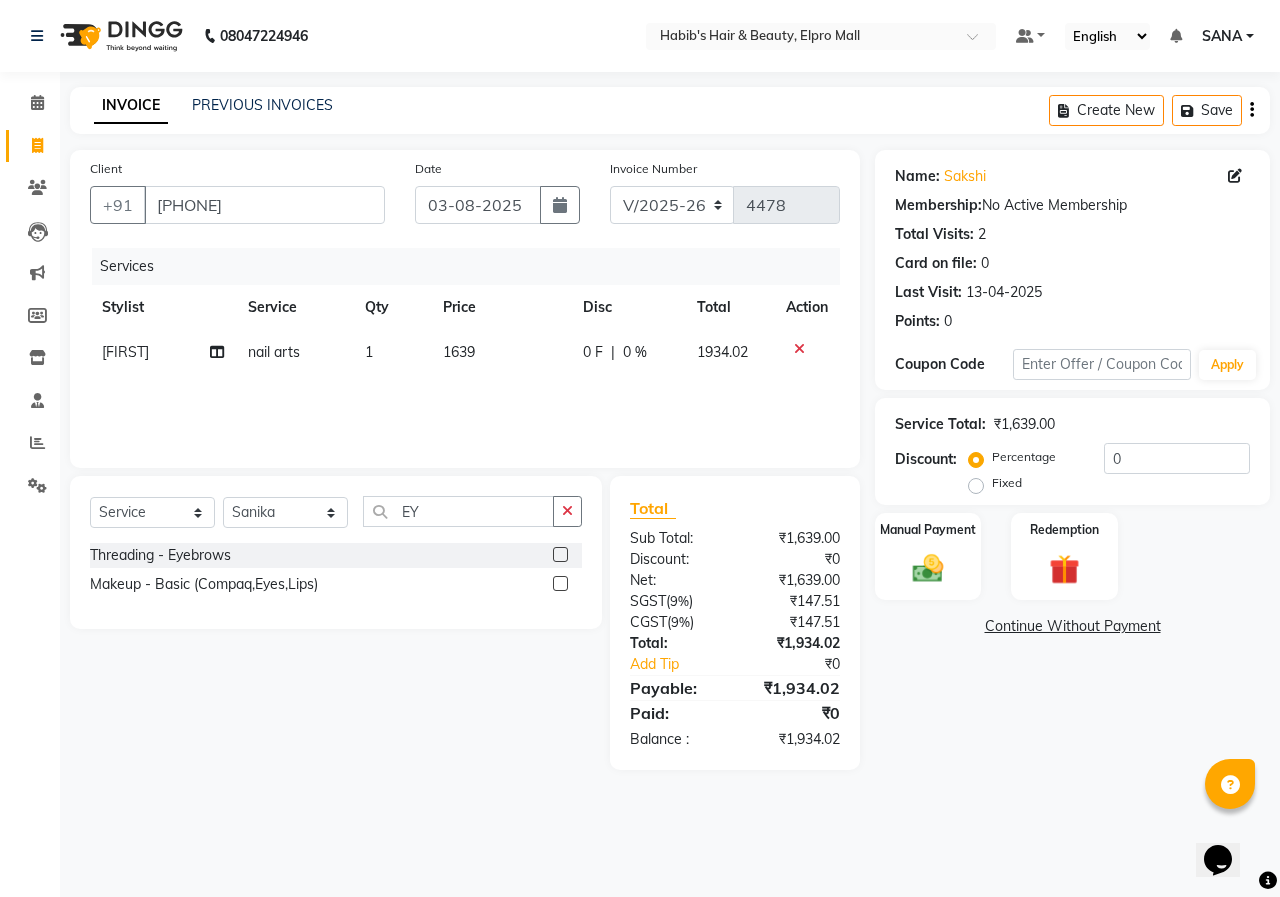 click at bounding box center [559, 555] 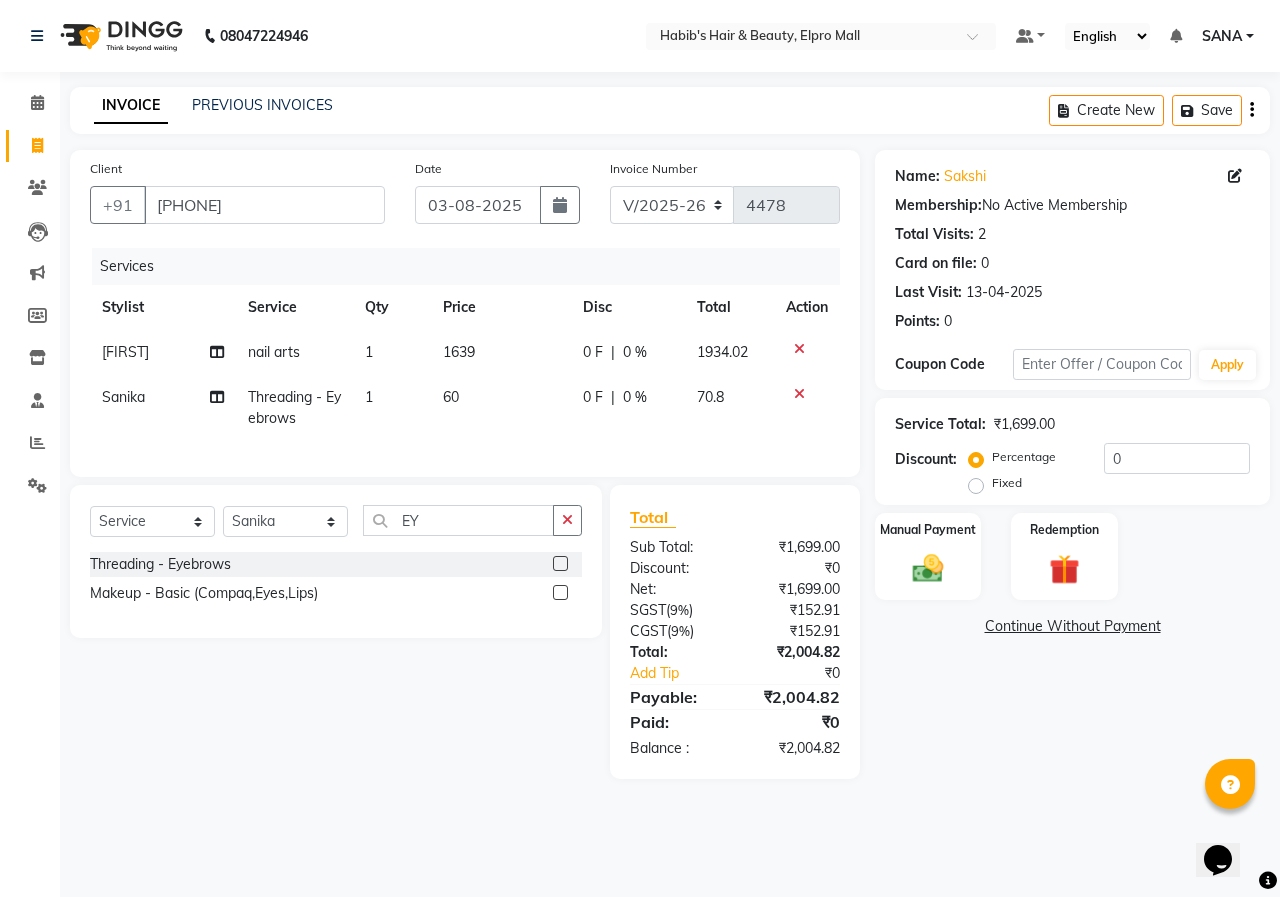 click on "60" 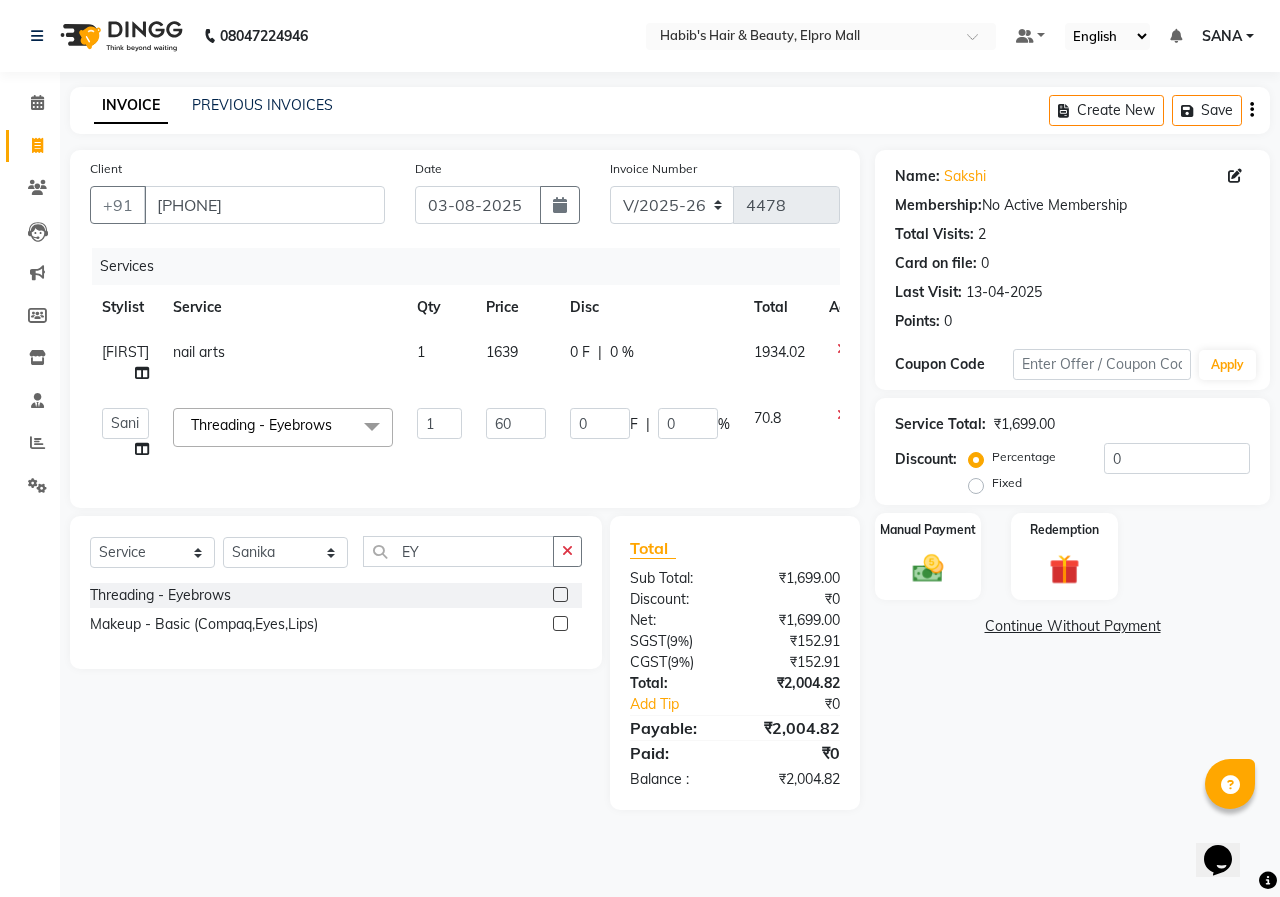 click on "60" 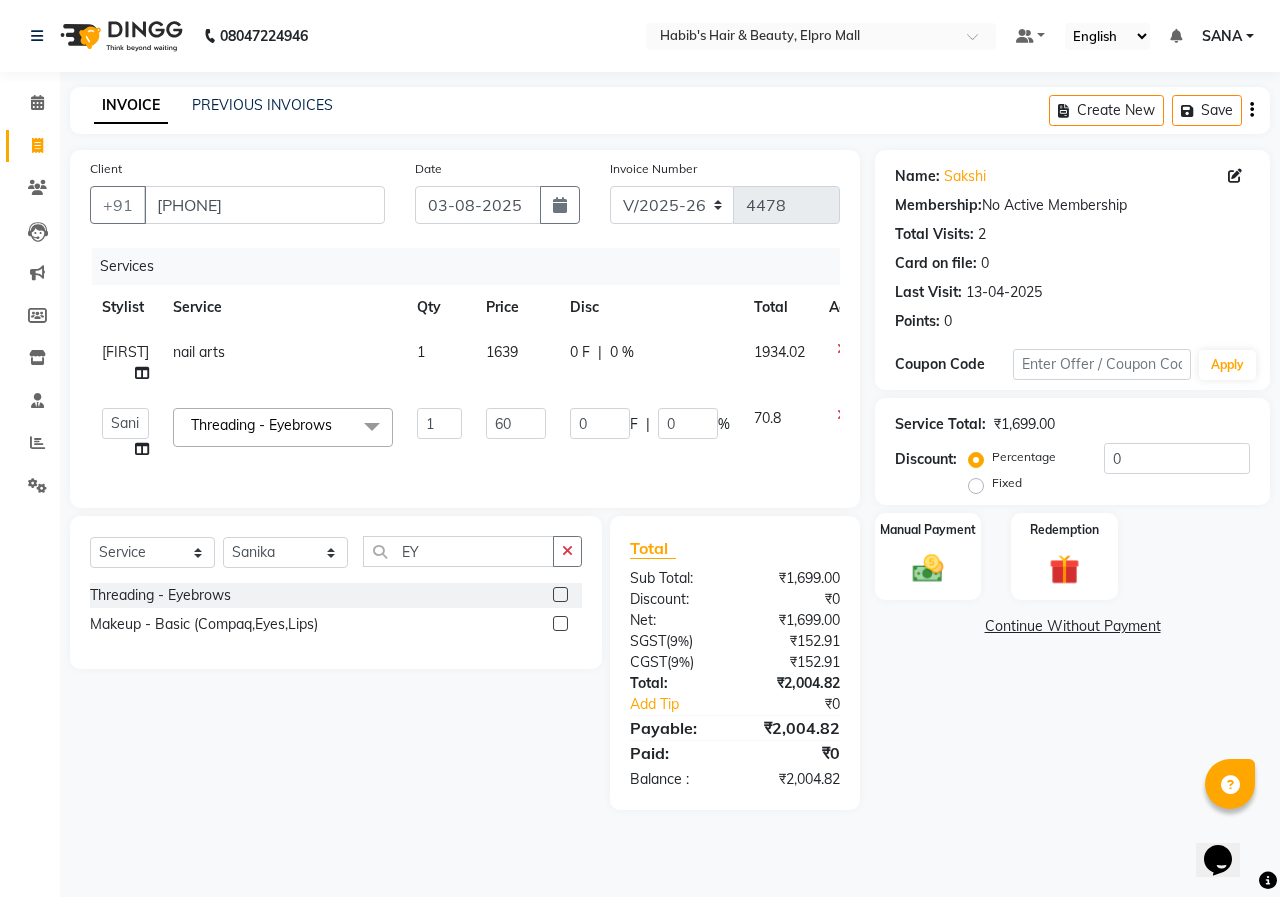click on "60" 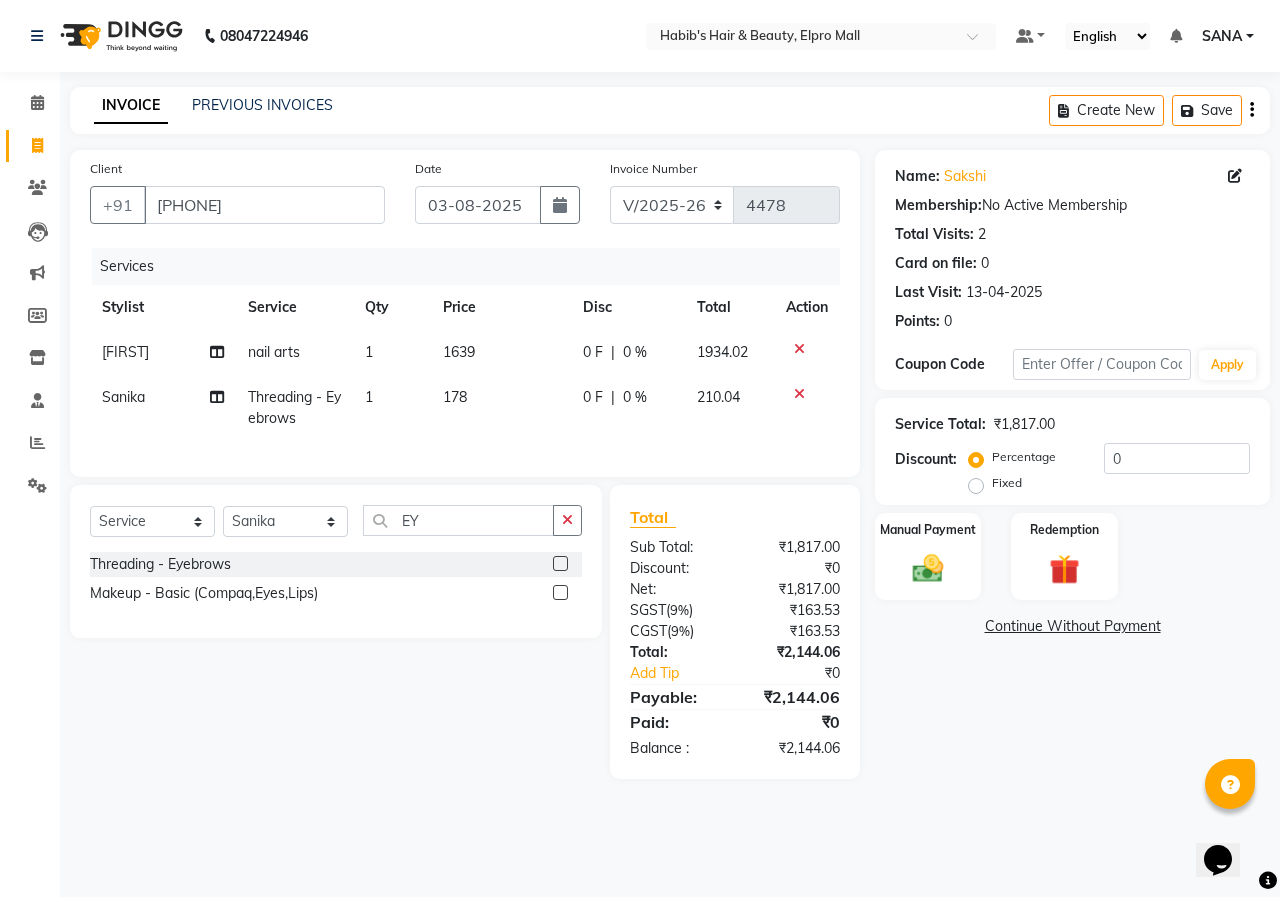 drag, startPoint x: 1060, startPoint y: 729, endPoint x: 944, endPoint y: 622, distance: 157.81319 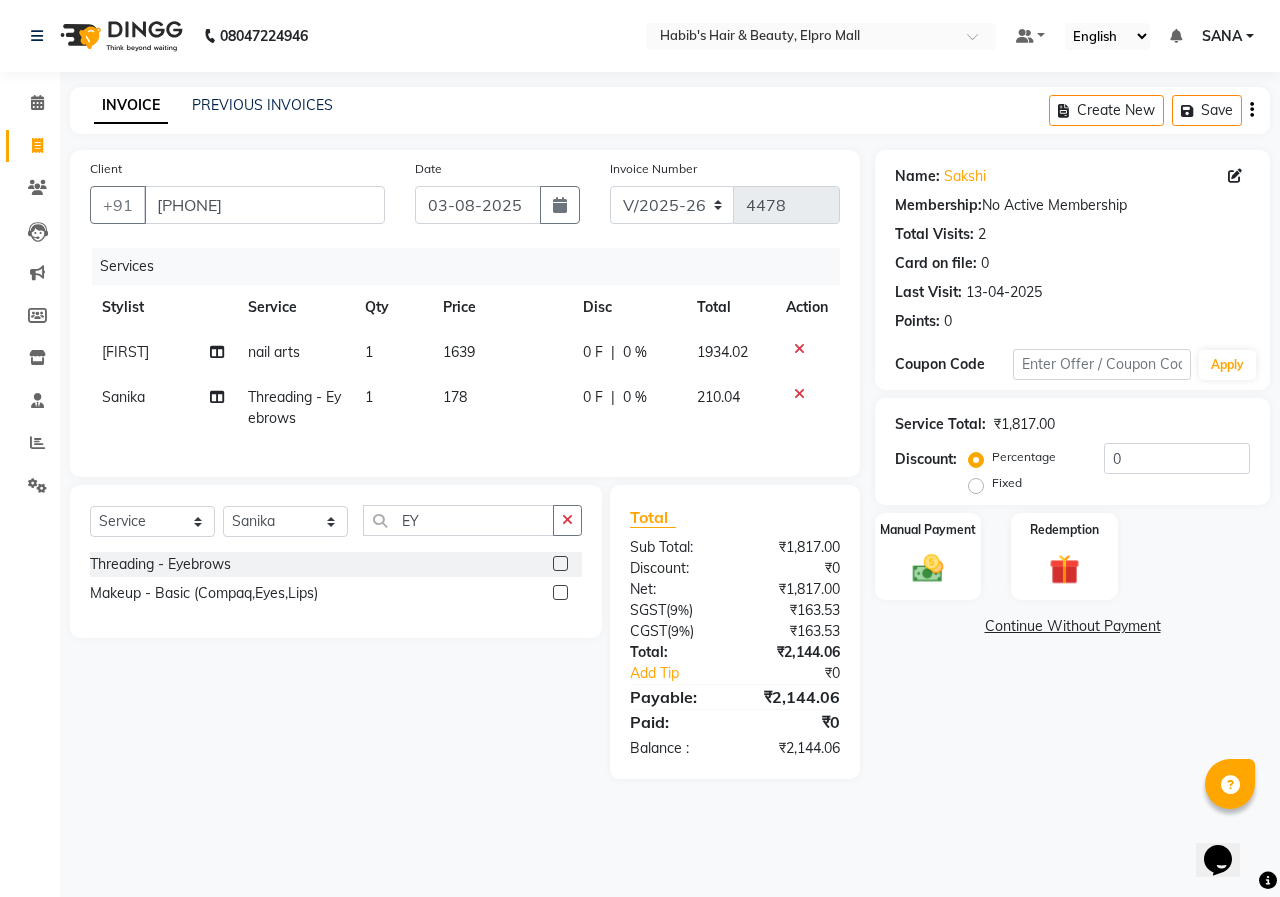 click on "Name: [FIRST]  Membership:  No Active Membership  Total Visits:  2 Card on file:  0 Last Visit:   13-04-2025 Points:   0  Coupon Code Apply Service Total:  ₹1,817.00  Discount:  Percentage   Fixed  0 Manual Payment Redemption  Continue Without Payment" 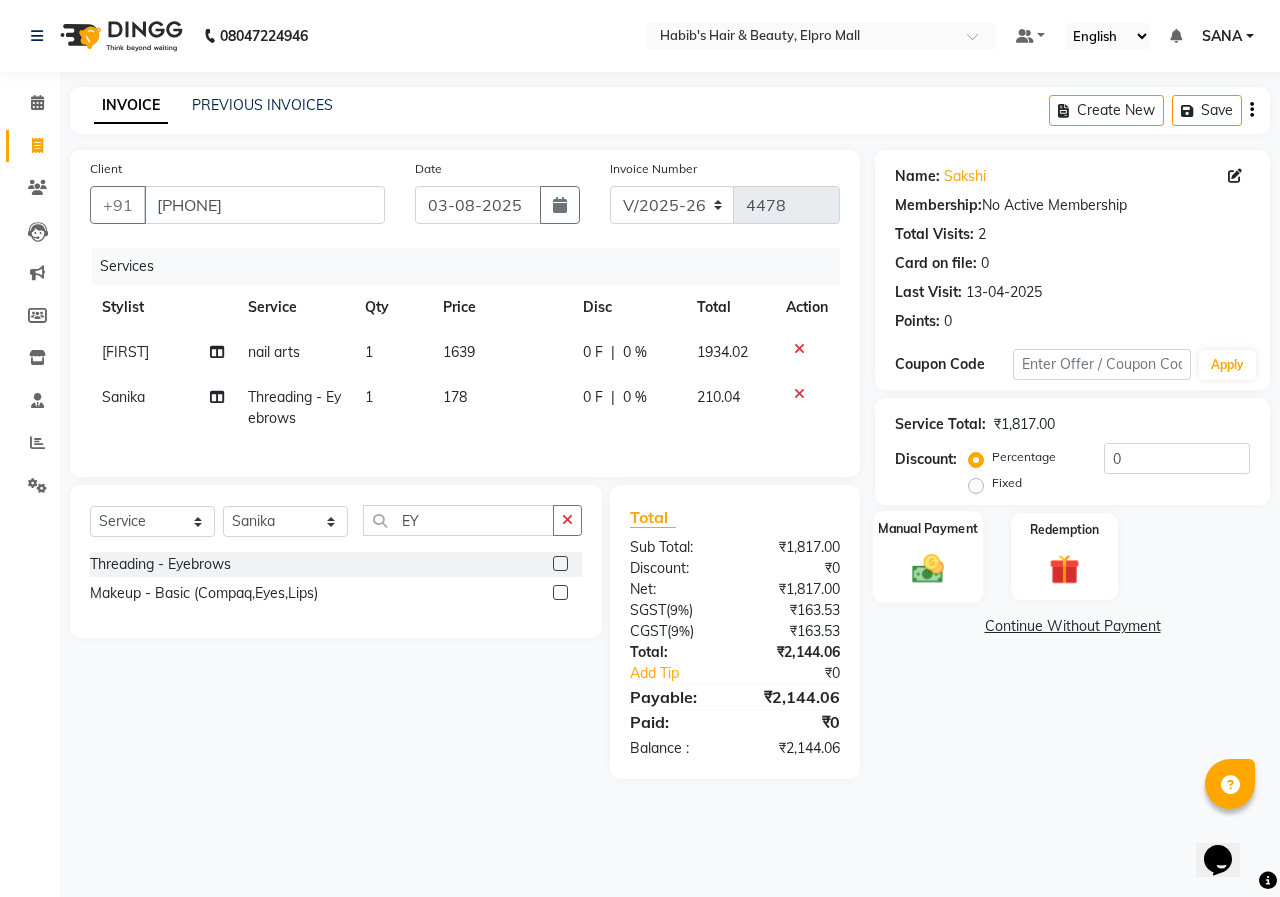 click 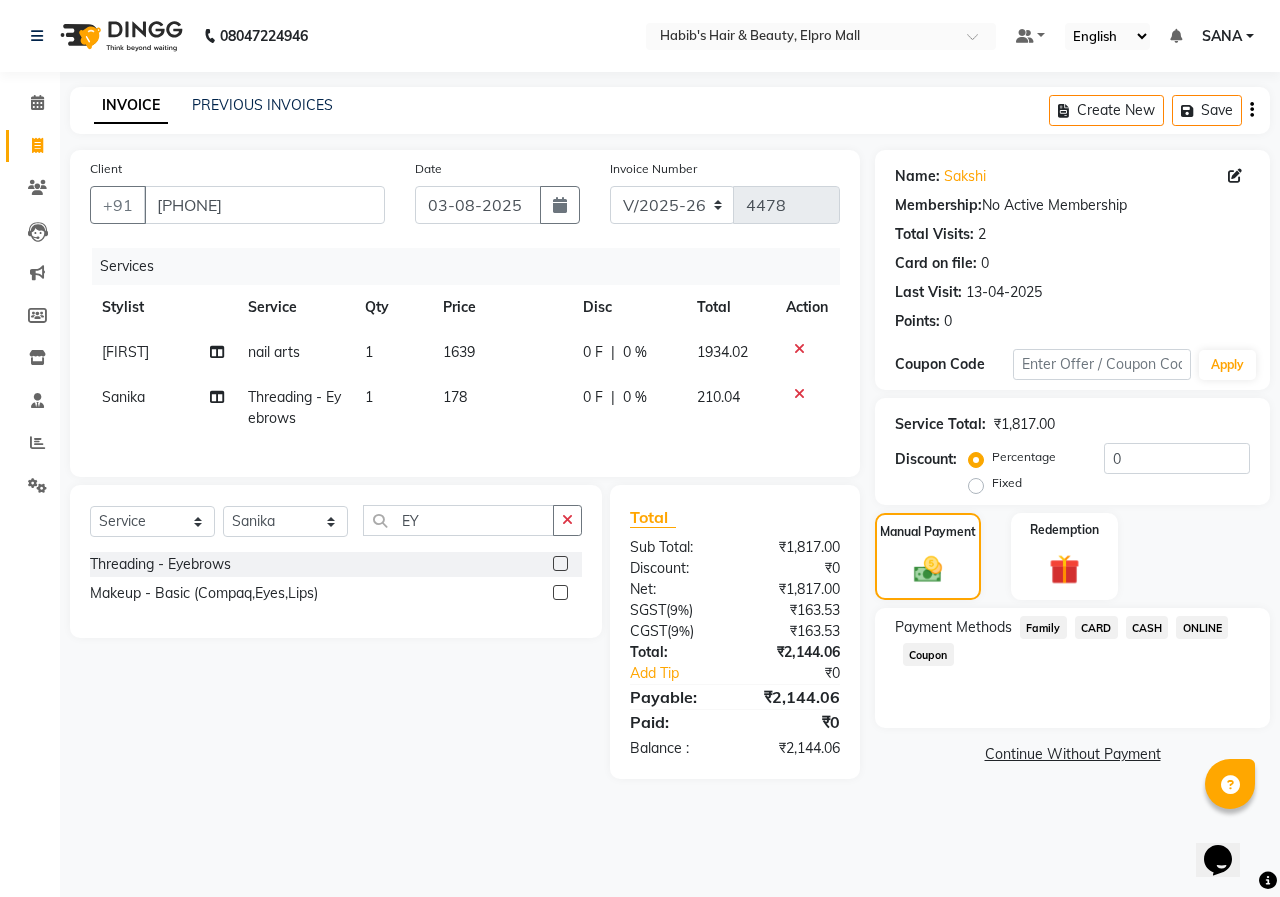 click on "ONLINE" 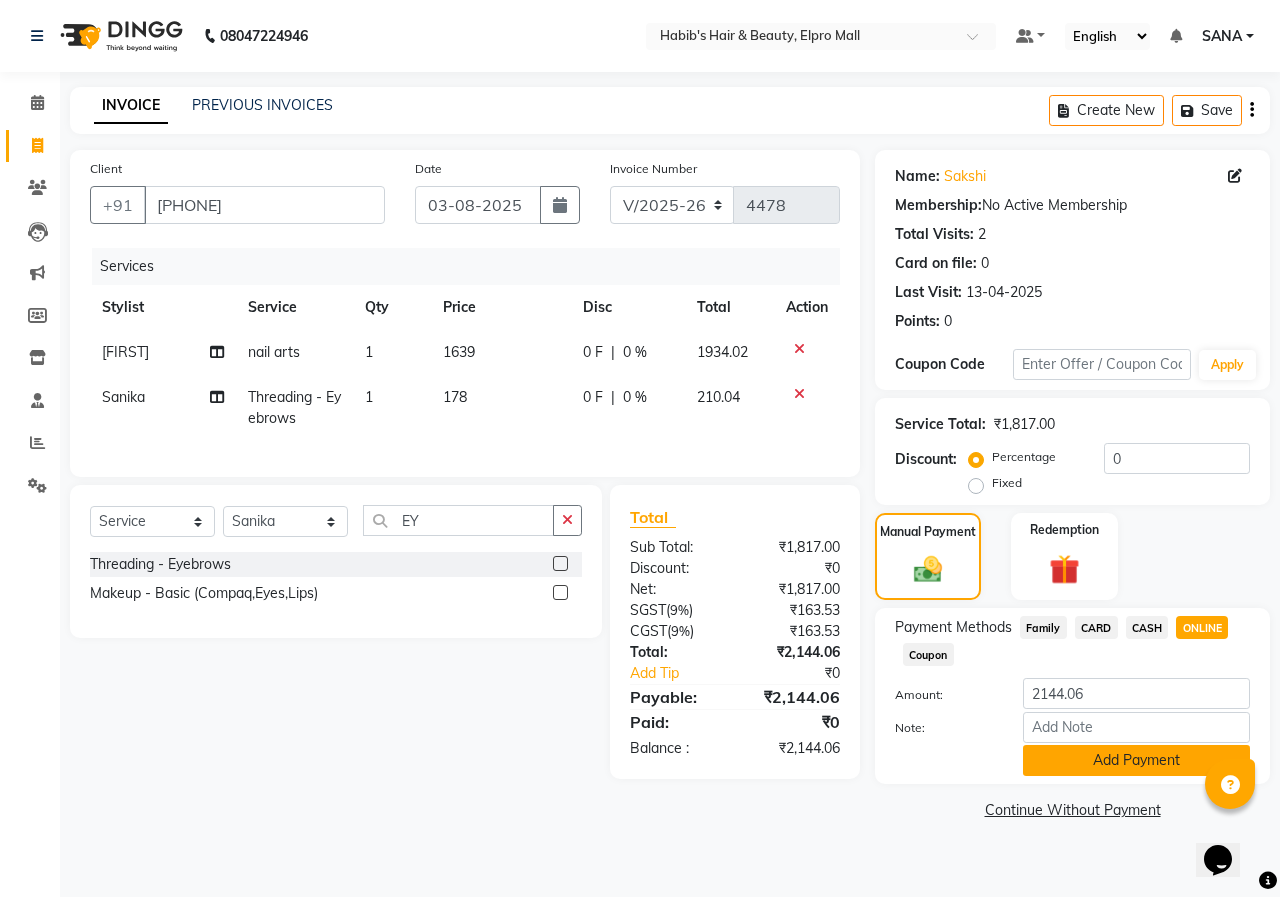 click on "Add Payment" 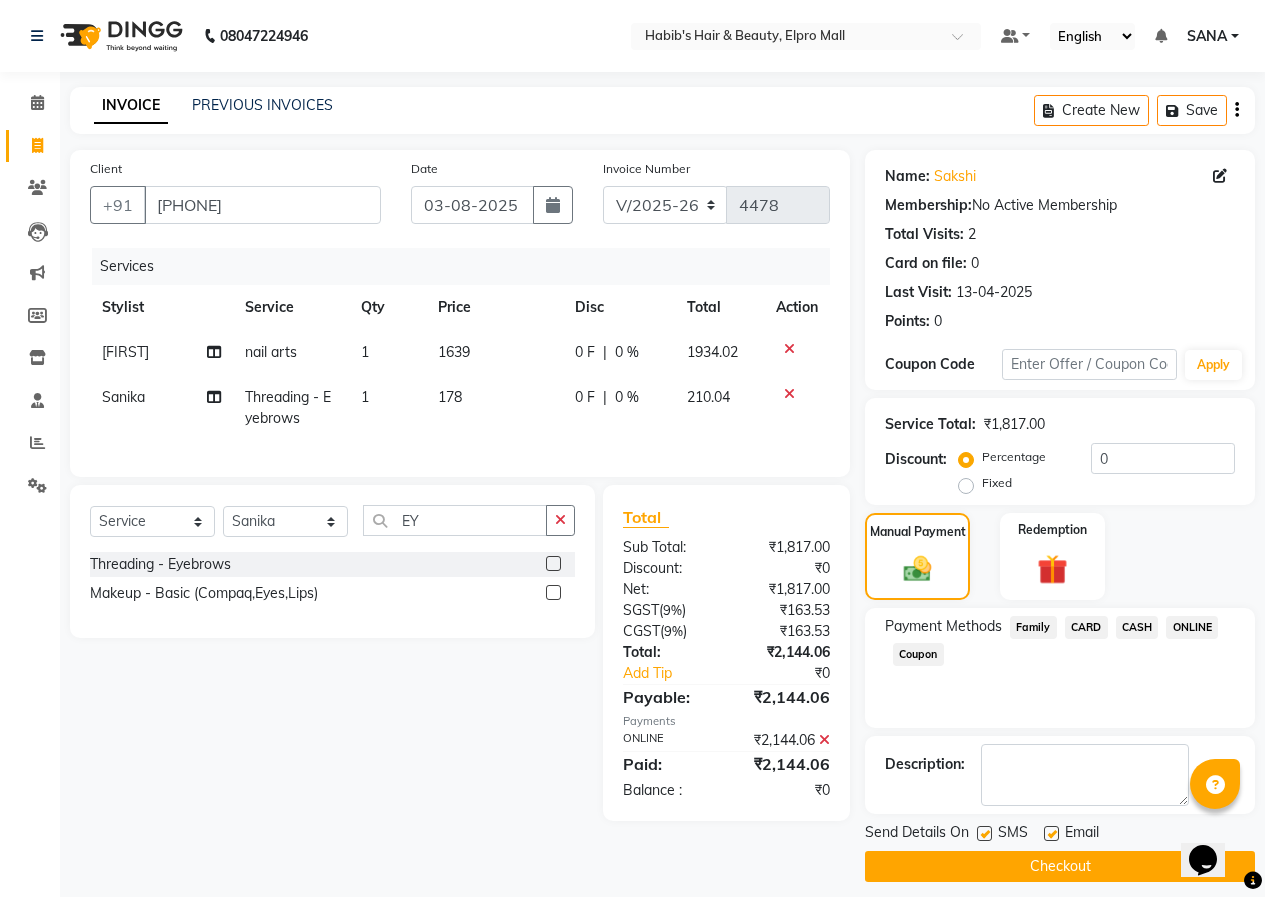 click on "Checkout" 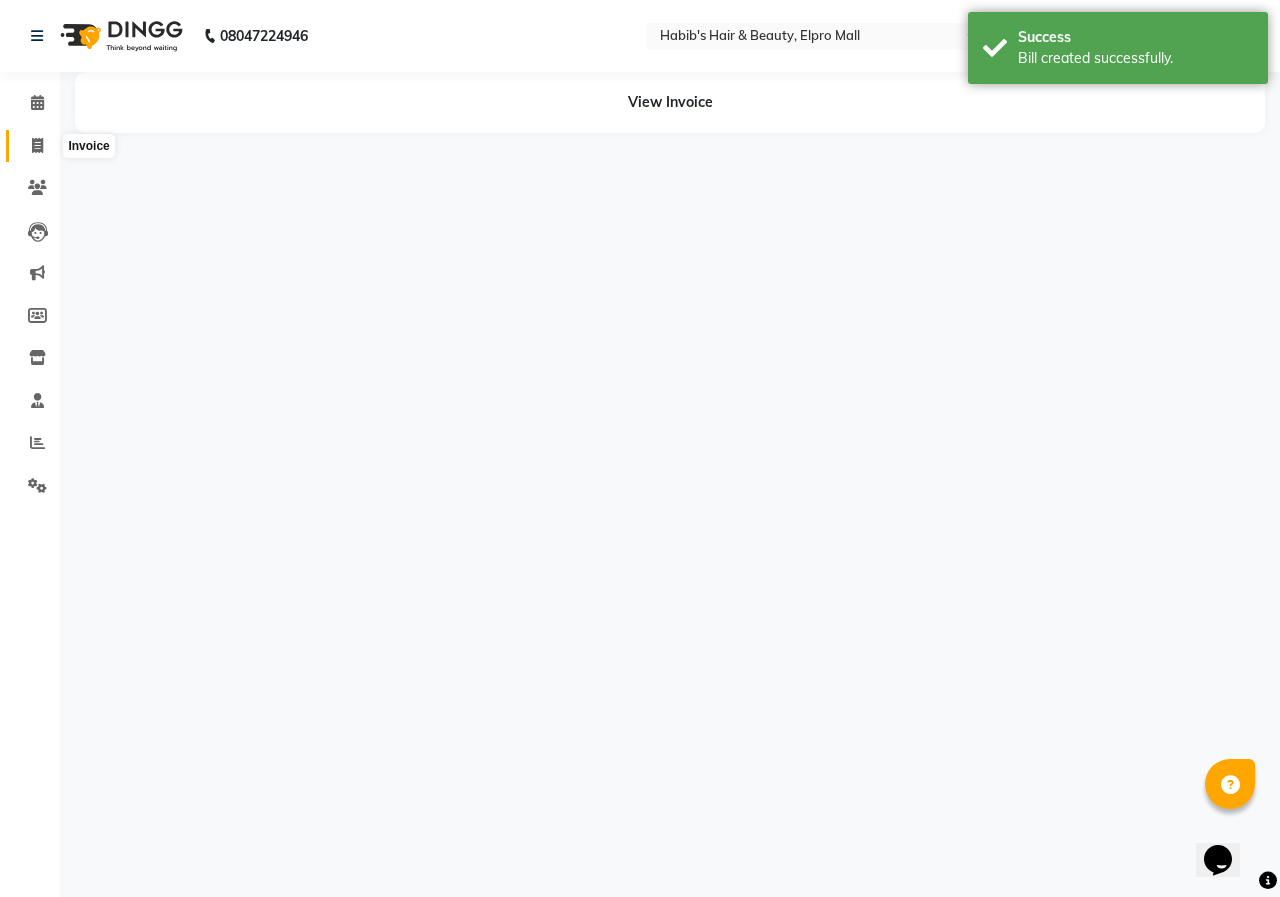click 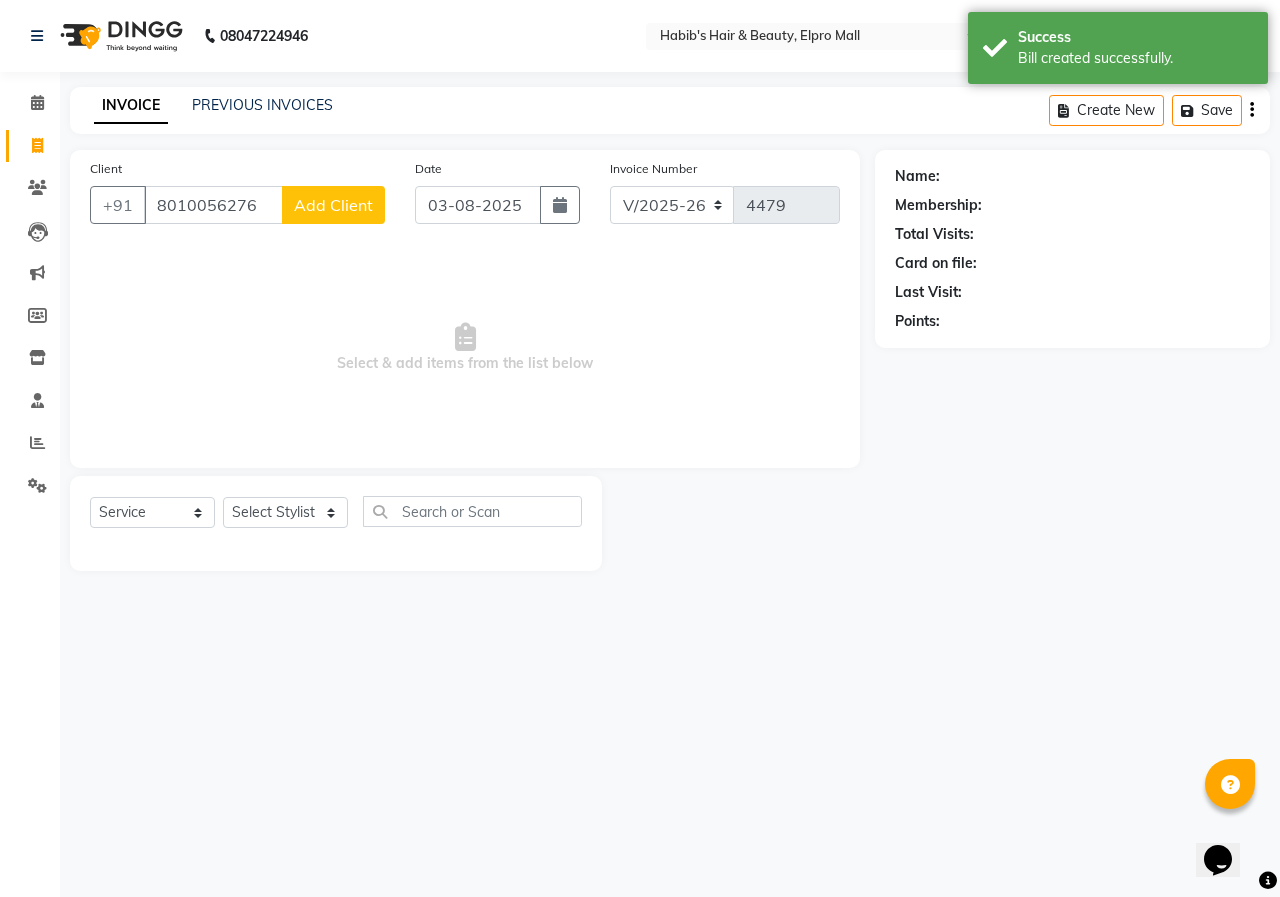 click on "Add Client" 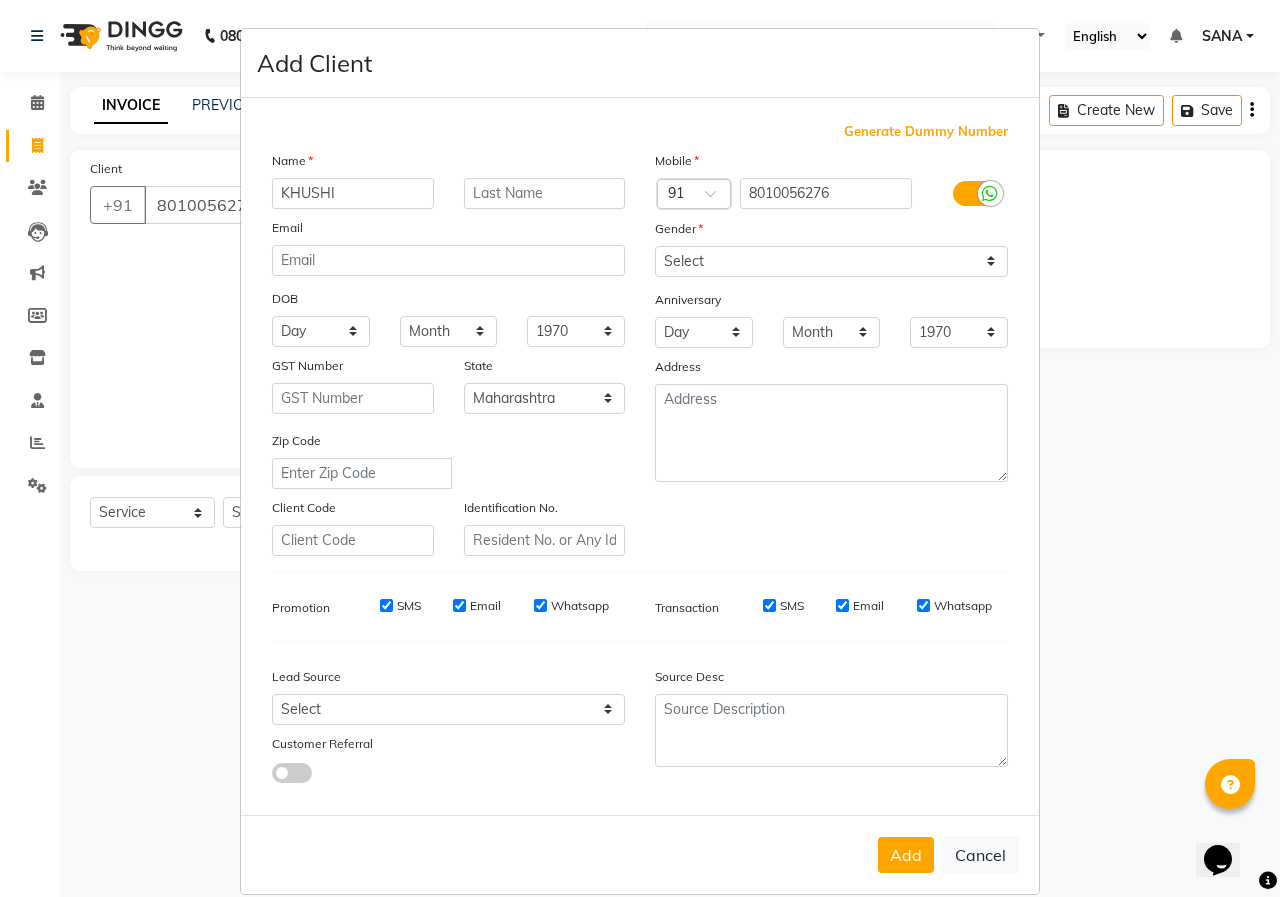 click on "Gender" at bounding box center [831, 232] 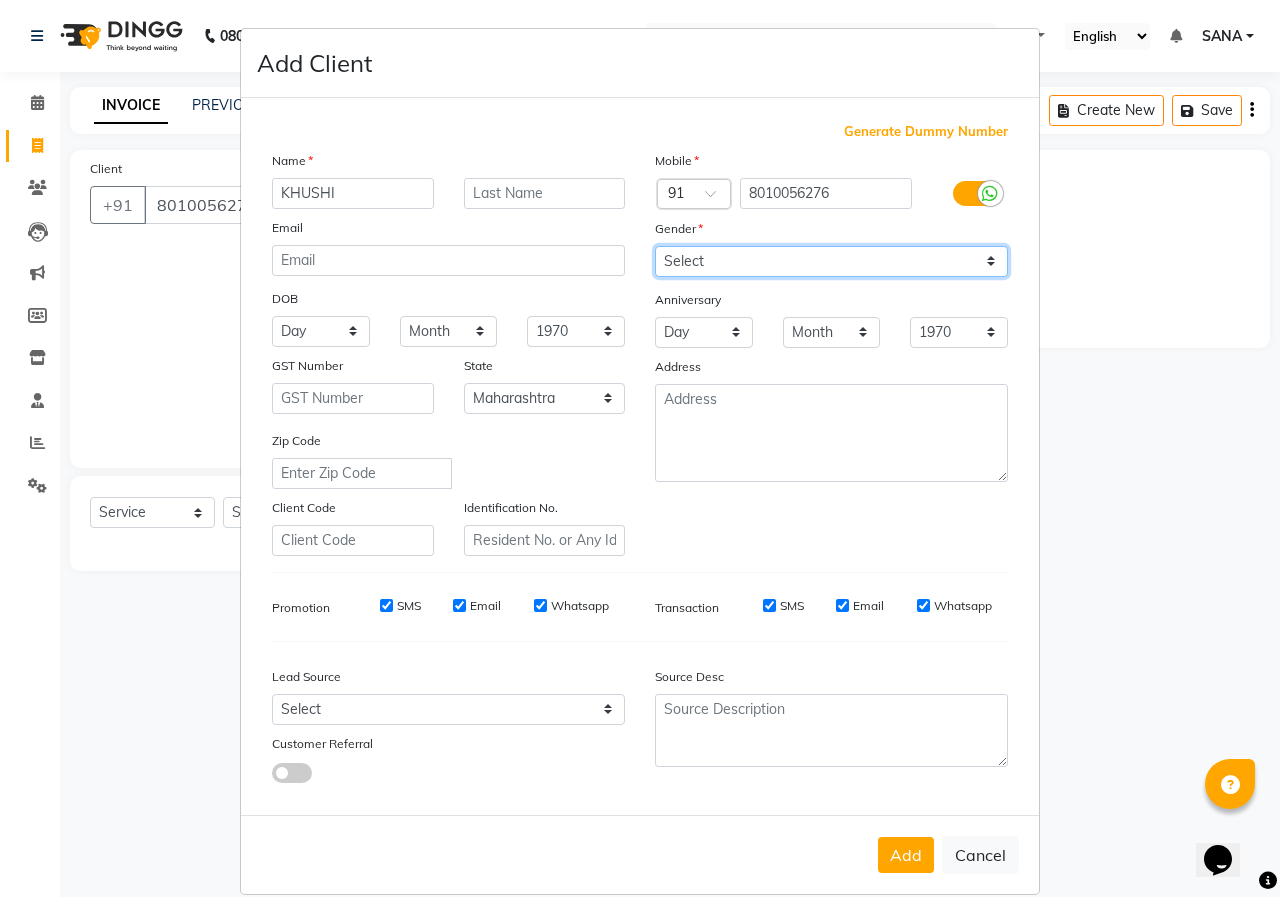 drag, startPoint x: 744, startPoint y: 252, endPoint x: 740, endPoint y: 275, distance: 23.345236 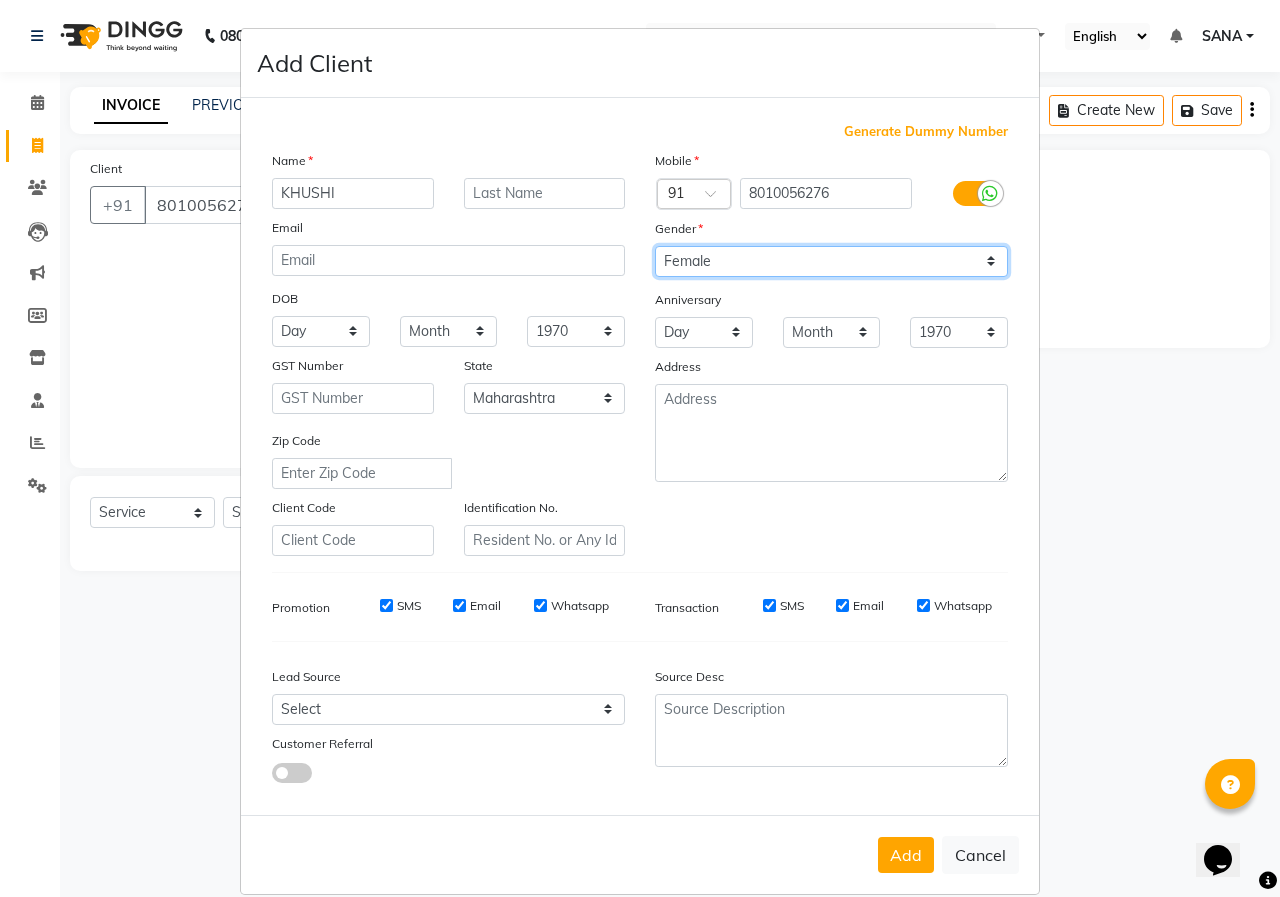 click on "Select Male Female Other Prefer Not To Say" at bounding box center (831, 261) 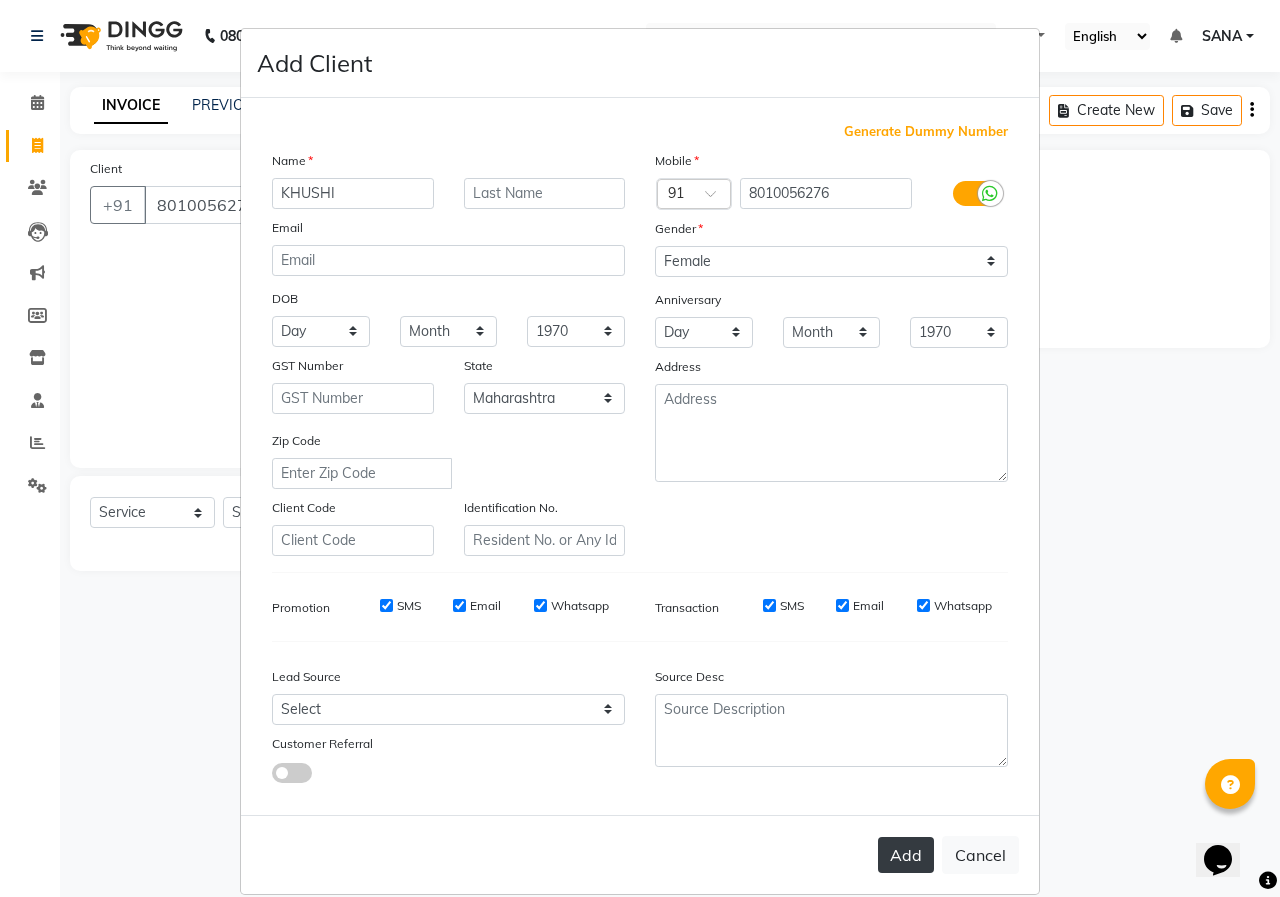 click on "Add" at bounding box center [906, 855] 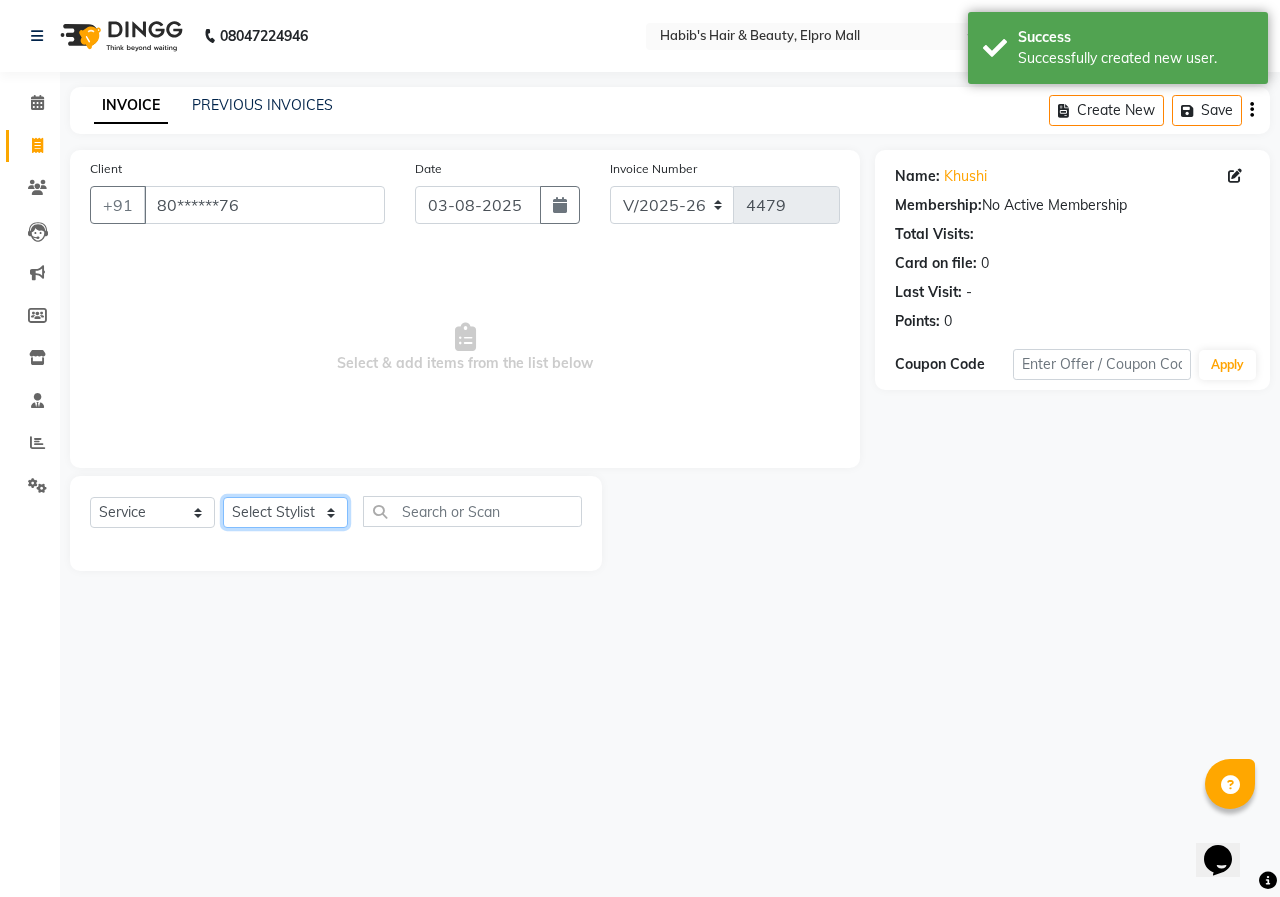 click on "Select Stylist ANUSHKA GAURI GUDDU Keshav Maushi Mhaske  priya  Rahul Ravi  Roshan Sagar SANA Sangam Sanika shabnam SONALI  subhan" 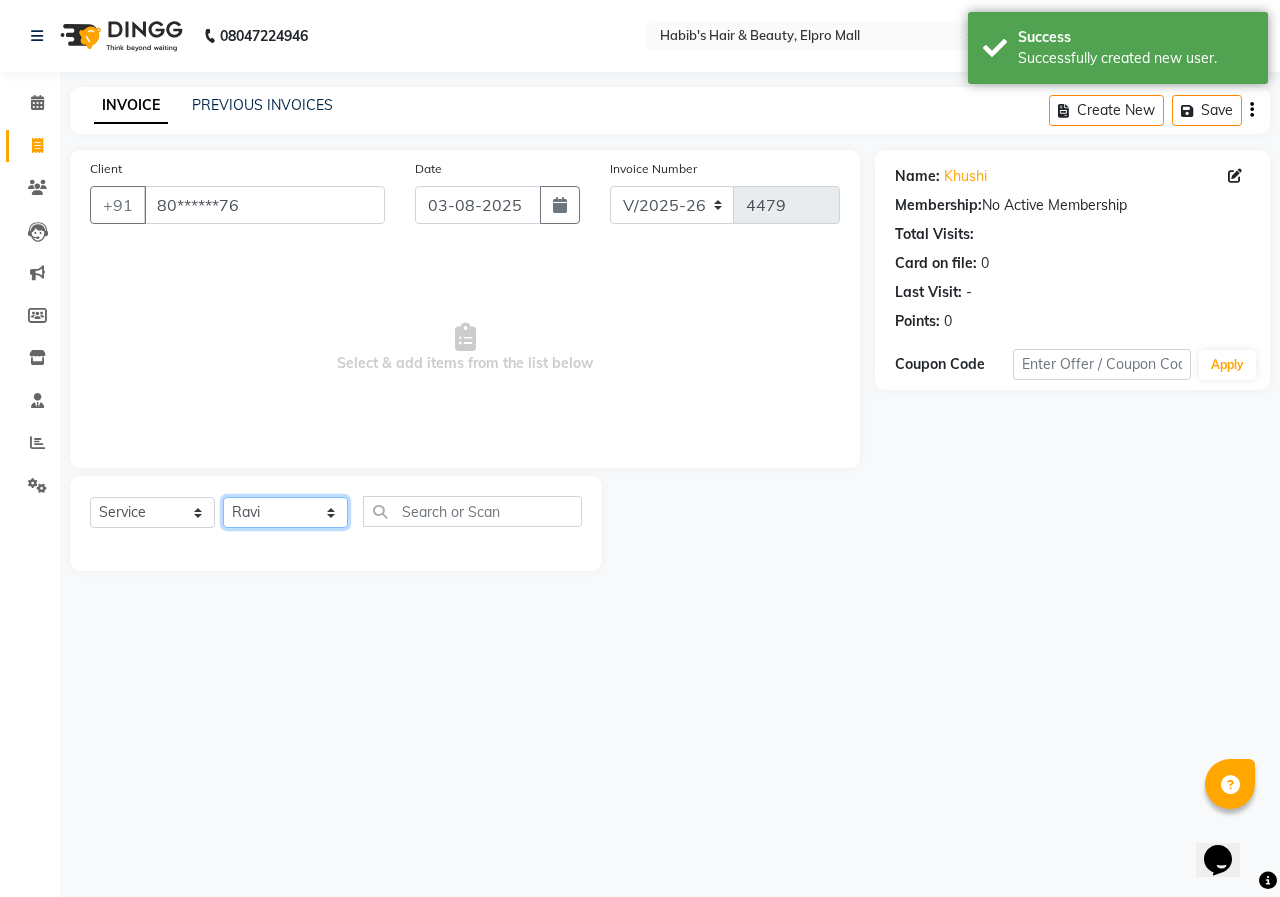 click on "Select Stylist ANUSHKA GAURI GUDDU Keshav Maushi Mhaske  priya  Rahul Ravi  Roshan Sagar SANA Sangam Sanika shabnam SONALI  subhan" 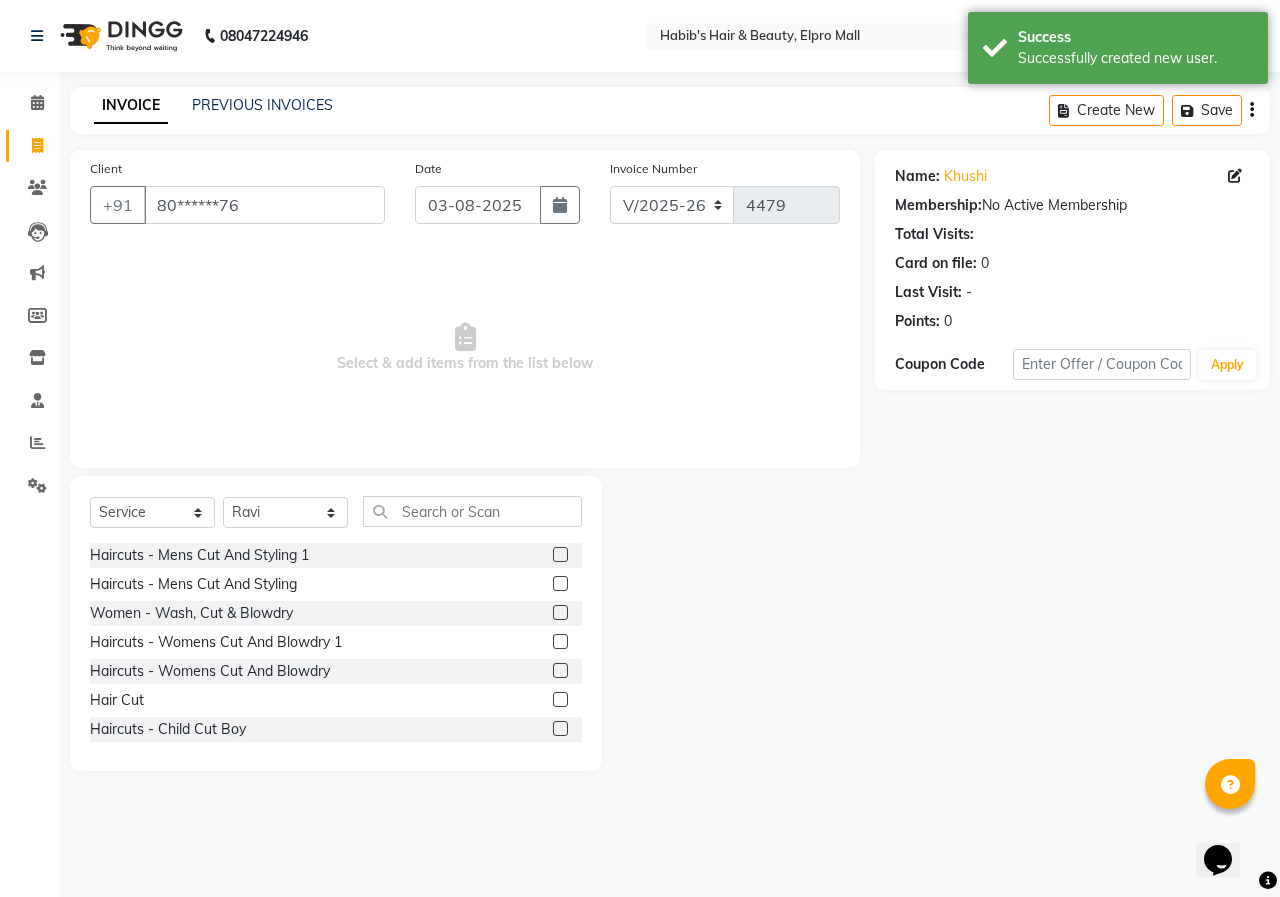 click 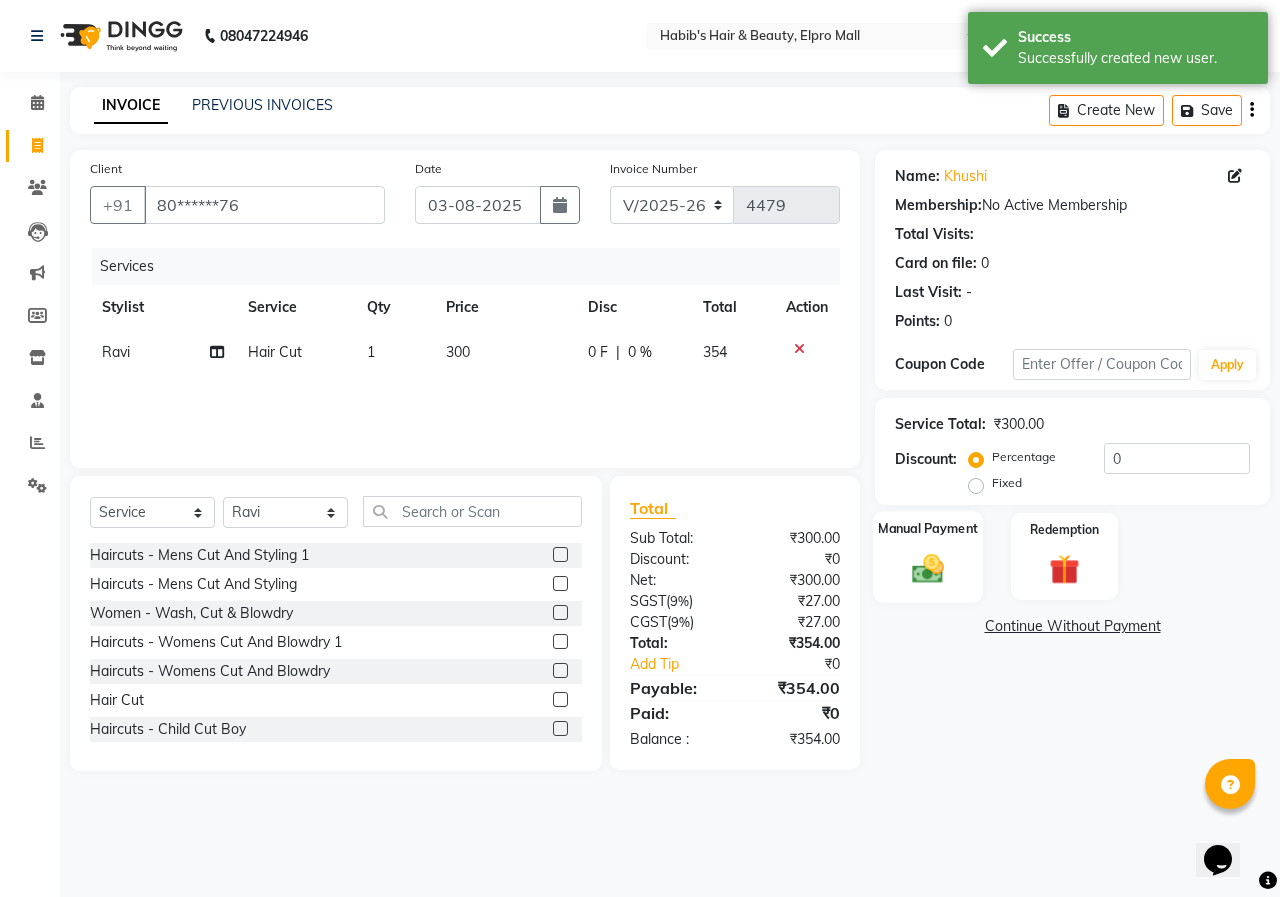 click on "Manual Payment" 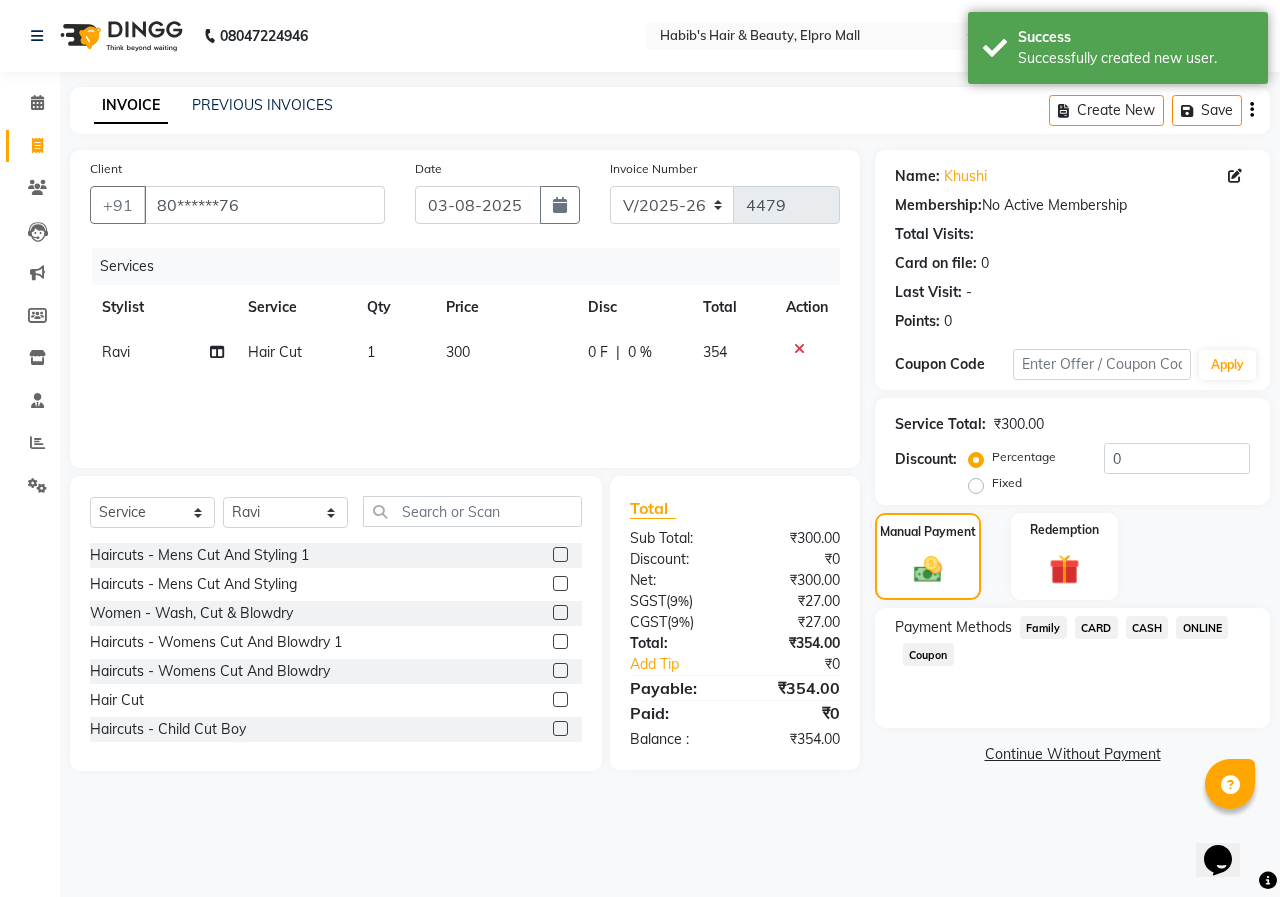 click on "ONLINE" 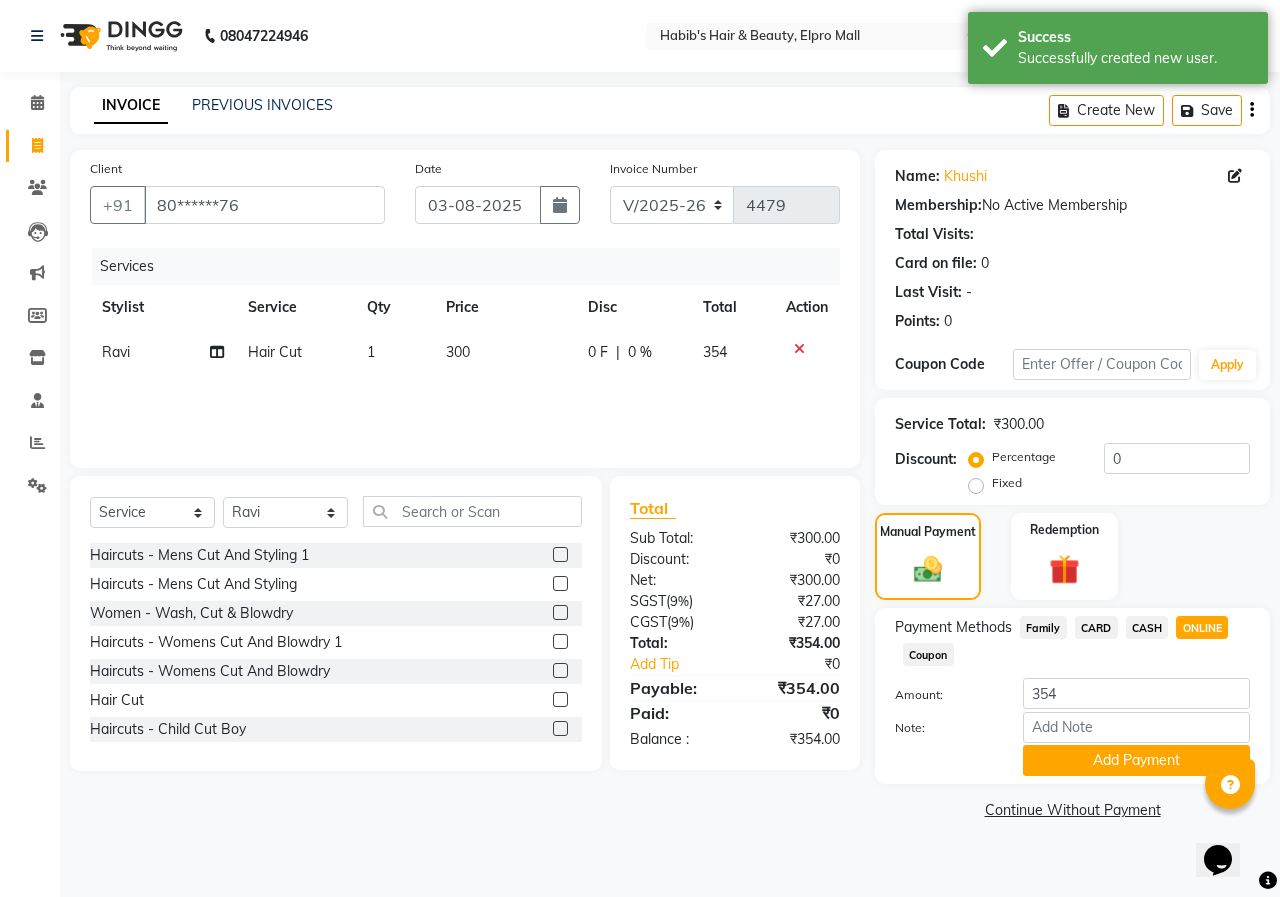 click on "Add Payment" 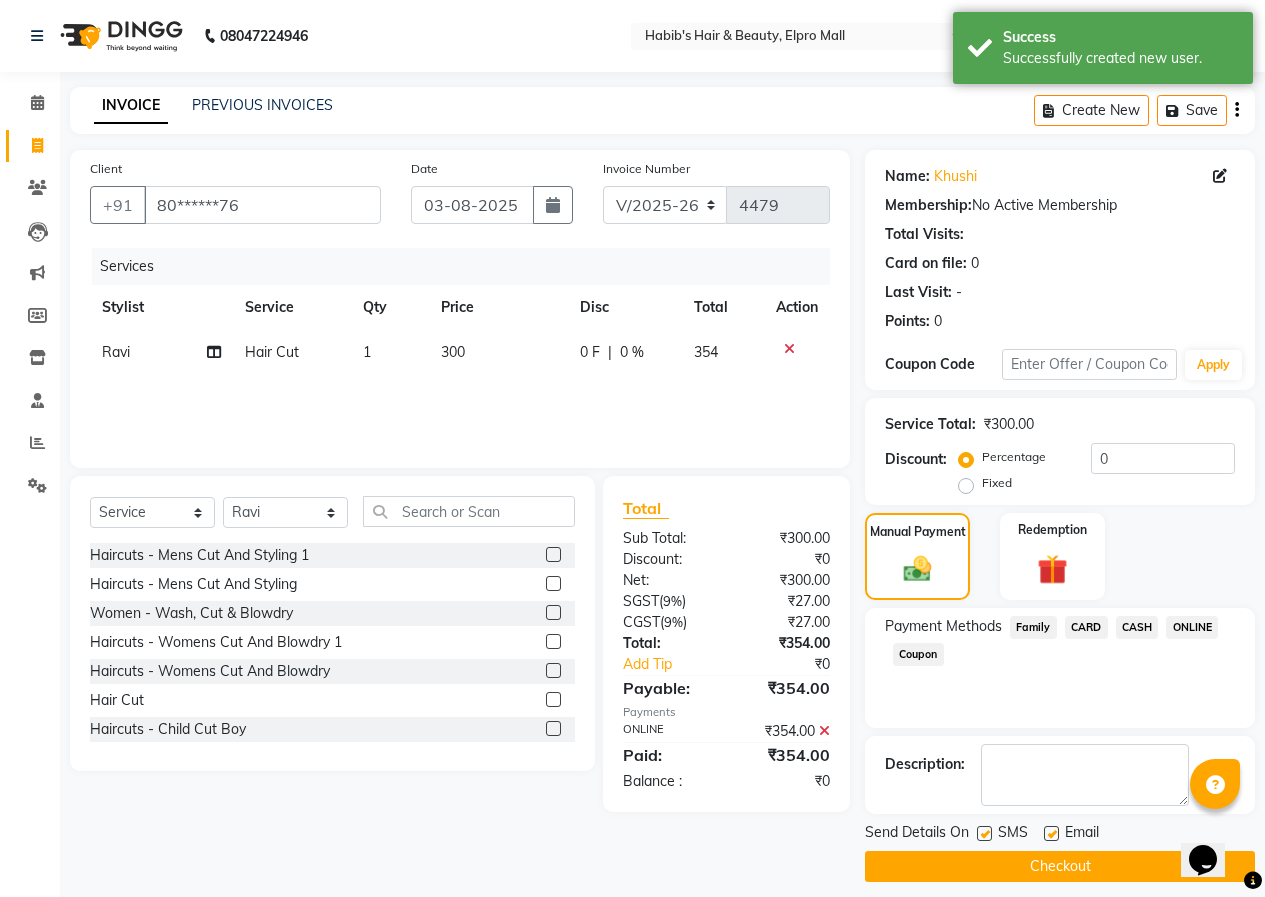 click on "Checkout" 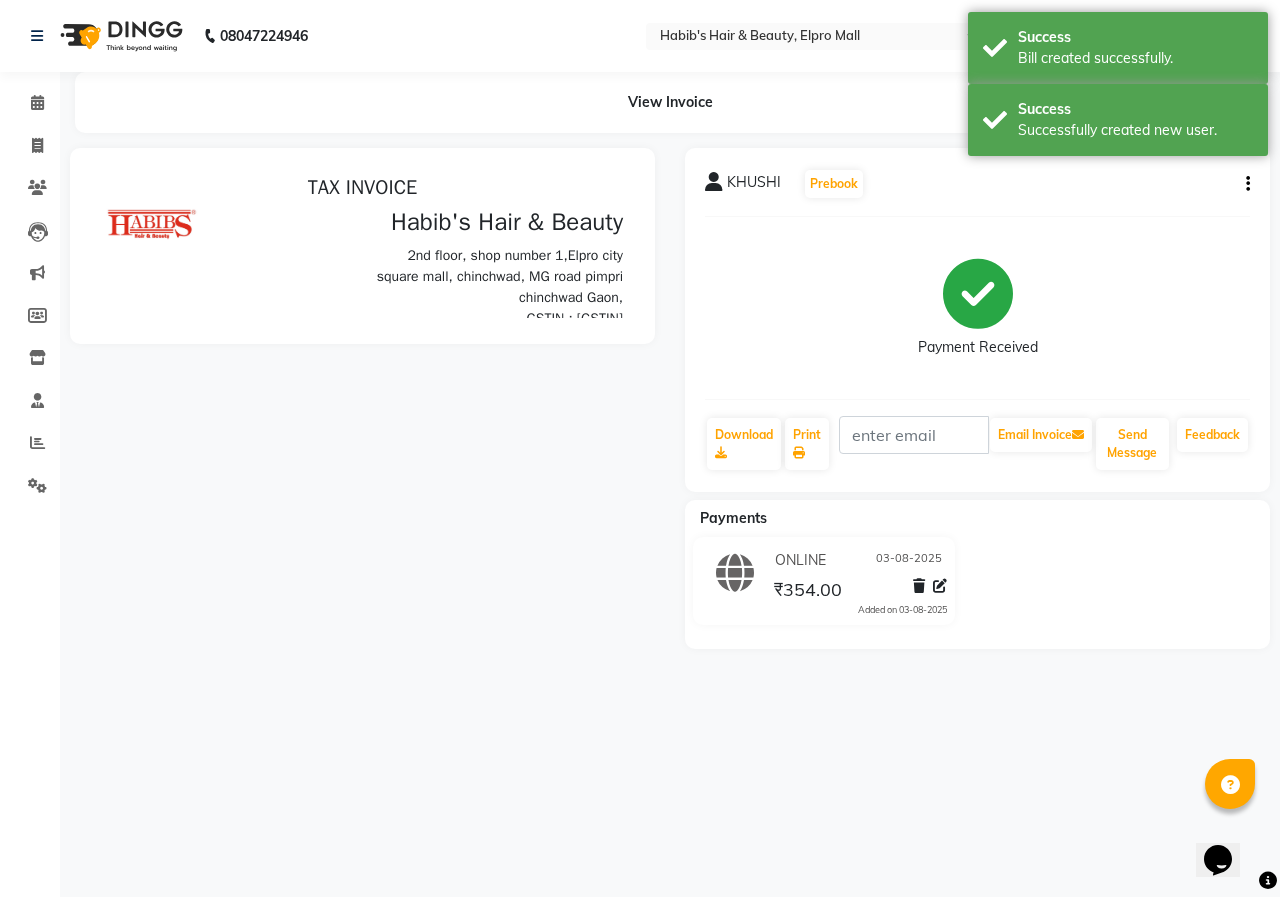 scroll, scrollTop: 0, scrollLeft: 0, axis: both 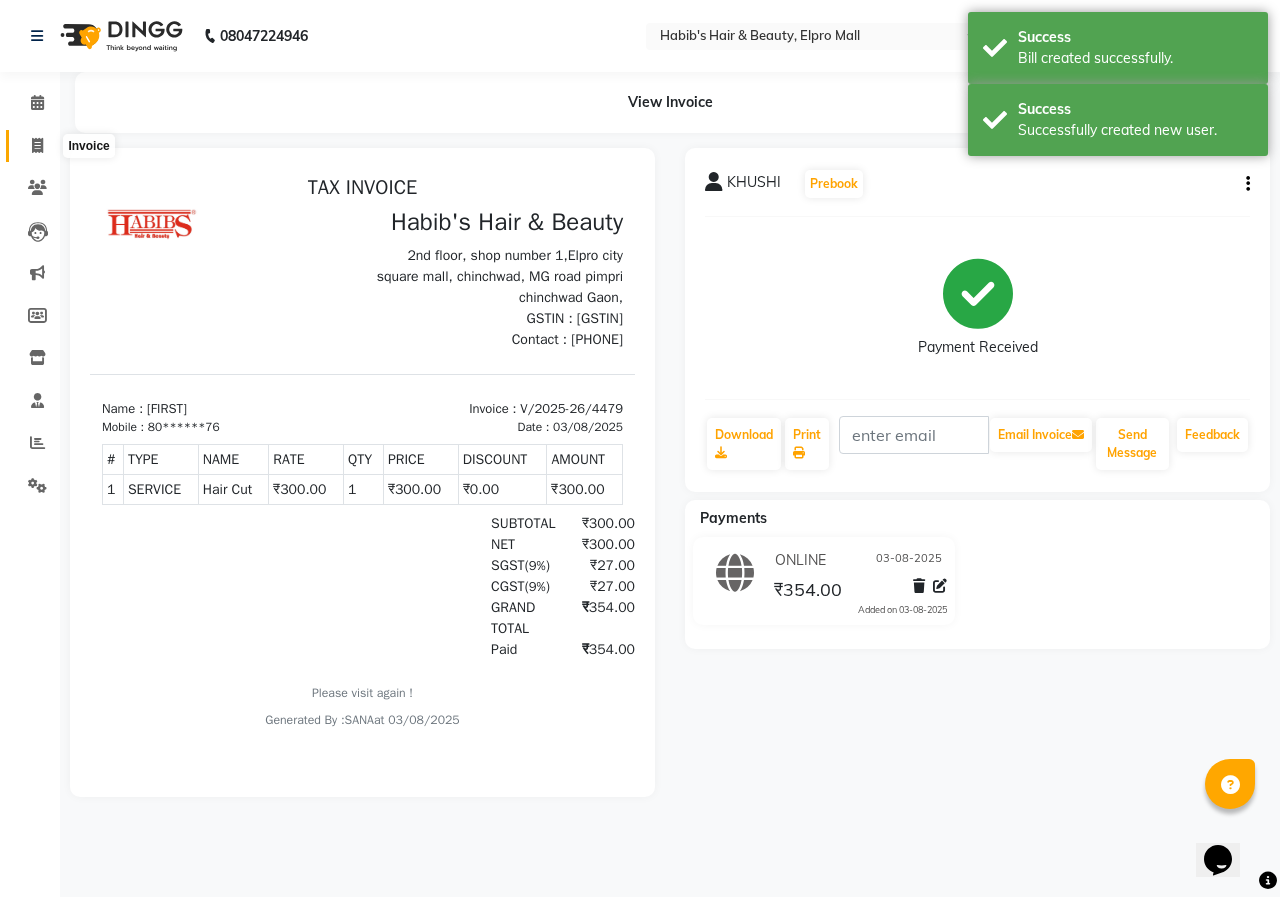 click 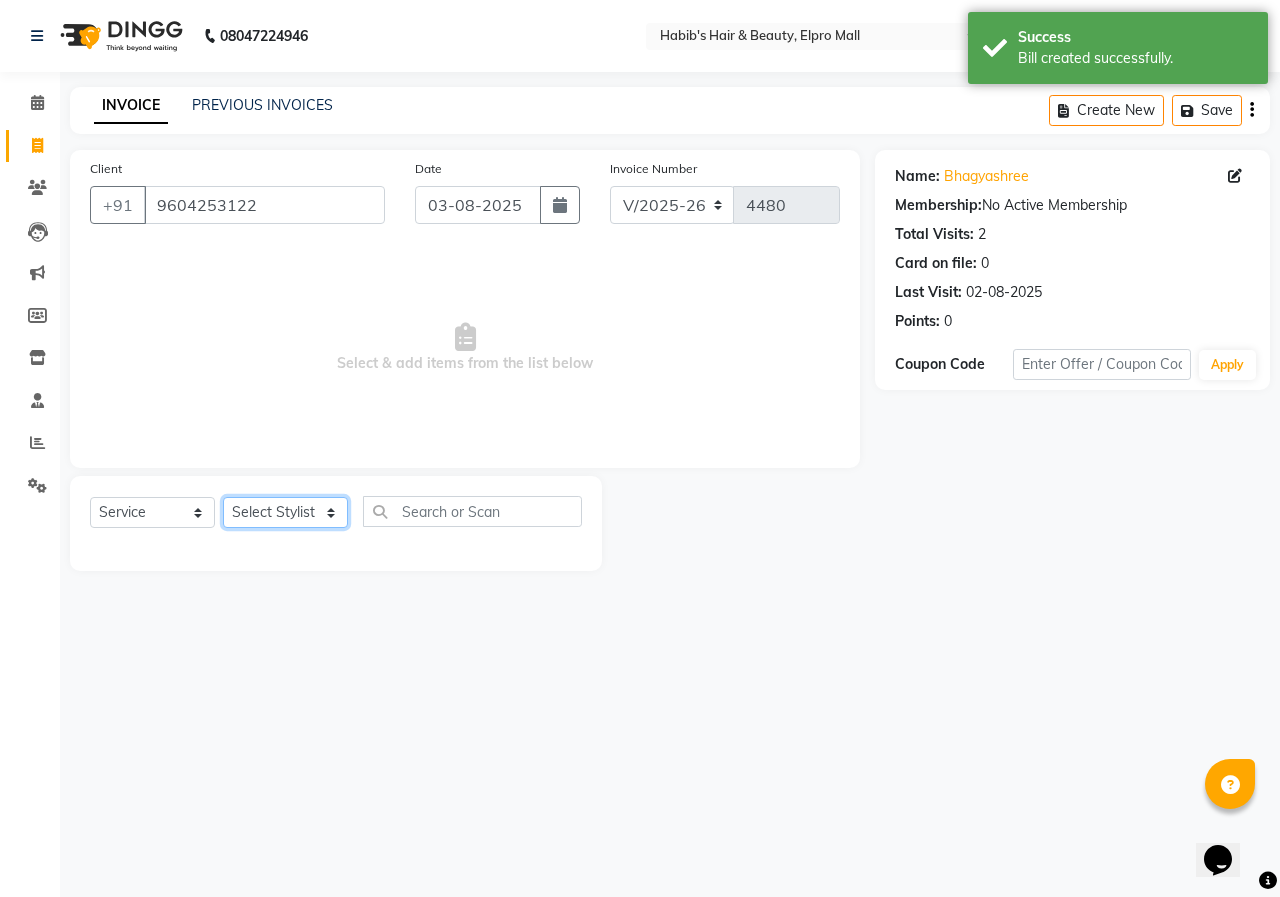 click on "Select Stylist ANUSHKA GAURI GUDDU Keshav Maushi Mhaske  priya  Rahul Ravi  Roshan Sagar SANA Sangam Sanika shabnam SONALI  subhan" 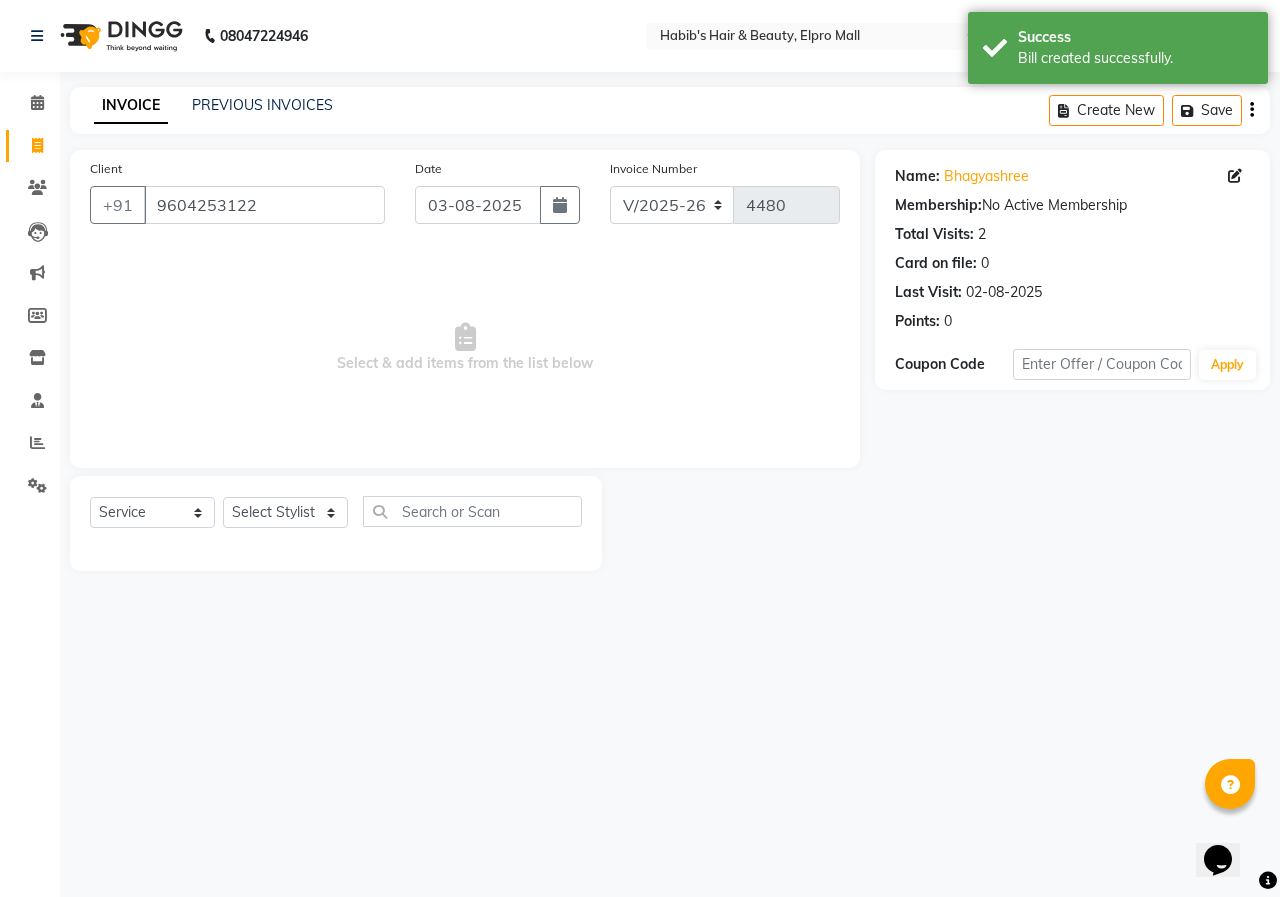 click on "Select & add items from the list below" at bounding box center [465, 348] 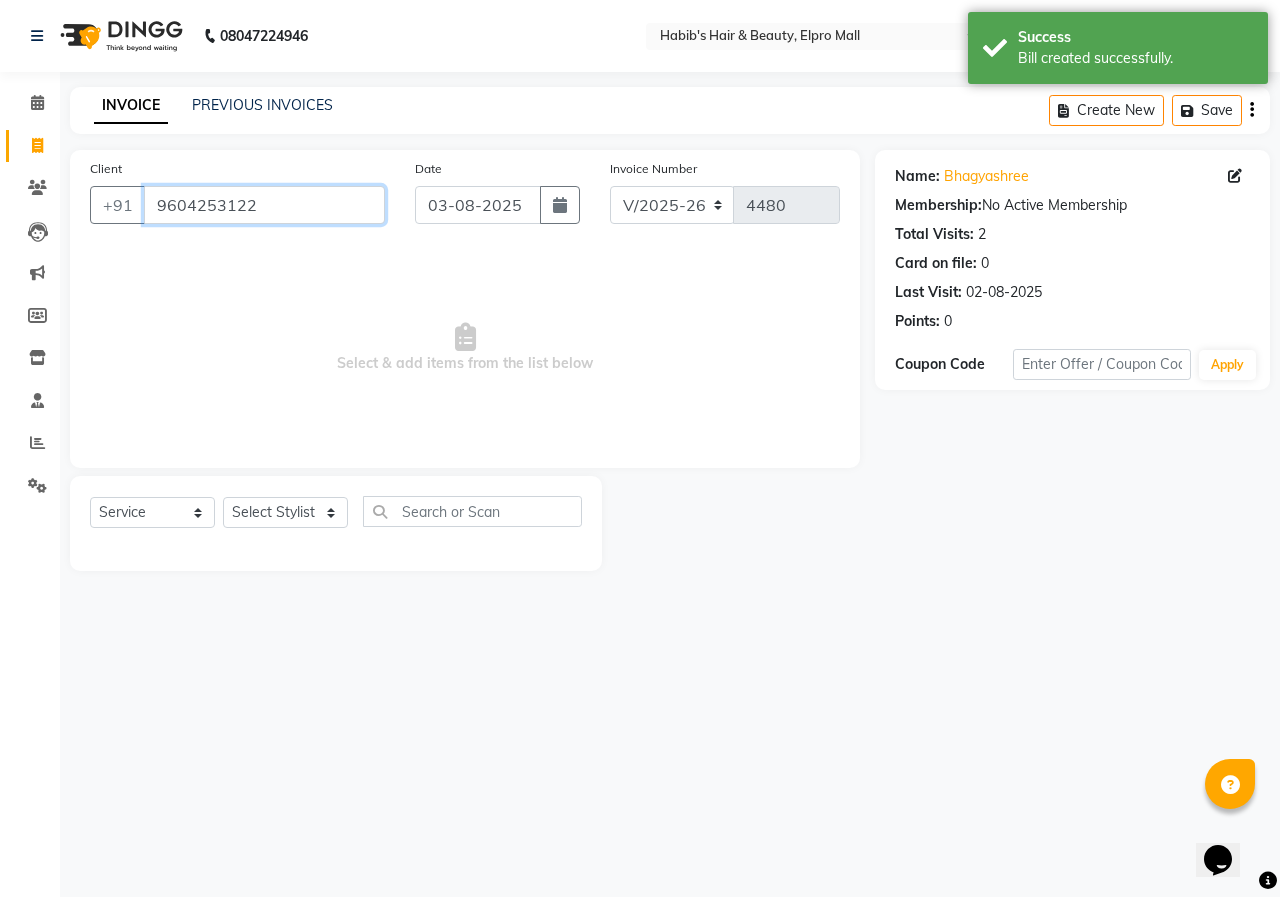 click on "9604253122" at bounding box center (264, 205) 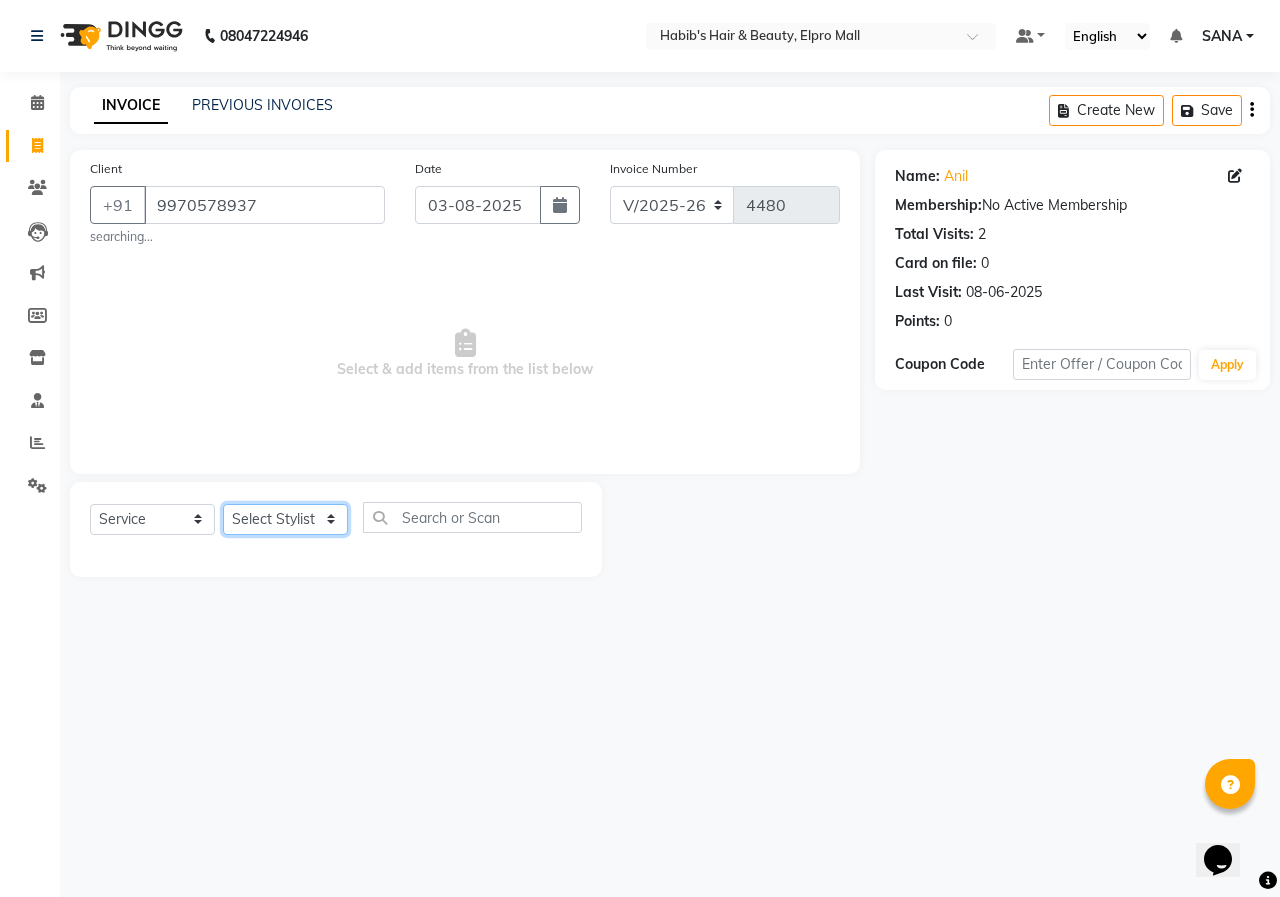 click on "Select Stylist ANUSHKA GAURI GUDDU Keshav Maushi Mhaske  priya  Rahul Ravi  Roshan Sagar SANA Sangam Sanika shabnam SONALI  subhan" 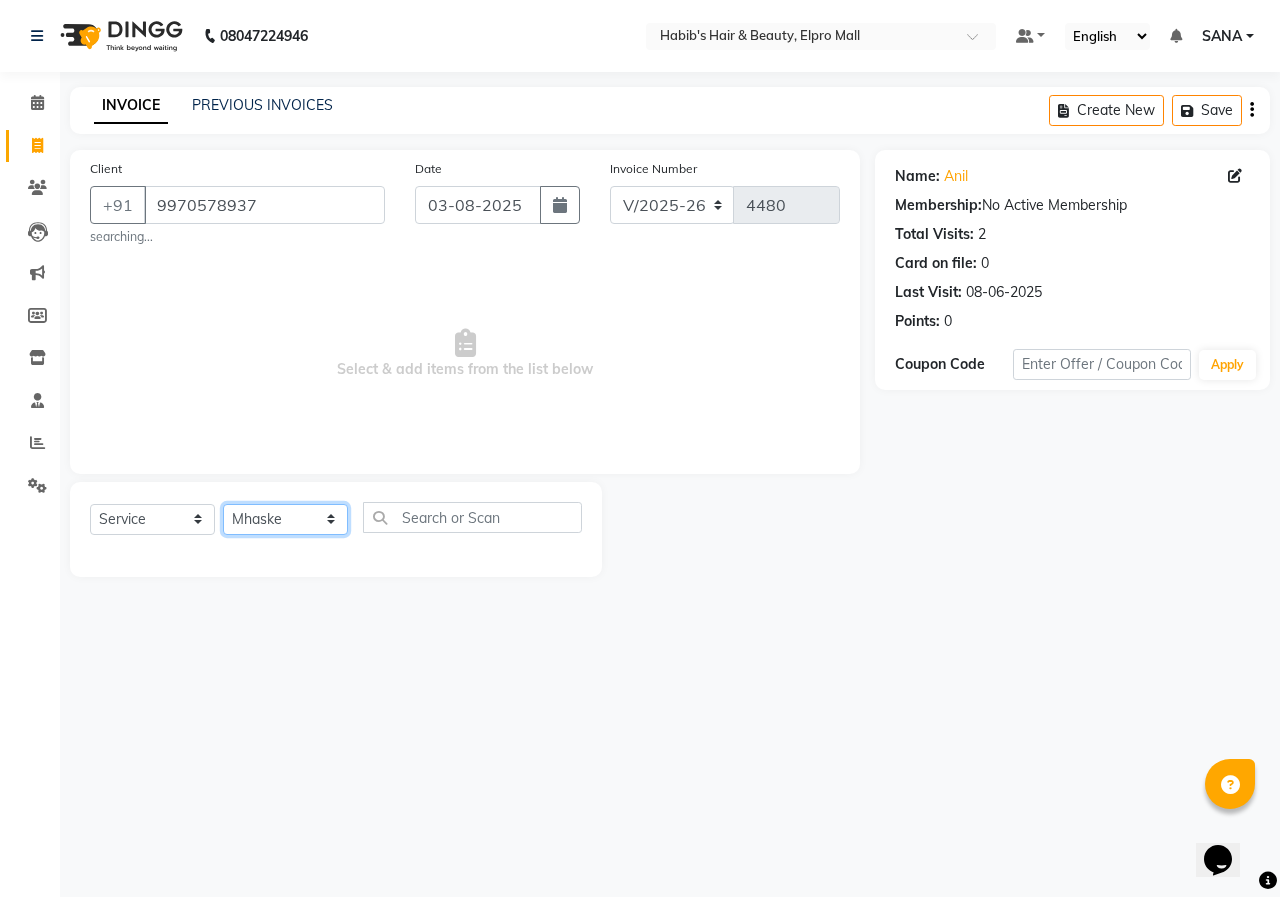 click on "Select Stylist ANUSHKA GAURI GUDDU Keshav Maushi Mhaske  priya  Rahul Ravi  Roshan Sagar SANA Sangam Sanika shabnam SONALI  subhan" 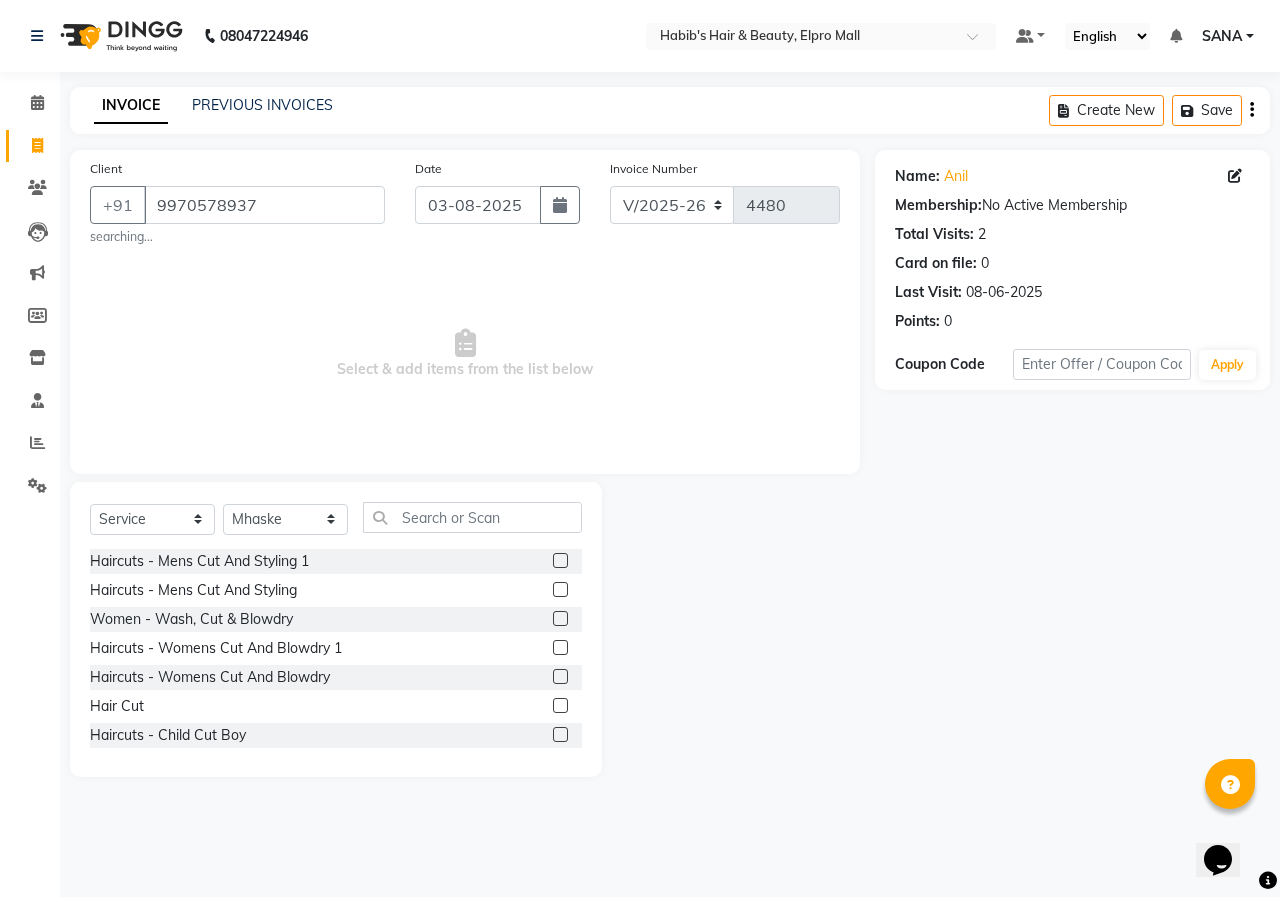 click 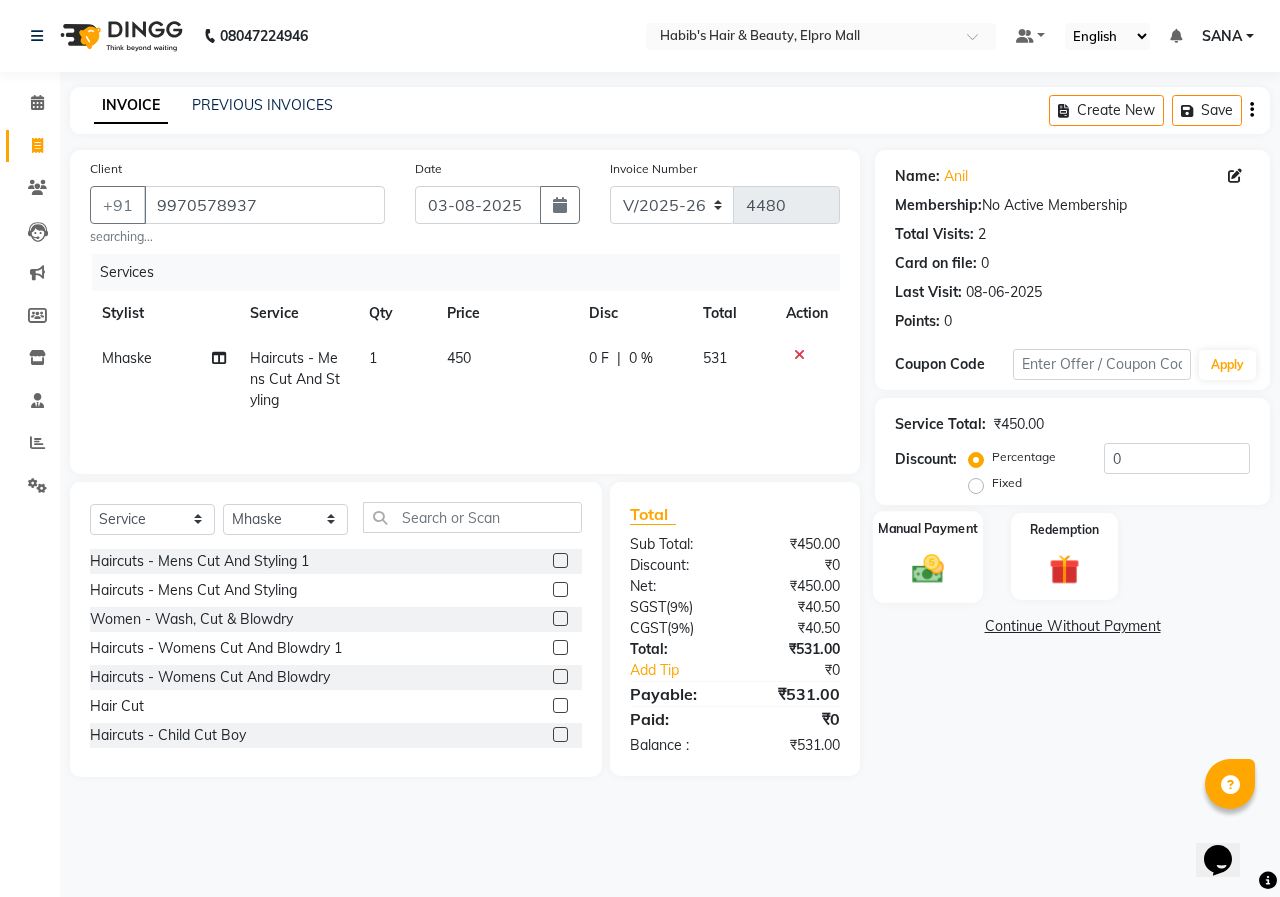 click 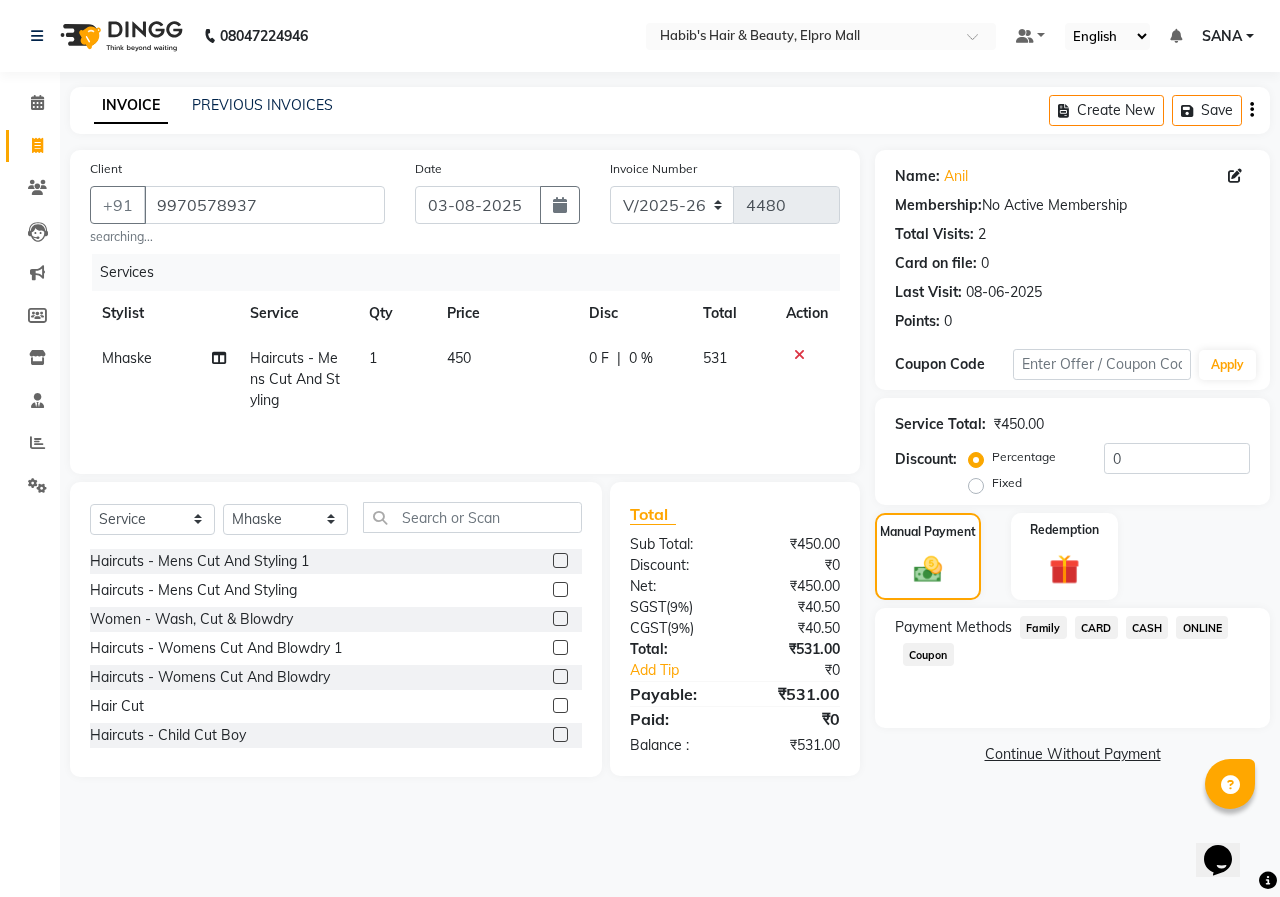 click on "ONLINE" 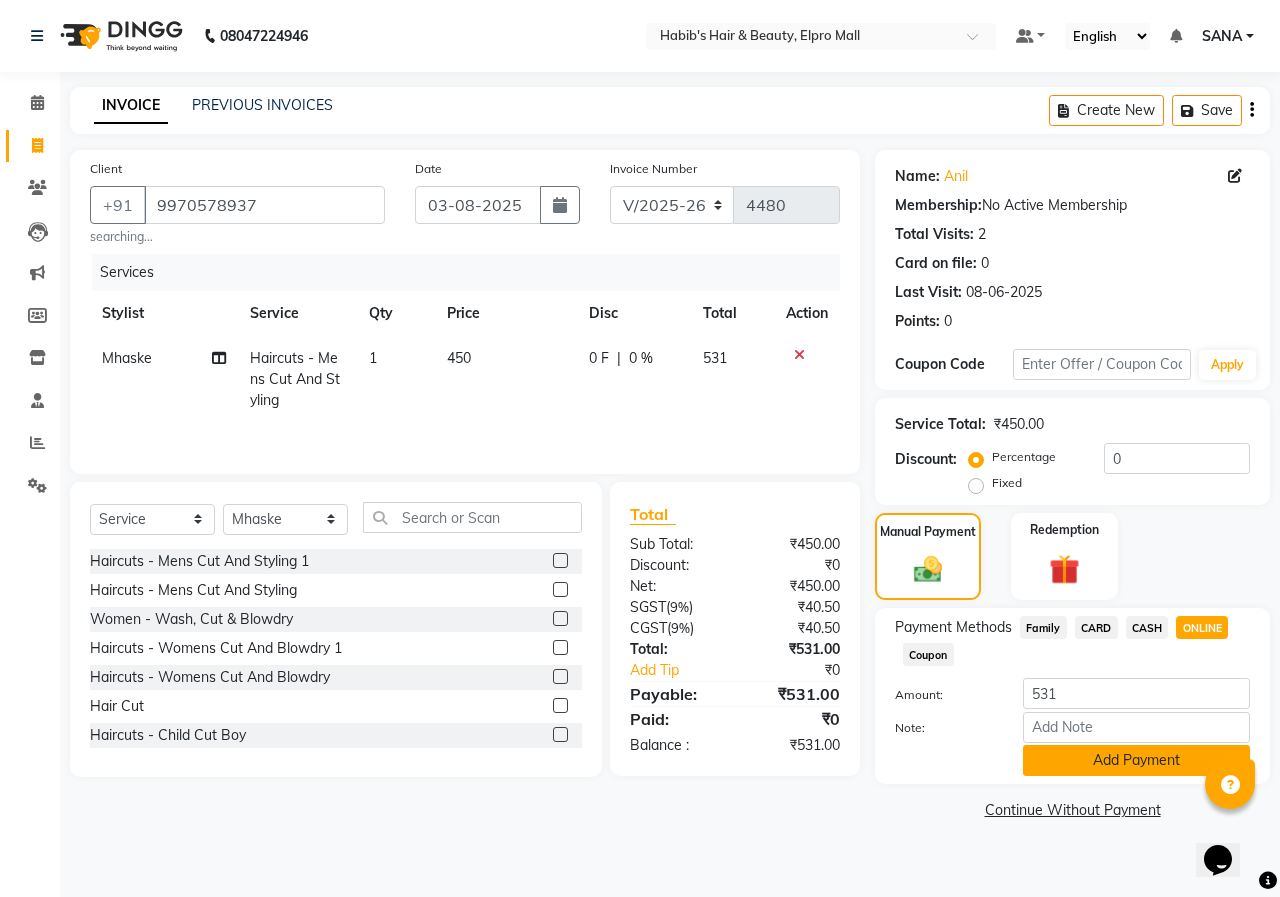 click on "Add Payment" 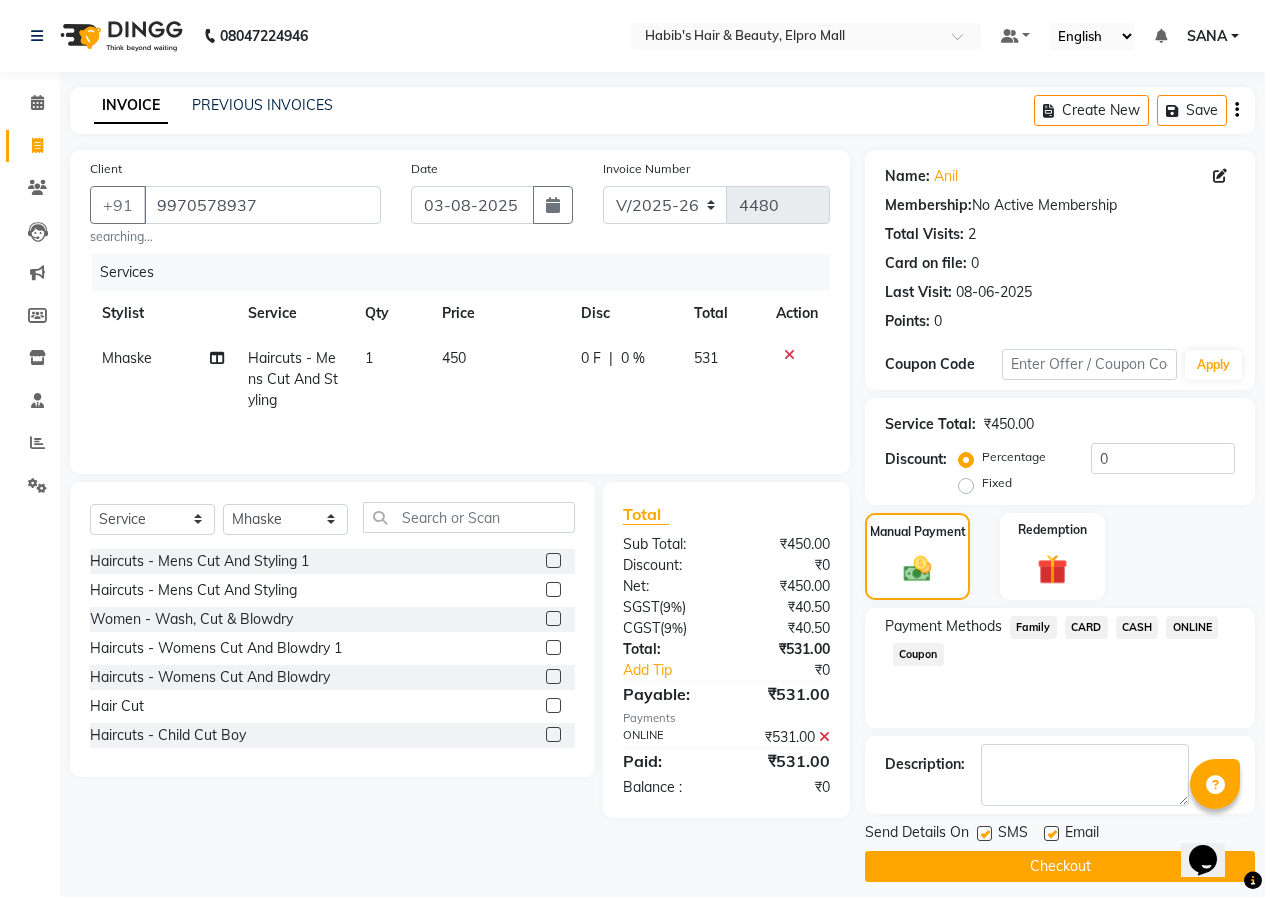 drag, startPoint x: 1081, startPoint y: 858, endPoint x: 564, endPoint y: 538, distance: 608.02057 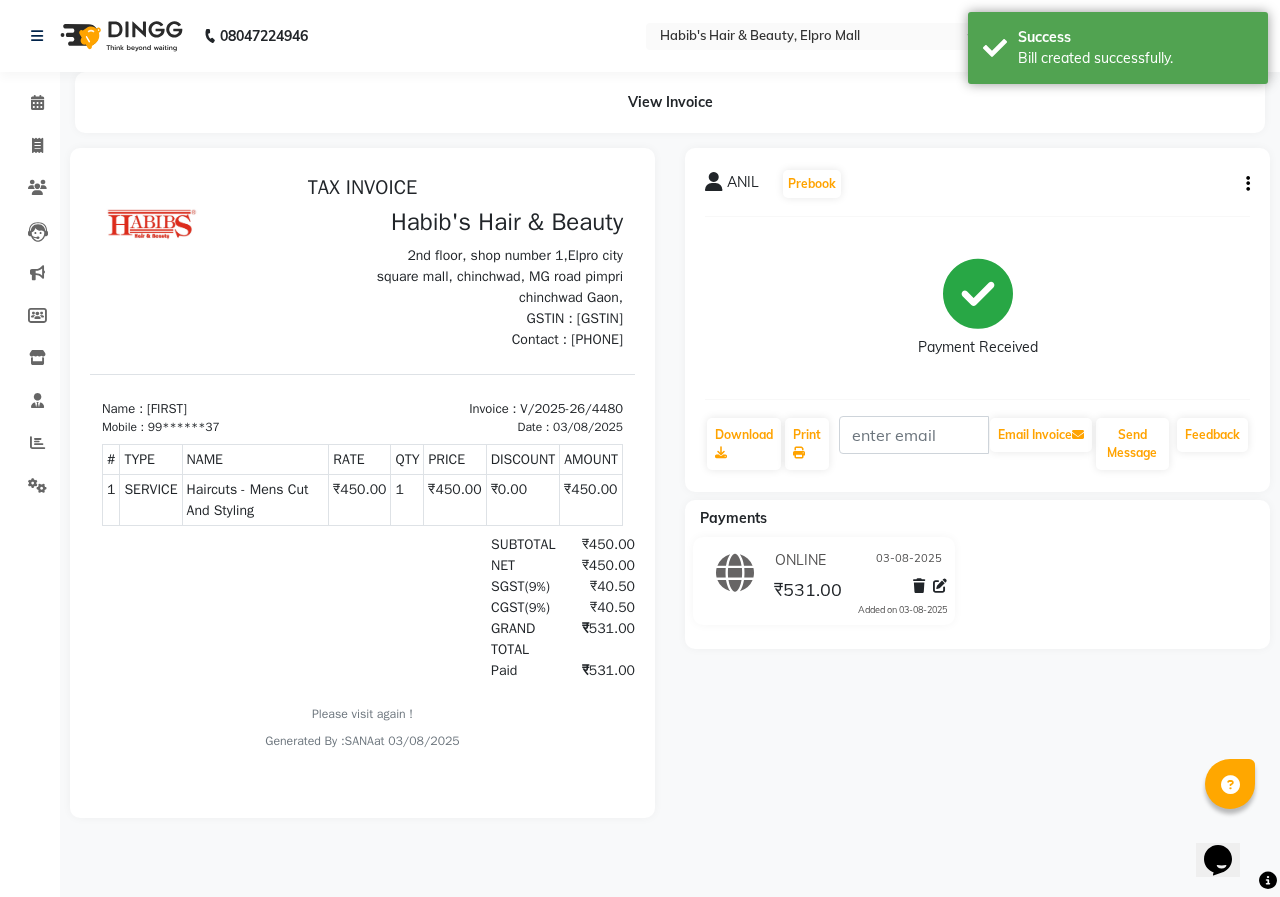 scroll, scrollTop: 0, scrollLeft: 0, axis: both 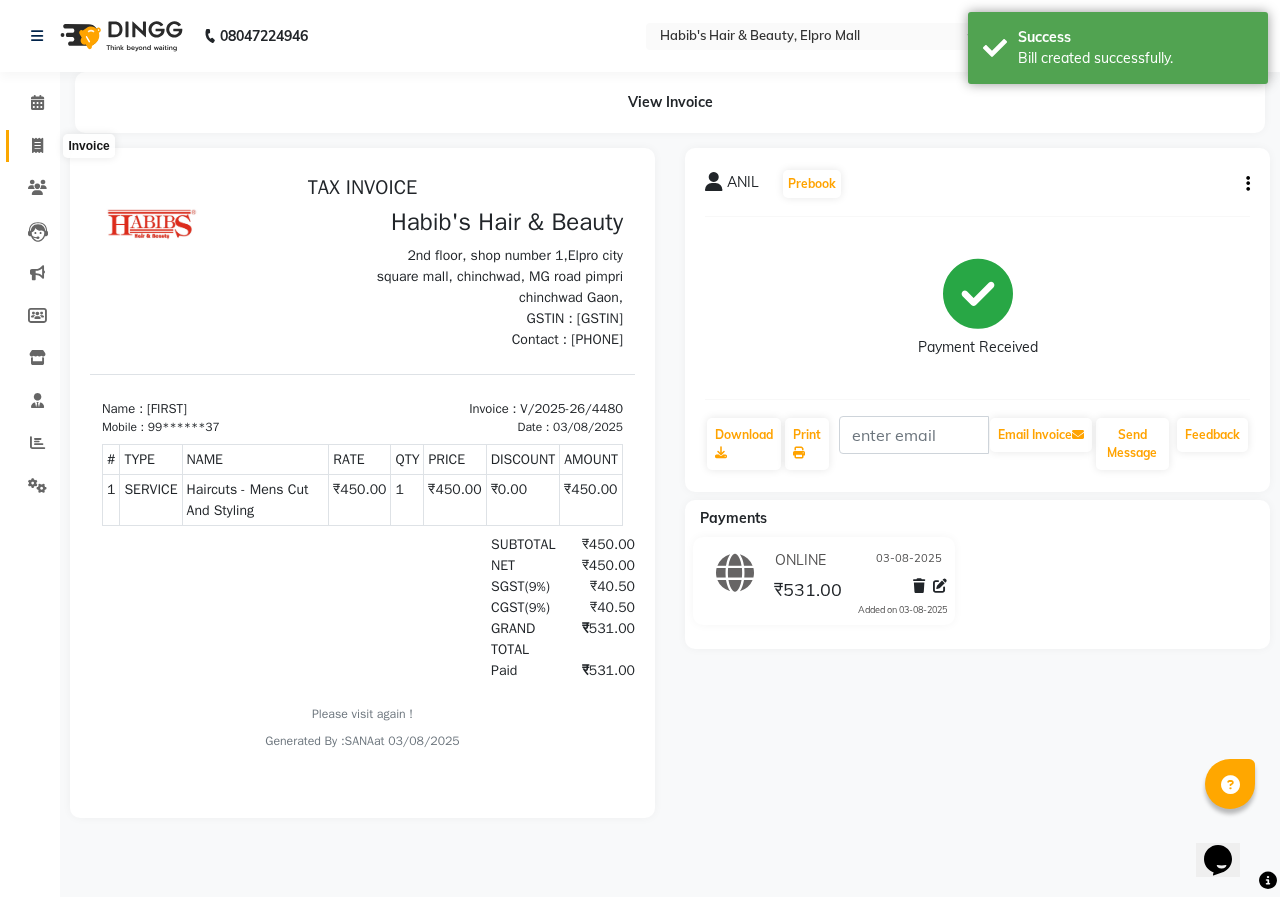 click 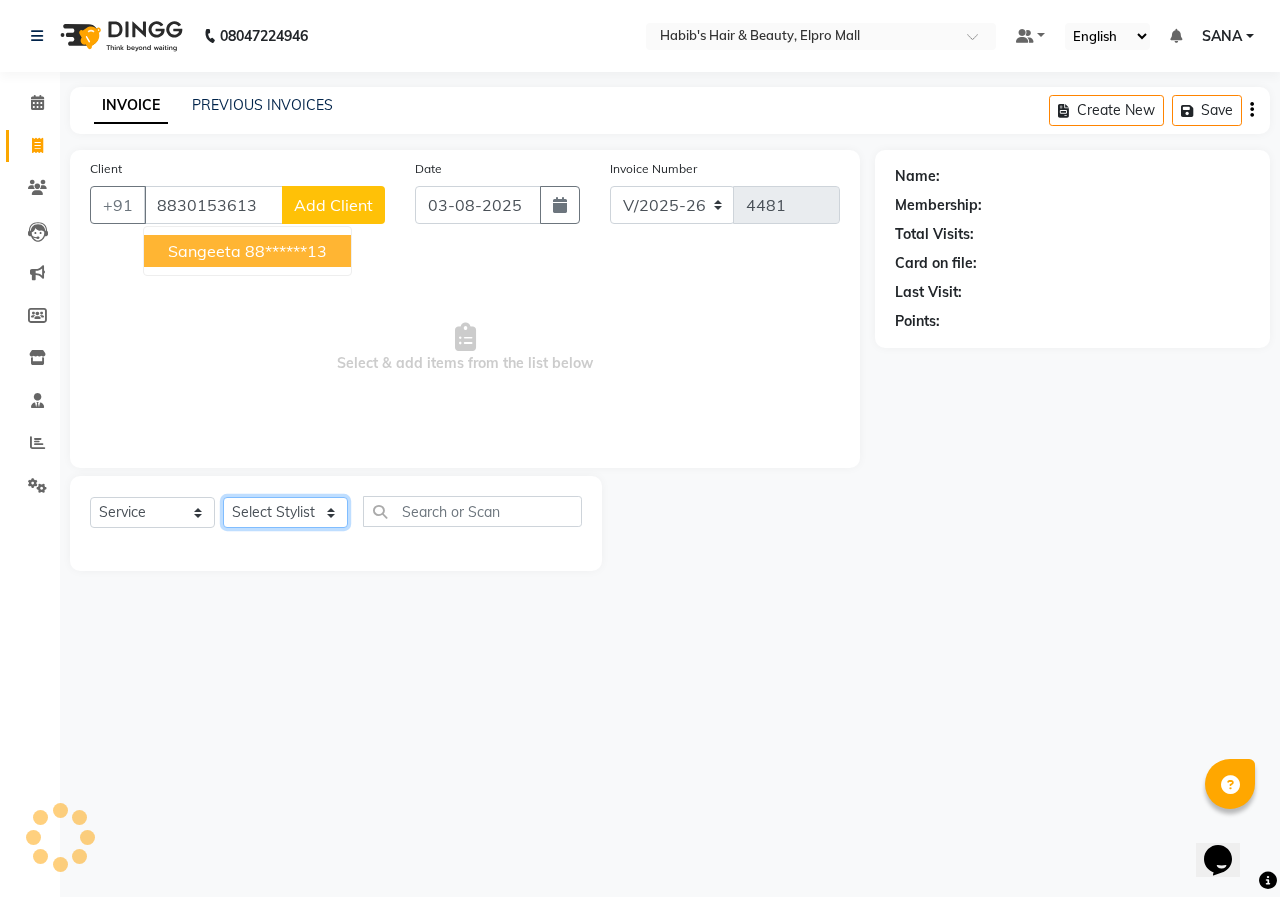 click on "Select Stylist ANUSHKA GAURI GUDDU Keshav Maushi Mhaske  priya  Rahul Ravi  Roshan Sagar SANA Sangam Sanika shabnam SONALI  subhan" 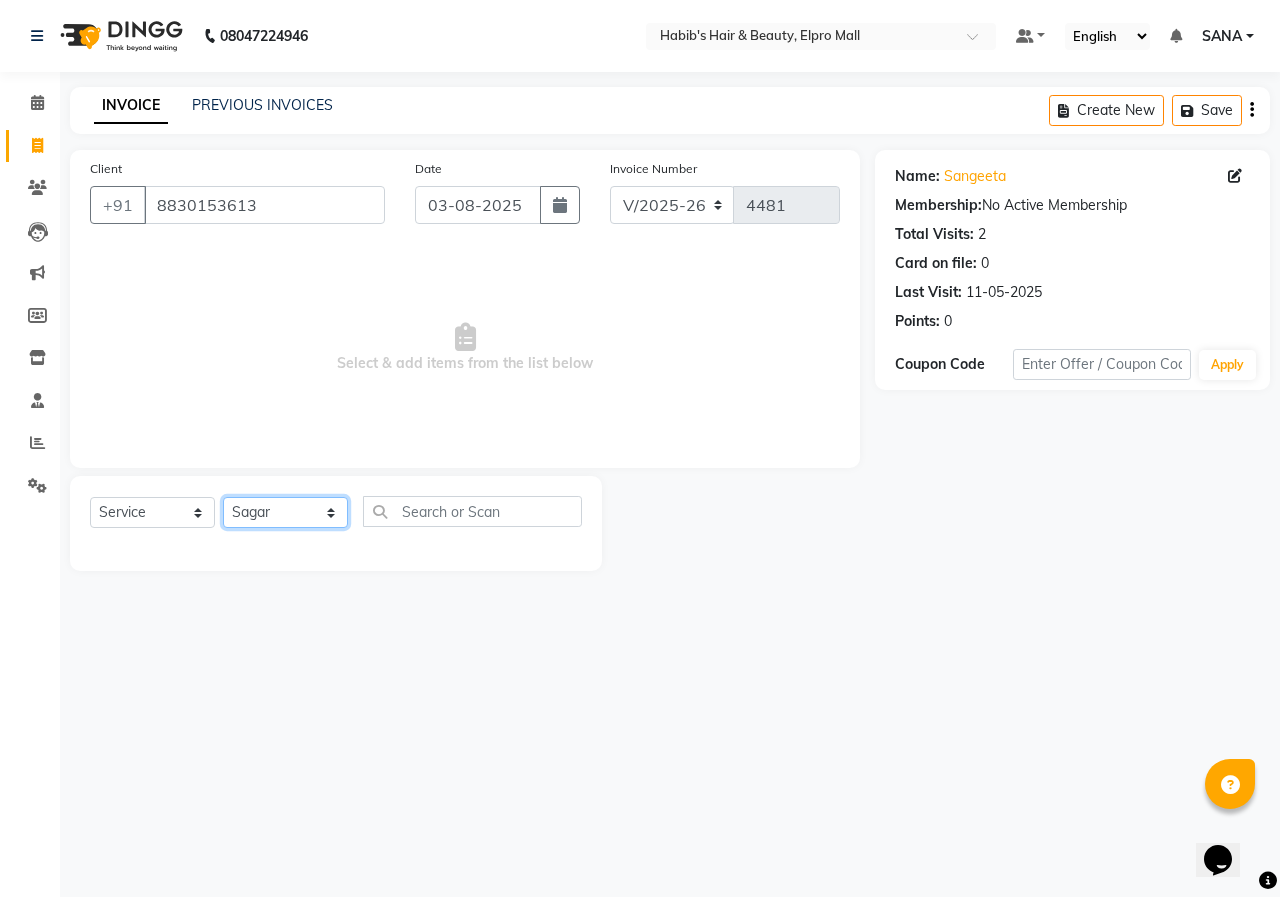 click on "Select Stylist ANUSHKA GAURI GUDDU Keshav Maushi Mhaske  priya  Rahul Ravi  Roshan Sagar SANA Sangam Sanika shabnam SONALI  subhan" 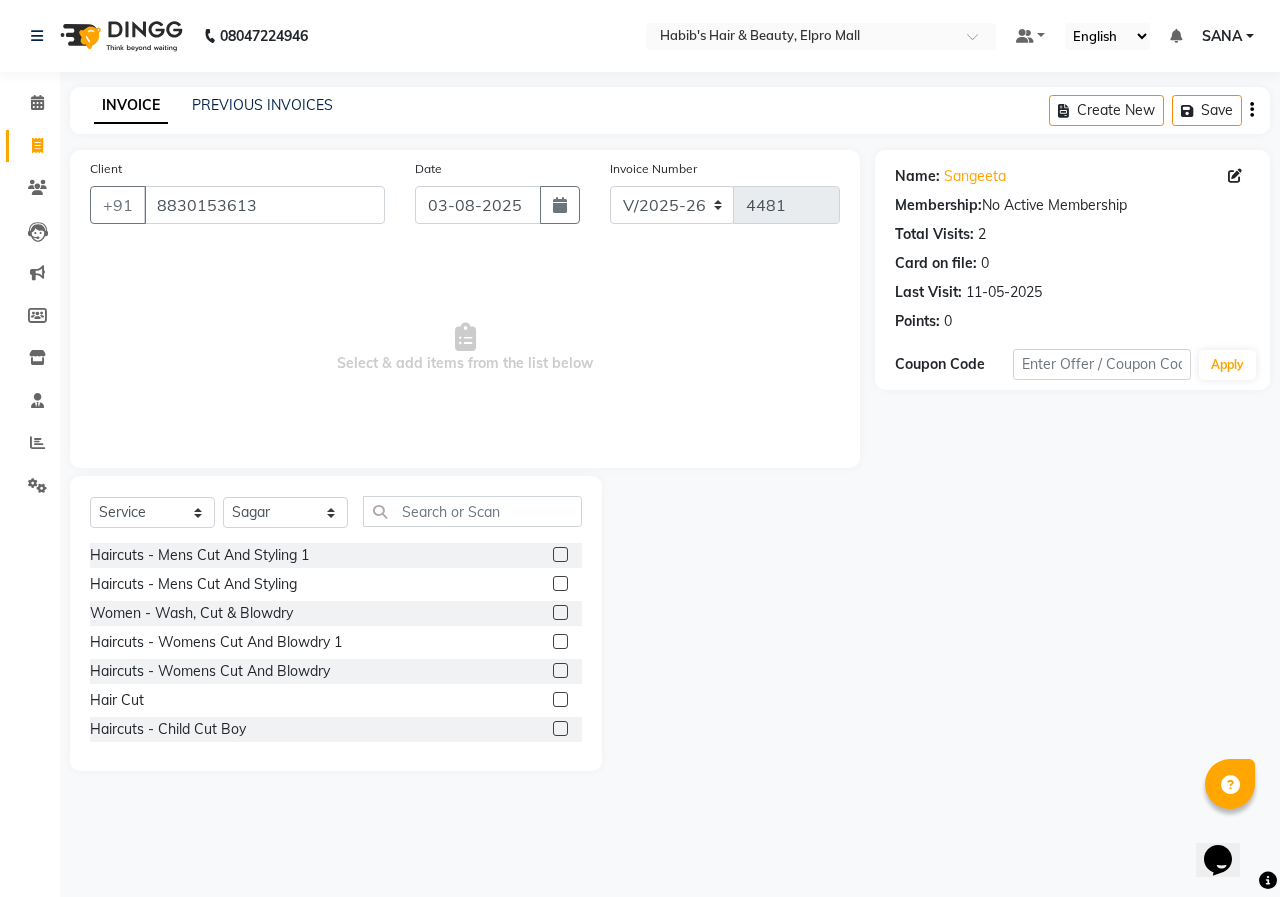 drag, startPoint x: 541, startPoint y: 611, endPoint x: 582, endPoint y: 628, distance: 44.38468 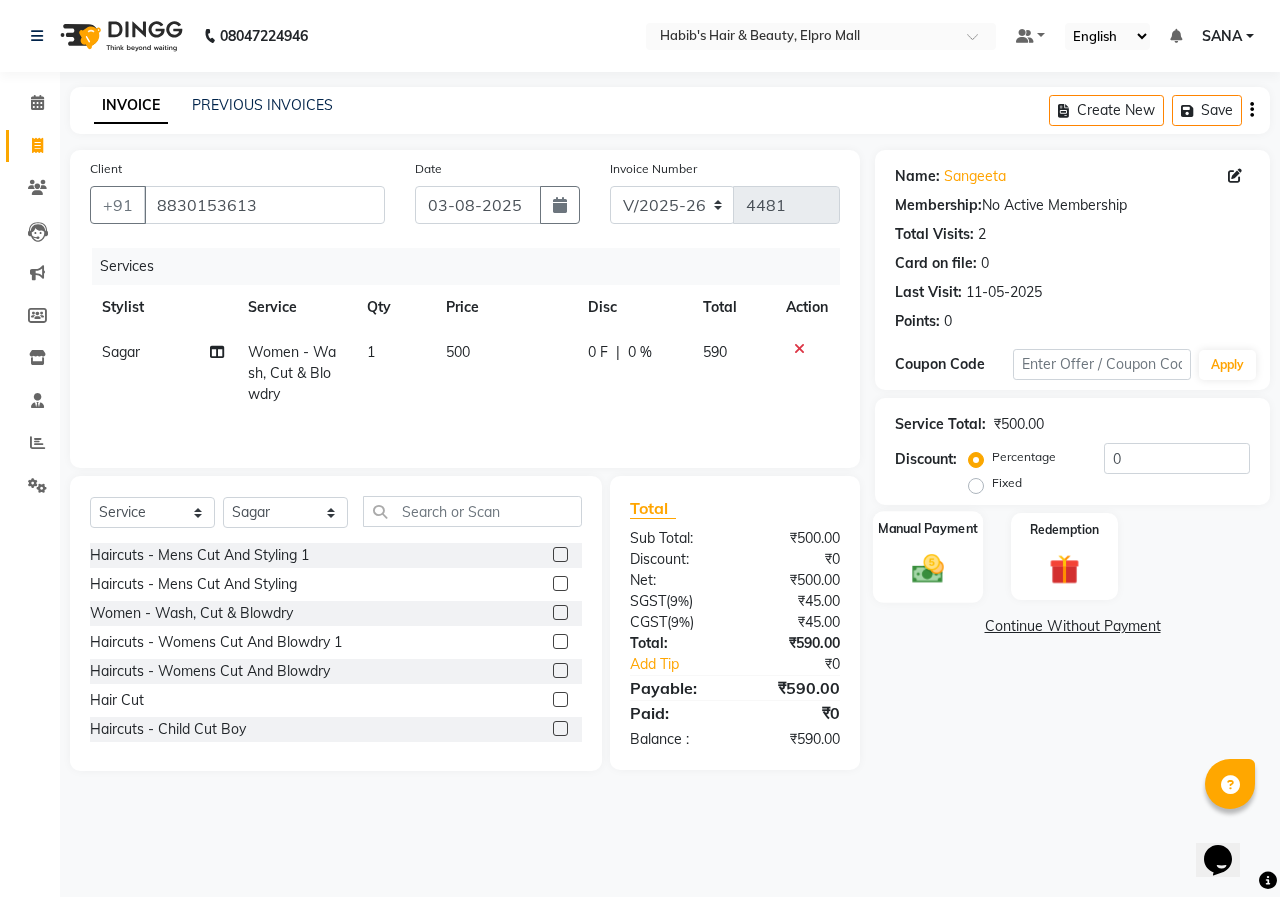 click on "Manual Payment" 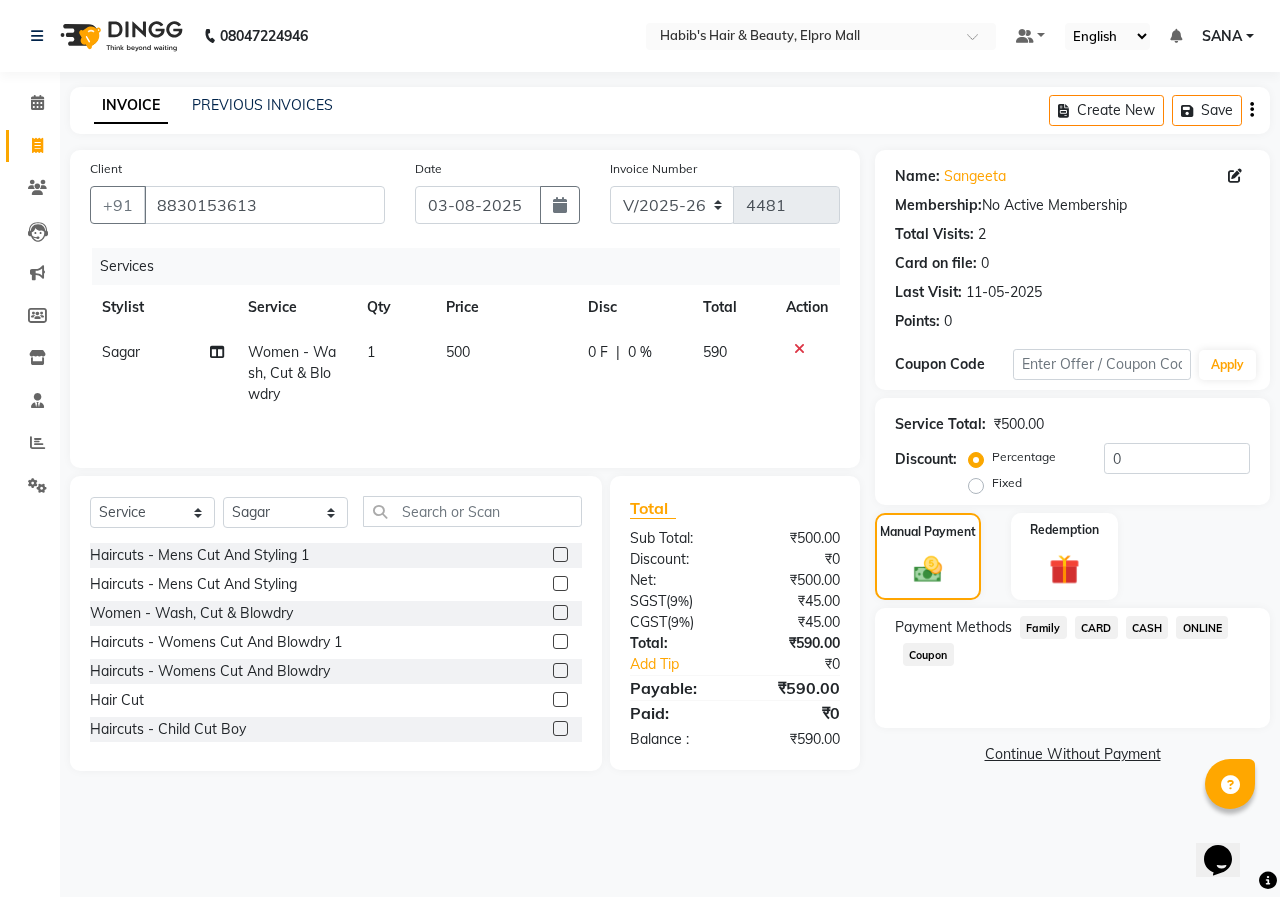 click on "ONLINE" 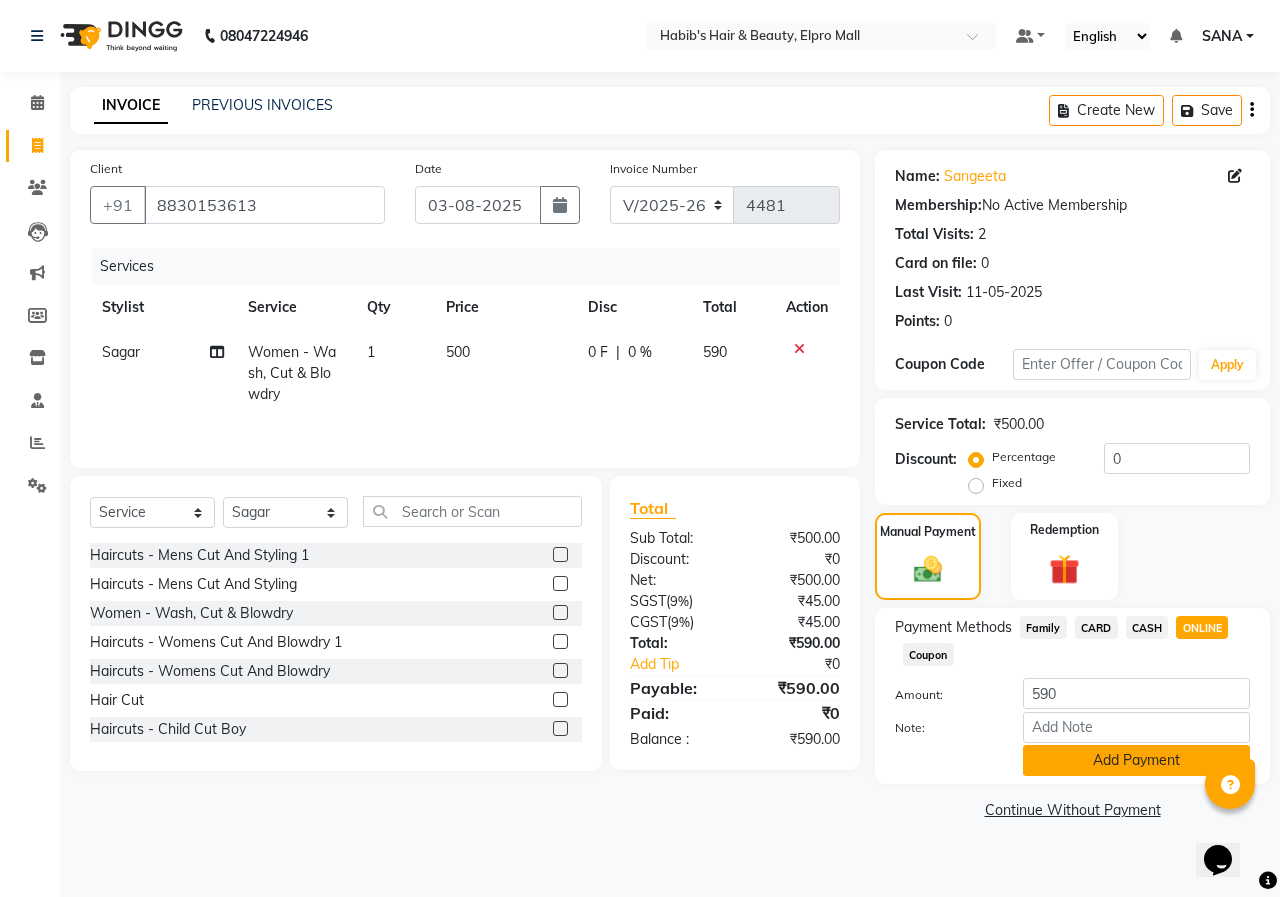 click on "Add Payment" 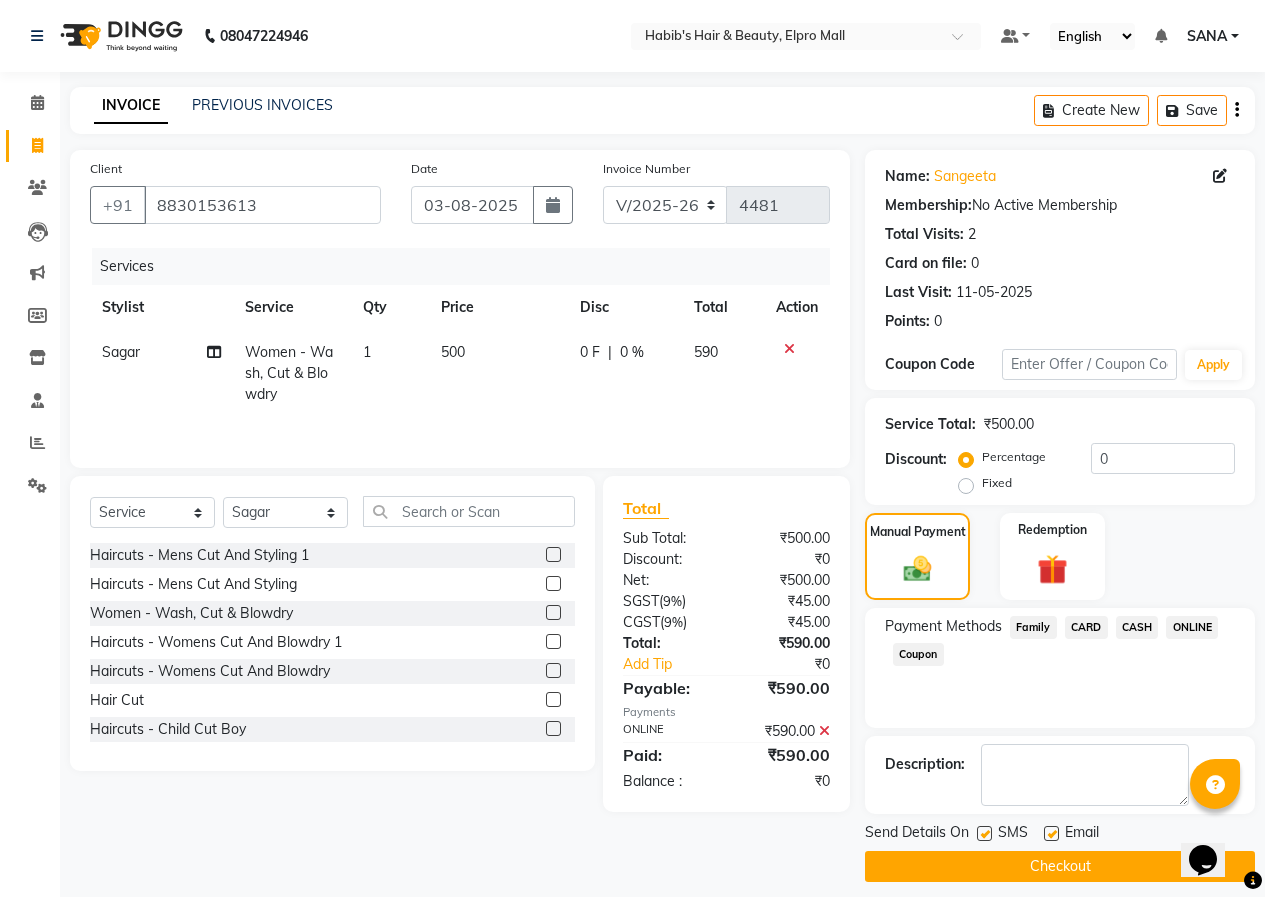 click on "Checkout" 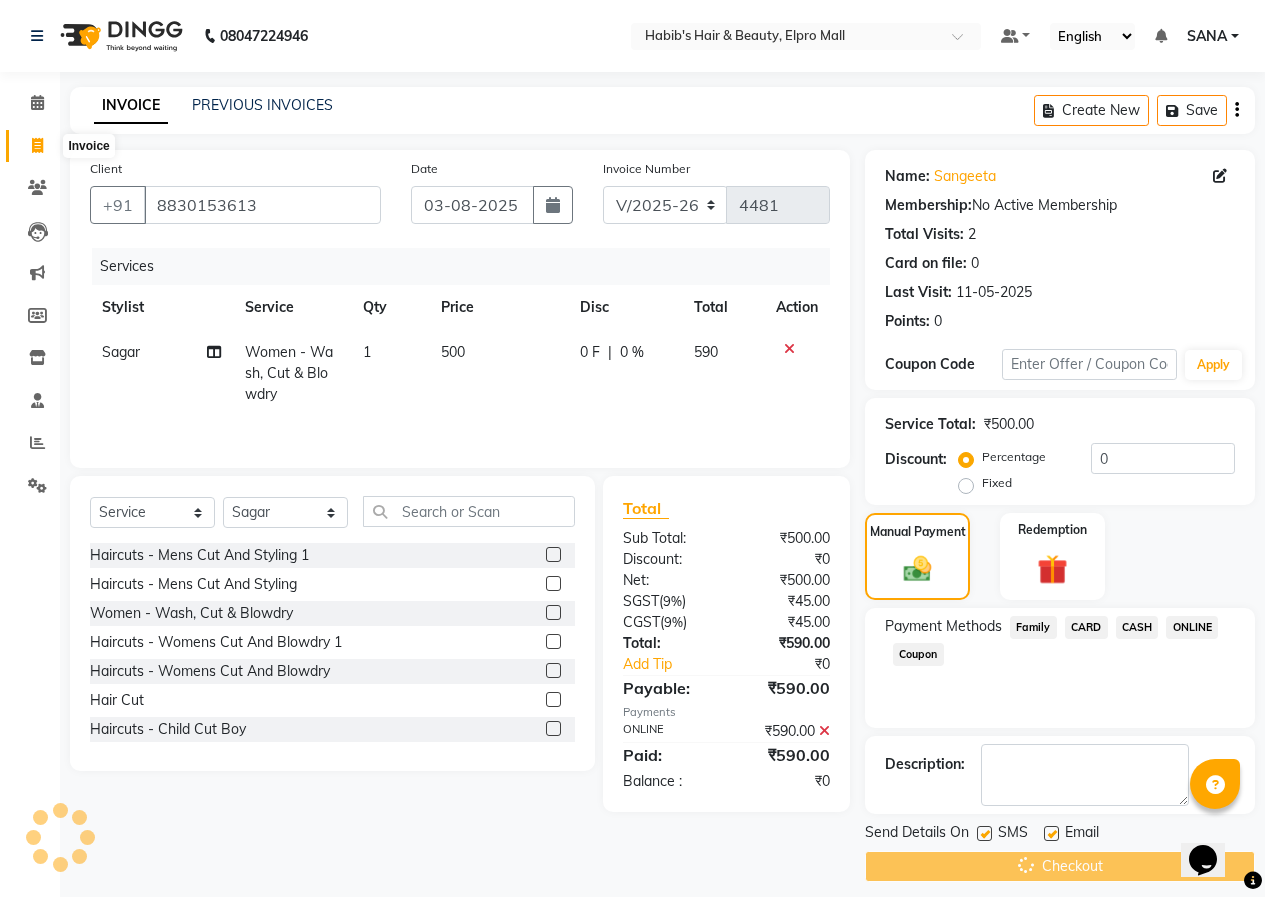 click 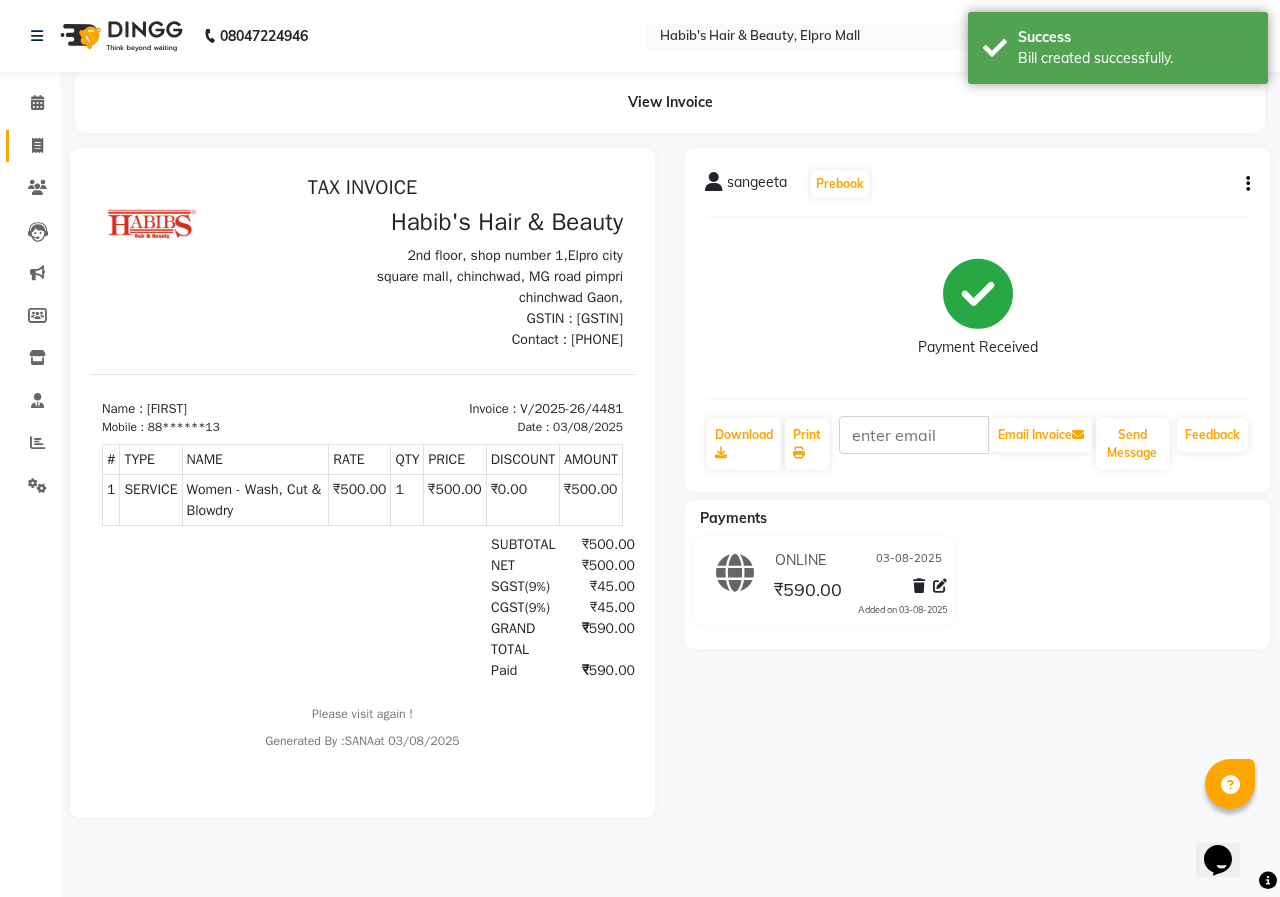 scroll, scrollTop: 0, scrollLeft: 0, axis: both 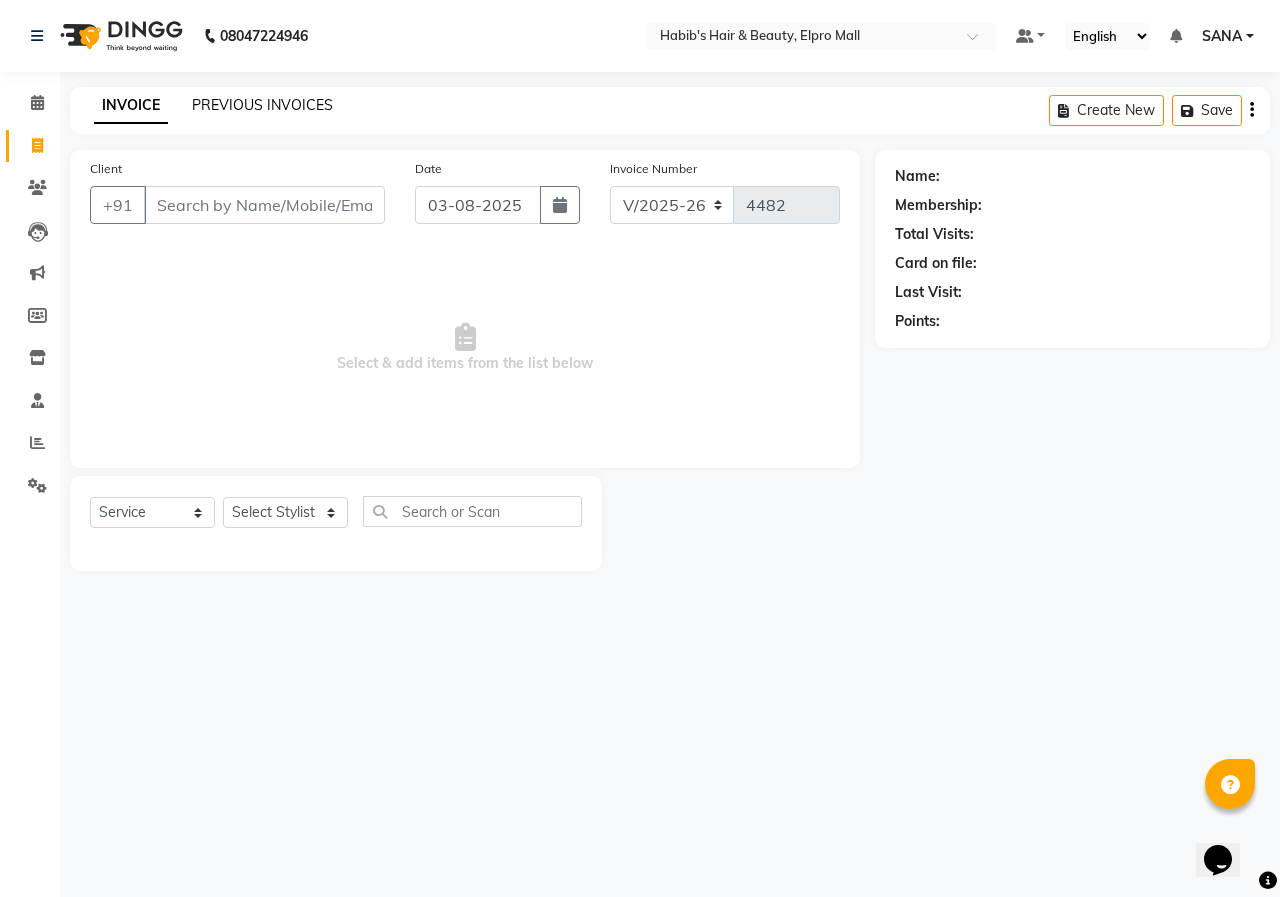 click on "PREVIOUS INVOICES" 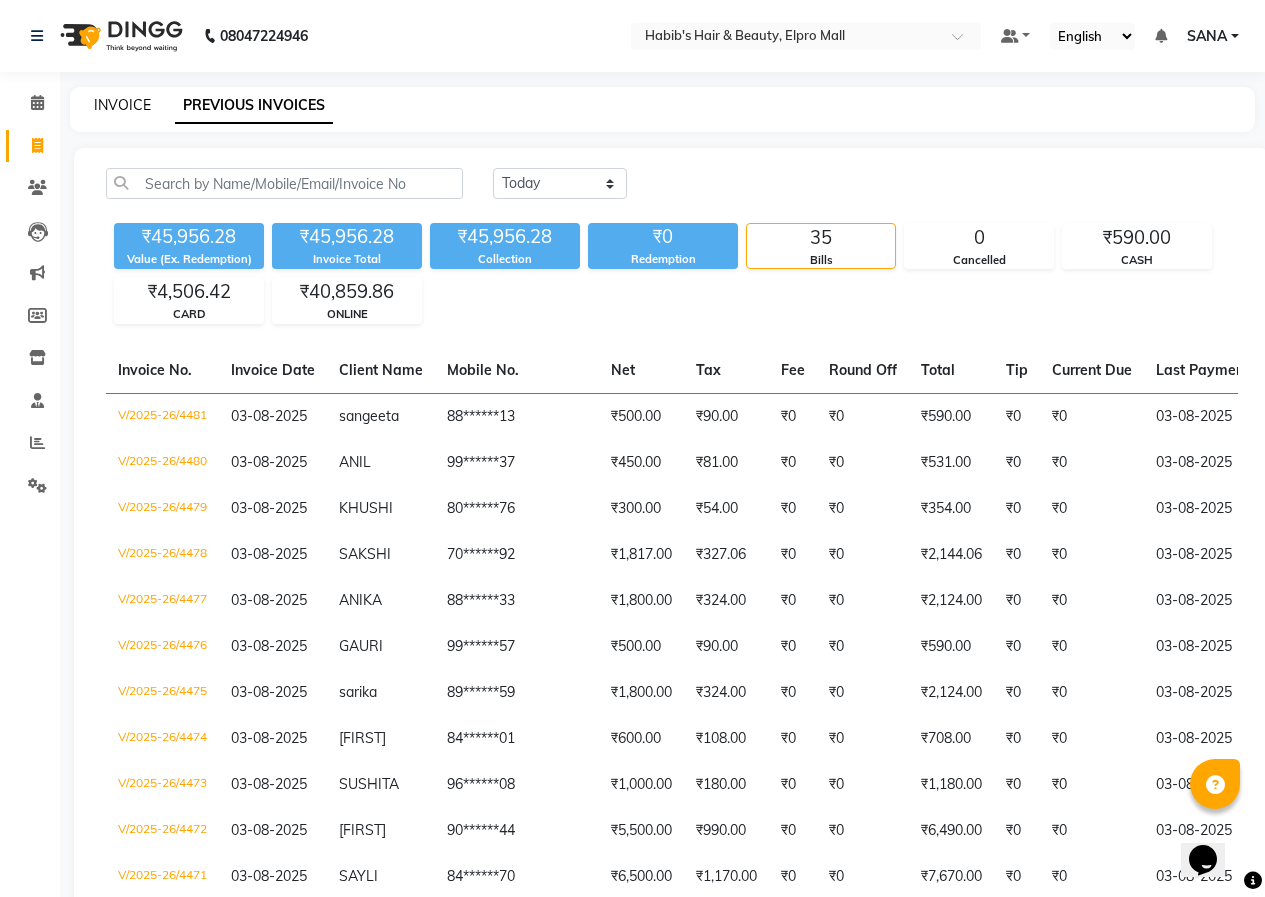 click on "INVOICE" 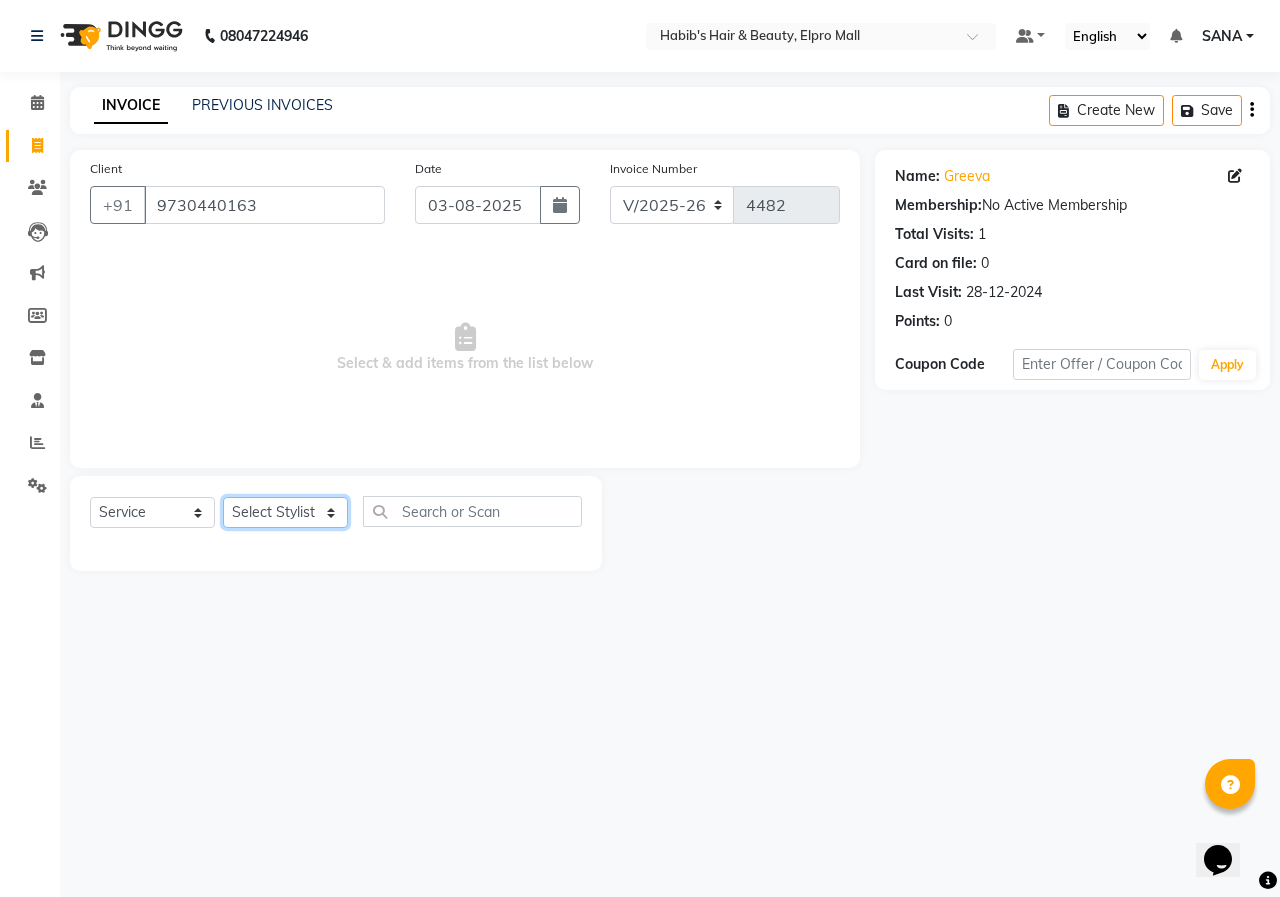 click on "Select Stylist ANUSHKA GAURI GUDDU Keshav Maushi Mhaske  priya  Rahul Ravi  Roshan Sagar SANA Sangam Sanika shabnam SONALI  subhan" 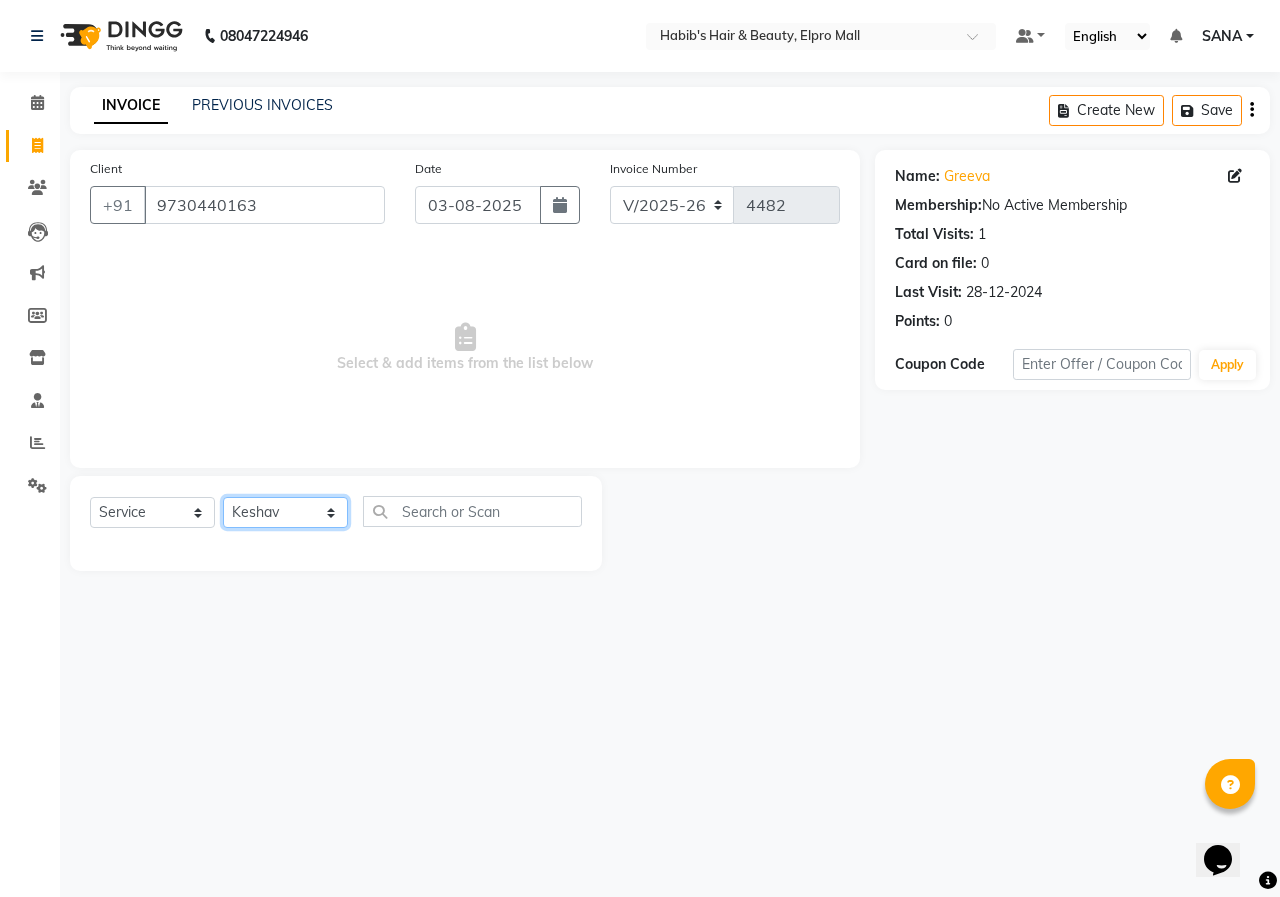 click on "Select Stylist ANUSHKA GAURI GUDDU Keshav Maushi Mhaske  priya  Rahul Ravi  Roshan Sagar SANA Sangam Sanika shabnam SONALI  subhan" 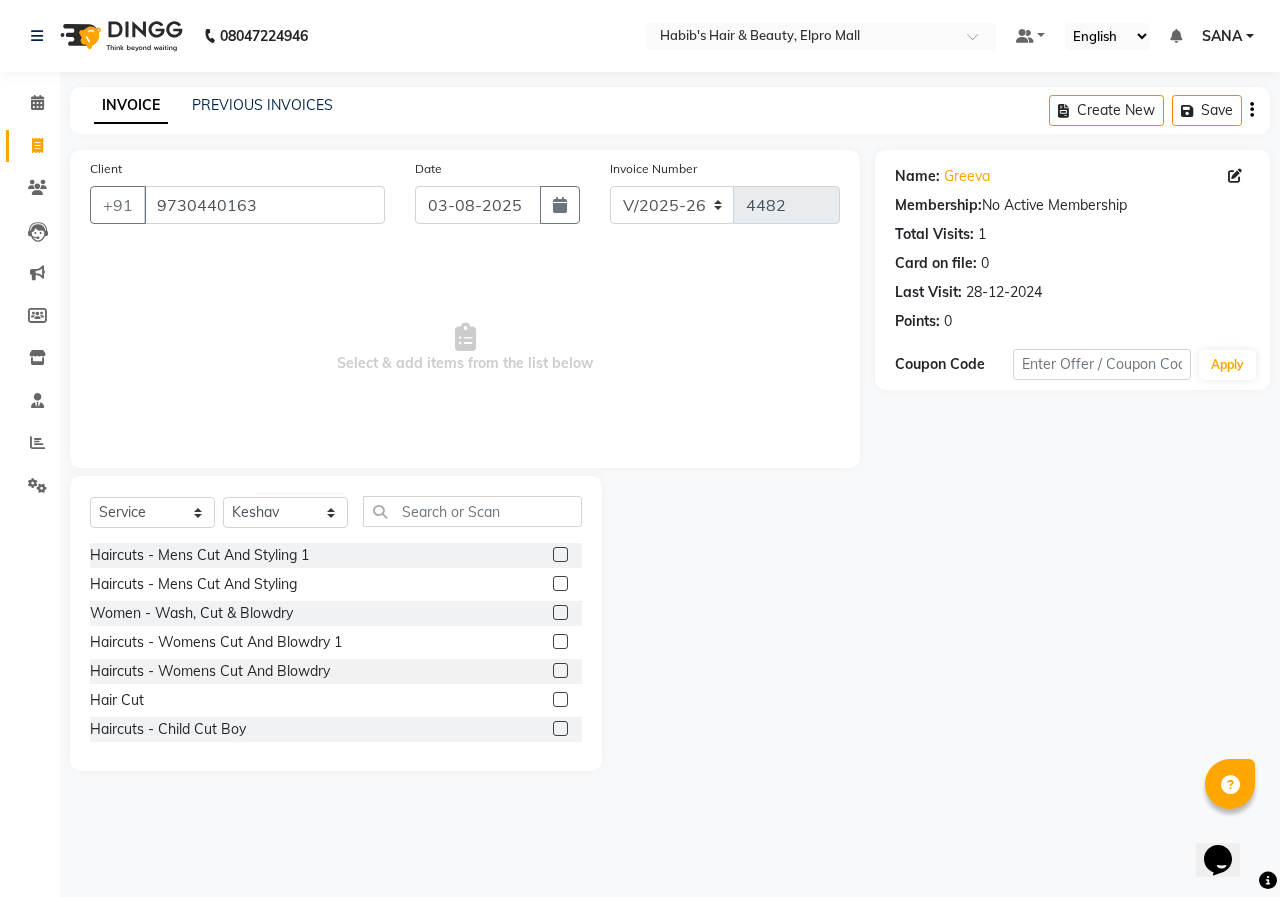 click 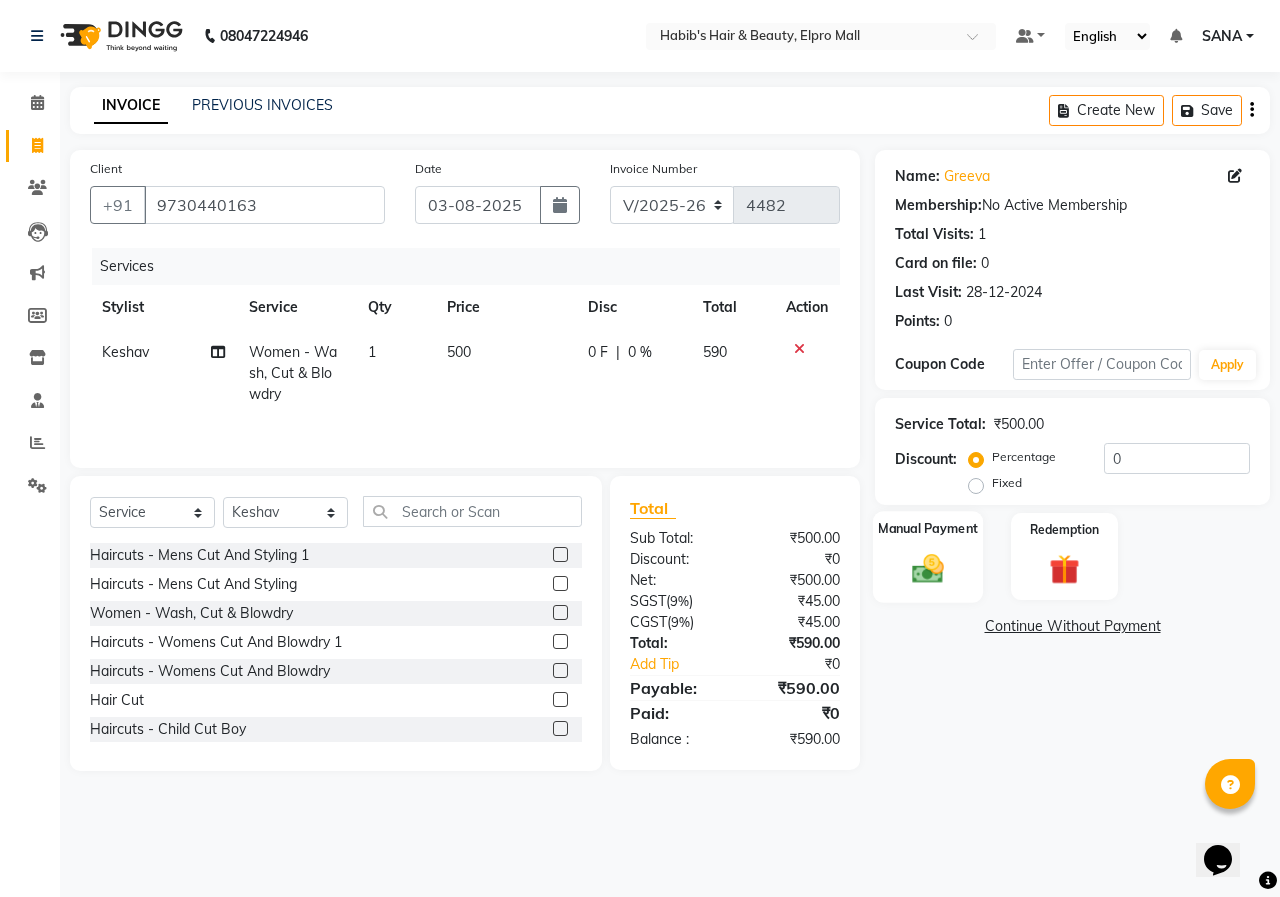 click 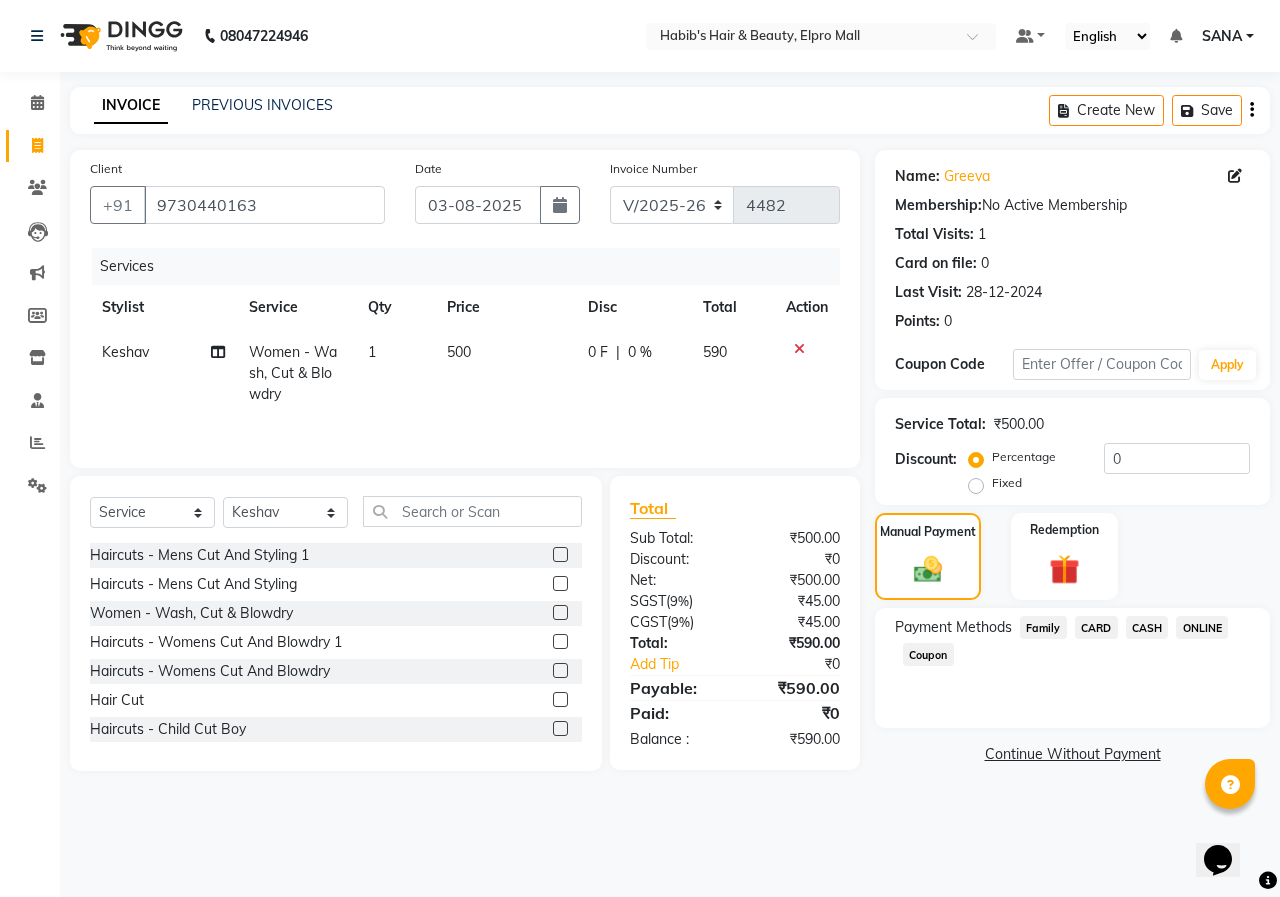 click on "ONLINE" 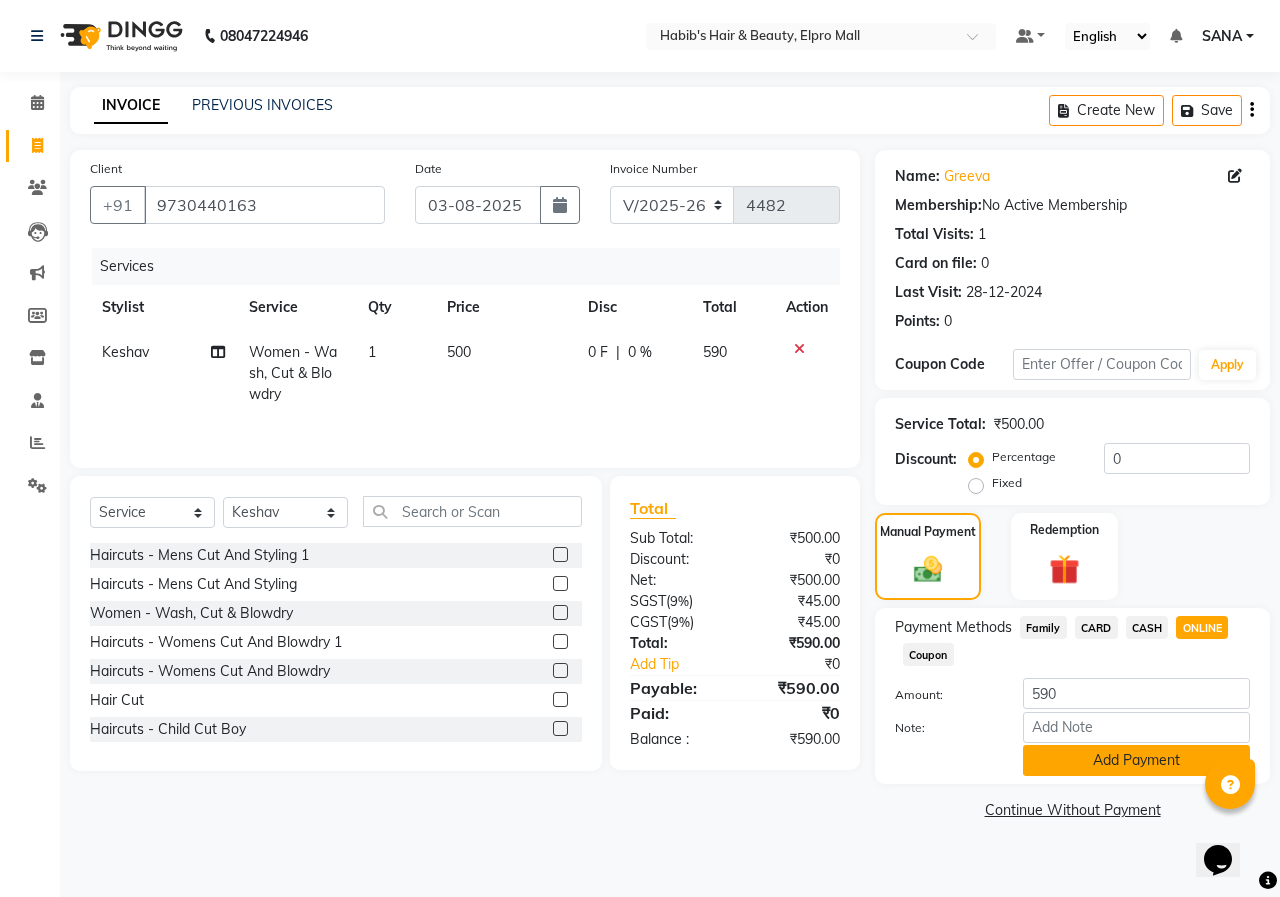 click on "Add Payment" 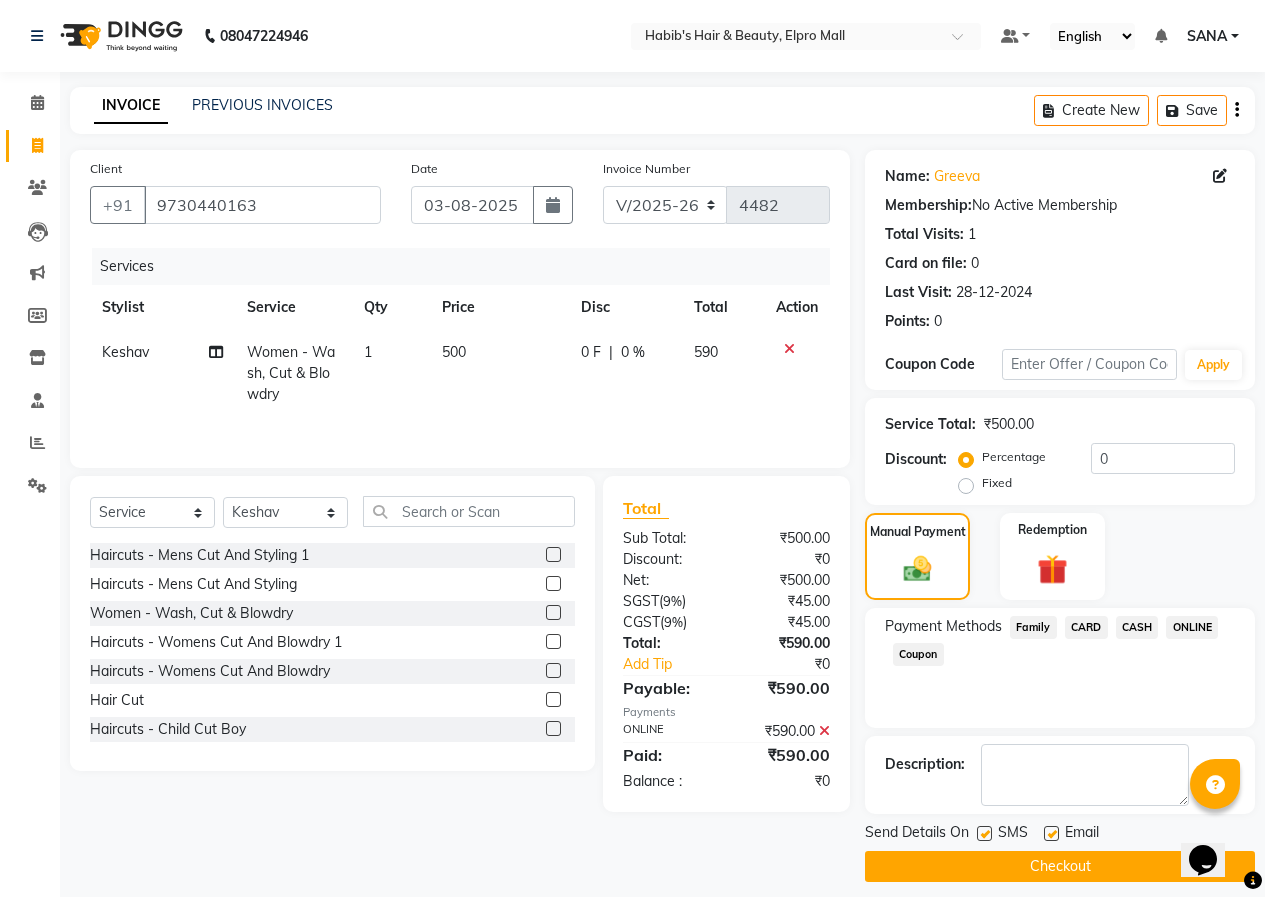 click on "Checkout" 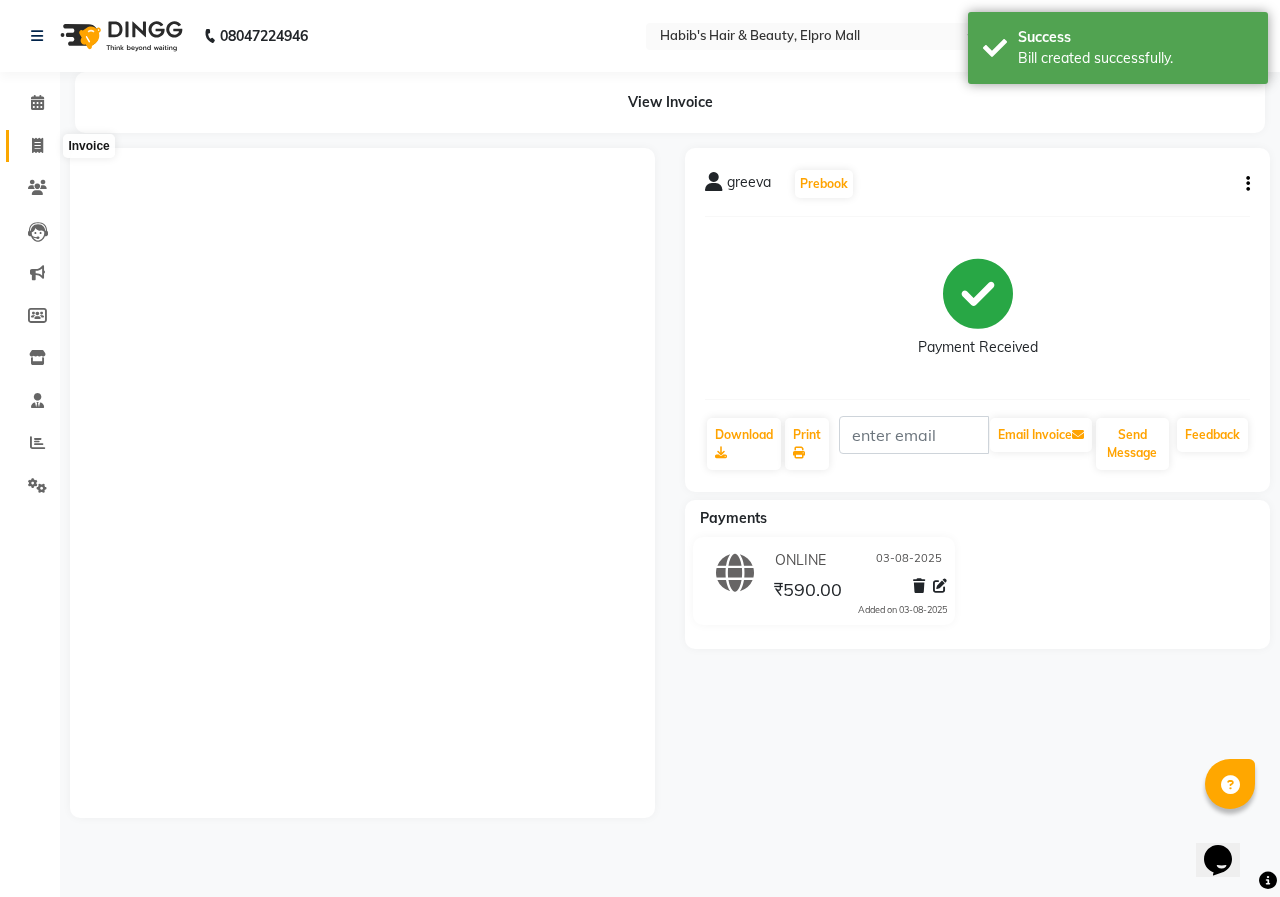 click 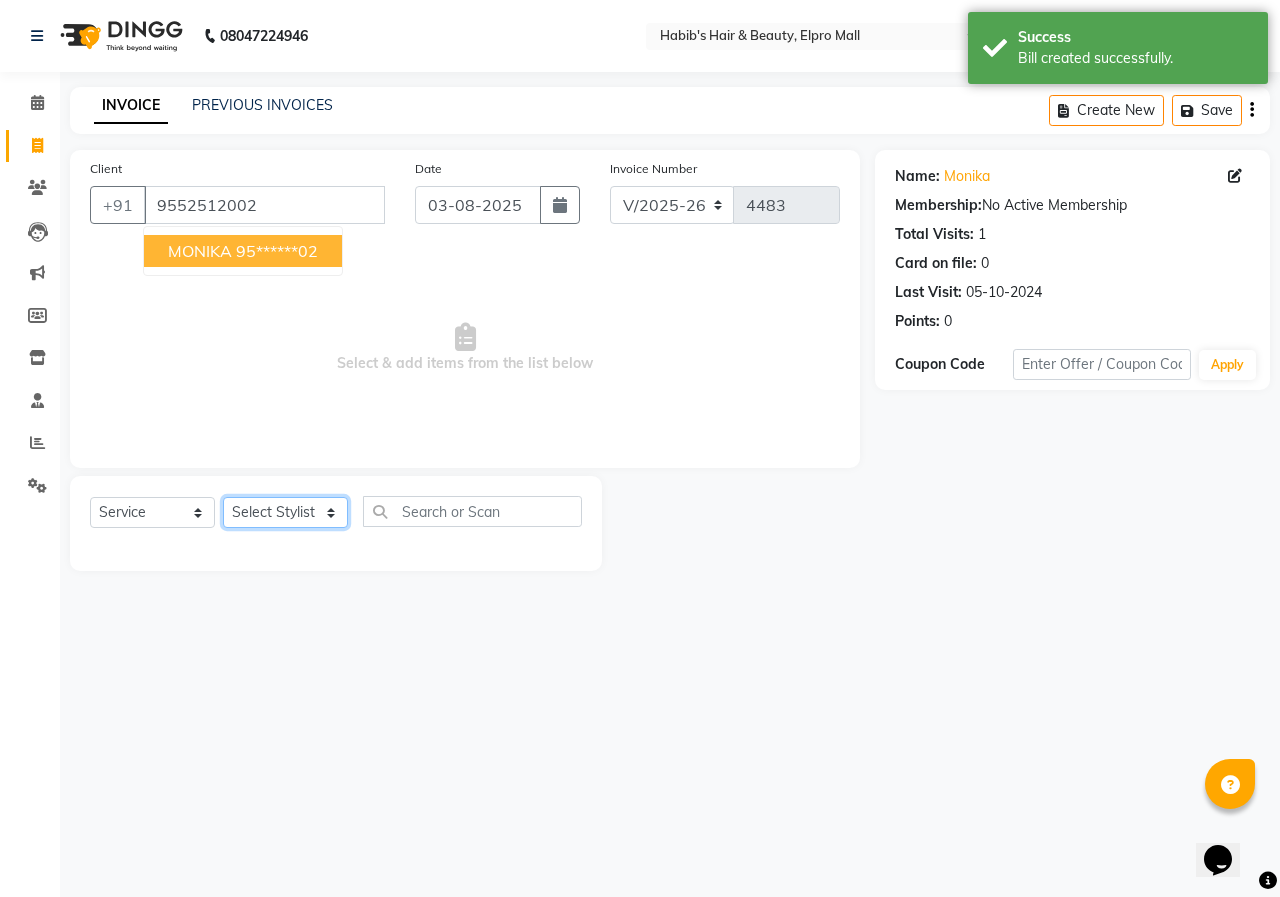 click on "Select Stylist ANUSHKA GAURI GUDDU Keshav Maushi Mhaske  priya  Rahul Ravi  Roshan Sagar SANA Sangam Sanika shabnam SONALI  subhan" 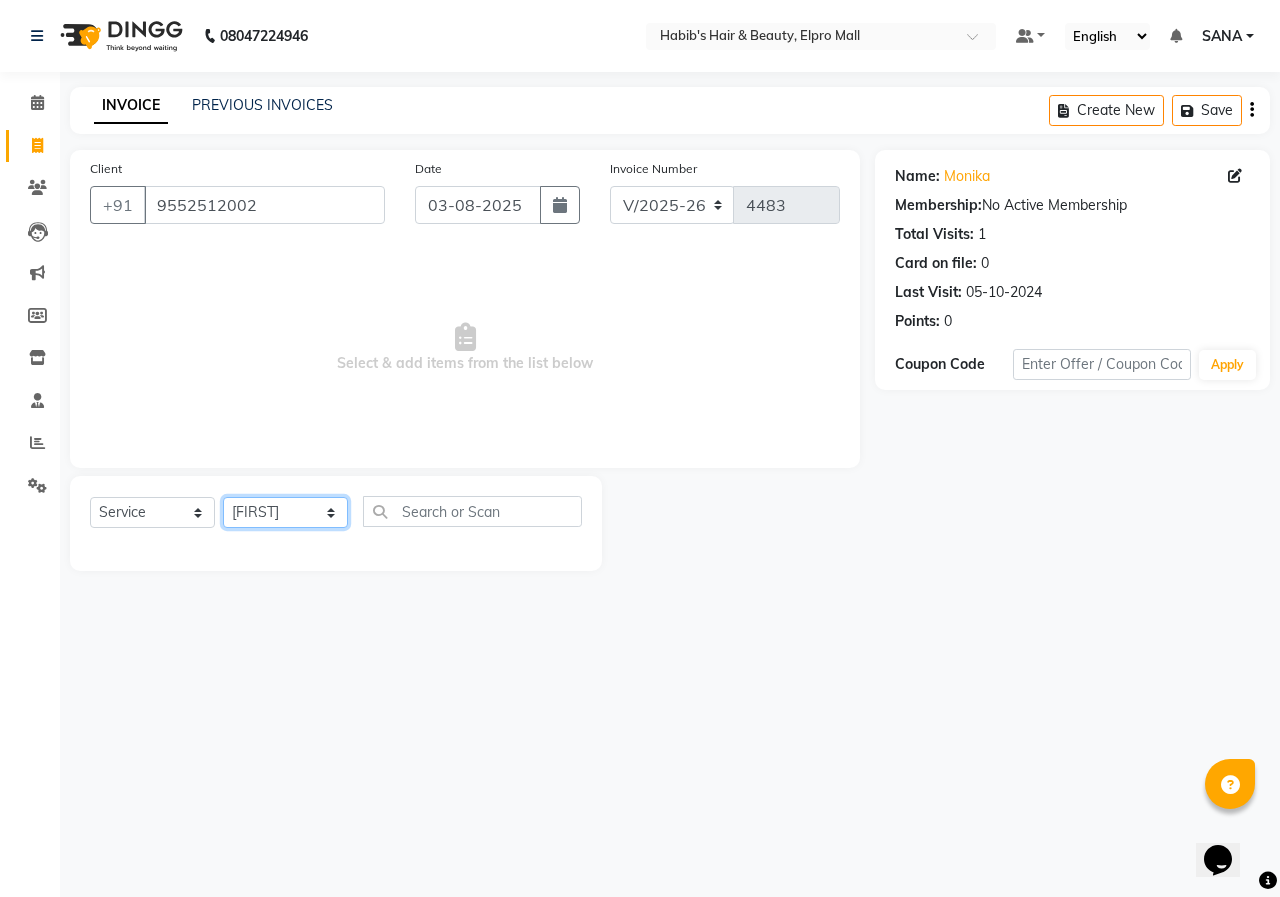 click on "Select Stylist ANUSHKA GAURI GUDDU Keshav Maushi Mhaske  priya  Rahul Ravi  Roshan Sagar SANA Sangam Sanika shabnam SONALI  subhan" 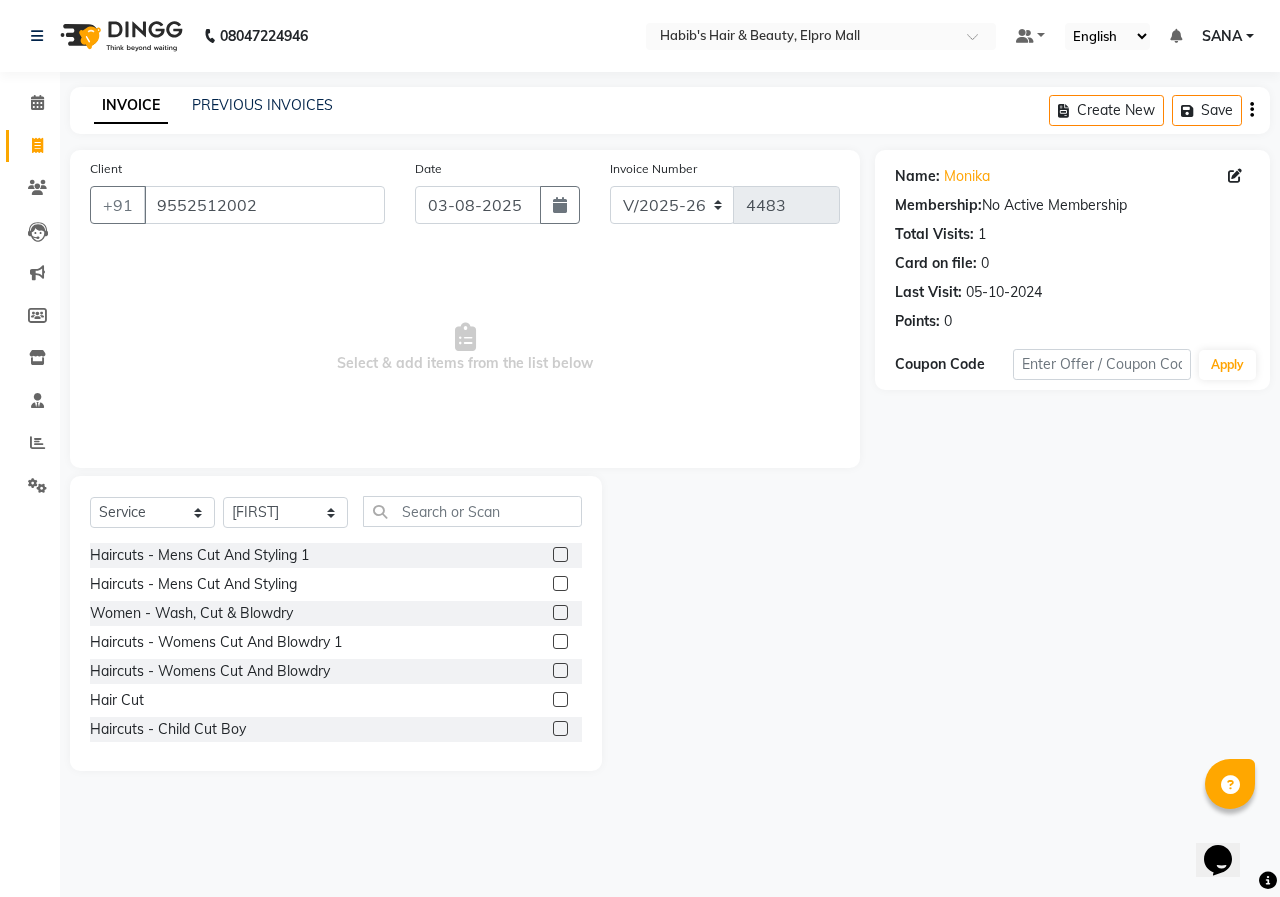 click 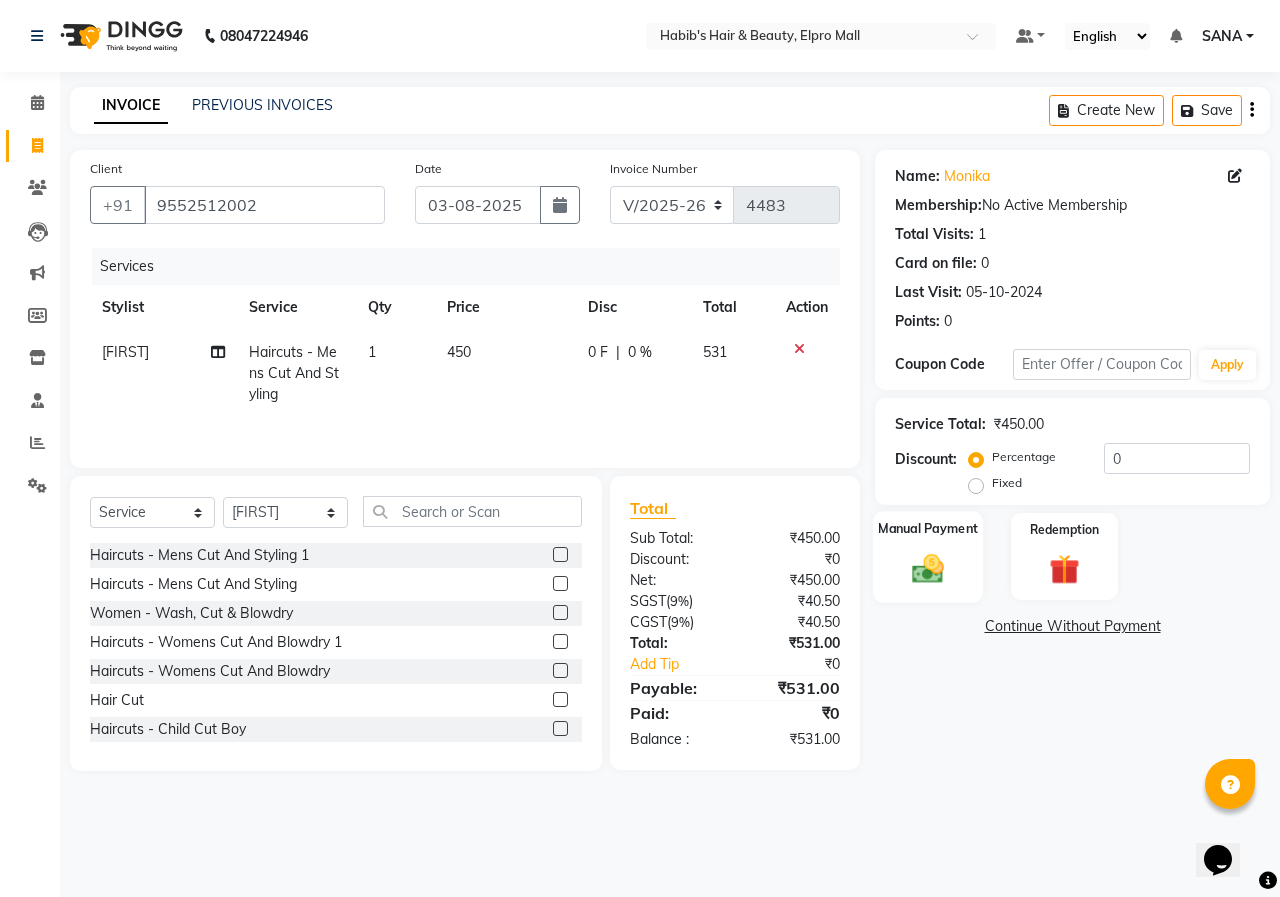 click on "Manual Payment" 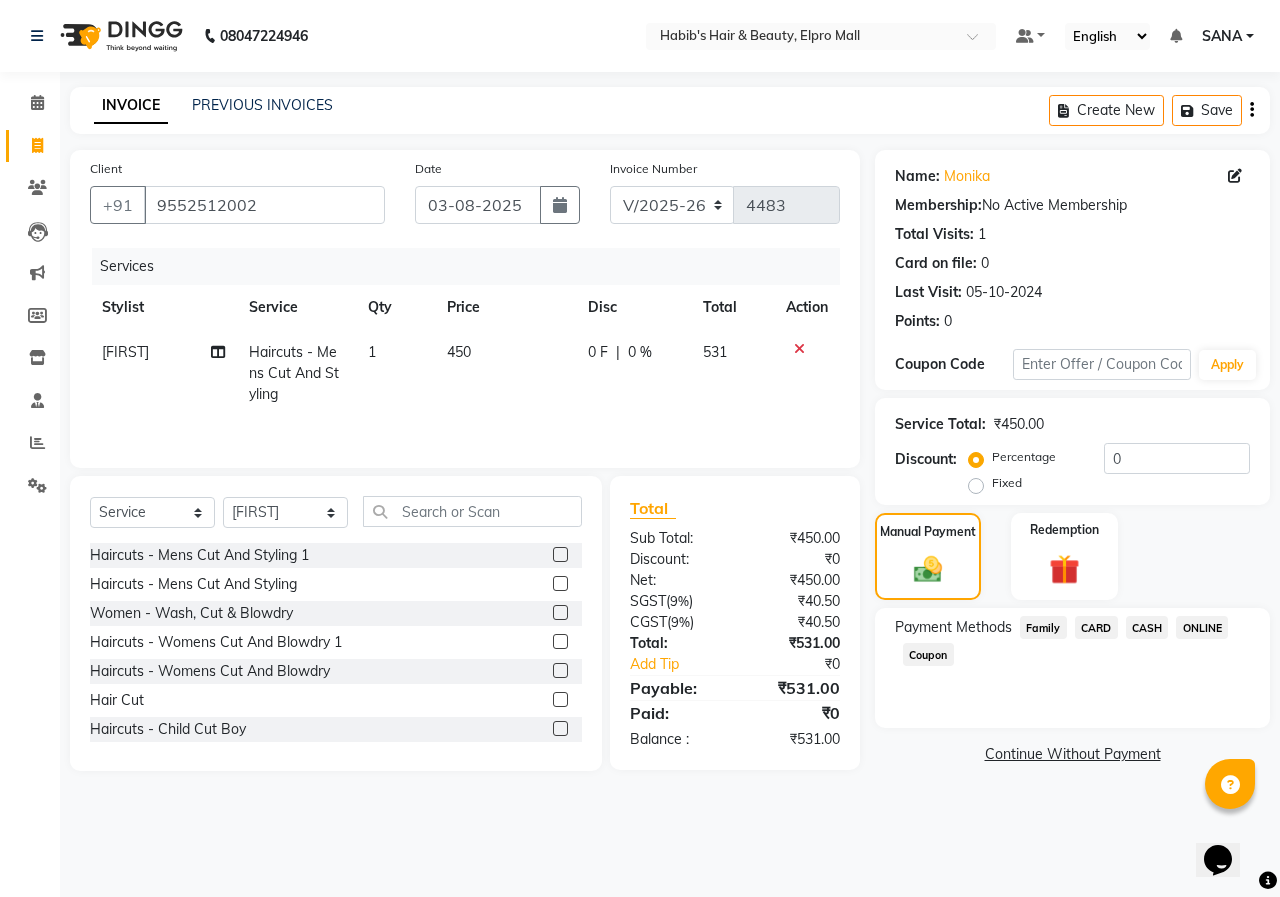 click on "ONLINE" 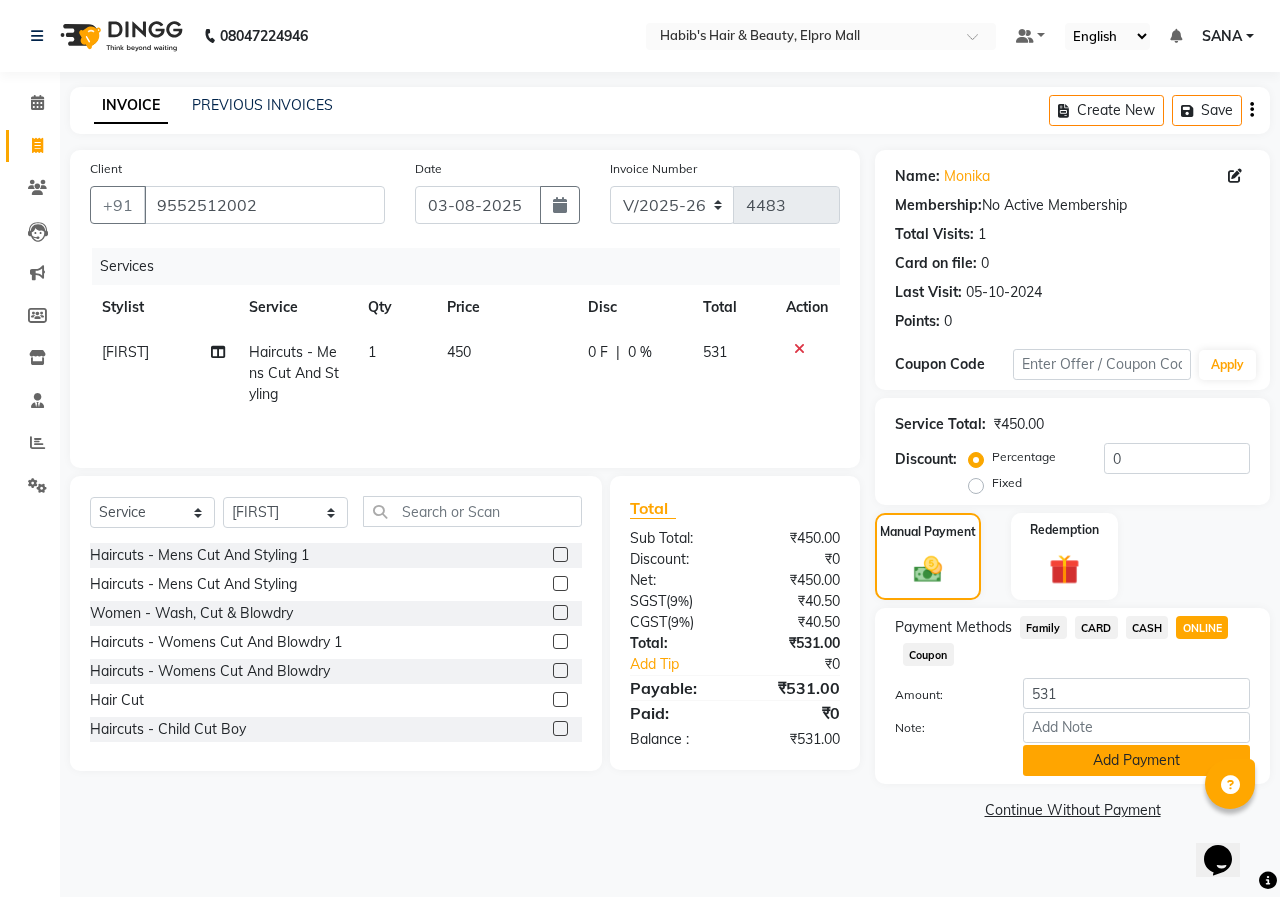 click on "Add Payment" 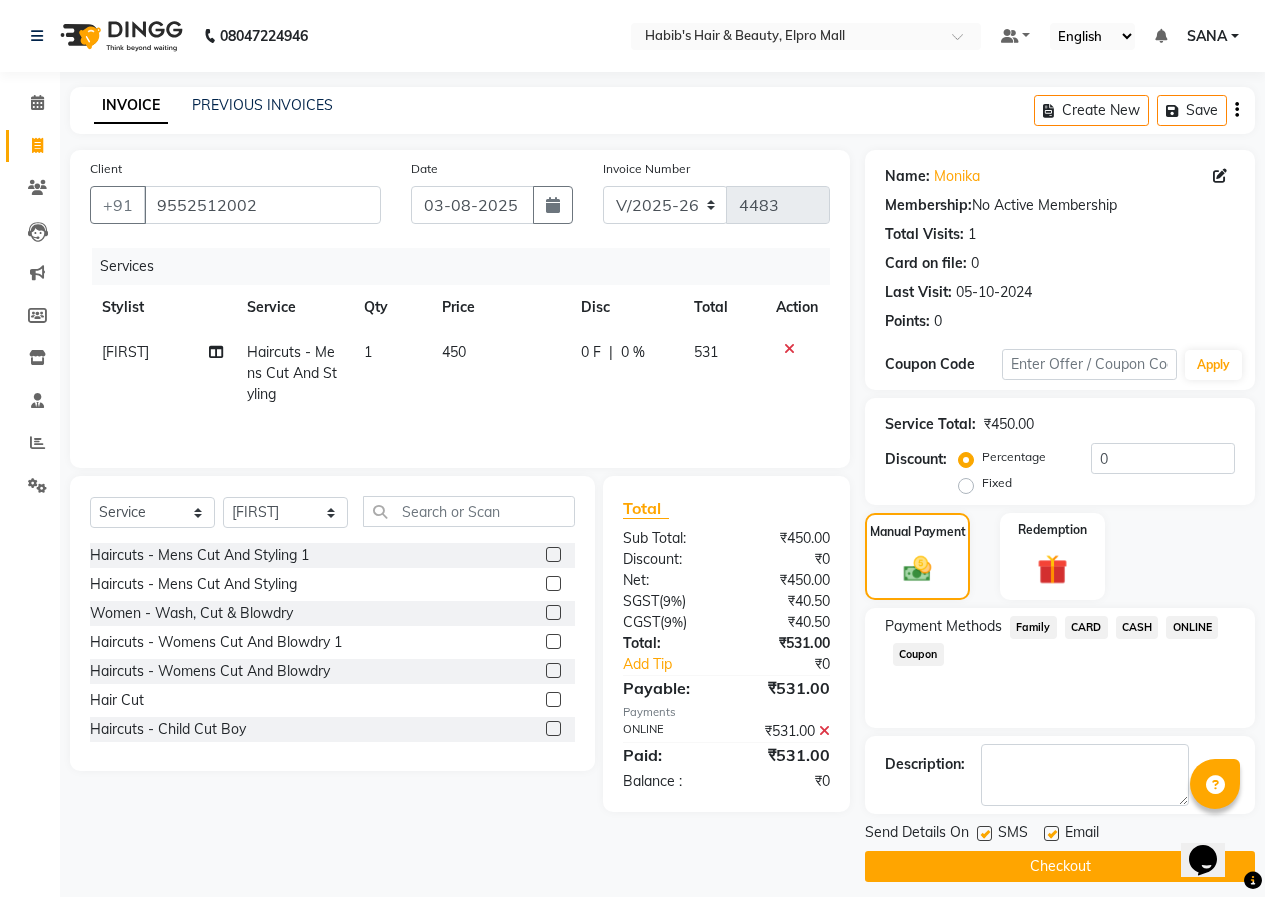 click on "Checkout" 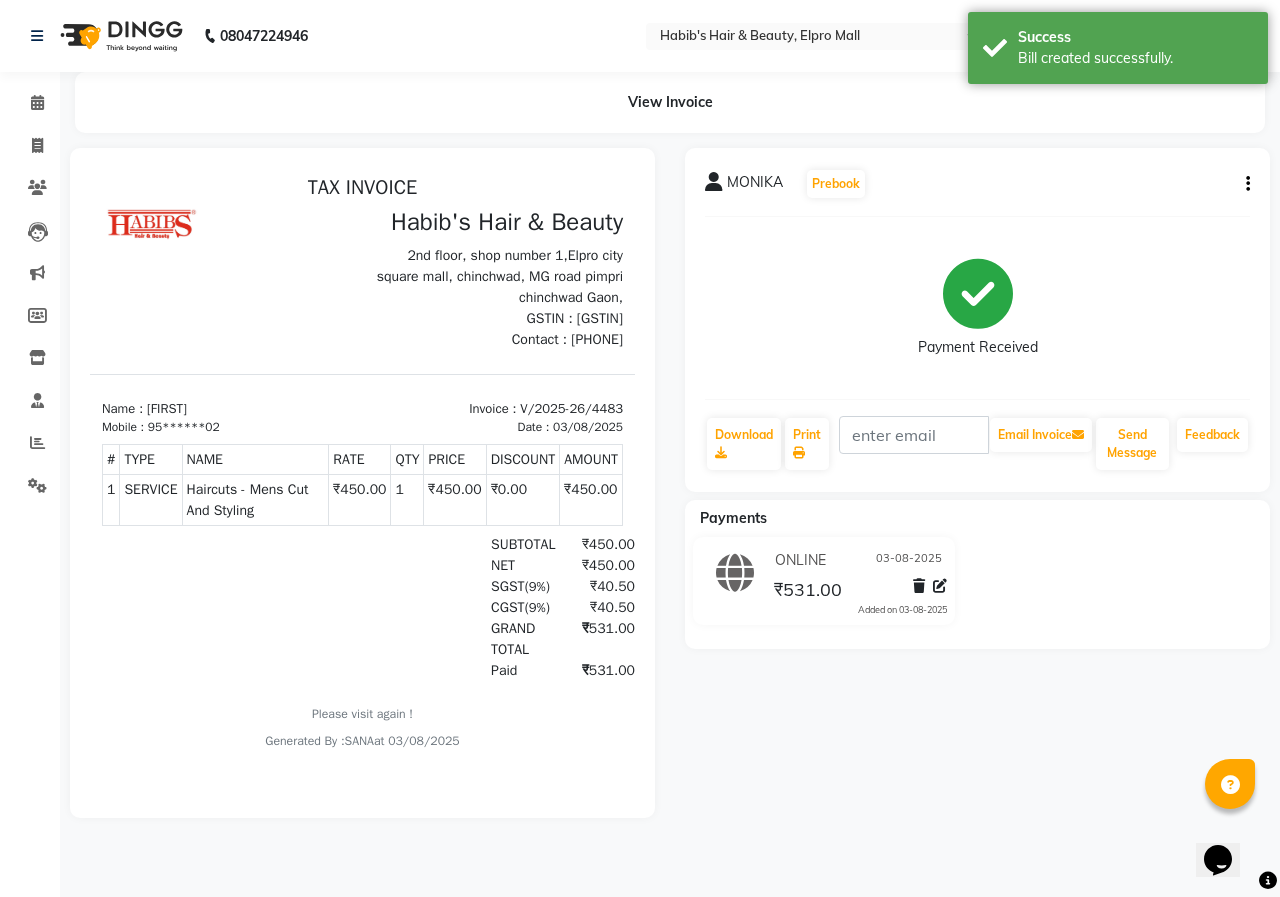 scroll, scrollTop: 0, scrollLeft: 0, axis: both 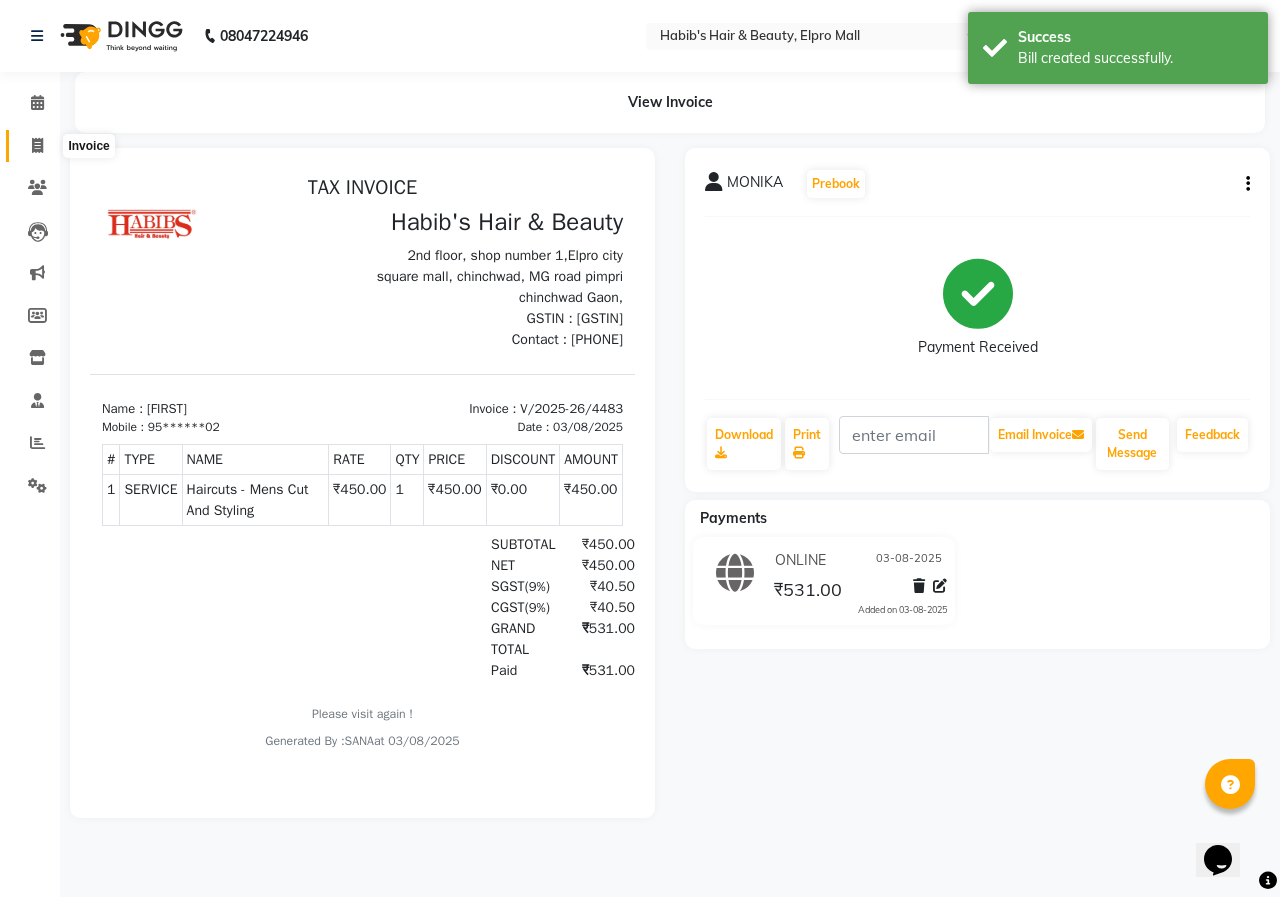 click 